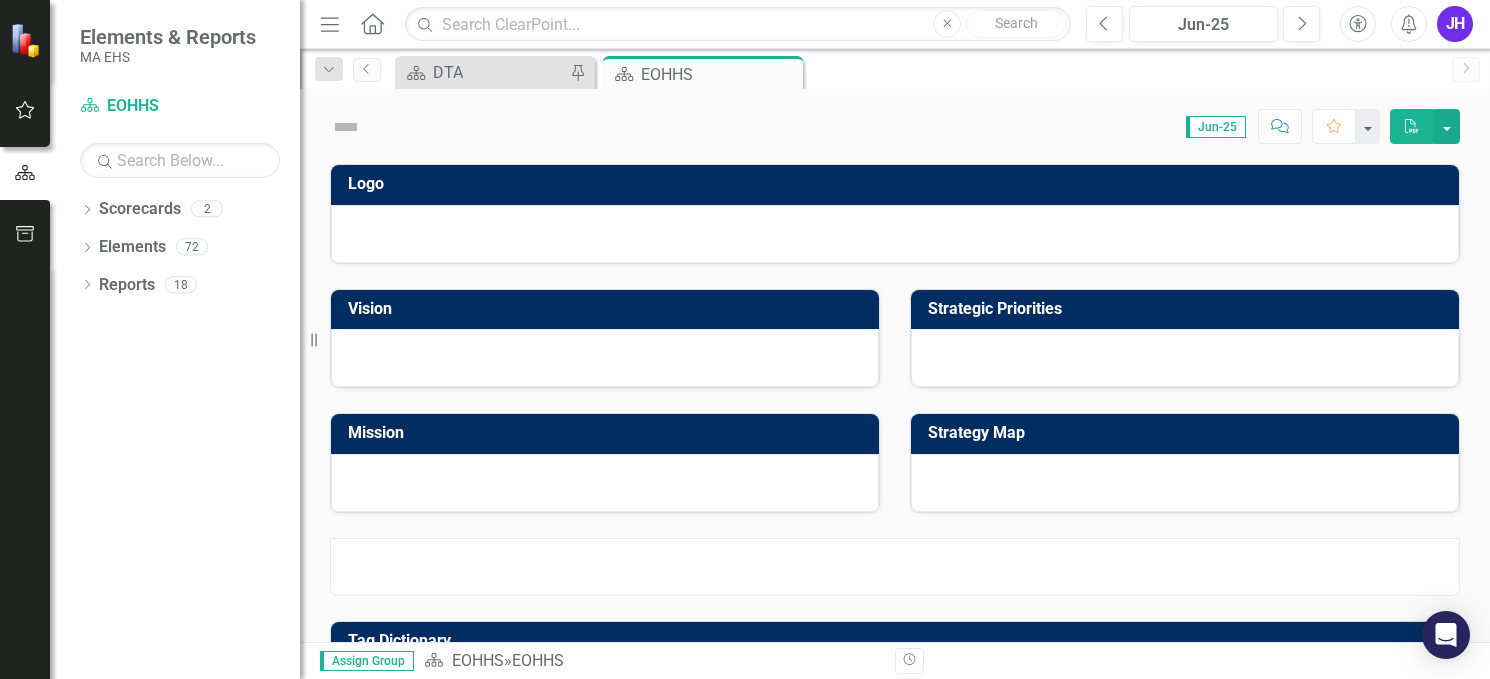 scroll, scrollTop: 0, scrollLeft: 0, axis: both 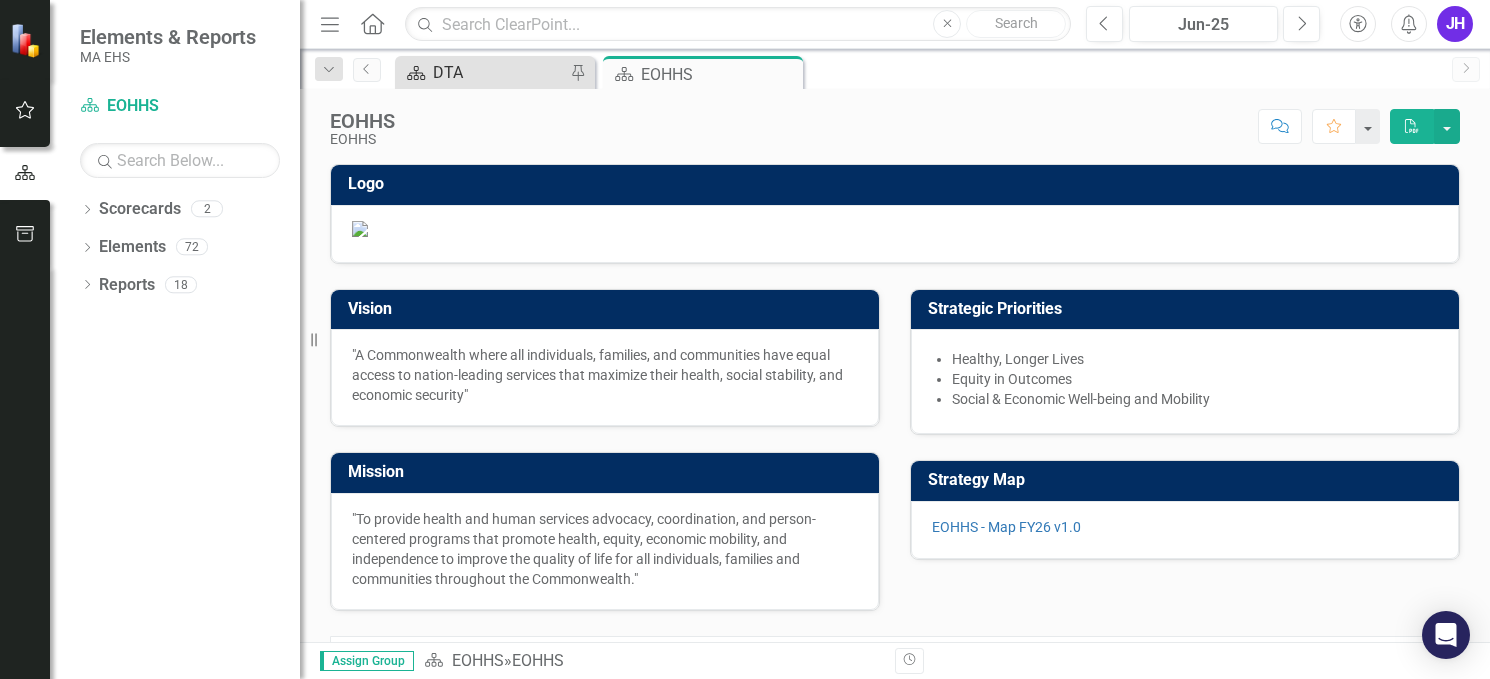 click on "Scorecard DTA Pin" at bounding box center [495, 72] 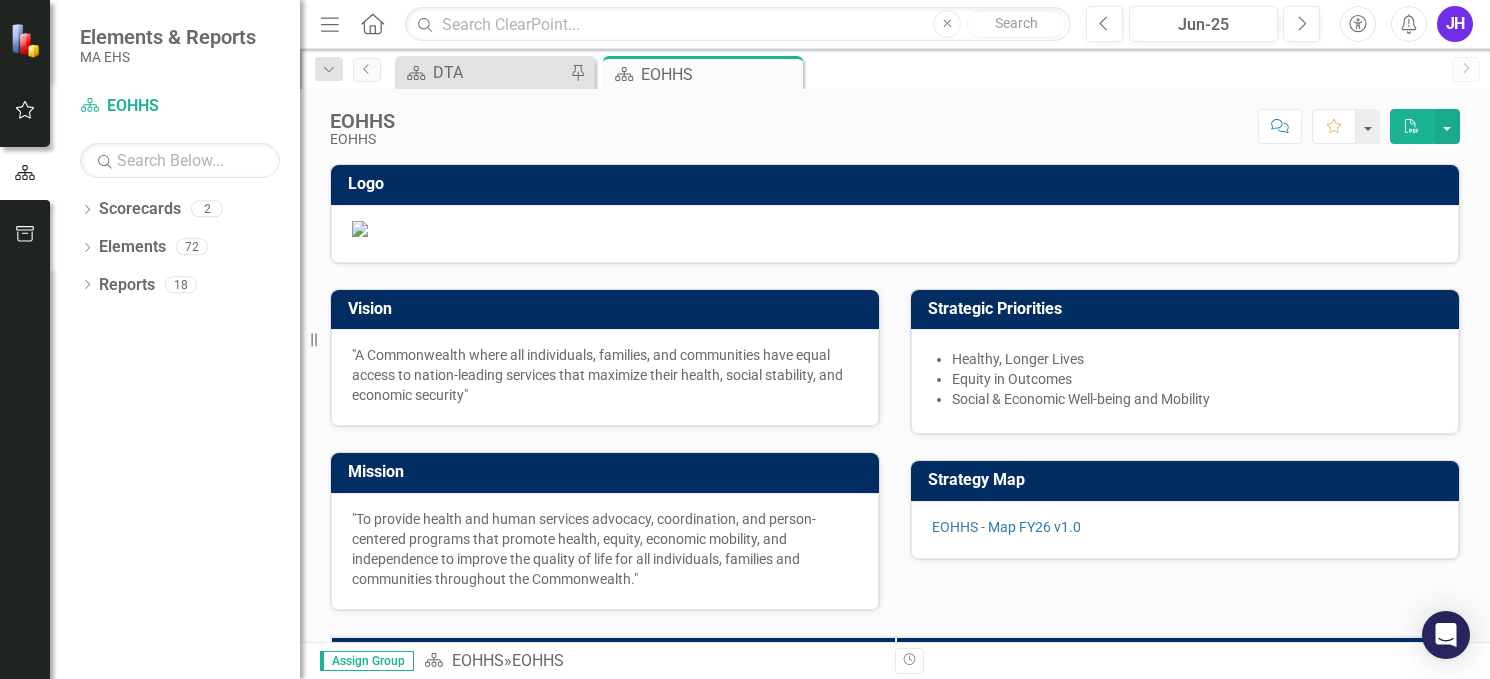 drag, startPoint x: 786, startPoint y: 67, endPoint x: 654, endPoint y: 74, distance: 132.18547 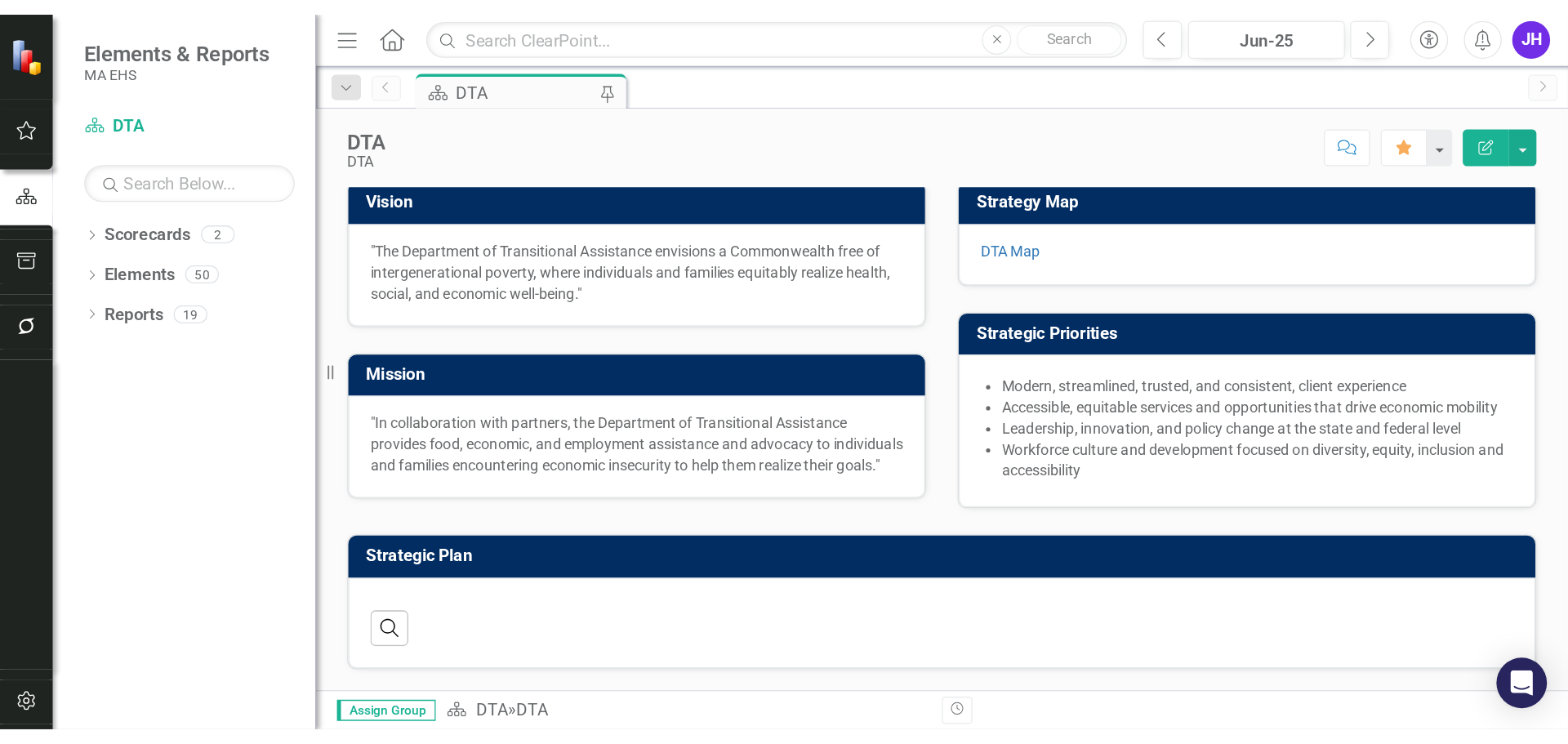 scroll, scrollTop: 338, scrollLeft: 0, axis: vertical 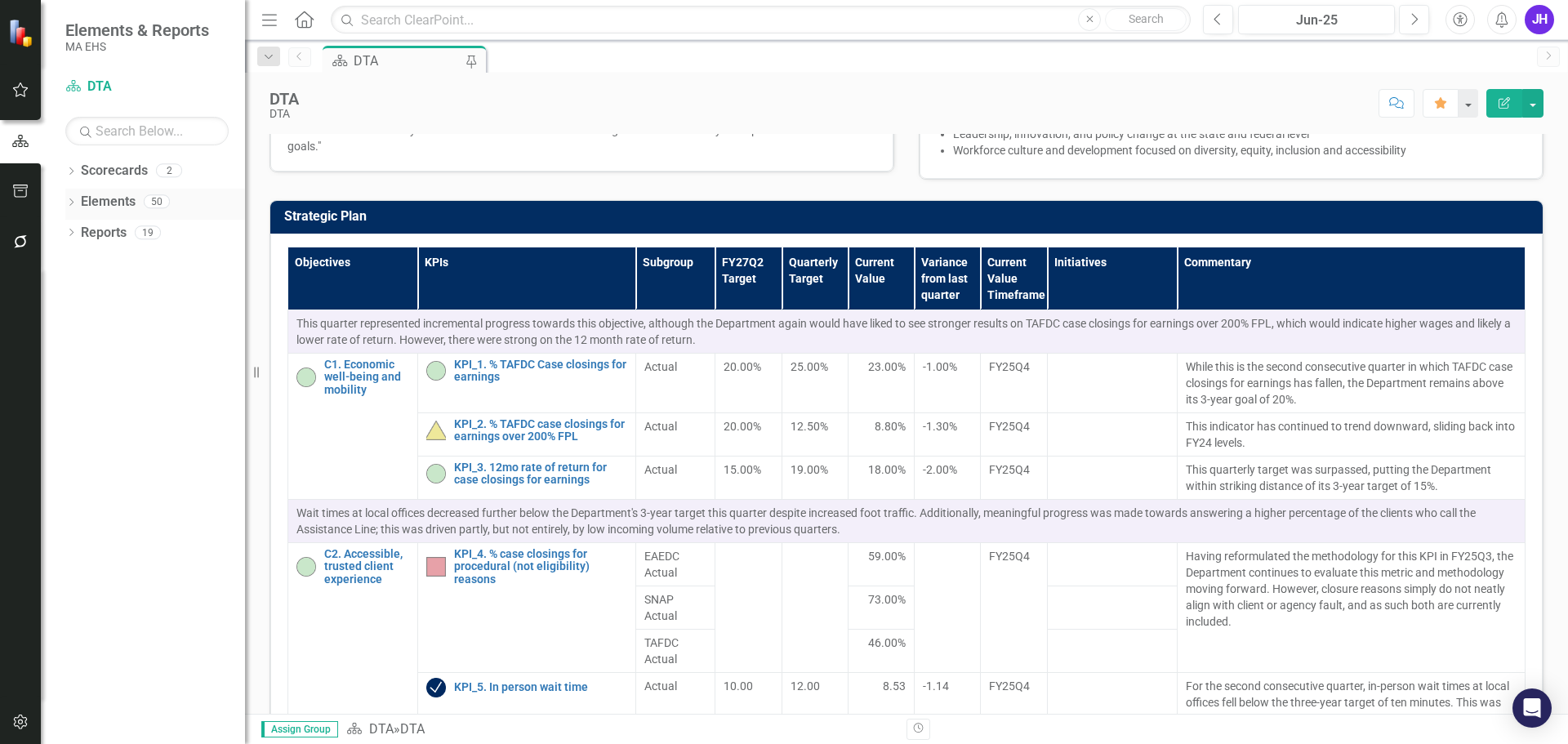 click on "Dropdown" 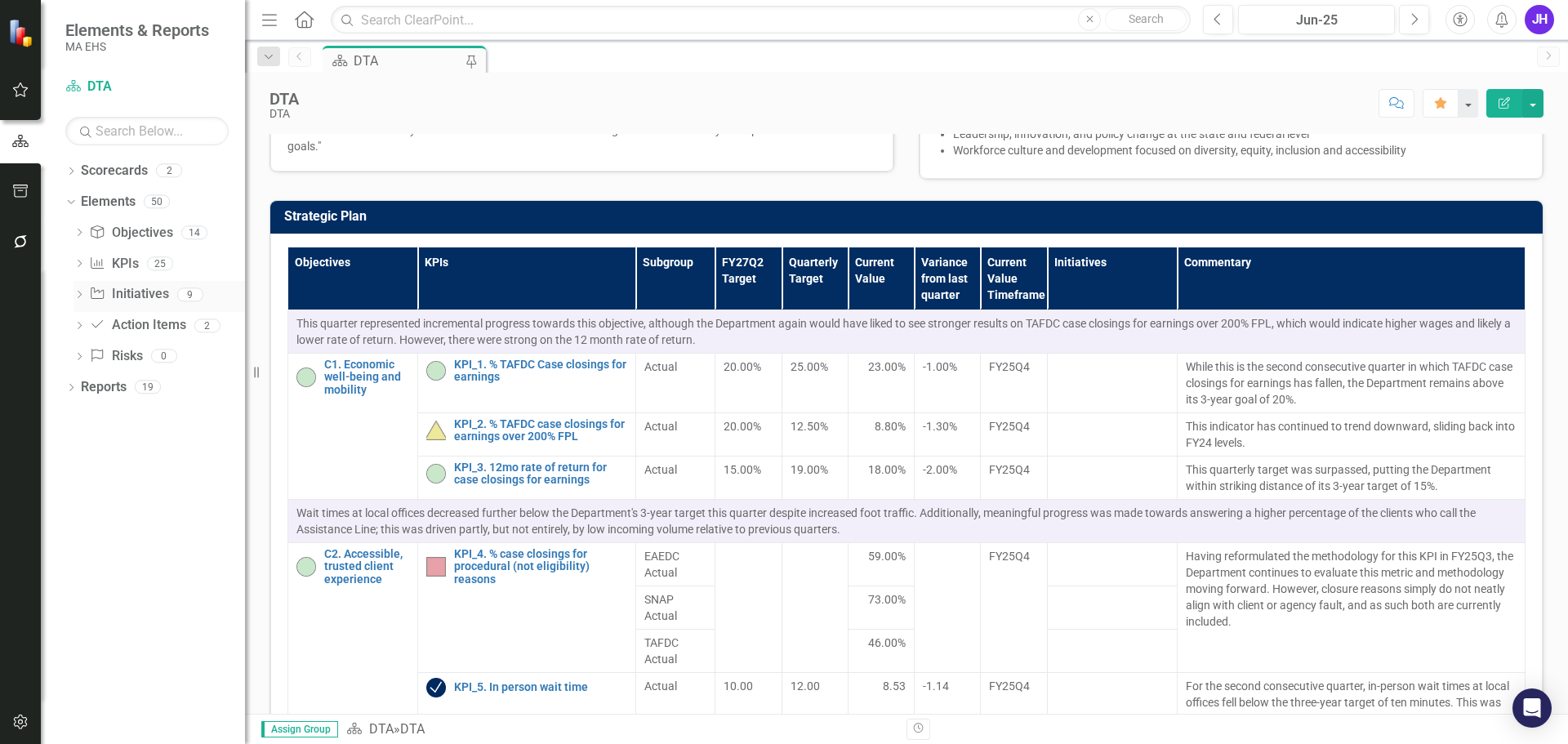 click on "Initiative Initiatives" at bounding box center [128, 294] 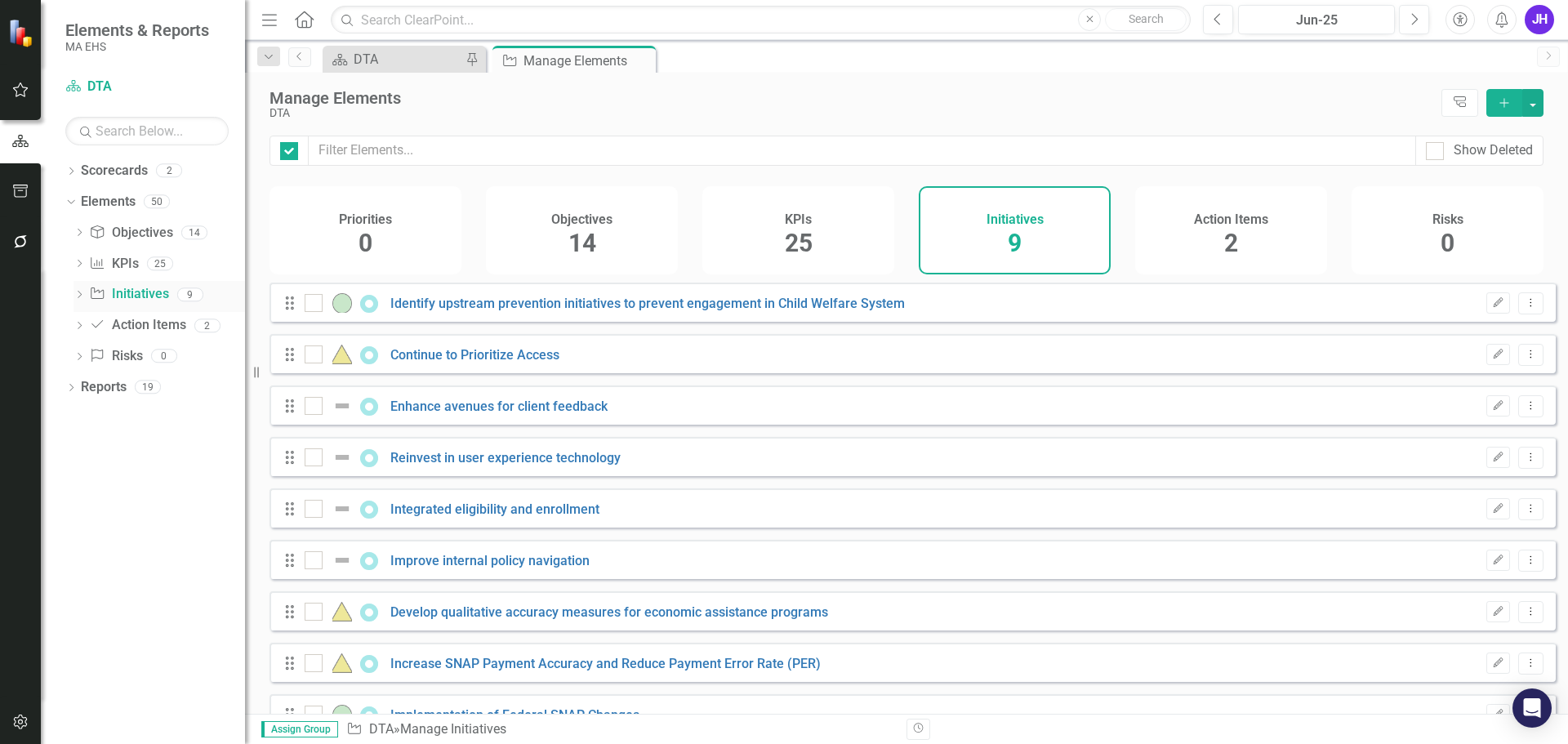 checkbox on "false" 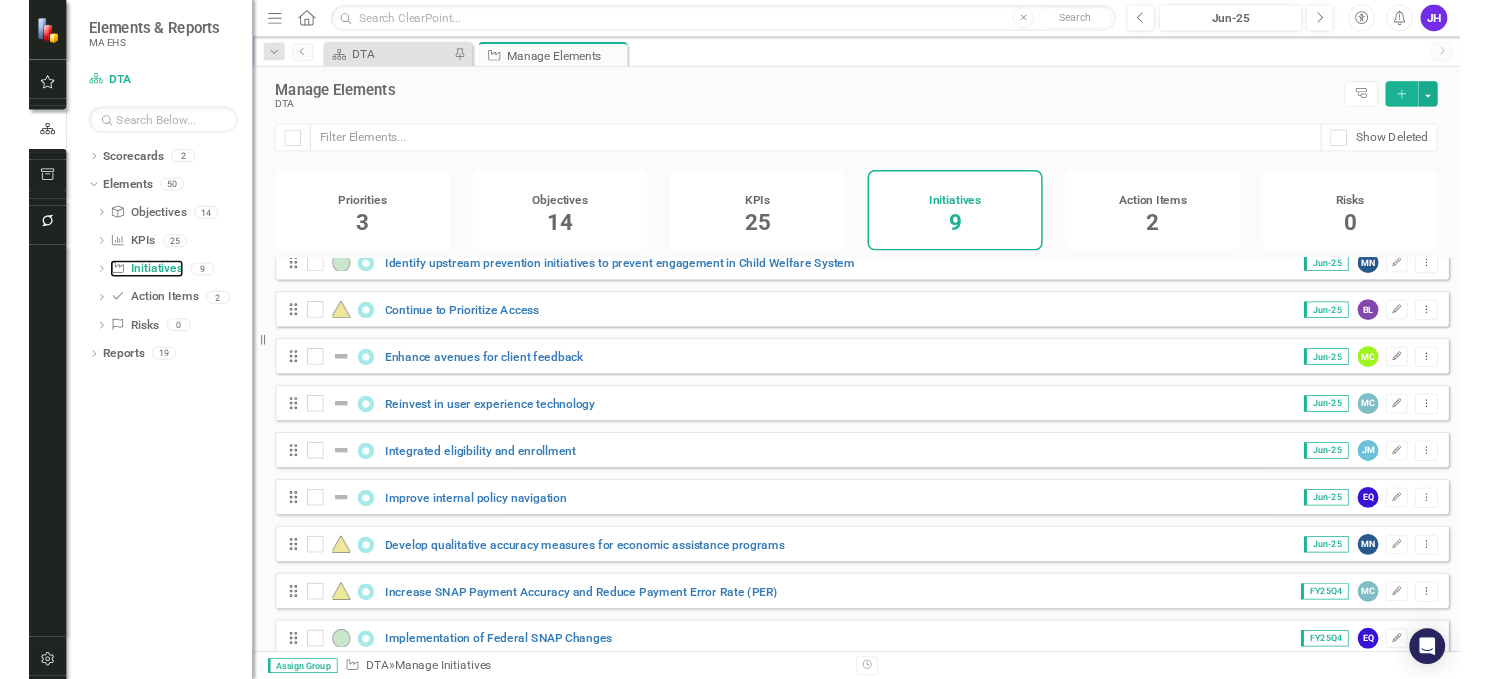 scroll, scrollTop: 0, scrollLeft: 0, axis: both 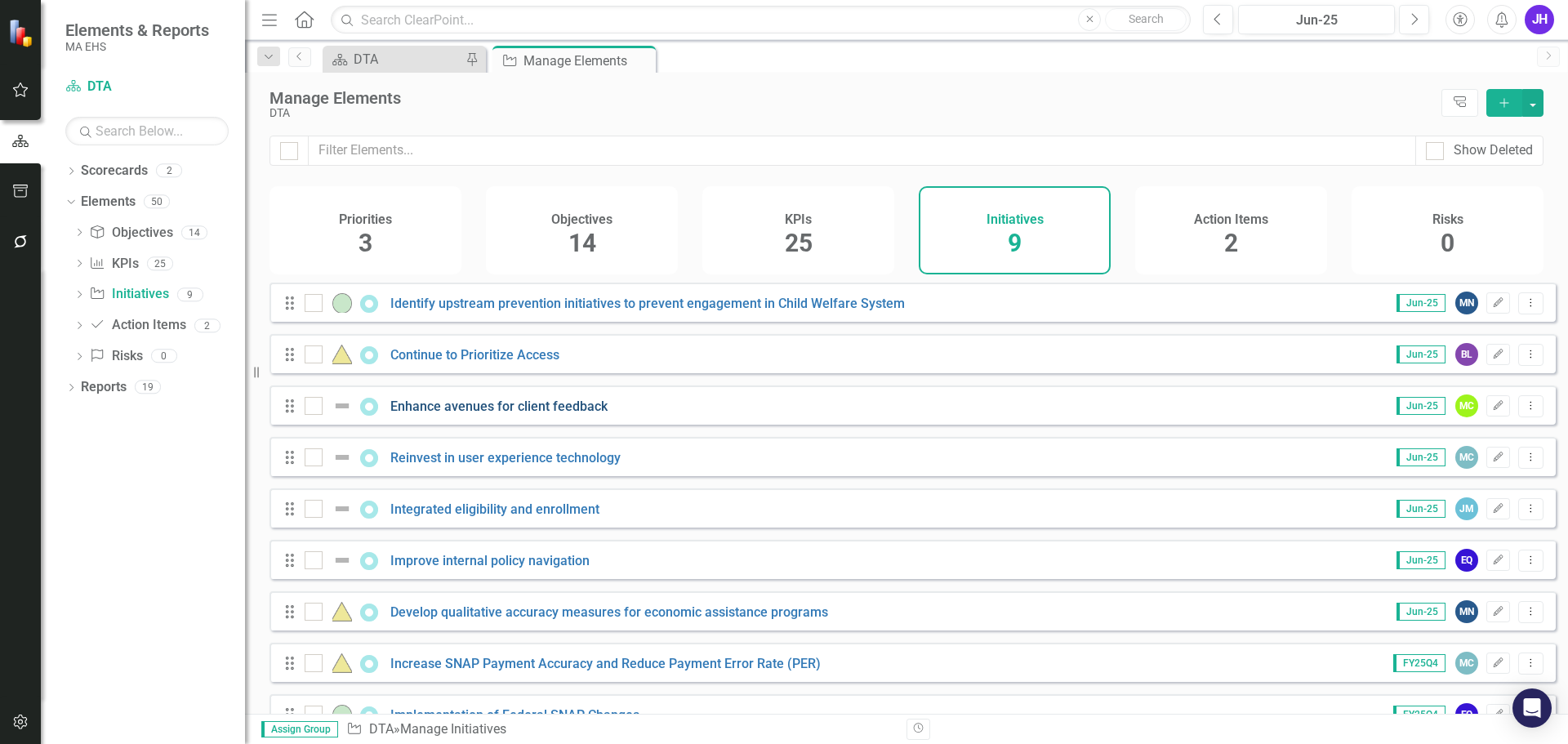 click on "Enhance avenues for client feedback" at bounding box center [499, 406] 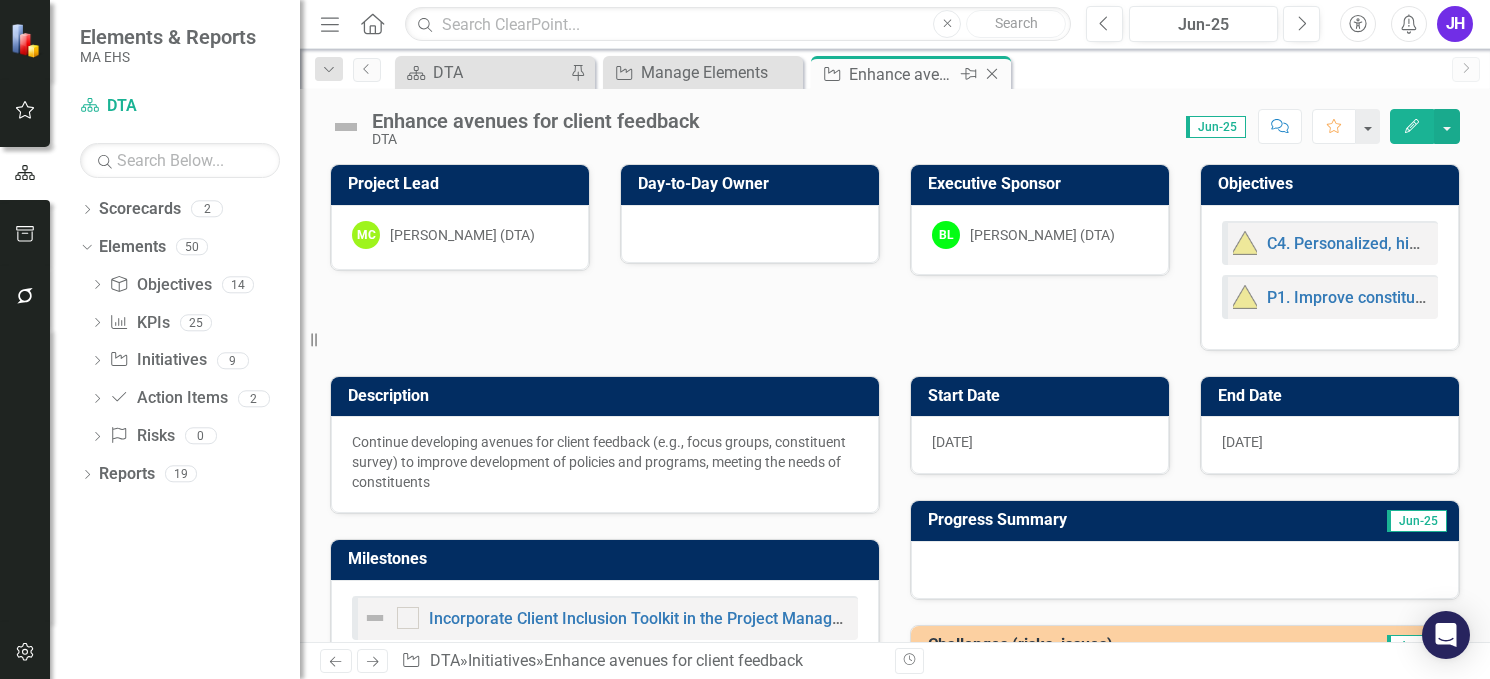 click on "Close" 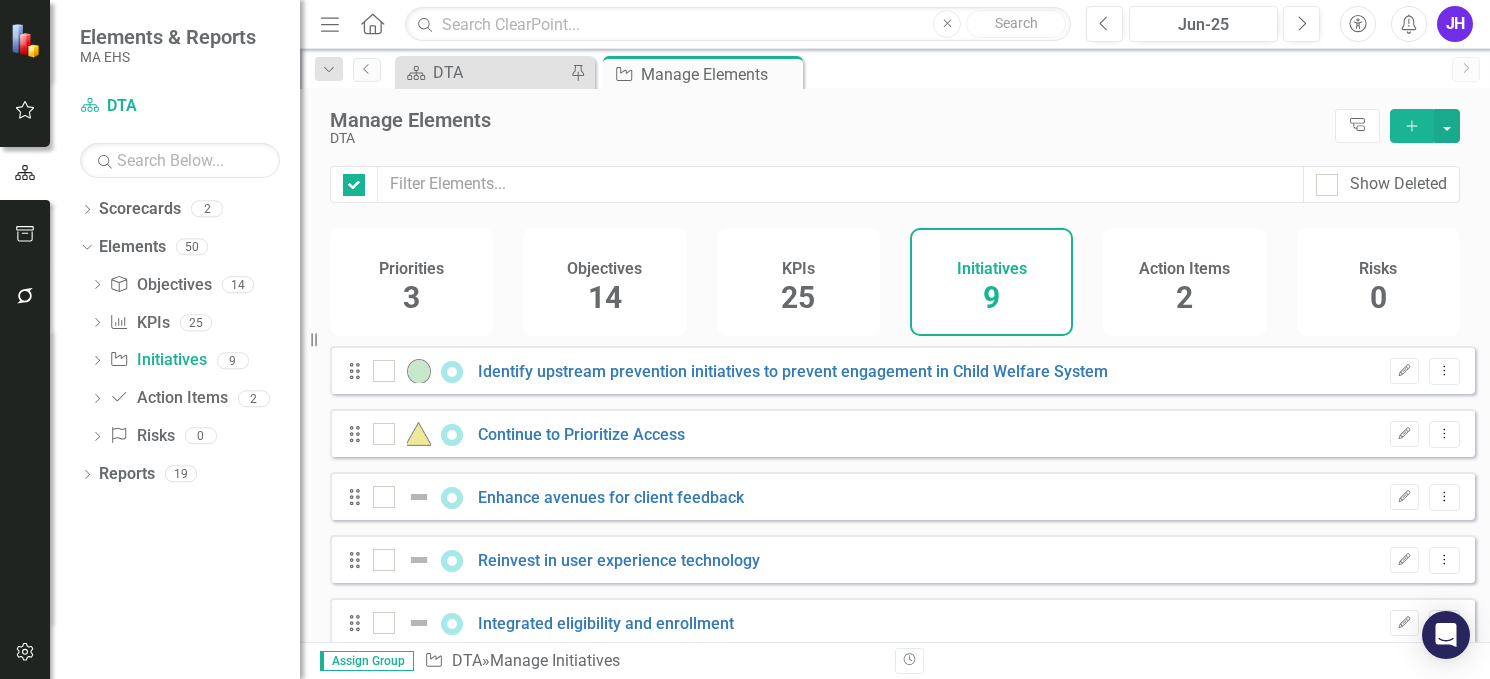 checkbox on "false" 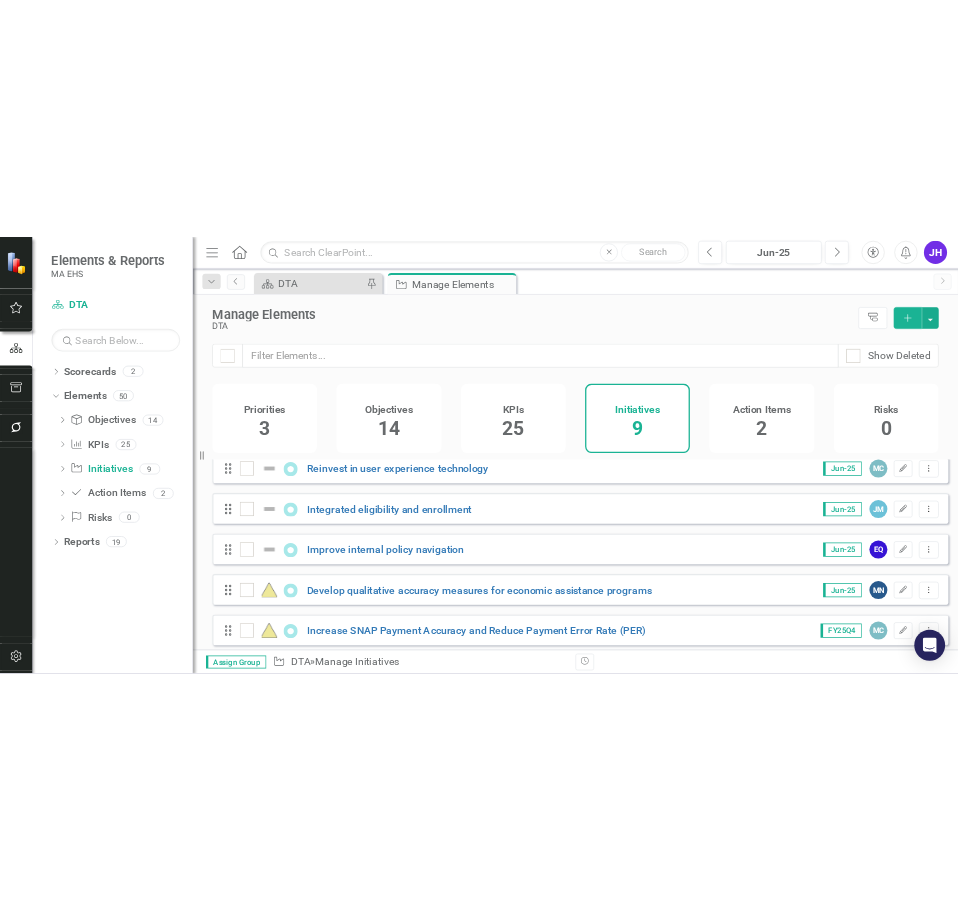 scroll, scrollTop: 286, scrollLeft: 0, axis: vertical 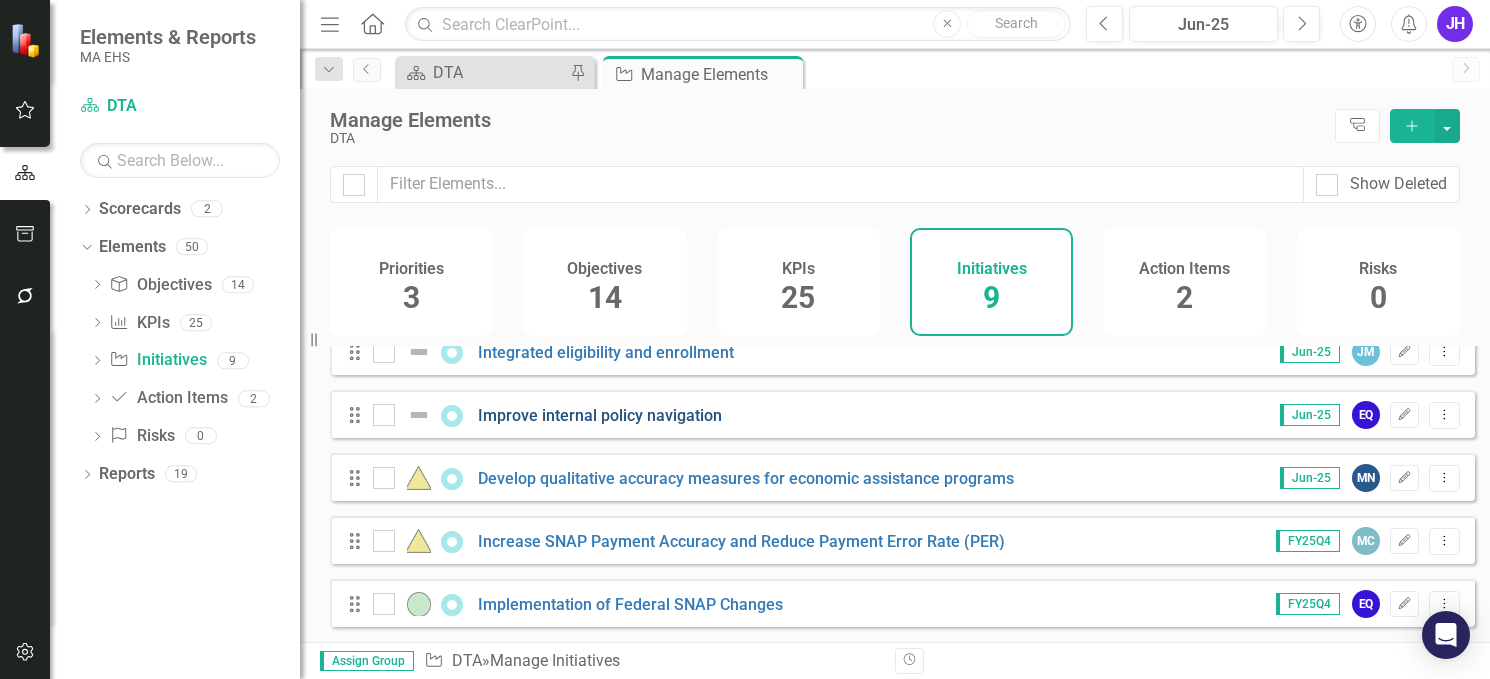 click on "Improve internal policy navigation" at bounding box center [600, 415] 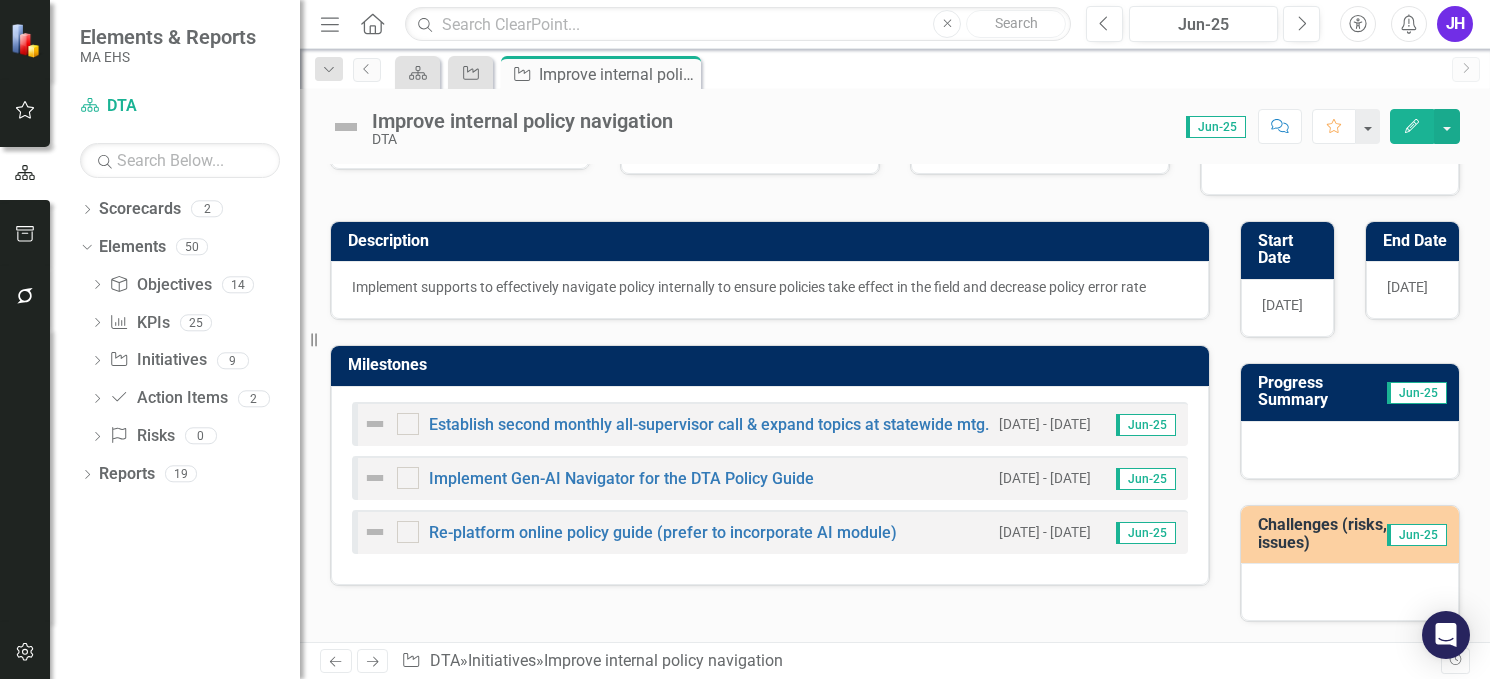 scroll, scrollTop: 84, scrollLeft: 0, axis: vertical 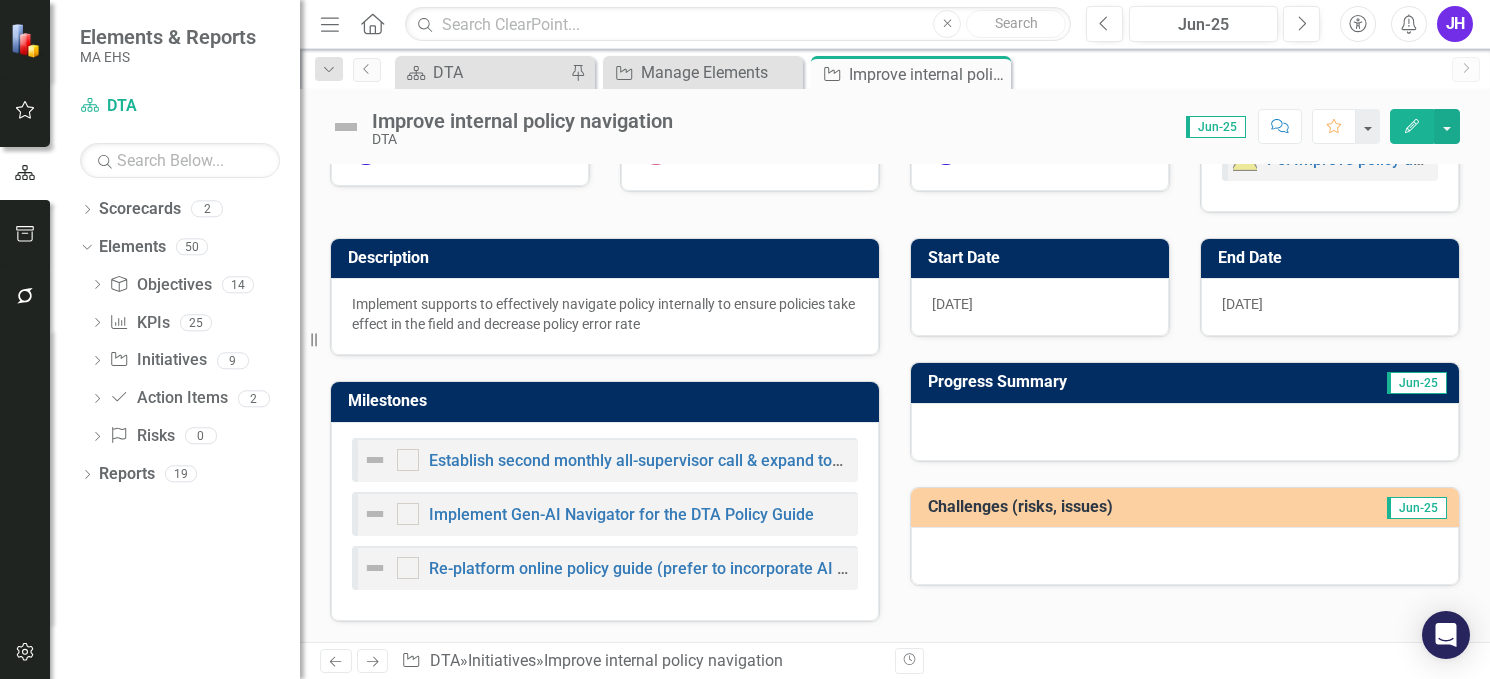 click on "6/30/25" at bounding box center [1242, 304] 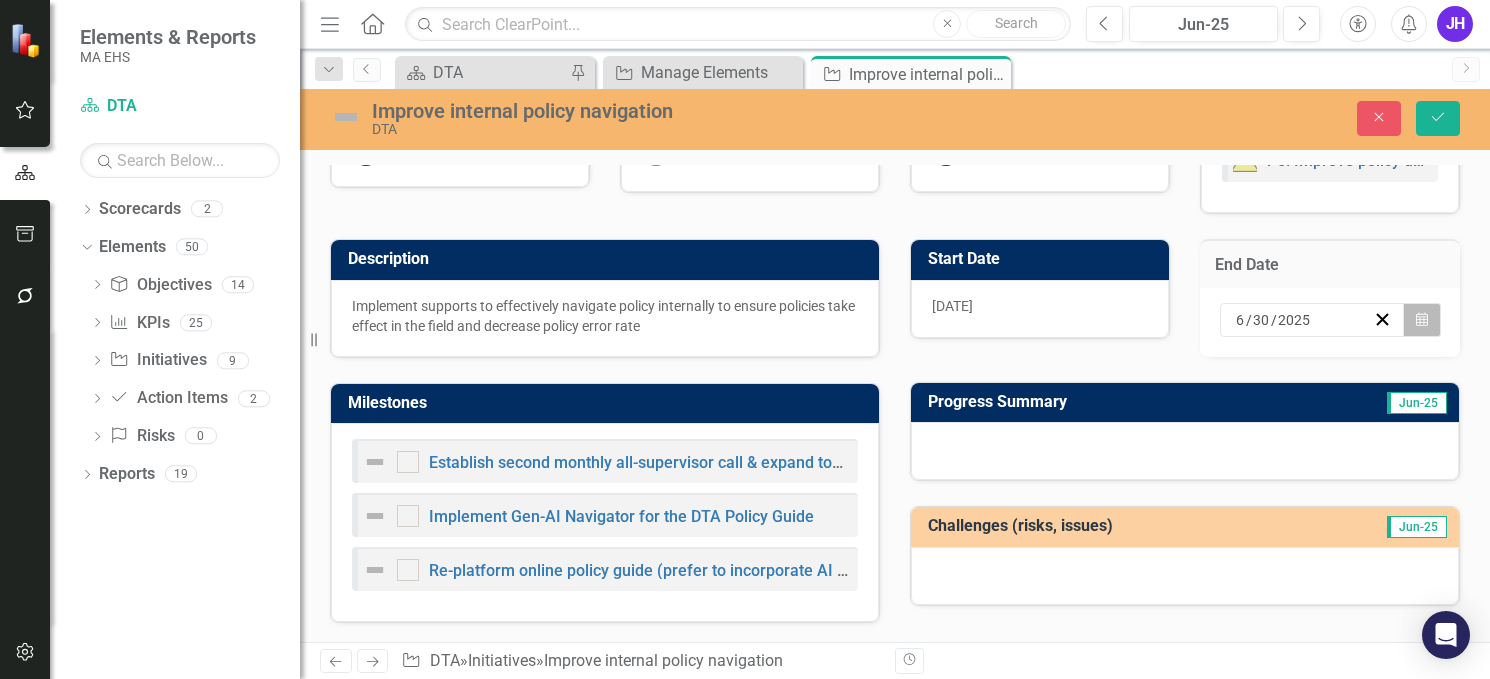 click on "Calendar" at bounding box center (1422, 320) 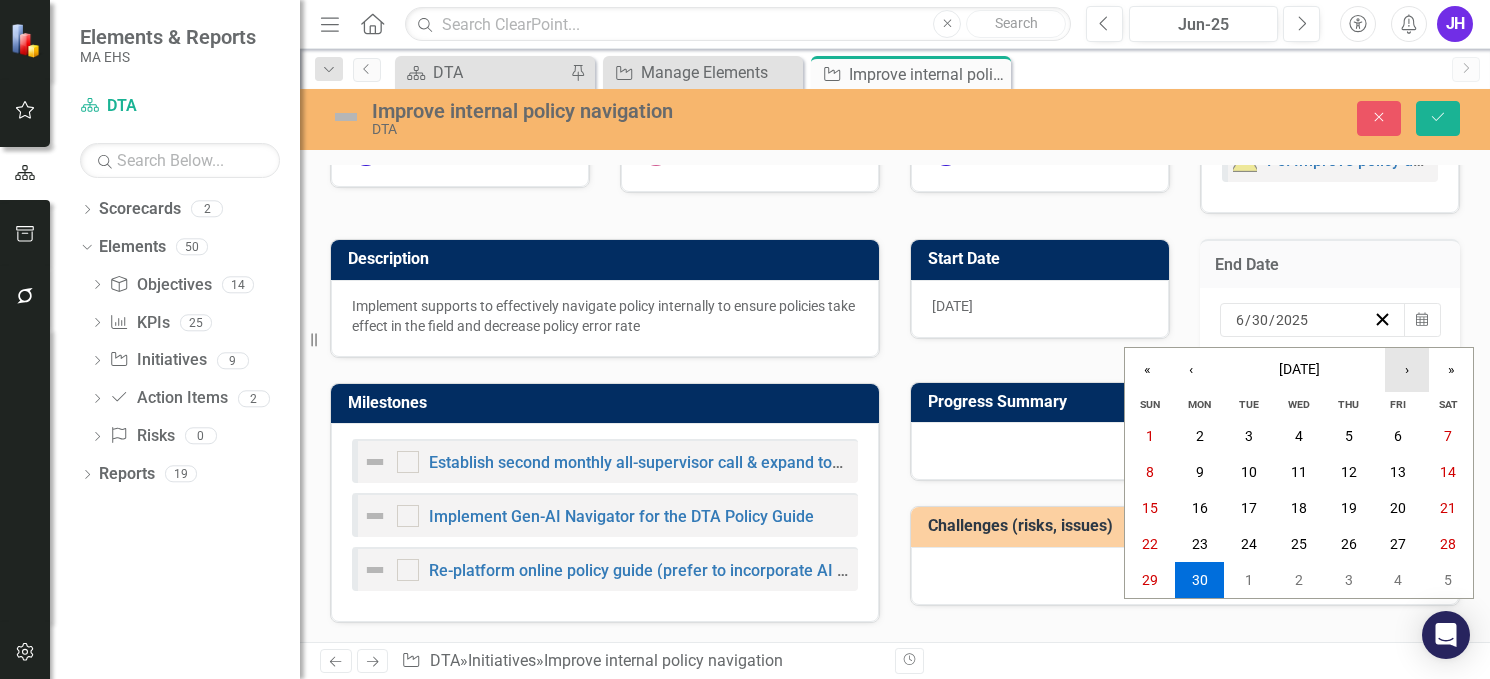 click on "›" at bounding box center [1407, 370] 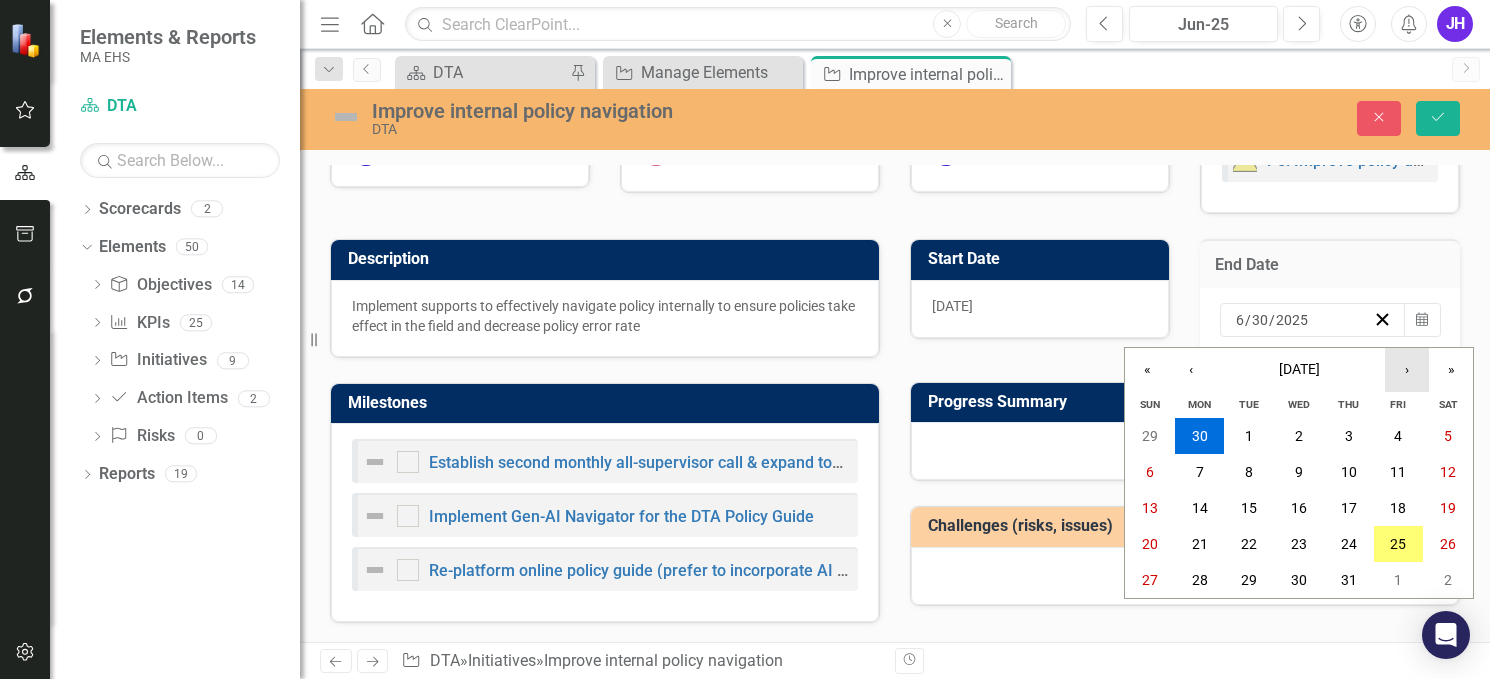 click on "›" at bounding box center (1407, 370) 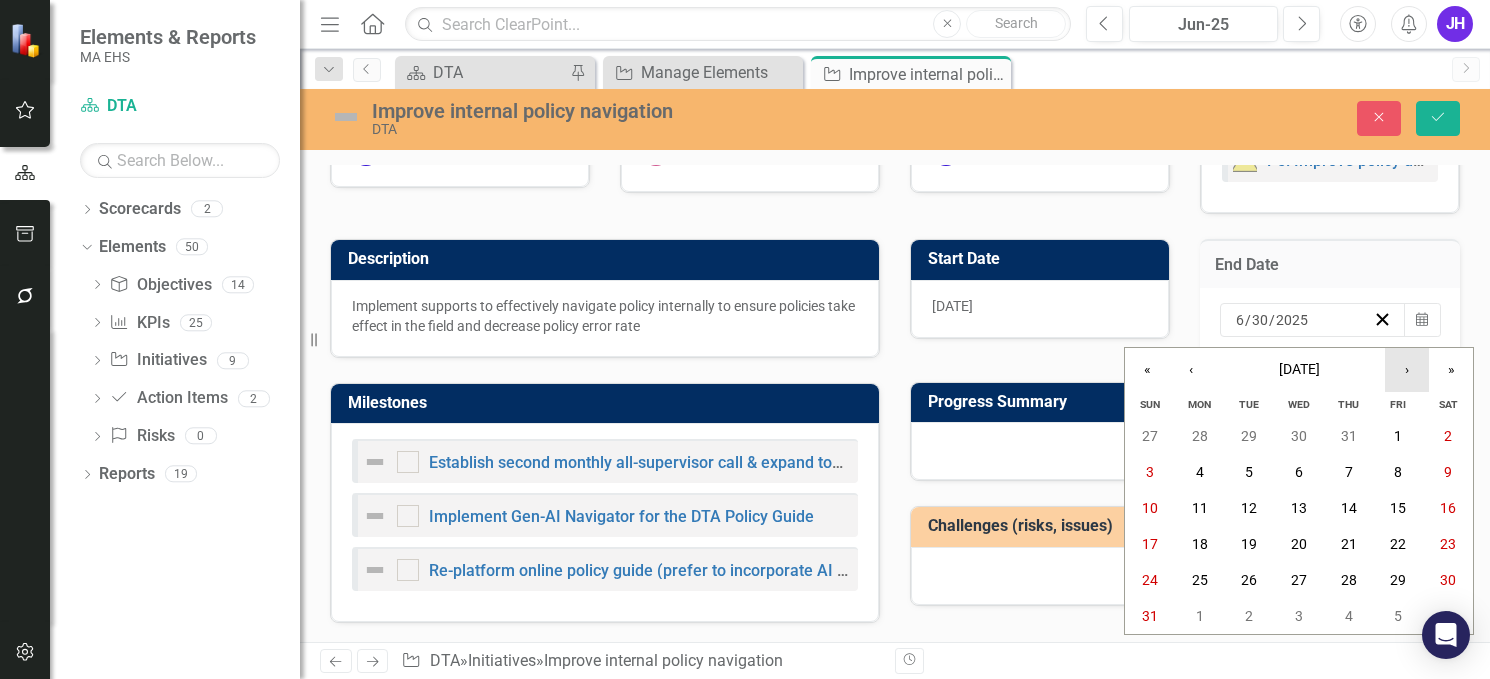 click on "›" at bounding box center (1407, 370) 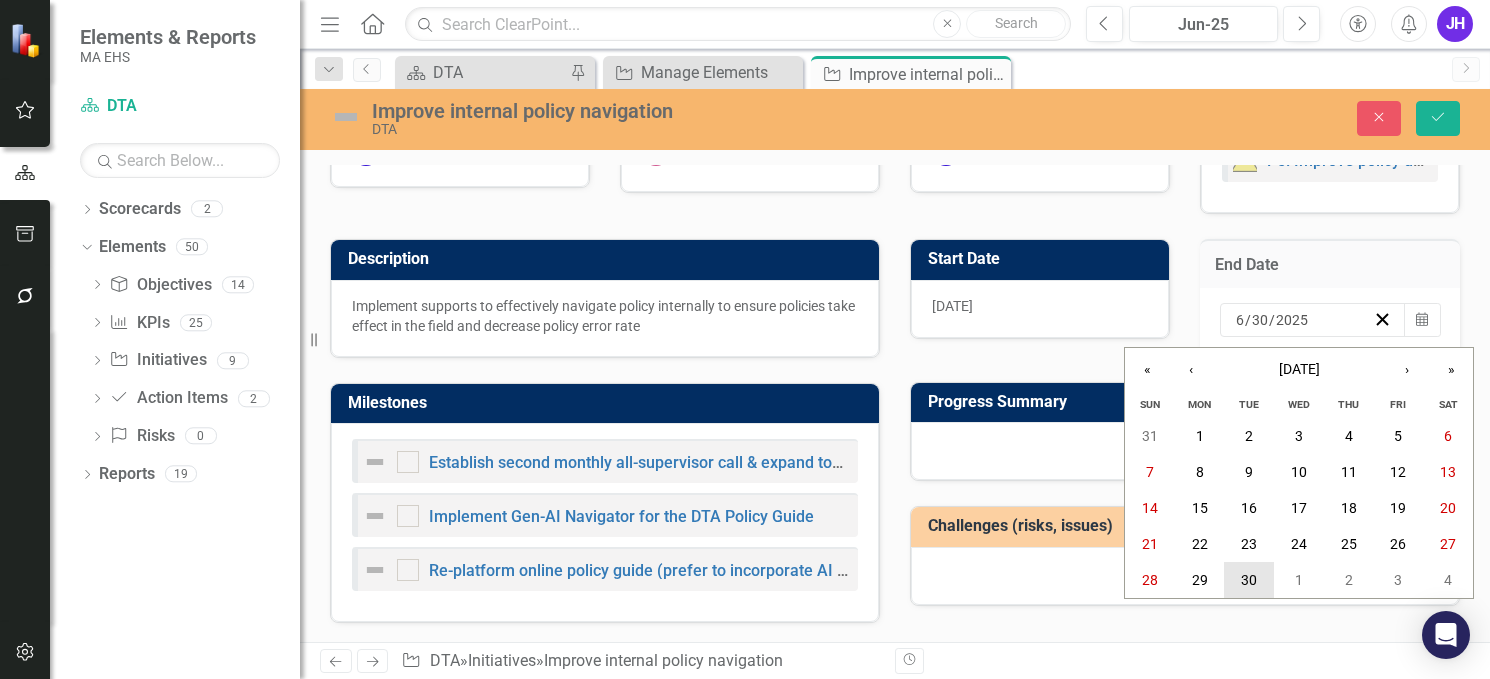click on "30" at bounding box center (1249, 580) 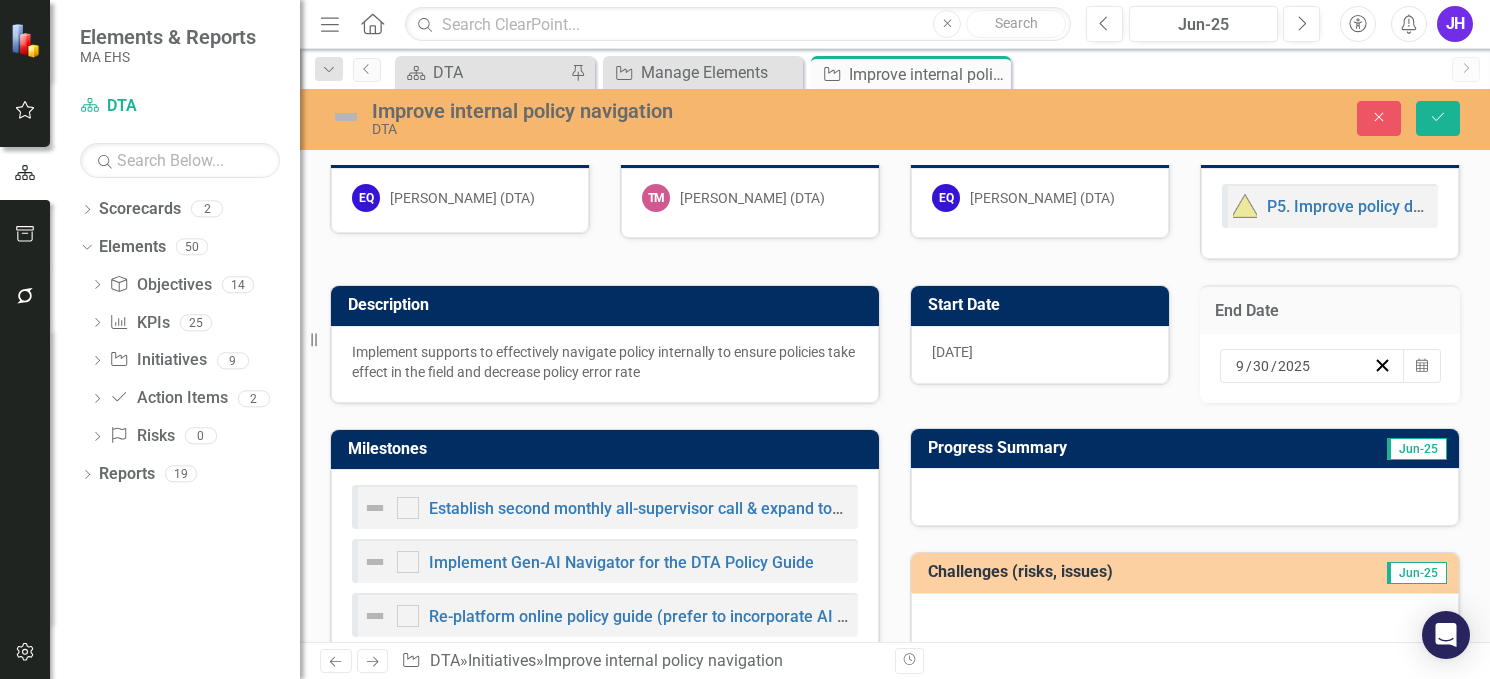 scroll, scrollTop: 0, scrollLeft: 0, axis: both 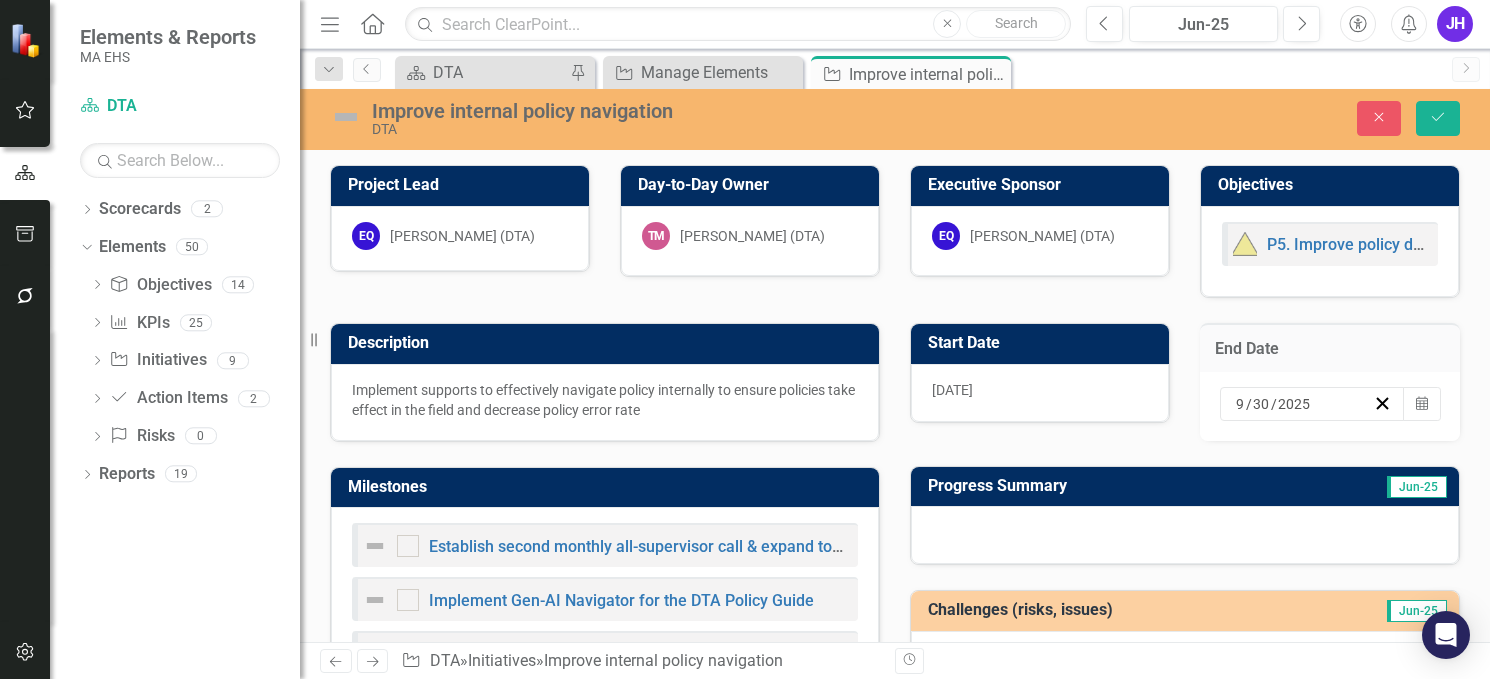 click at bounding box center (346, 117) 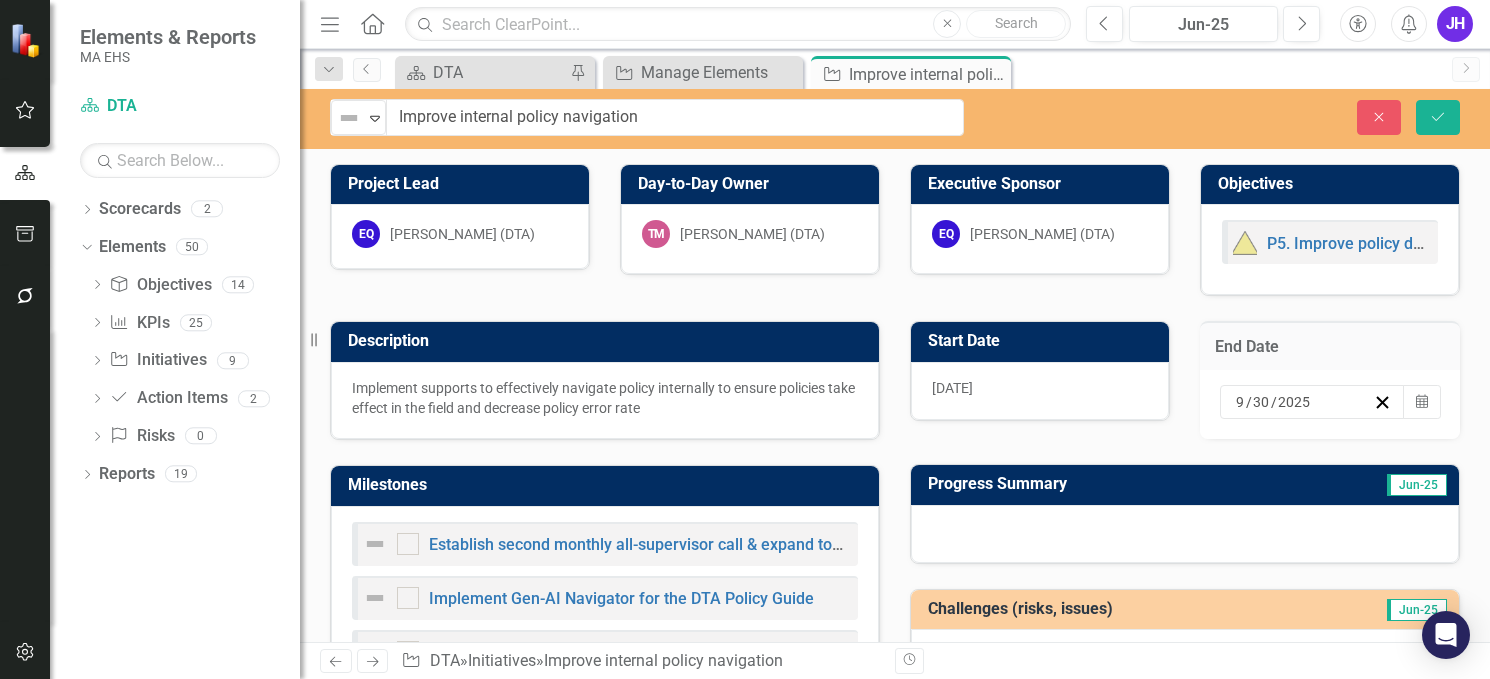 click at bounding box center (349, 118) 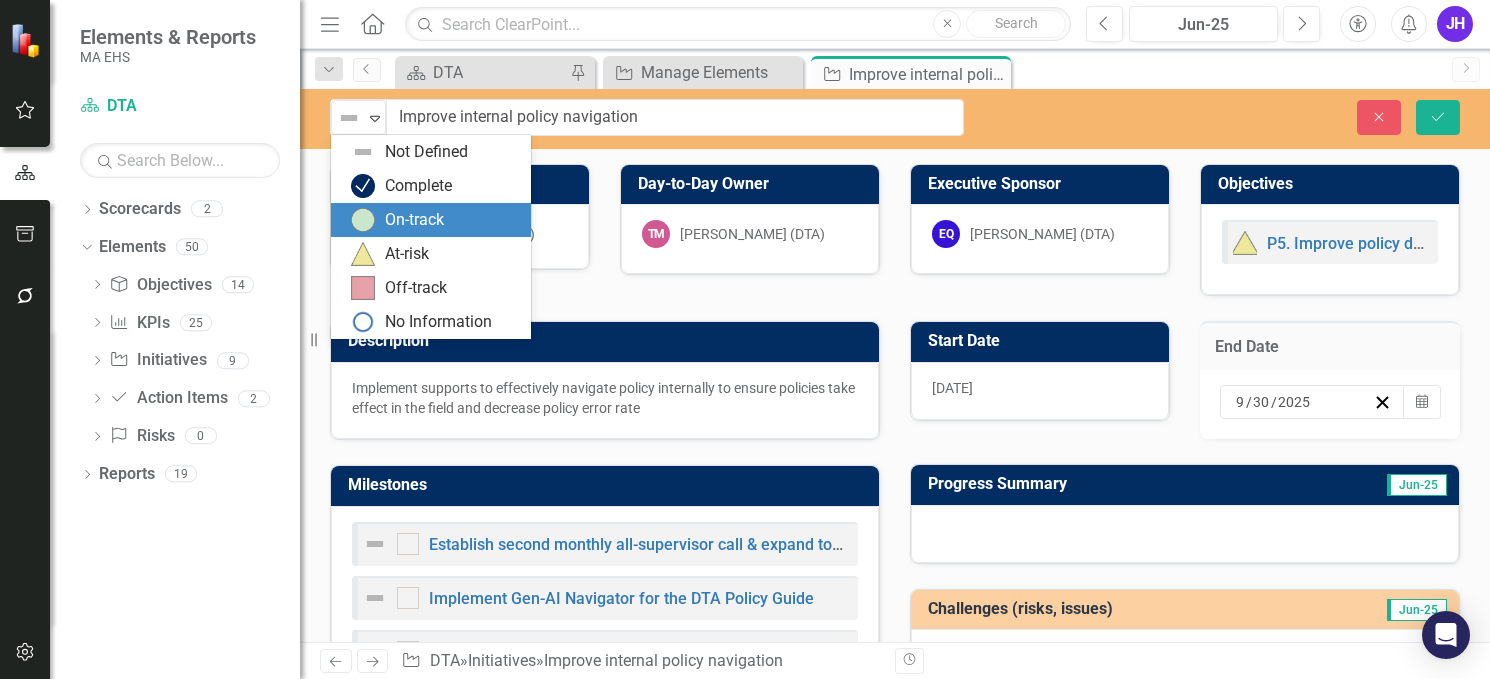 click on "On-track" at bounding box center (431, 220) 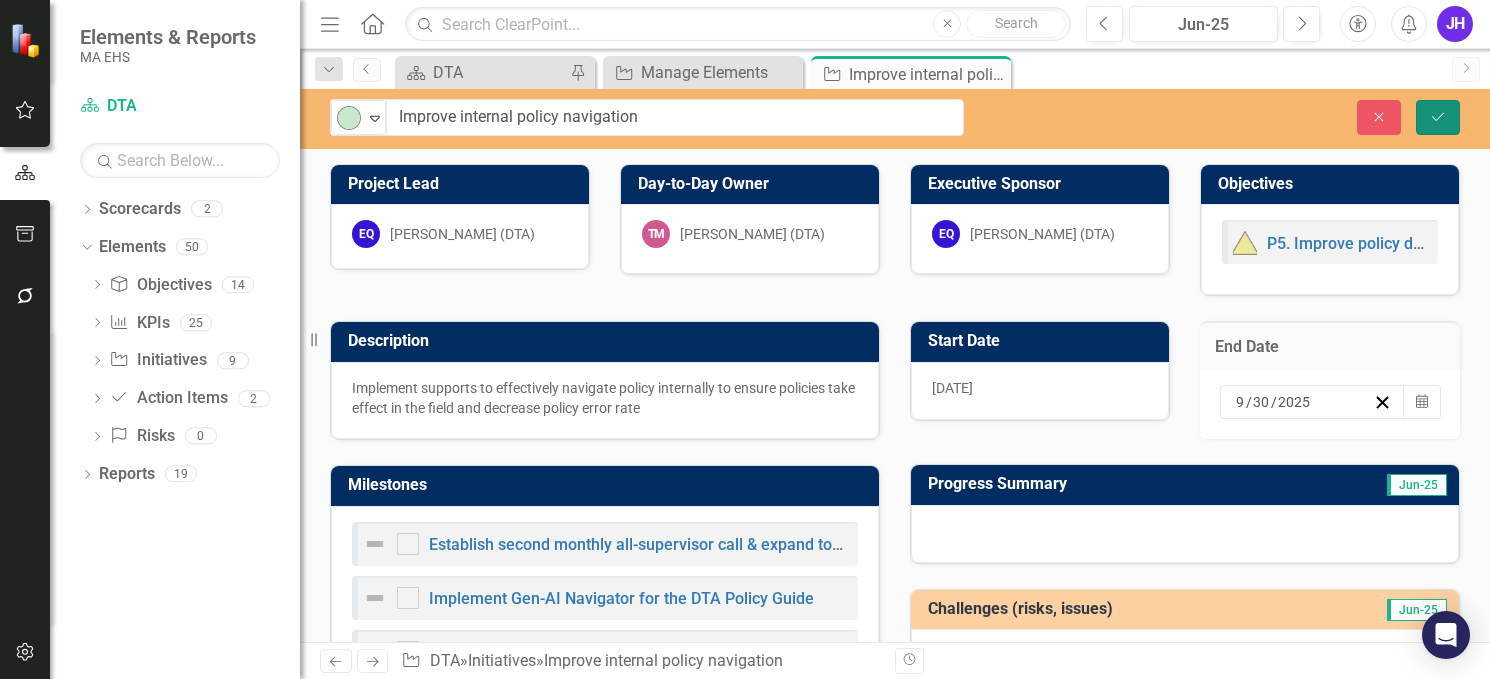click on "Save" 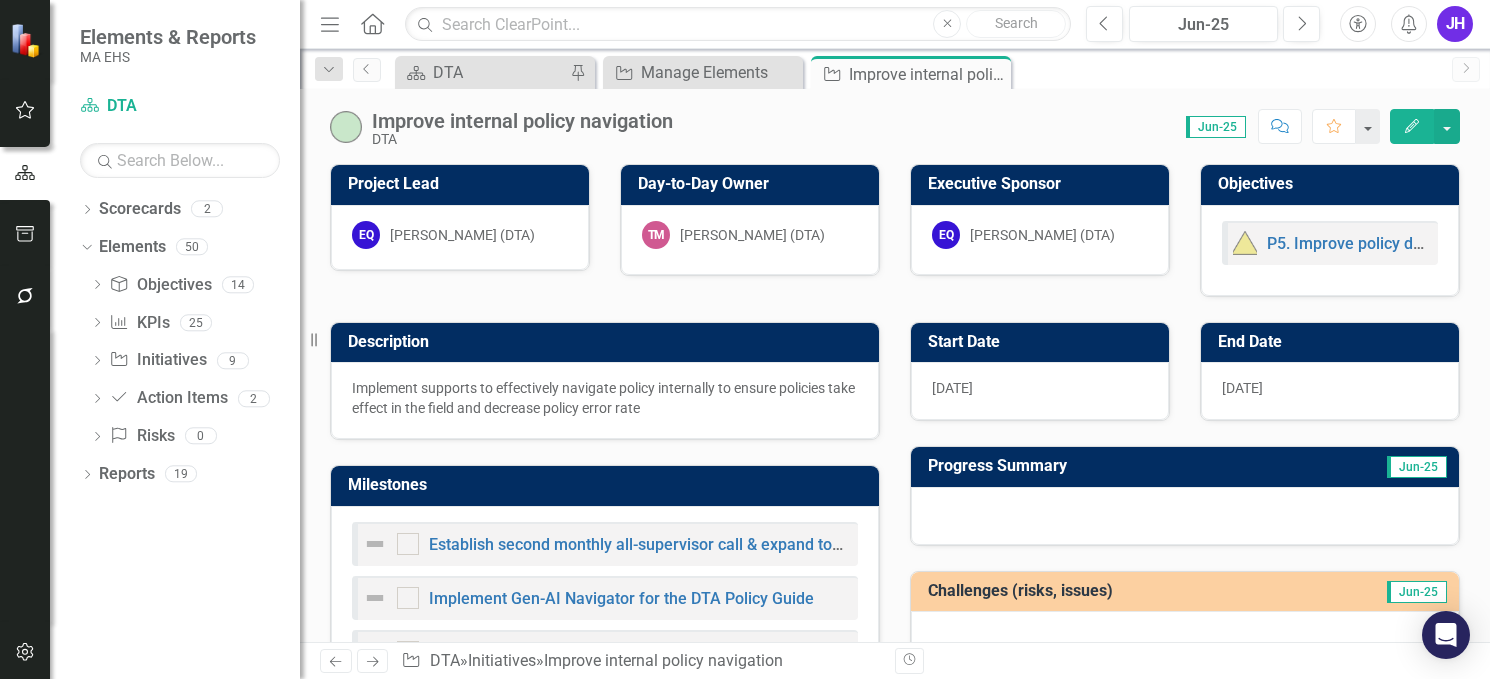 click on "Description Implement supports to effectively navigate policy internally to ensure policies take effect in the field and decrease policy error rate" at bounding box center [605, 369] 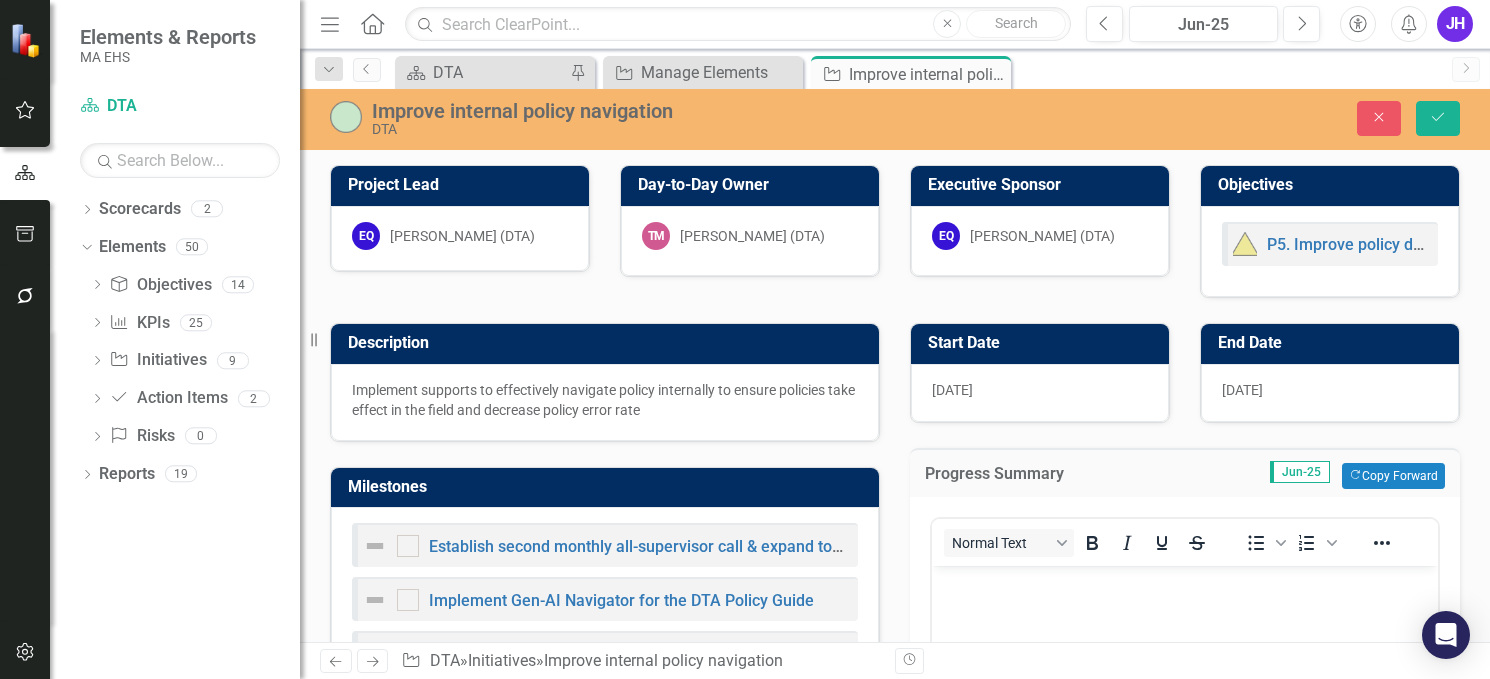 scroll, scrollTop: 0, scrollLeft: 0, axis: both 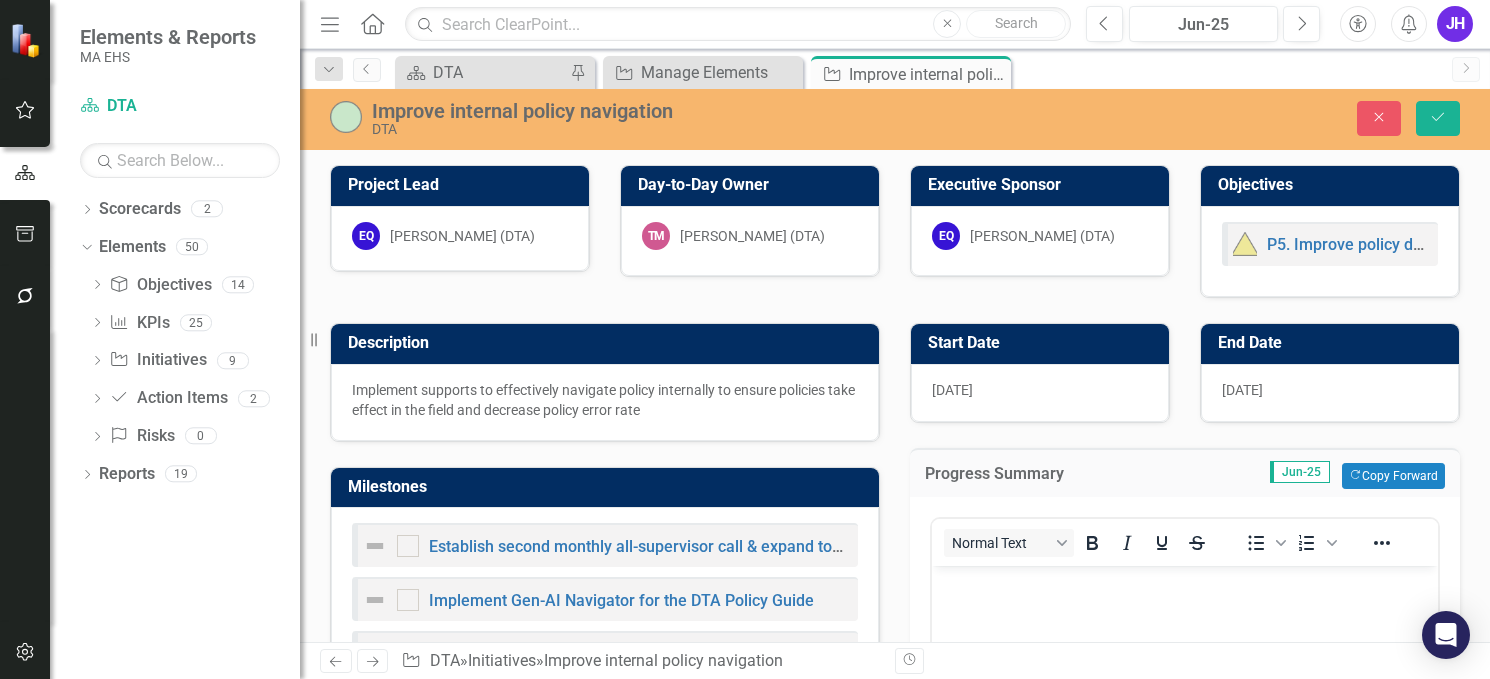 click at bounding box center [1185, 582] 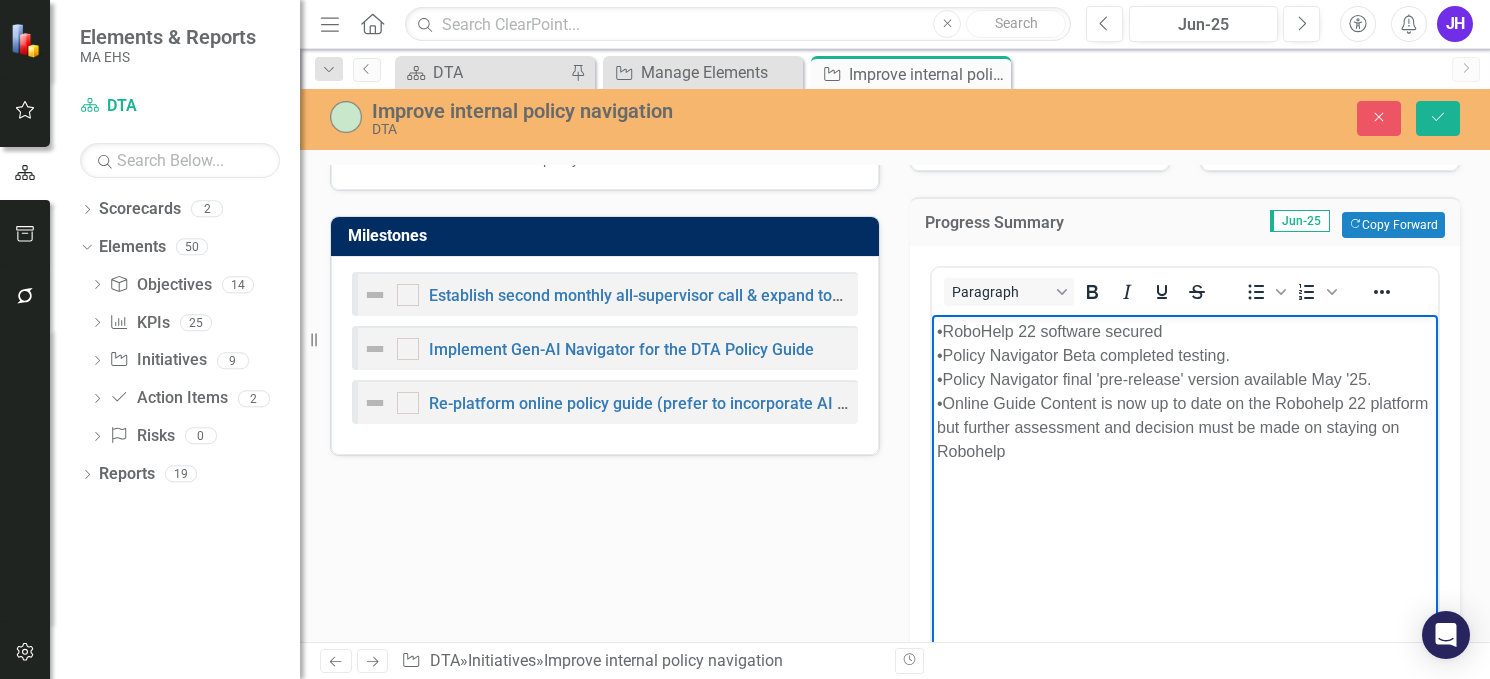scroll, scrollTop: 253, scrollLeft: 0, axis: vertical 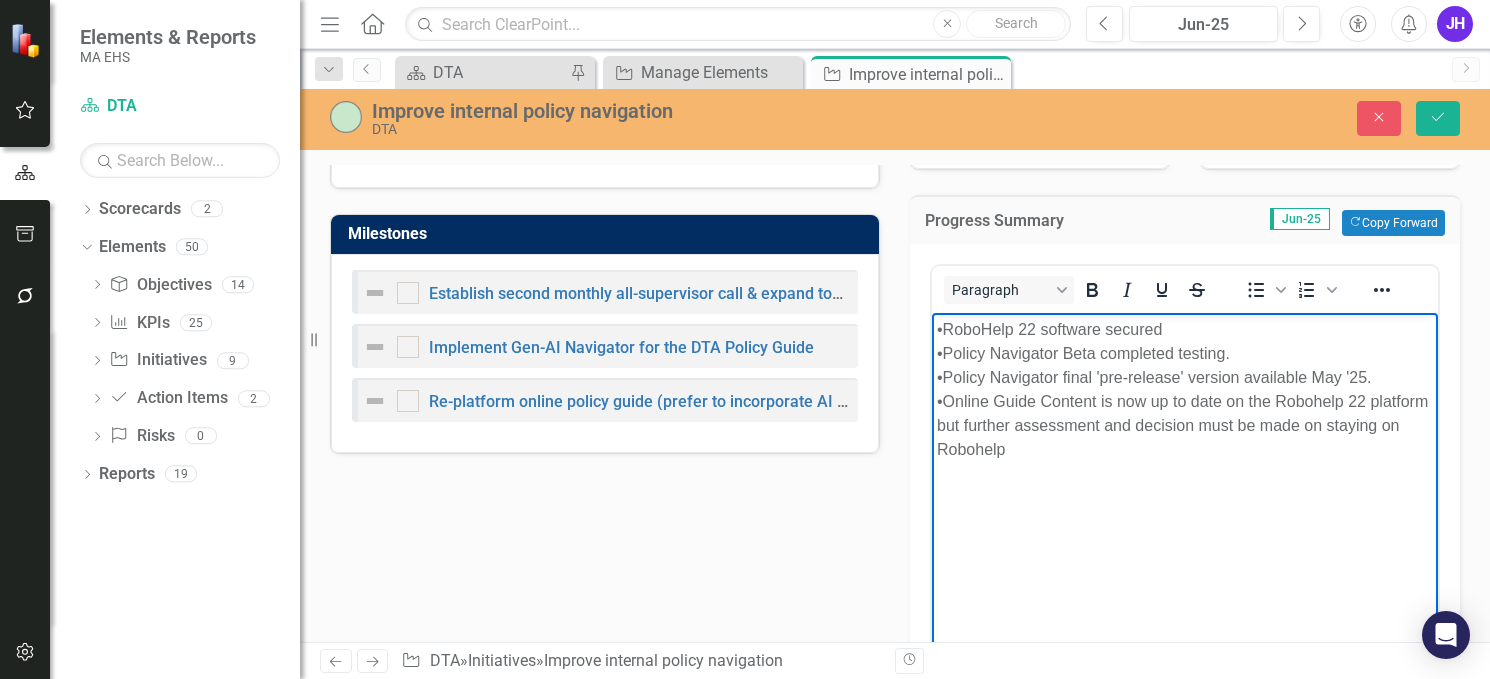 drag, startPoint x: 1102, startPoint y: 453, endPoint x: 1805, endPoint y: 619, distance: 722.333 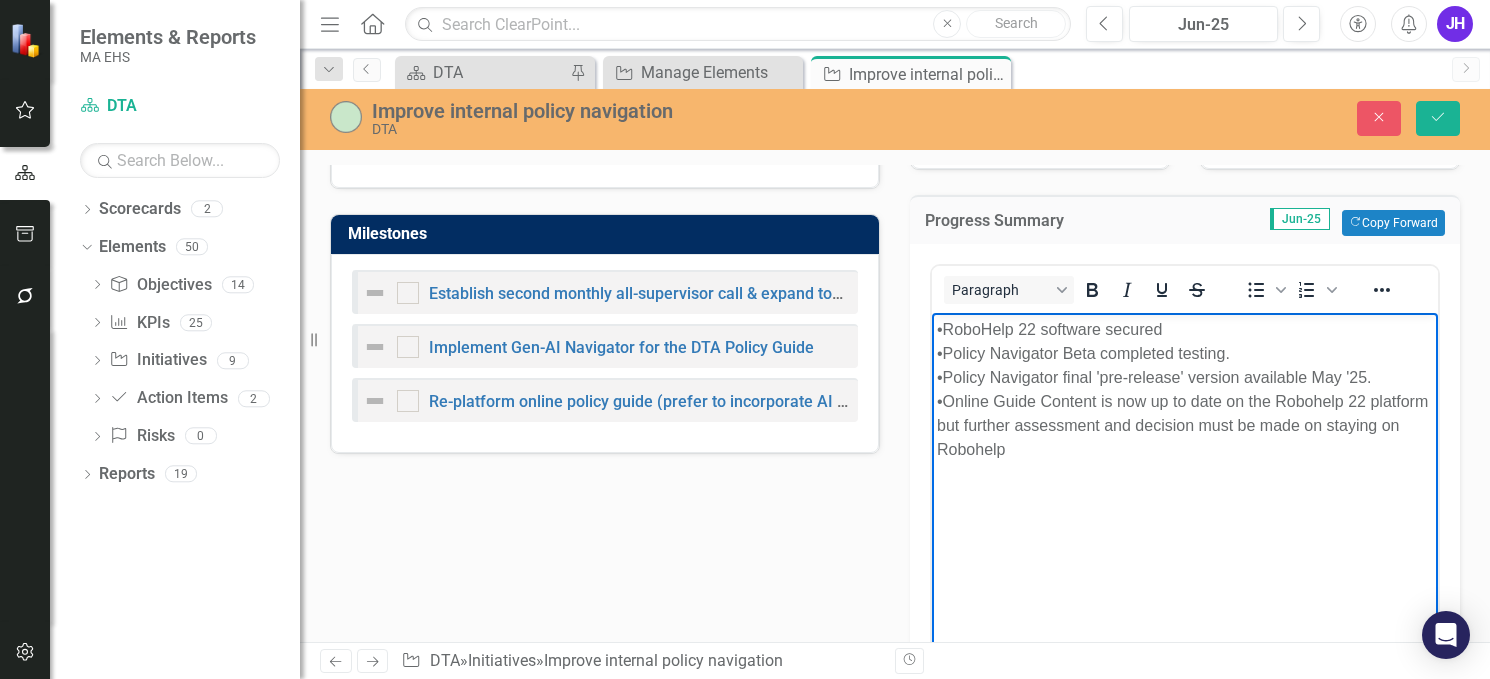 click on "•RoboHelp 22 software secured •Policy Navigator Beta completed testing. •Policy Navigator final 'pre-release' version available May '25. •Online Guide Content is now up to date on the Robohelp 22 platform but further assessment and decision must be made on staying on Robohelp" at bounding box center (1185, 462) 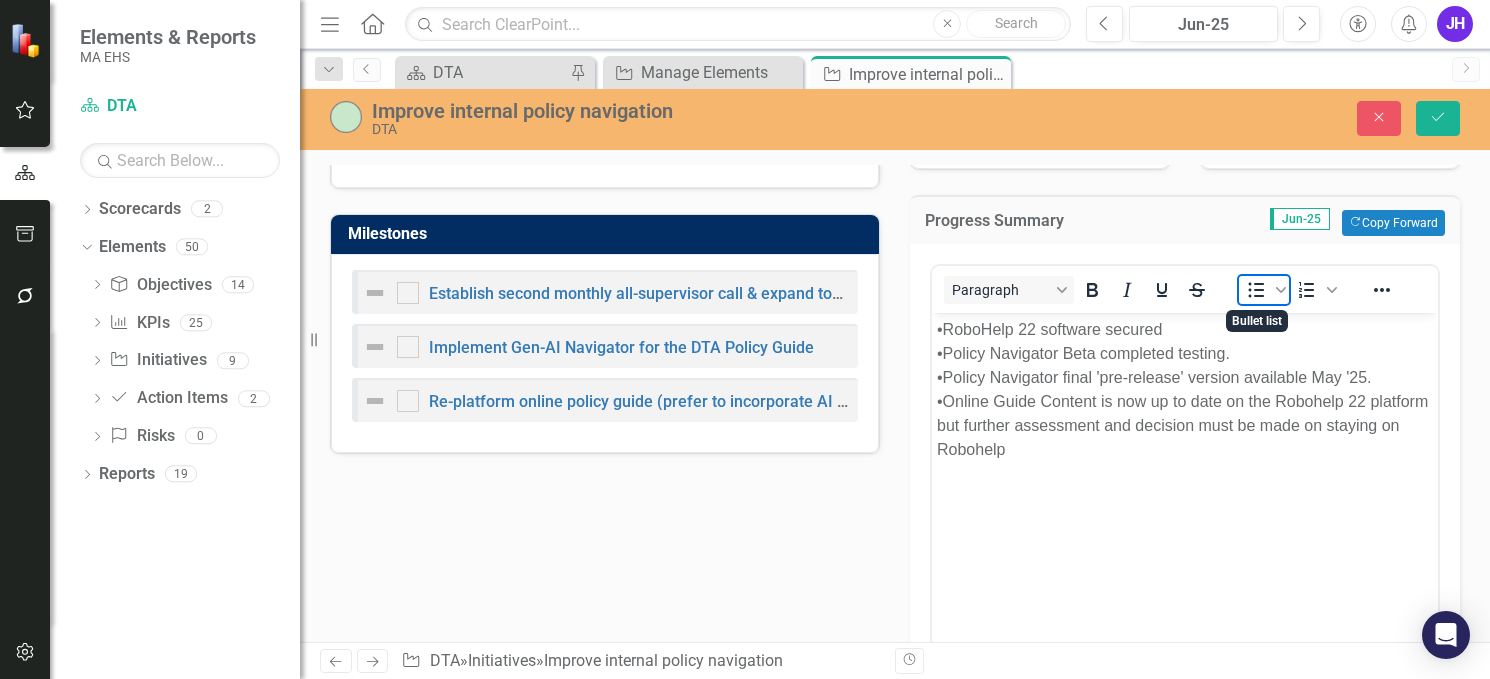 click 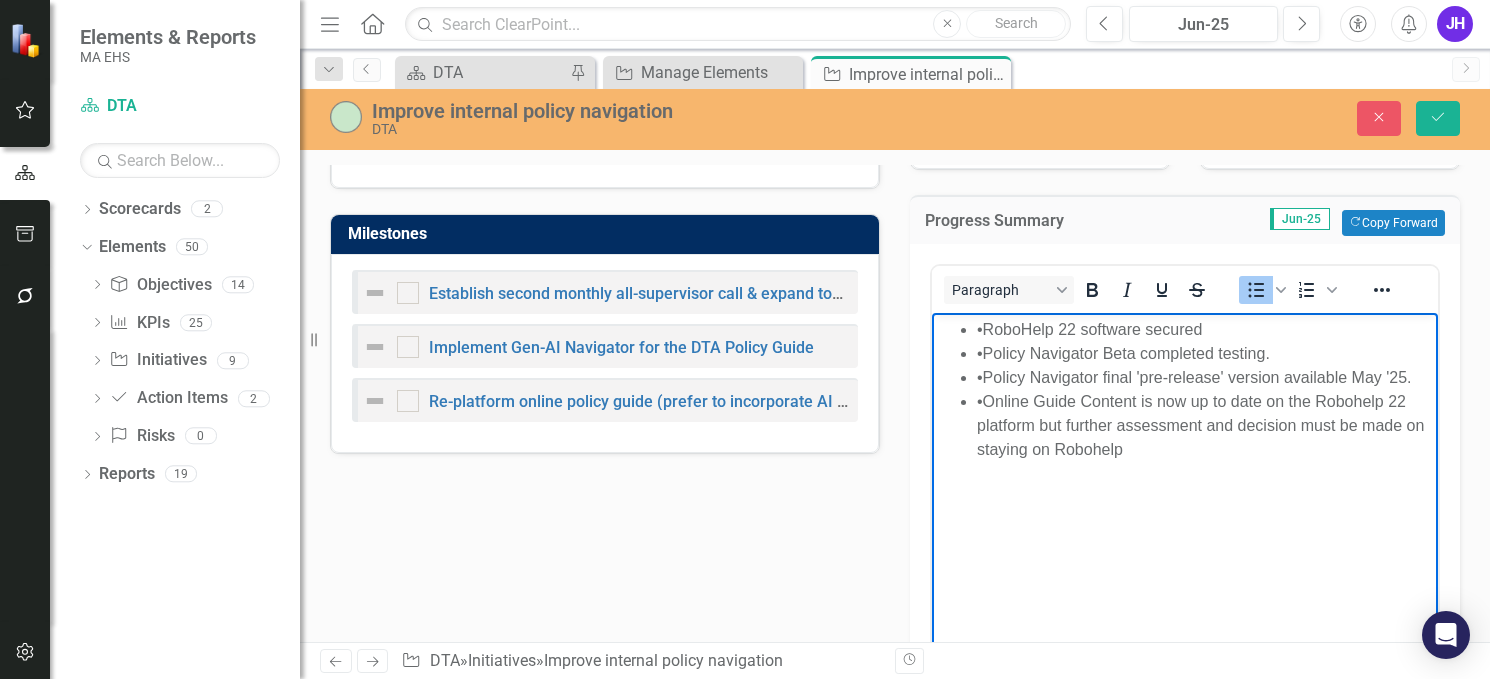 click on "•RoboHelp 22 software secured" at bounding box center [1205, 329] 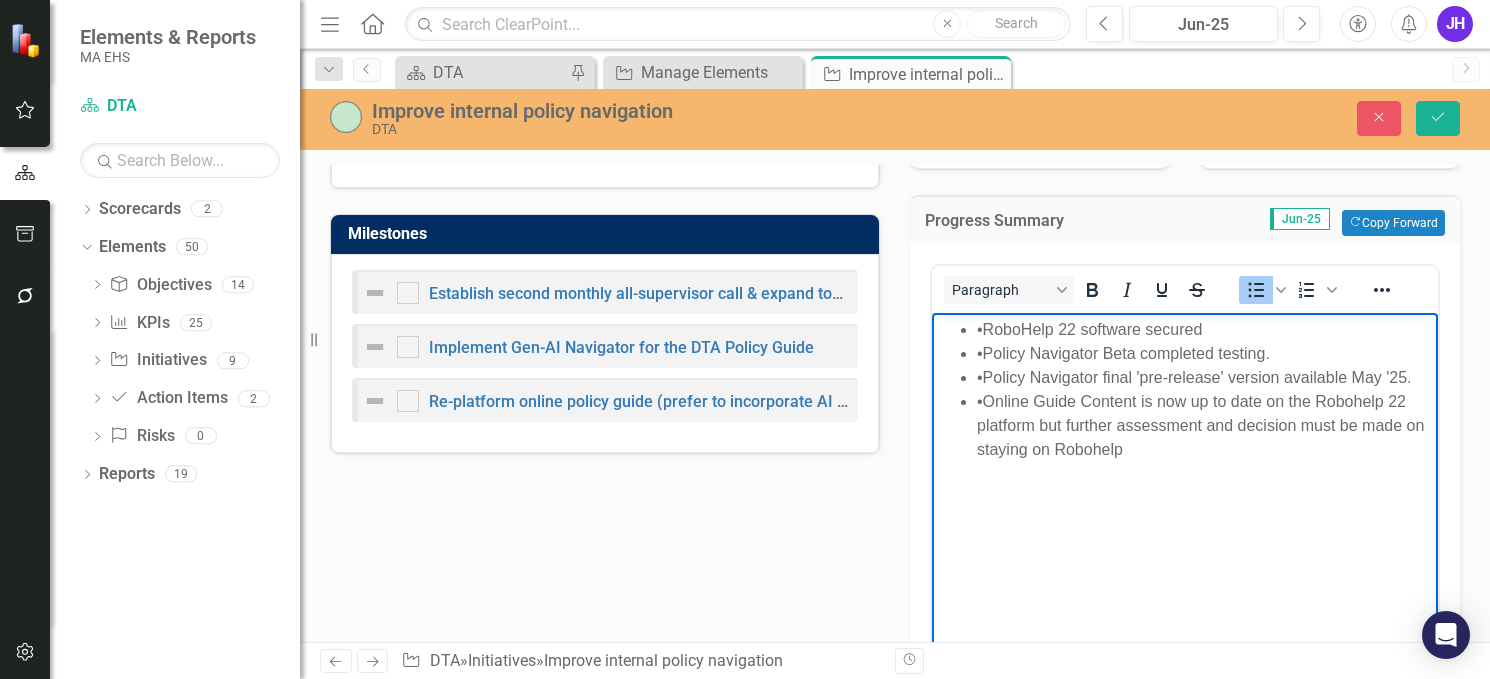 click on "•RoboHelp 22 software secured" at bounding box center [1205, 329] 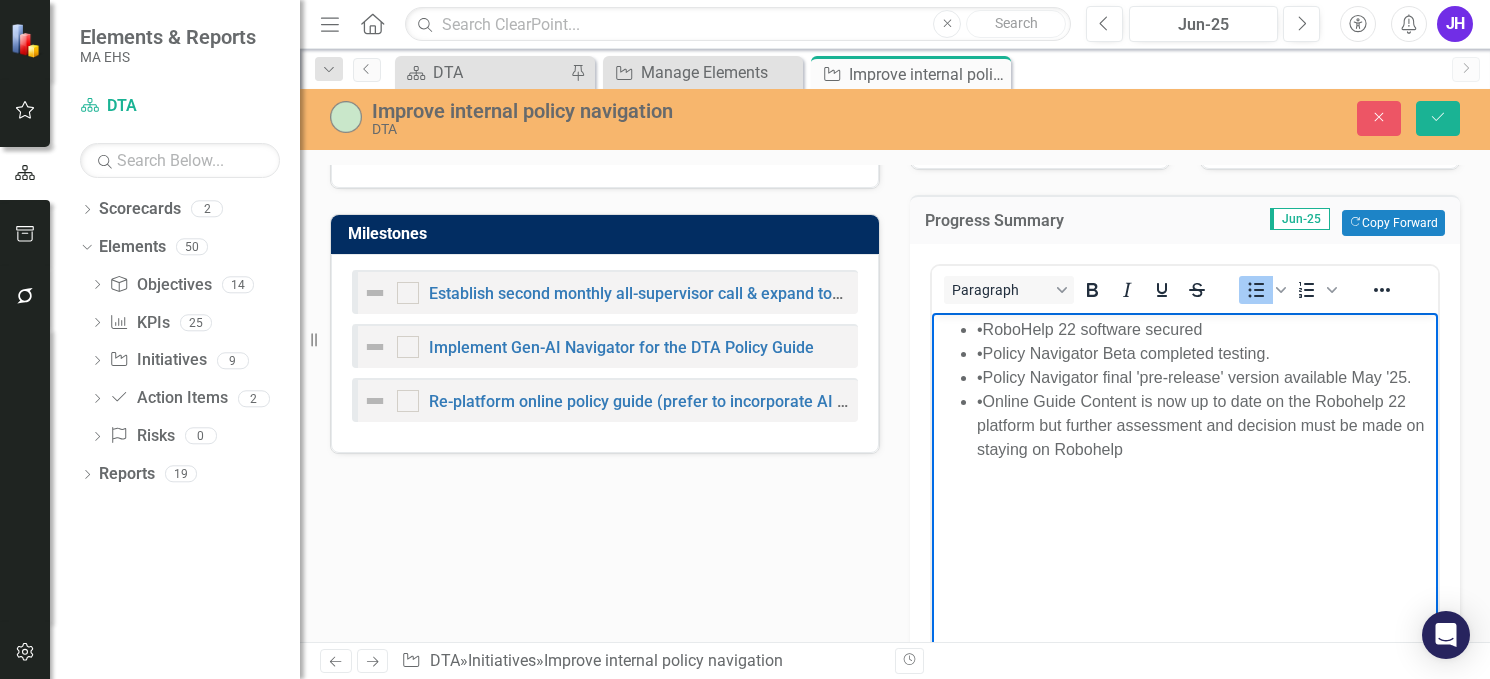 type 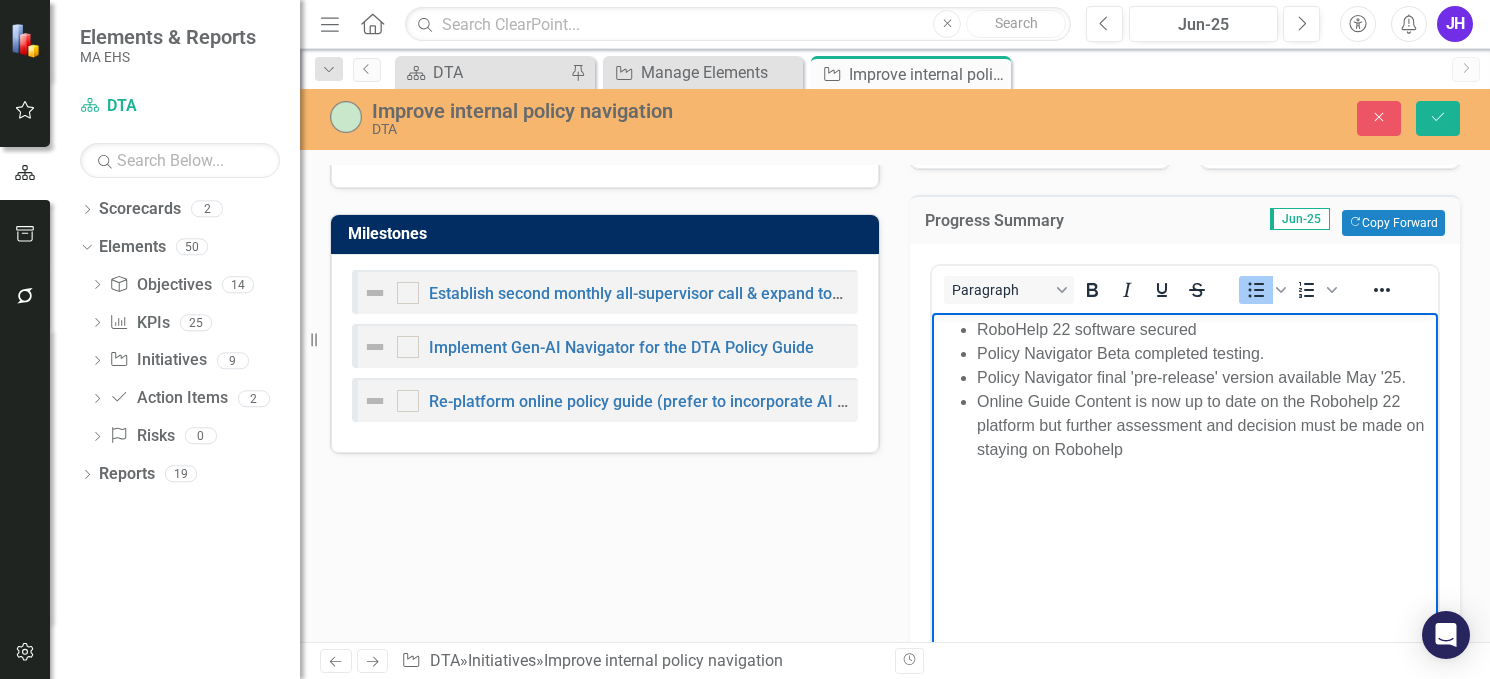 click on "RoboHelp 22 software secured" at bounding box center (1205, 329) 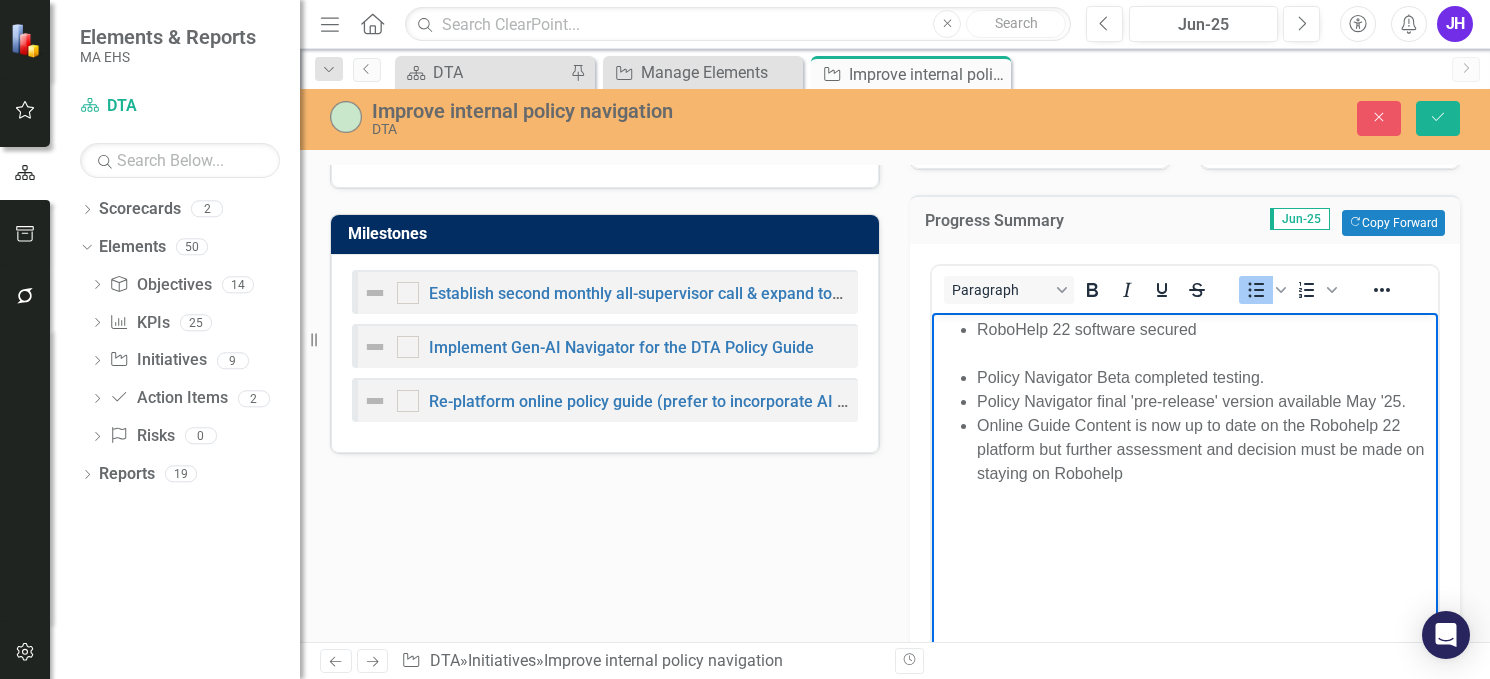 click on "Policy Navigator Beta completed testing." at bounding box center [1205, 377] 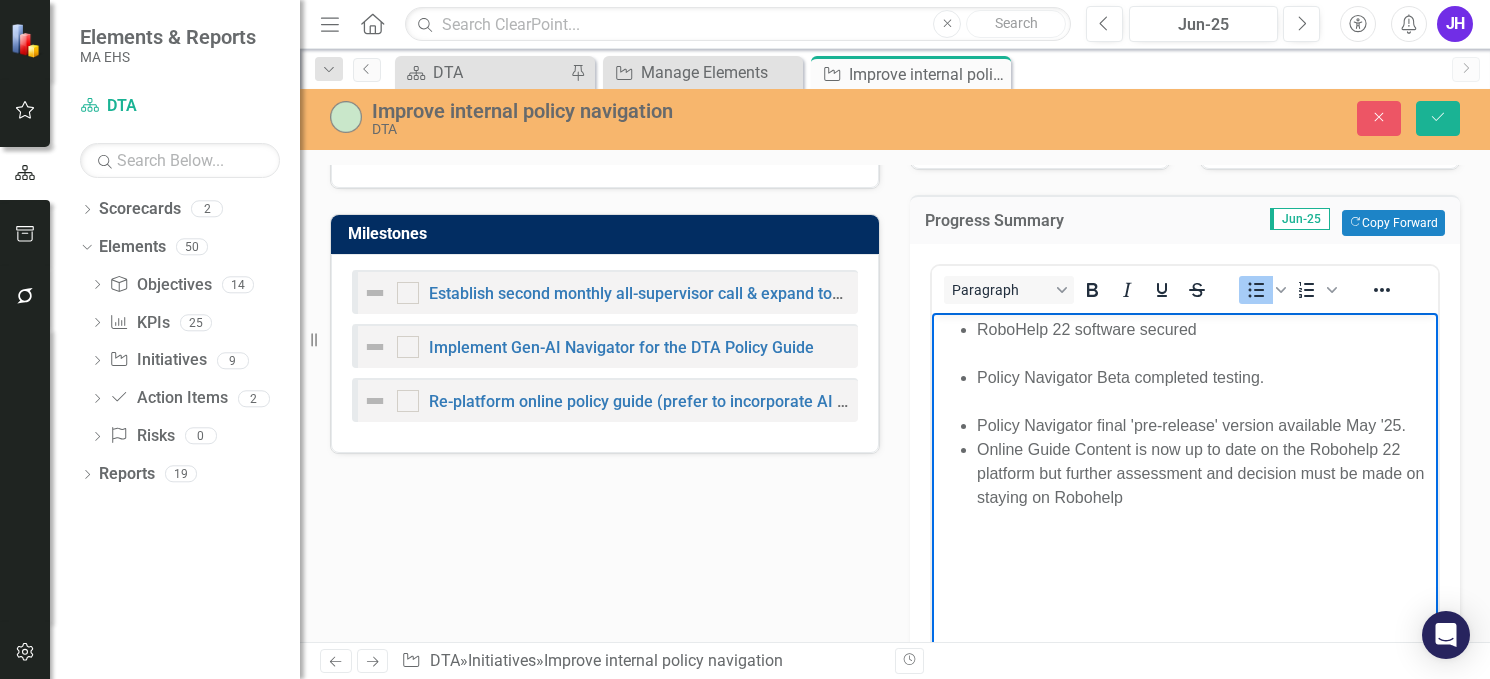 click on "Policy Navigator final 'pre-release' version available May '25." at bounding box center [1205, 425] 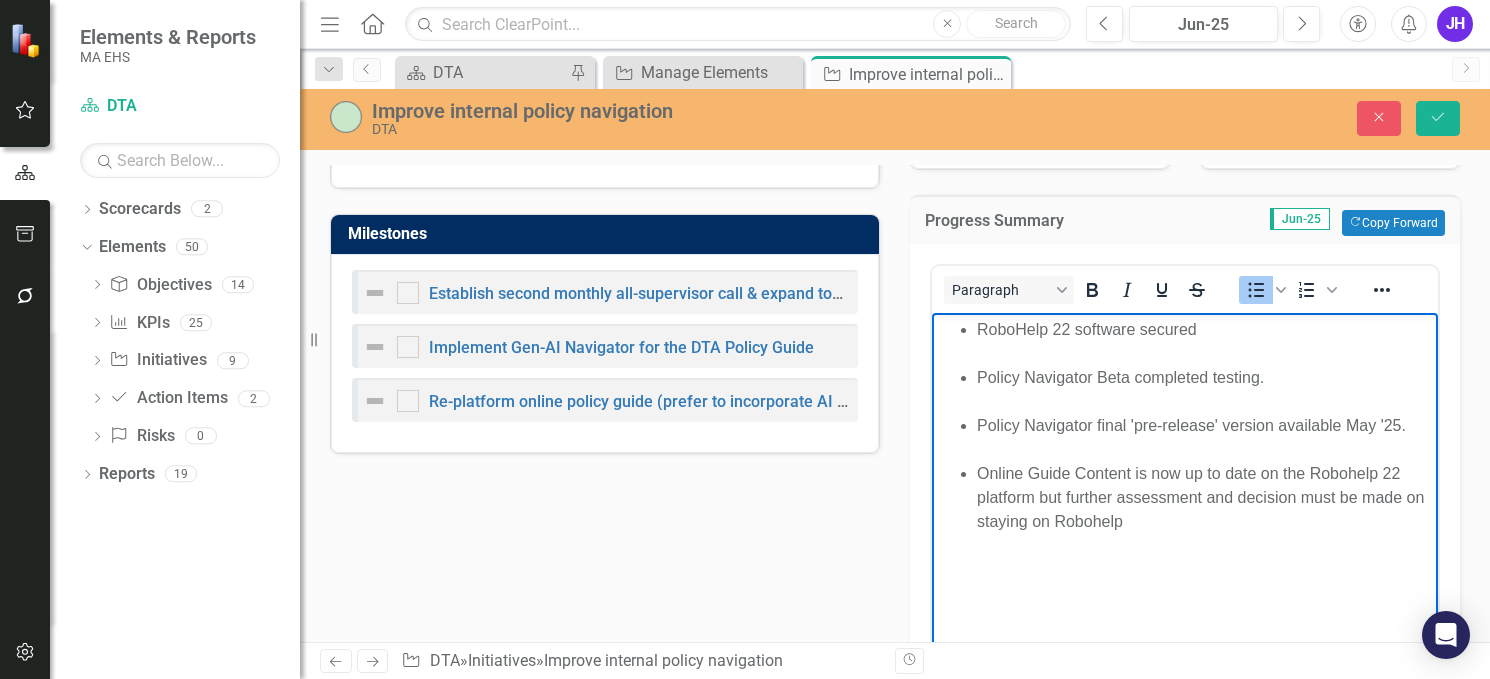 click on "Policy Navigator final 'pre-release' version available May '25." at bounding box center [1205, 437] 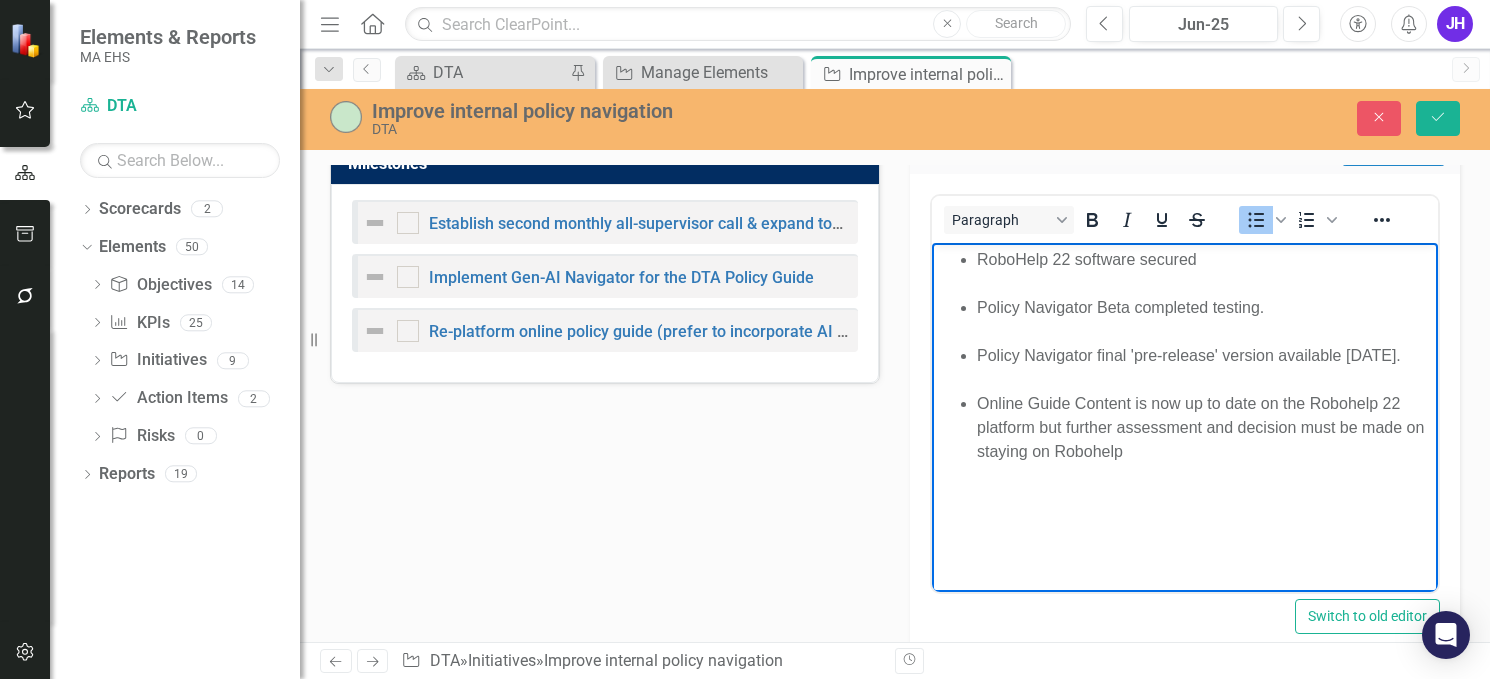 scroll, scrollTop: 353, scrollLeft: 0, axis: vertical 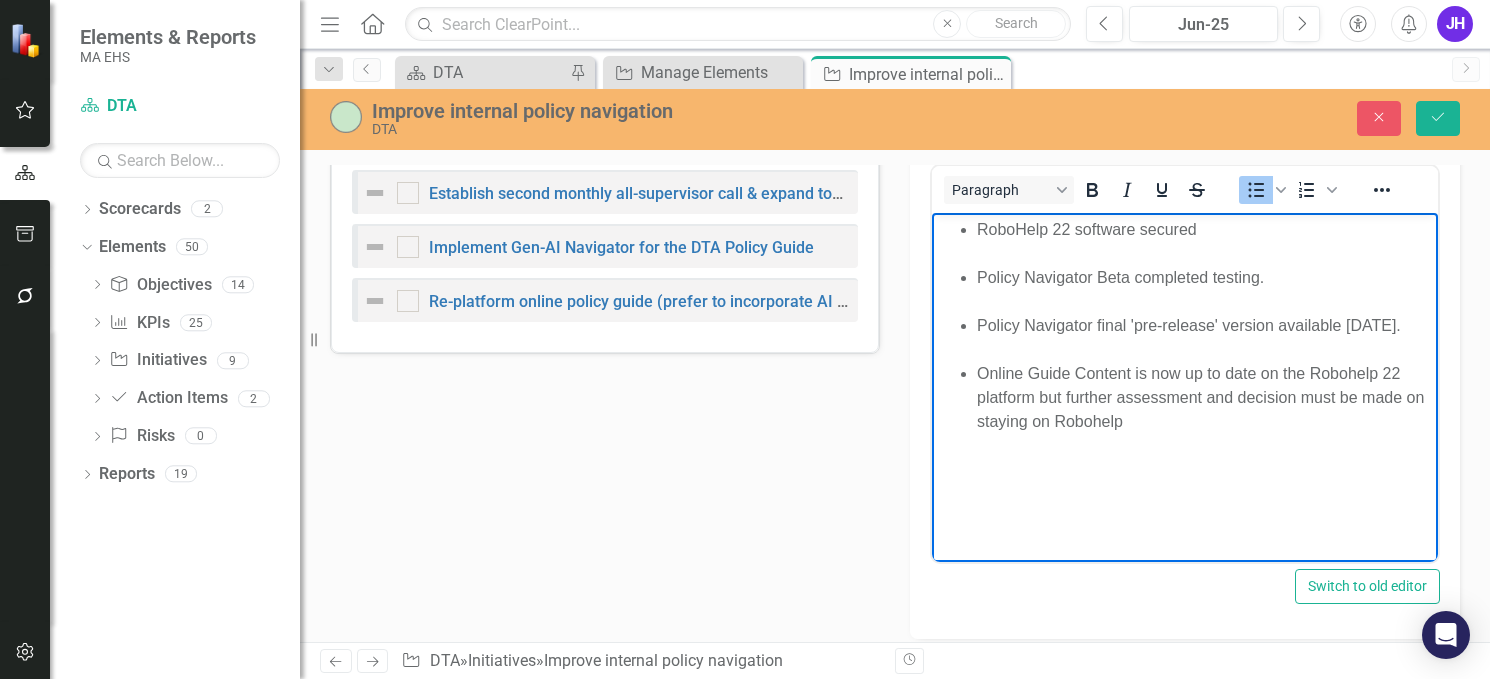 click on "Online Guide Content is now up to date on the Robohelp 22 platform but further assessment and decision must be made on staying on Robohelp" at bounding box center (1205, 397) 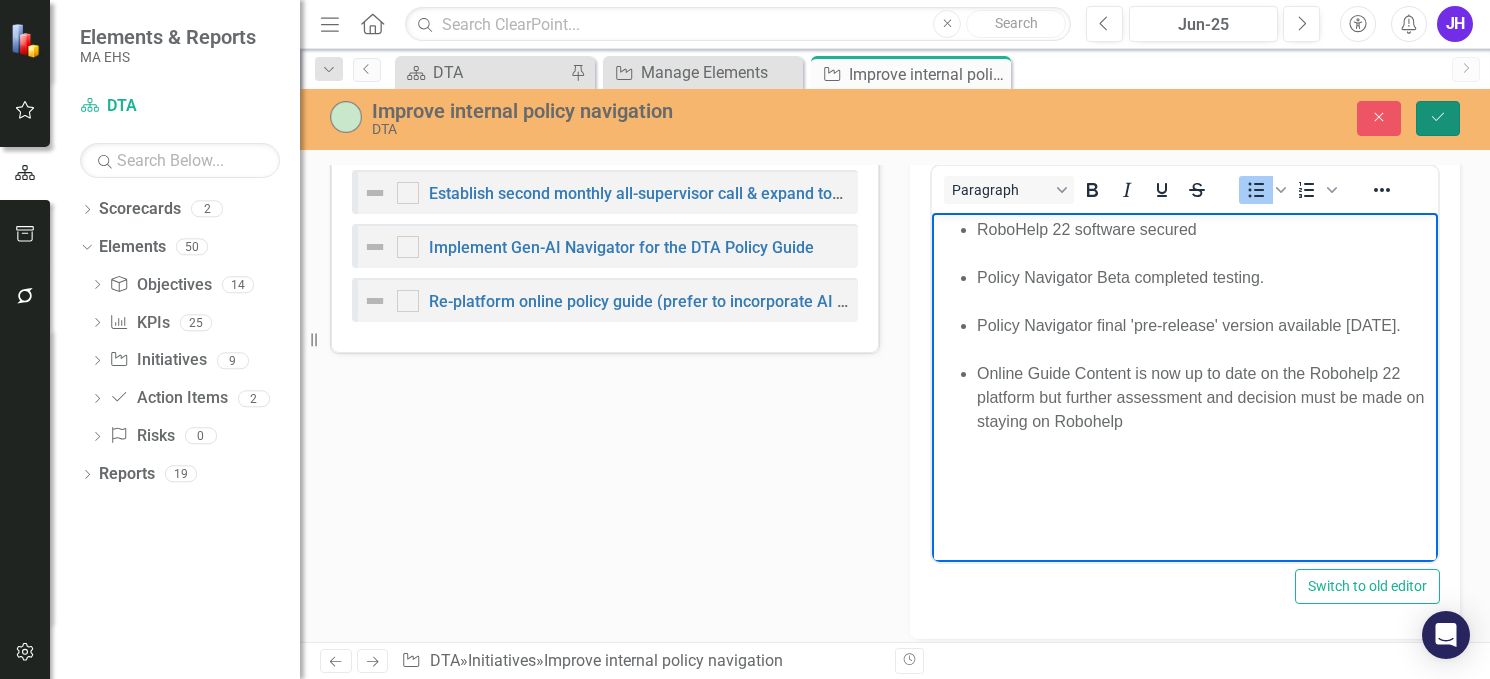 click on "Save" 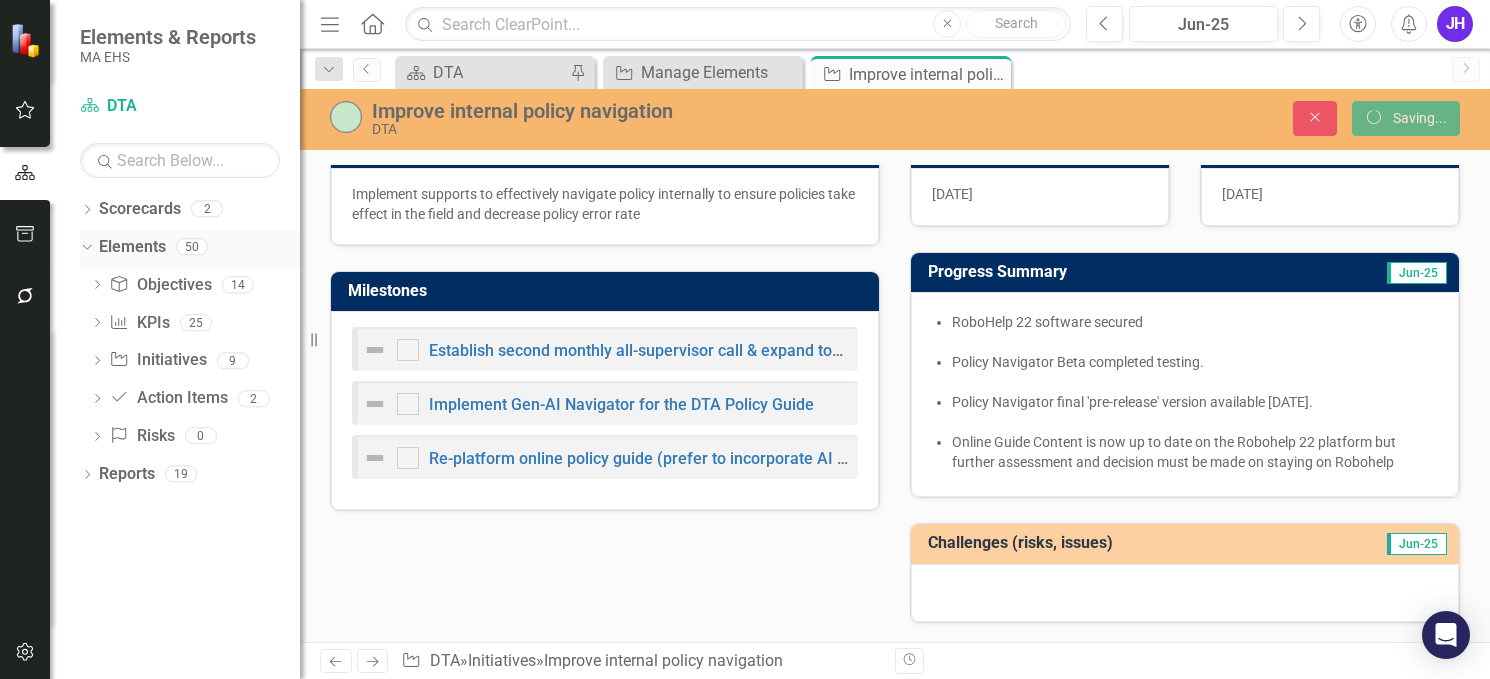 scroll, scrollTop: 196, scrollLeft: 0, axis: vertical 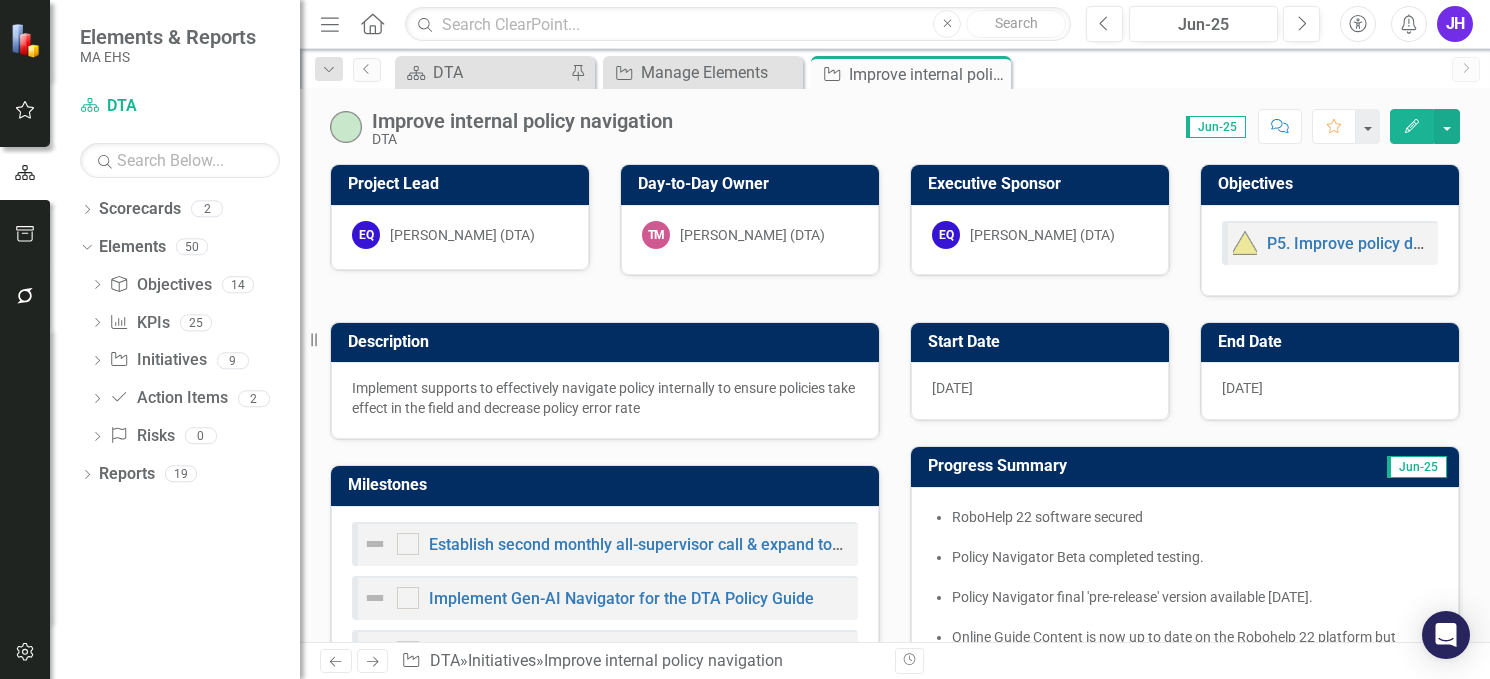 click on "Description Implement supports to effectively navigate policy internally to ensure policies take effect in the field and decrease policy error rate" at bounding box center [605, 369] 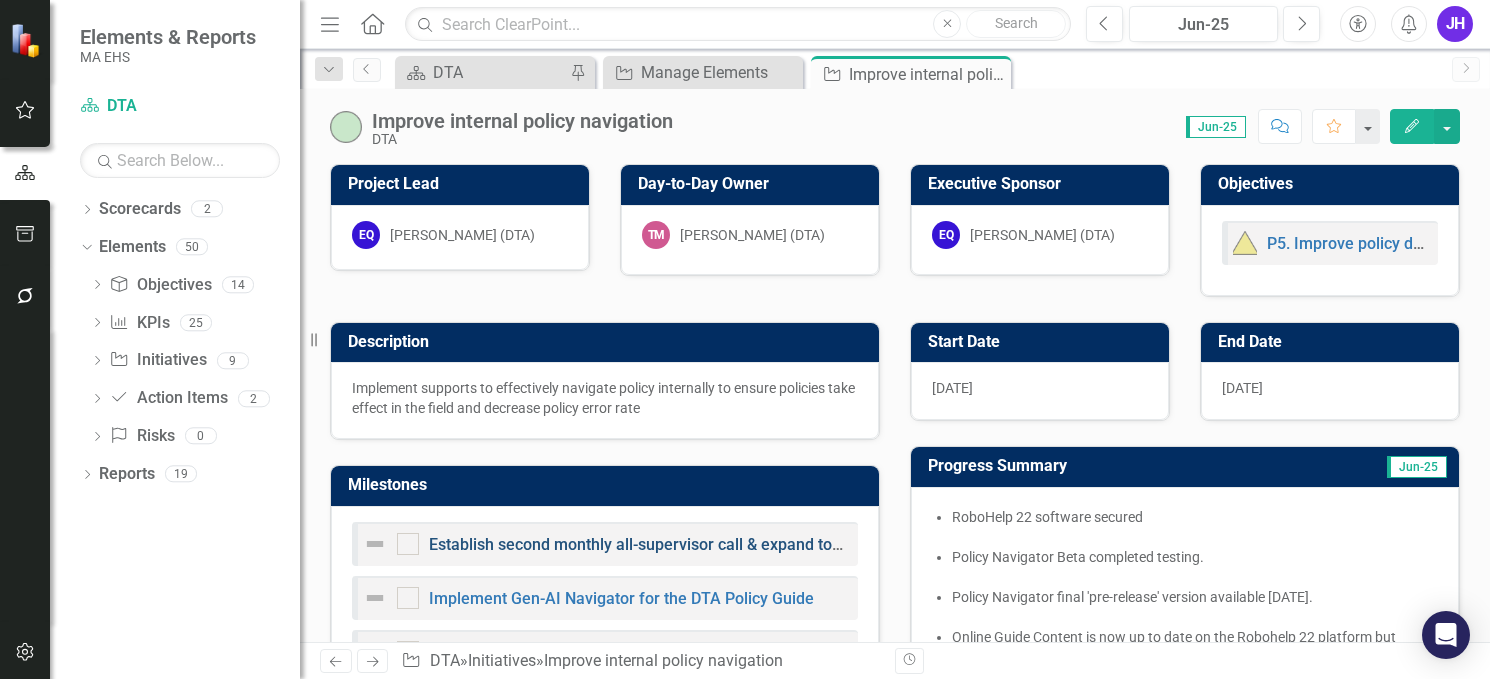 click on "Establish second monthly all-supervisor call & expand topics at statewide mtg." at bounding box center [709, 544] 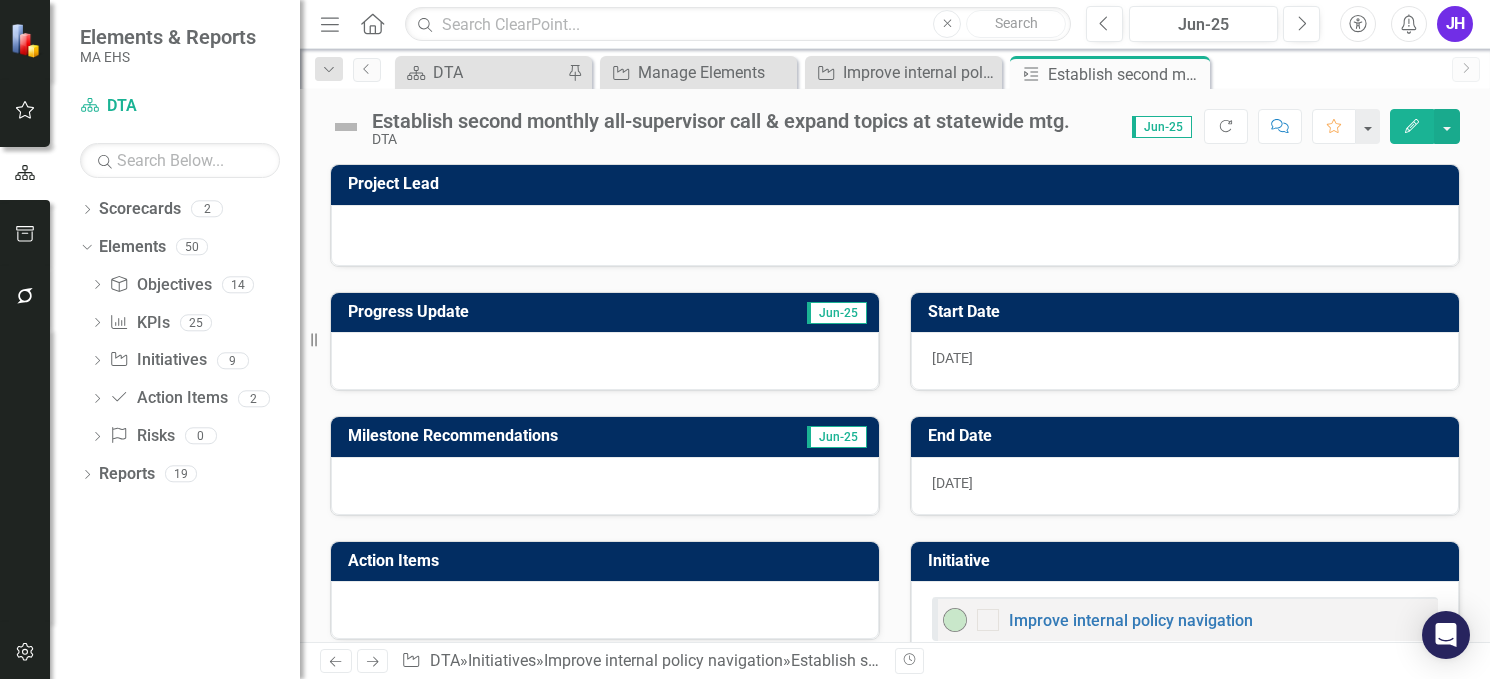 click at bounding box center (895, 235) 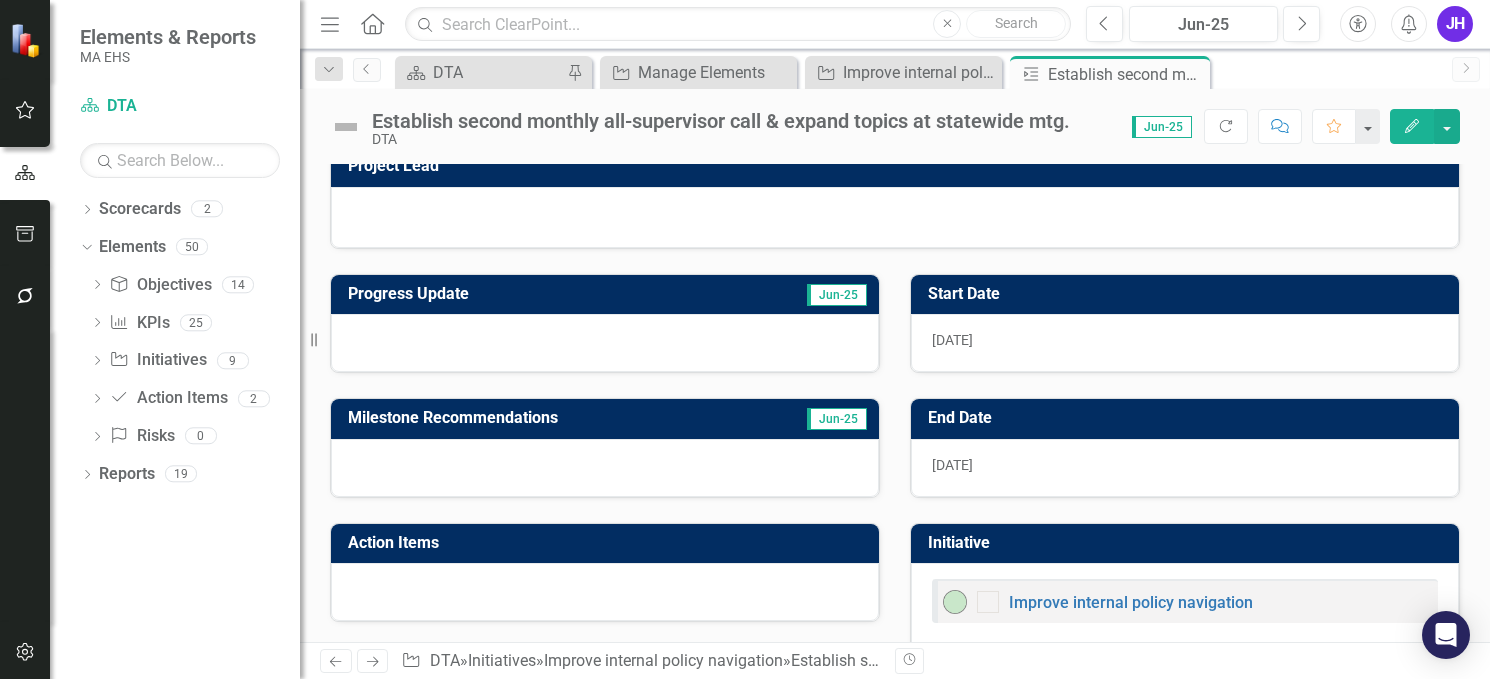 scroll, scrollTop: 0, scrollLeft: 0, axis: both 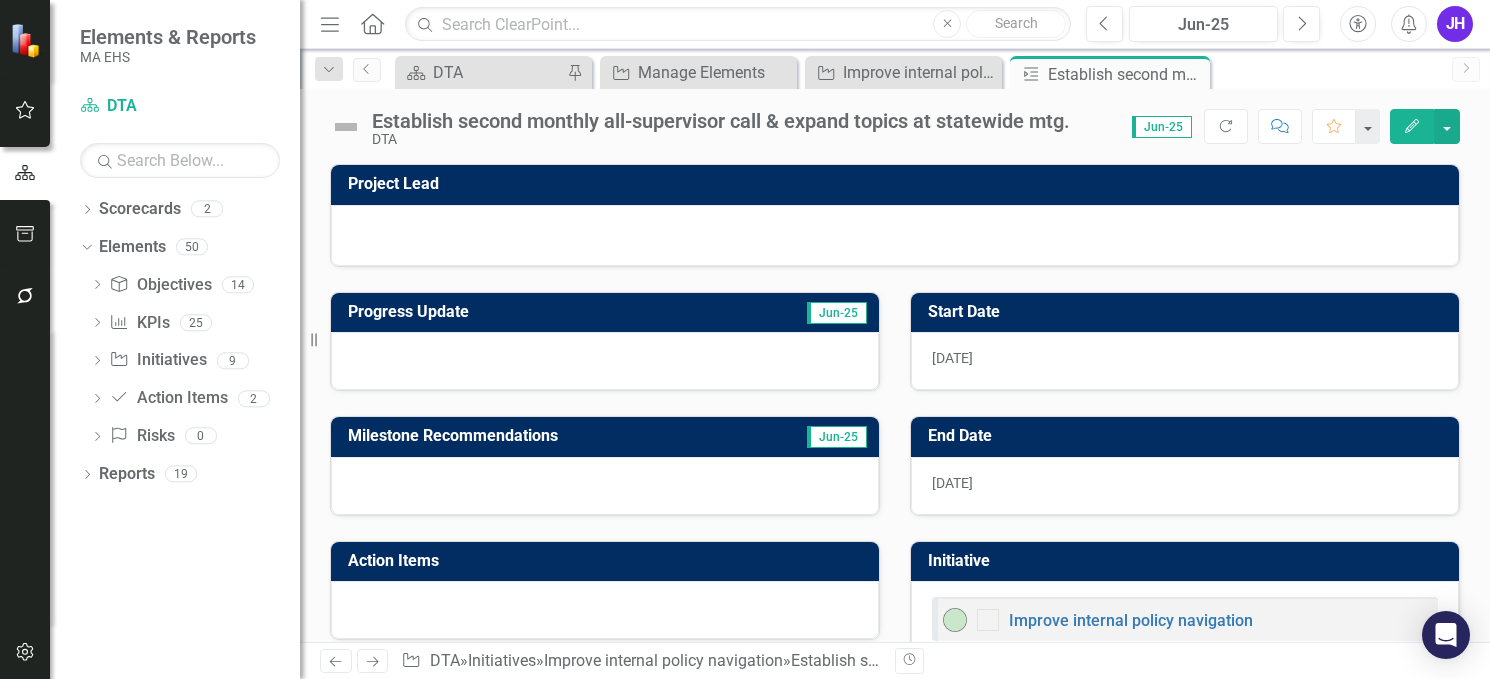 click at bounding box center (605, 361) 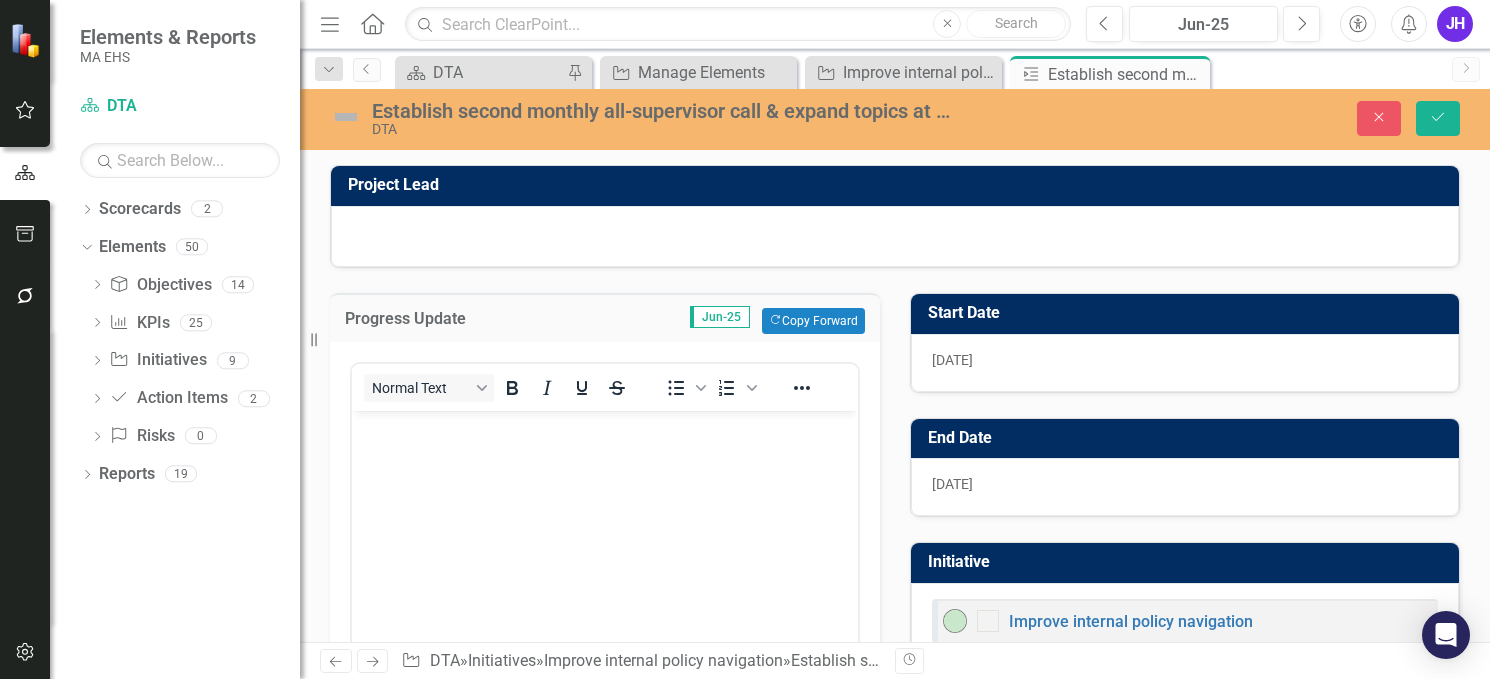 scroll, scrollTop: 0, scrollLeft: 0, axis: both 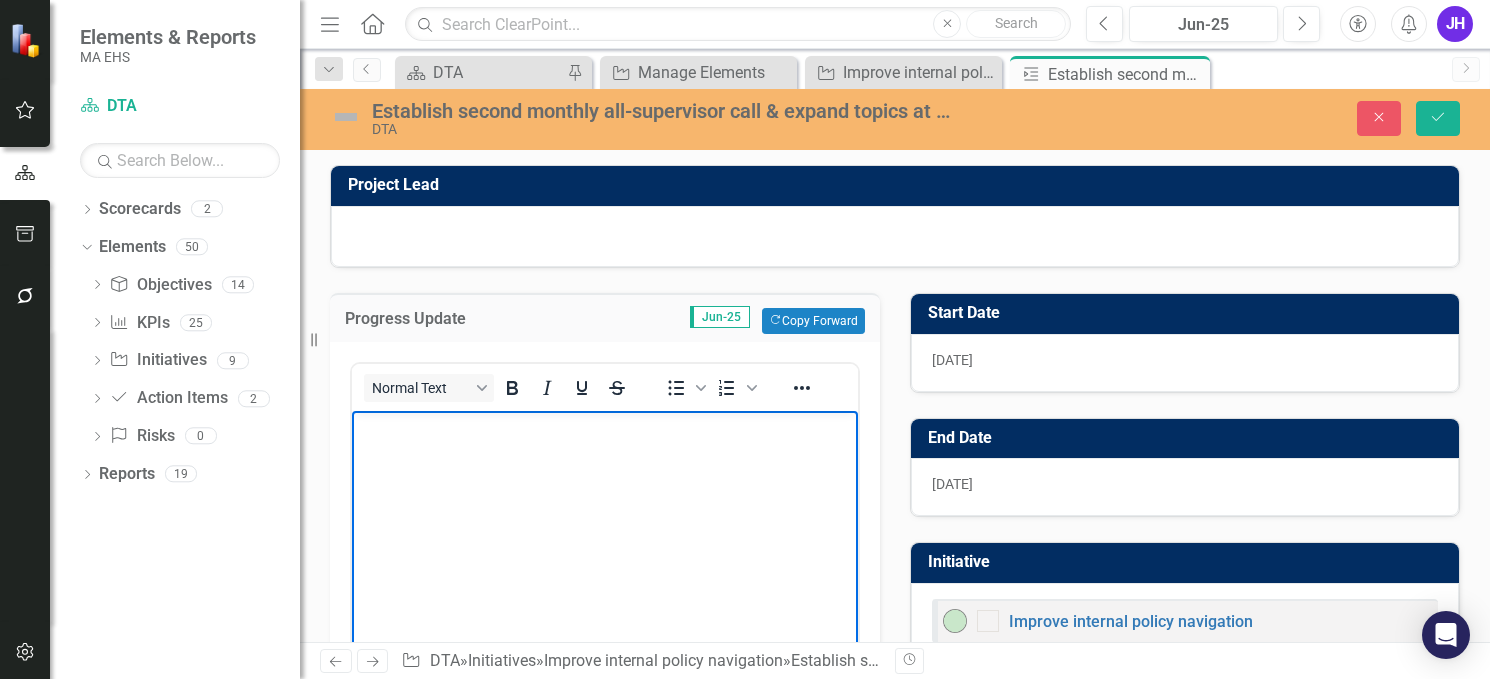 click at bounding box center (605, 561) 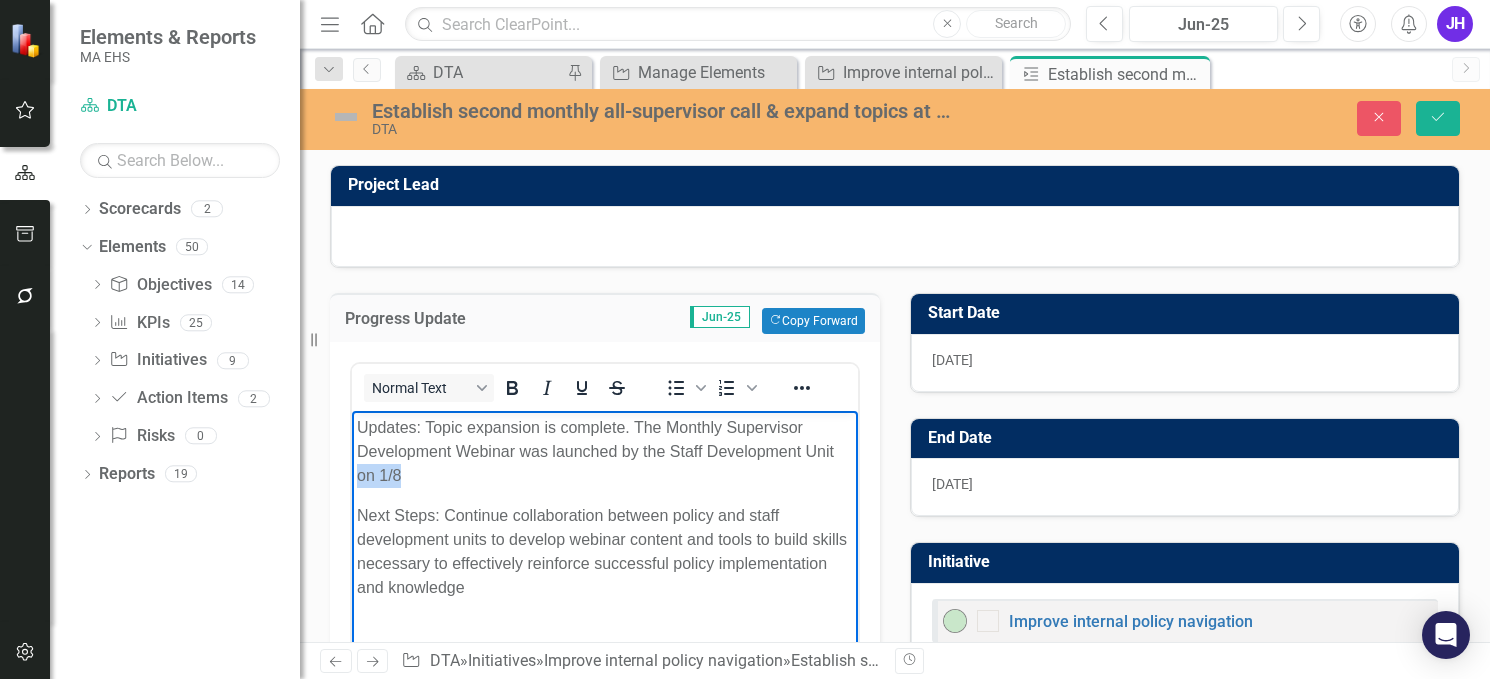 drag, startPoint x: 468, startPoint y: 478, endPoint x: 358, endPoint y: 480, distance: 110.01818 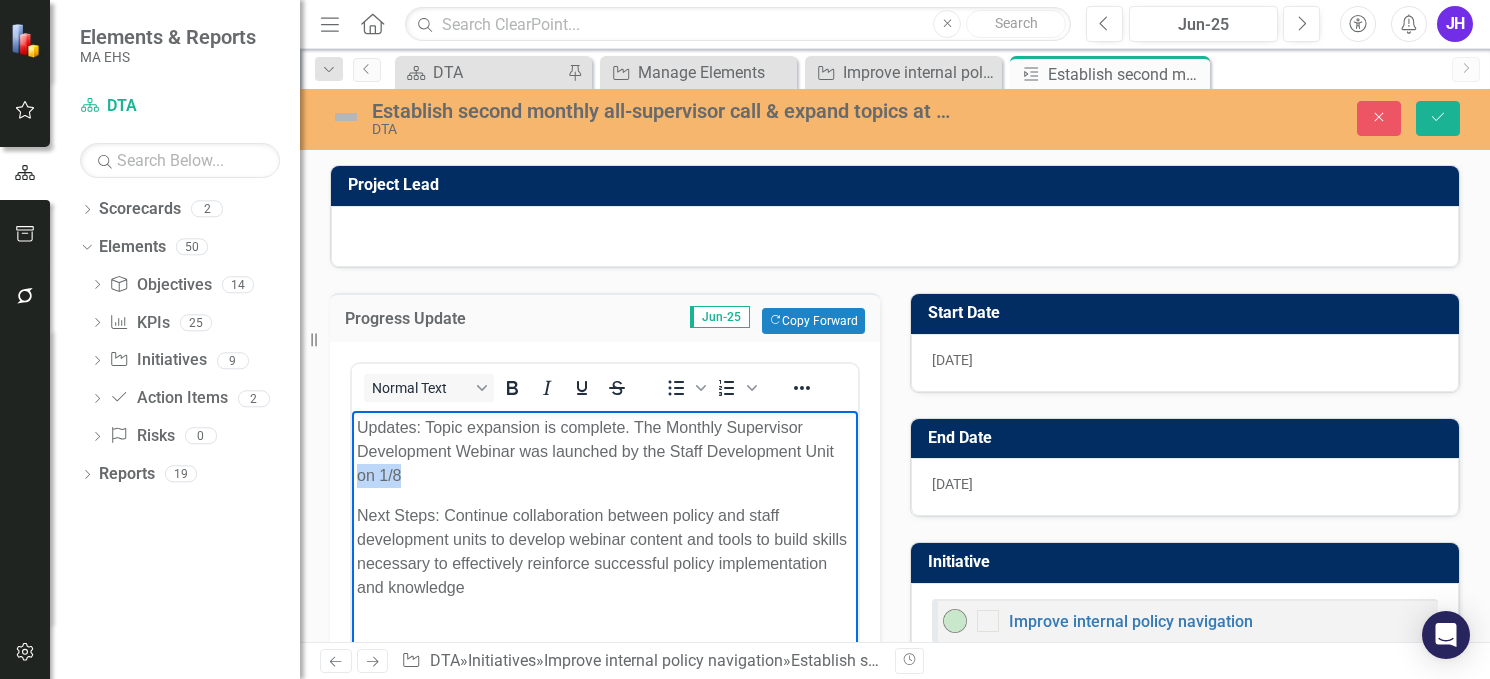 click on "Updates: Topic expansion is complete. The Monthly Supervisor Development Webinar was launched by the Staff Development Unit on 1/8" at bounding box center (605, 452) 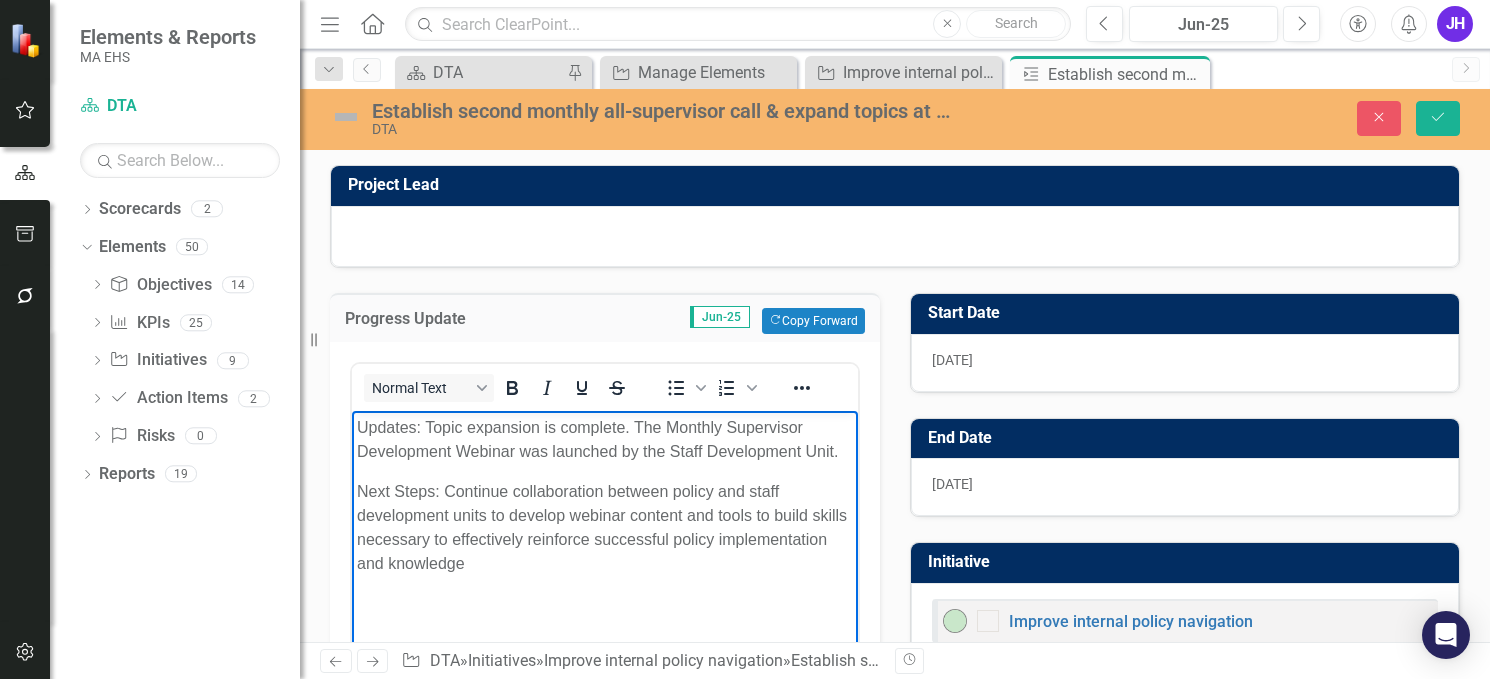 click on "6/30/25" at bounding box center (952, 484) 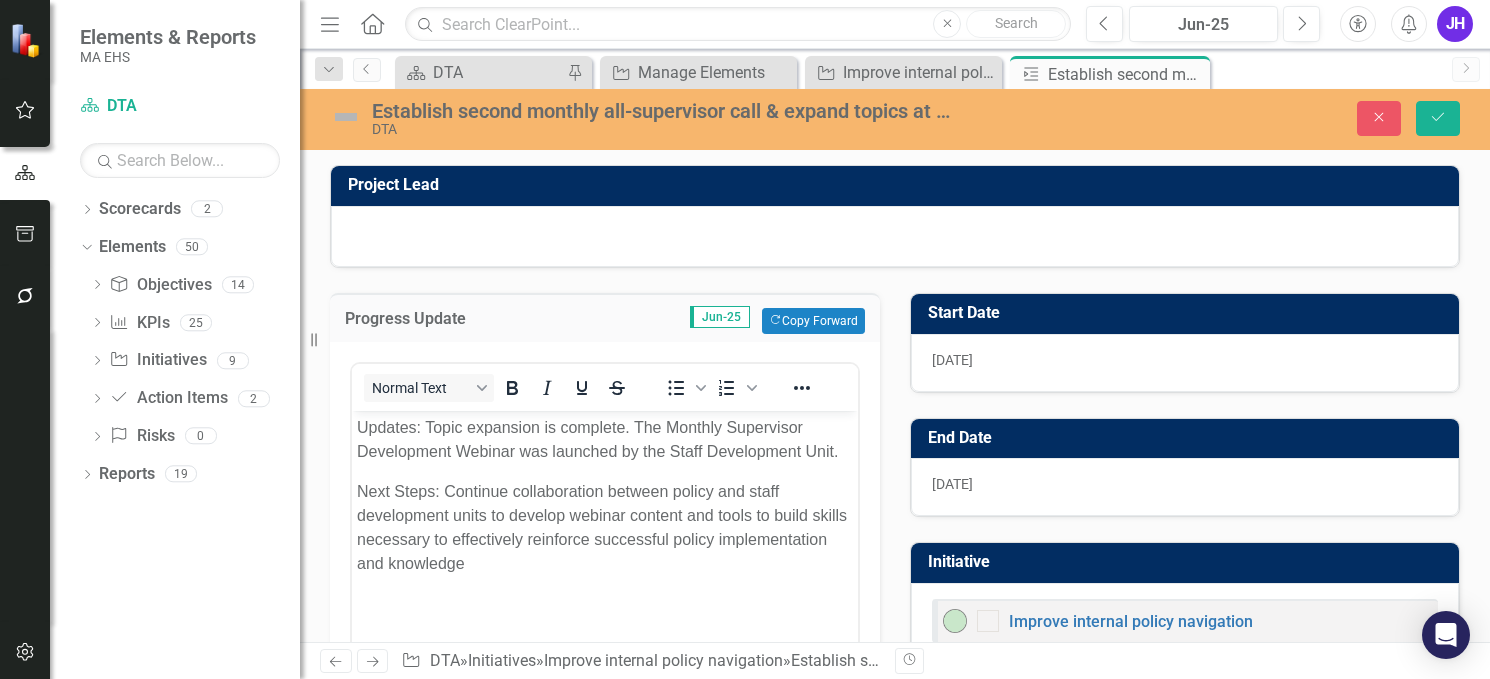 click on "6/30/25" at bounding box center (952, 484) 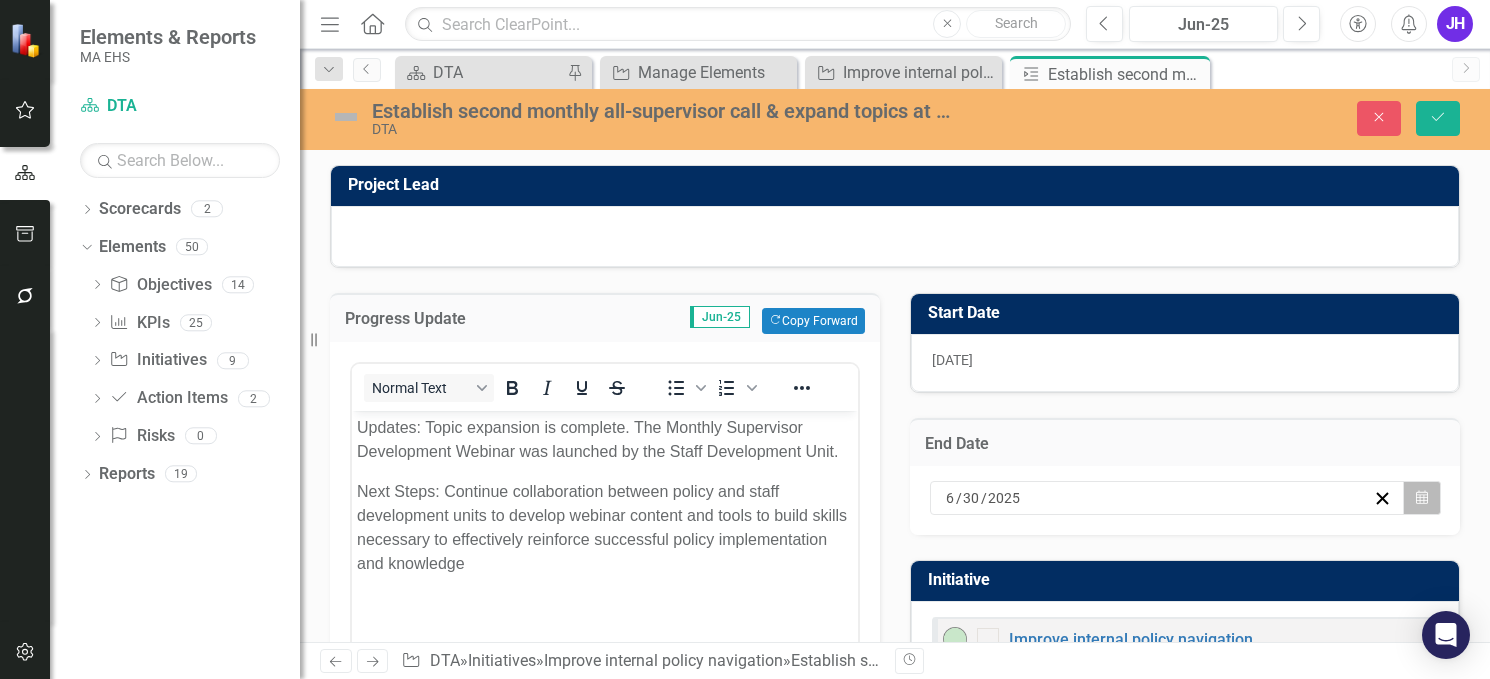 click 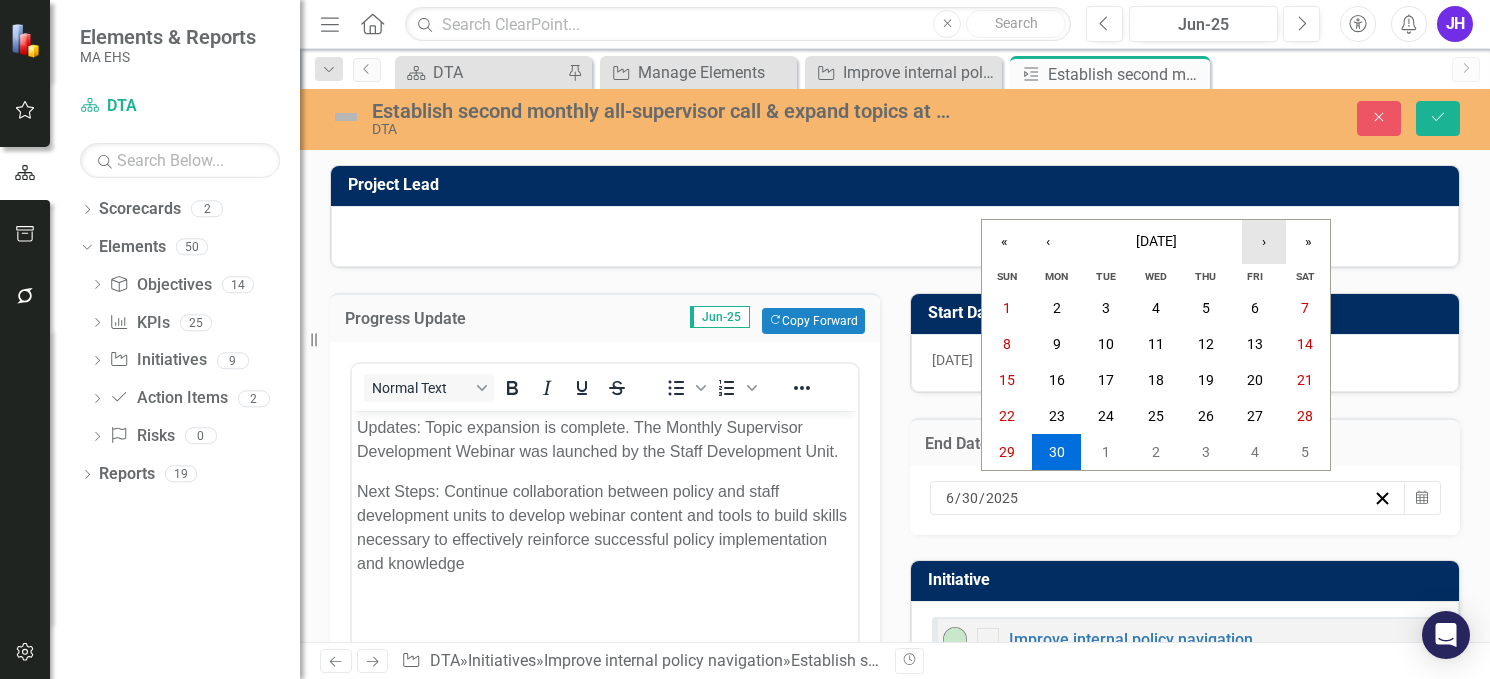 click on "›" at bounding box center [1264, 242] 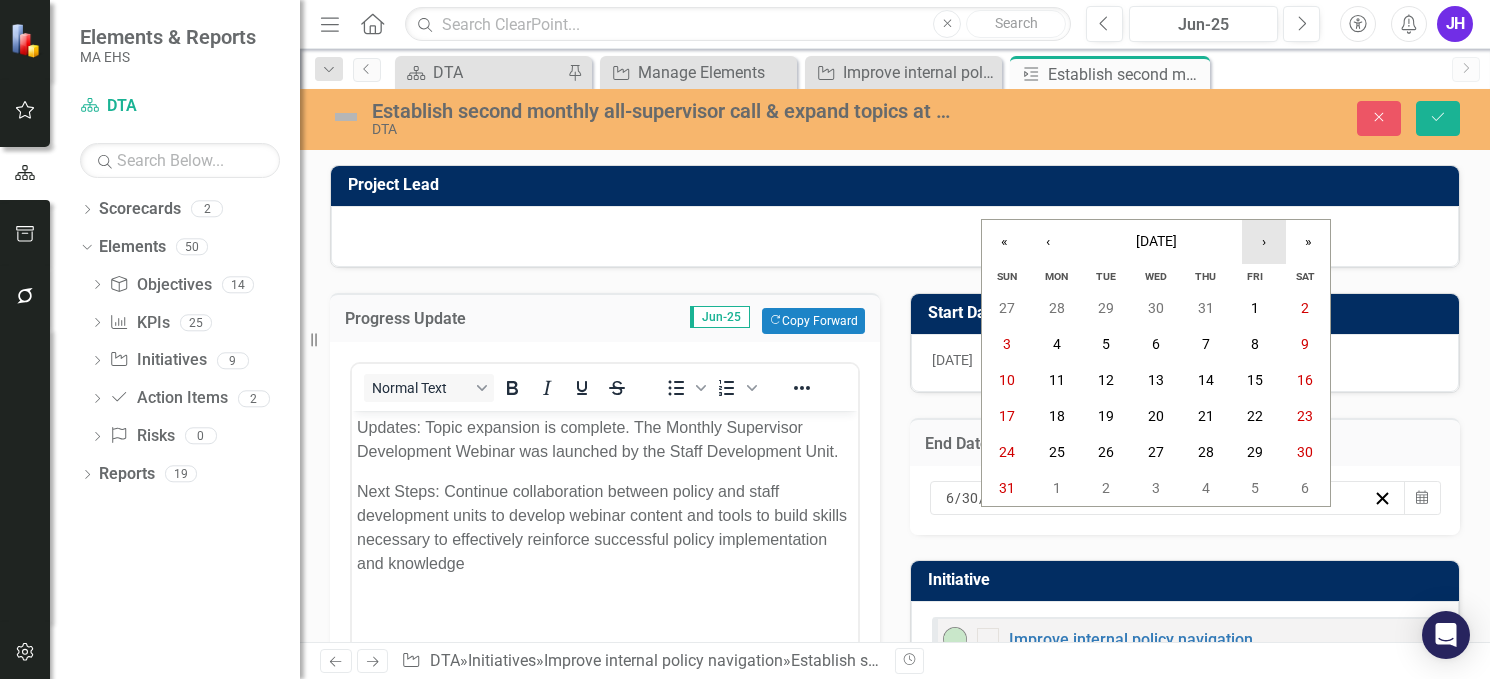 click on "›" at bounding box center (1264, 242) 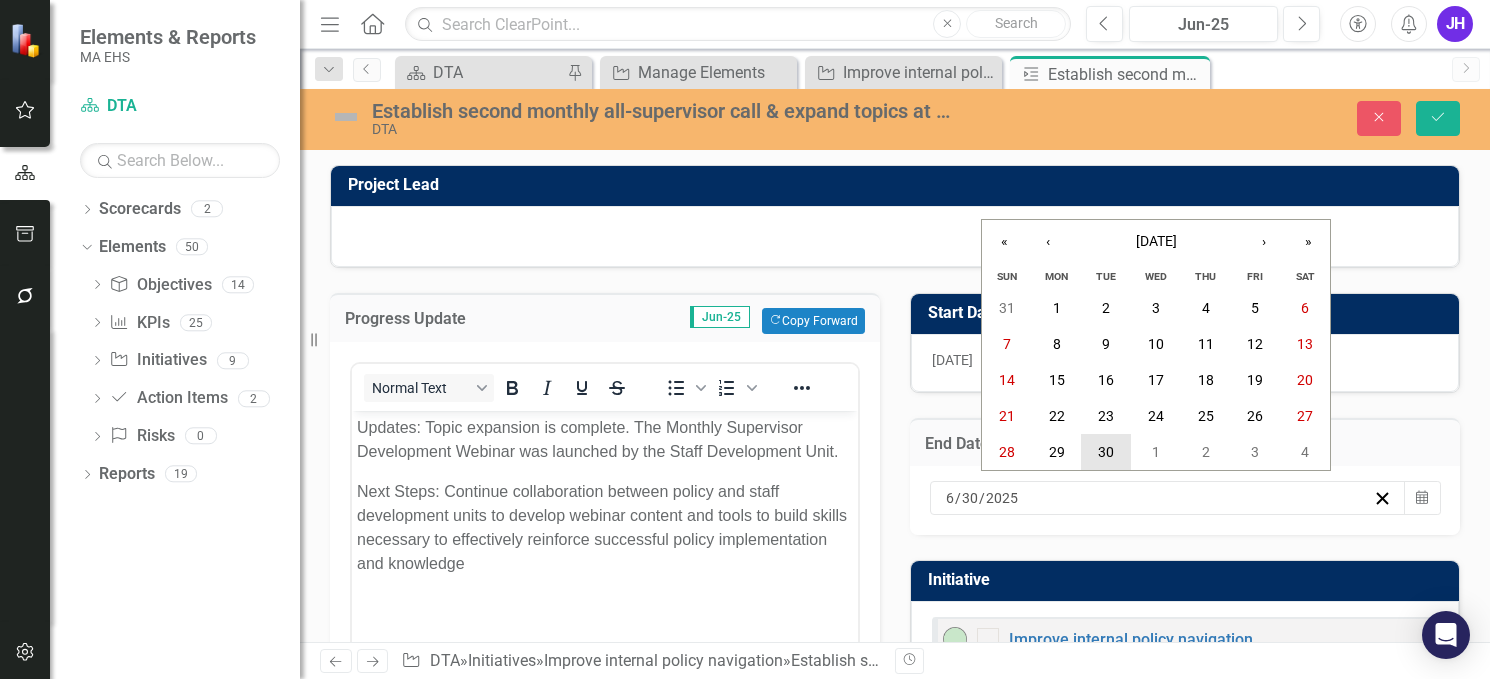 click on "30" at bounding box center [1106, 452] 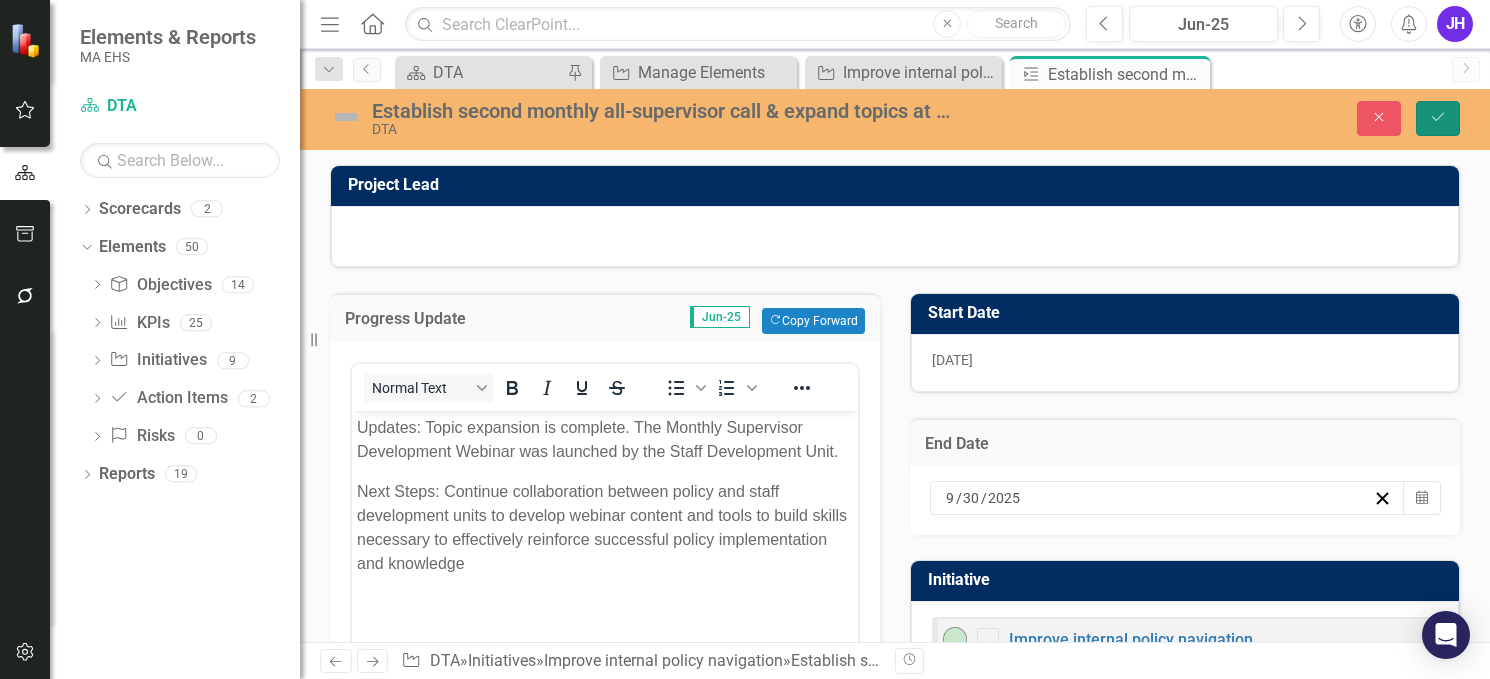 click on "Save" at bounding box center [1438, 118] 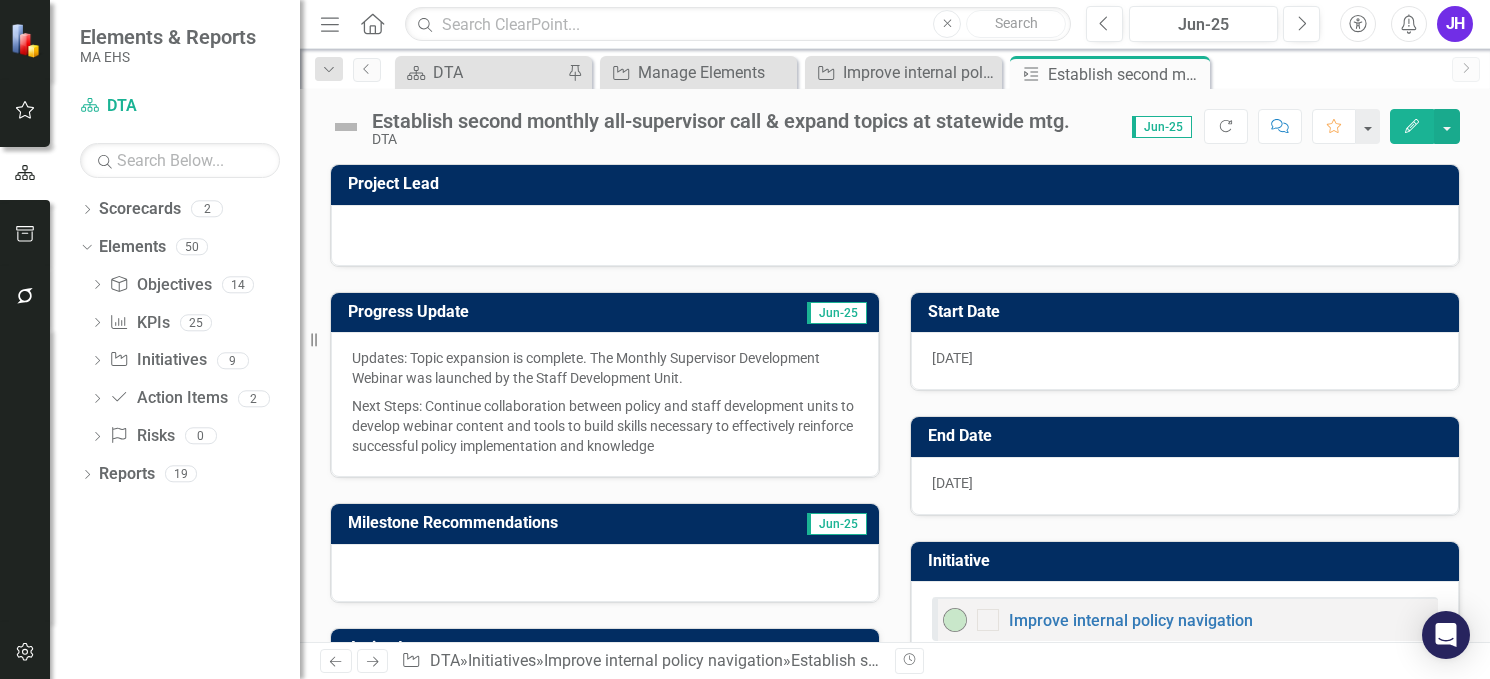 click at bounding box center (895, 233) 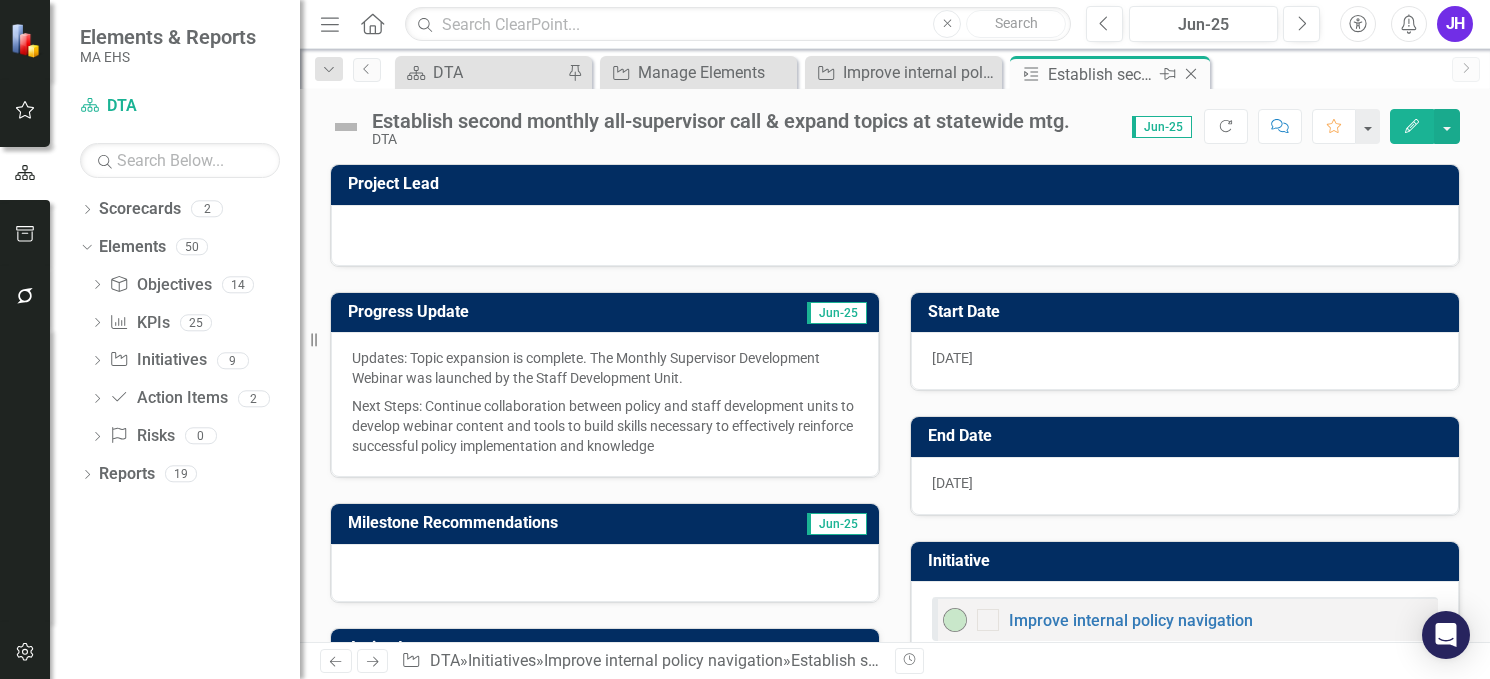 click on "Close" 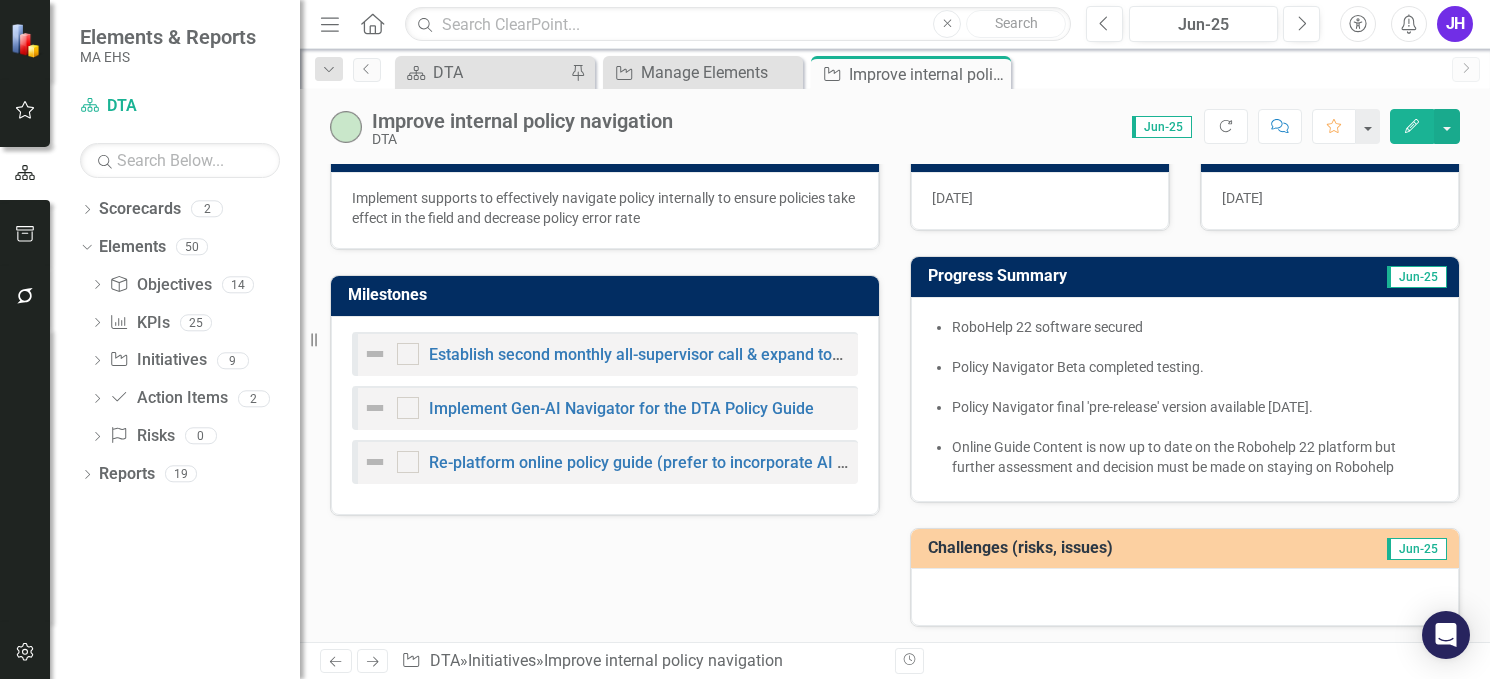 scroll, scrollTop: 195, scrollLeft: 0, axis: vertical 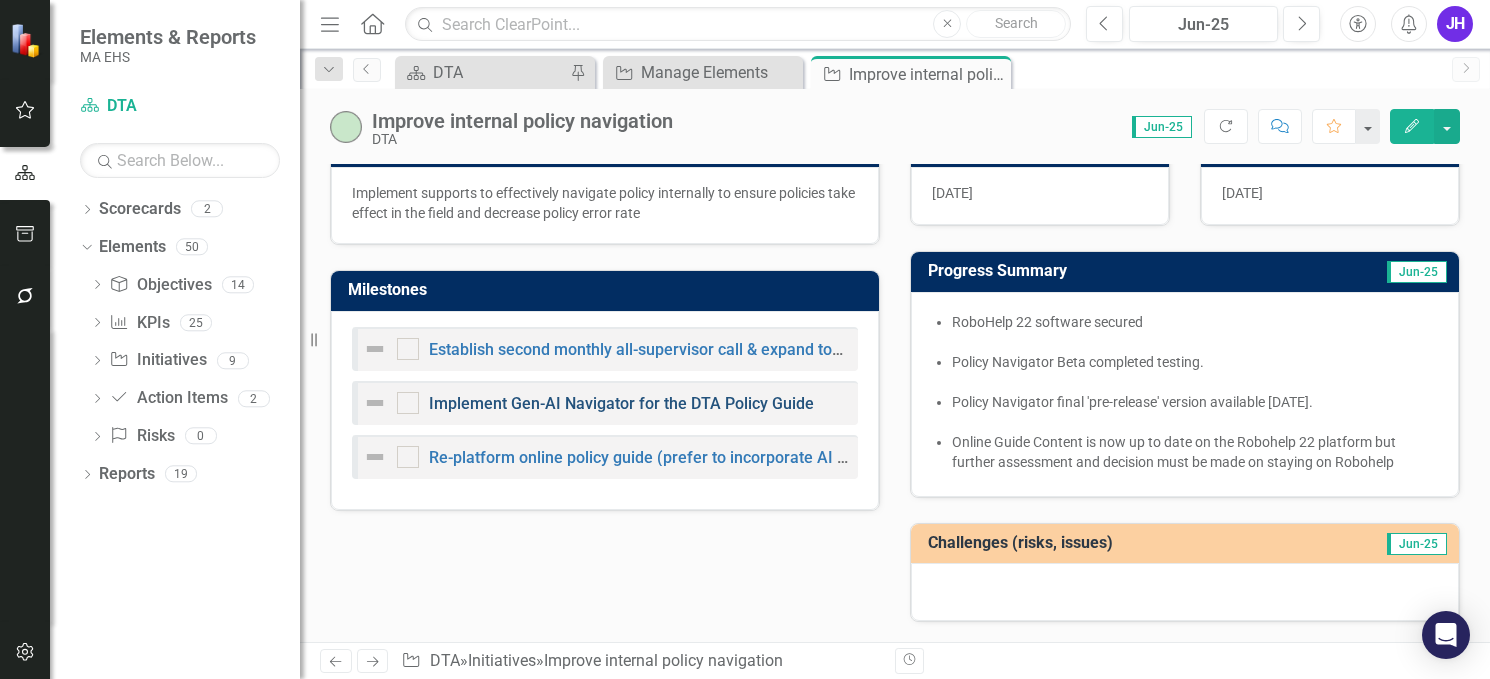 click on "Implement Gen-AI Navigator for the DTA Policy Guide" at bounding box center [621, 403] 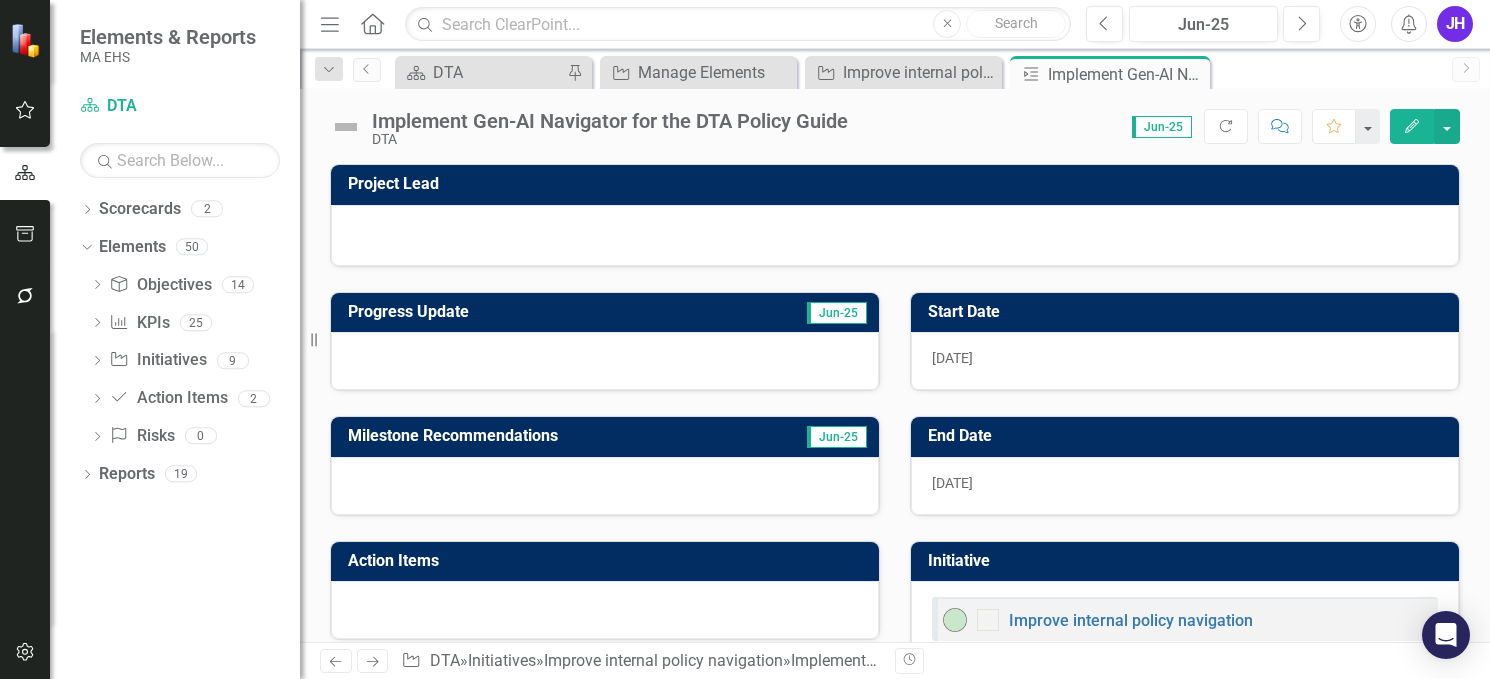 click at bounding box center (605, 361) 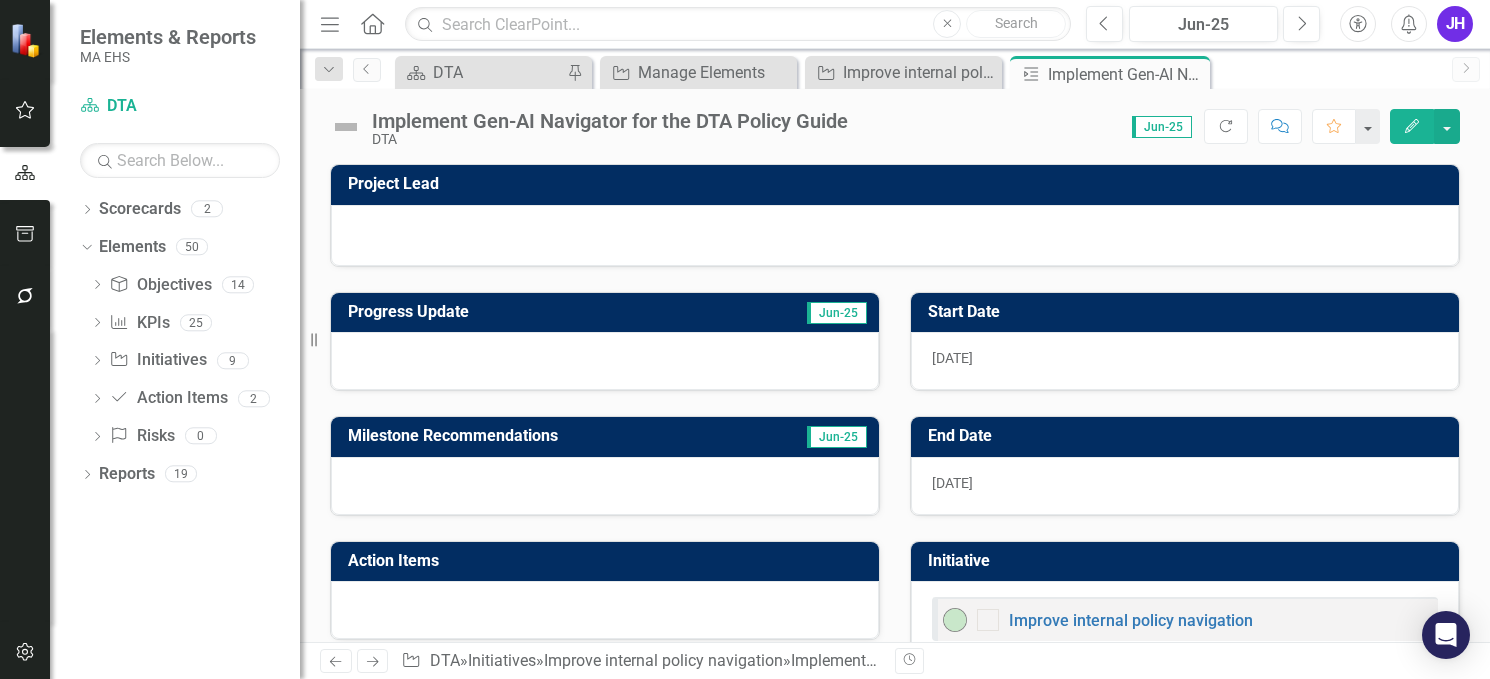 click at bounding box center (605, 361) 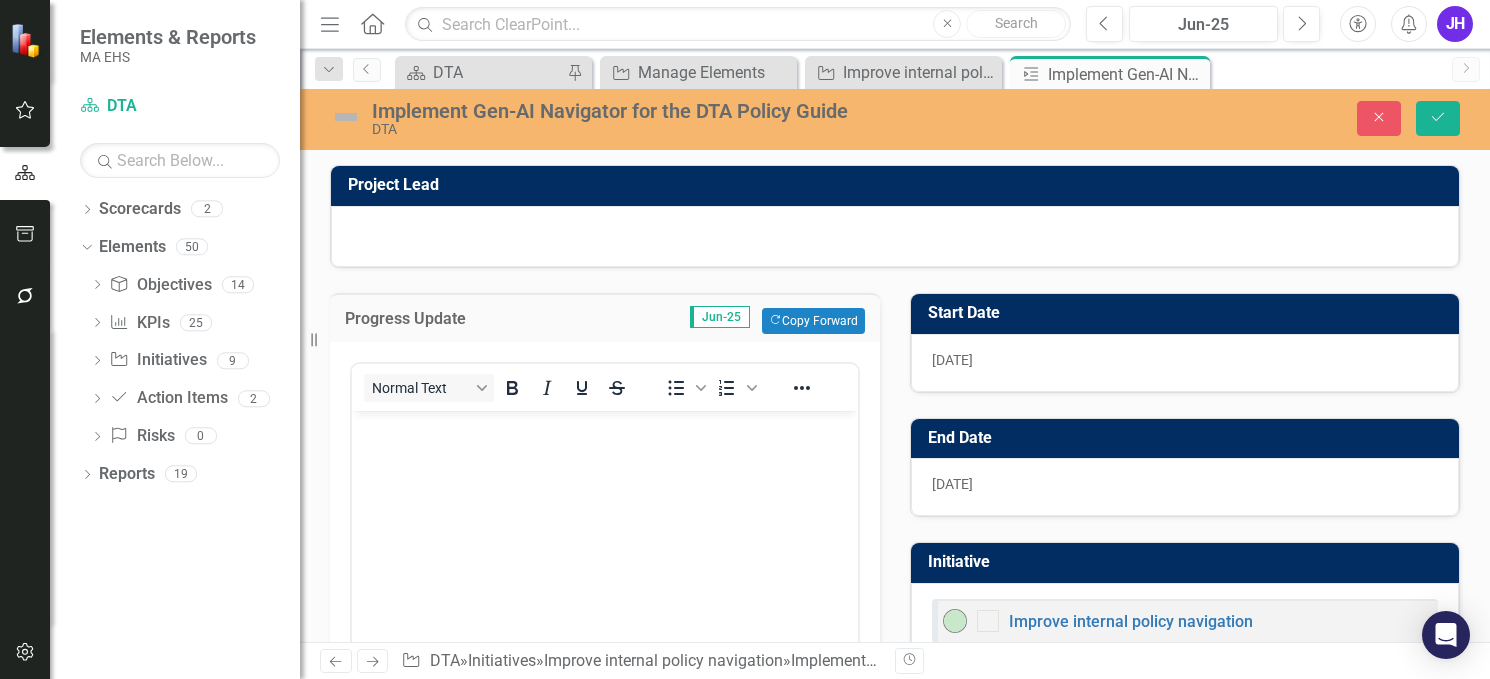 scroll, scrollTop: 0, scrollLeft: 0, axis: both 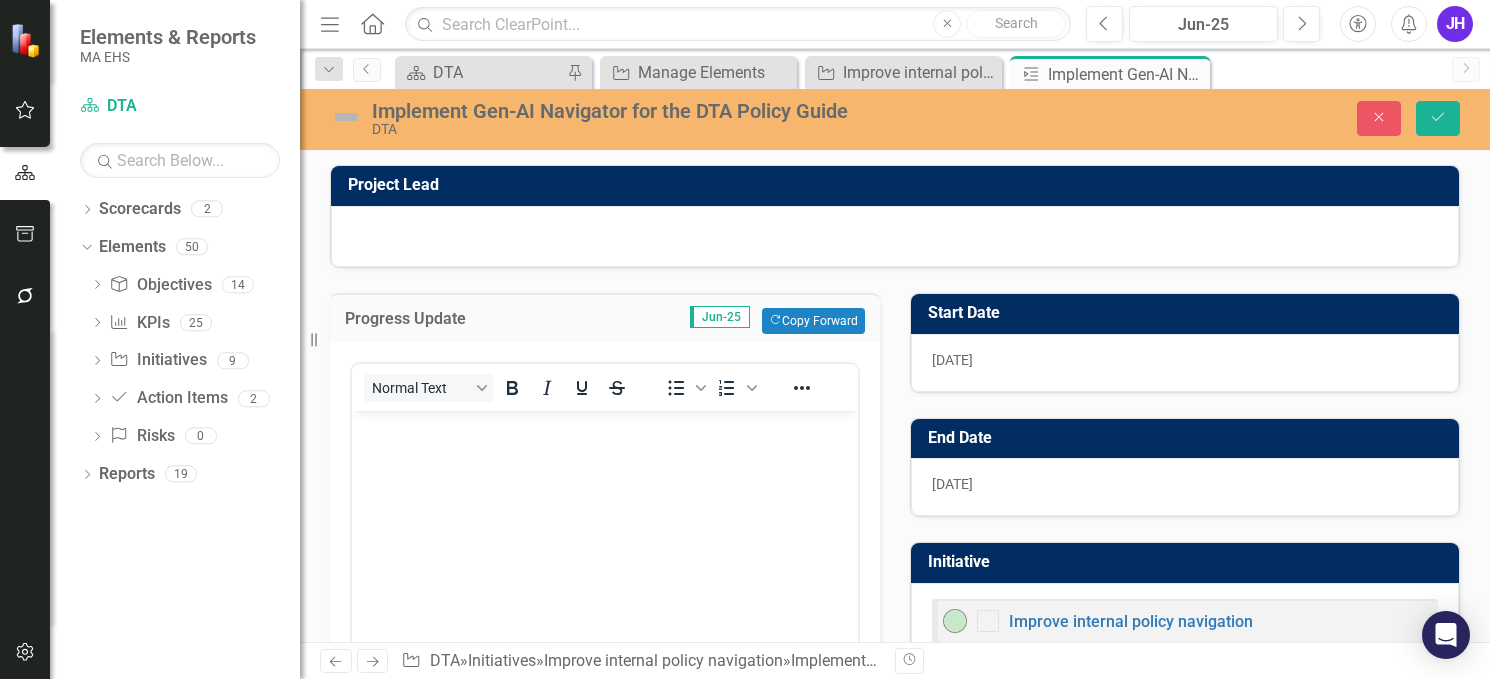 click at bounding box center [605, 561] 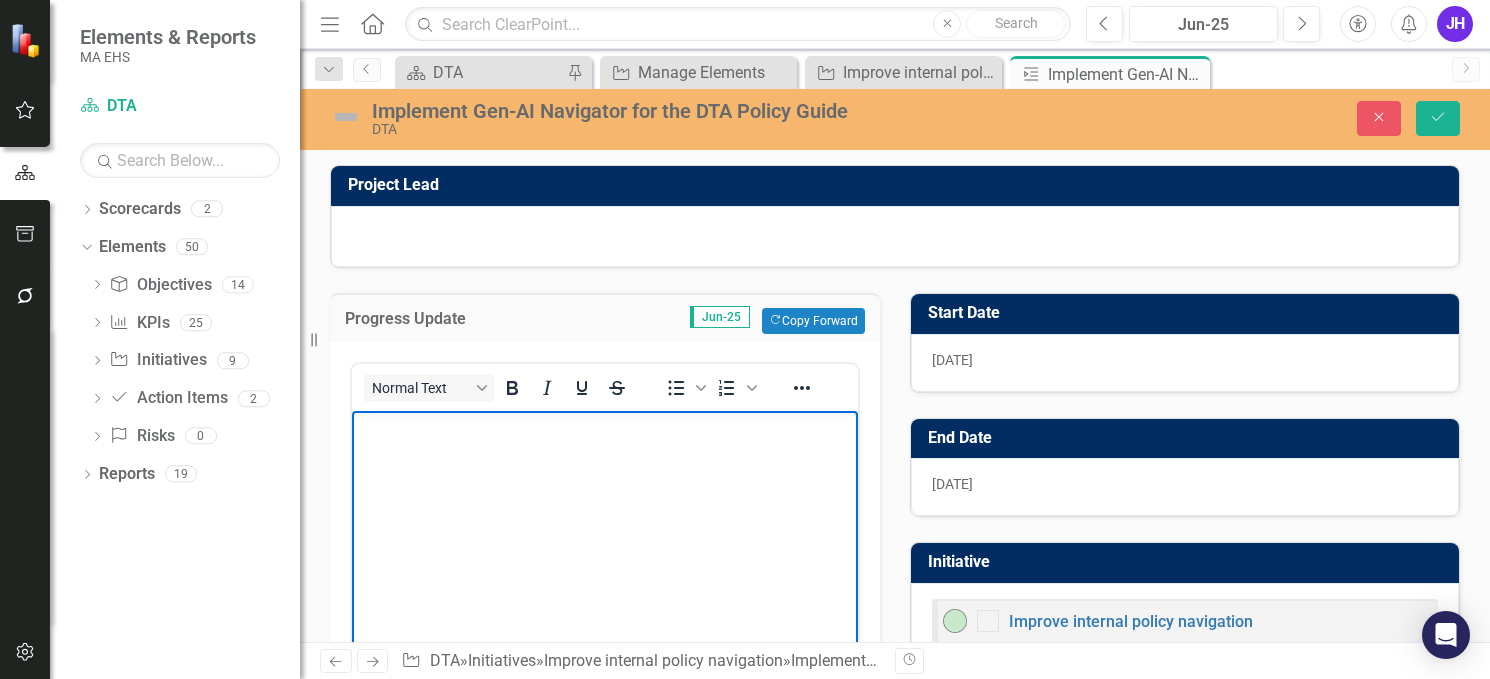 paste 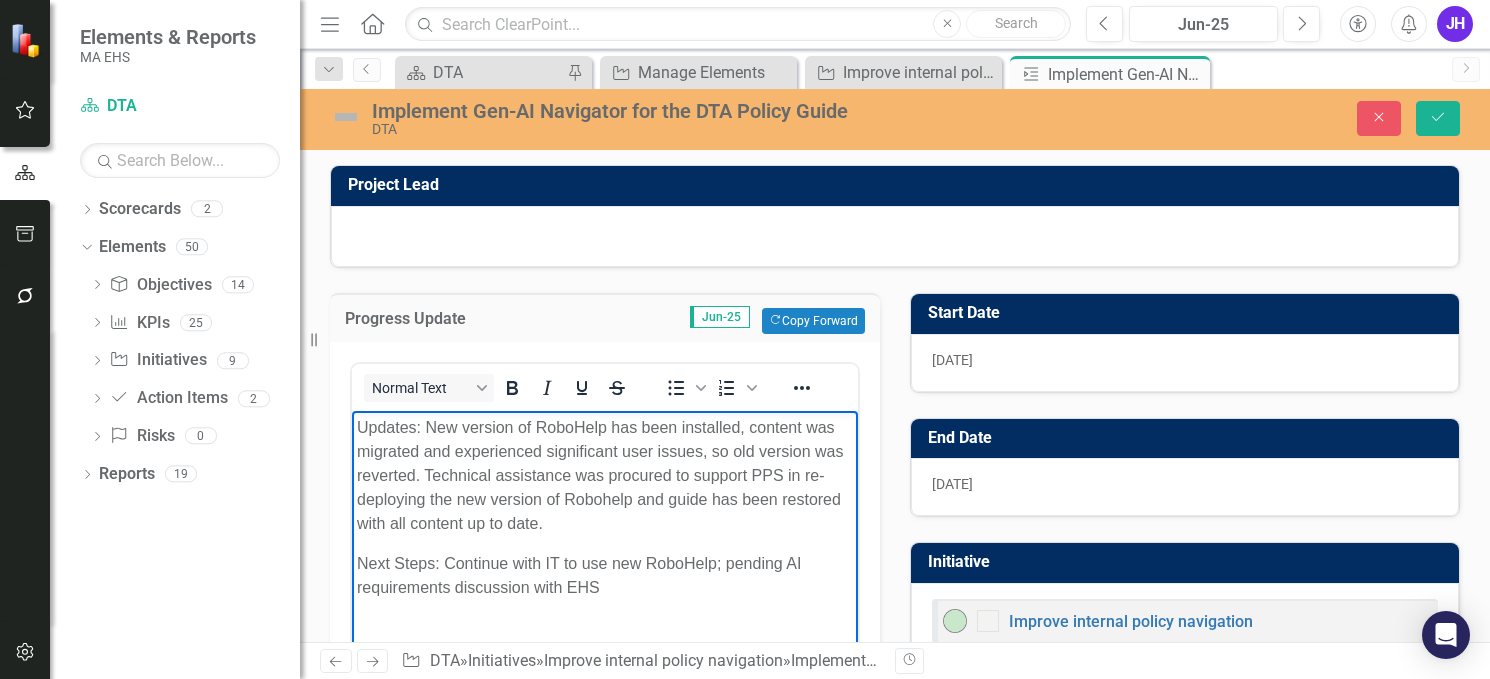 scroll, scrollTop: 100, scrollLeft: 0, axis: vertical 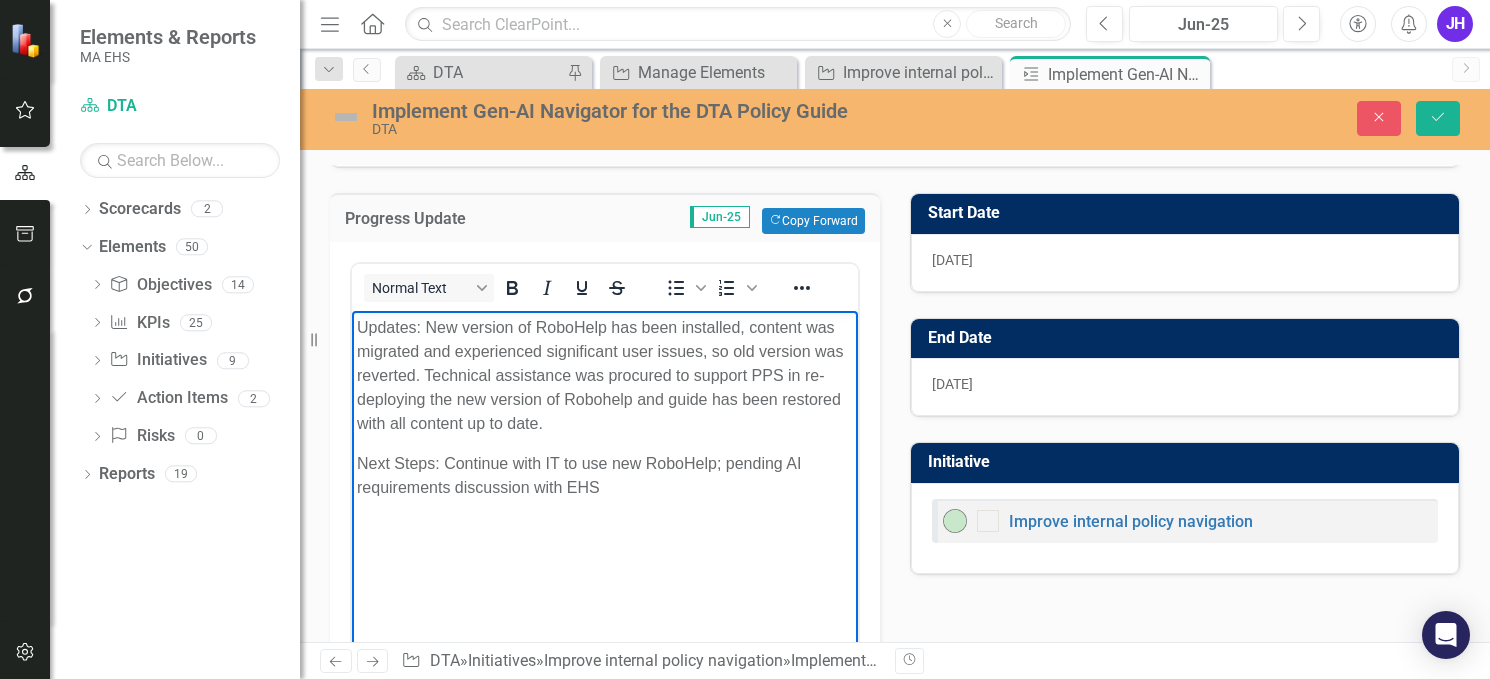 type 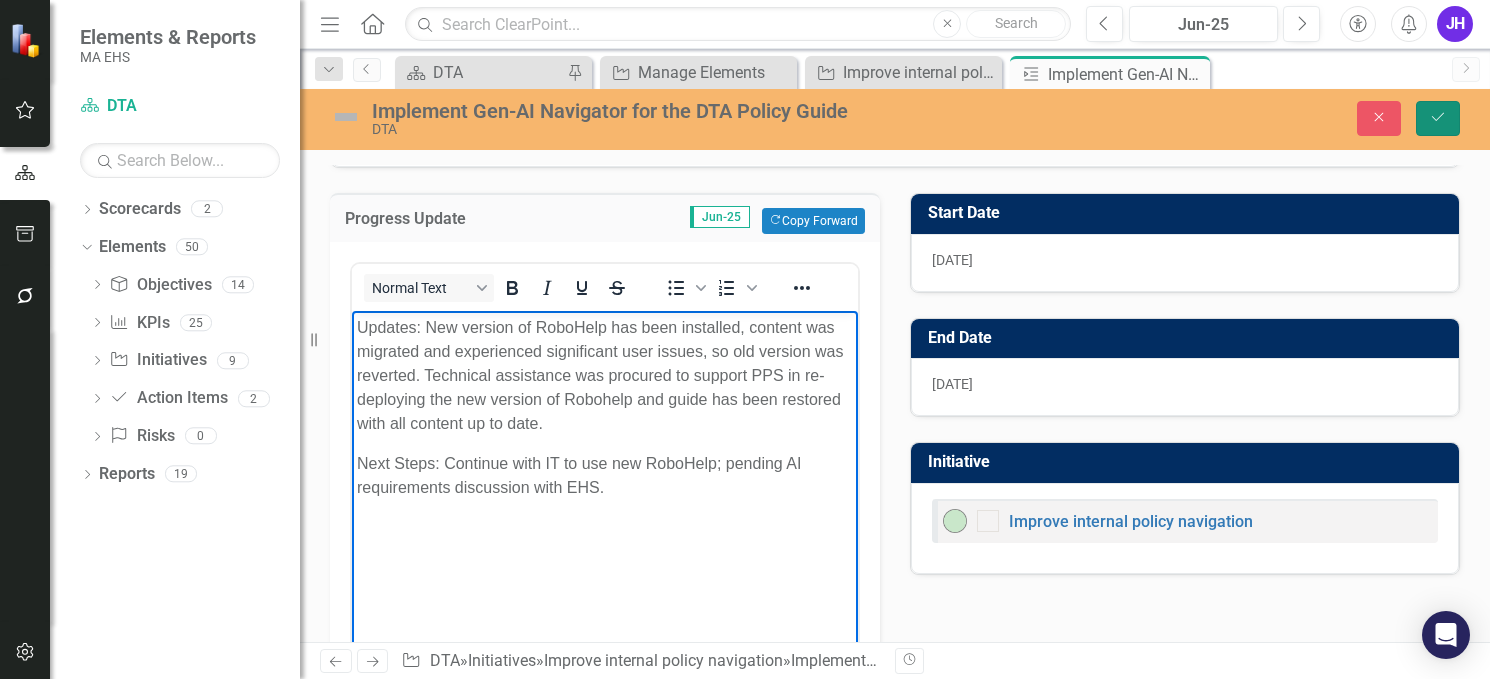click on "Save" 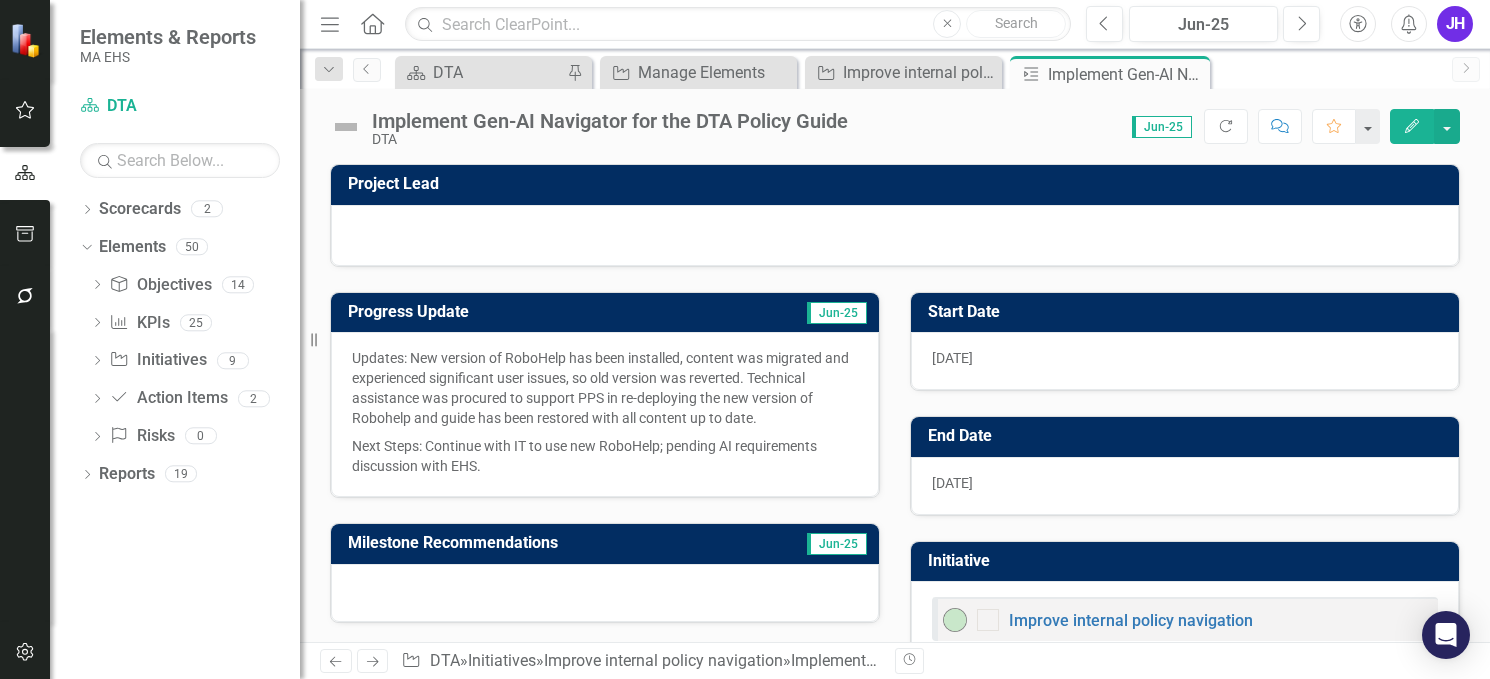click at bounding box center (346, 127) 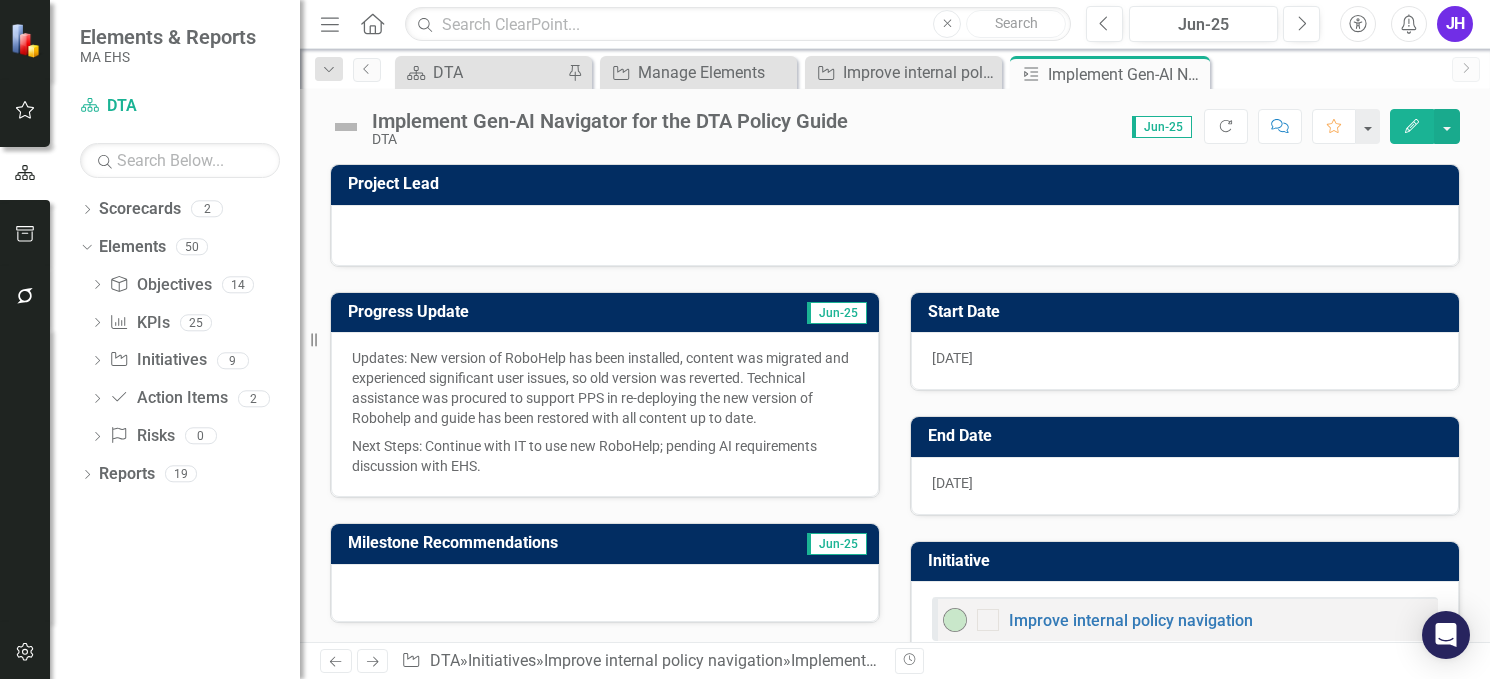 click at bounding box center (346, 127) 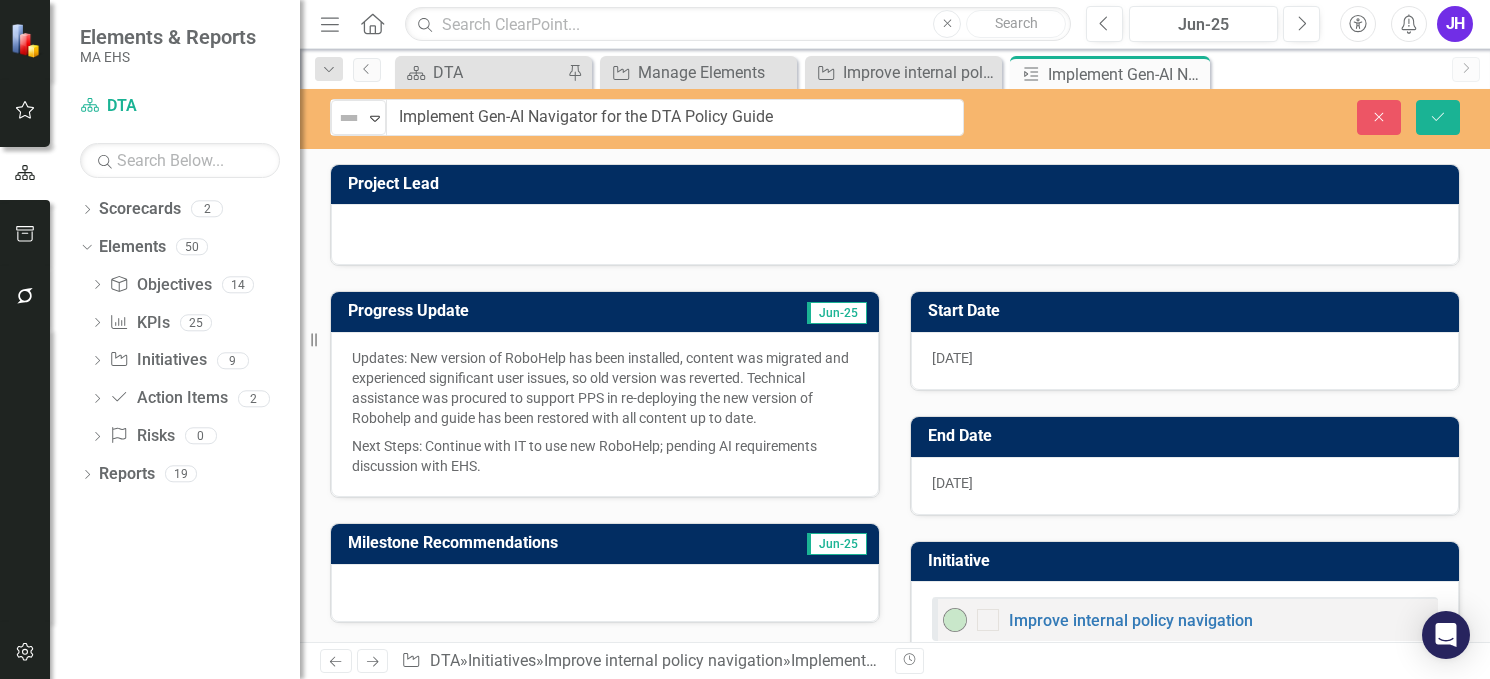 click at bounding box center [349, 118] 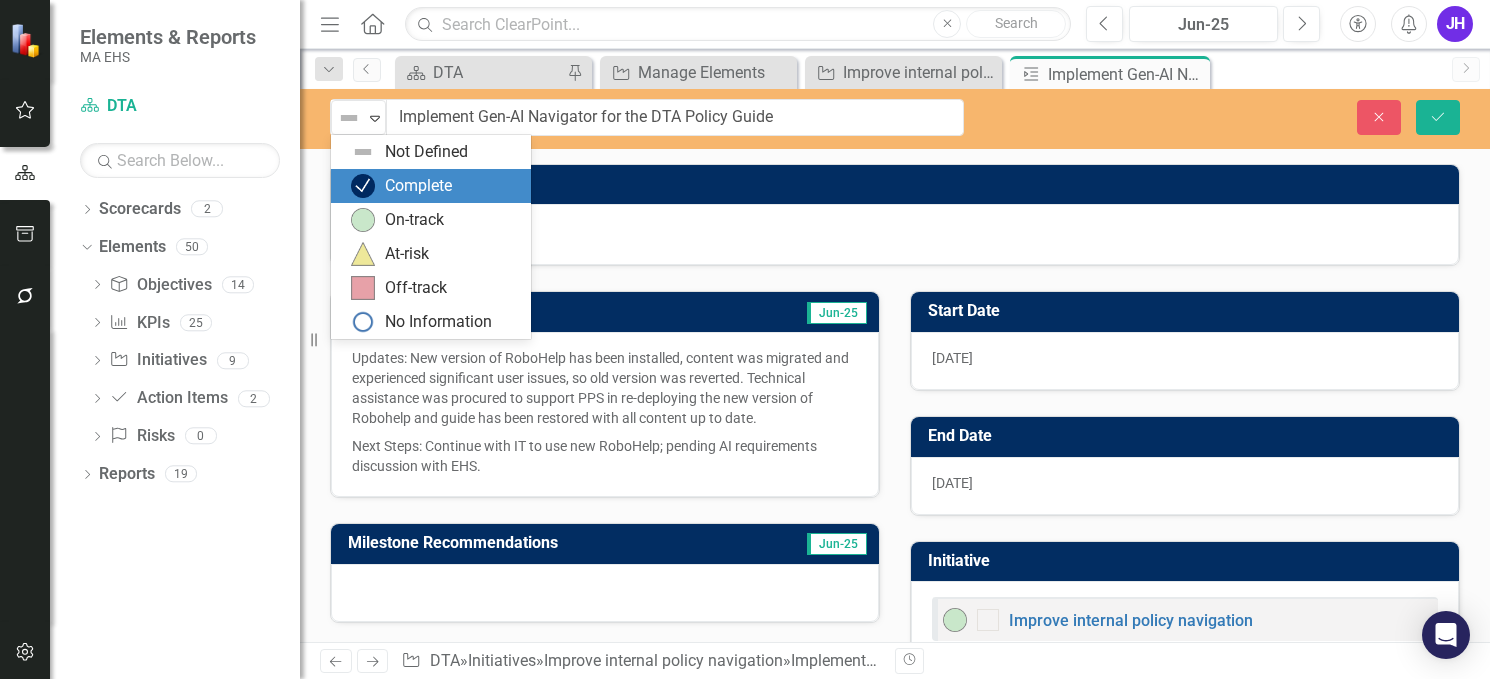 click at bounding box center [363, 186] 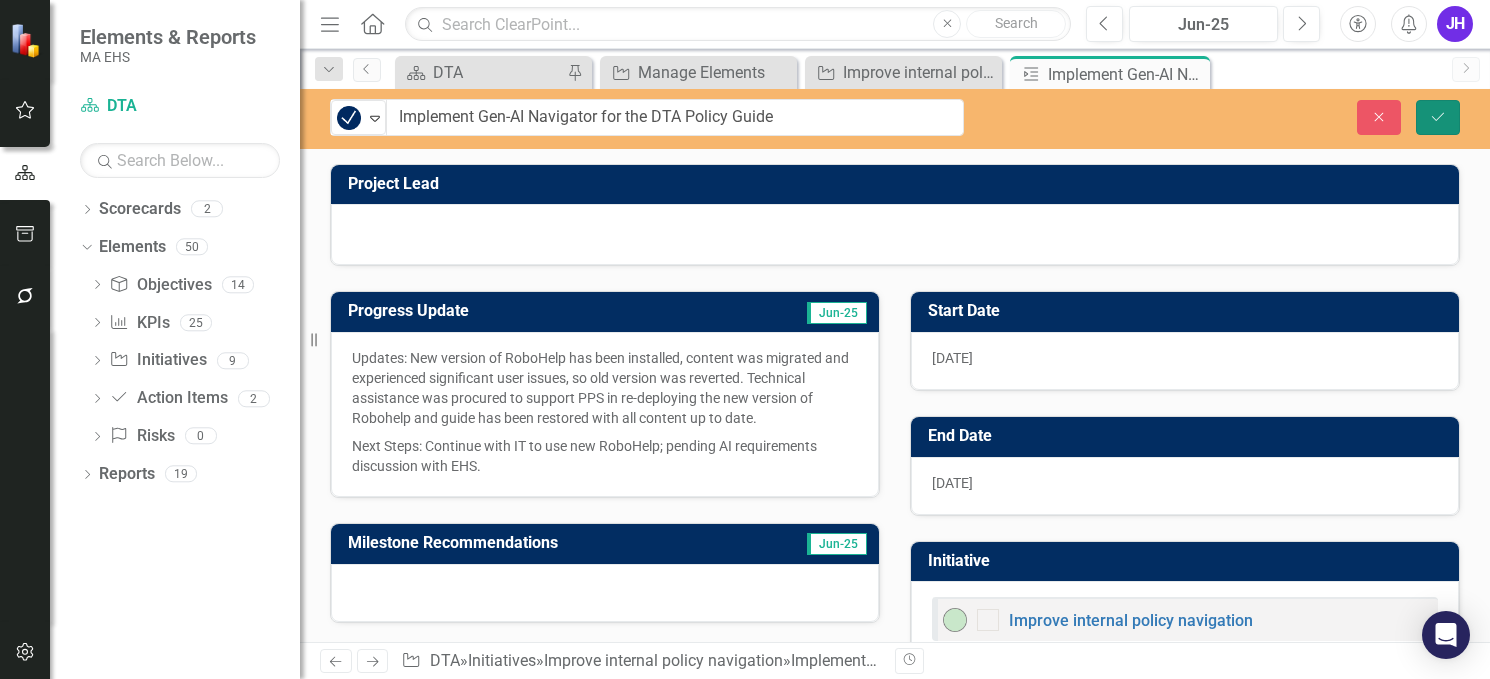 click on "Save" 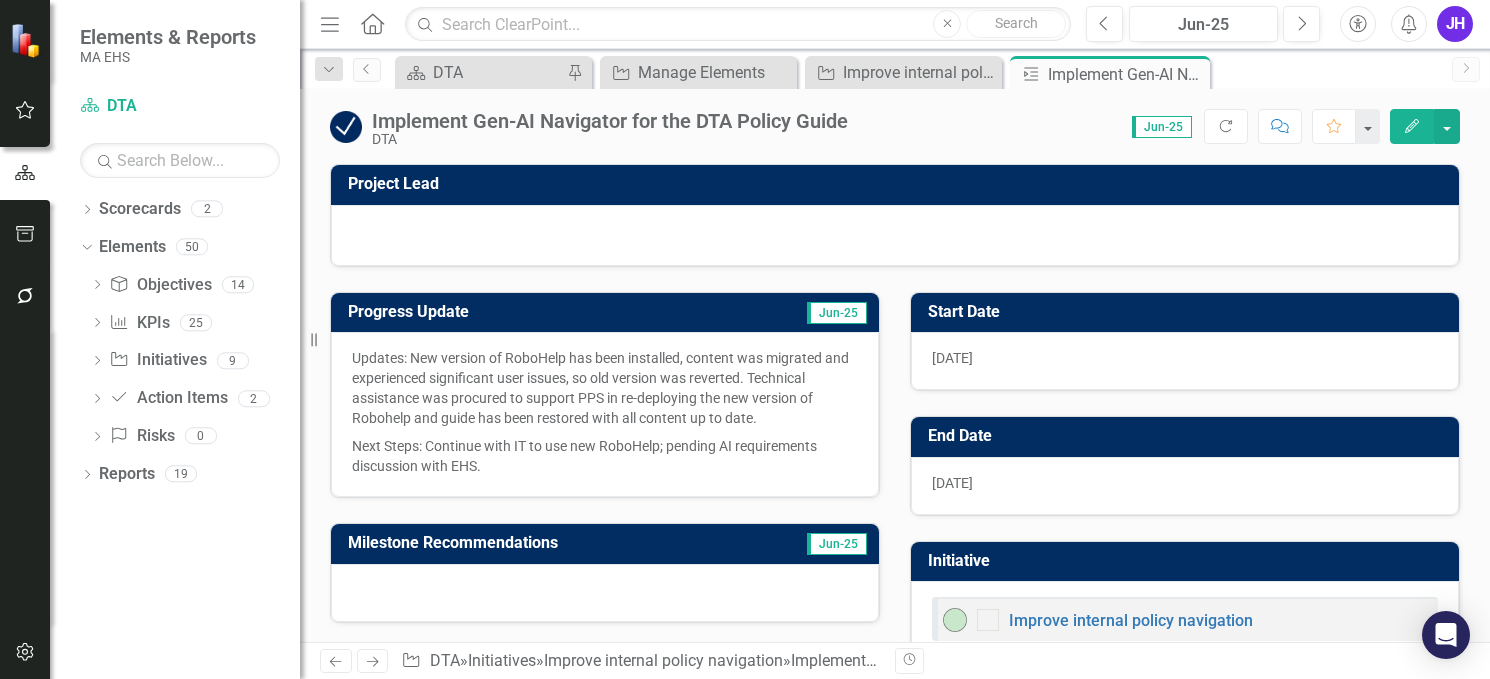 click on "Close" 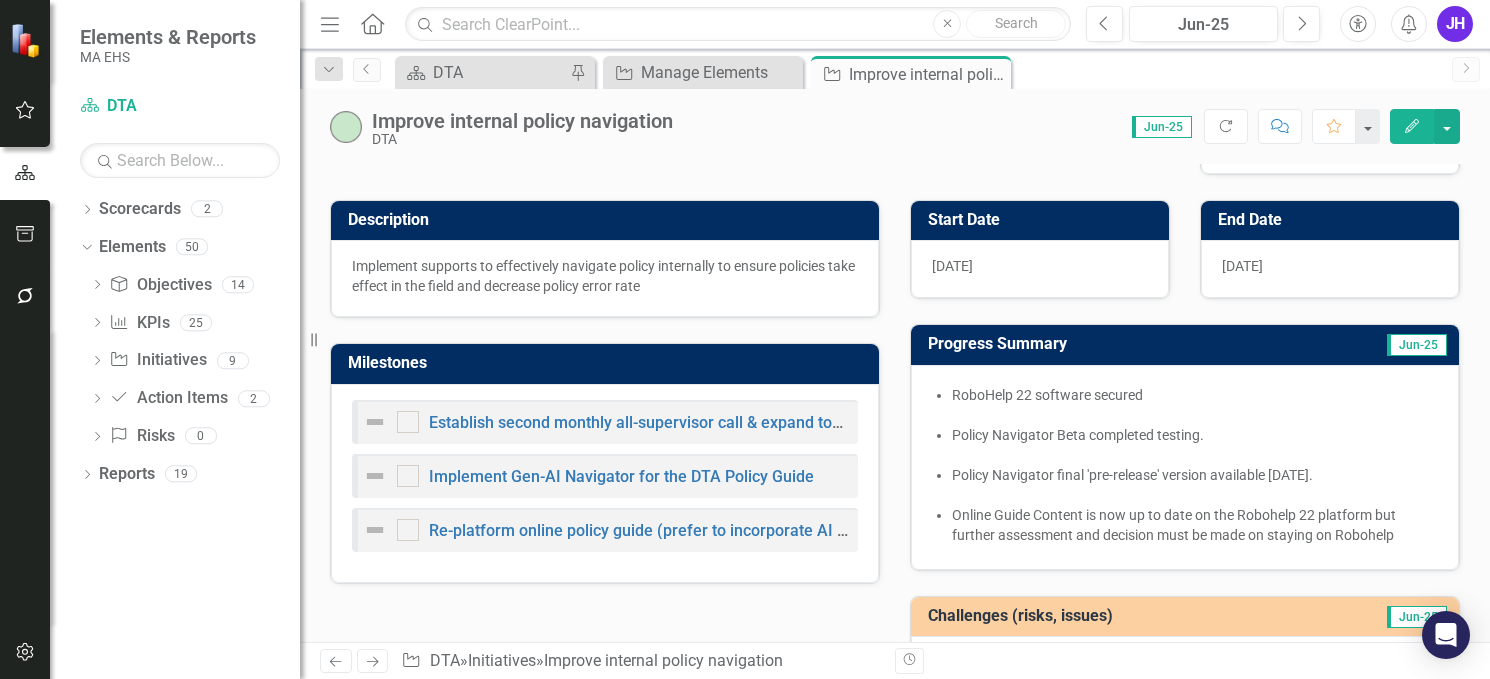 scroll, scrollTop: 195, scrollLeft: 0, axis: vertical 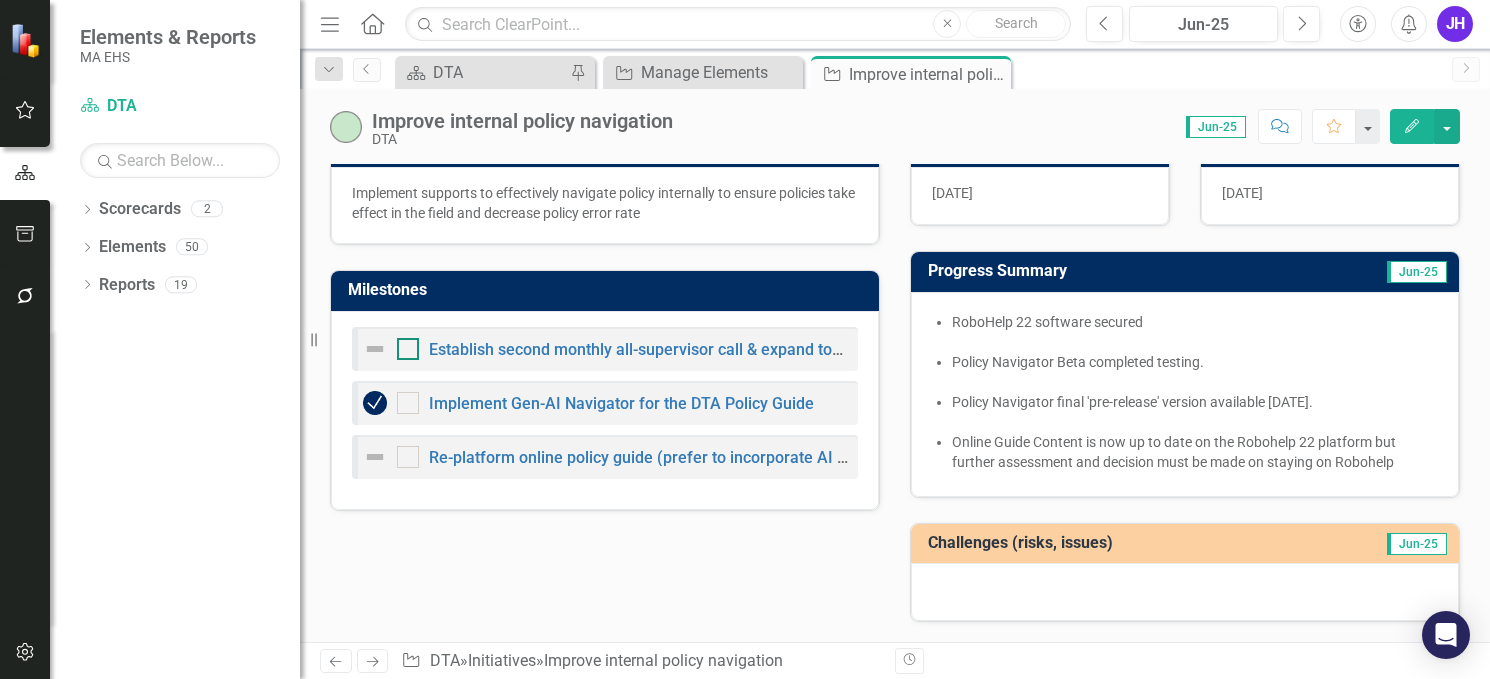 click at bounding box center (408, 349) 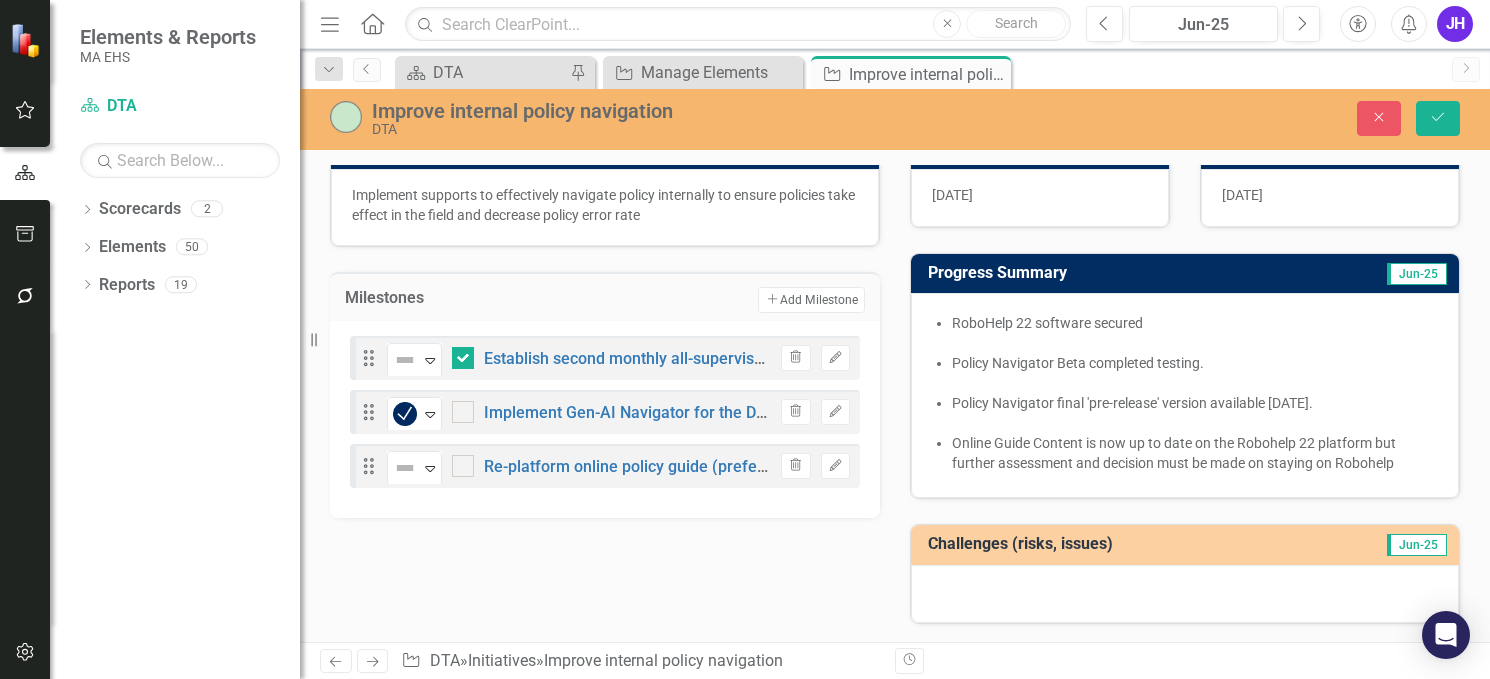 click on "Not Defined Expand Establish second monthly all-supervisor call & expand topics at statewide mtg." at bounding box center (579, 358) 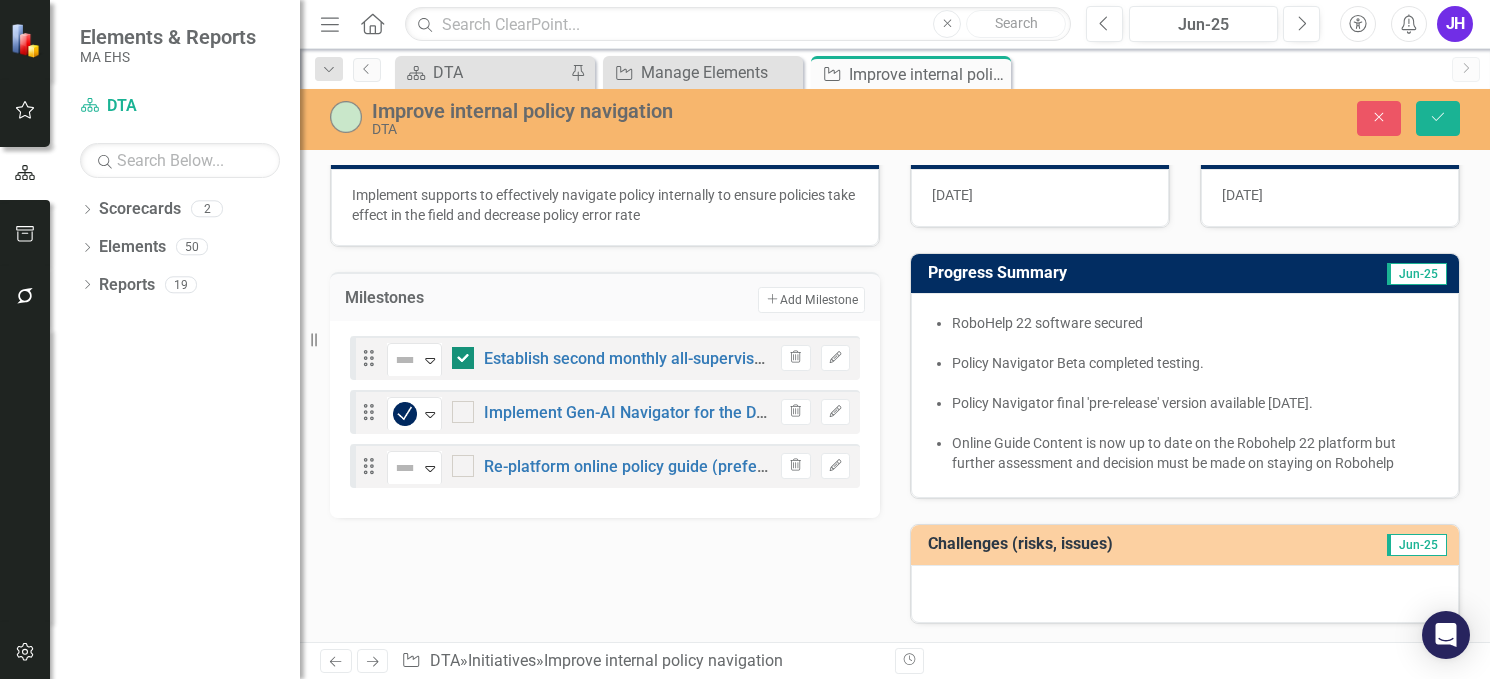 click at bounding box center [458, 353] 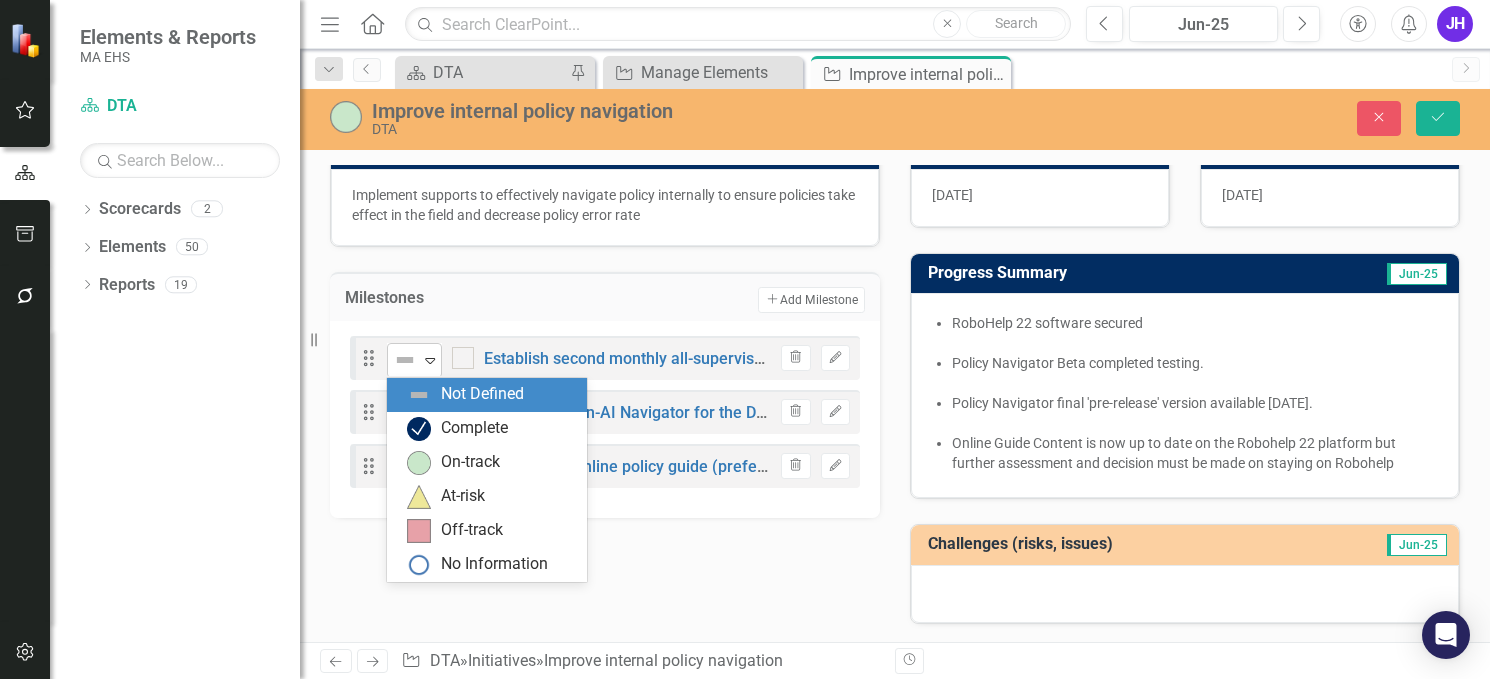 click on "Expand" at bounding box center [430, 360] 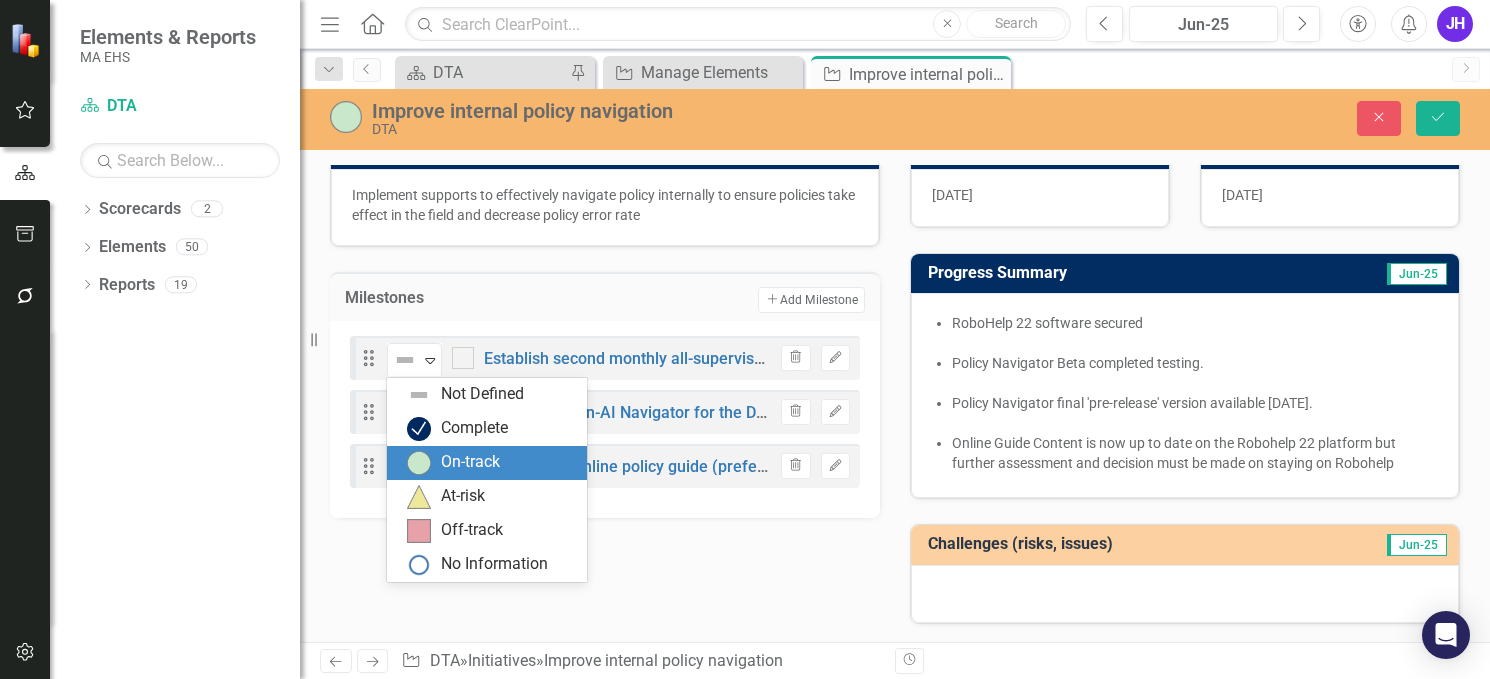 click at bounding box center [419, 463] 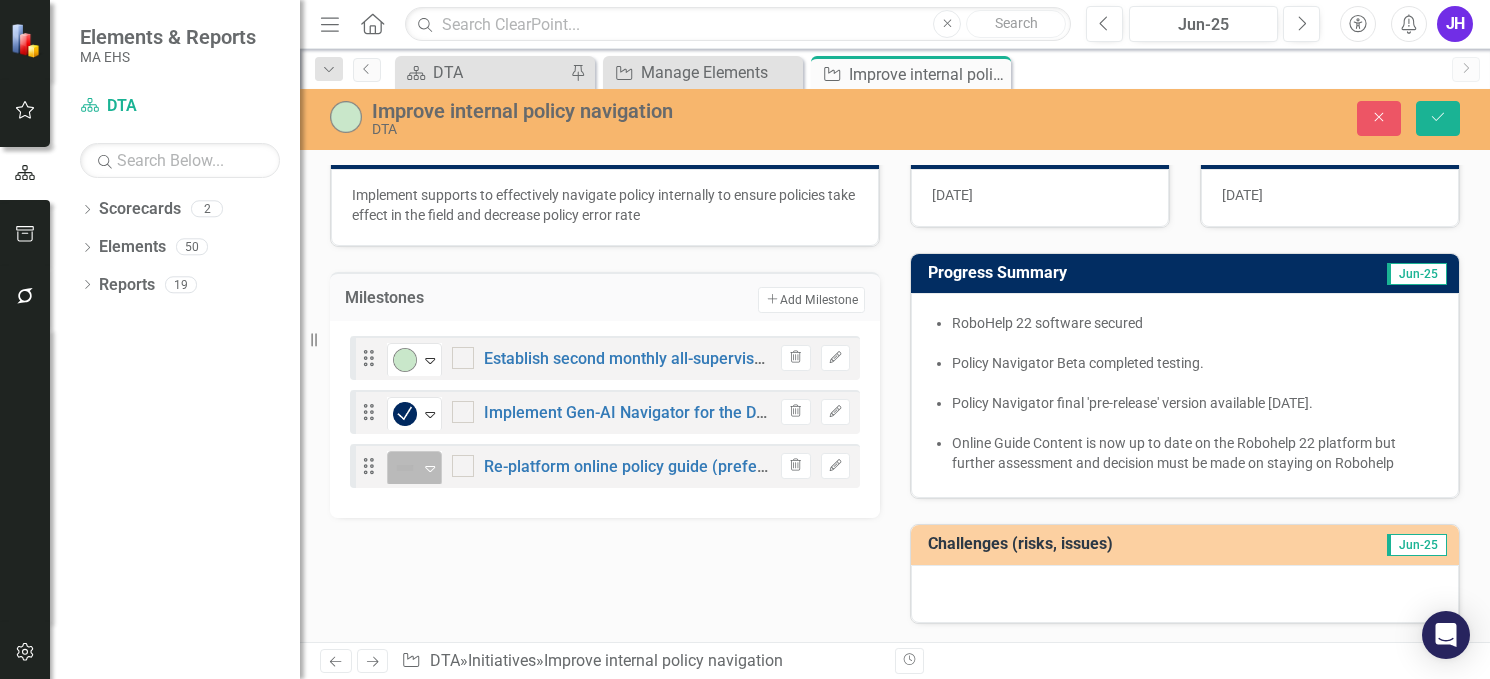 click on "Expand" 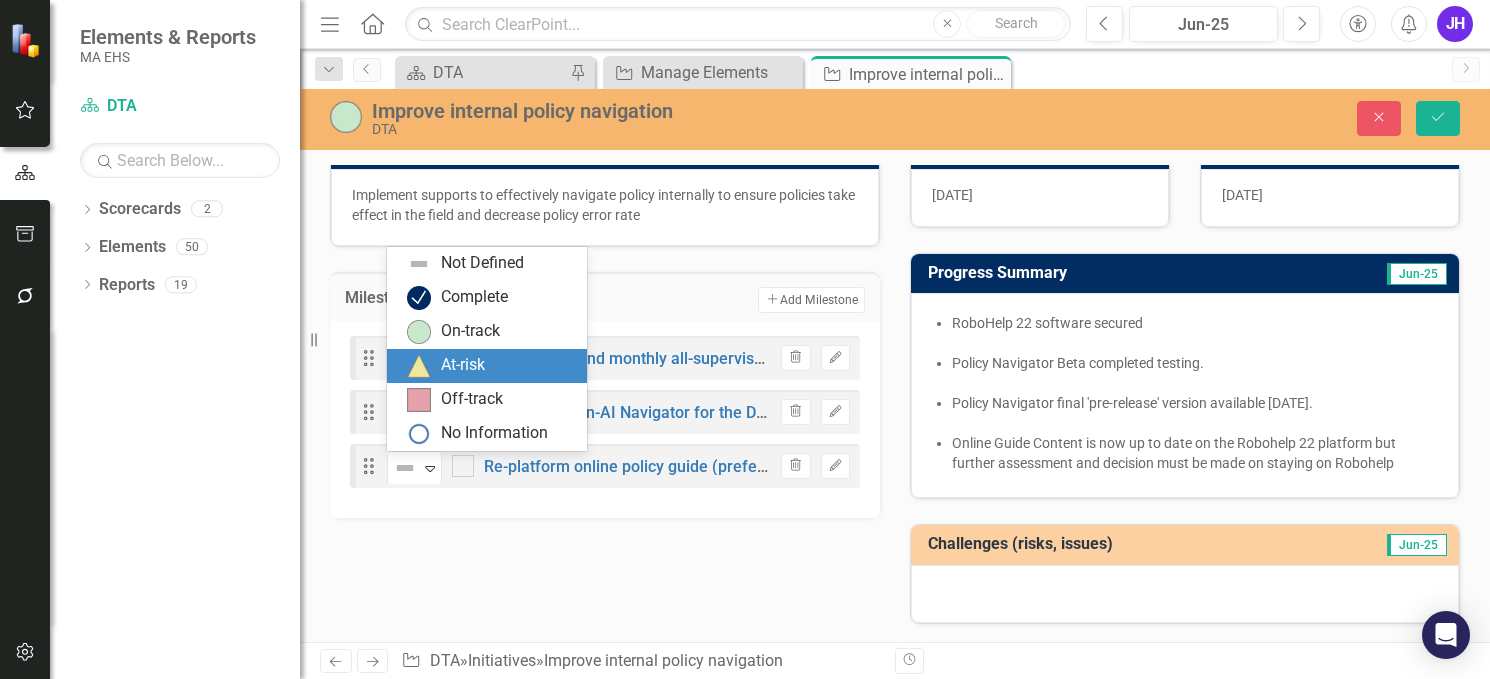 click at bounding box center [419, 366] 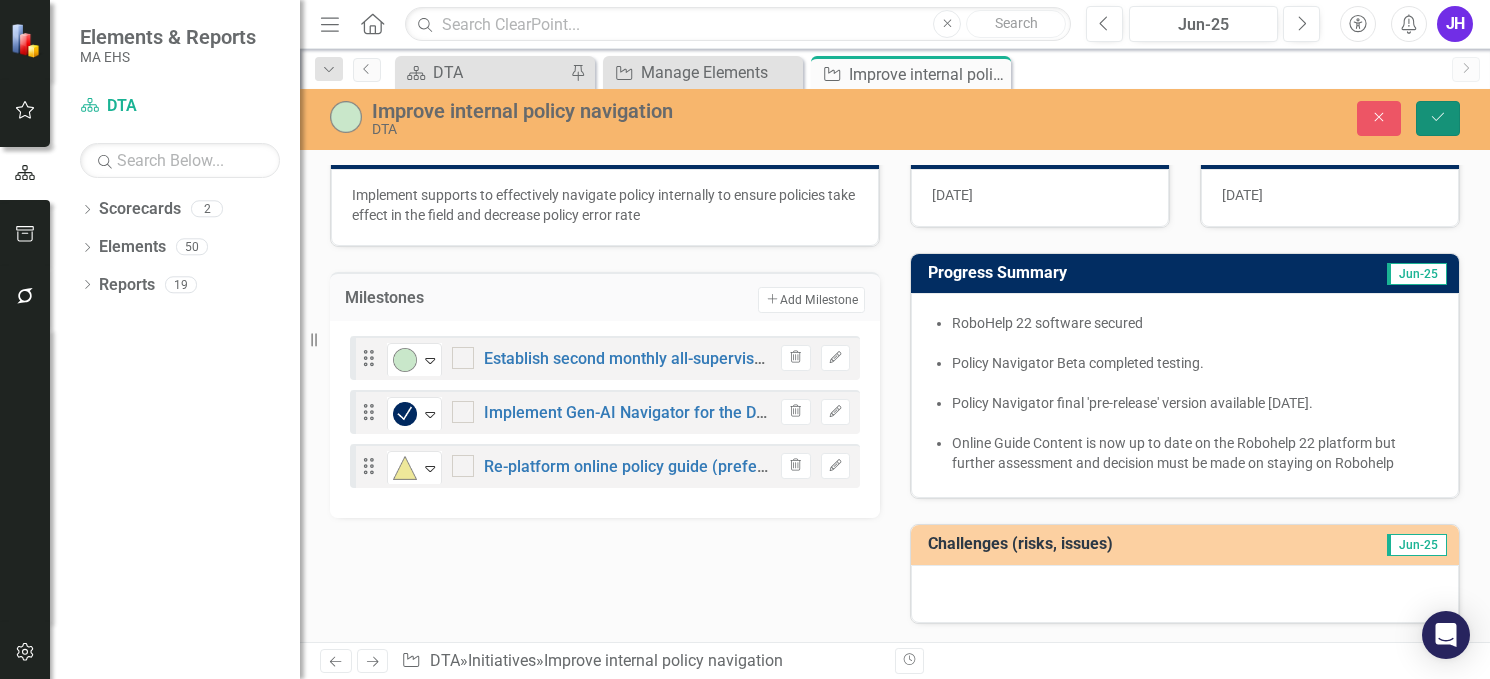 click on "Save" at bounding box center (1438, 118) 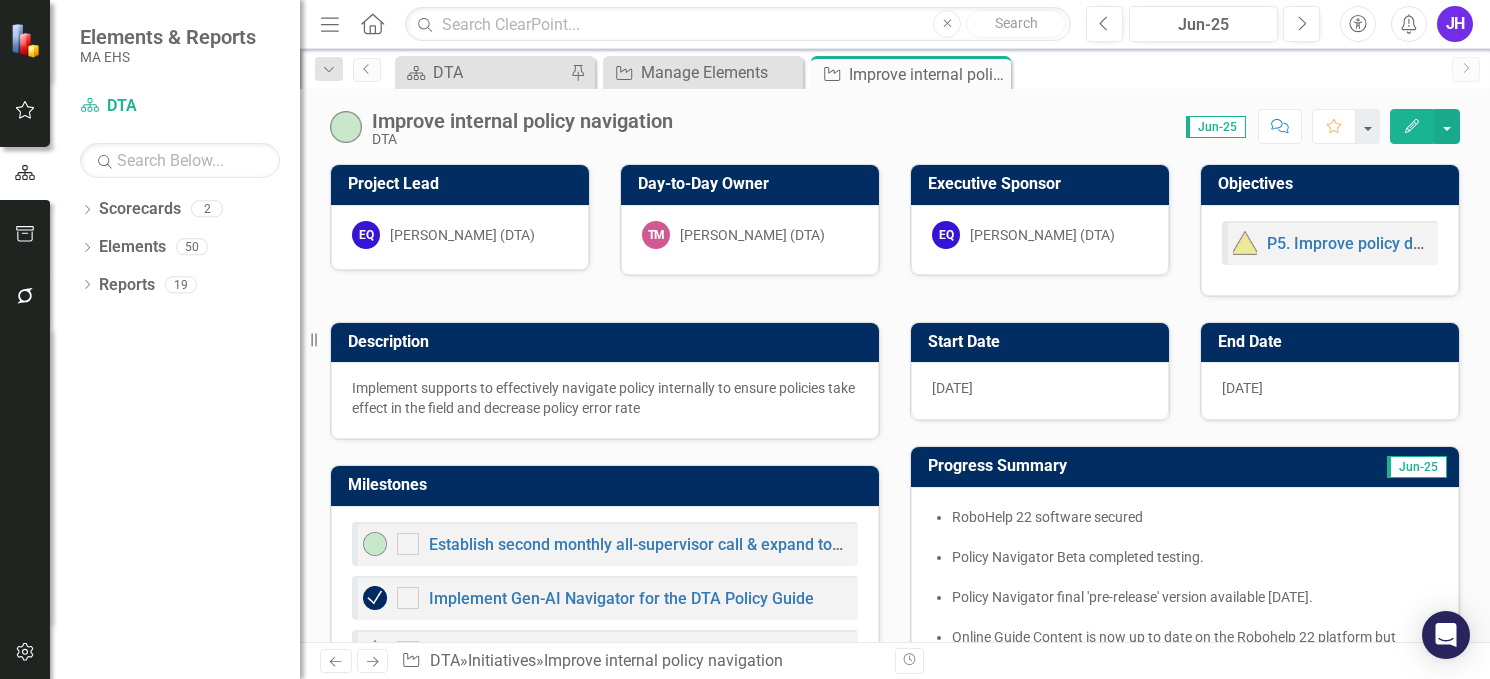 click on "Project Lead EQ [PERSON_NAME] (DTA) Day-to-Day Owner TM [PERSON_NAME] (DTA) Executive Sponsor EQ [PERSON_NAME] (DTA) Objectives P5. Improve policy development and implementation process" at bounding box center [895, 218] 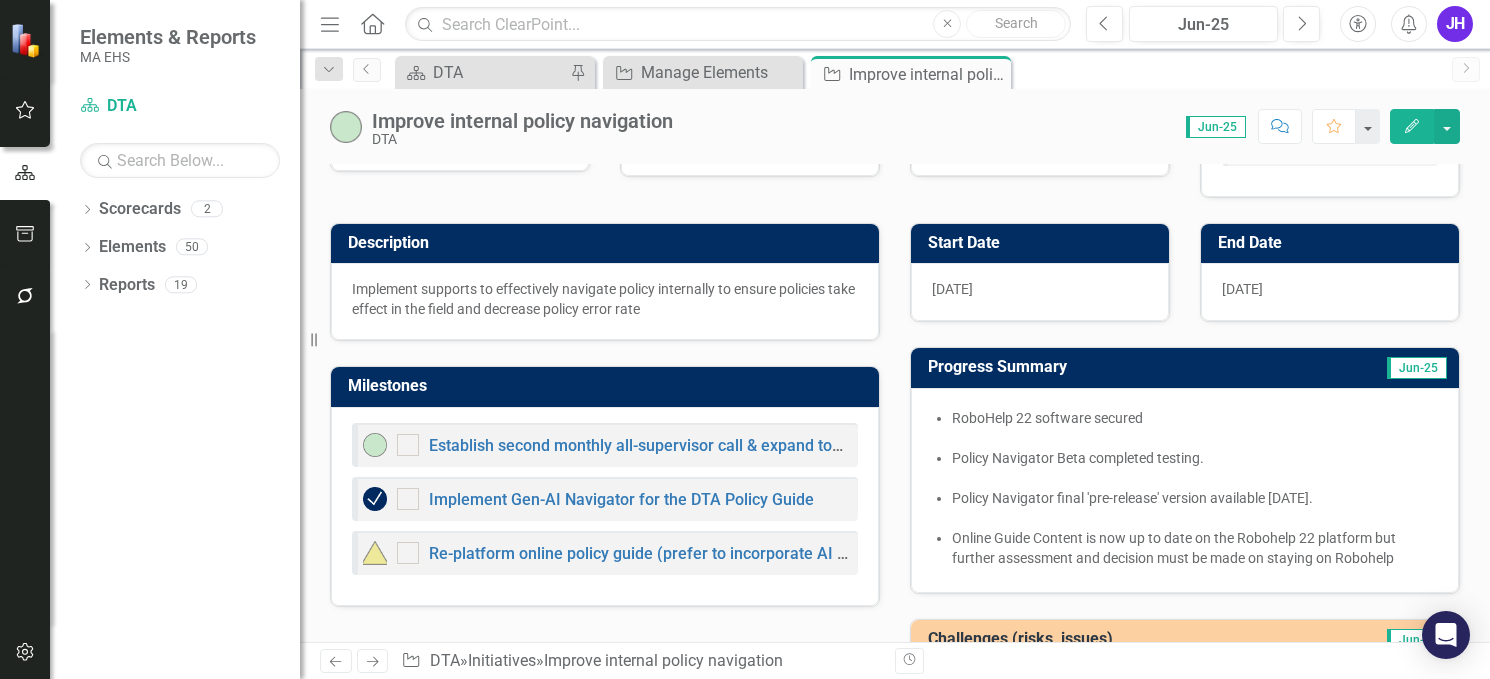 scroll, scrollTop: 195, scrollLeft: 0, axis: vertical 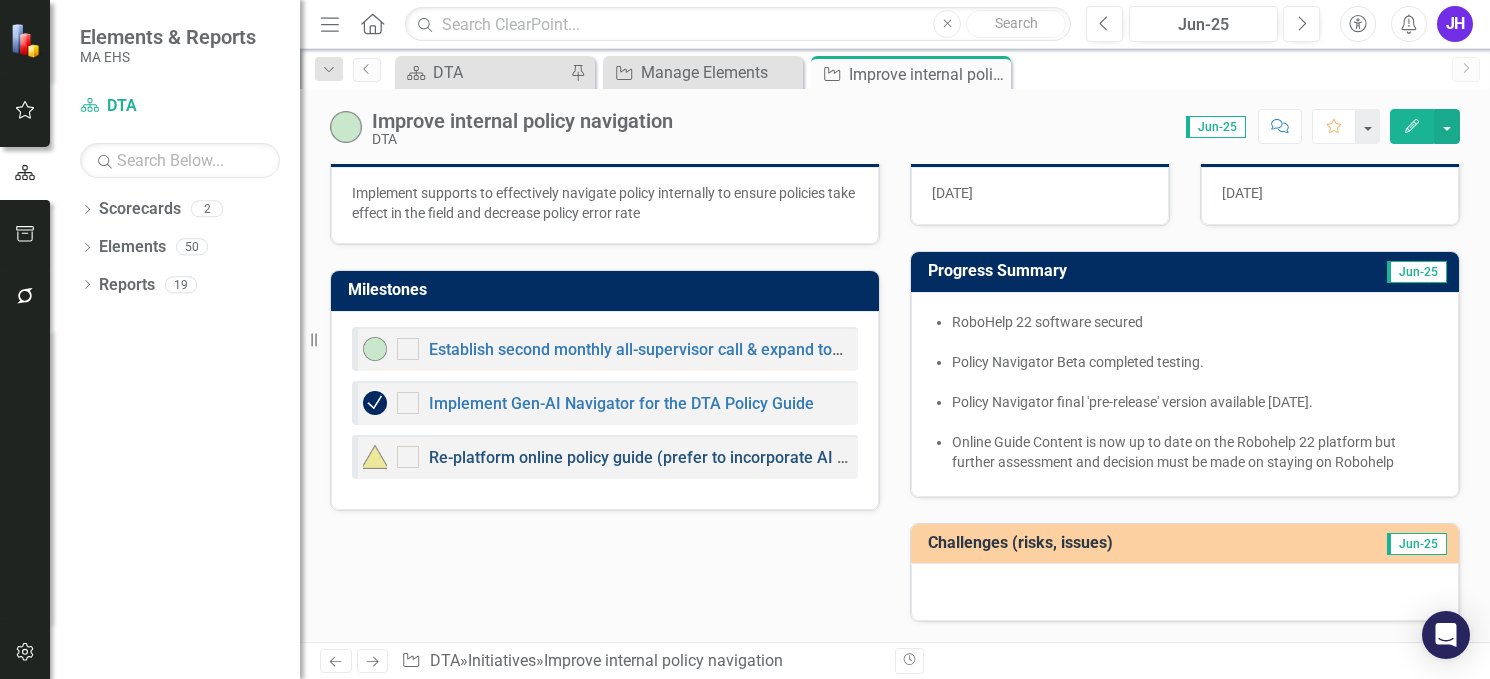 click on "Re-platform online policy guide (prefer to incorporate AI module)" at bounding box center [663, 457] 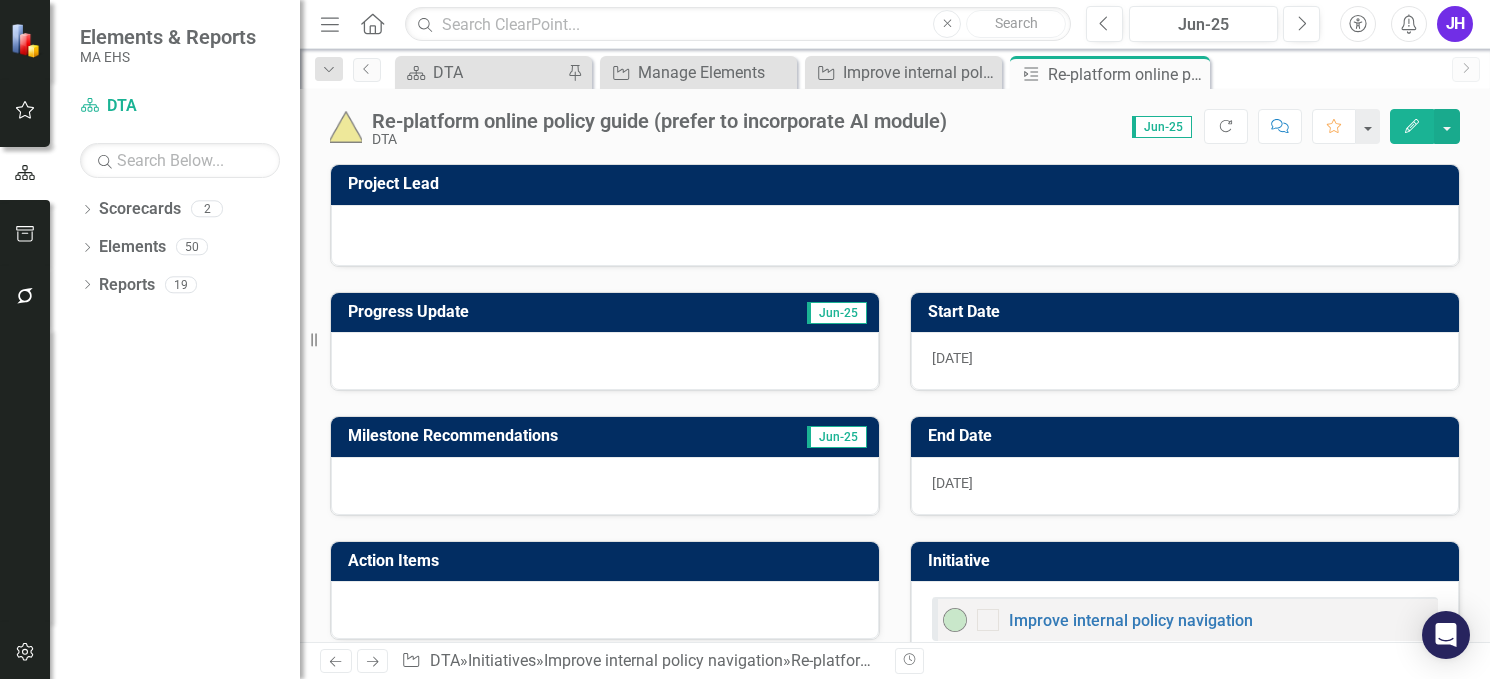 click on "[DATE]" at bounding box center (1185, 486) 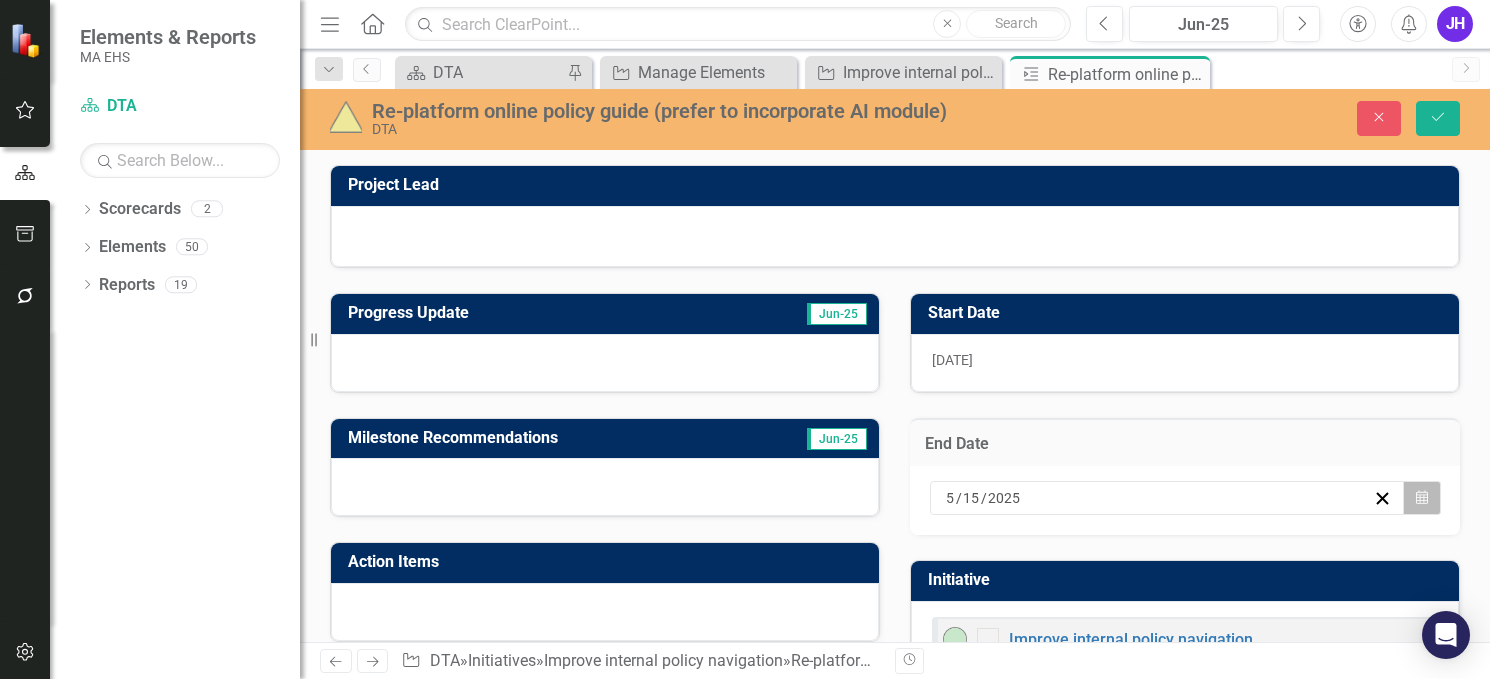 click 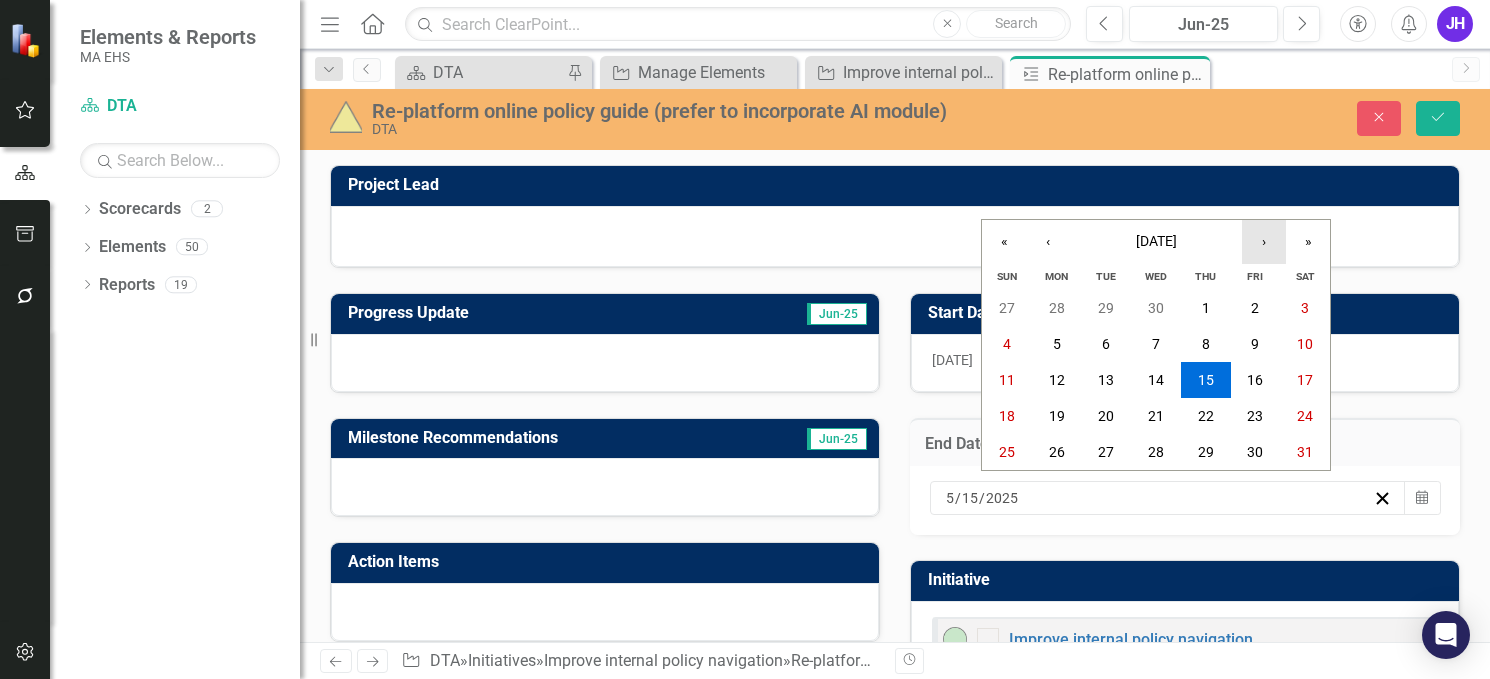click on "›" at bounding box center [1264, 242] 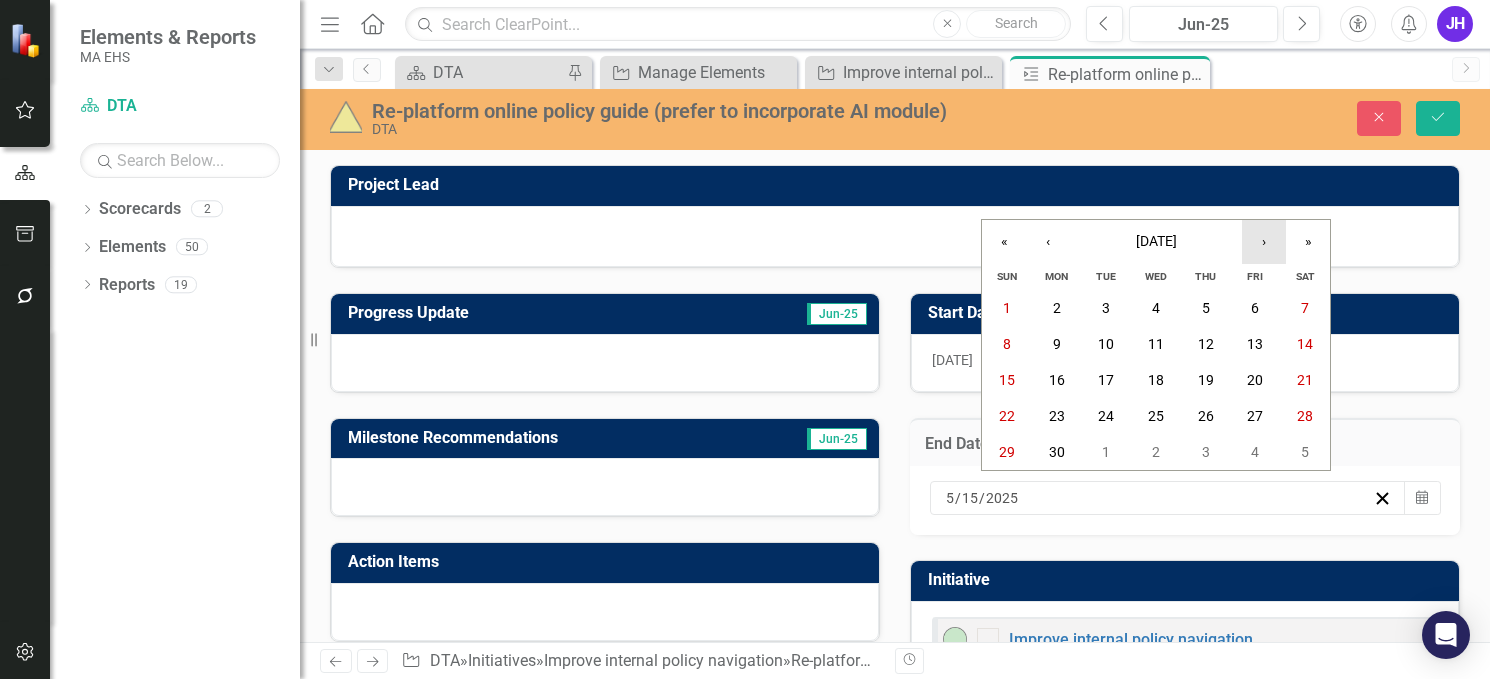 click on "›" at bounding box center [1264, 242] 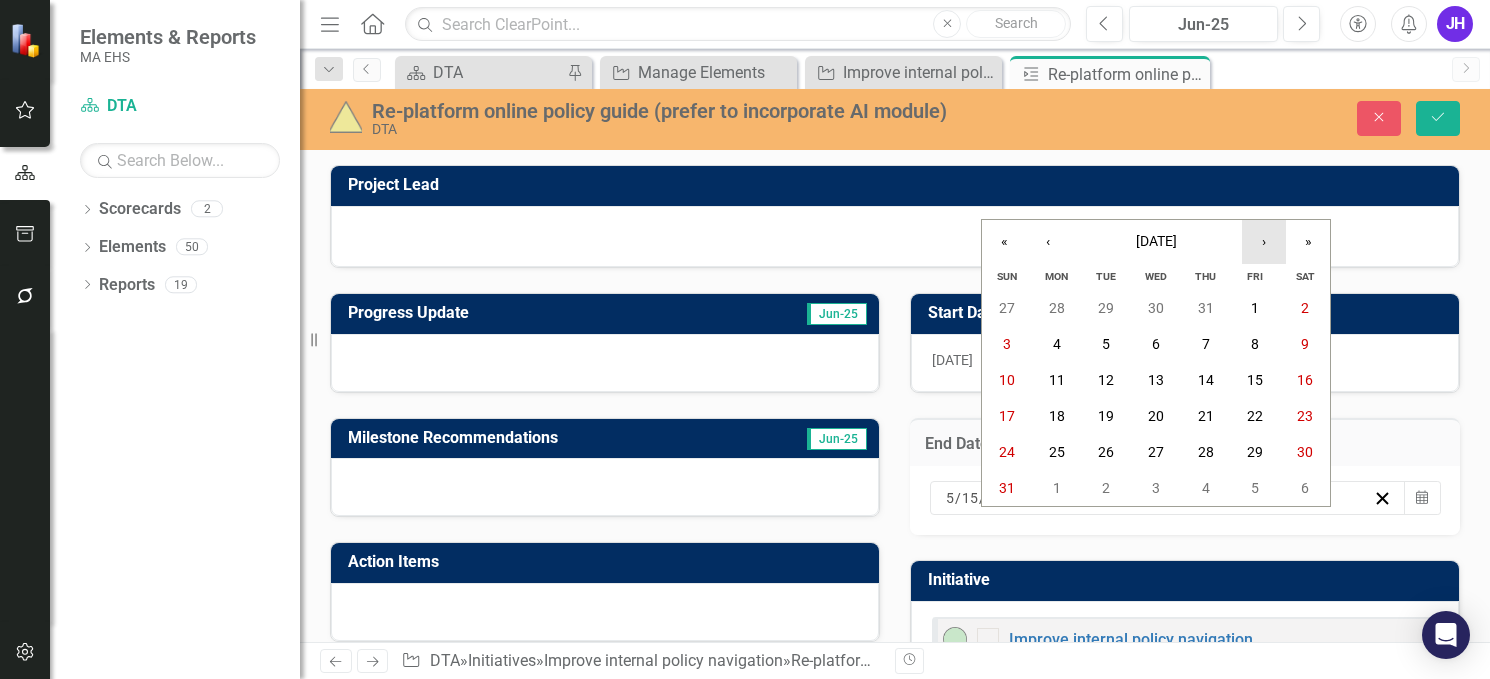 click on "›" at bounding box center (1264, 242) 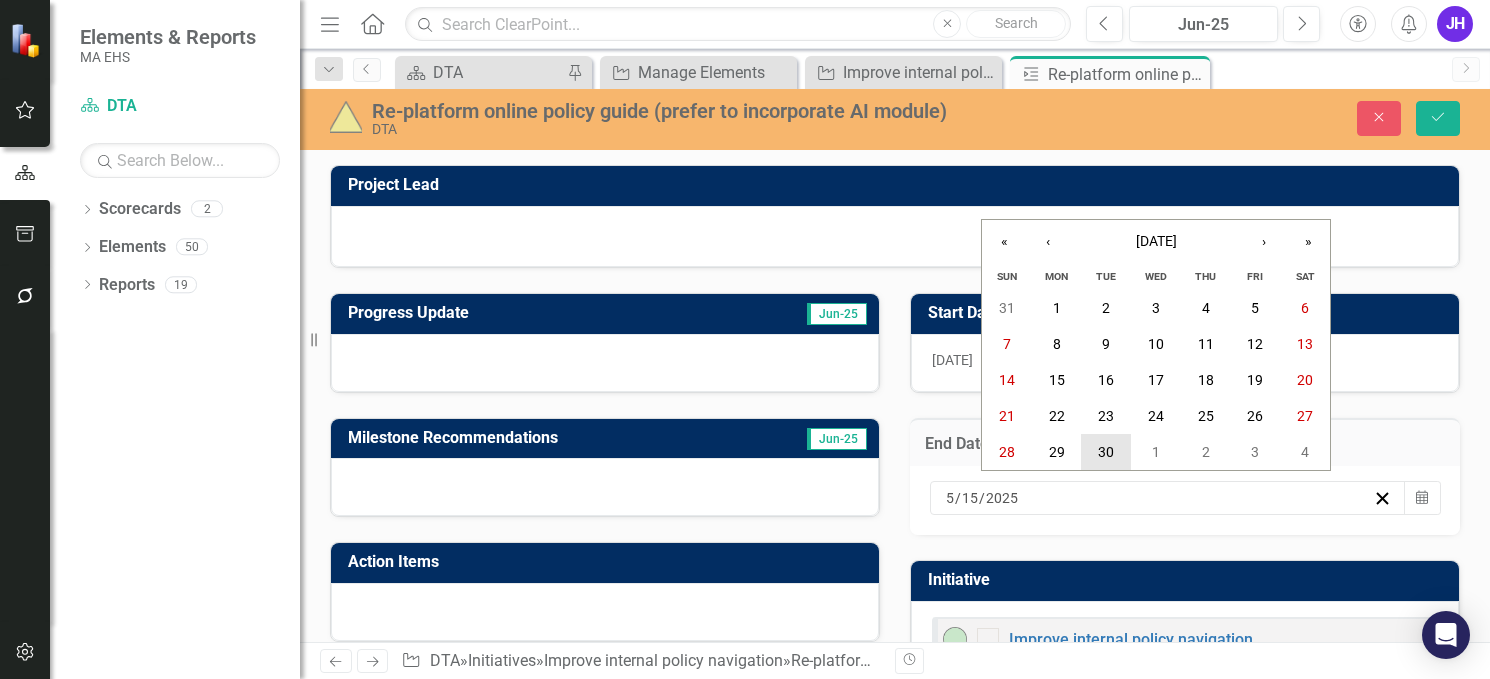click on "30" at bounding box center [1106, 452] 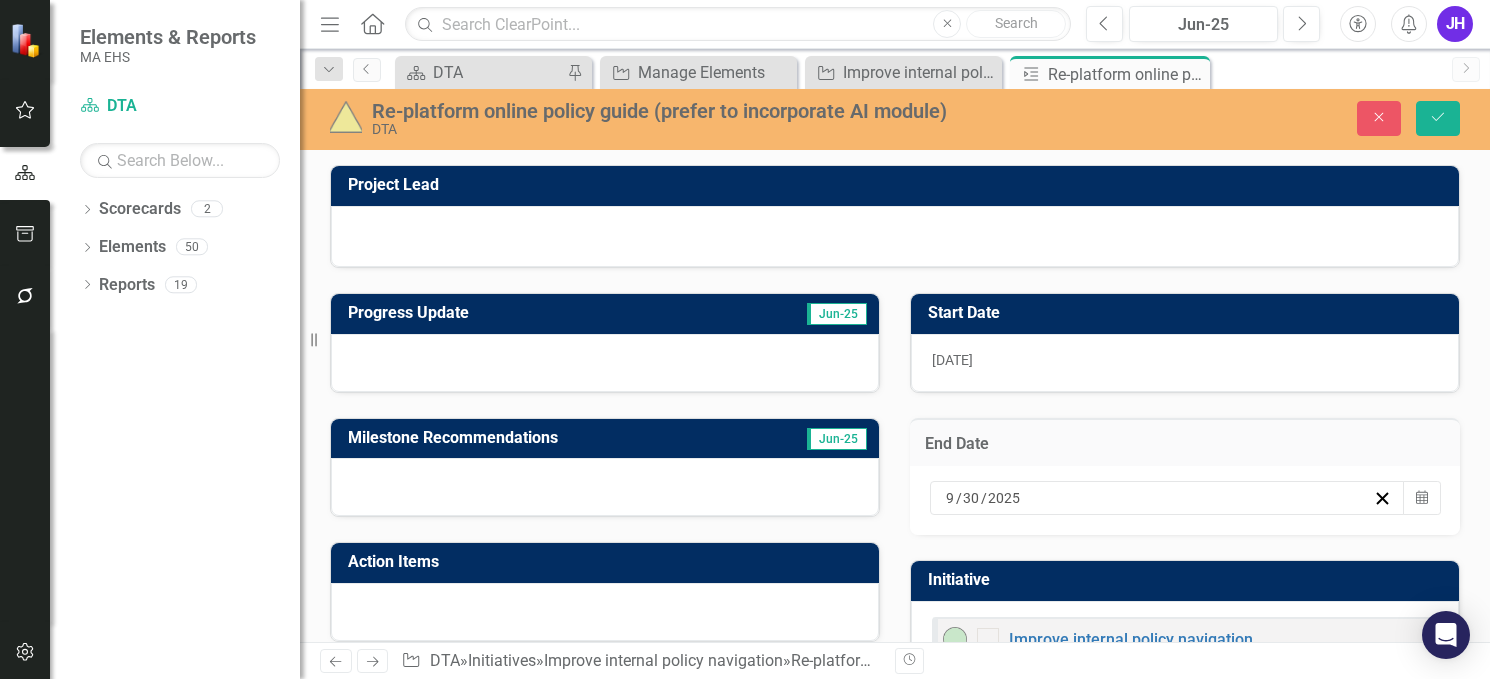 click at bounding box center [605, 363] 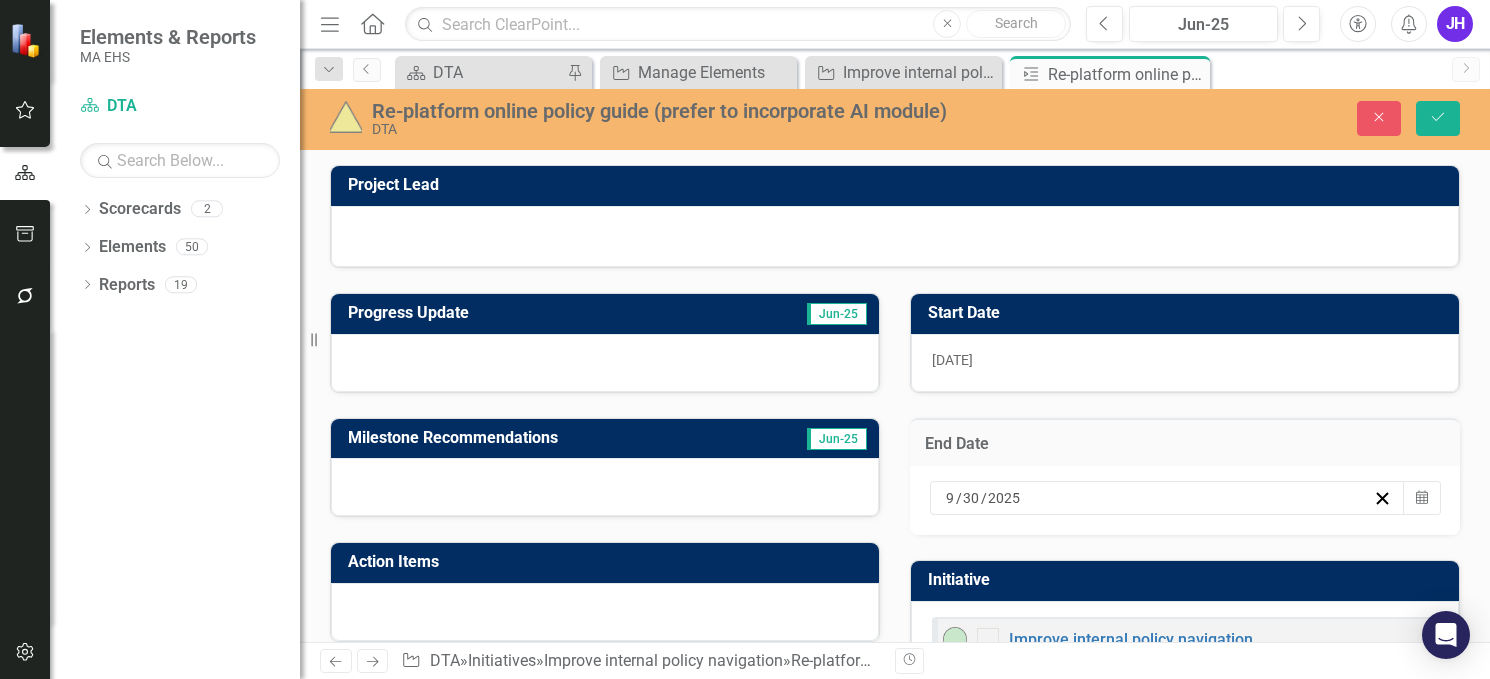 click at bounding box center [605, 363] 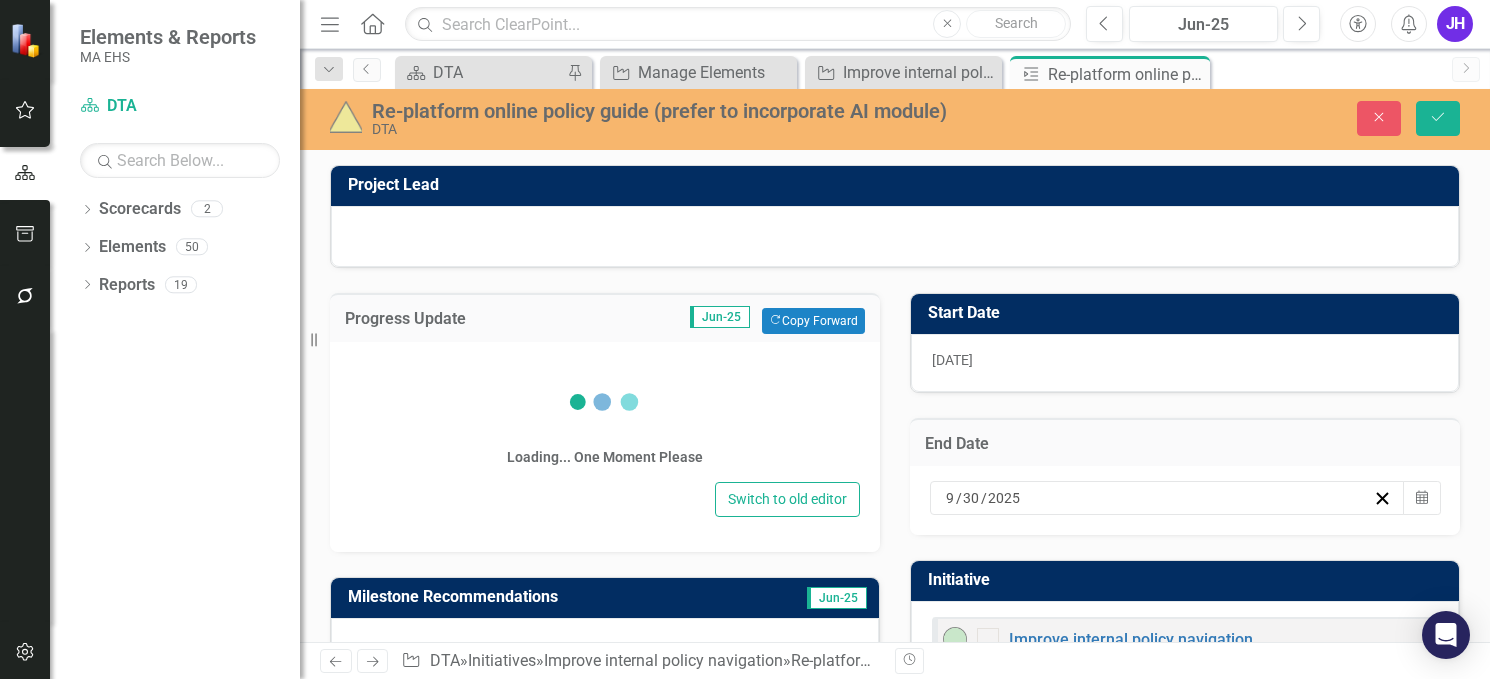 click on "Switch to old editor" at bounding box center (605, 499) 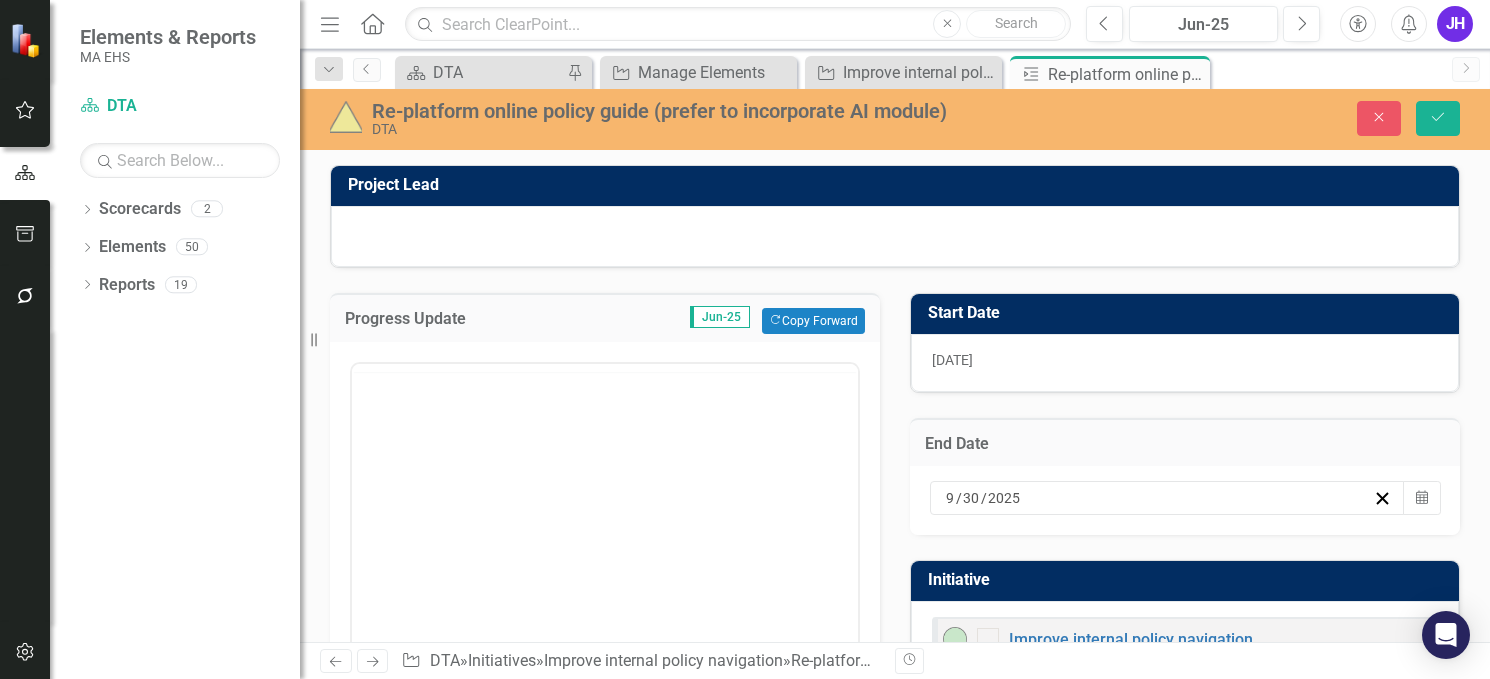 scroll, scrollTop: 0, scrollLeft: 0, axis: both 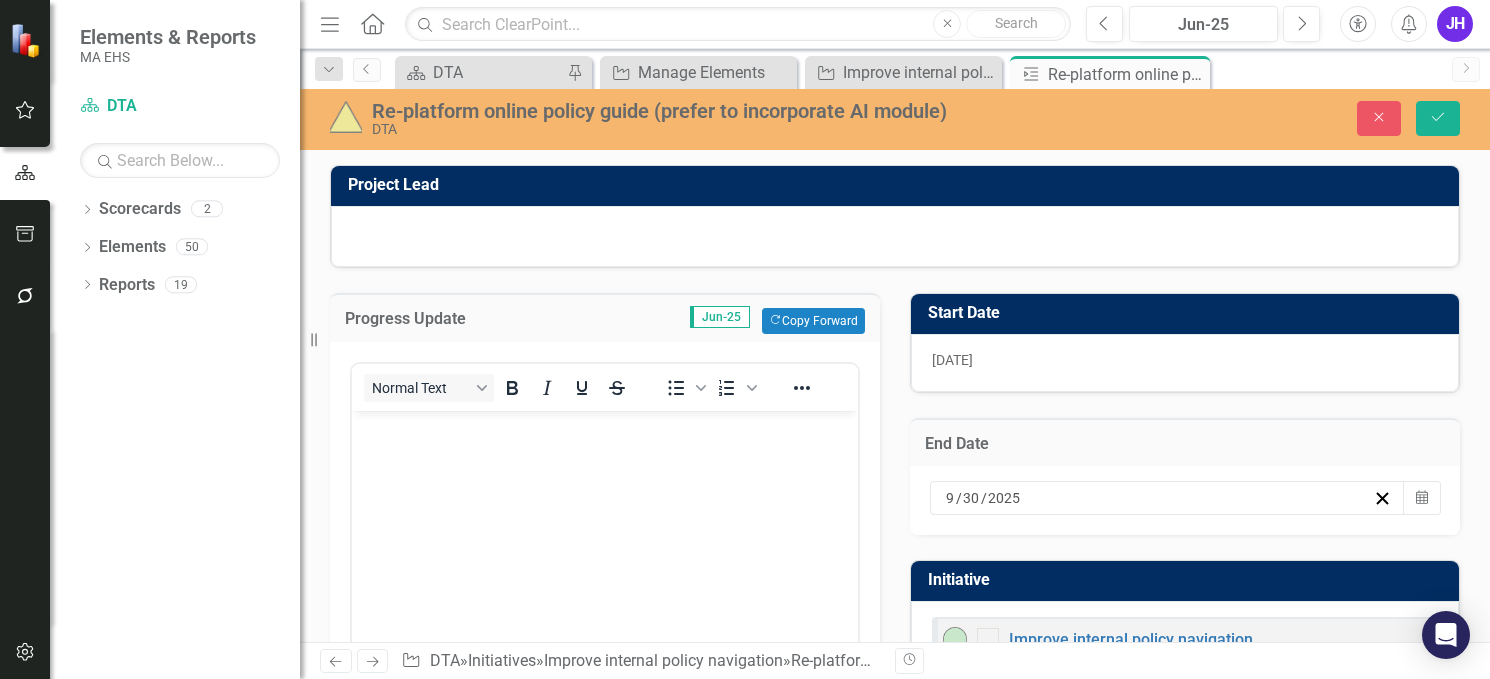 click at bounding box center (605, 561) 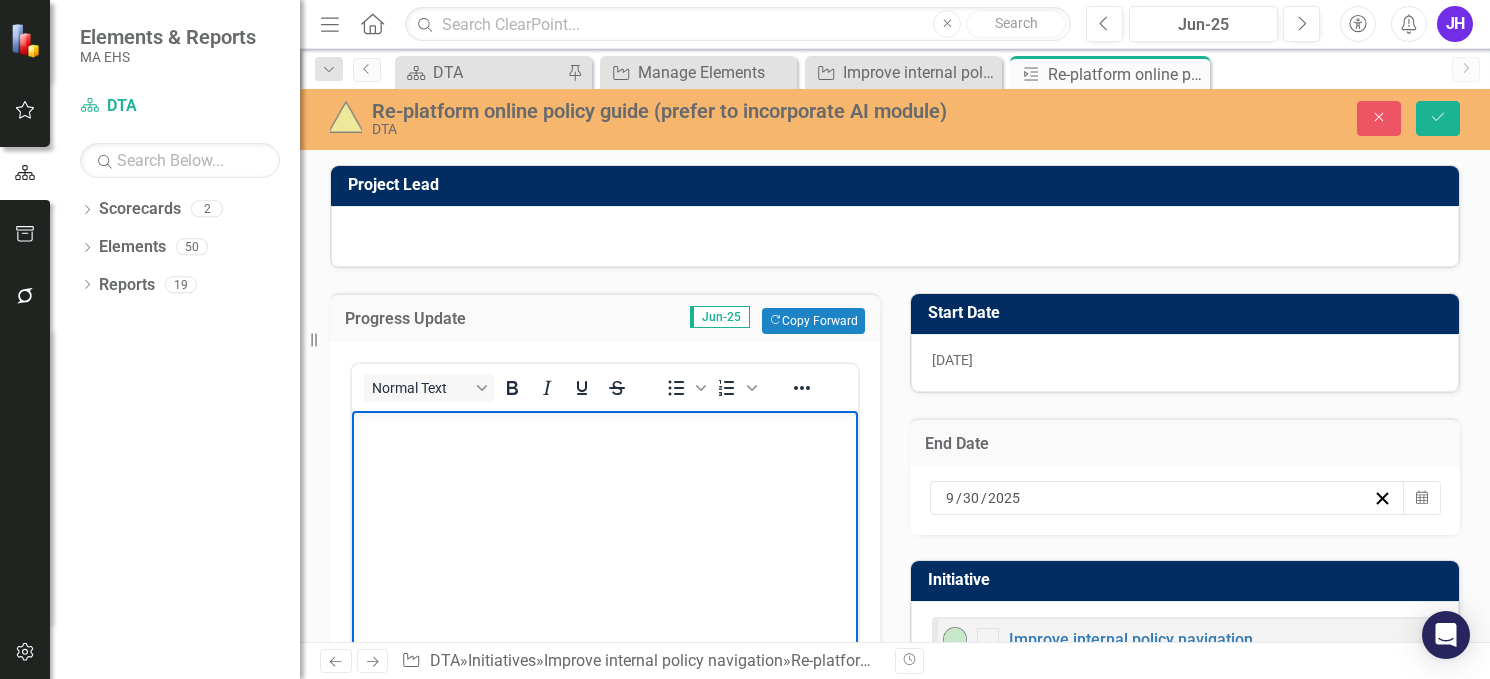 paste 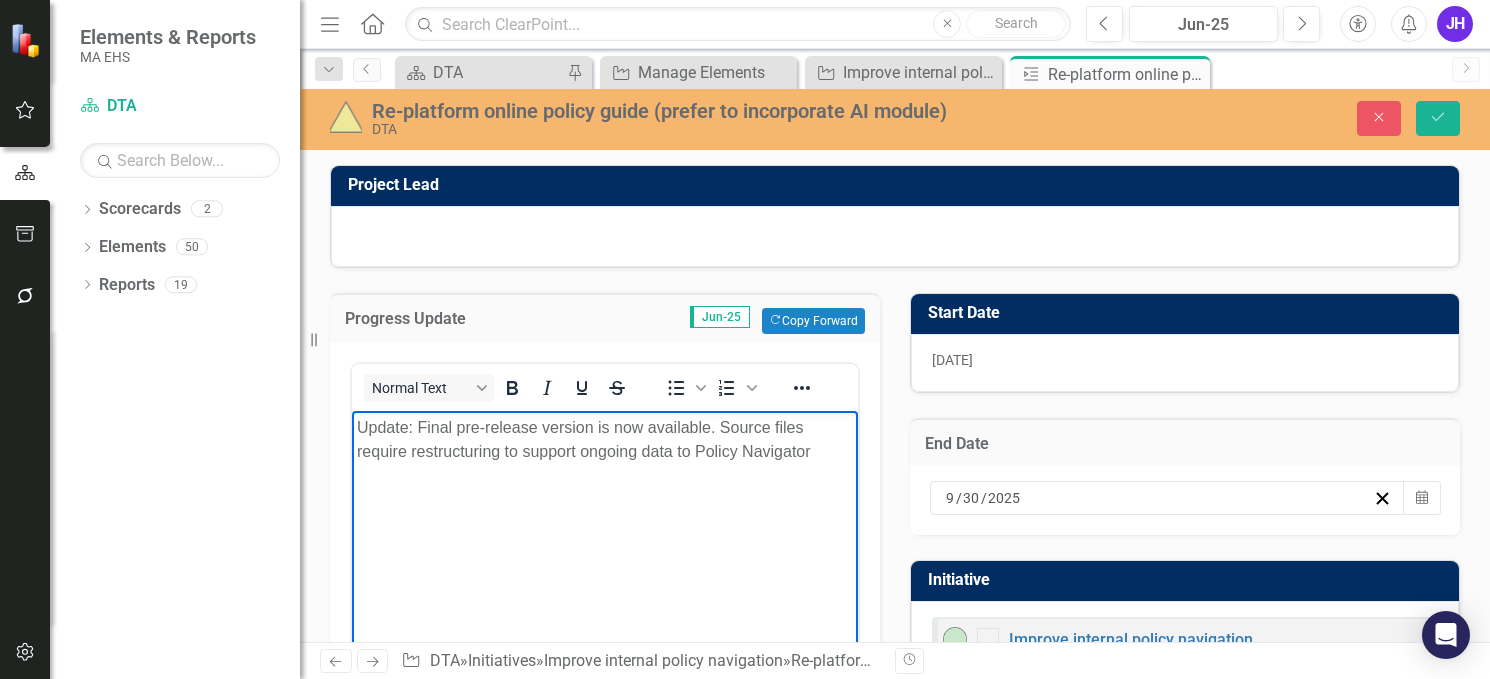 type 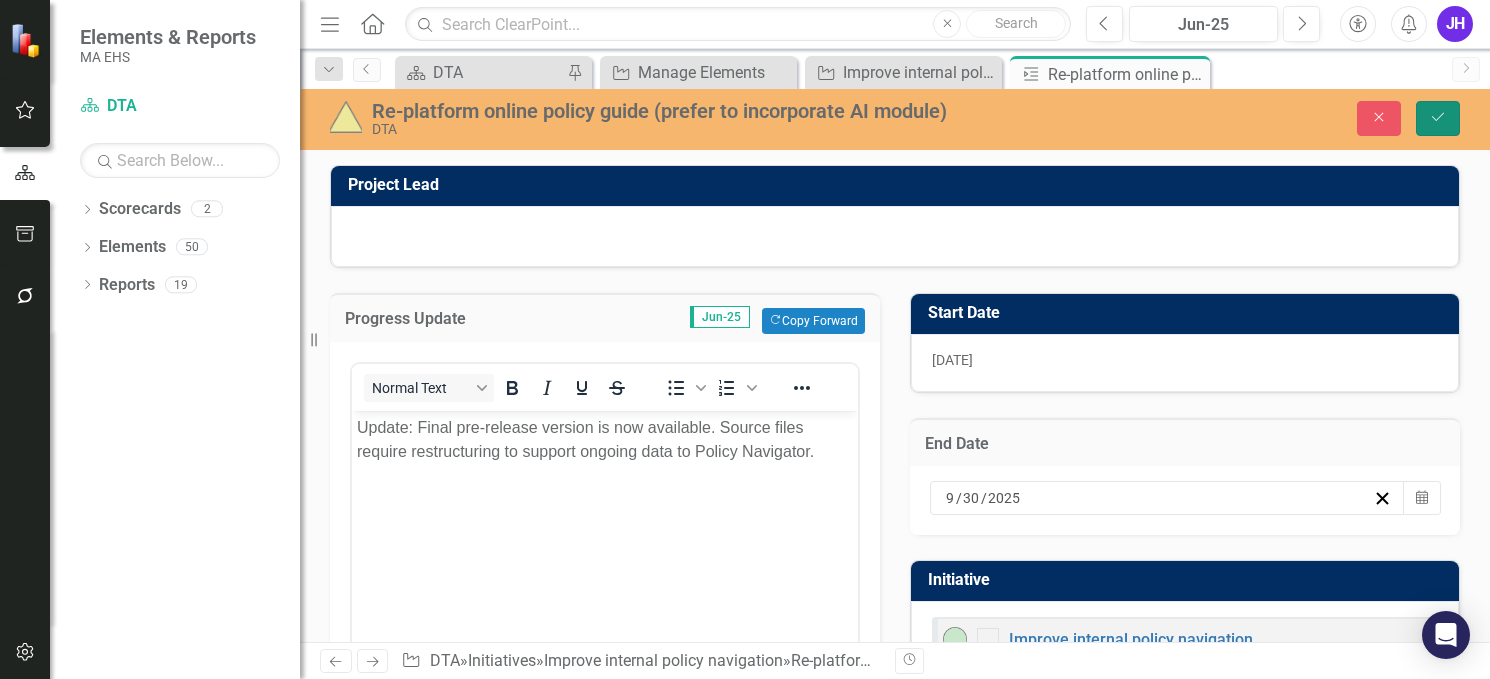 click on "Save" 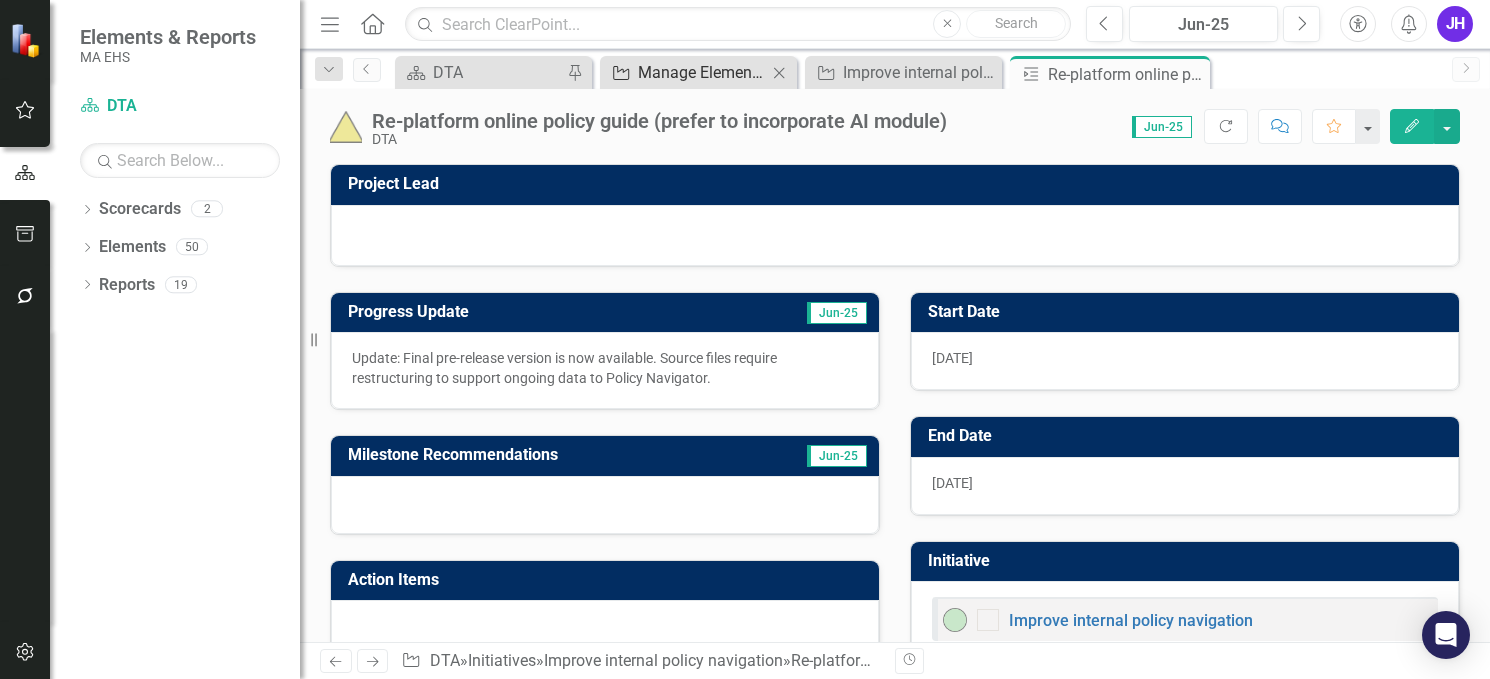 click on "Manage Elements" at bounding box center (702, 72) 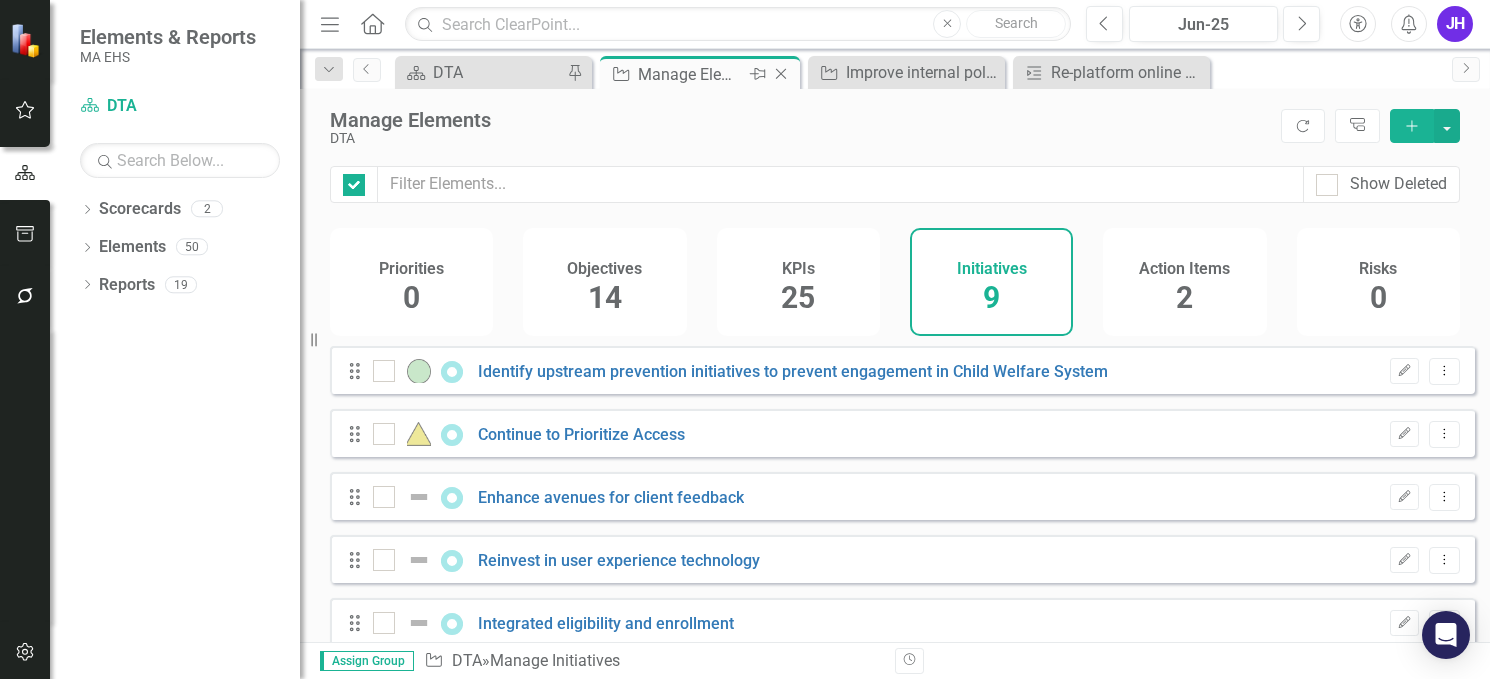checkbox on "false" 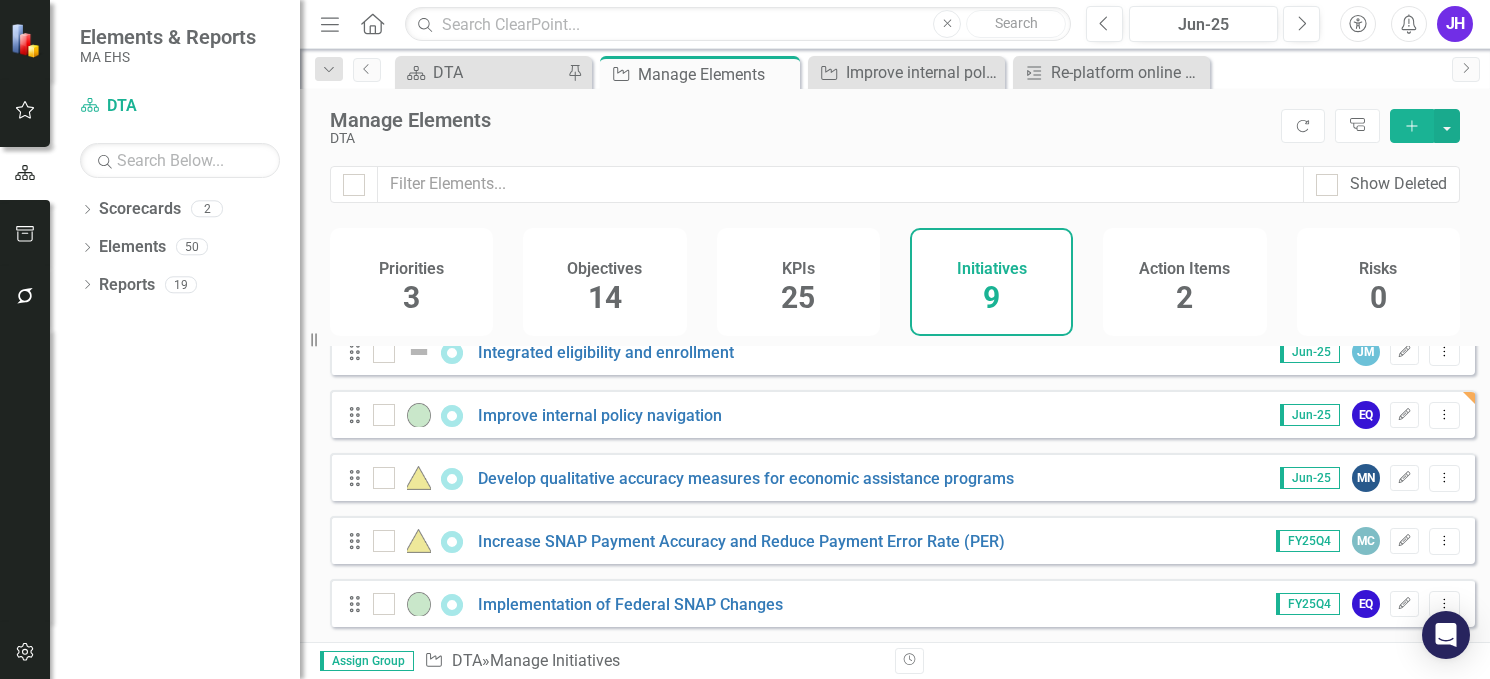 scroll, scrollTop: 86, scrollLeft: 0, axis: vertical 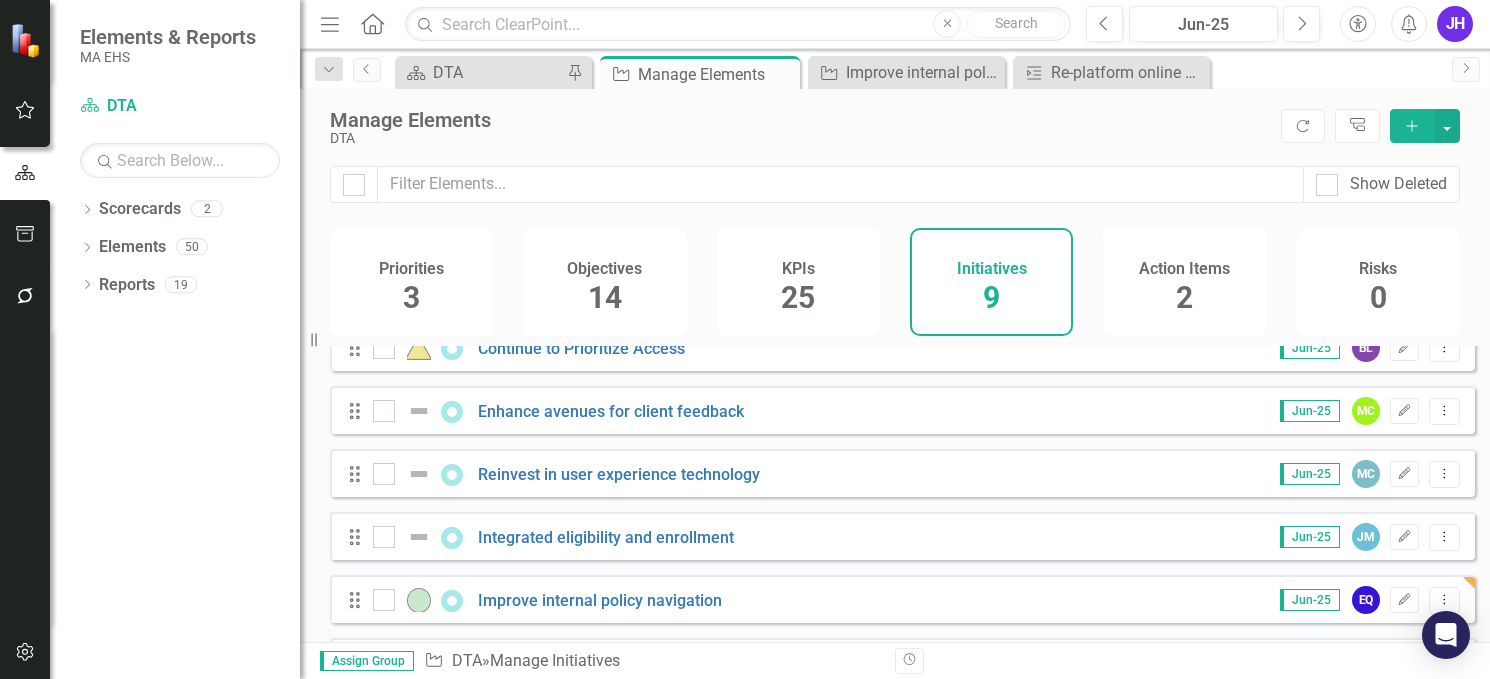 click on "Risks 0" at bounding box center [1378, 282] 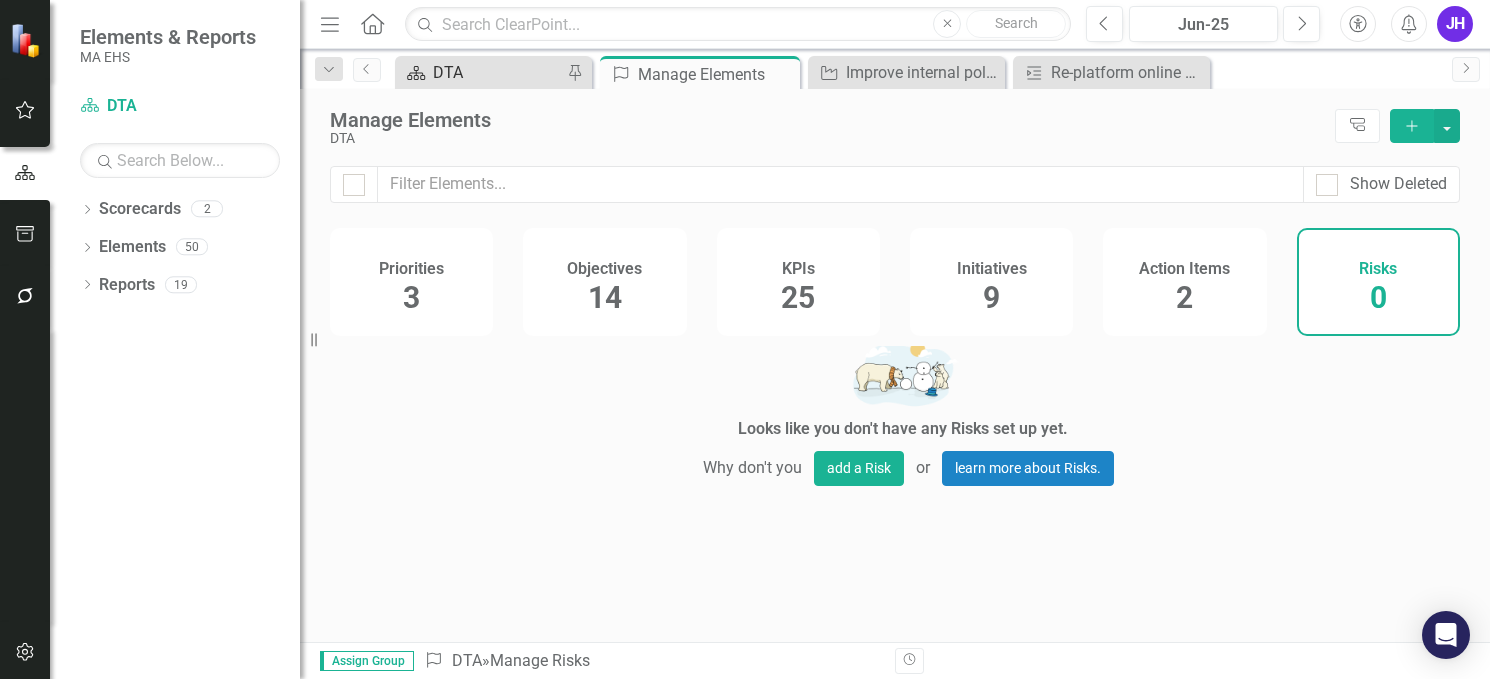 click on "DTA" at bounding box center [497, 72] 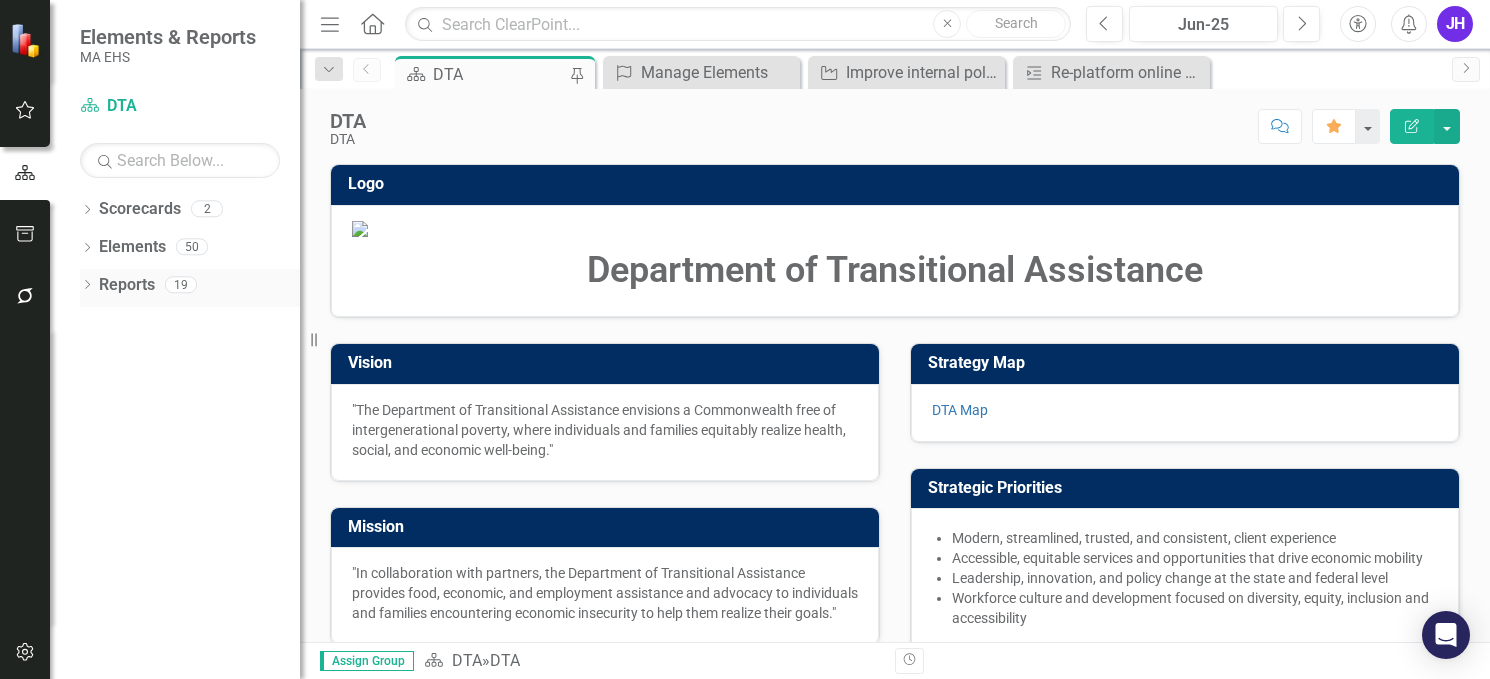 click on "Reports" at bounding box center (127, 285) 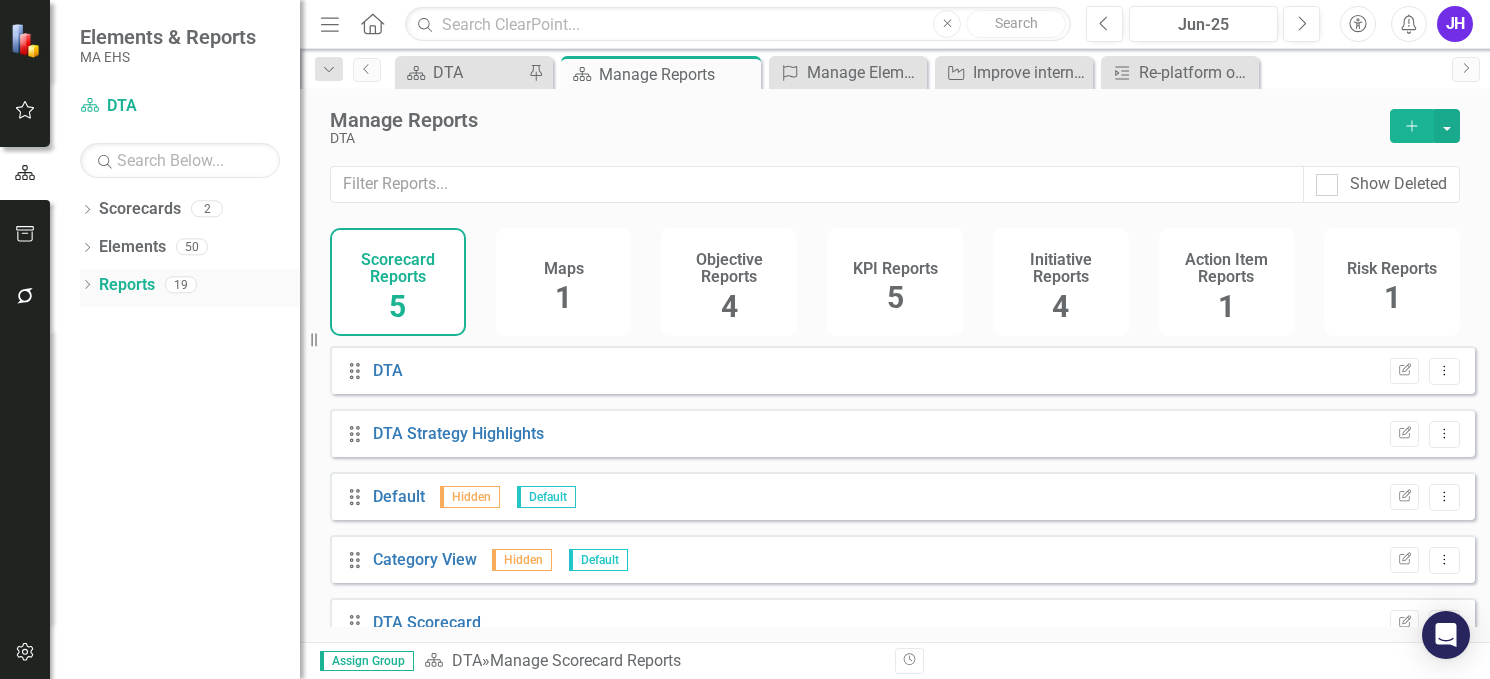 click 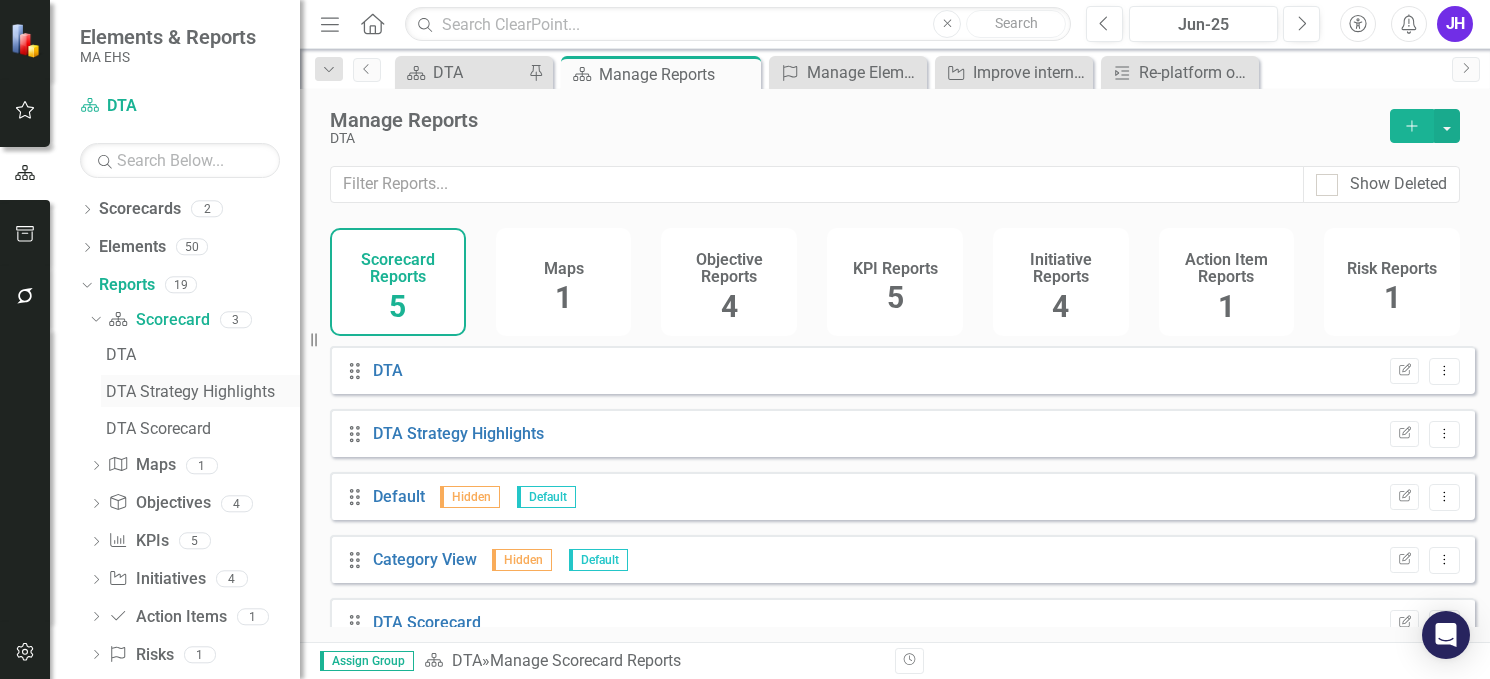 click on "DTA Strategy Highlights" at bounding box center [203, 392] 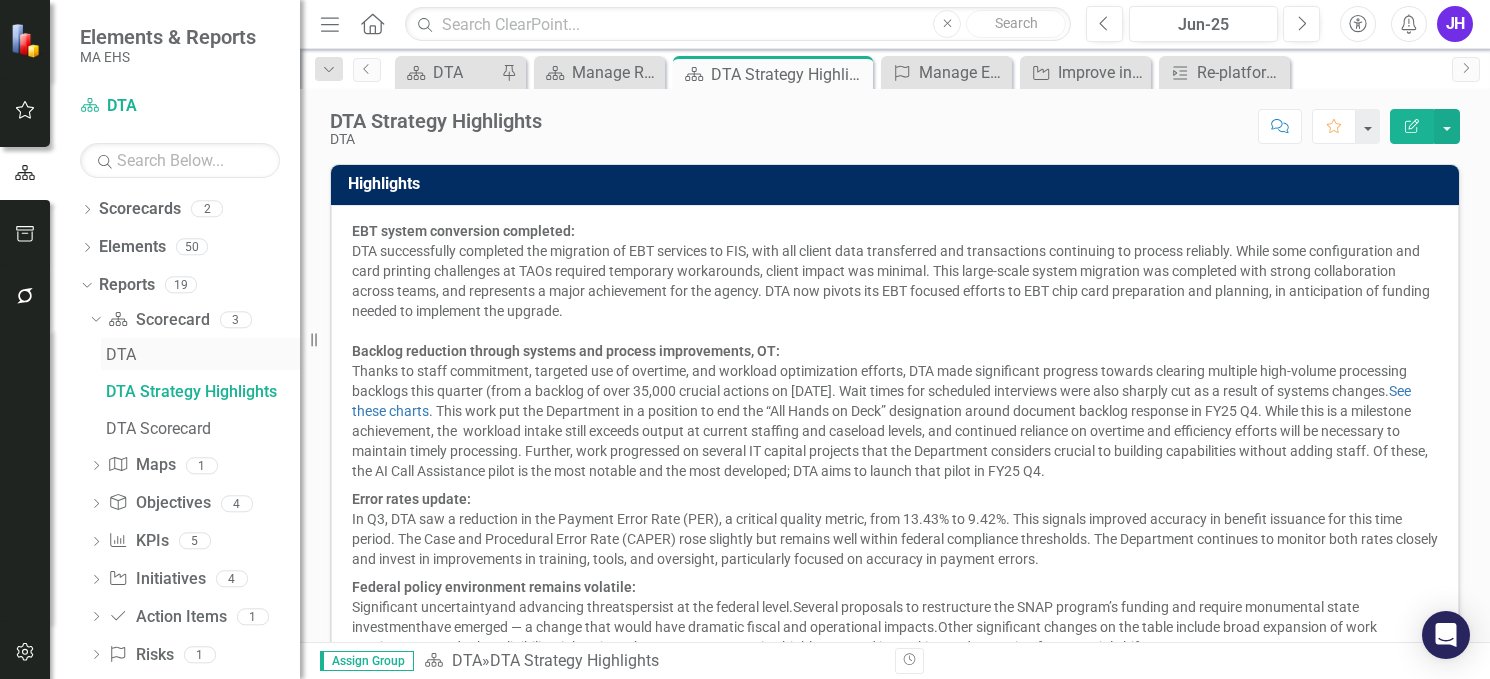 click on "DTA" at bounding box center [203, 355] 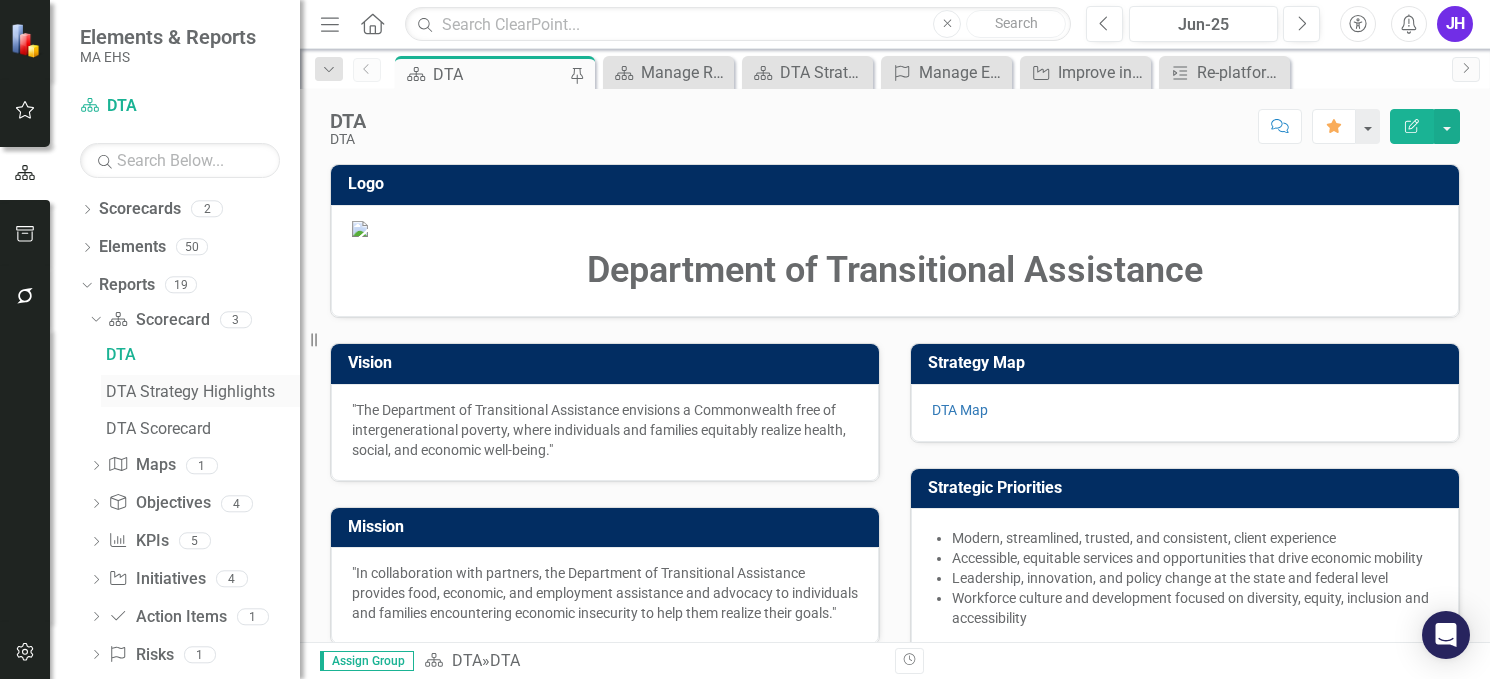 click on "DTA Strategy Highlights" at bounding box center (203, 392) 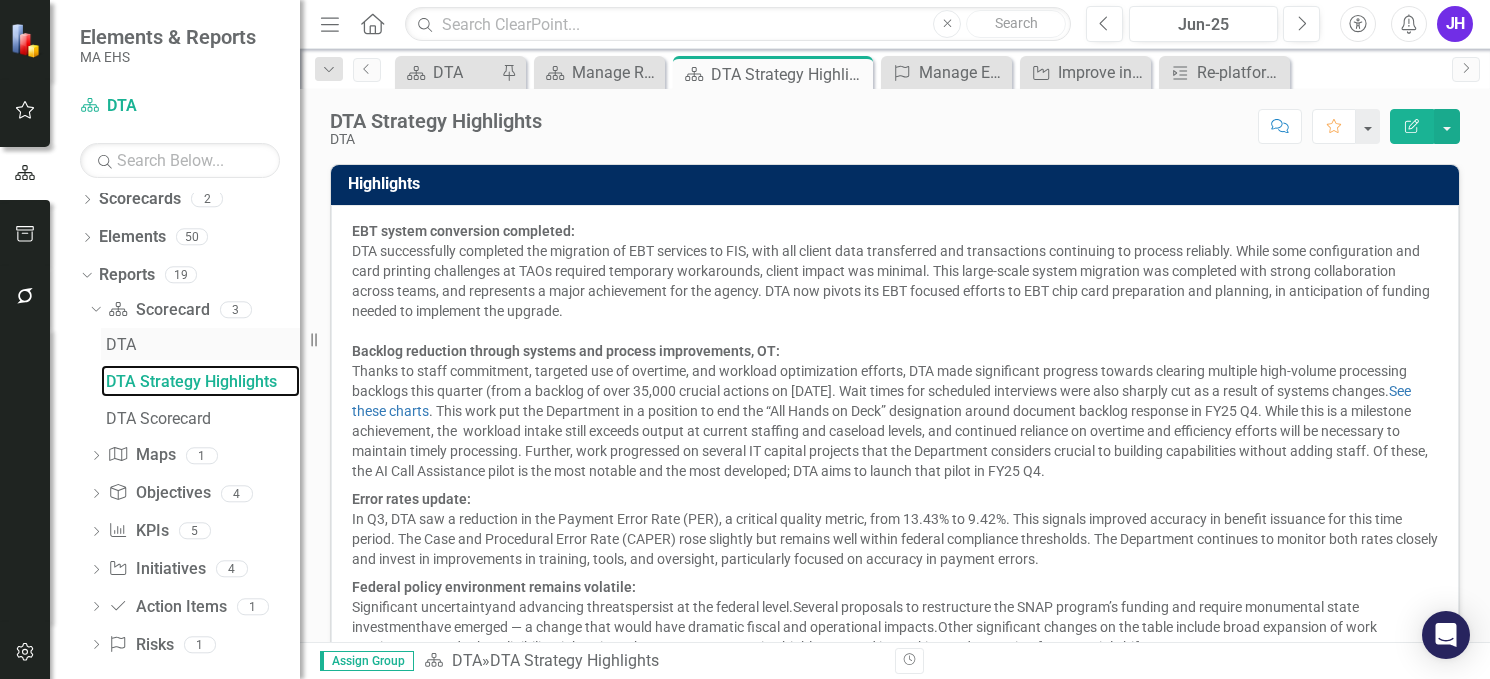 scroll, scrollTop: 0, scrollLeft: 0, axis: both 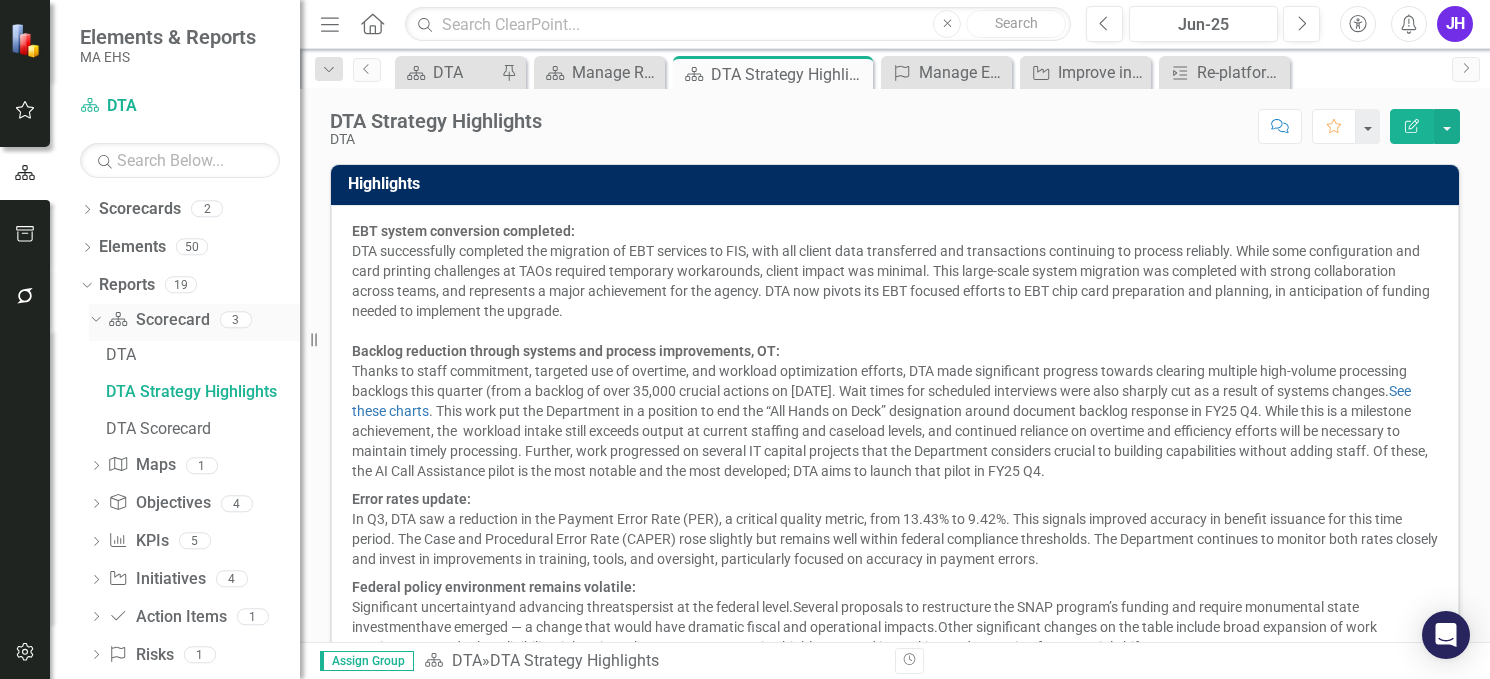 click on "Dropdown" 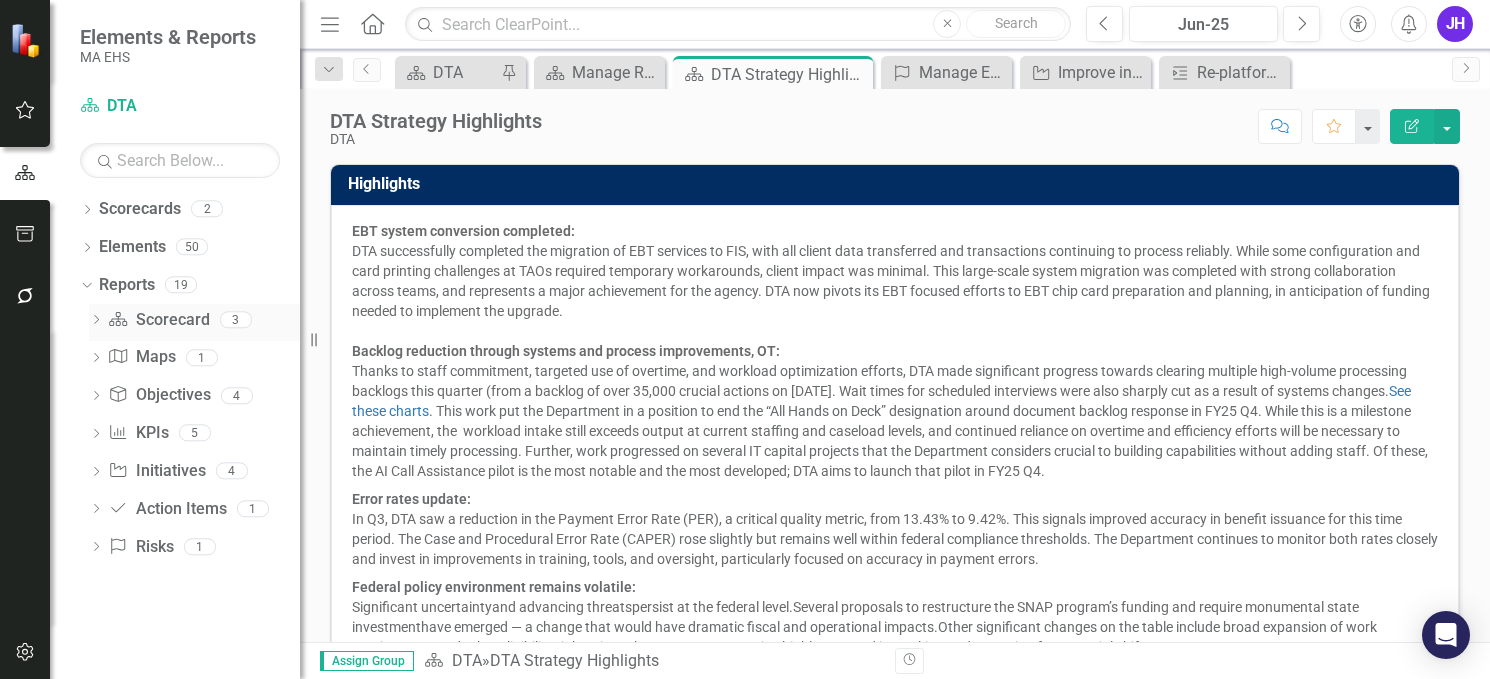 click on "Dropdown" 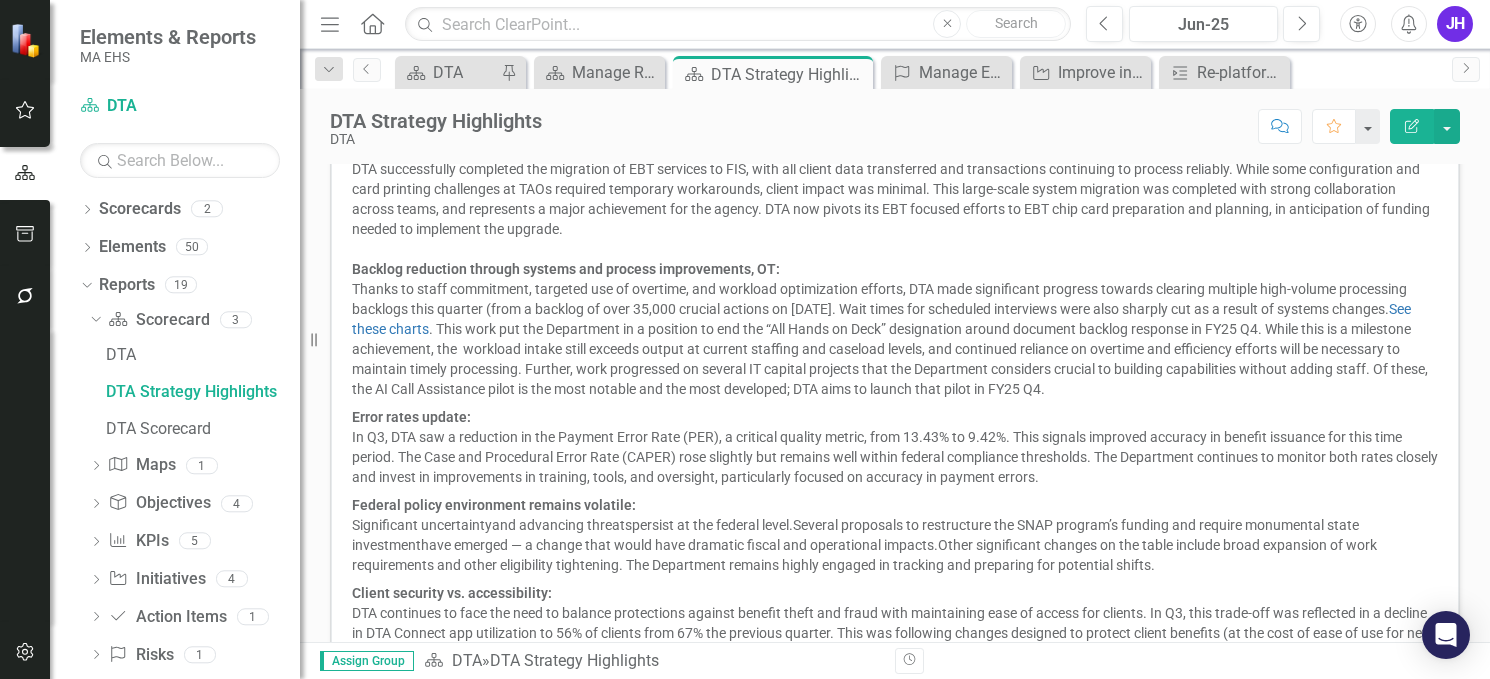 scroll, scrollTop: 0, scrollLeft: 0, axis: both 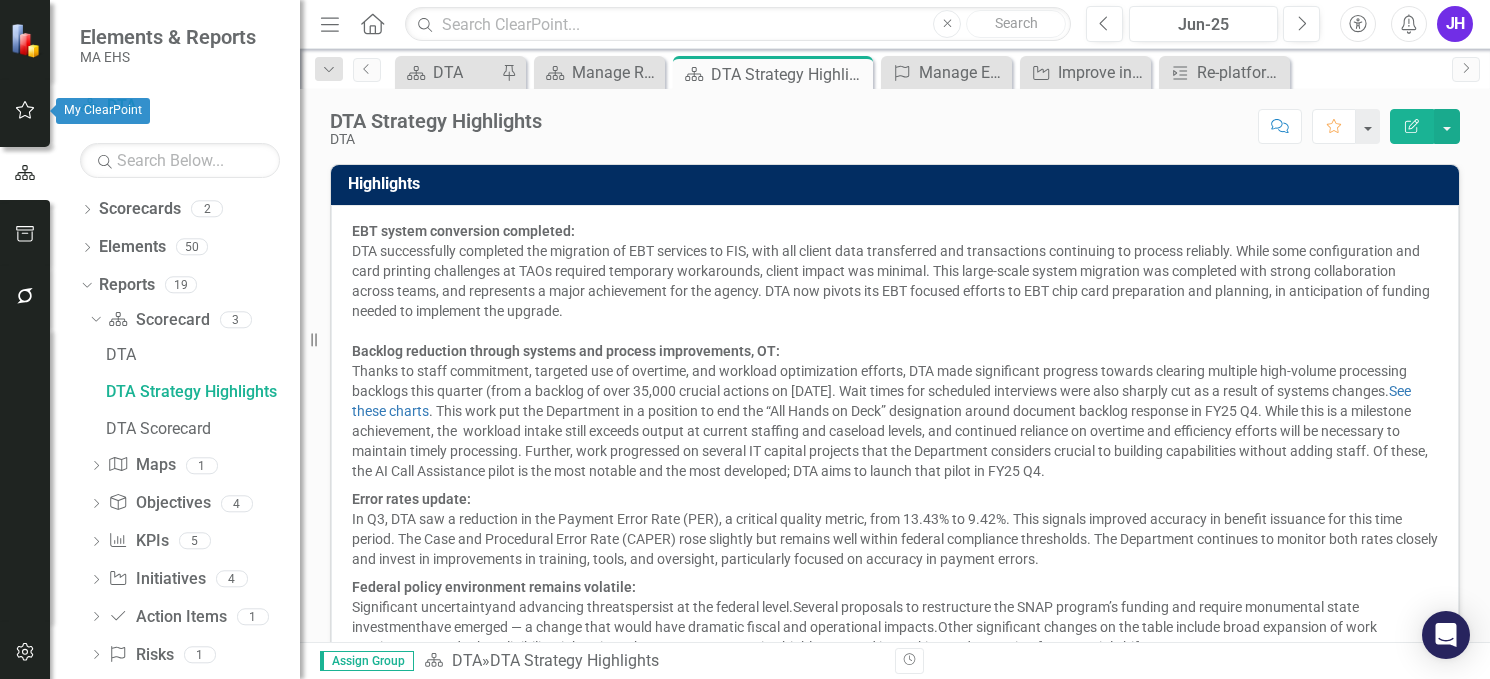 click at bounding box center [25, 111] 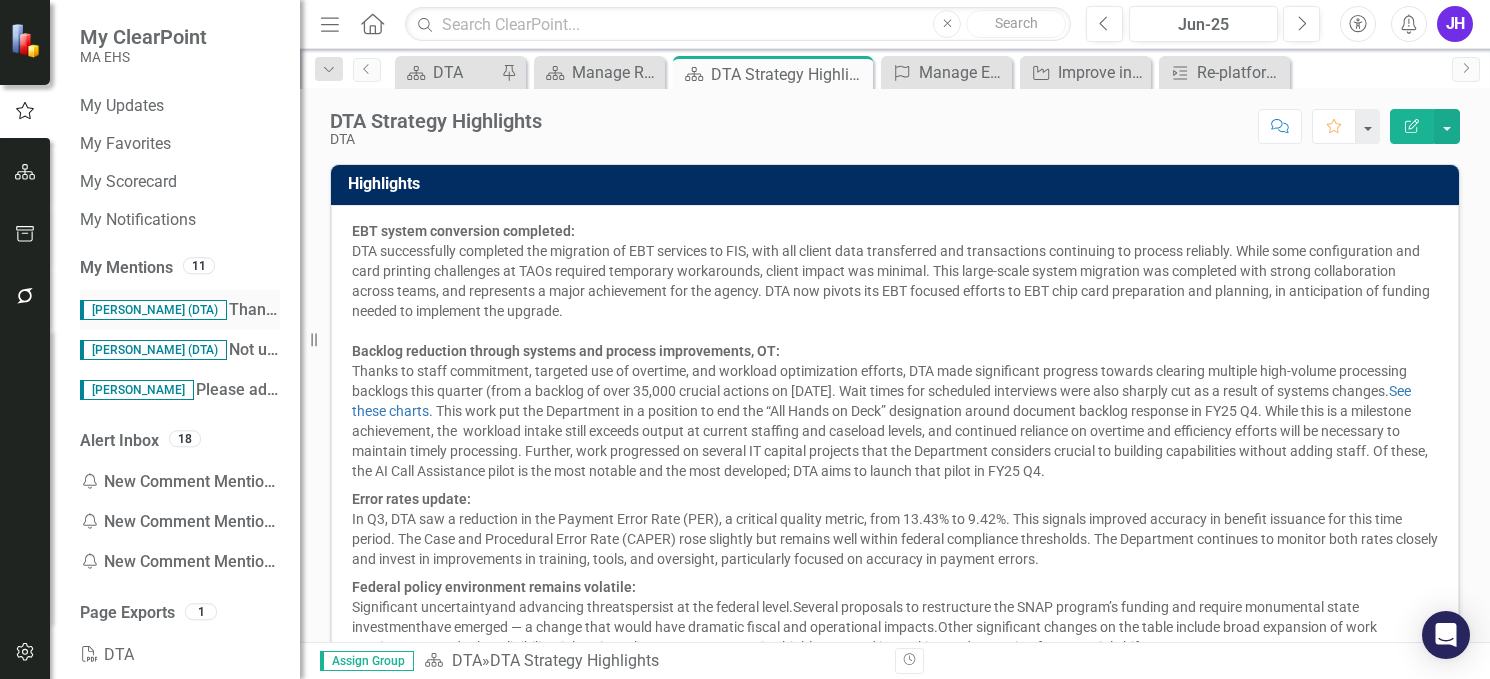 scroll, scrollTop: 69, scrollLeft: 0, axis: vertical 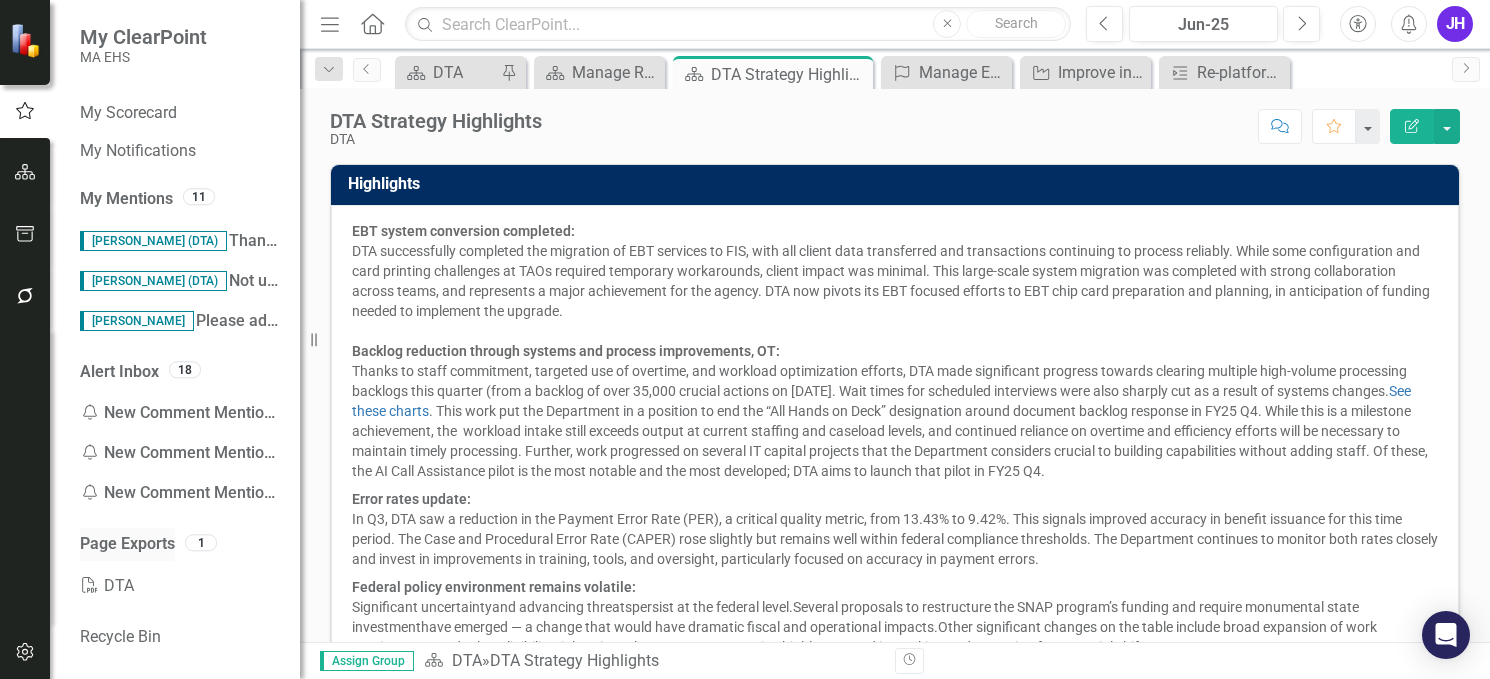 click on "Page Exports" at bounding box center [127, 544] 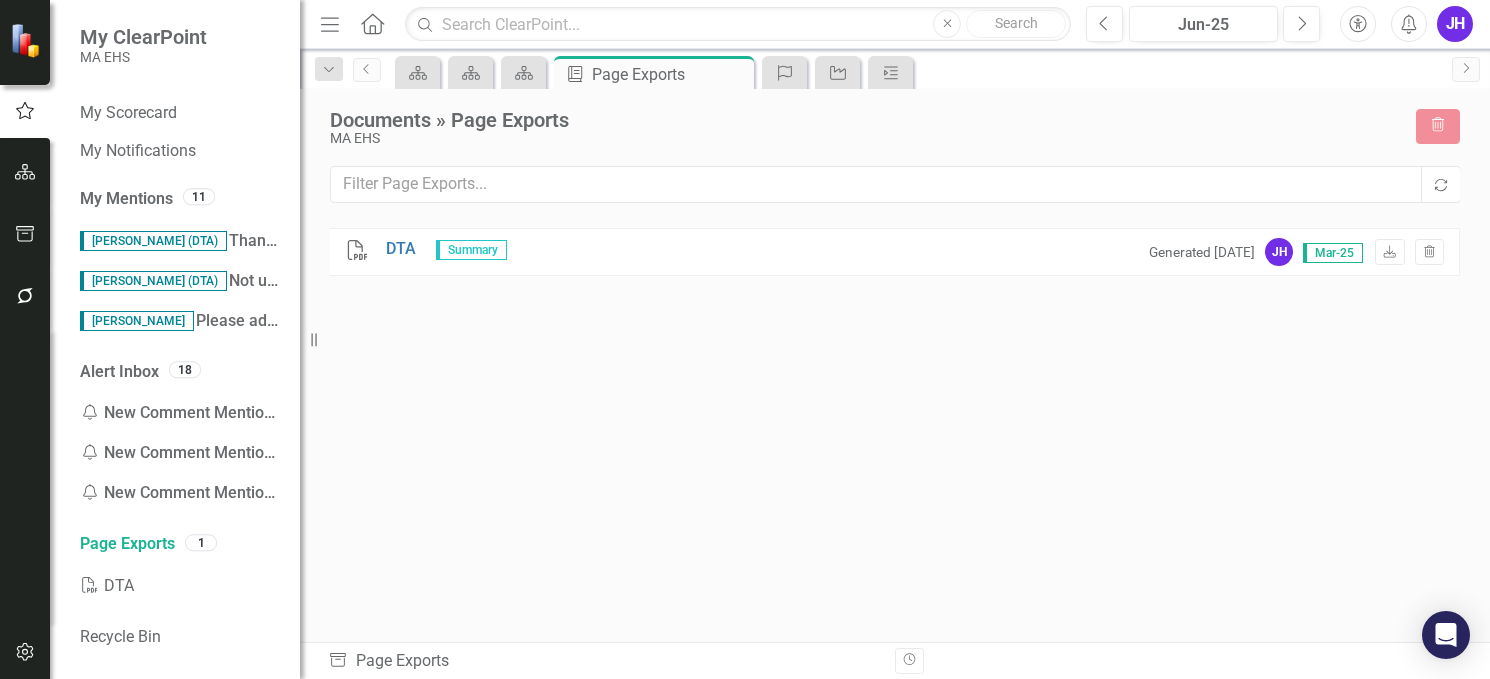 click on "PDF DTA Summary Generated   [DATE] JH Mar-25 Download Trash" at bounding box center [895, 252] 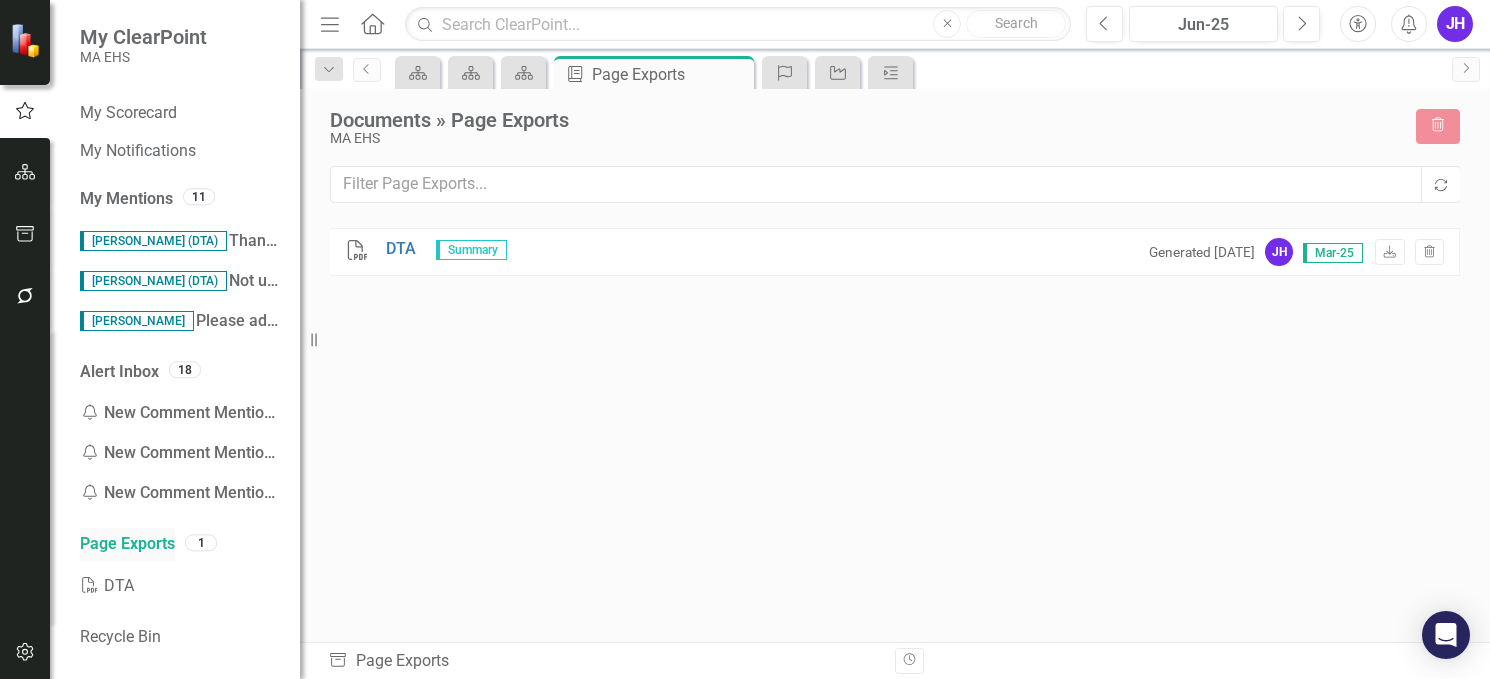 click on "Page Exports" at bounding box center [127, 544] 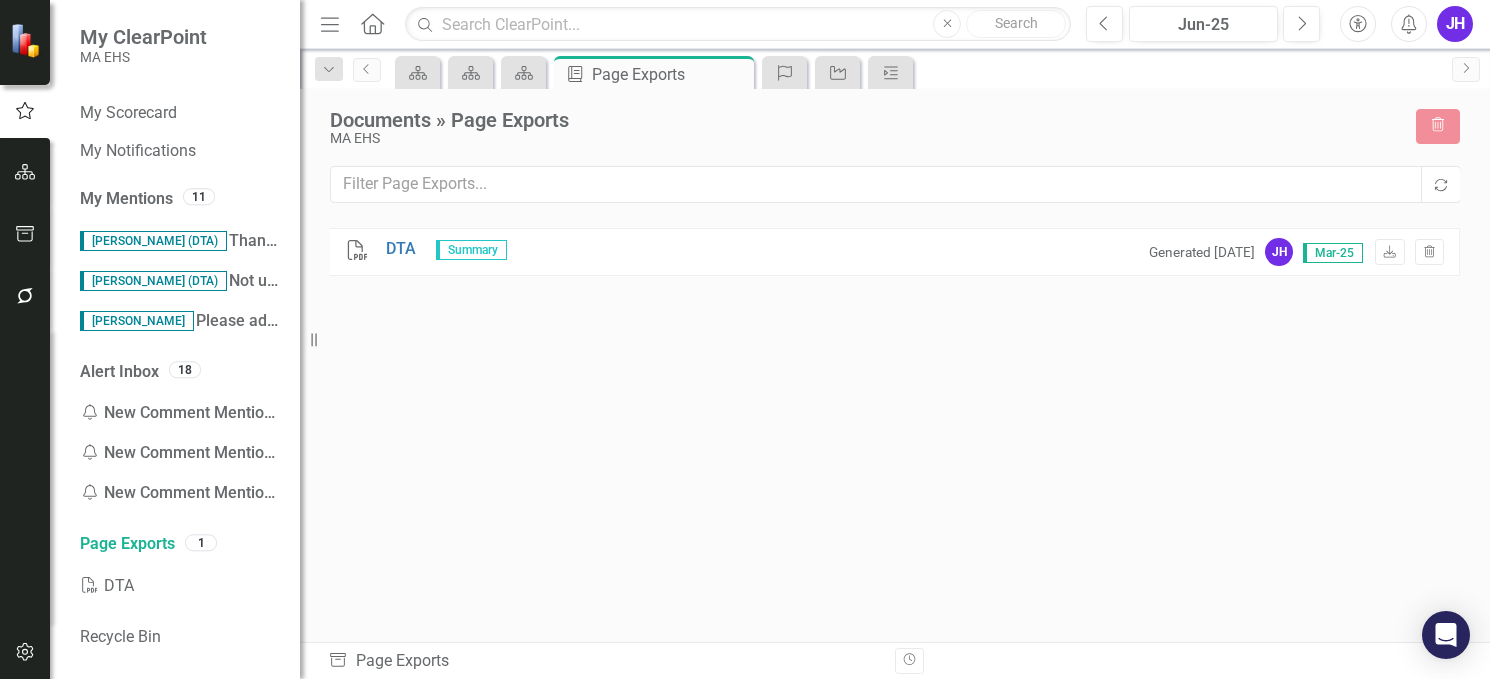 click at bounding box center [25, 173] 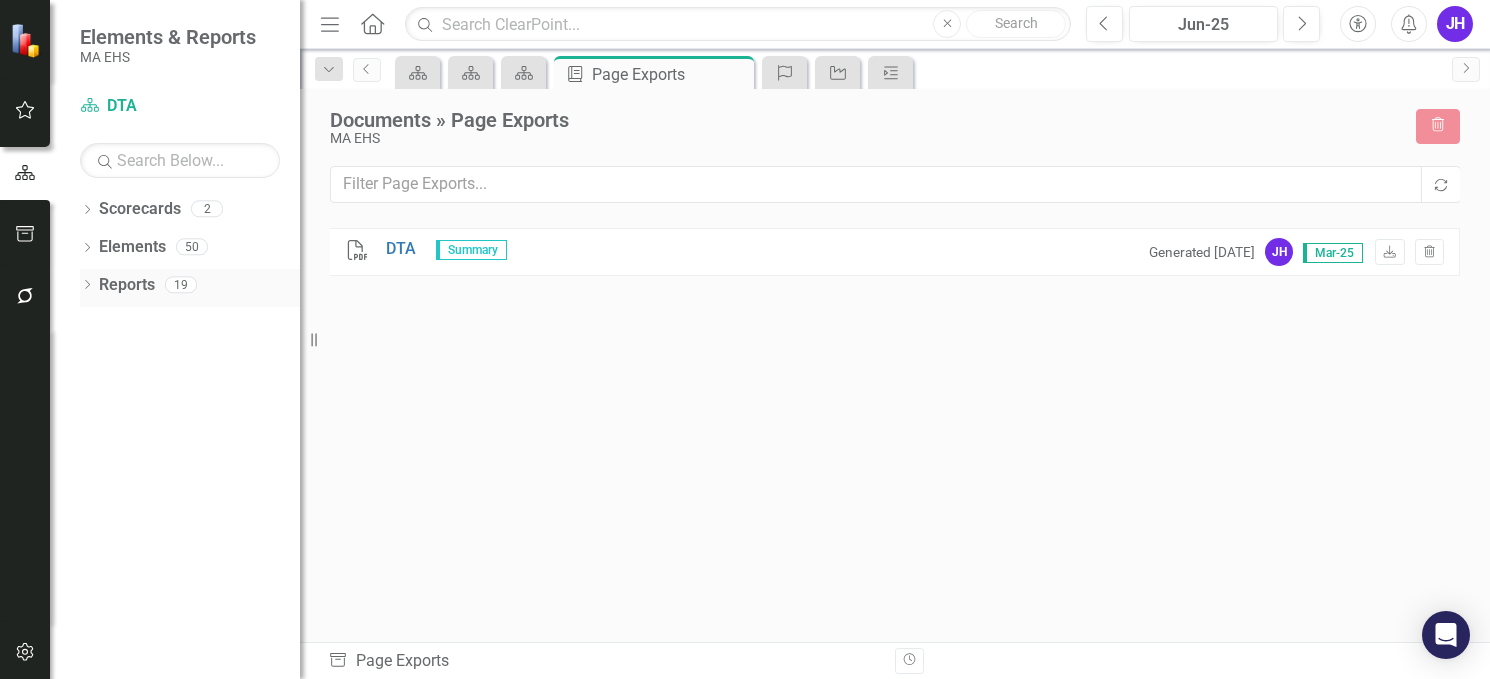 click on "Dropdown" 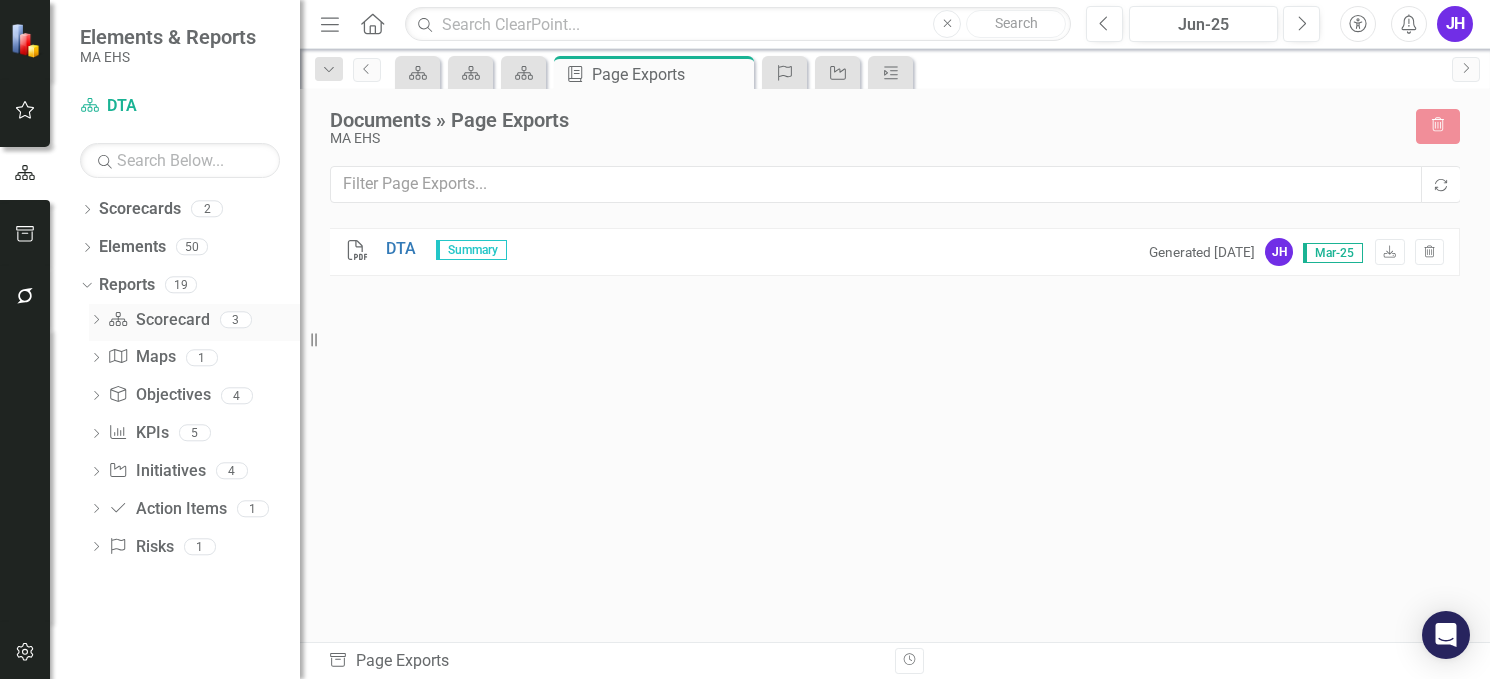 click on "Dropdown Scorecard Scorecard 3" at bounding box center [194, 323] 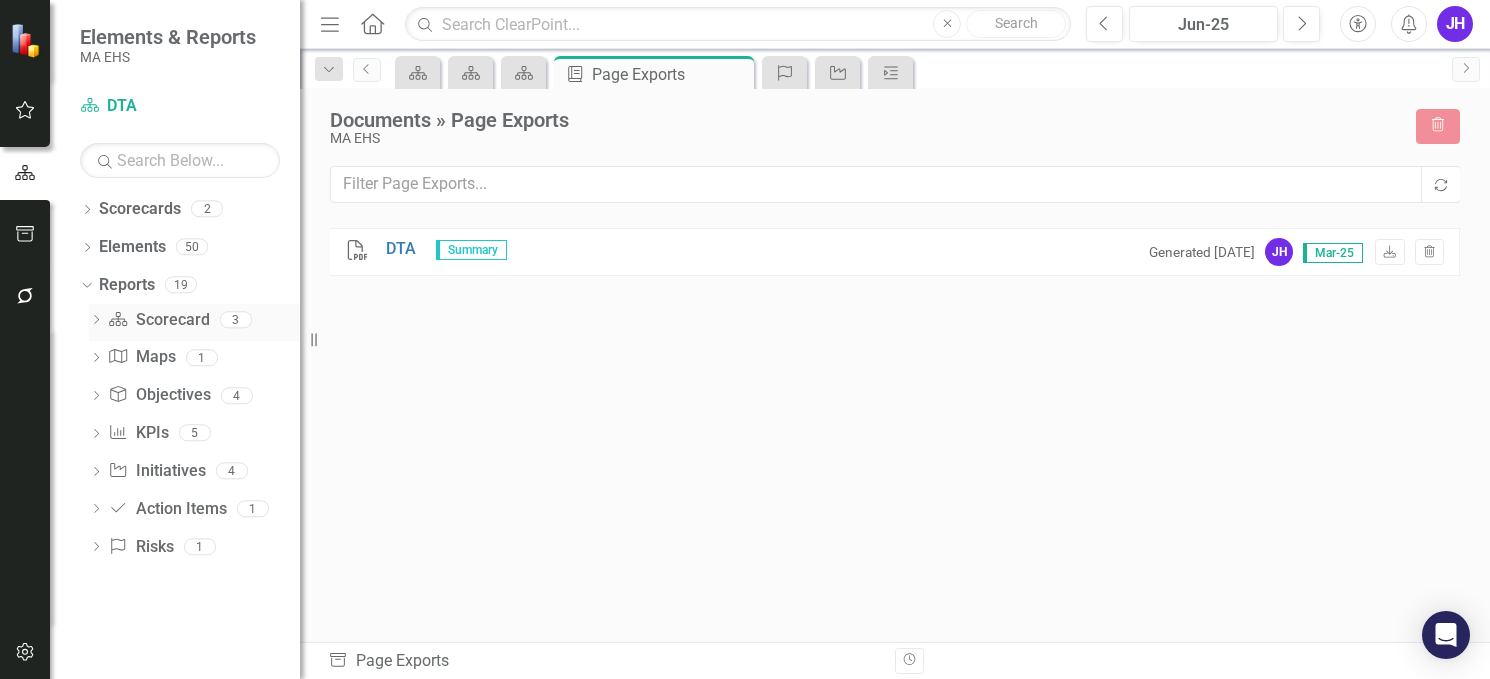 click on "Scorecard Scorecard" at bounding box center [158, 320] 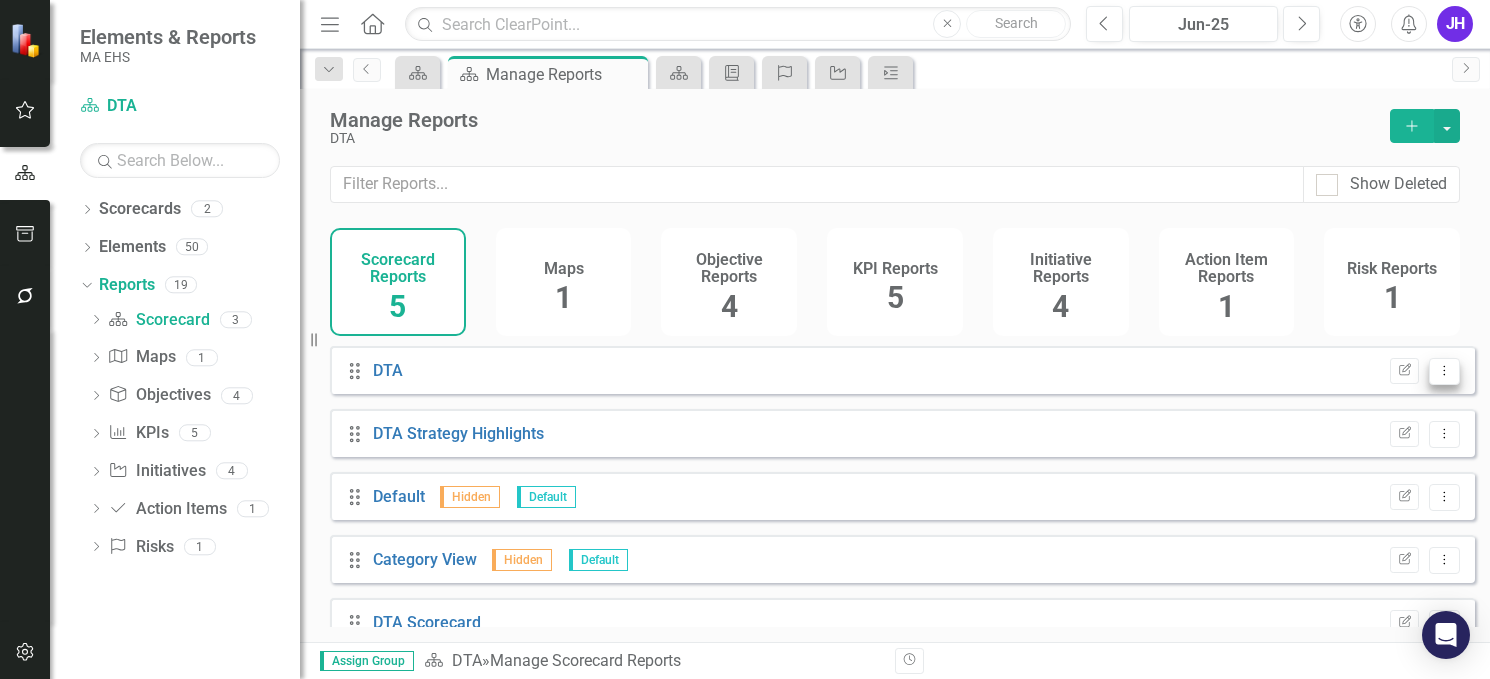click on "Dropdown Menu" at bounding box center (1444, 371) 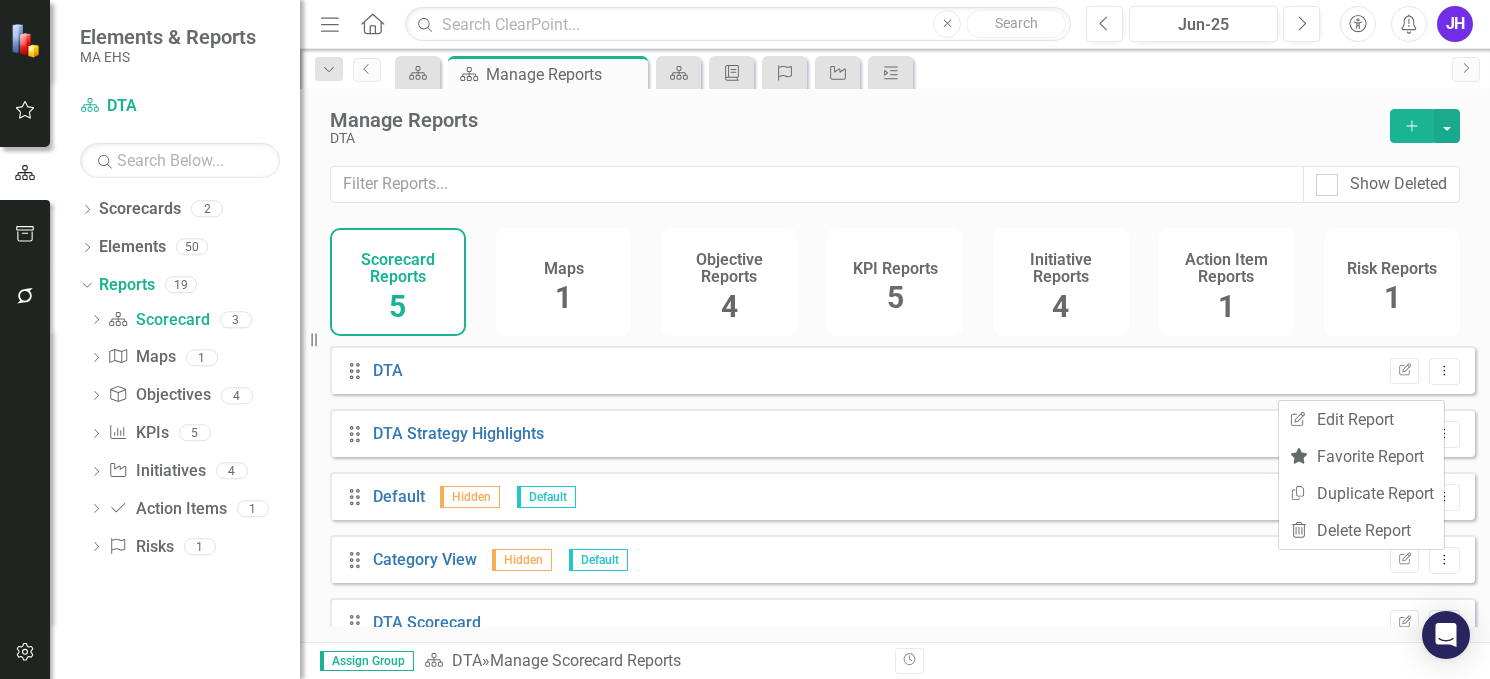 click on "Drag DTA Edit Report Dropdown Menu" at bounding box center (902, 370) 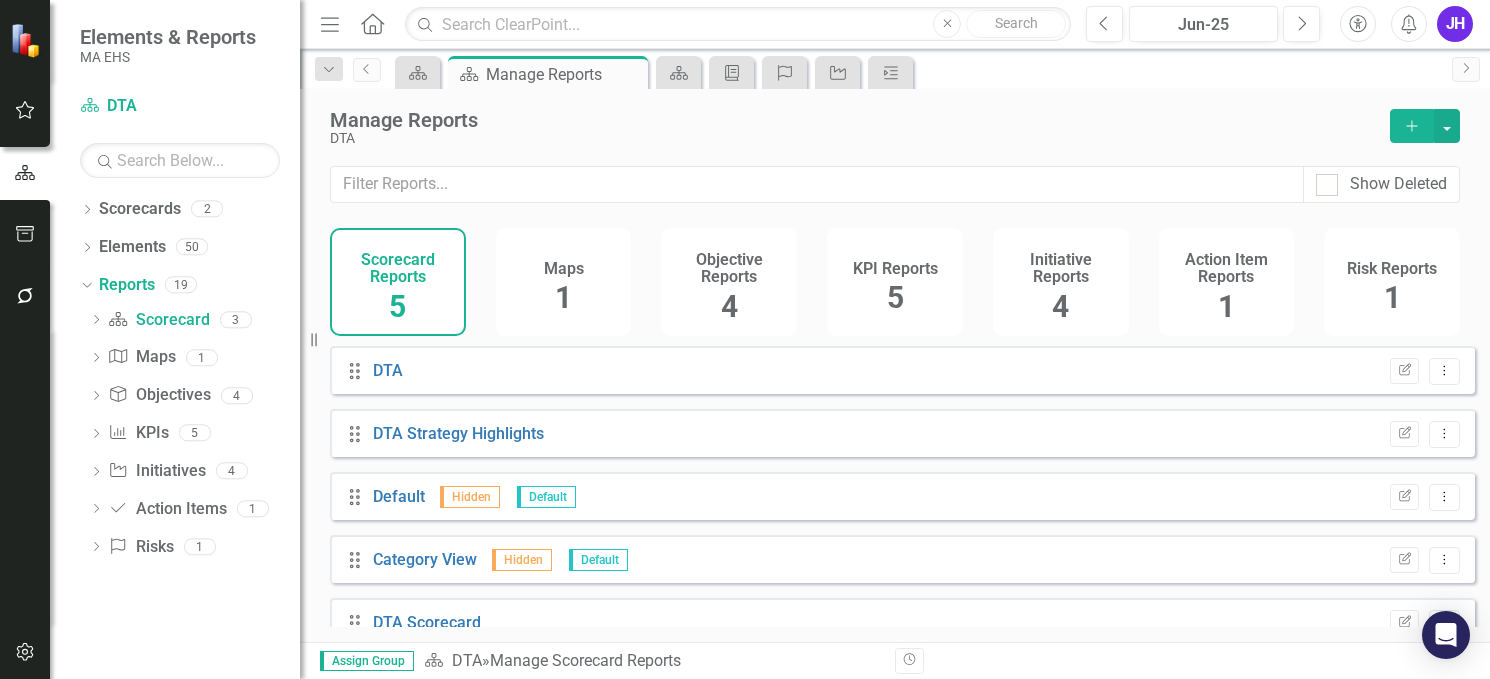 scroll, scrollTop: 34, scrollLeft: 0, axis: vertical 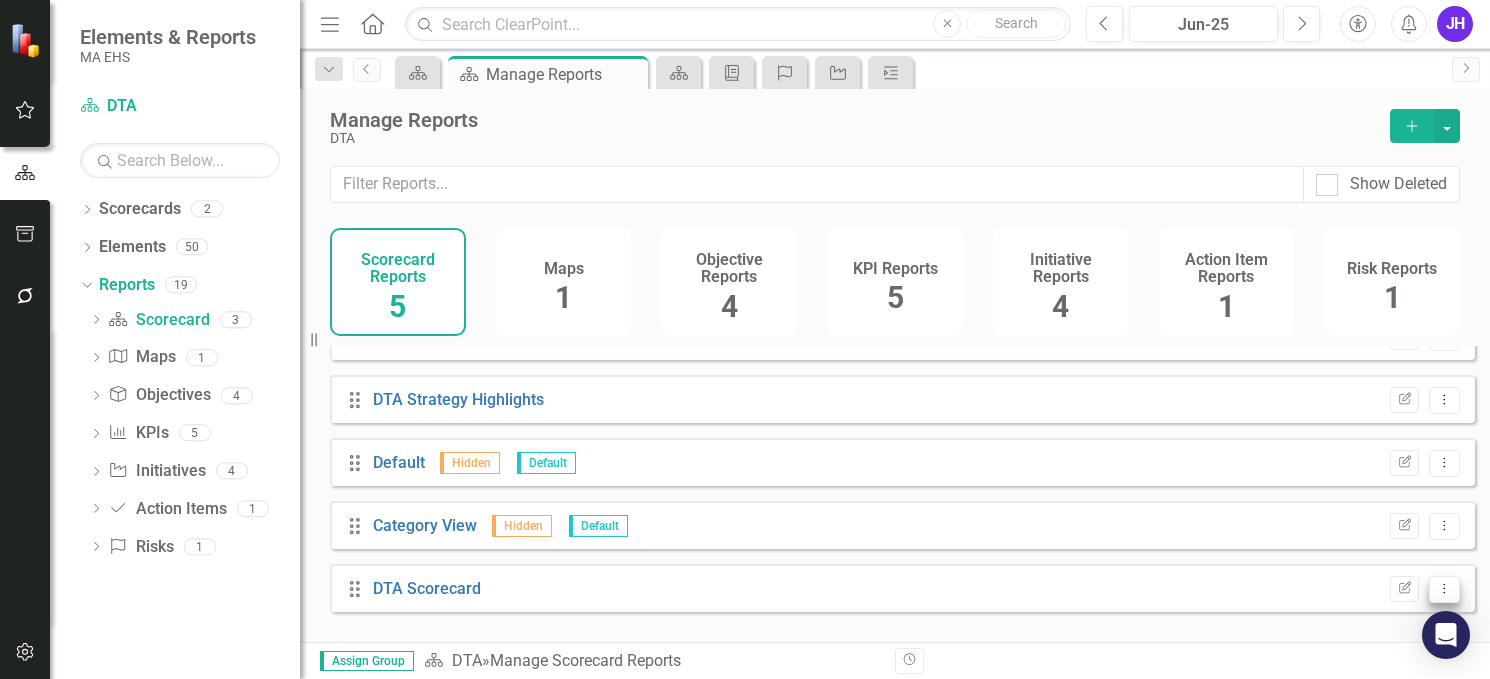 click on "Dropdown Menu" 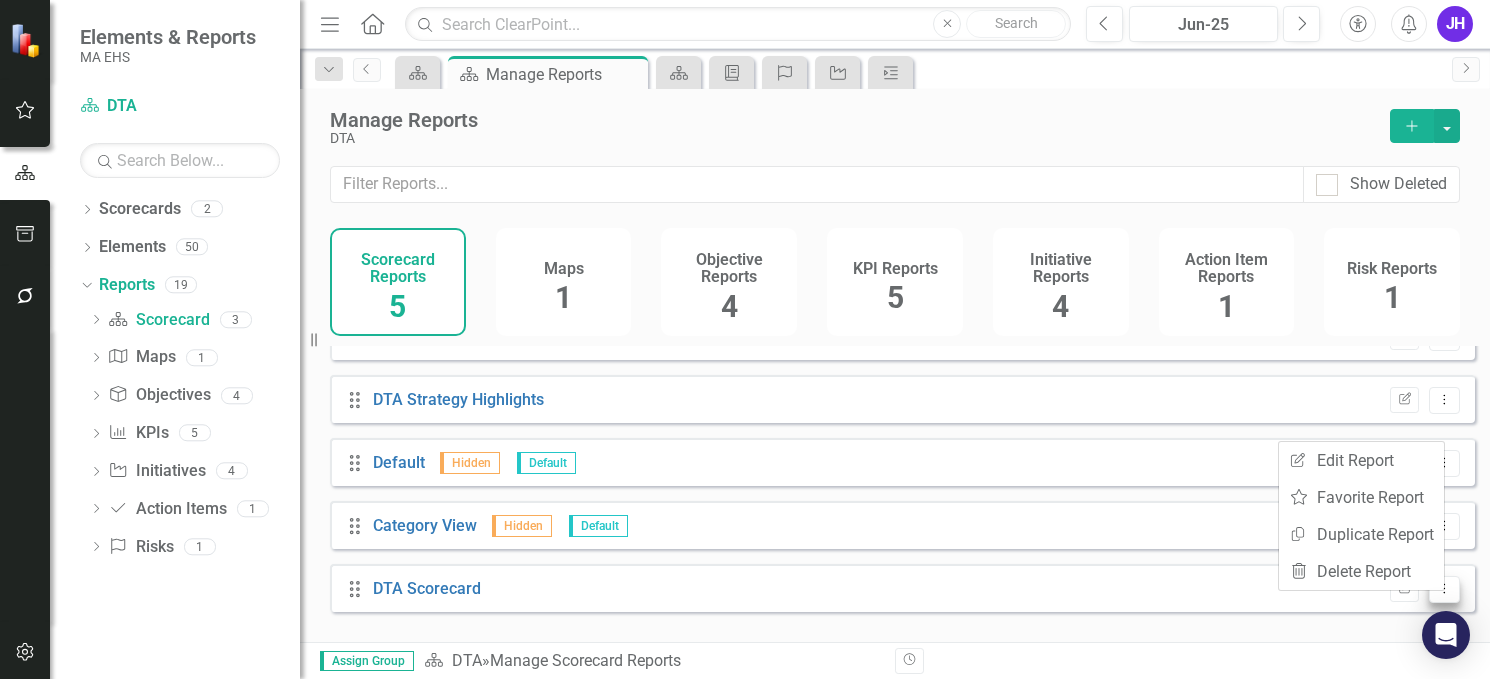 click on "Dropdown Menu" 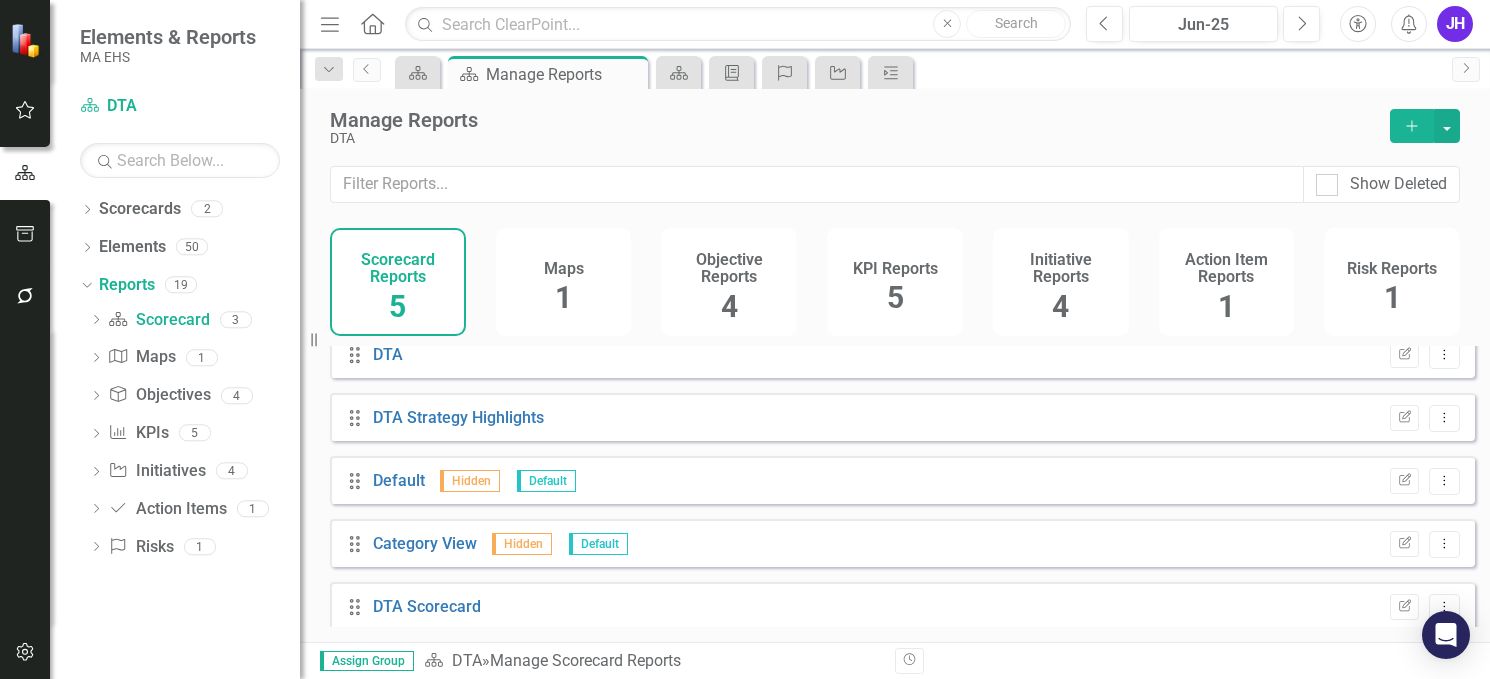 scroll, scrollTop: 0, scrollLeft: 0, axis: both 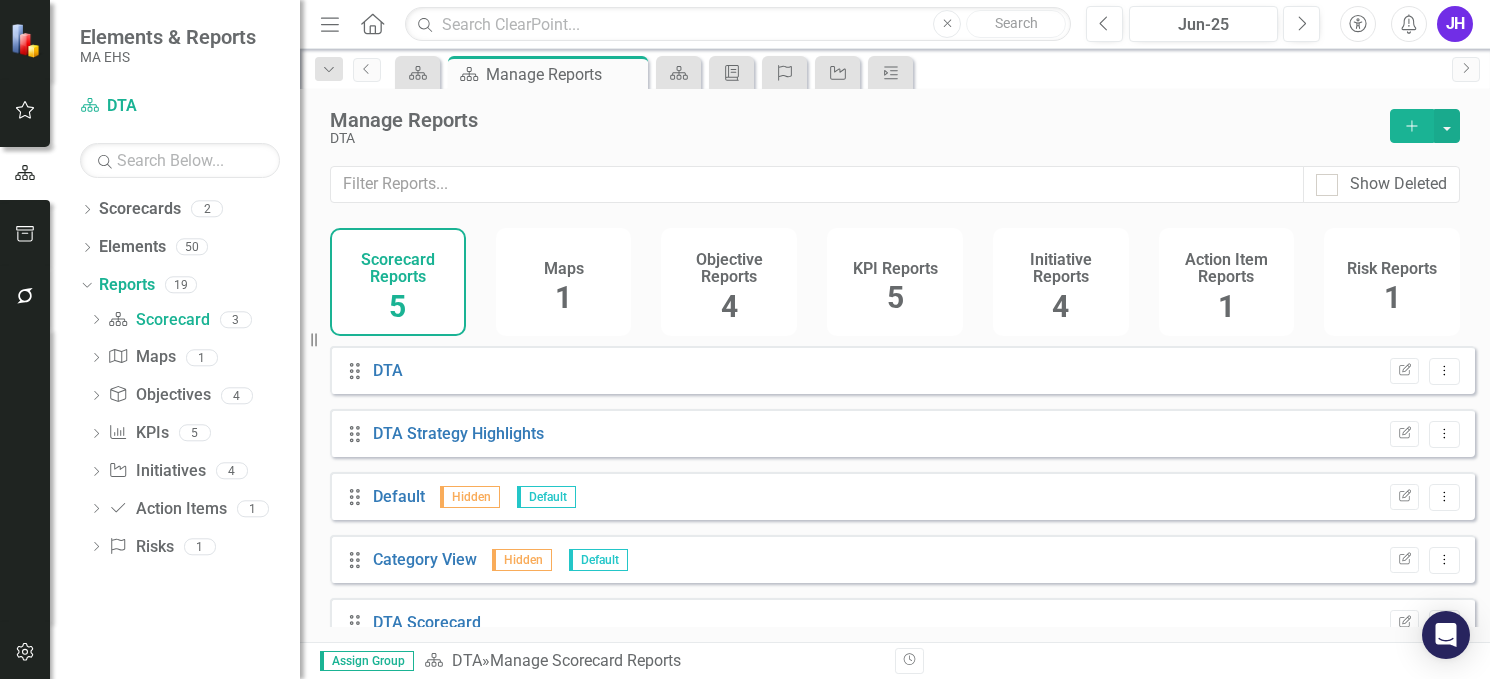 click on "Scorecard Reports 5 Maps 1 Objective Reports 4 KPI Reports 5 Initiative Reports 4 Action Item Reports 1 Risk Reports 1" at bounding box center [895, 287] 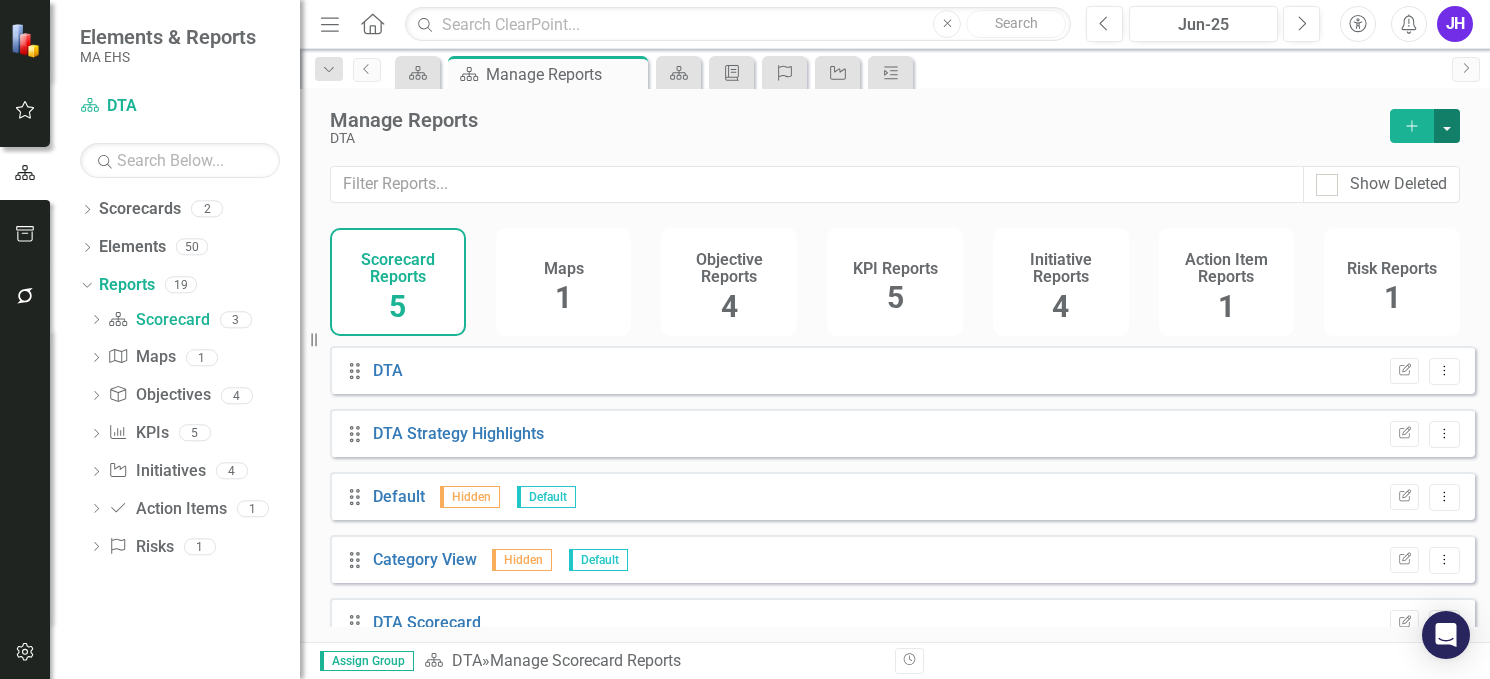 click at bounding box center (1447, 126) 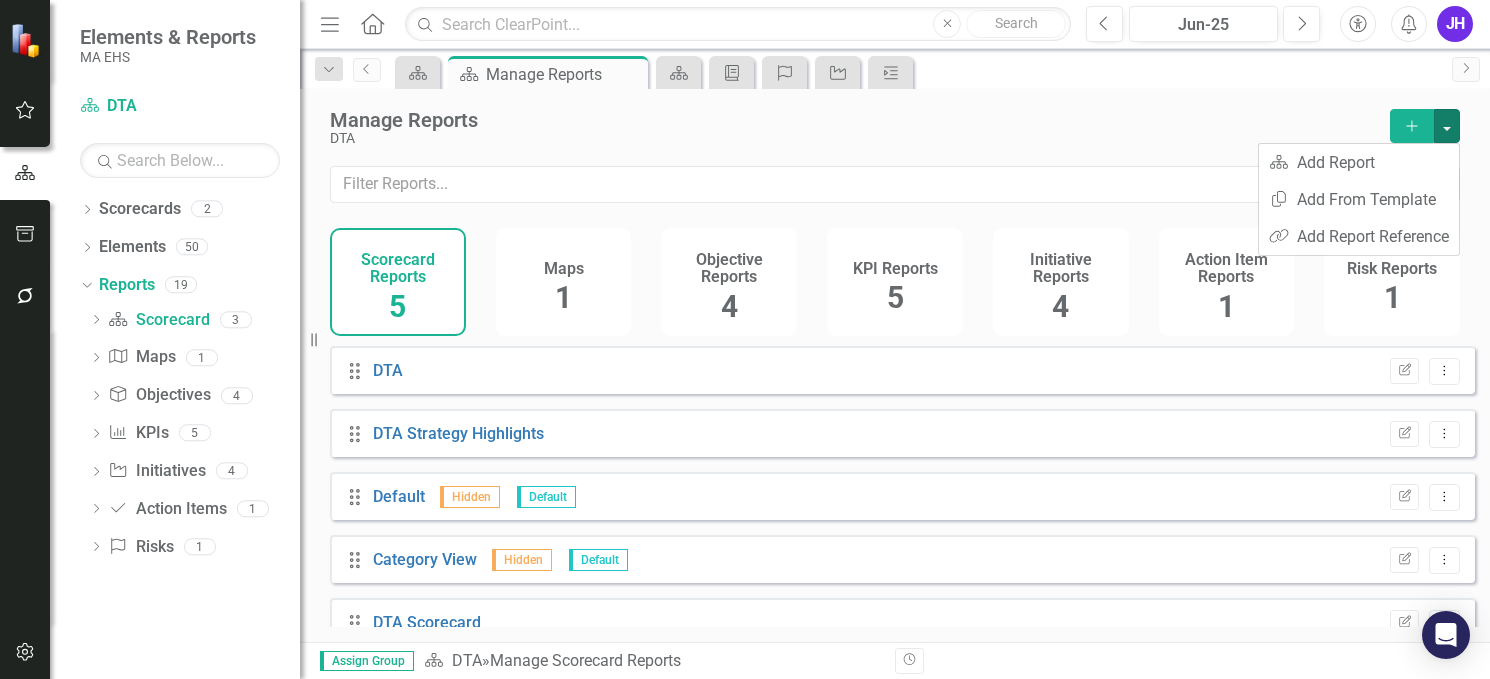 click on "Manage Reports" at bounding box center (850, 120) 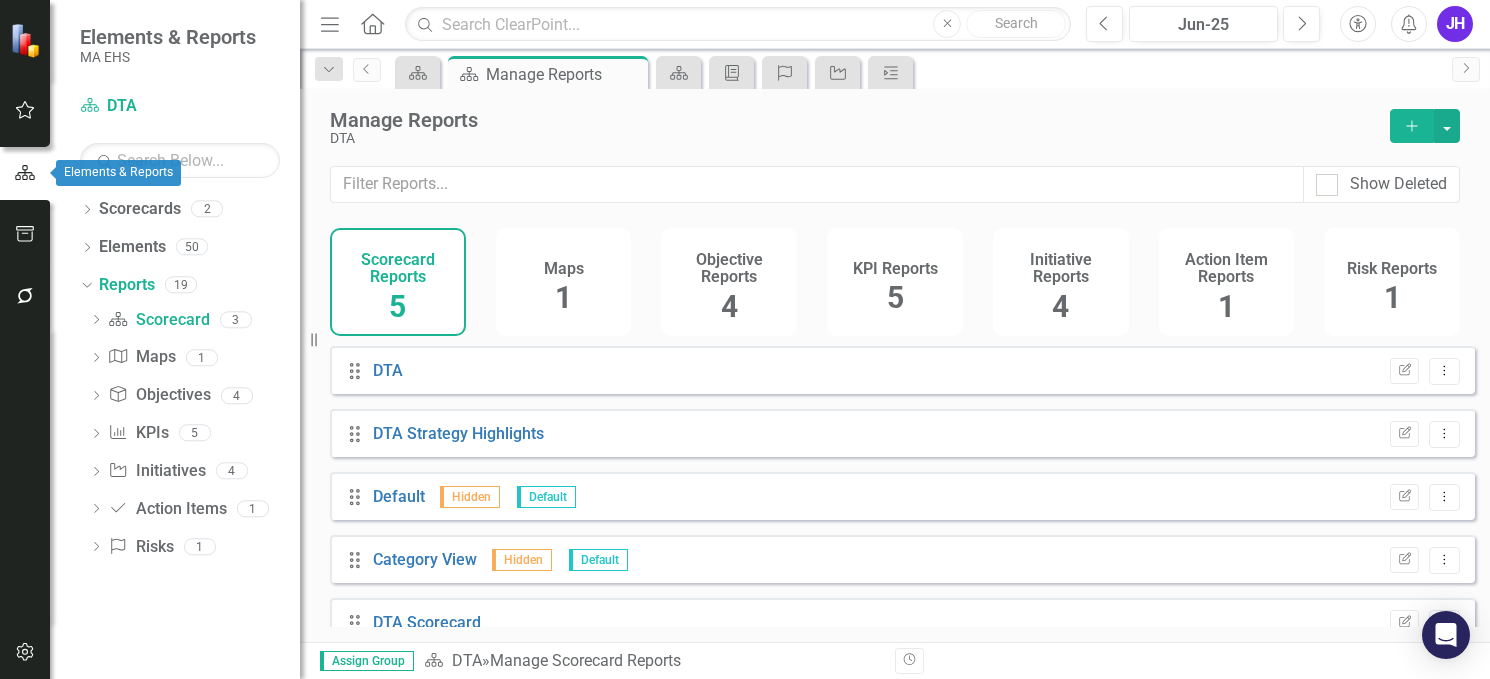 click 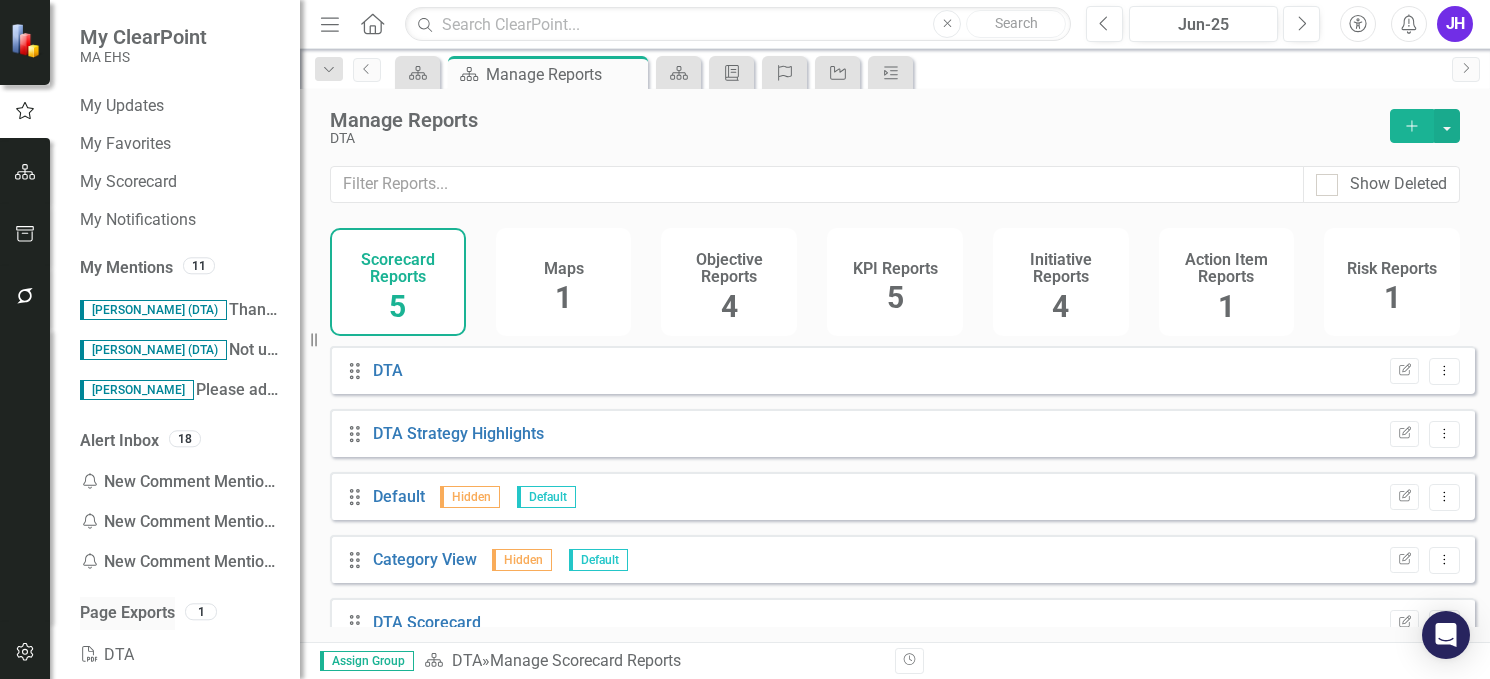 click on "Page Exports" at bounding box center (127, 613) 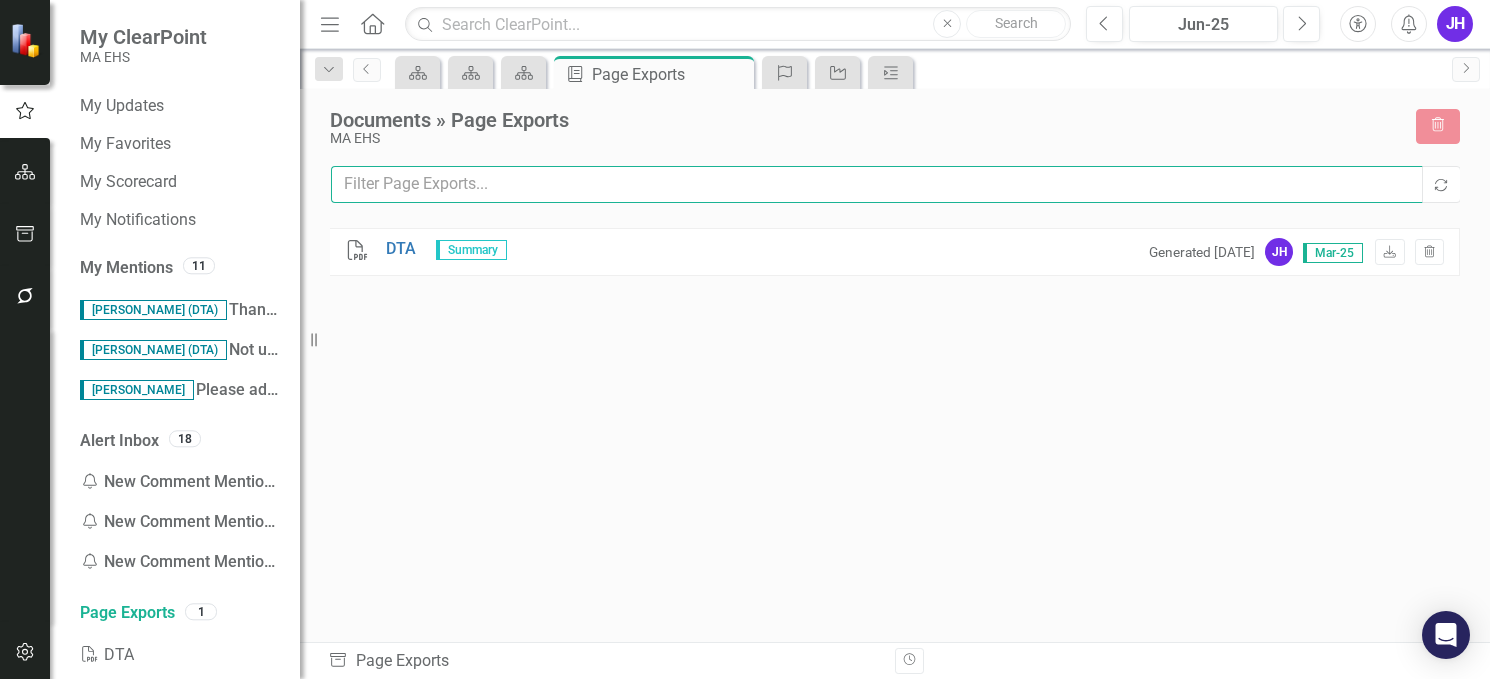 click at bounding box center [877, 184] 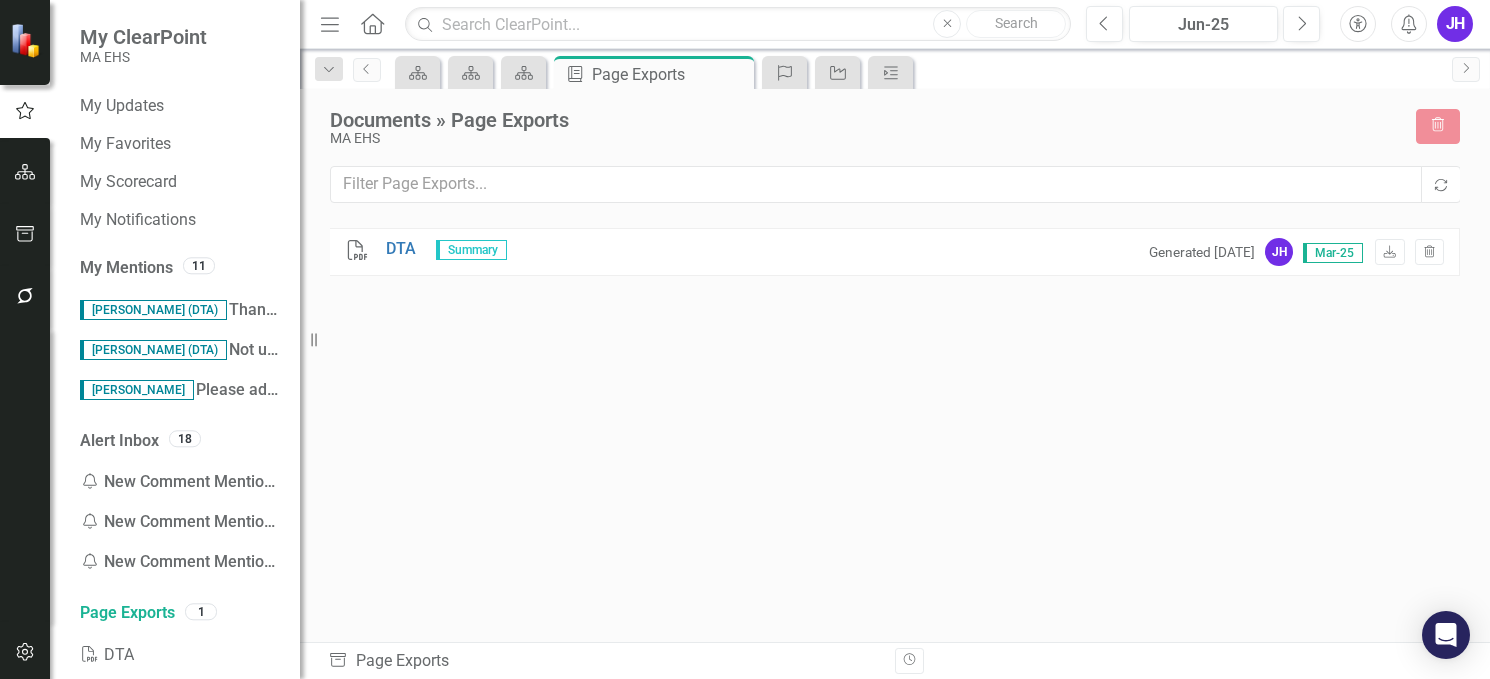 click on "PDF DTA Summary Generated   3 months ago JH Mar-25 Download Trash" at bounding box center (895, 398) 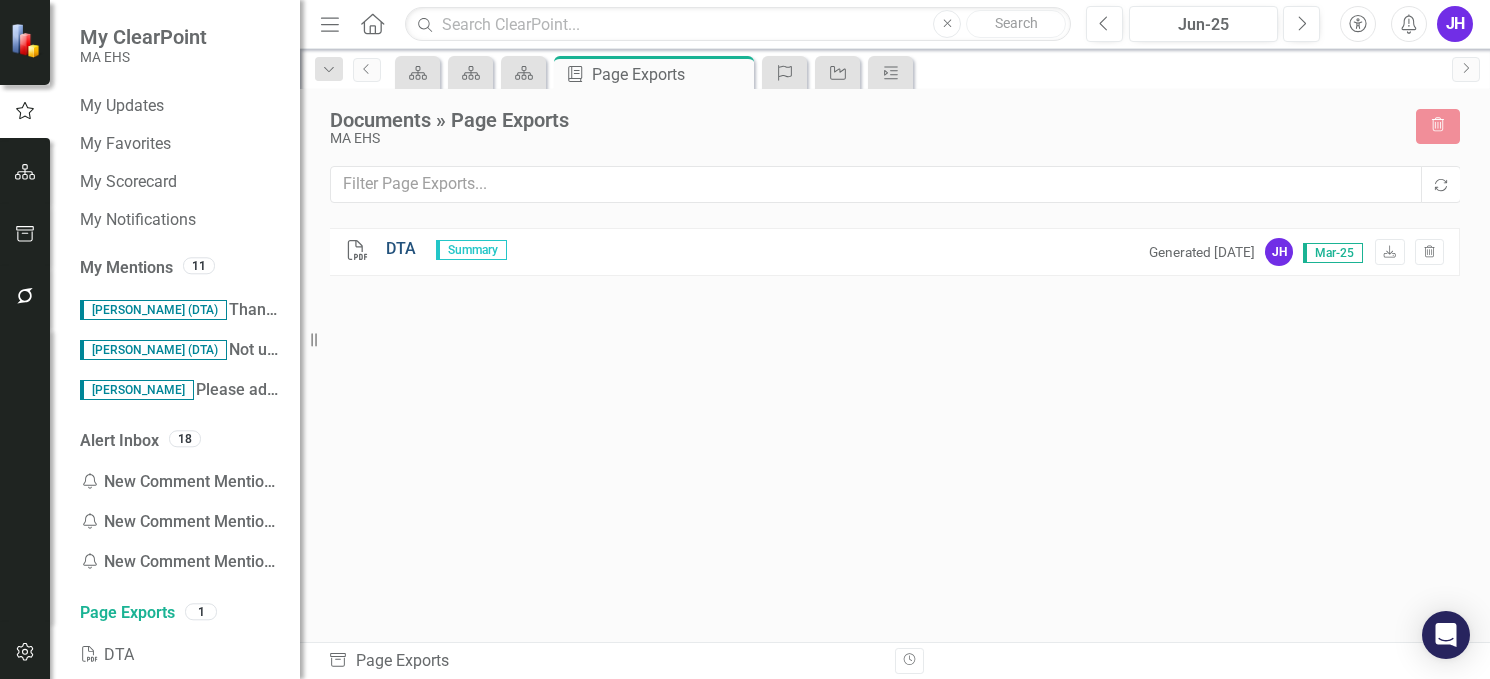 click on "DTA" at bounding box center (401, 249) 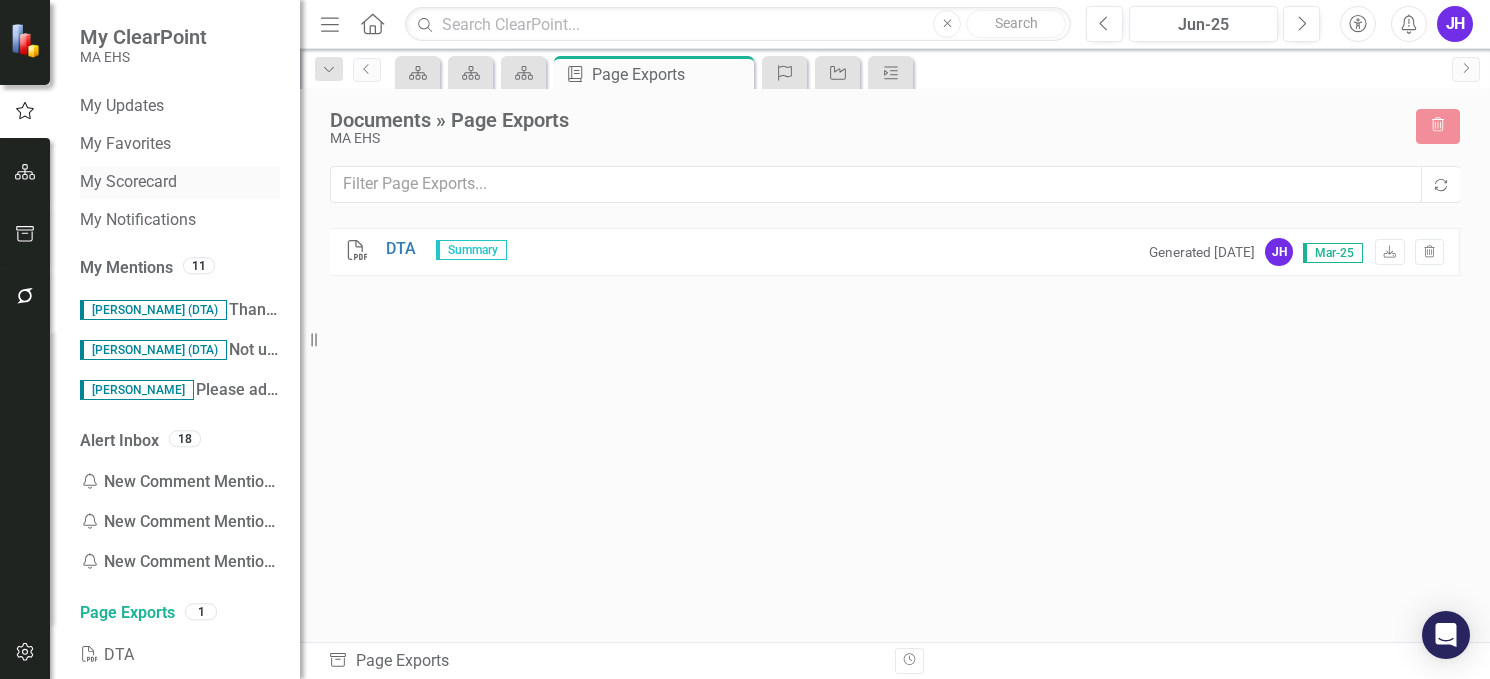 click on "My Scorecard" at bounding box center [180, 182] 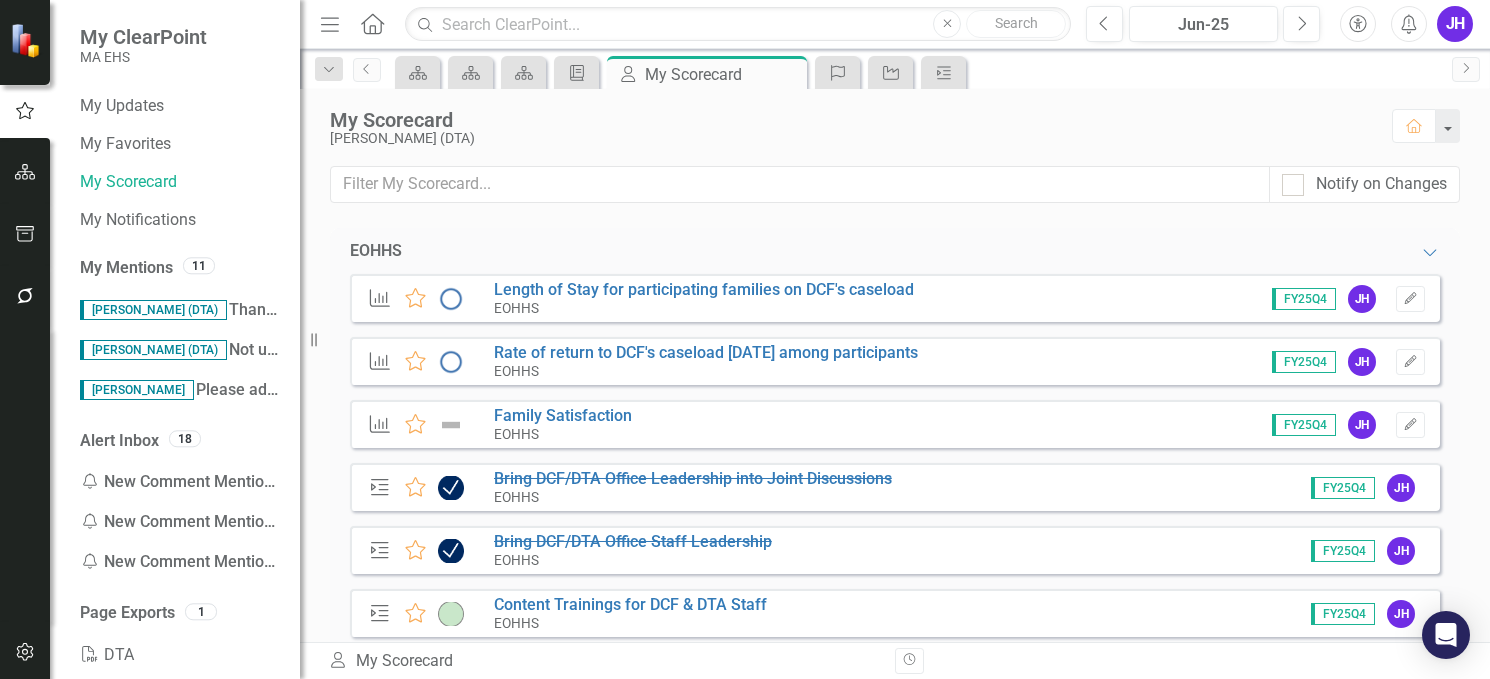 click on "Scorecard" at bounding box center [417, 72] 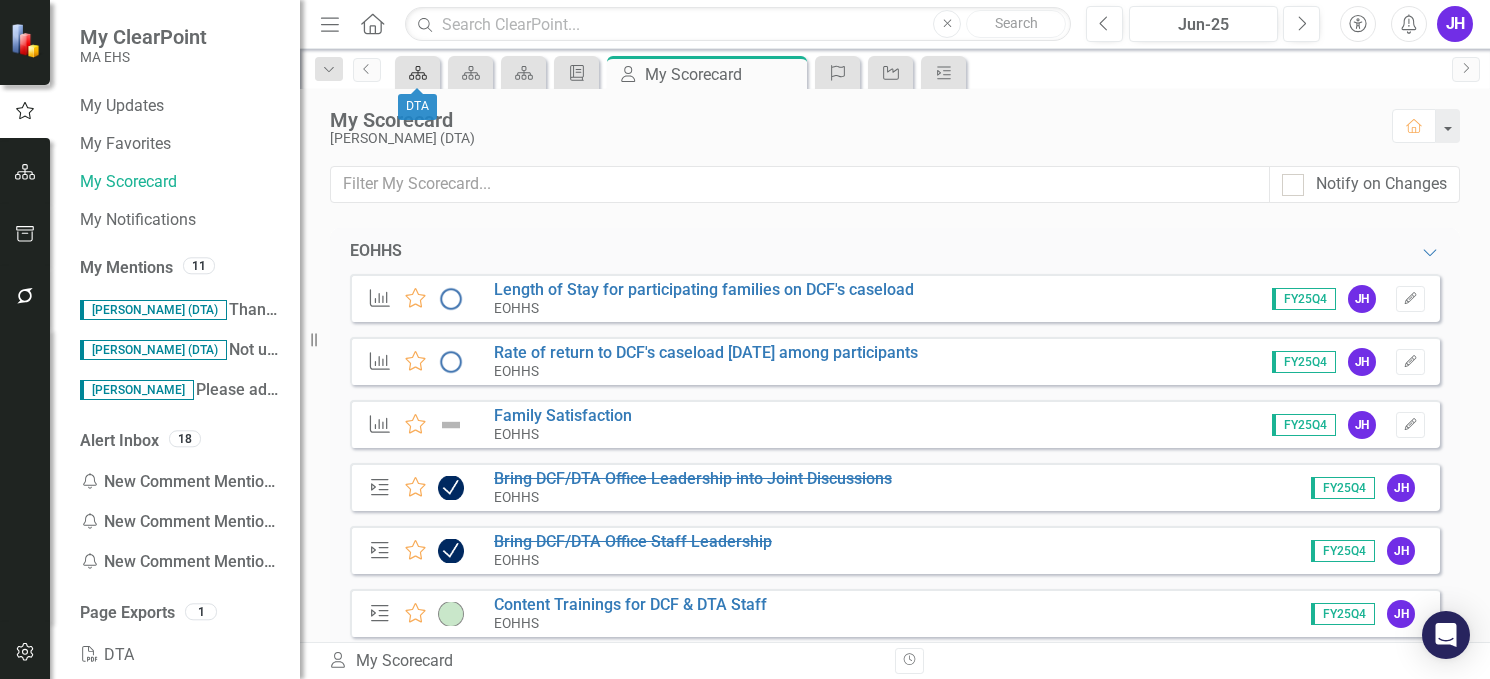 click on "Scorecard" 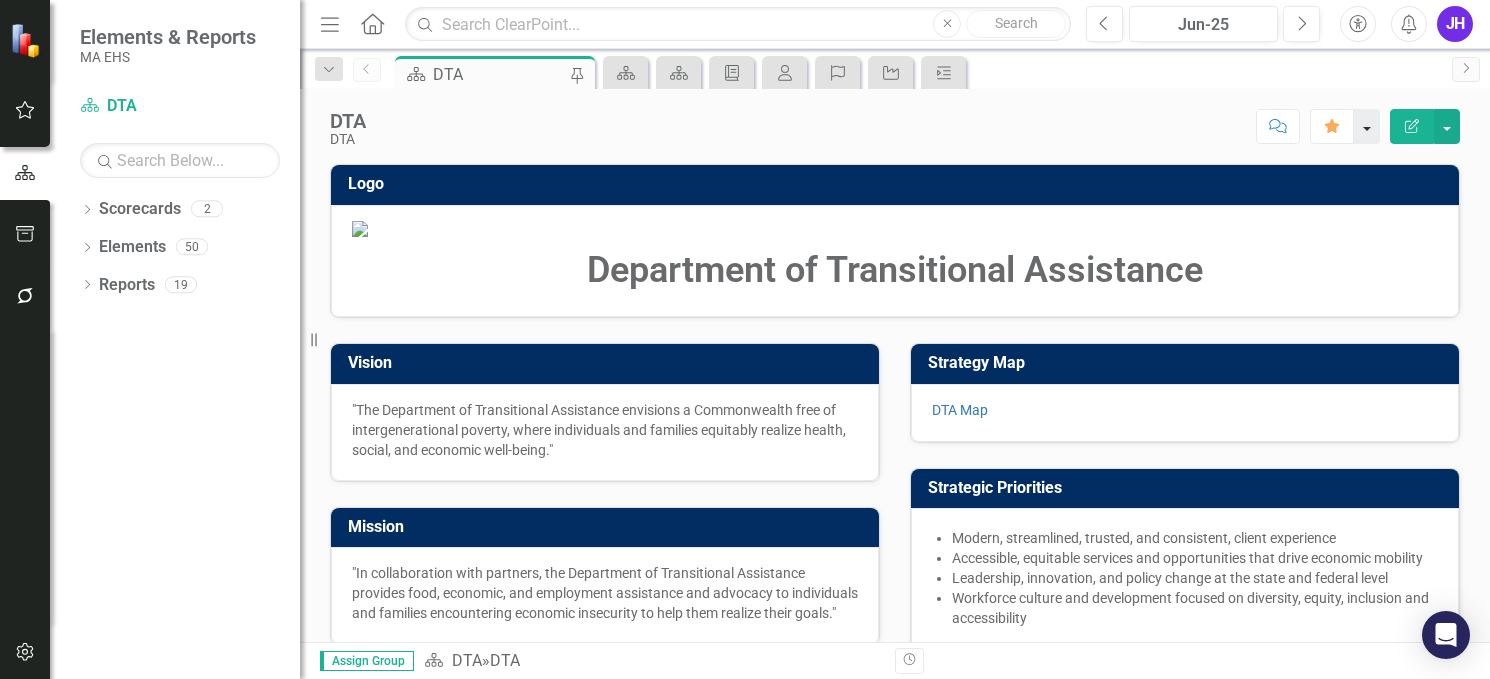 click at bounding box center (1367, 126) 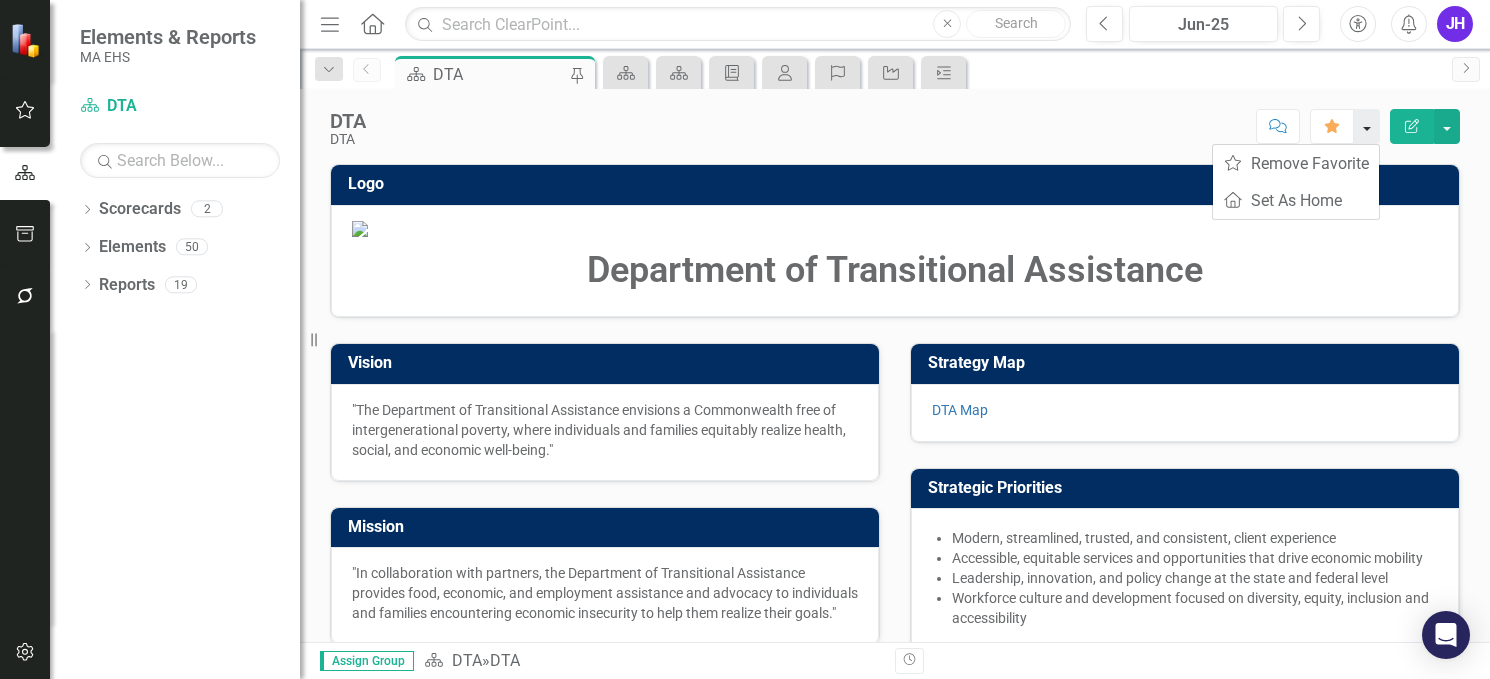click at bounding box center (1367, 126) 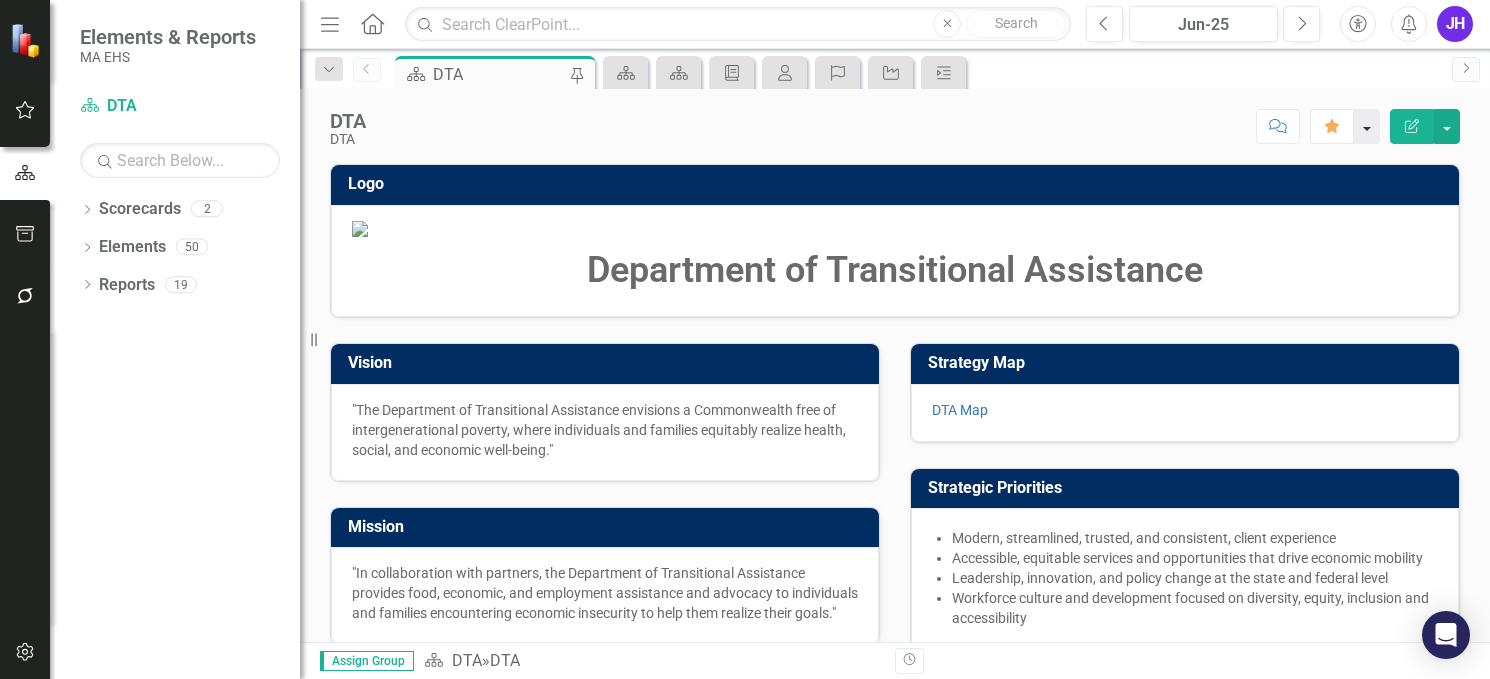 click at bounding box center (1367, 126) 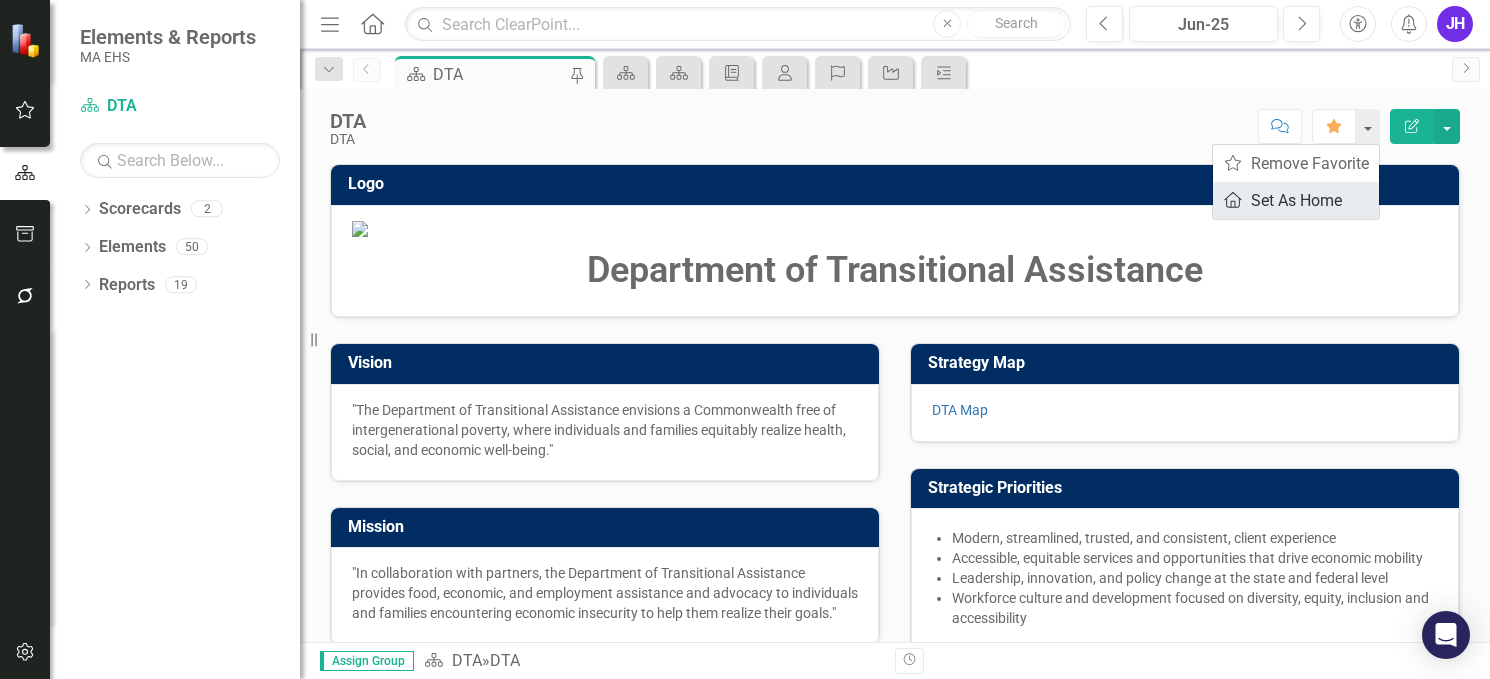 click on "Home Set As Home" at bounding box center (1296, 200) 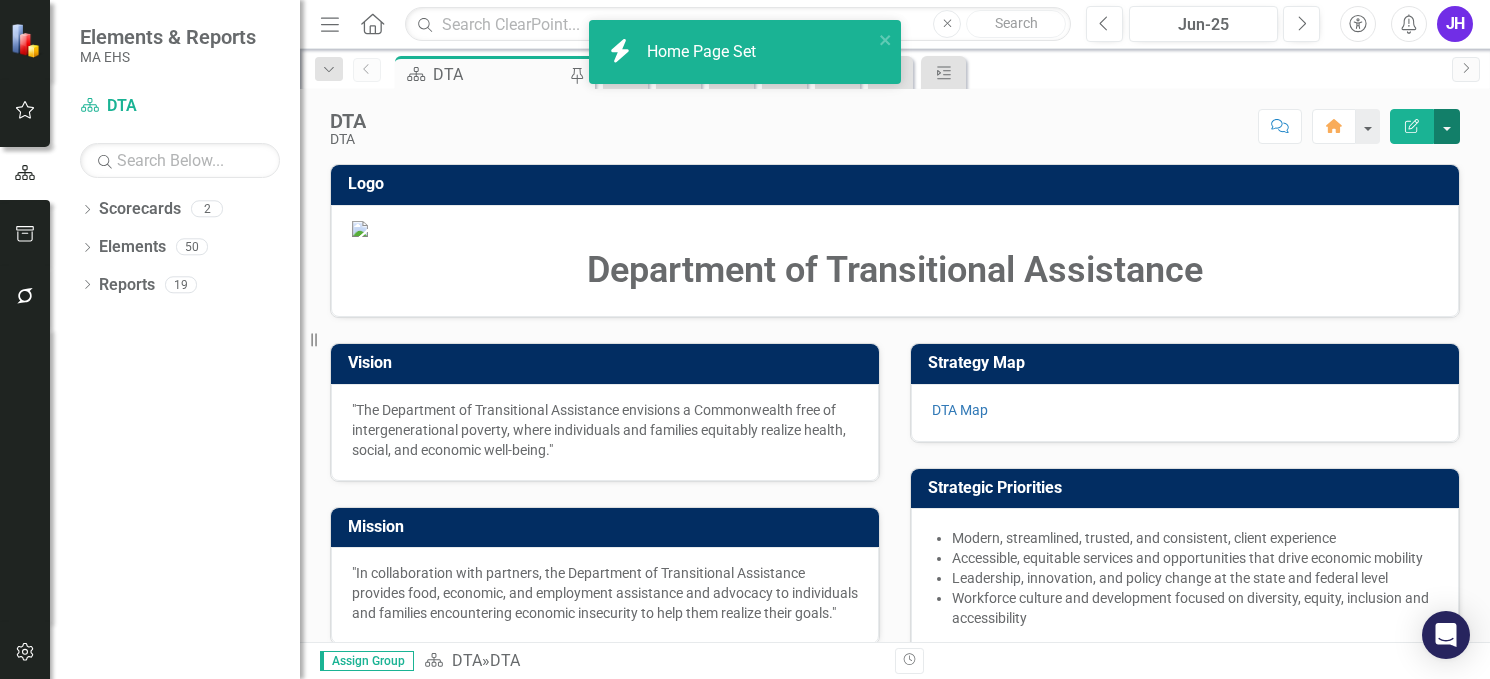 click at bounding box center [1447, 126] 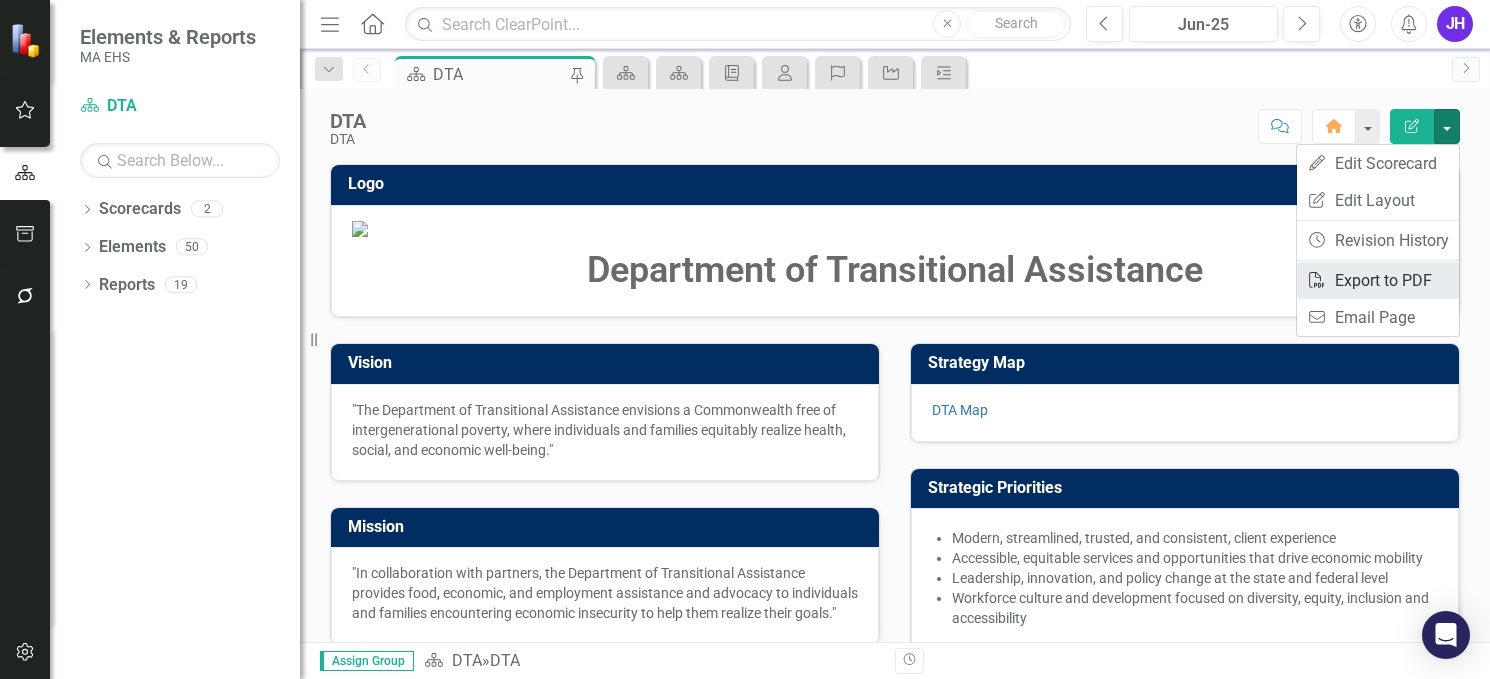 click on "PDF Export to PDF" at bounding box center (1378, 280) 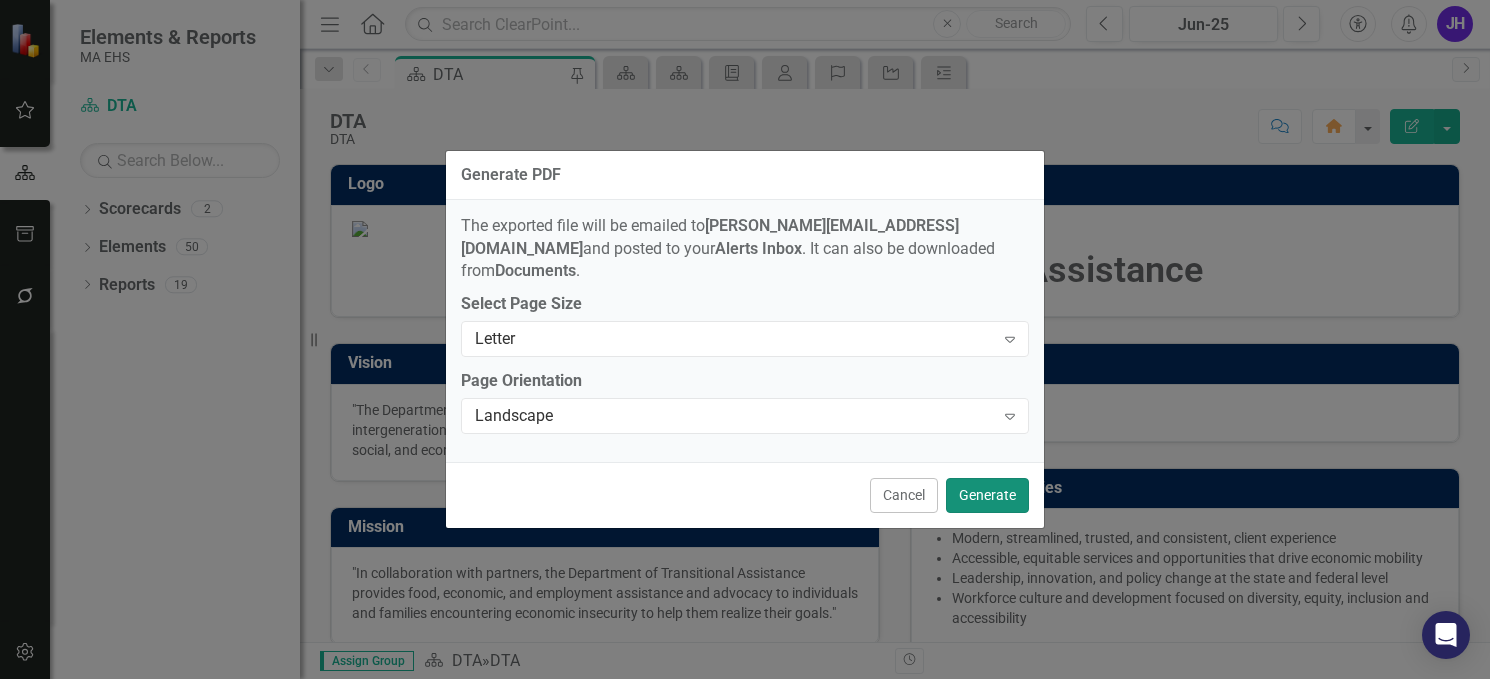 click on "Generate" at bounding box center (987, 495) 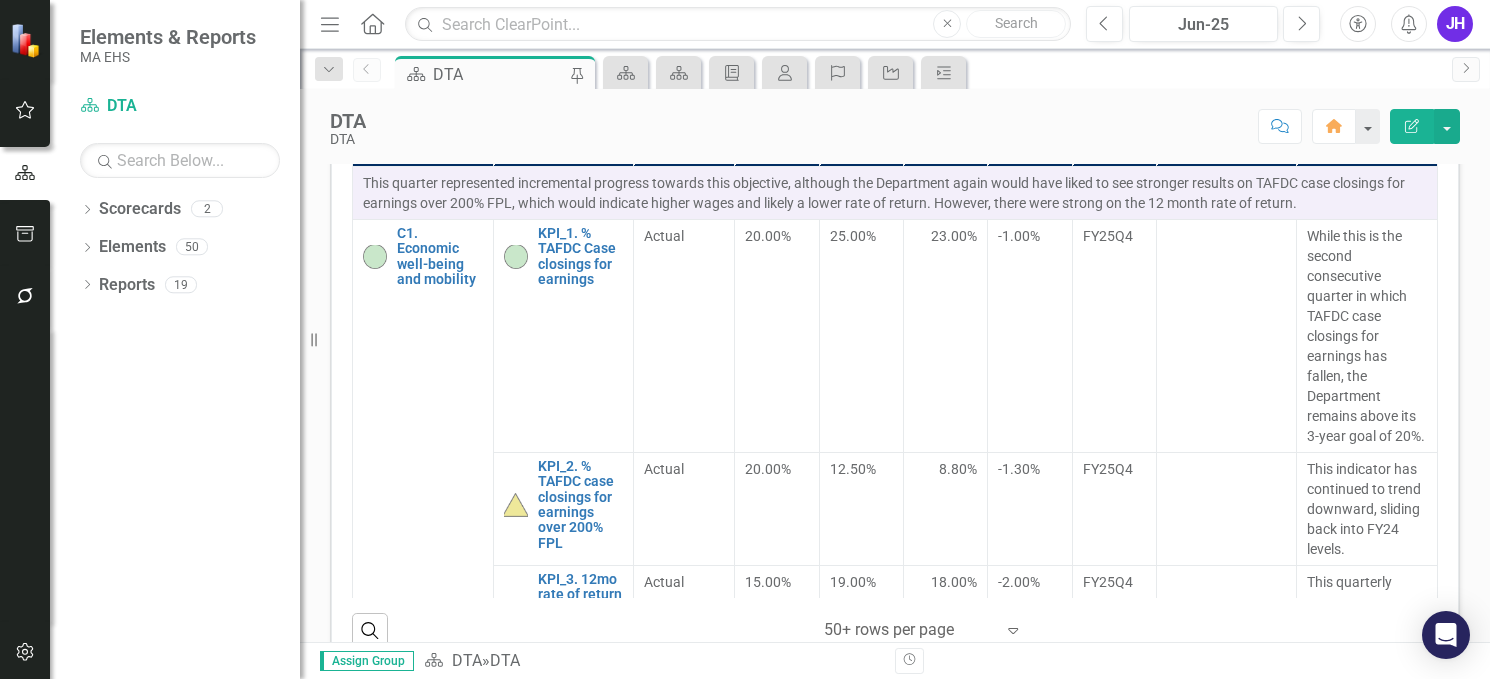 scroll, scrollTop: 700, scrollLeft: 0, axis: vertical 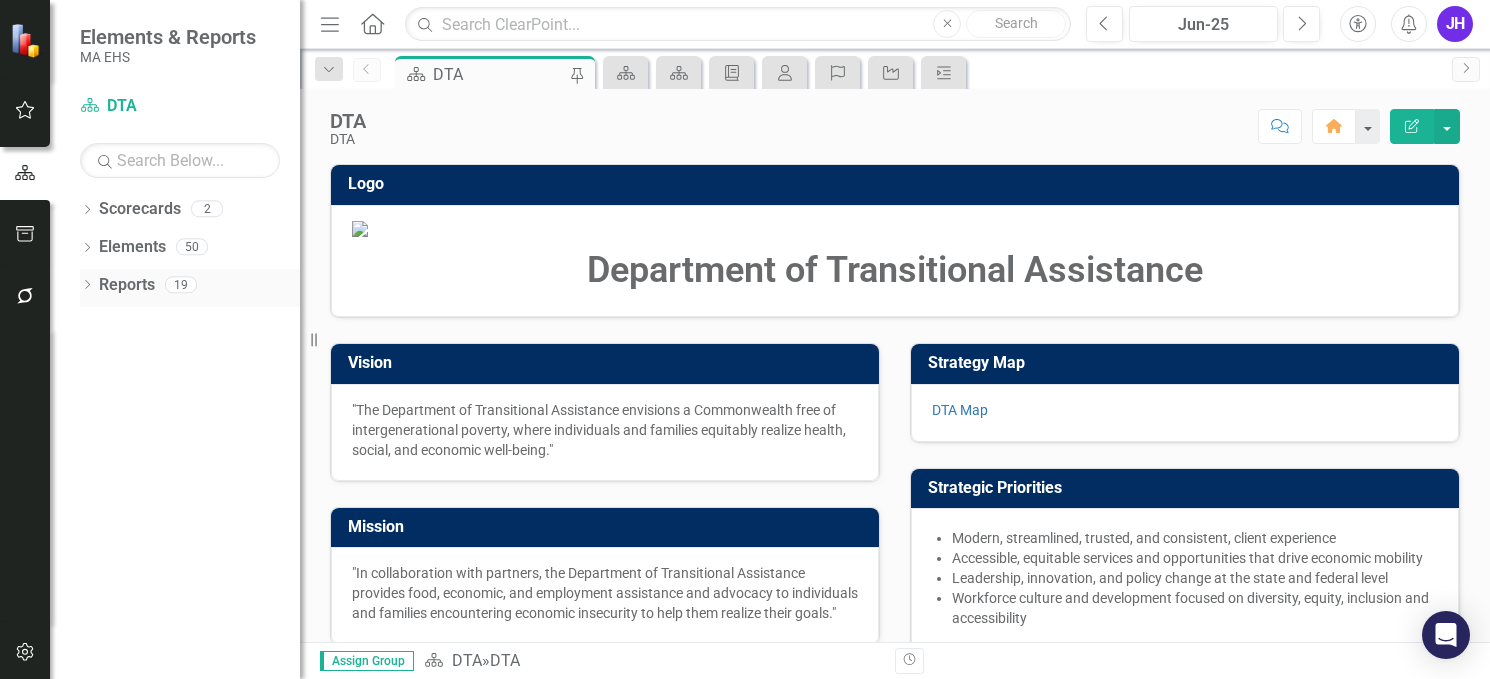 click on "Reports" at bounding box center (127, 285) 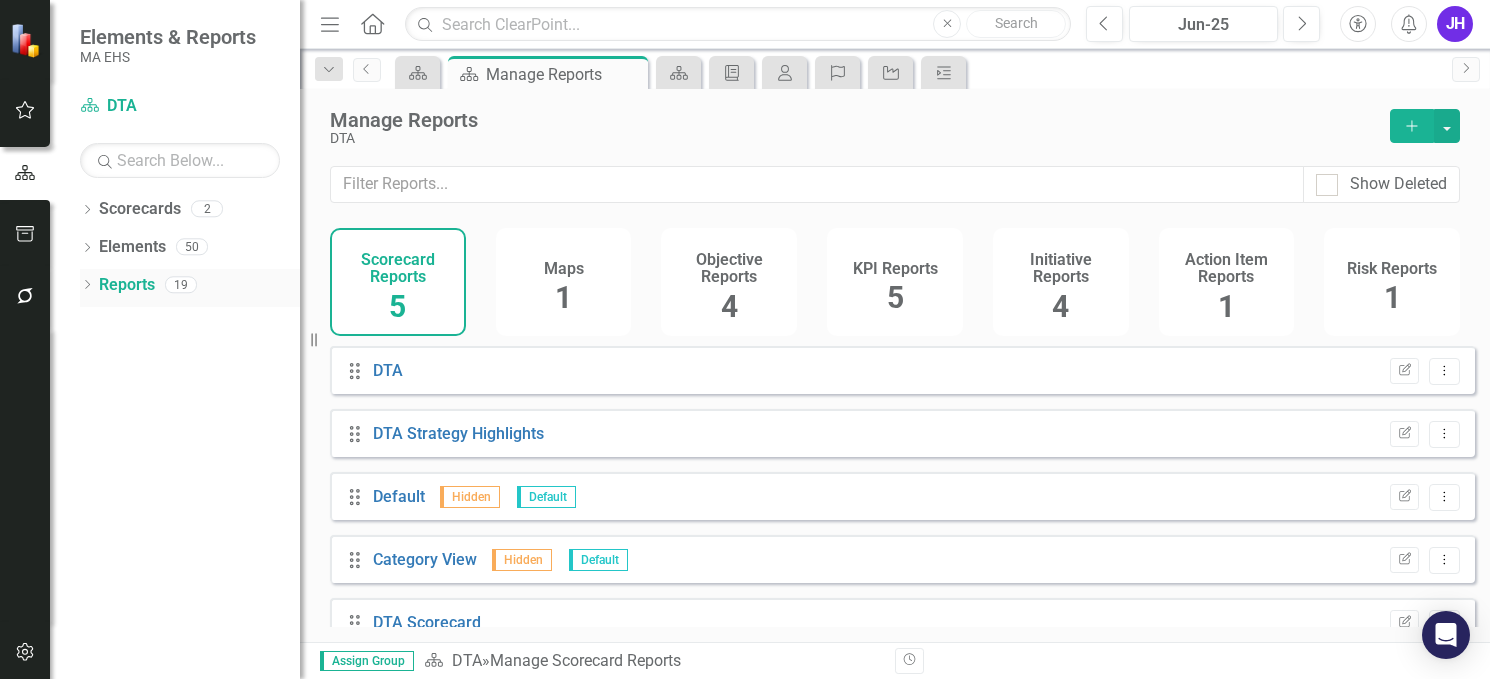 click on "Dropdown" at bounding box center [87, 287] 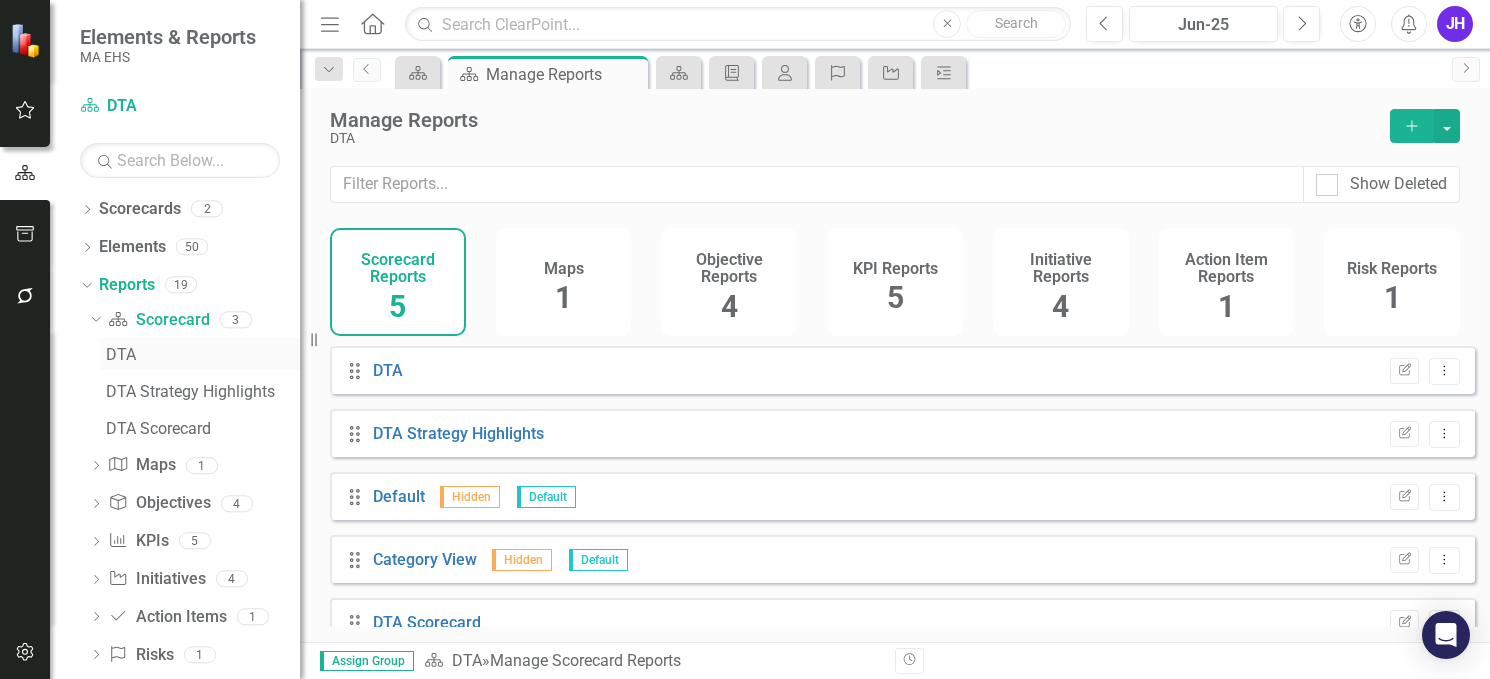 click on "DTA" at bounding box center (203, 355) 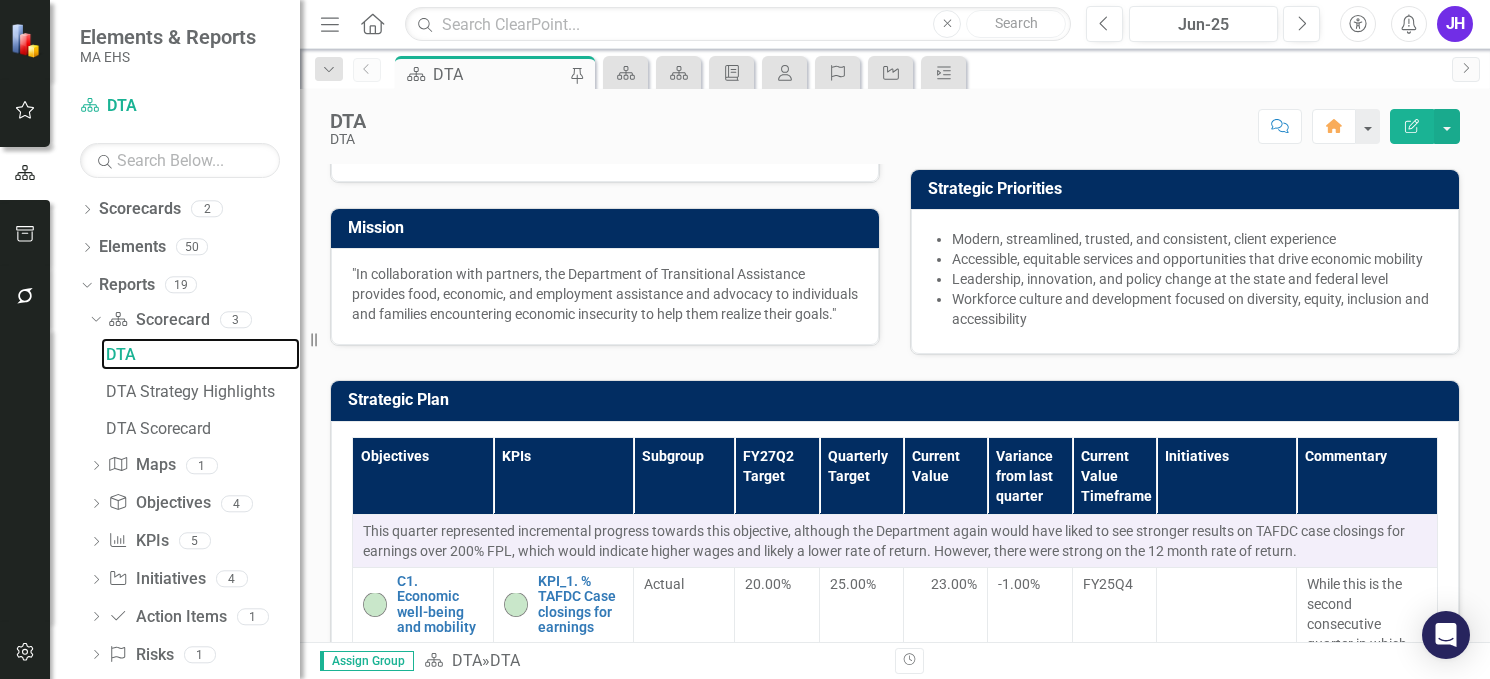 scroll, scrollTop: 300, scrollLeft: 0, axis: vertical 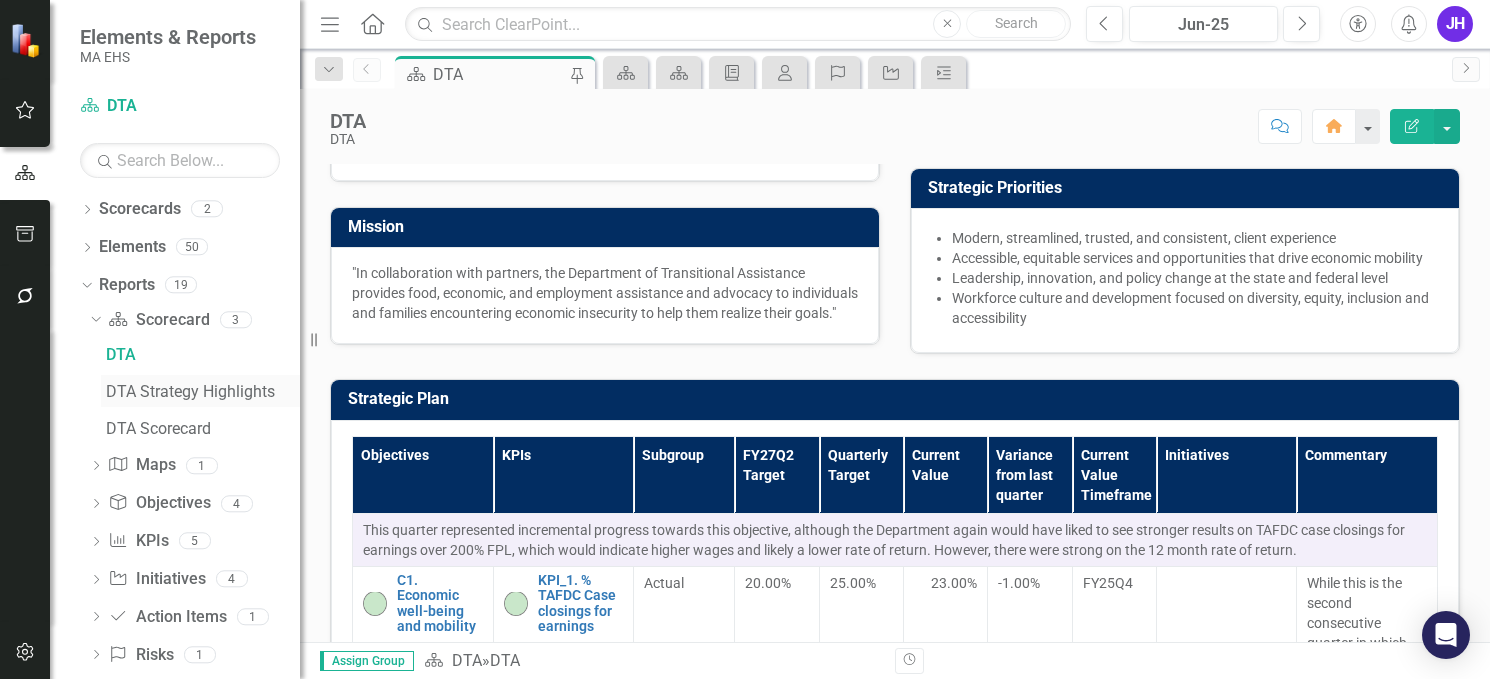 click on "DTA Strategy Highlights" at bounding box center [203, 392] 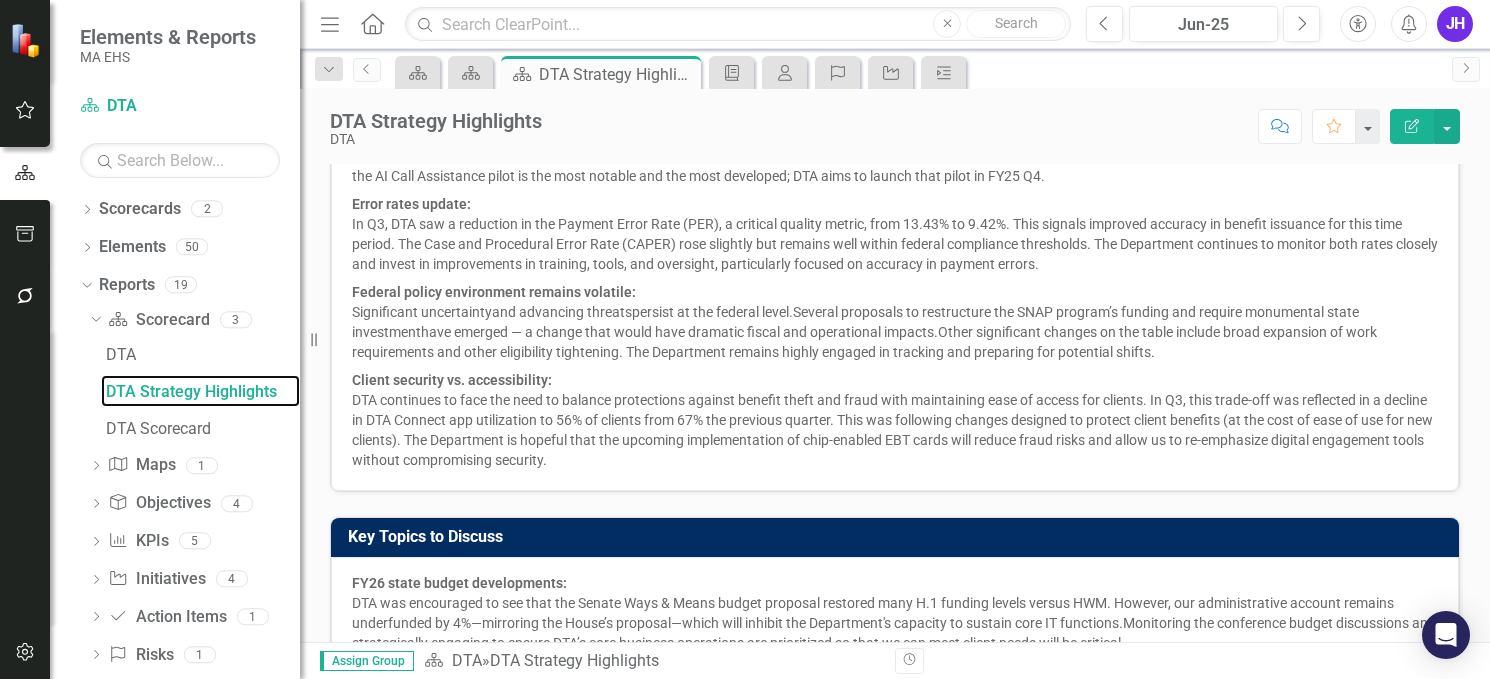 scroll, scrollTop: 348, scrollLeft: 0, axis: vertical 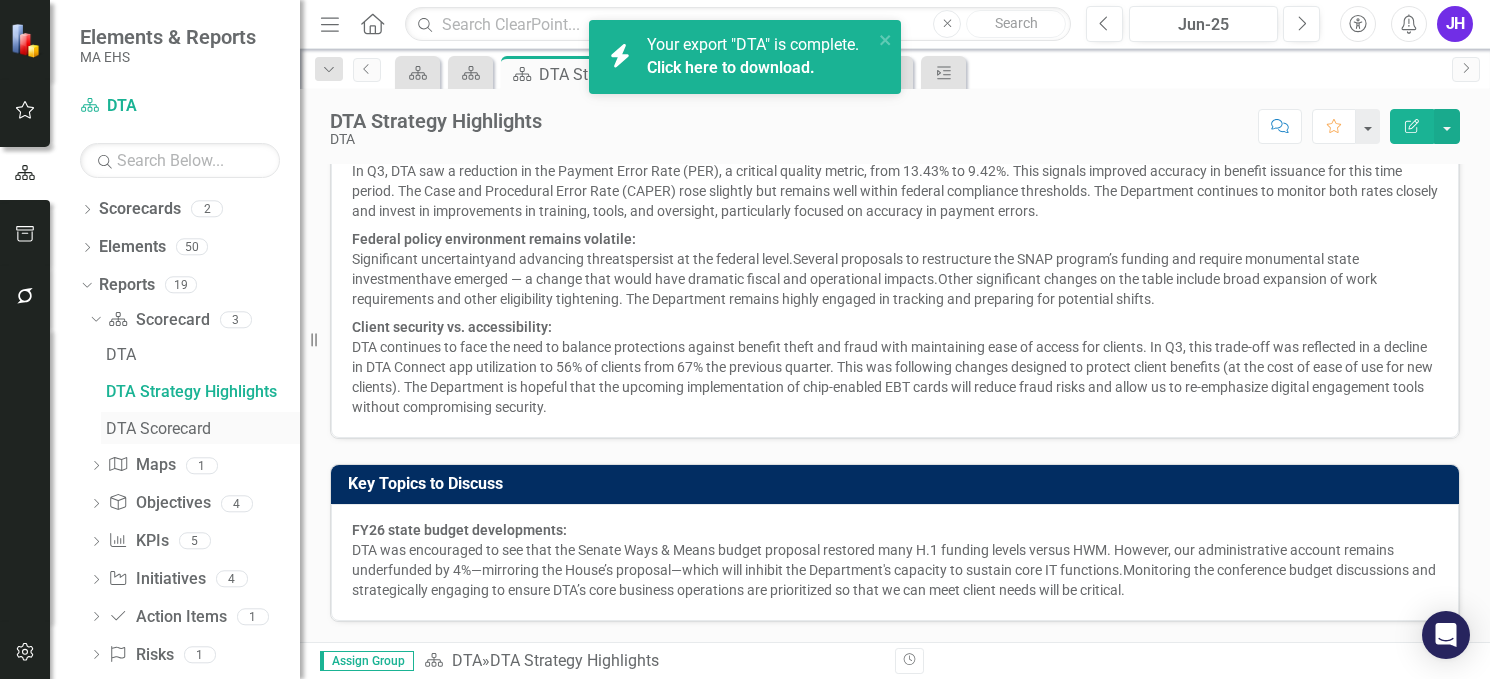 click on "DTA Scorecard" at bounding box center [203, 429] 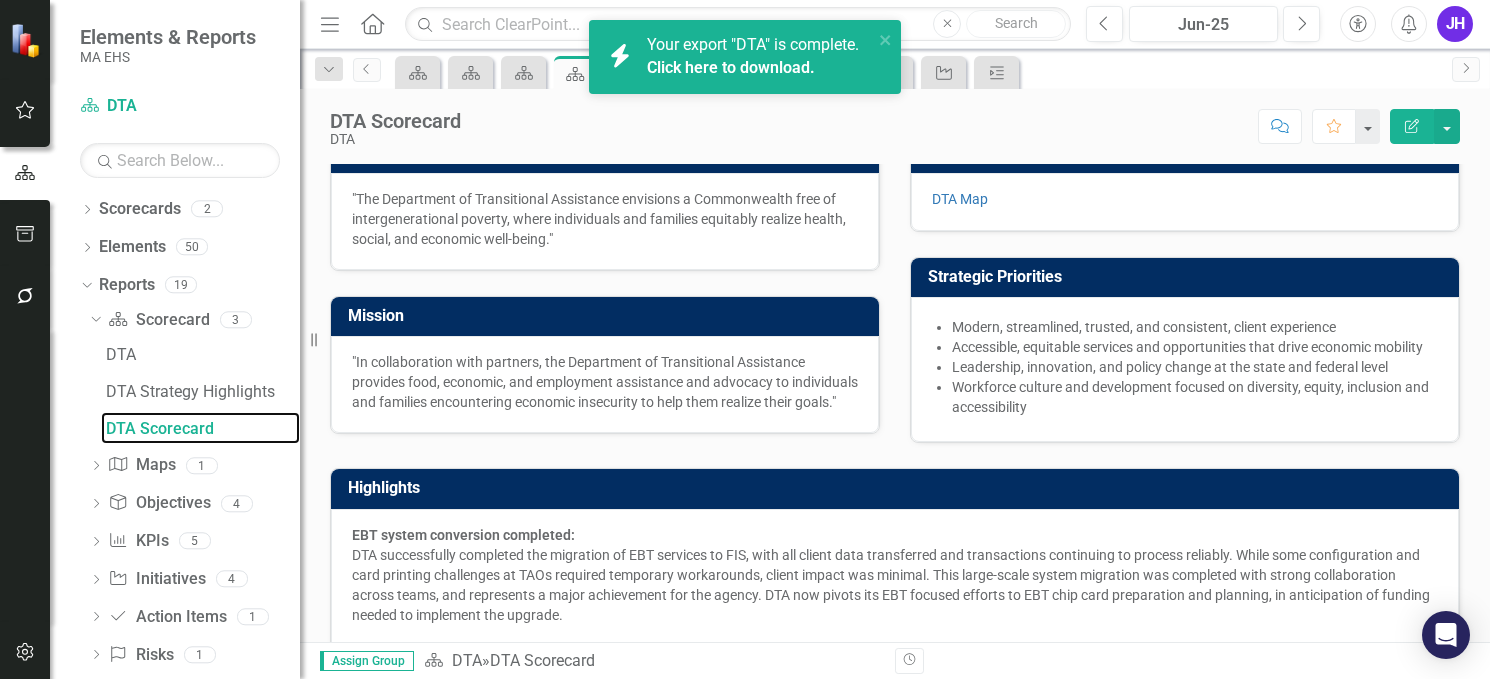 scroll, scrollTop: 0, scrollLeft: 0, axis: both 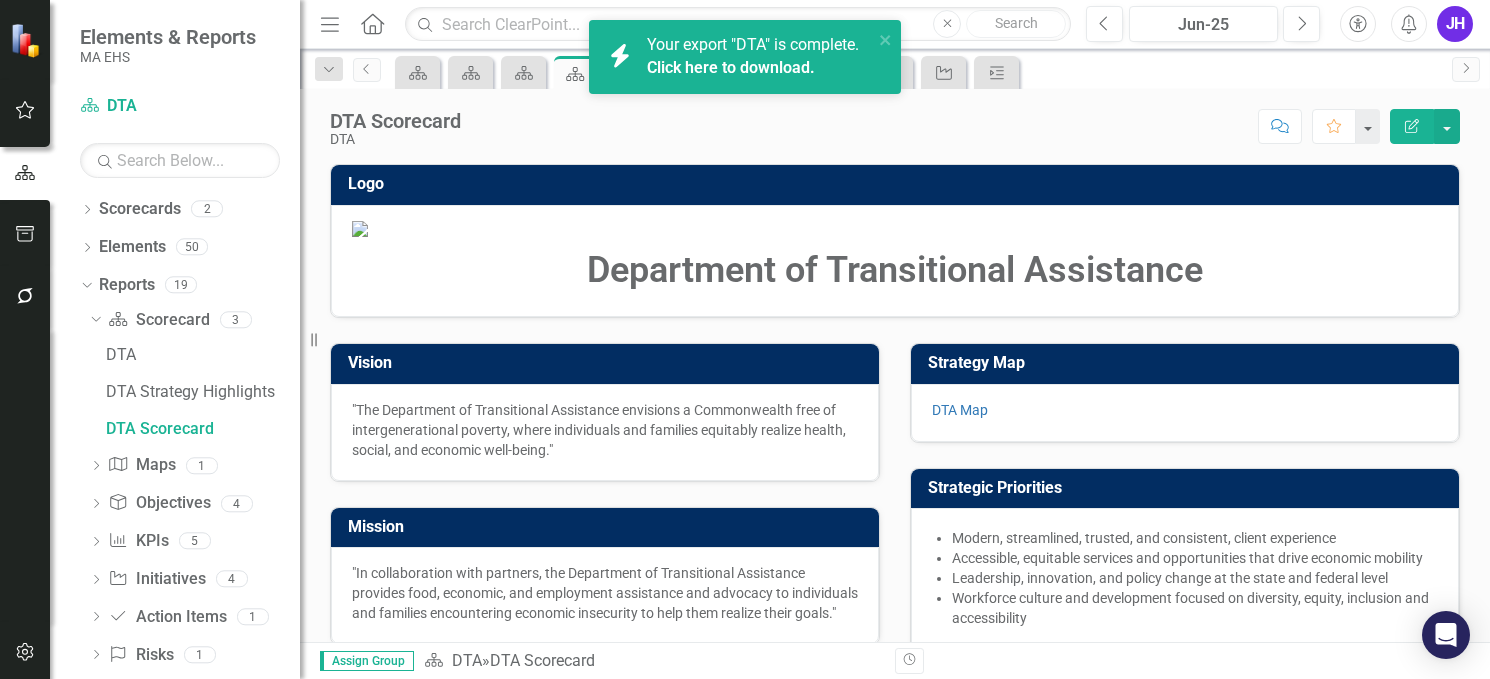 click on "Click here to download." at bounding box center [731, 67] 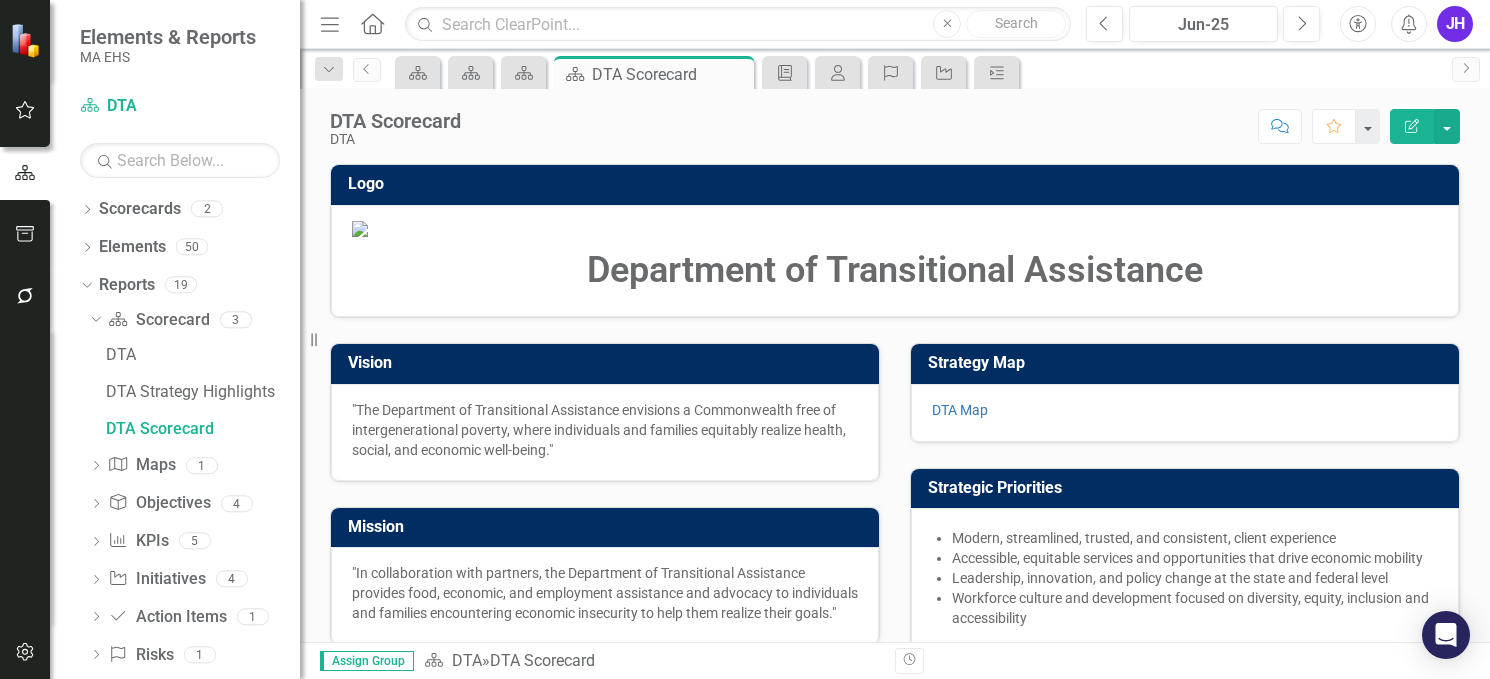 click at bounding box center (895, 231) 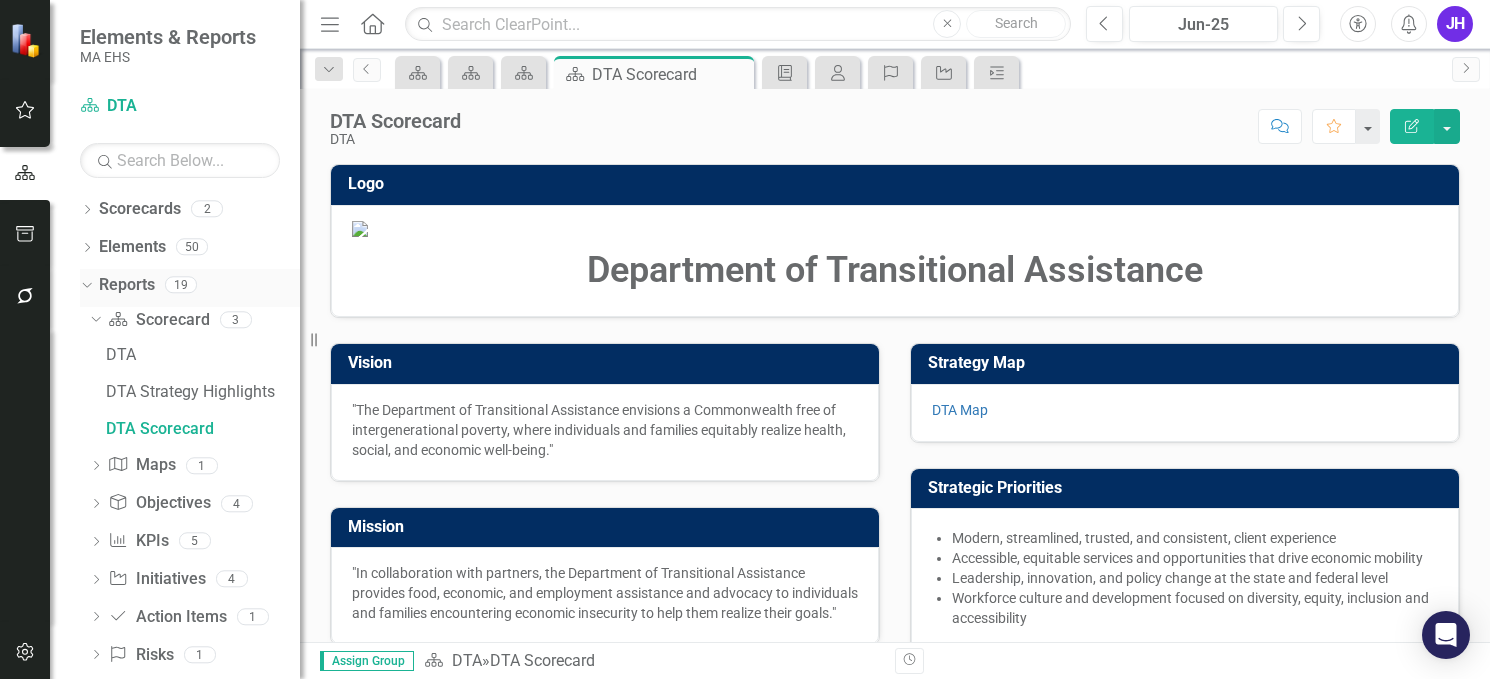click on "Dropdown" 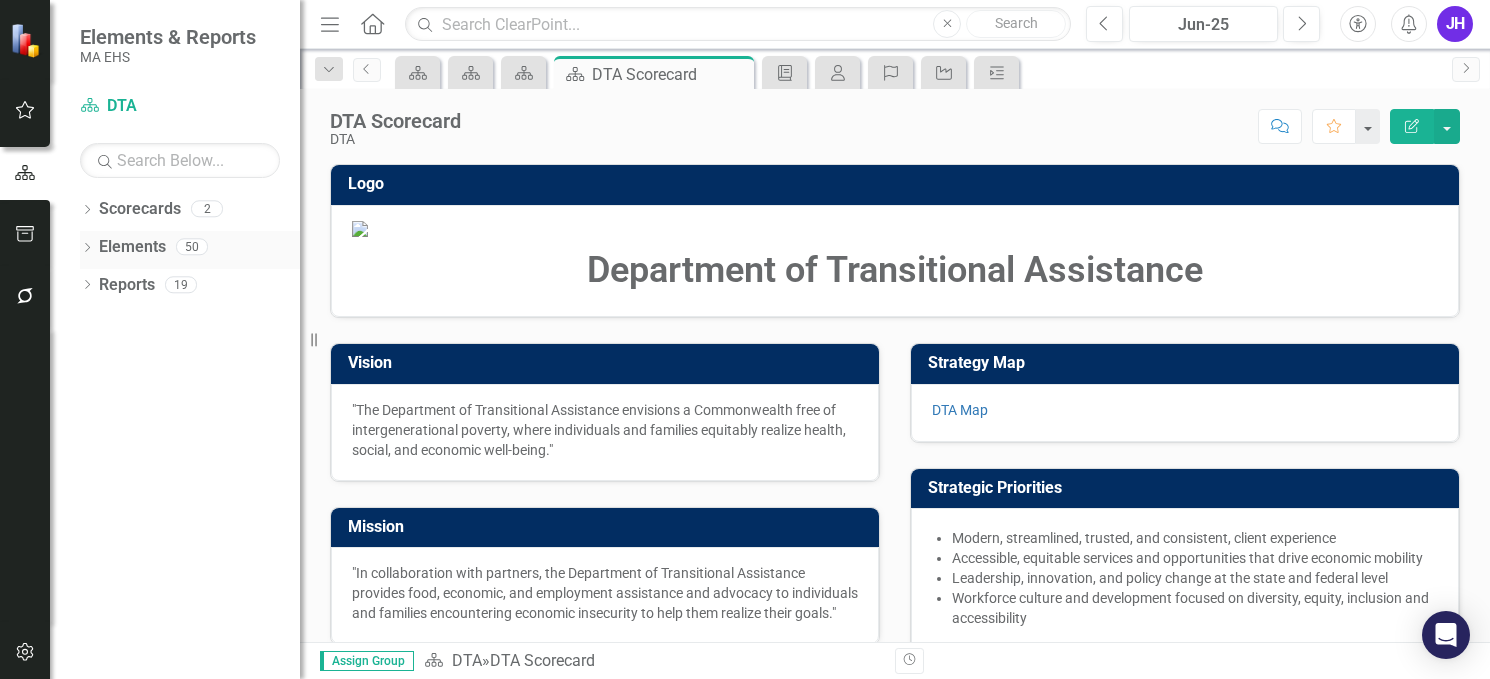 click on "Elements" at bounding box center [132, 247] 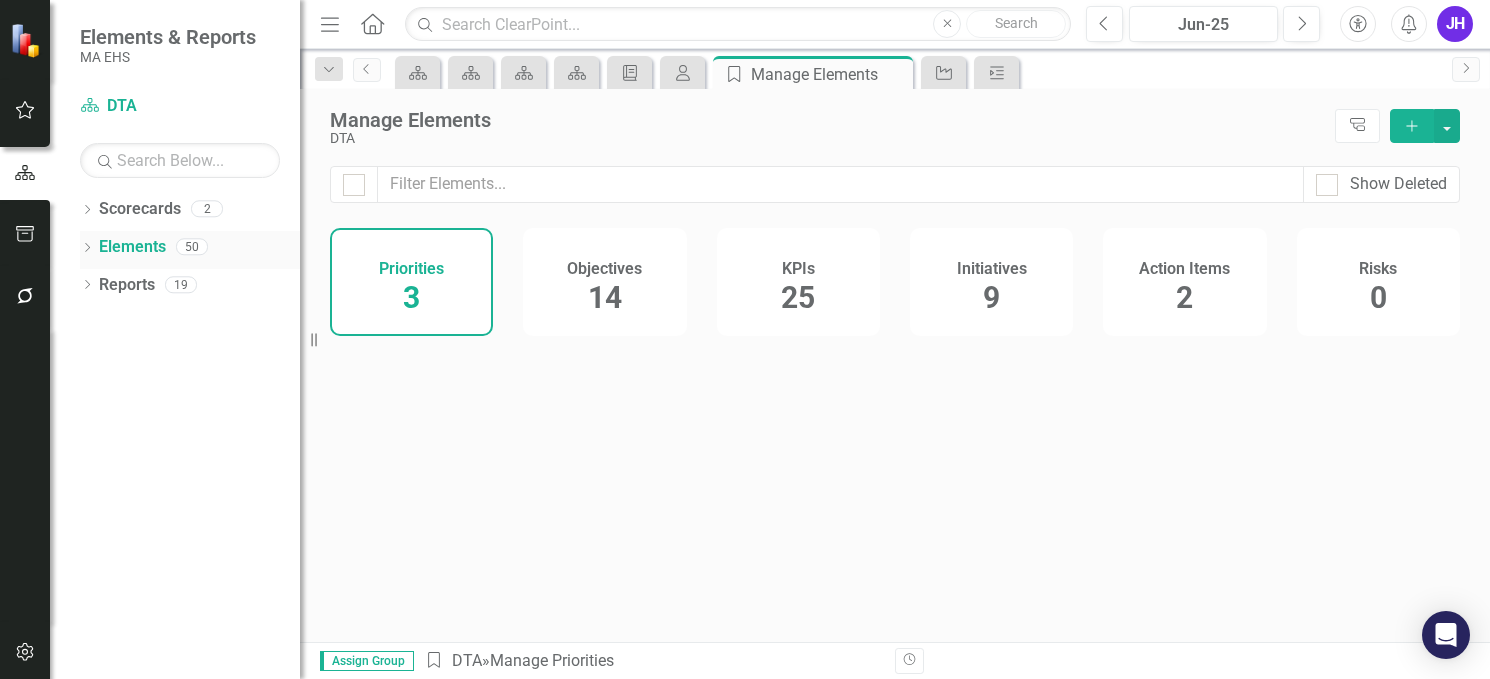 click on "Dropdown" 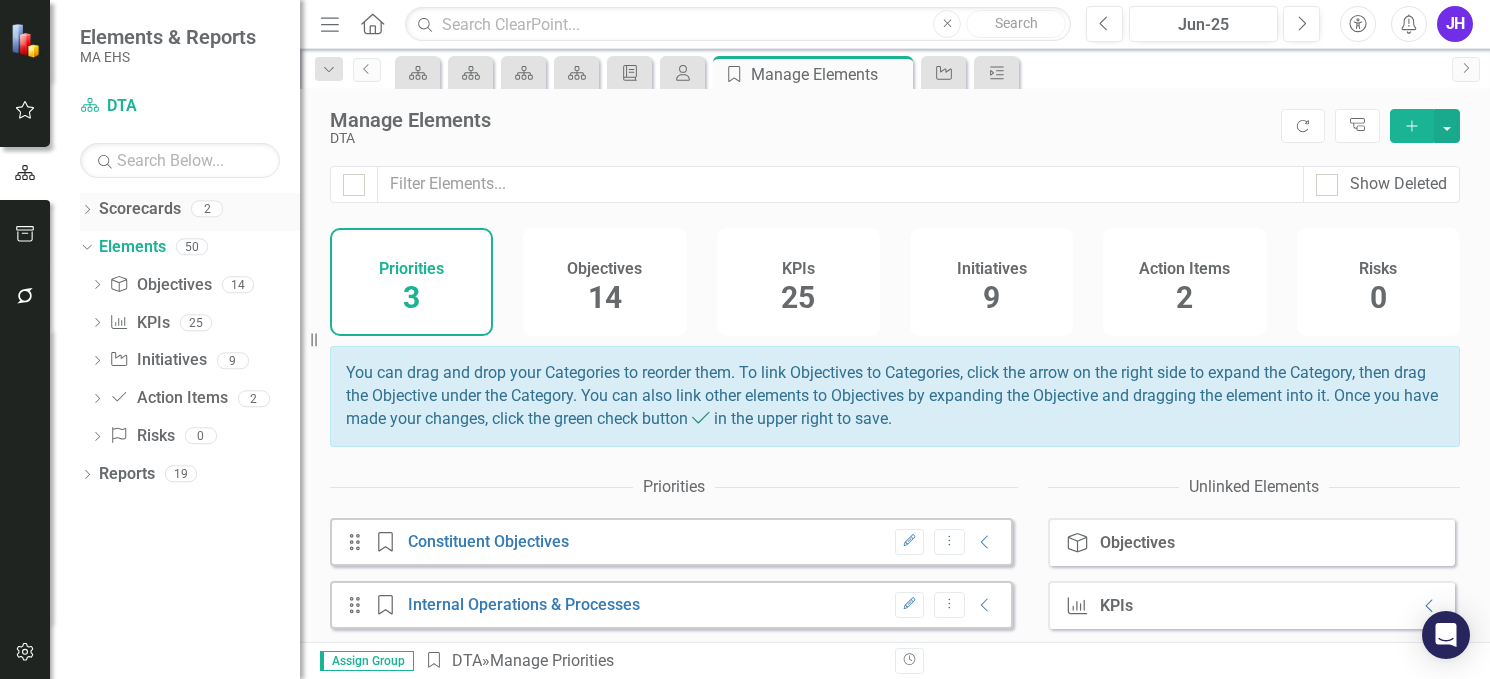 click on "Dropdown Scorecards 2" at bounding box center (190, 212) 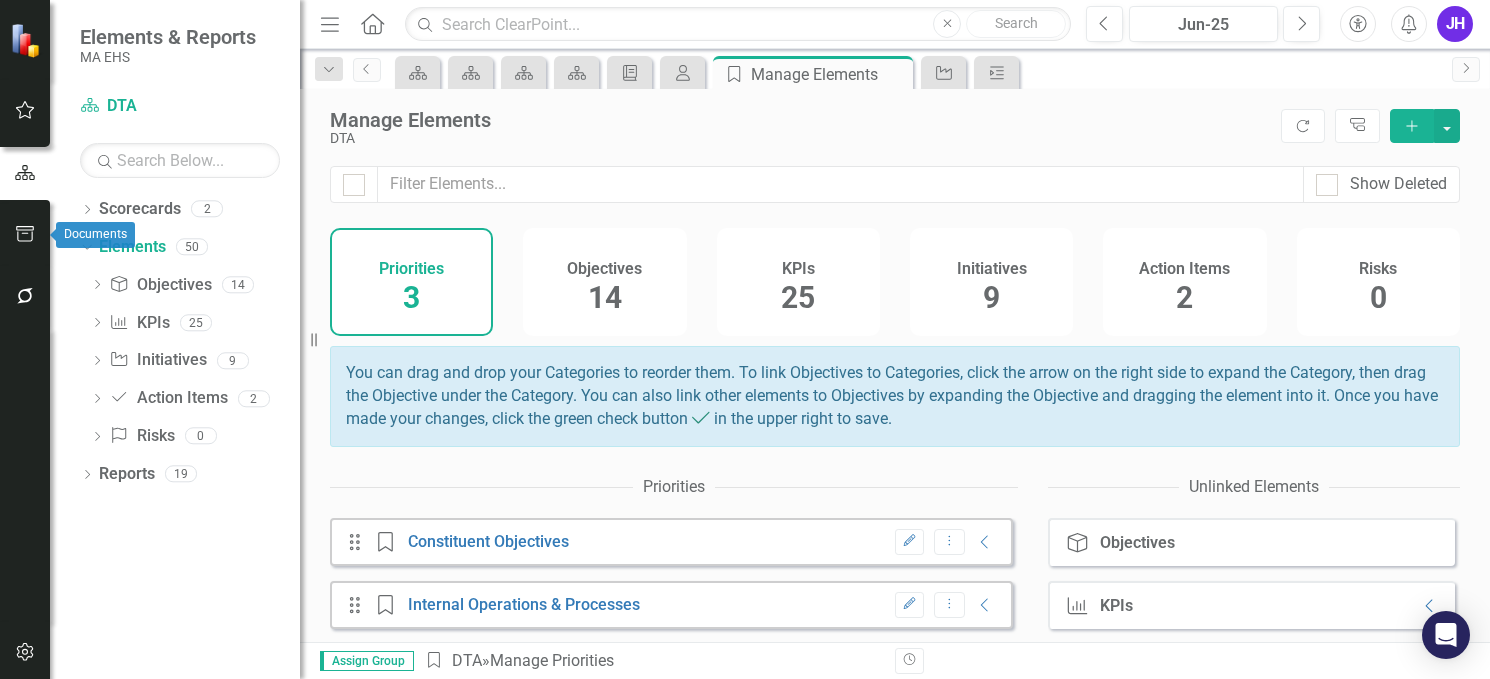 click at bounding box center (25, 235) 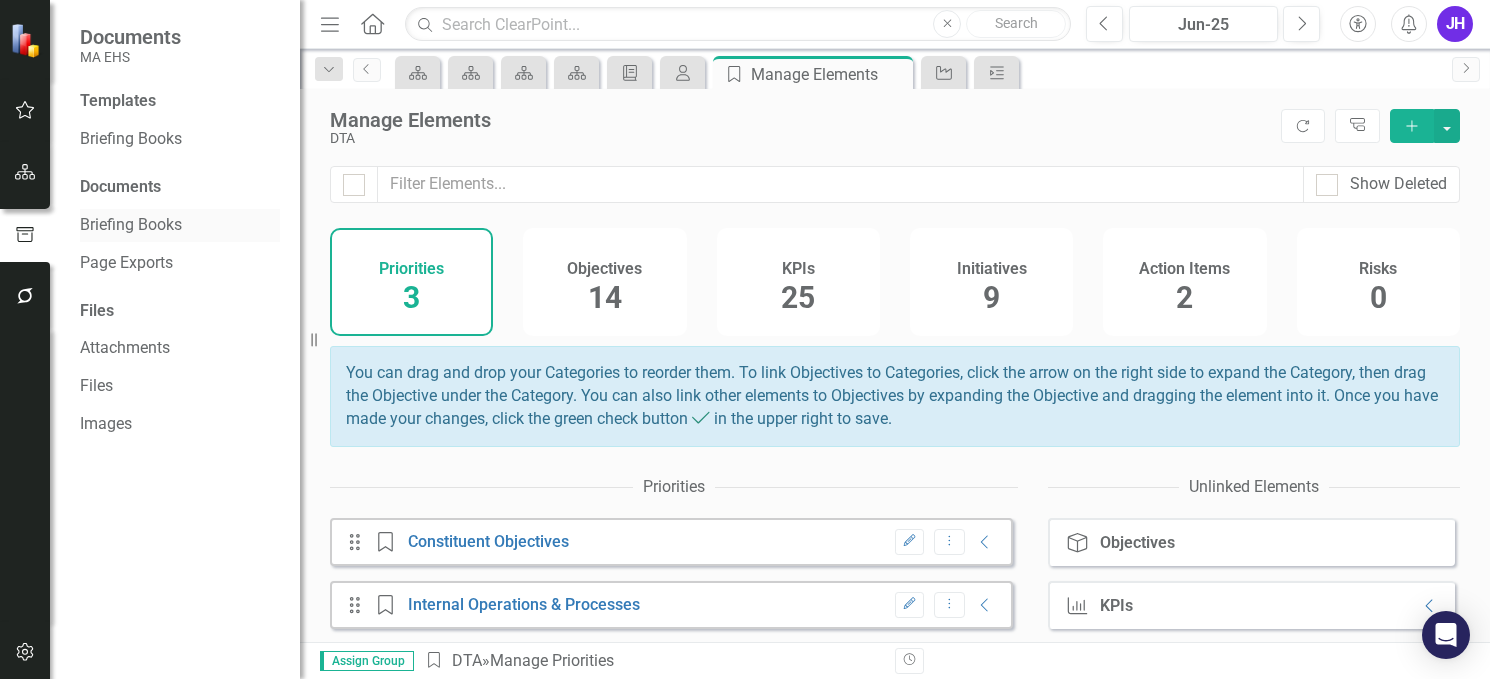 click on "Briefing Books" at bounding box center [180, 225] 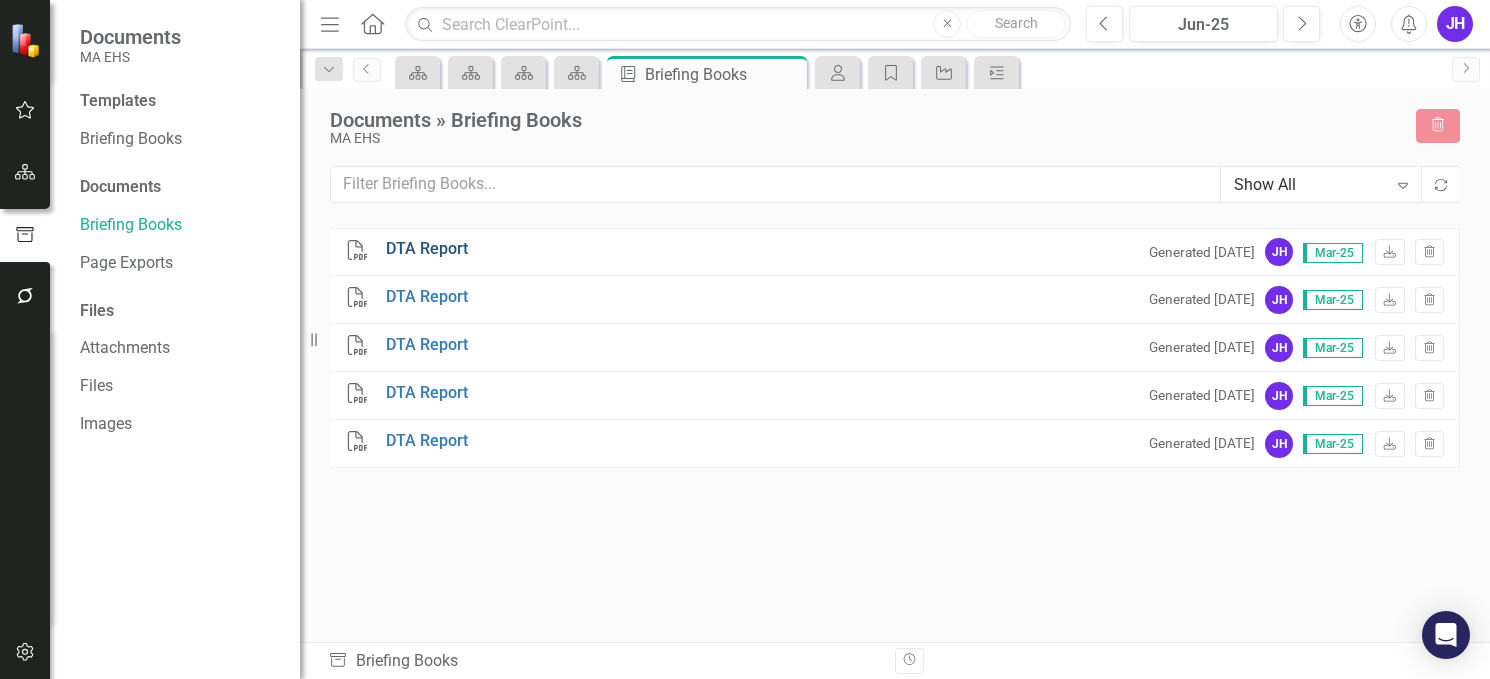 click on "DTA Report" at bounding box center (427, 249) 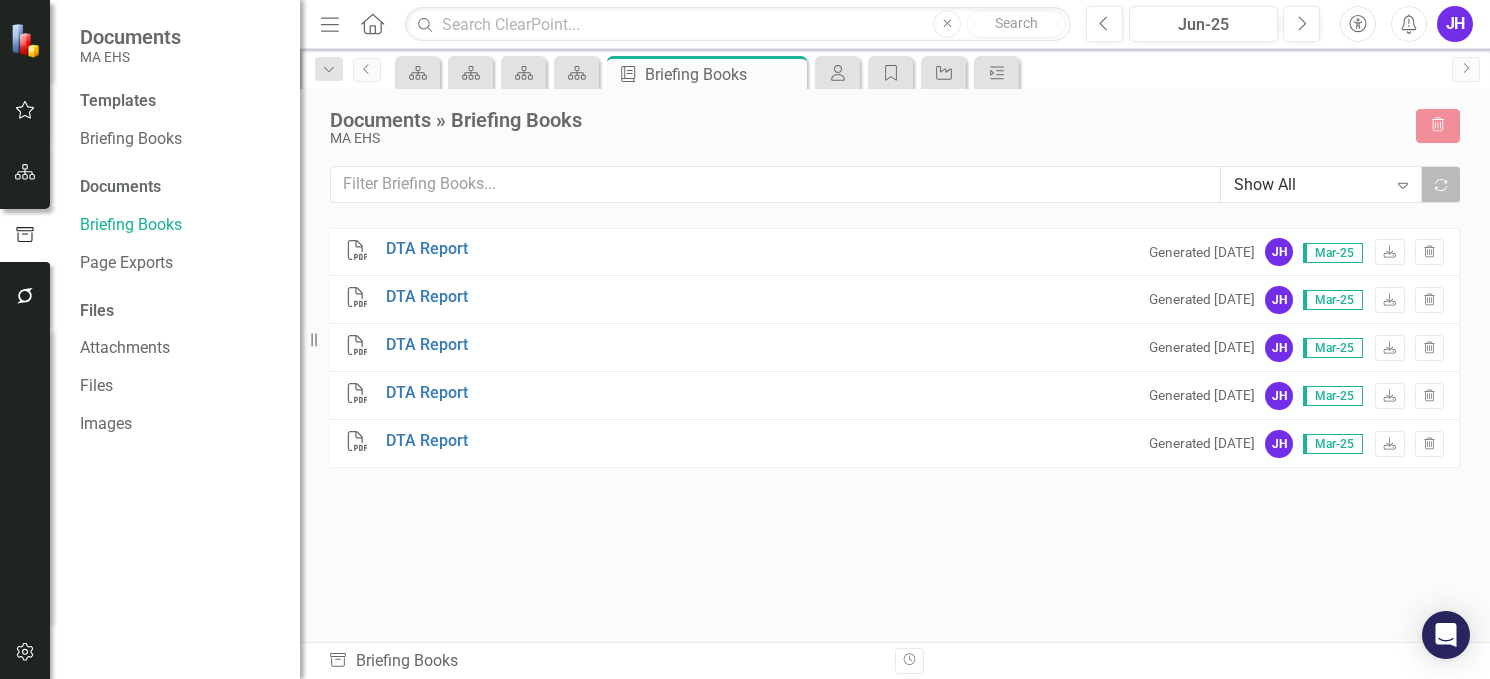 click on "Recalculate" 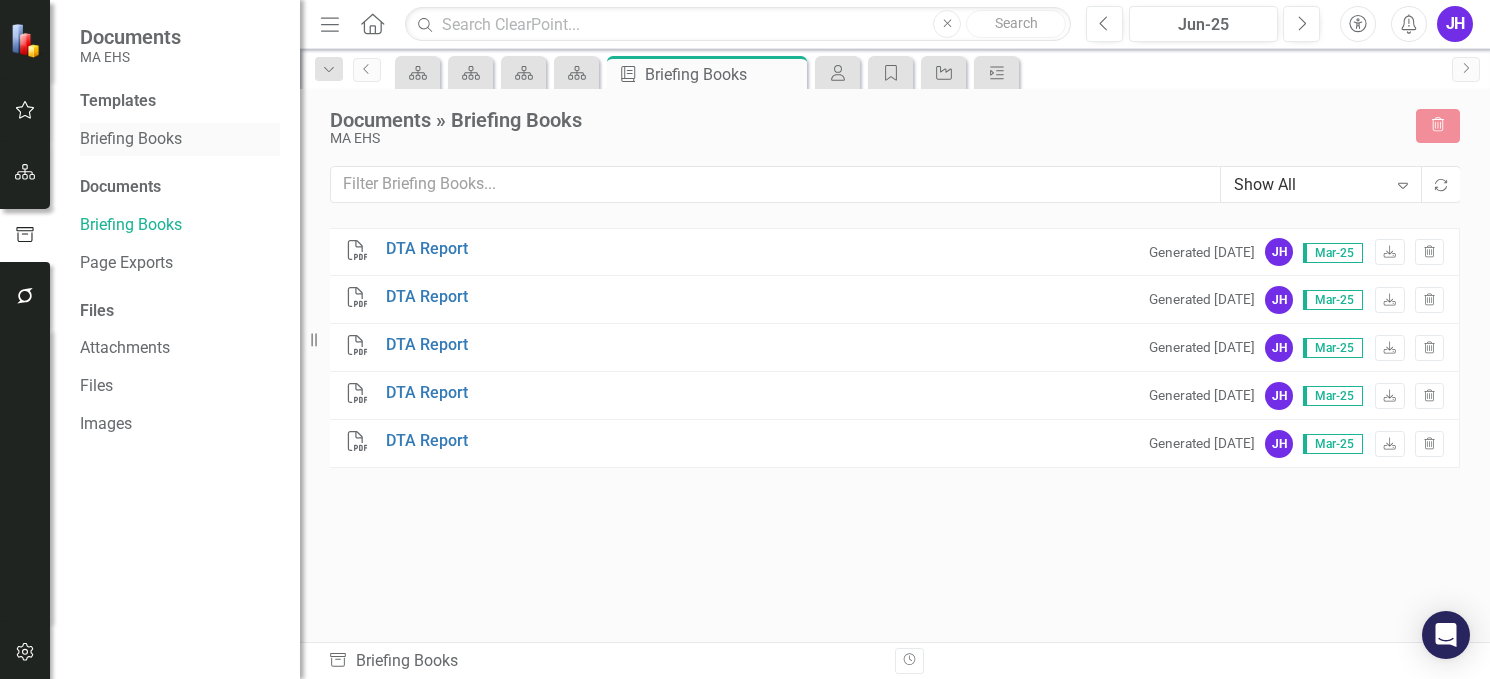click on "Briefing Books" at bounding box center (180, 139) 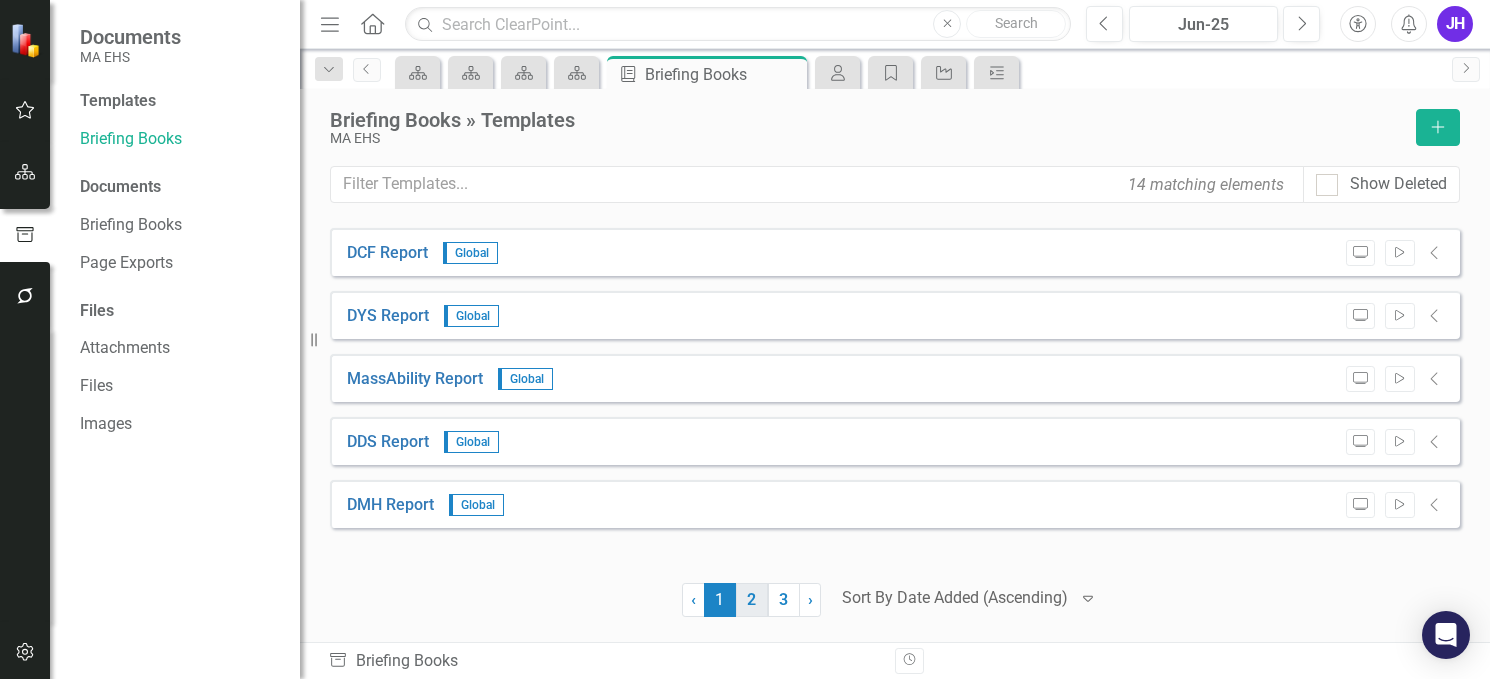 click on "2" at bounding box center (752, 600) 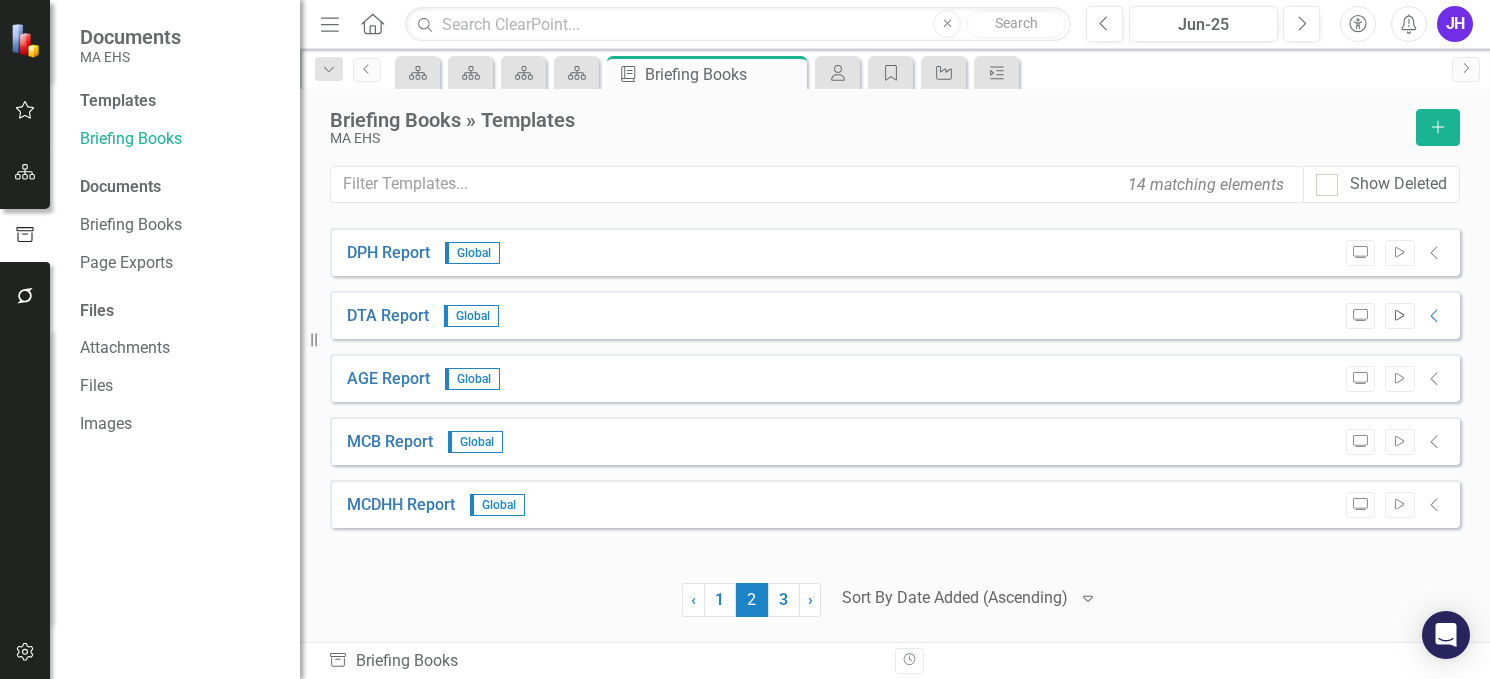 click on "Start" 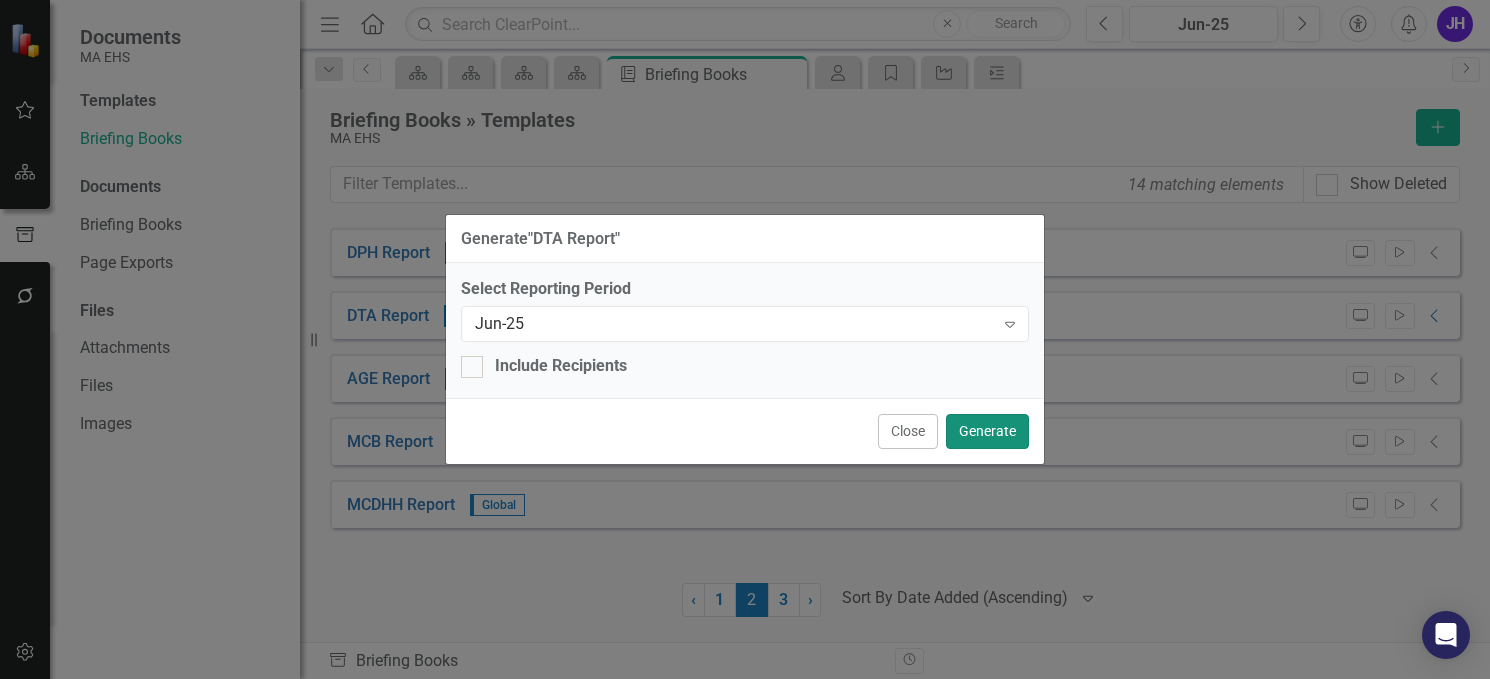 click on "Generate" at bounding box center [987, 431] 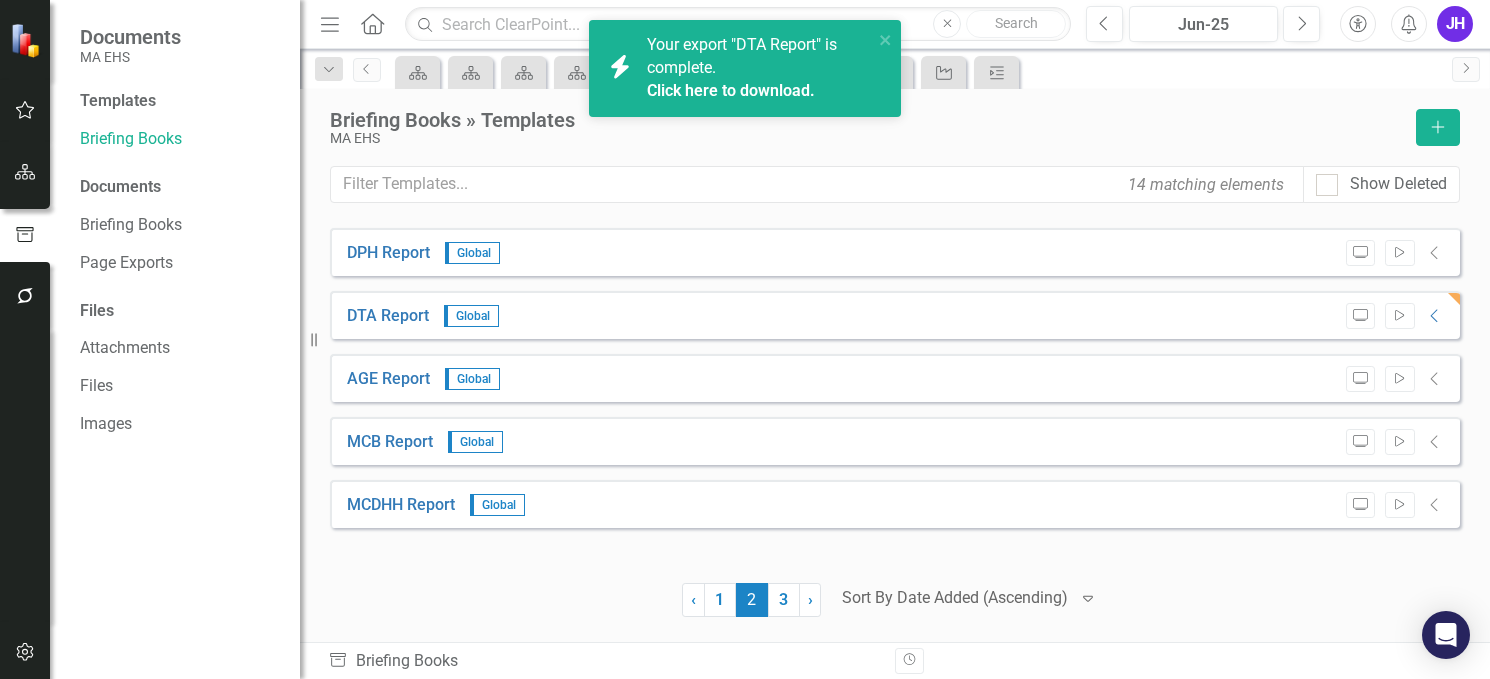 click on "Your export "DTA Report" is complete.  Click here to download." at bounding box center (760, 68) 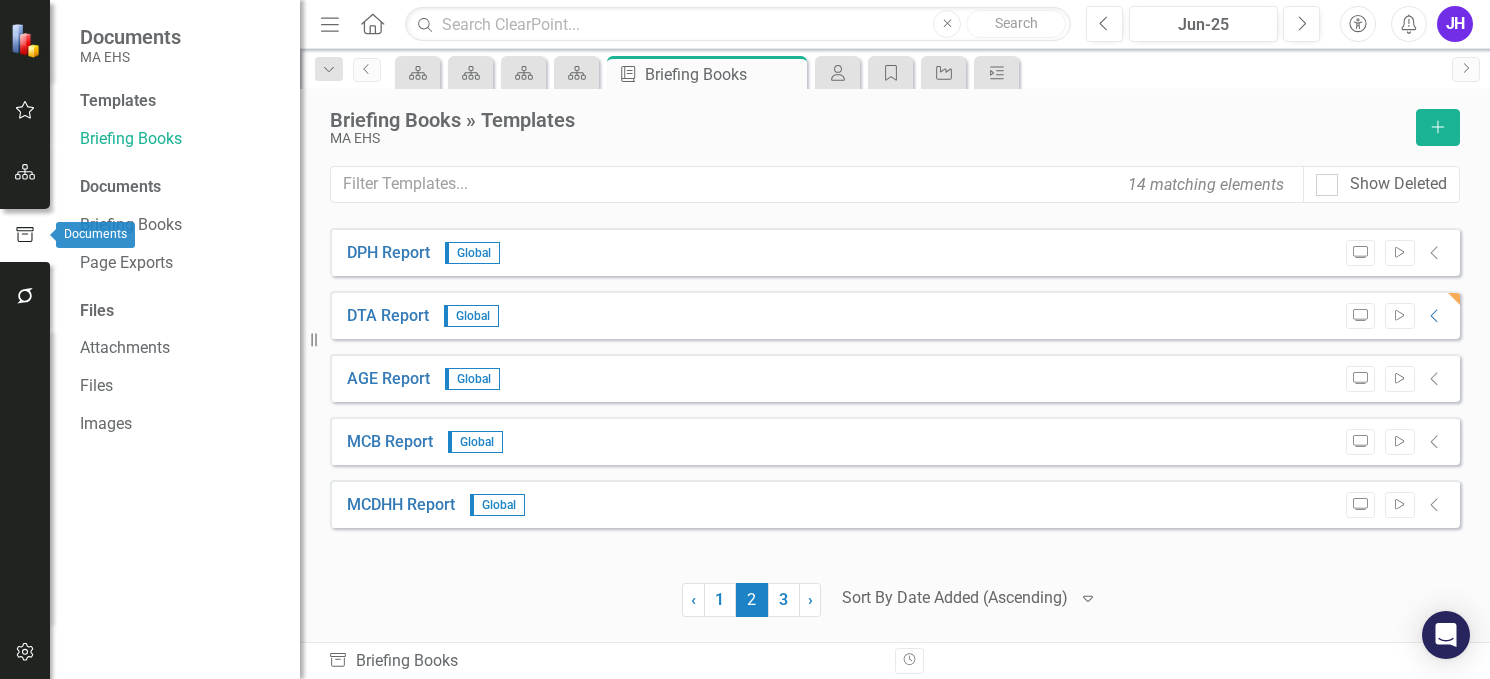 click at bounding box center [25, 235] 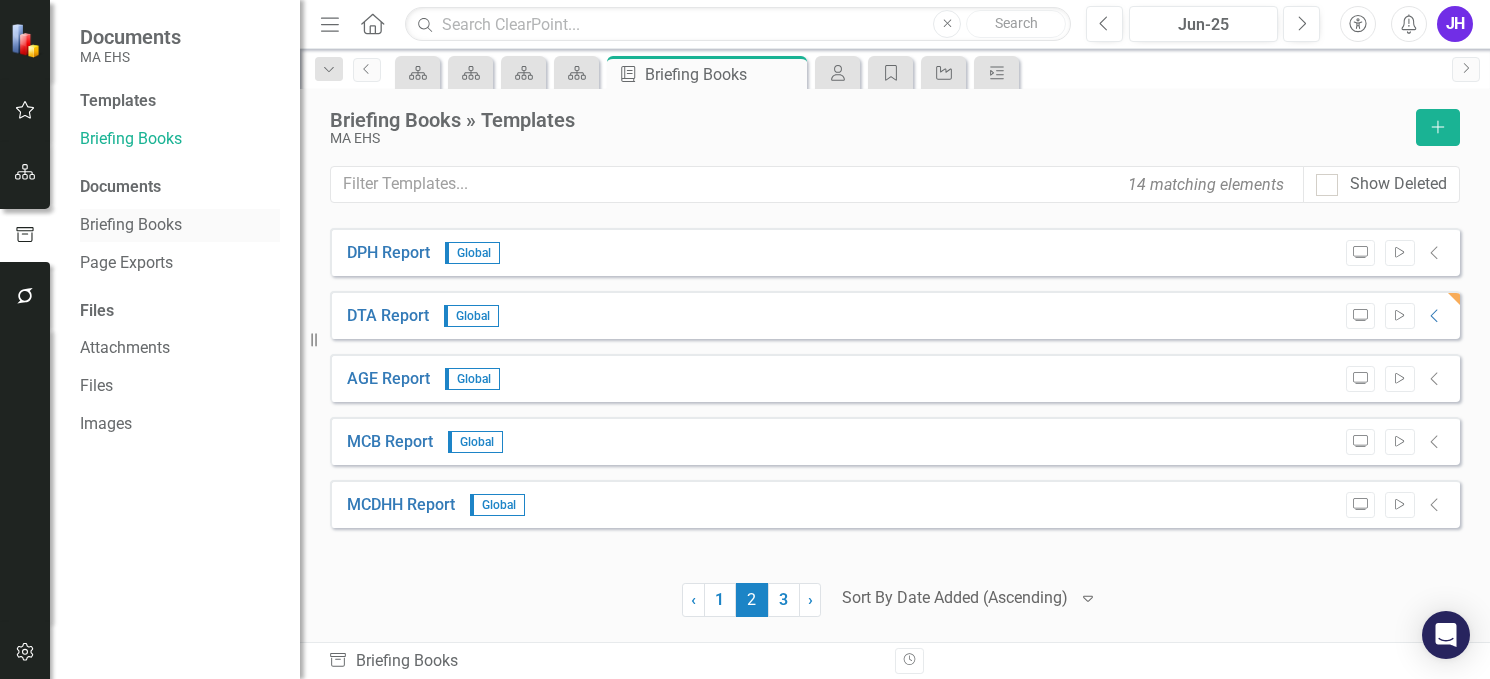 click on "Briefing Books" at bounding box center [180, 225] 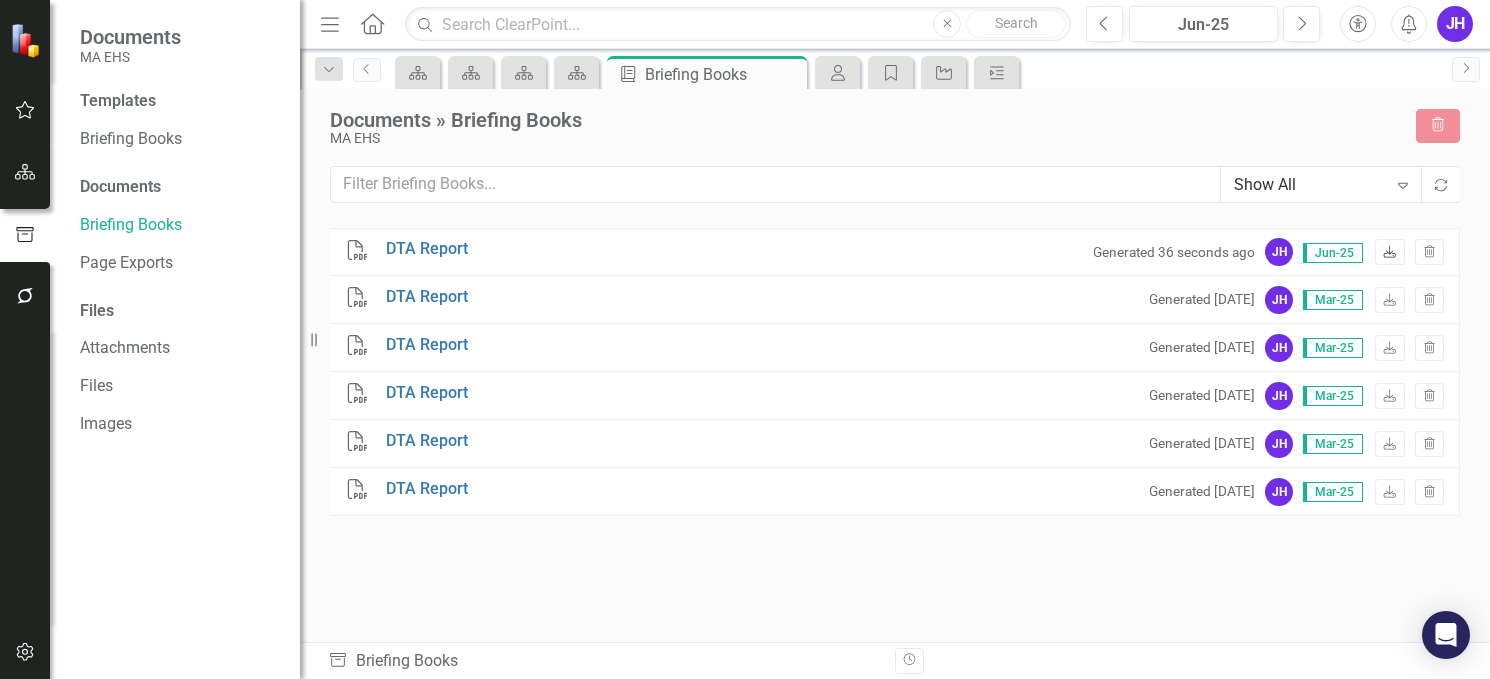 click on "Download" at bounding box center (1389, 252) 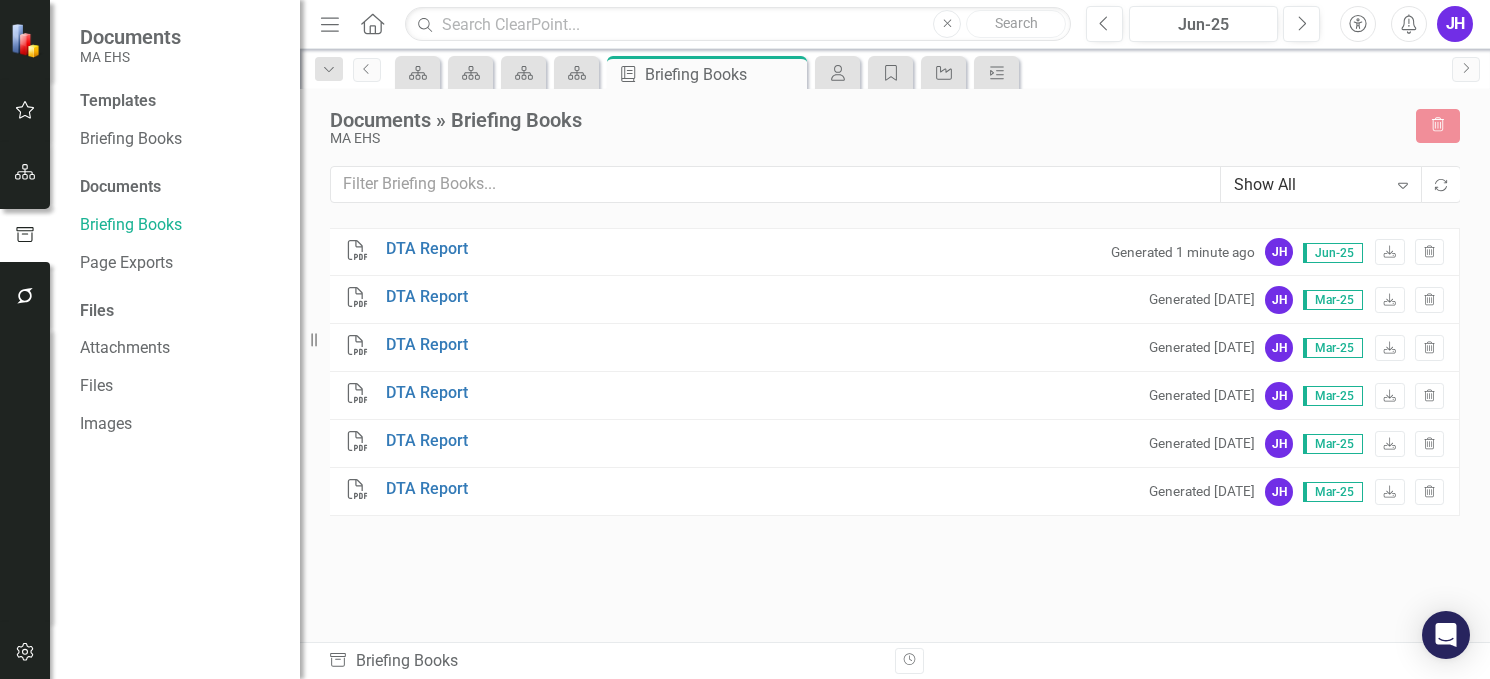 click 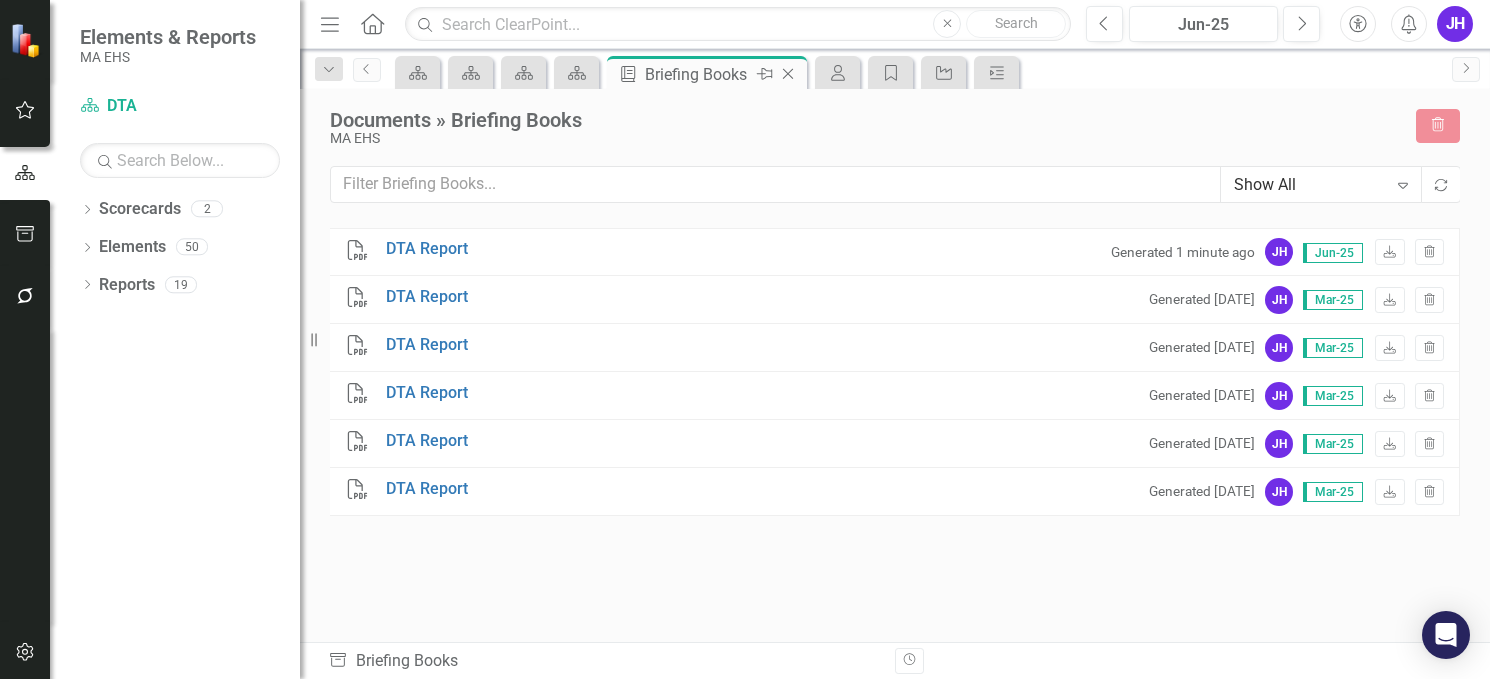 click on "Close" 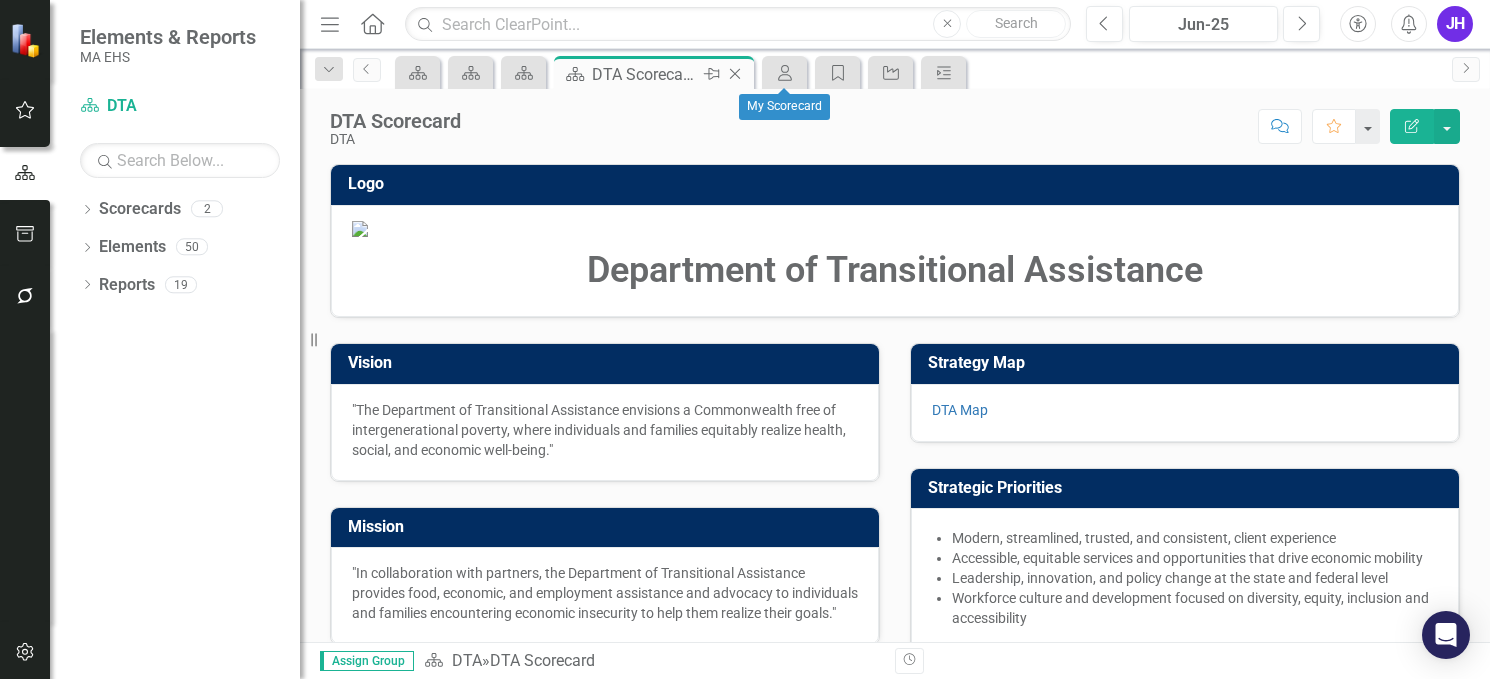 click on "Close" 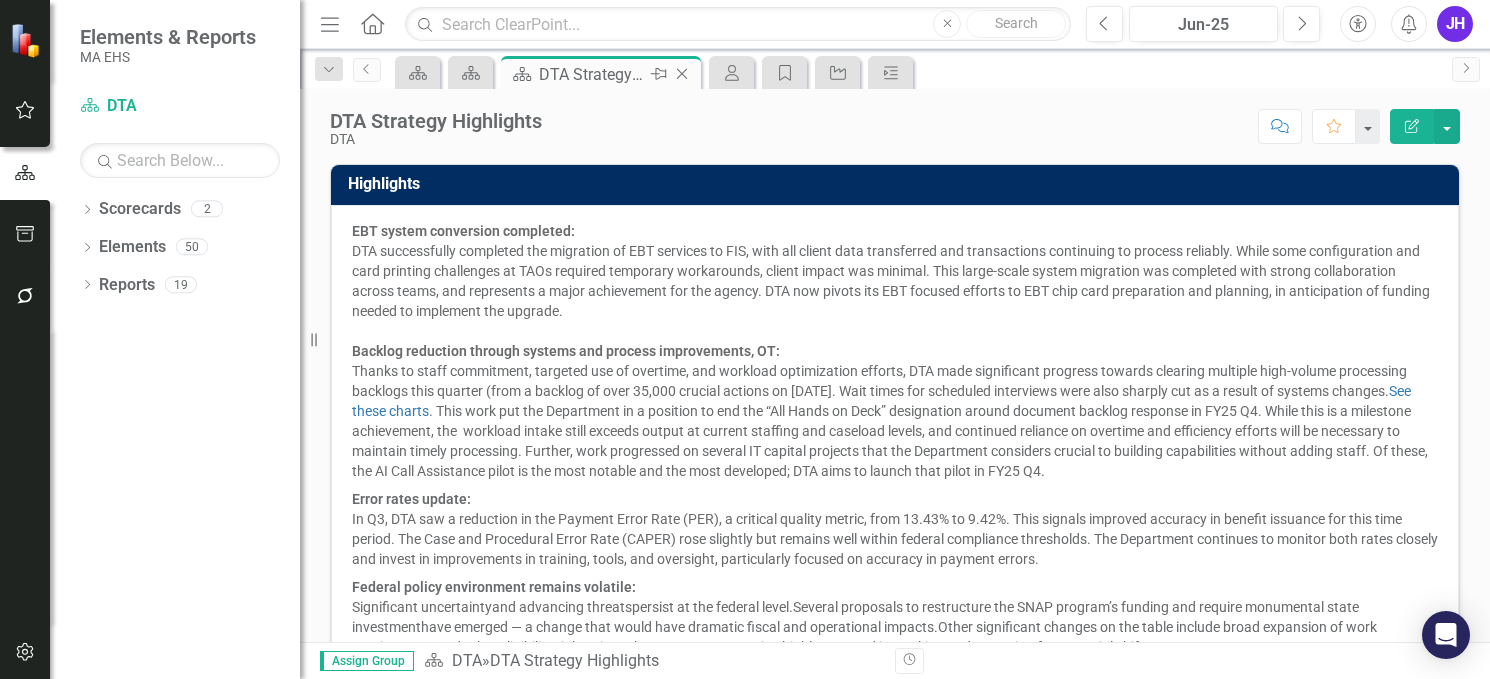 click on "Close" 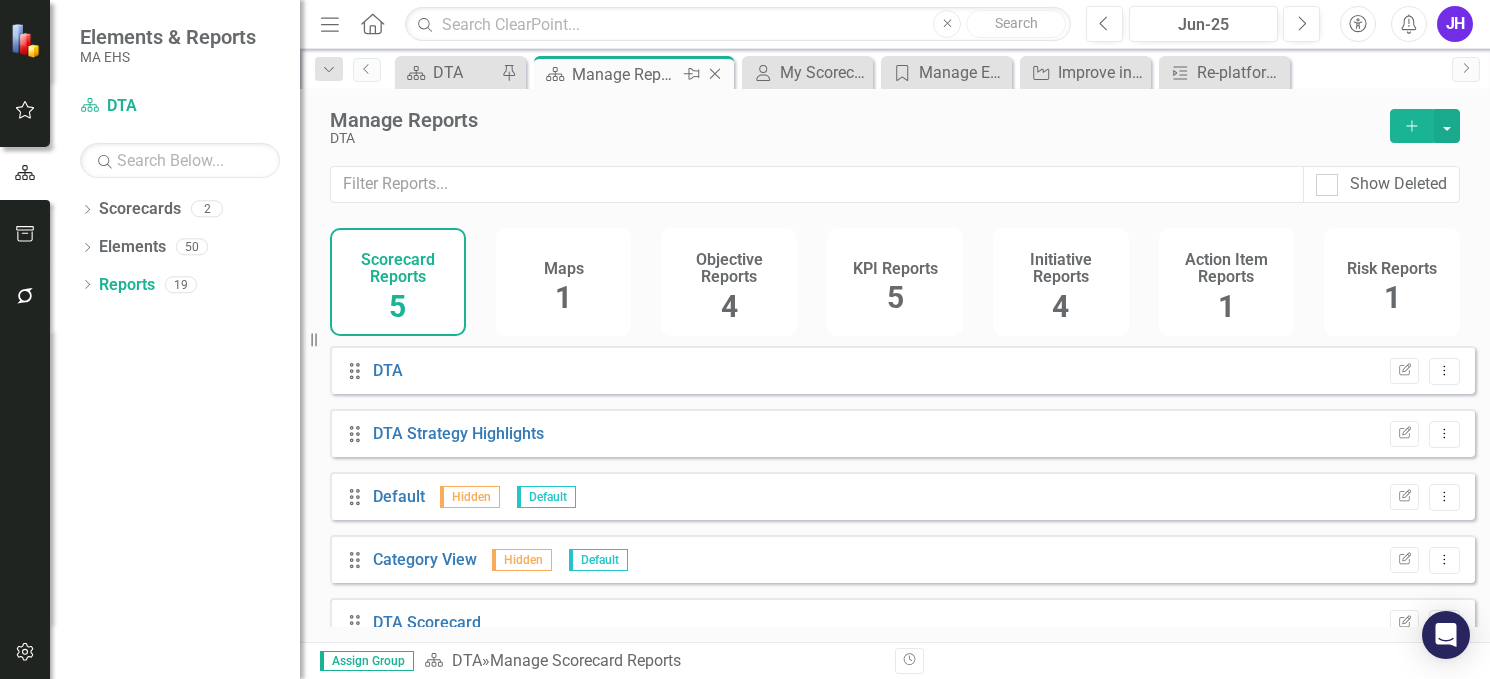 click on "Close" 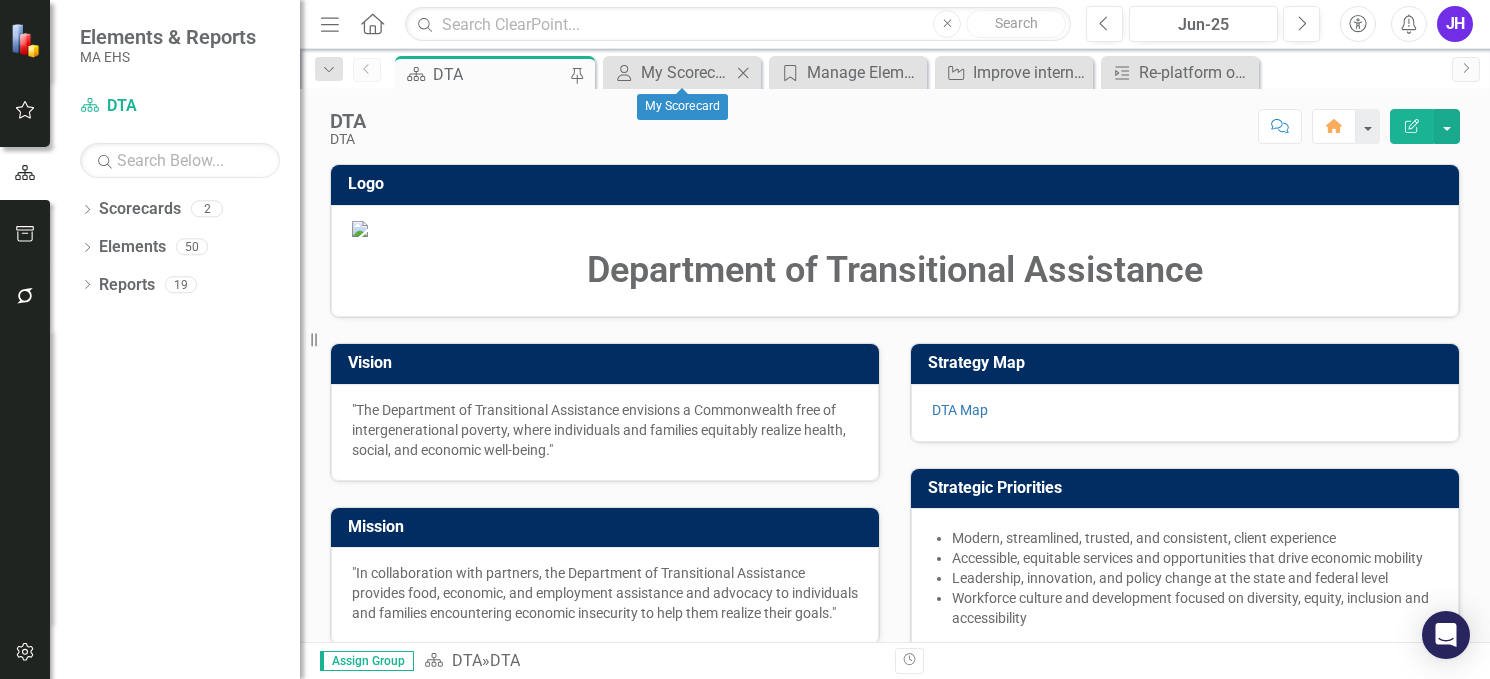 click on "Close" 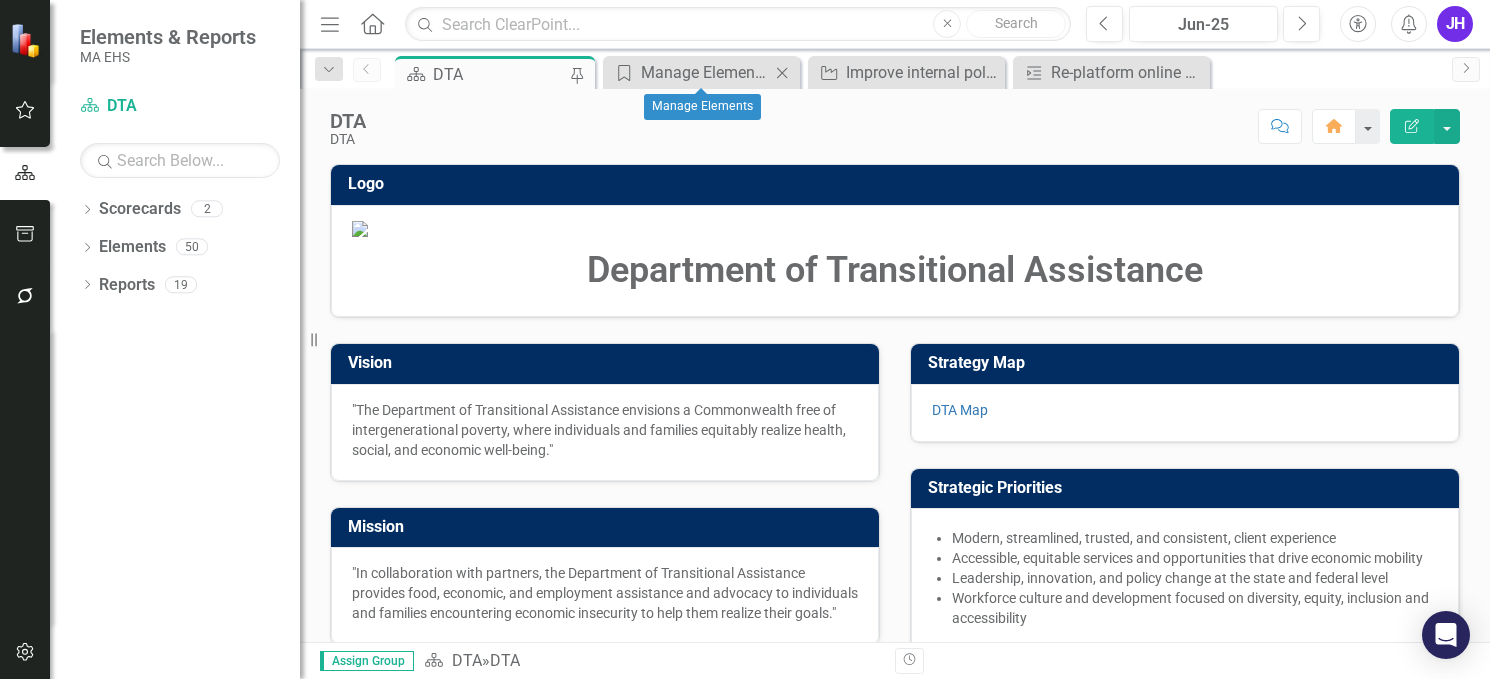 click on "Close" 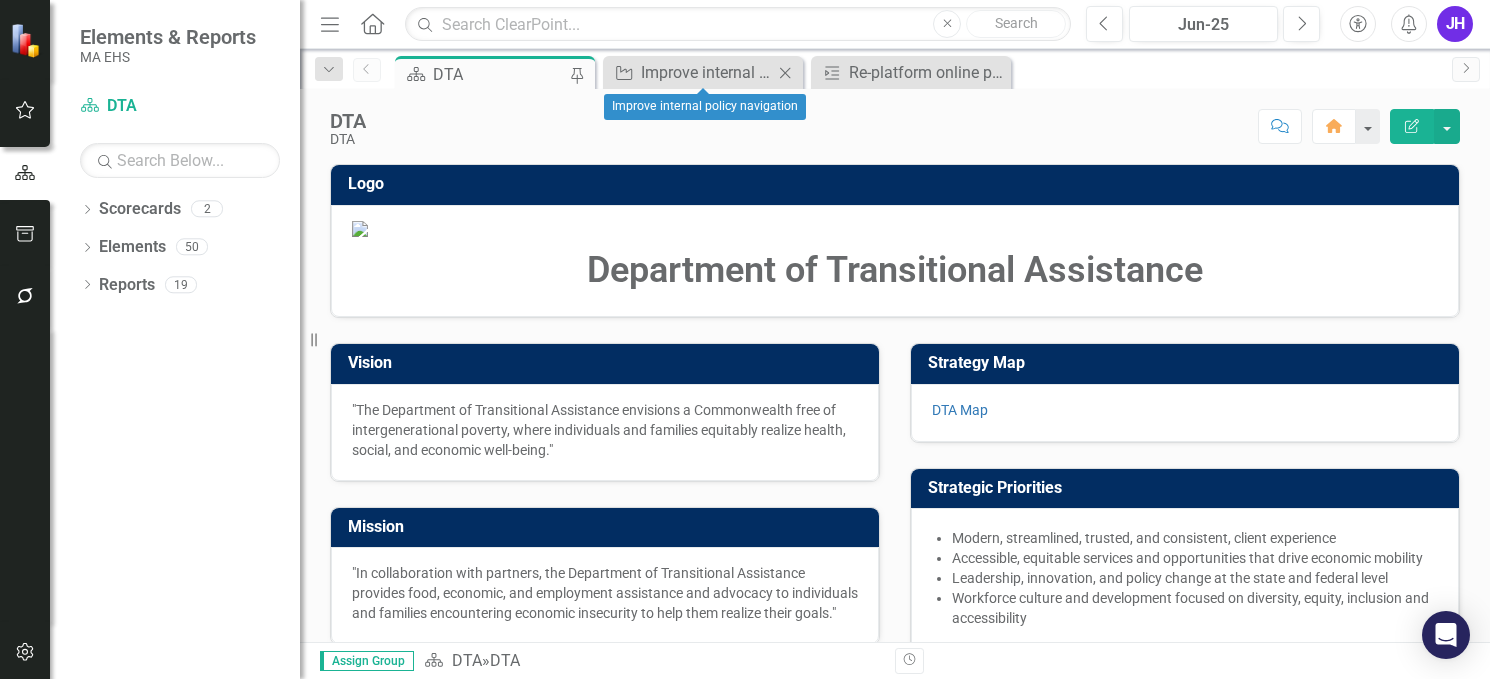 click on "Close" 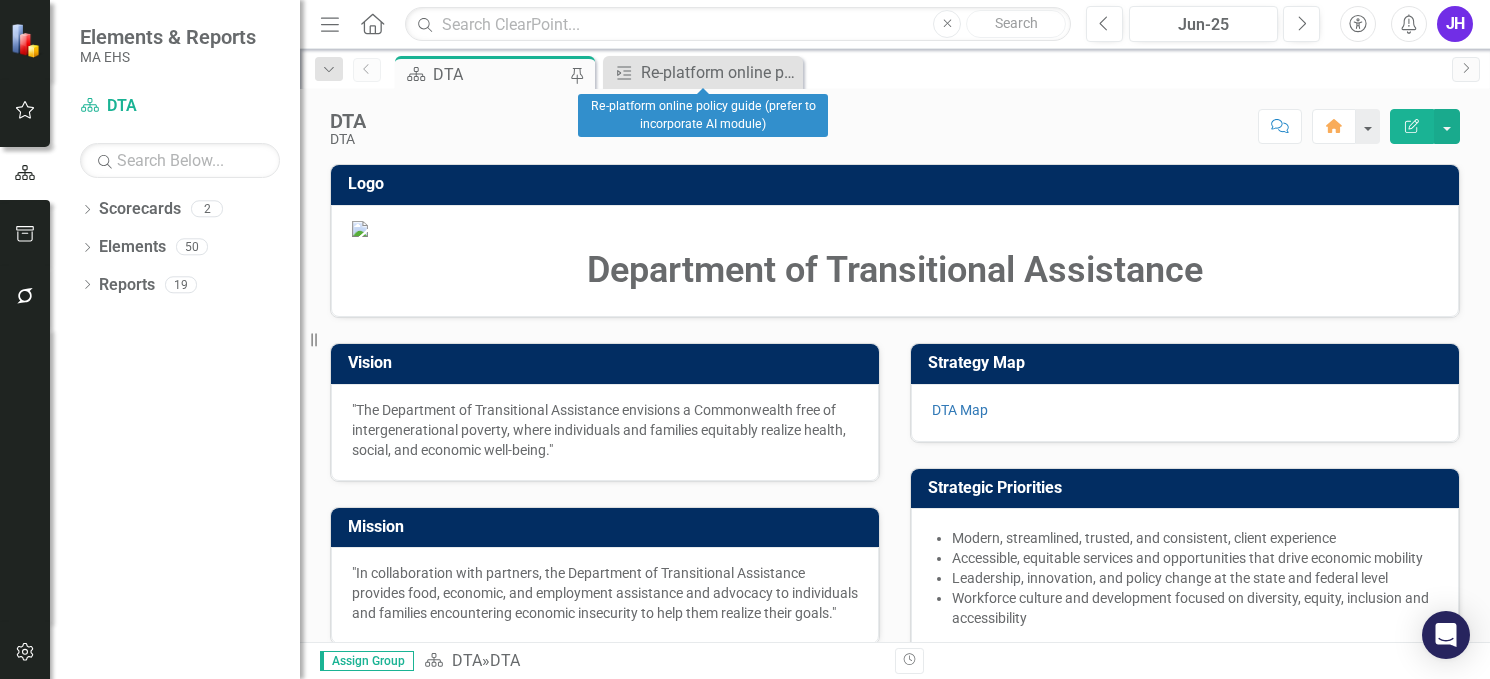 click on "Close" 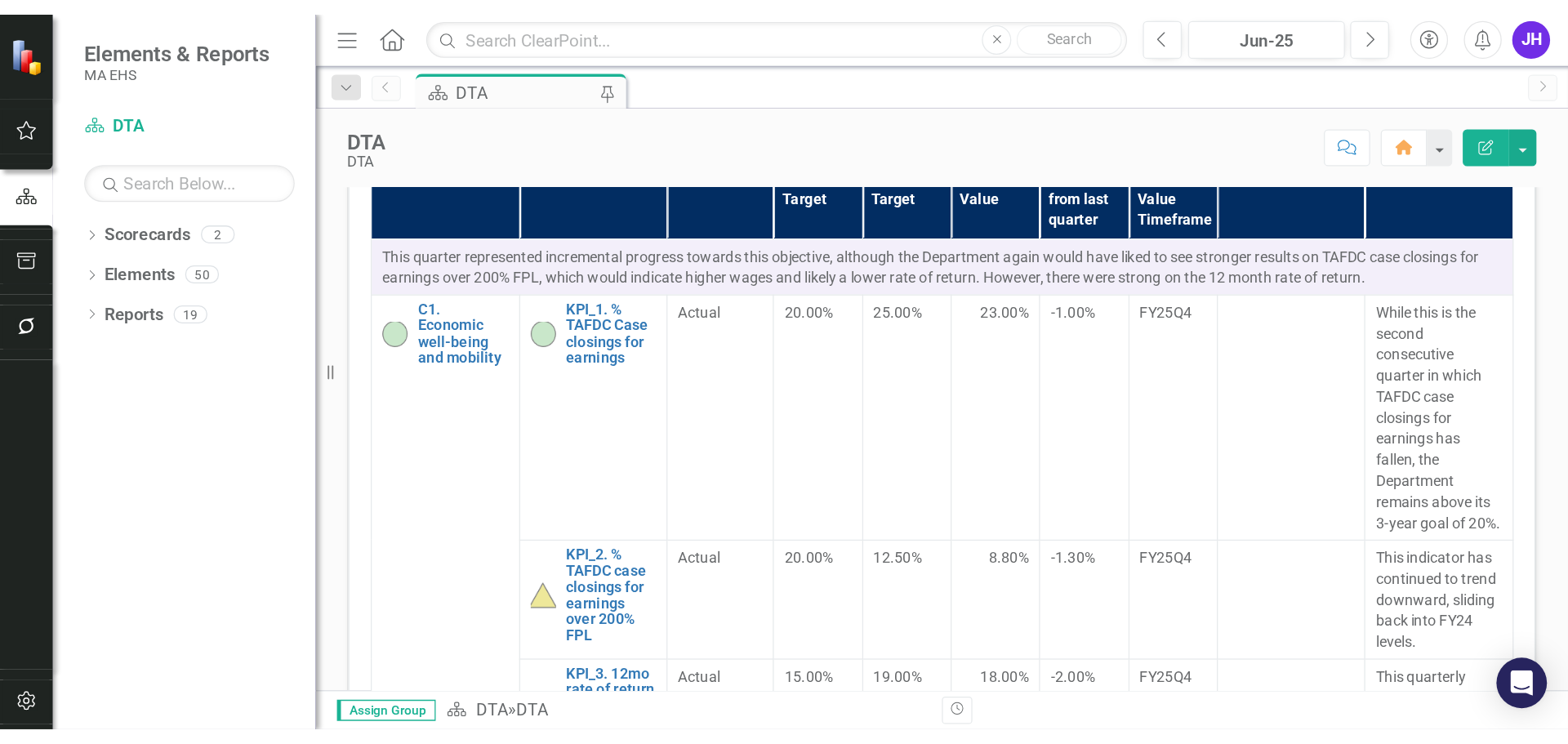 scroll, scrollTop: 474, scrollLeft: 0, axis: vertical 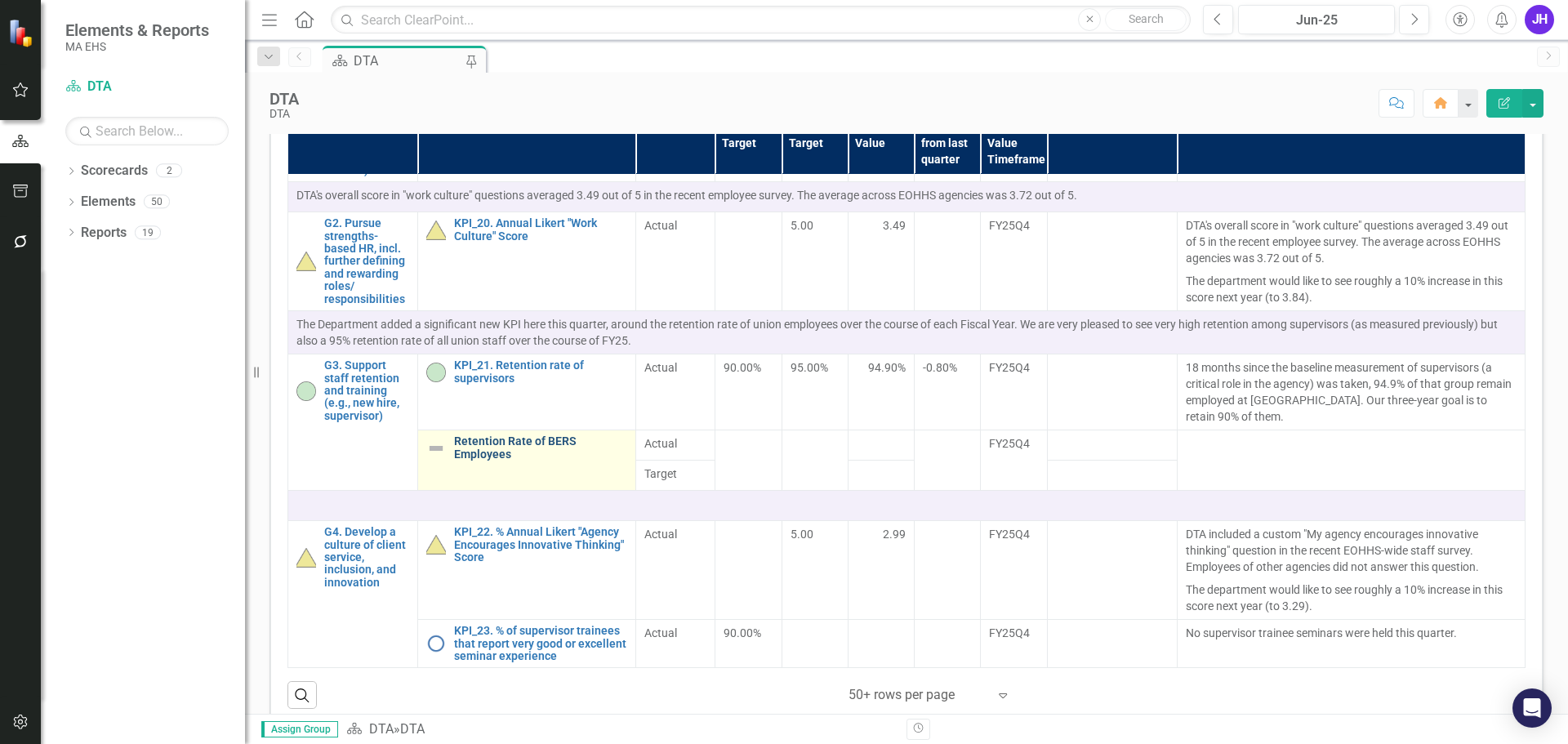 click on "Retention Rate of BERS Employees" at bounding box center [541, 448] 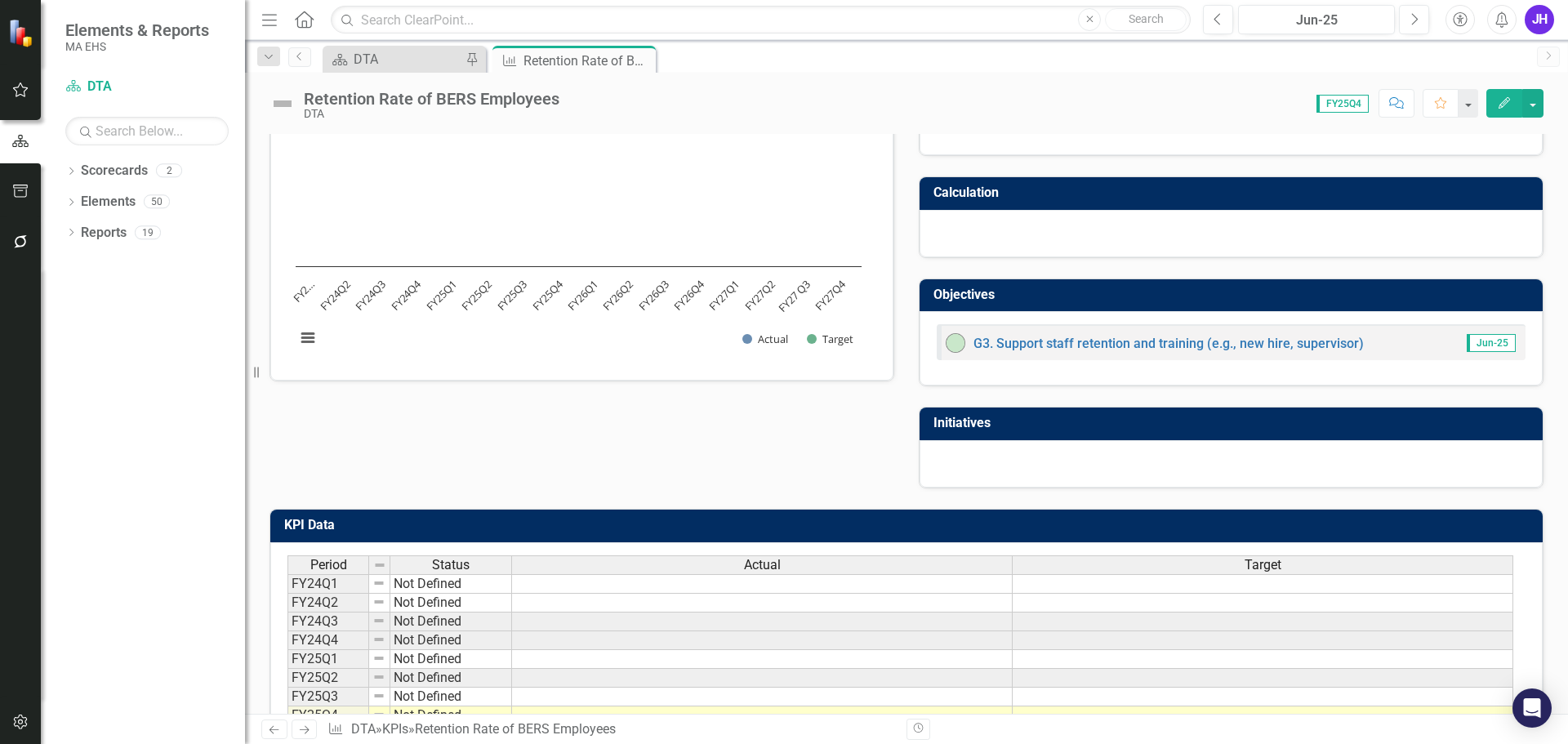 scroll, scrollTop: 0, scrollLeft: 0, axis: both 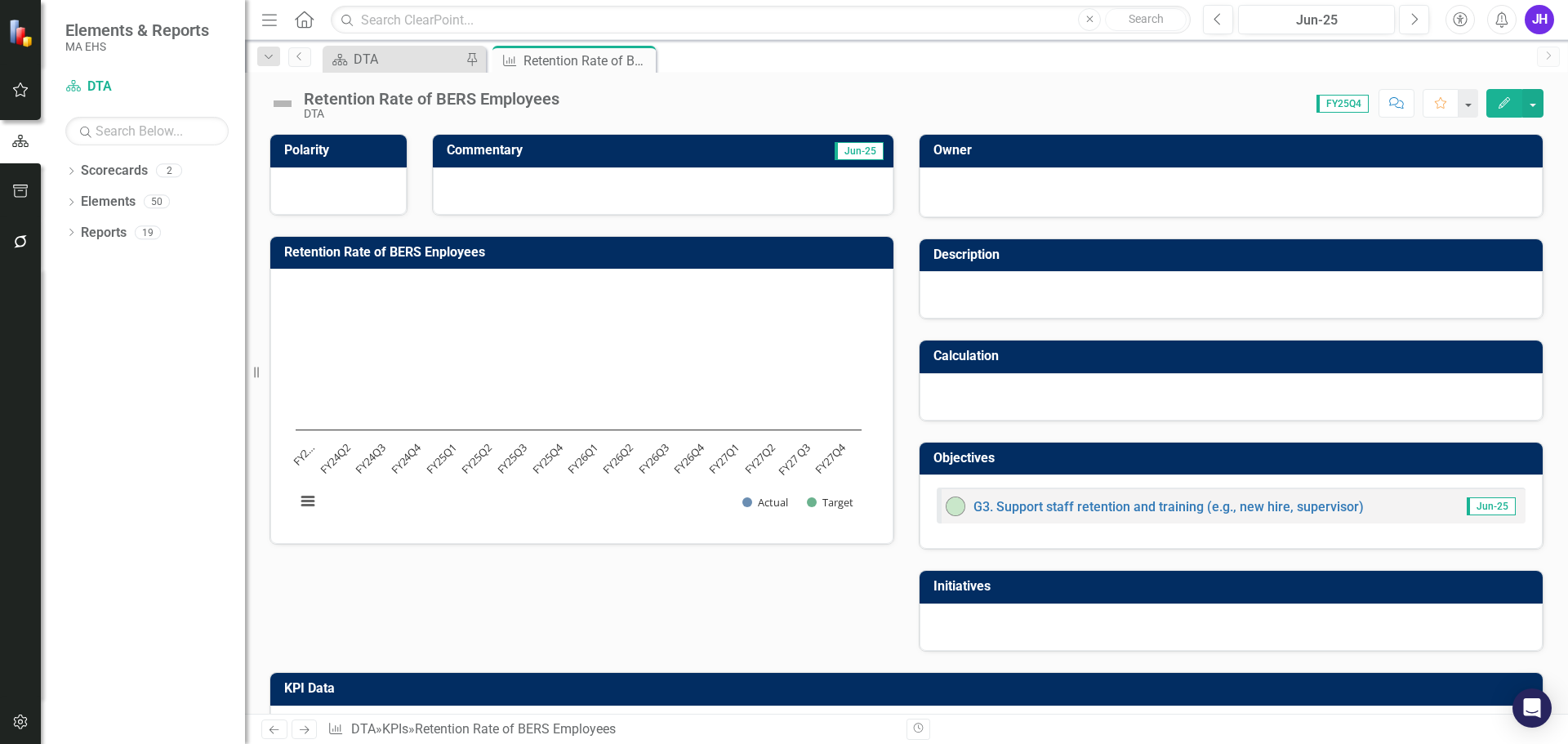 click at bounding box center [663, 191] 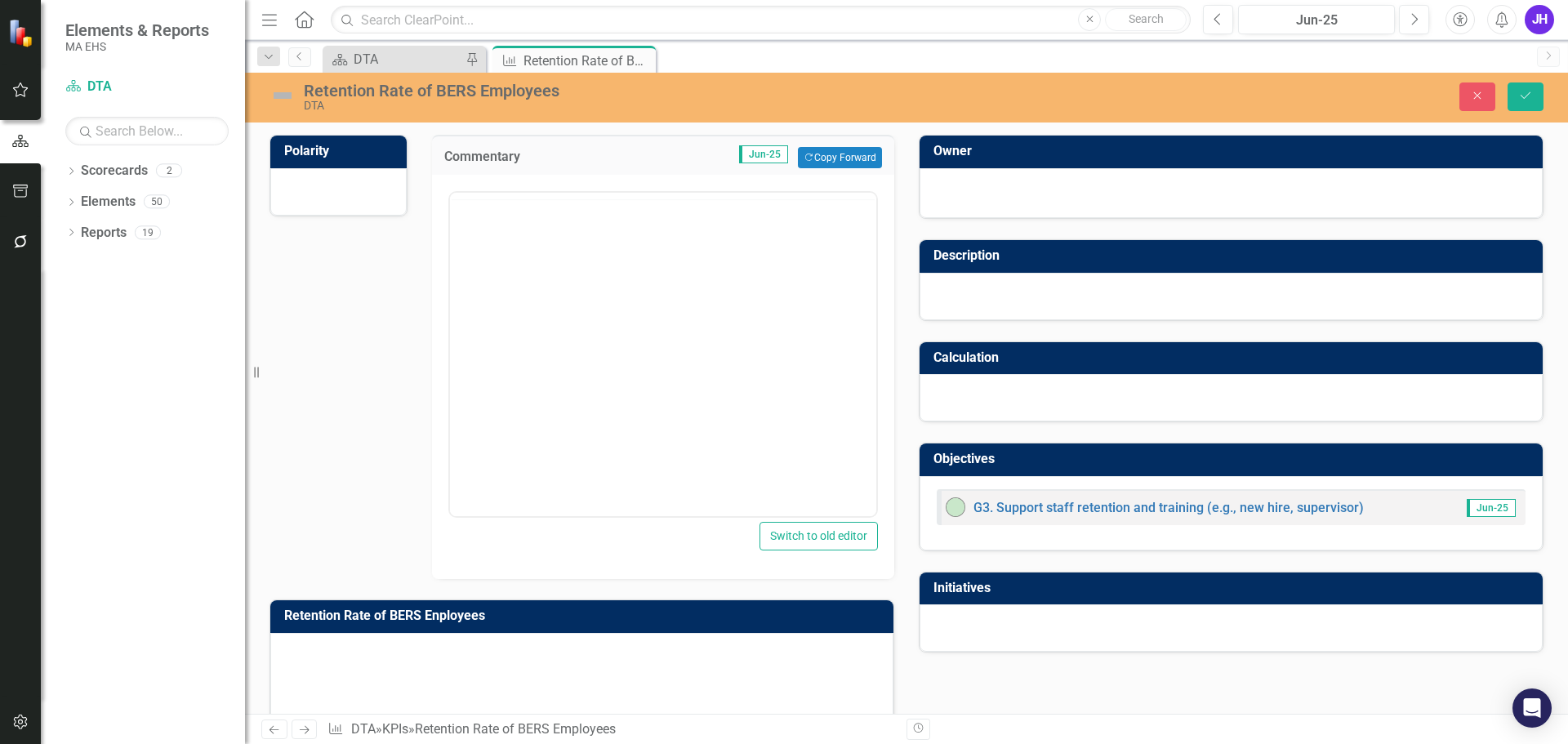 scroll, scrollTop: 0, scrollLeft: 0, axis: both 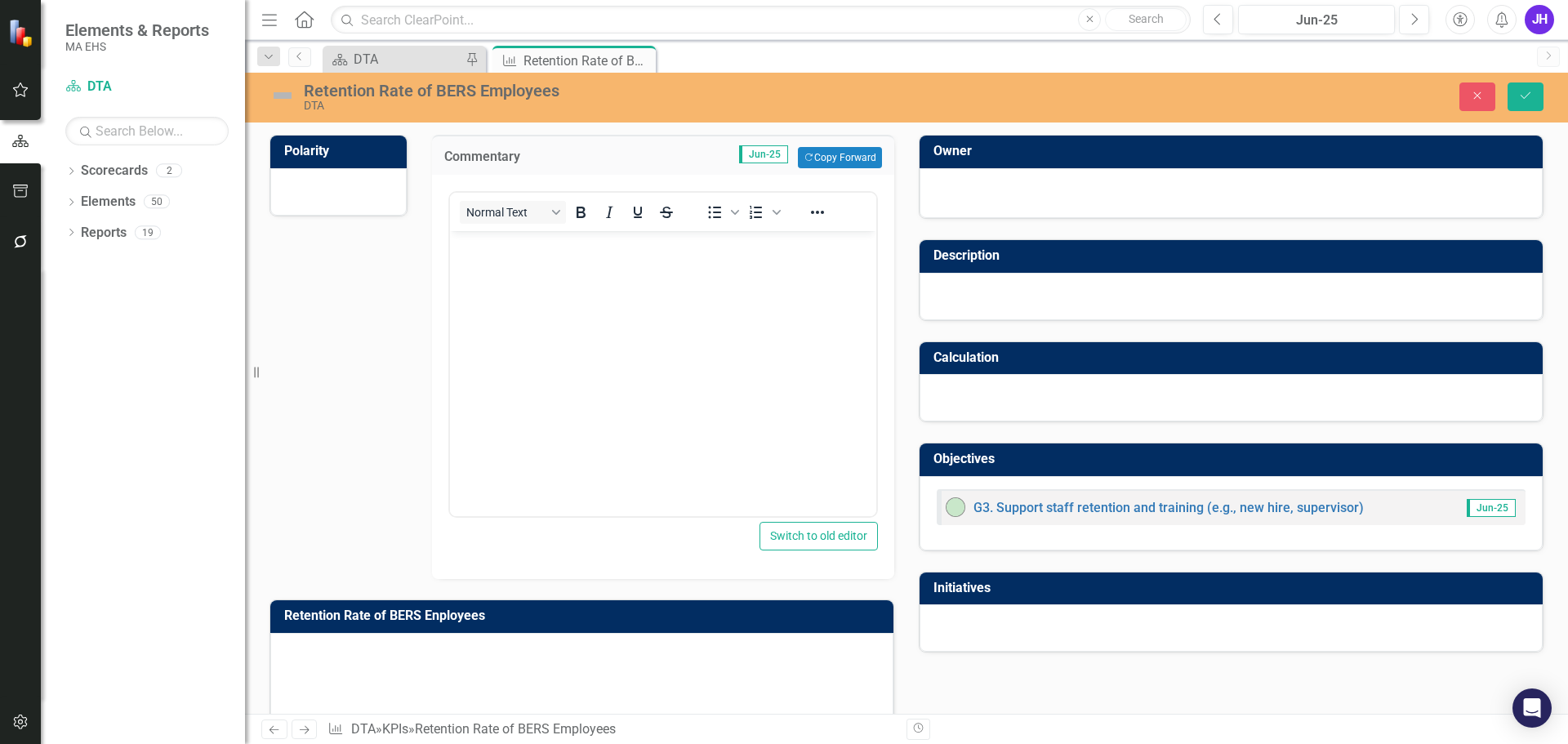 click at bounding box center [662, 354] 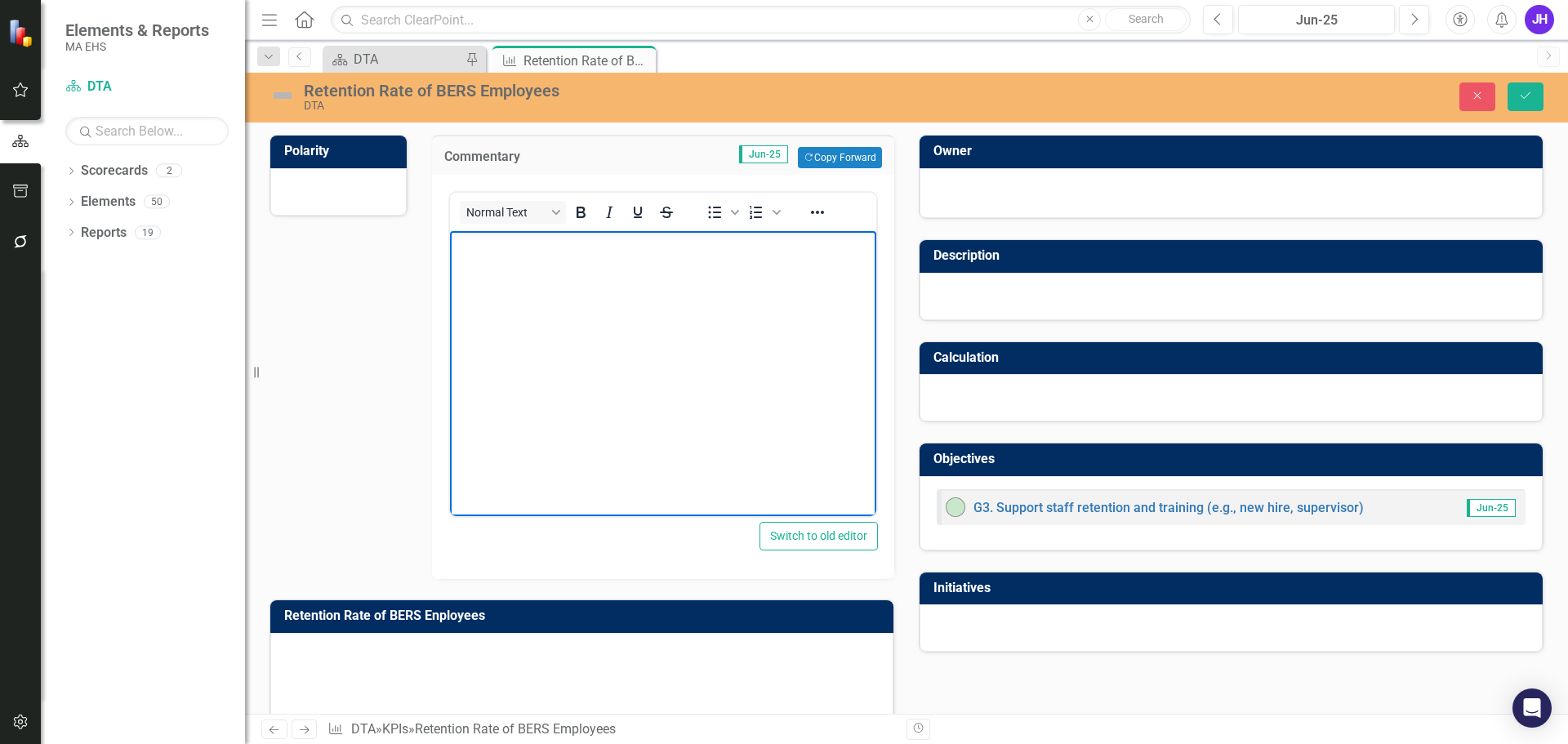 type 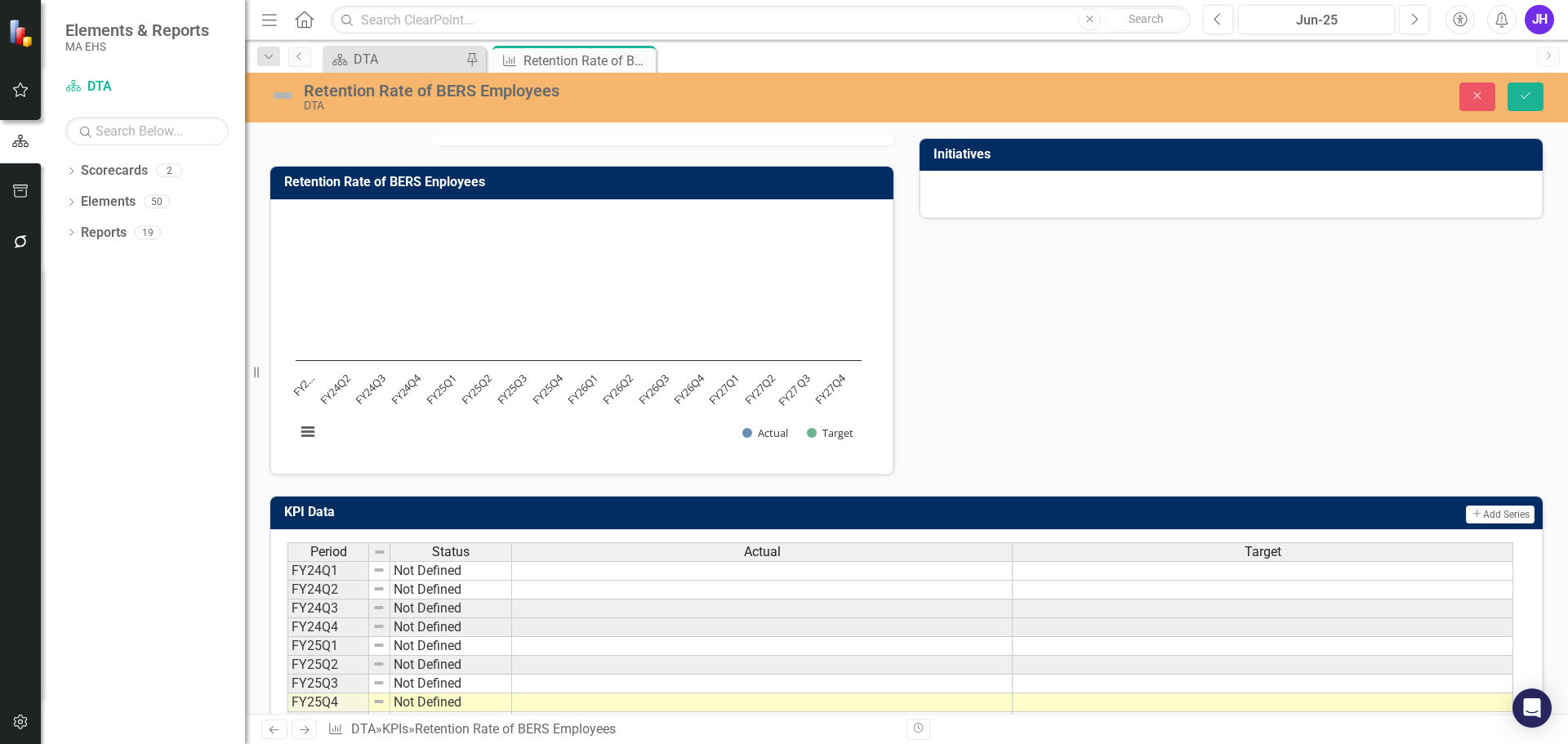 scroll, scrollTop: 624, scrollLeft: 0, axis: vertical 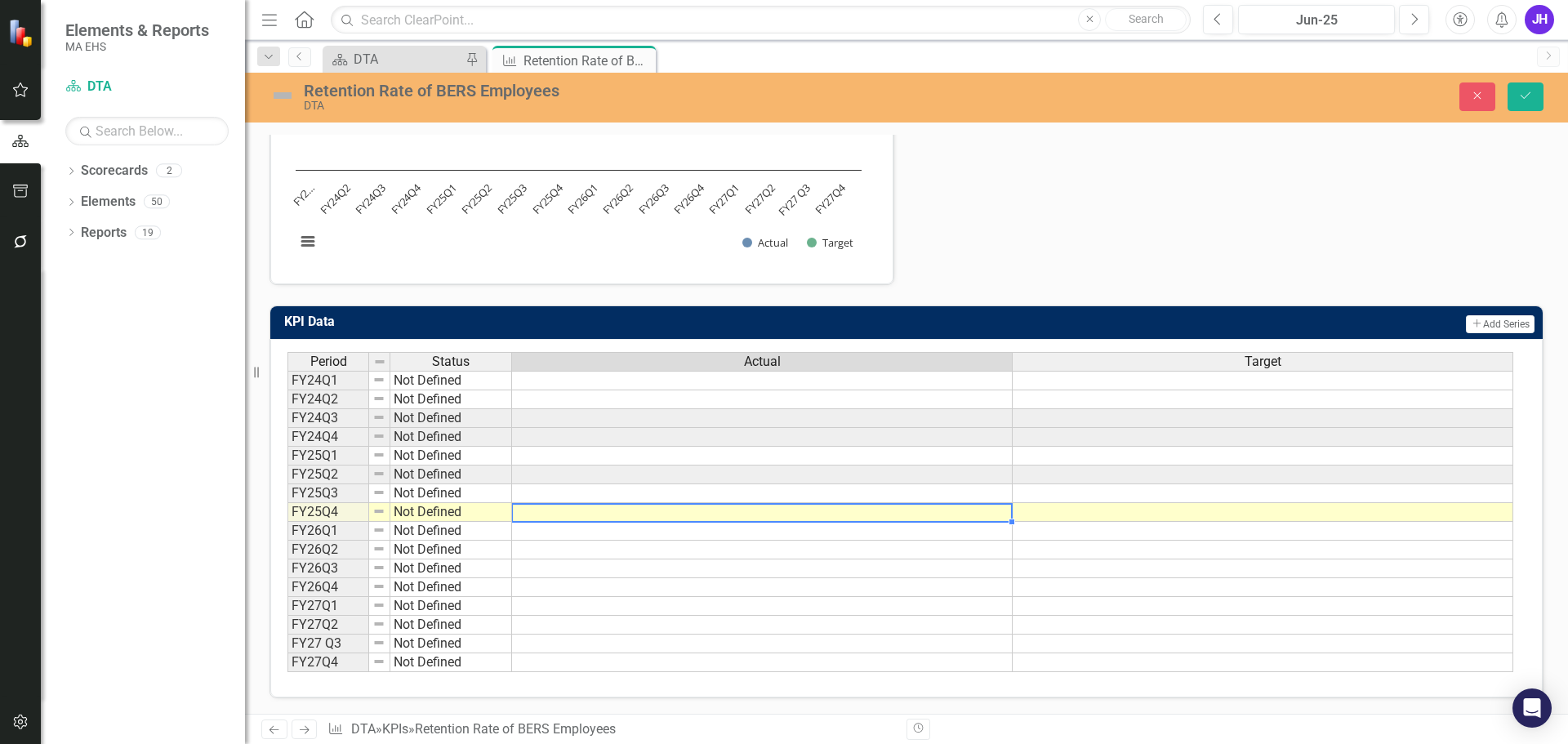 click at bounding box center [762, 512] 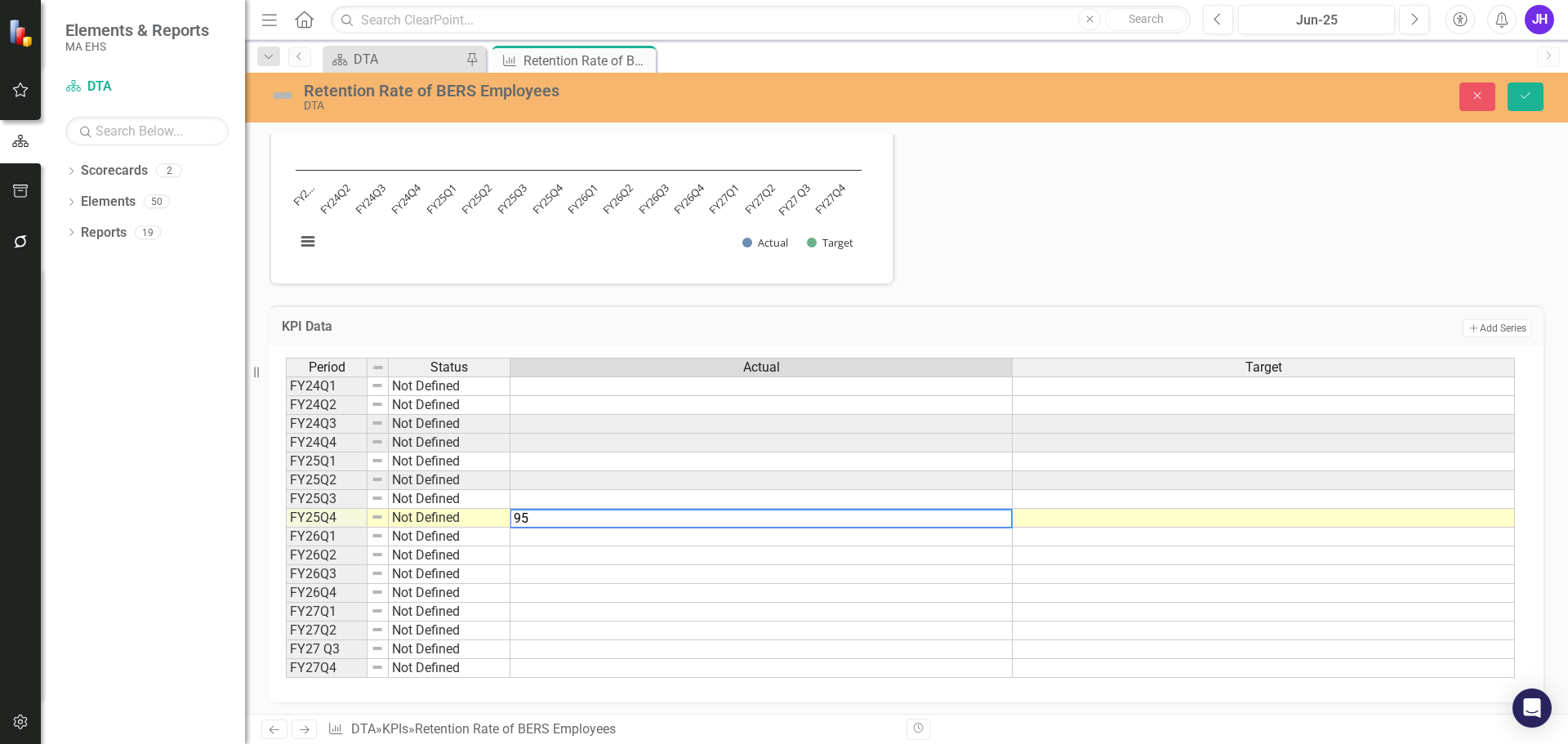 type on "9" 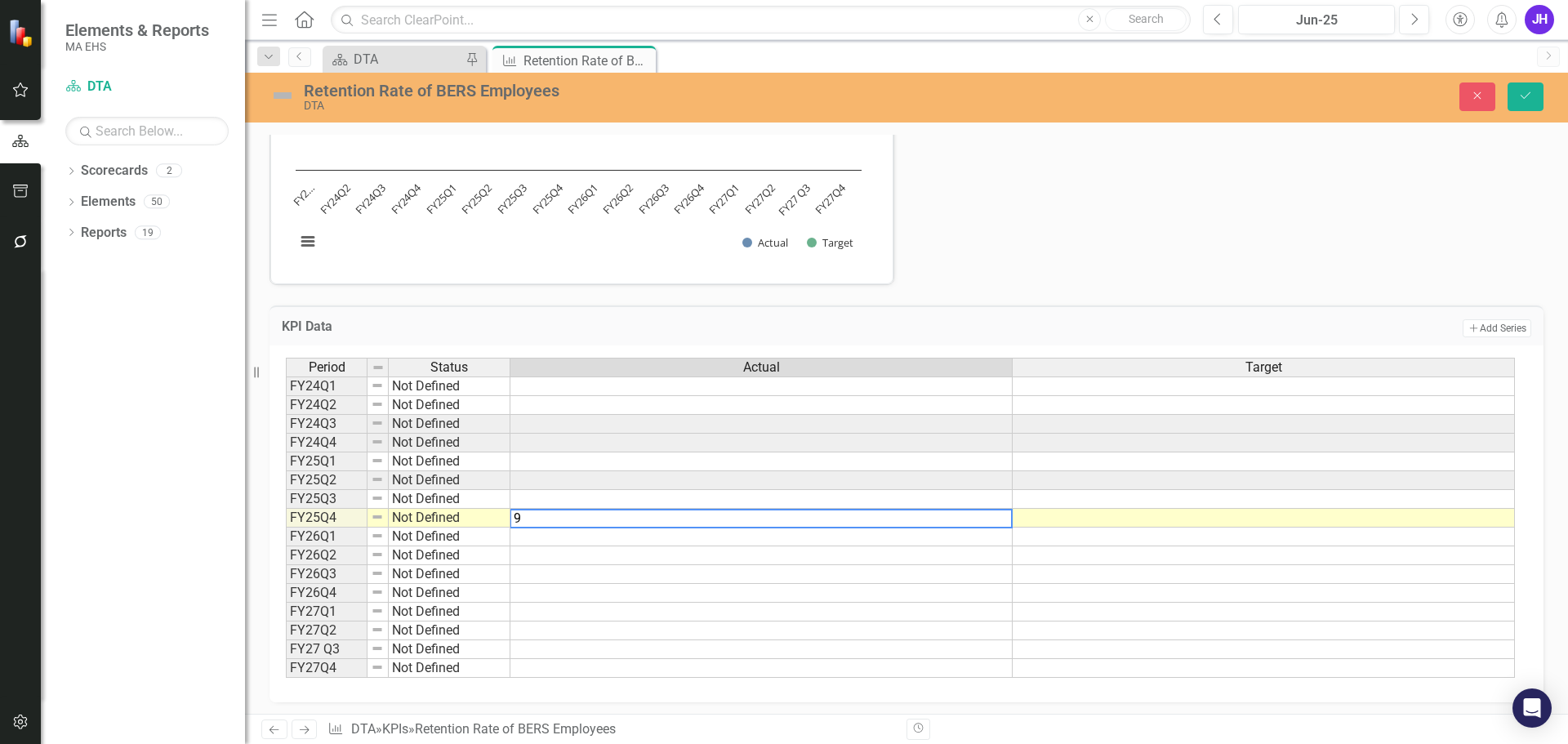 type 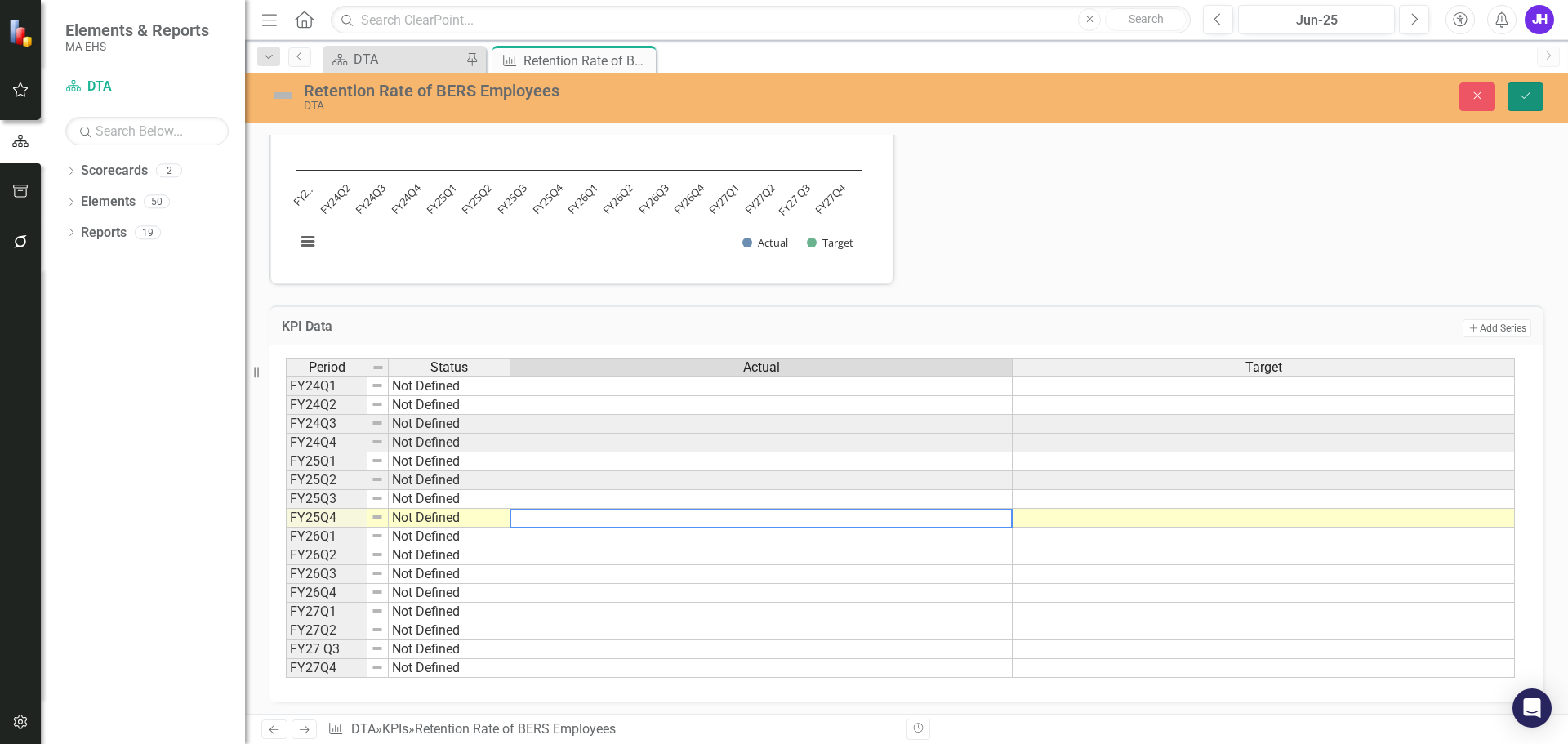 click on "Save" at bounding box center [1526, 96] 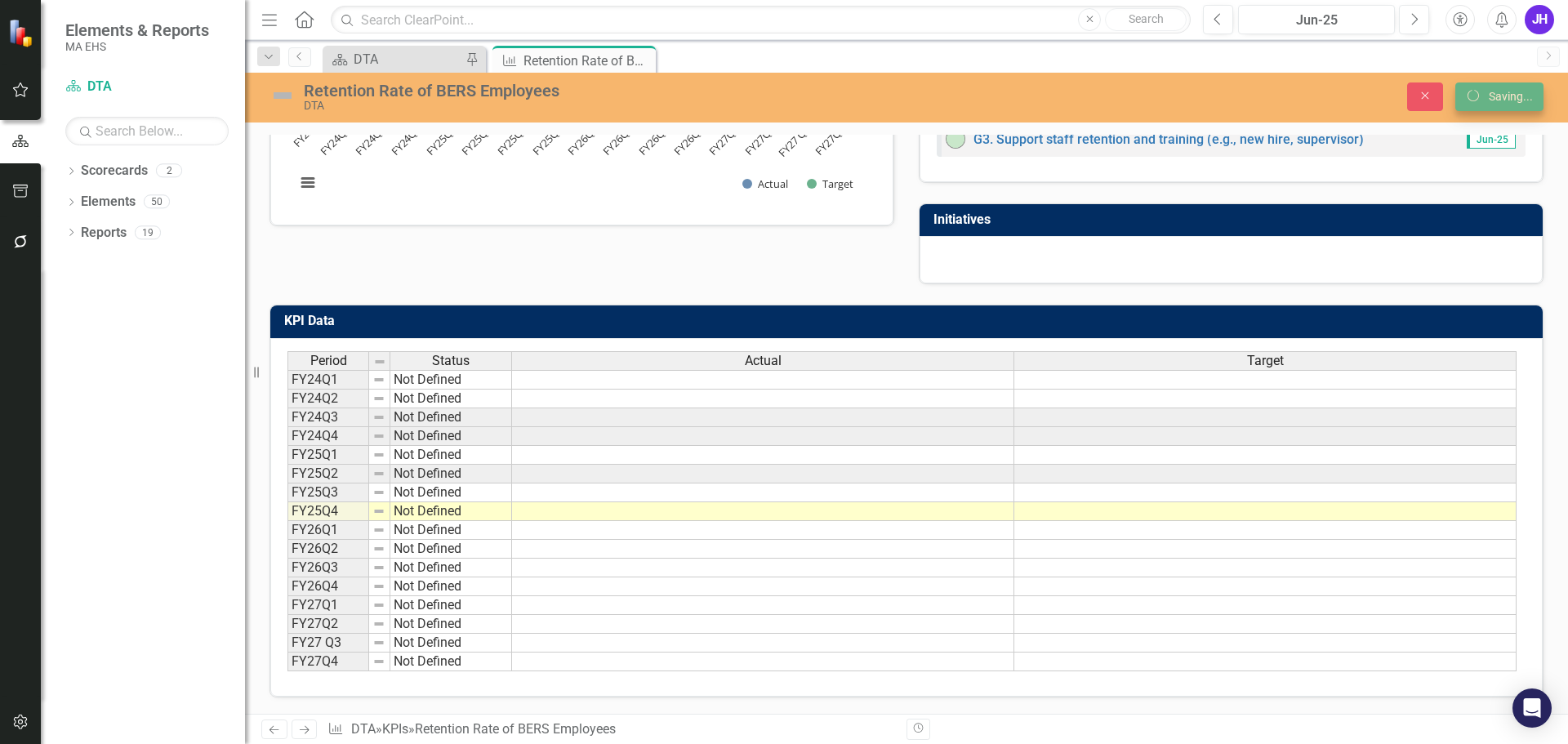 scroll, scrollTop: 309, scrollLeft: 0, axis: vertical 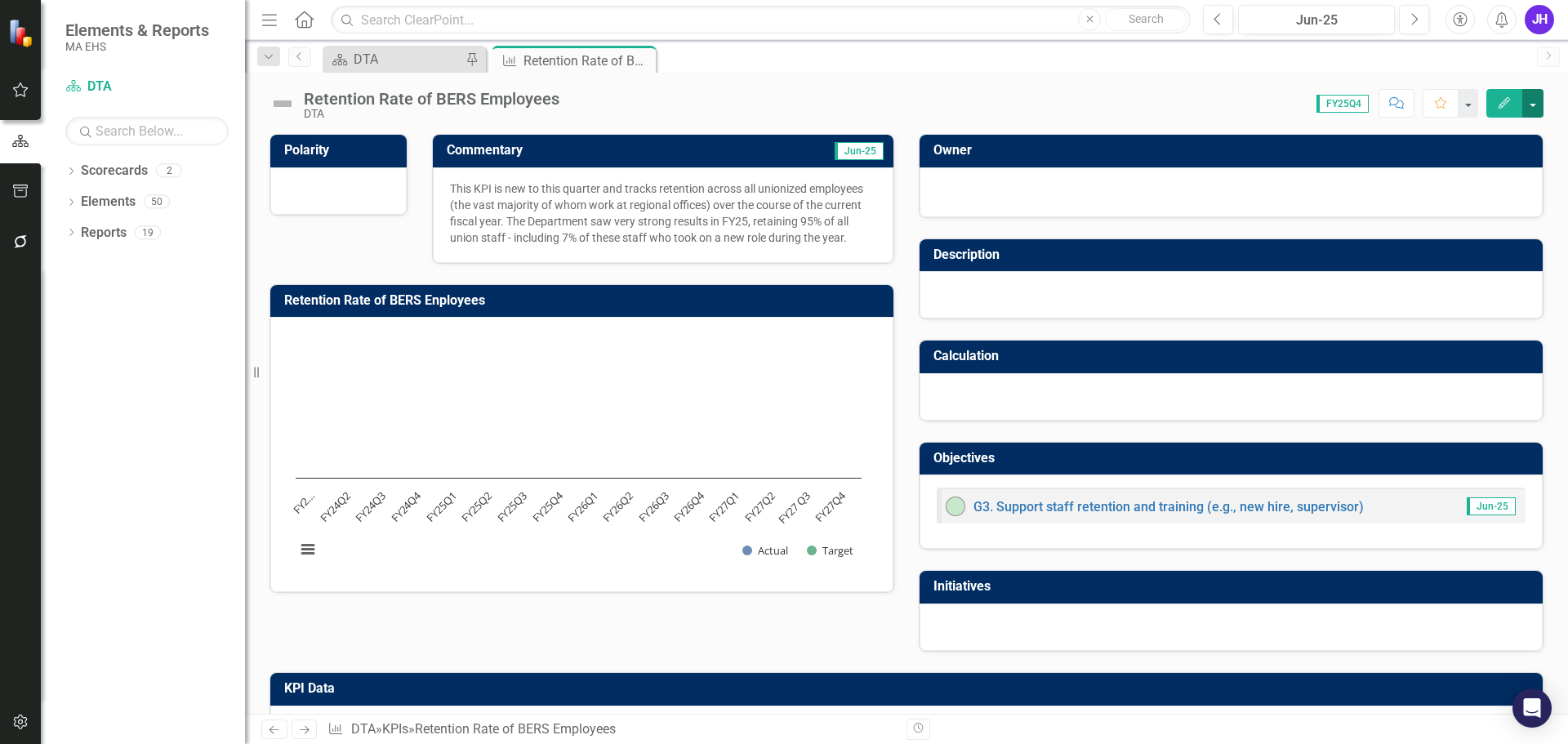 click at bounding box center (1533, 103) 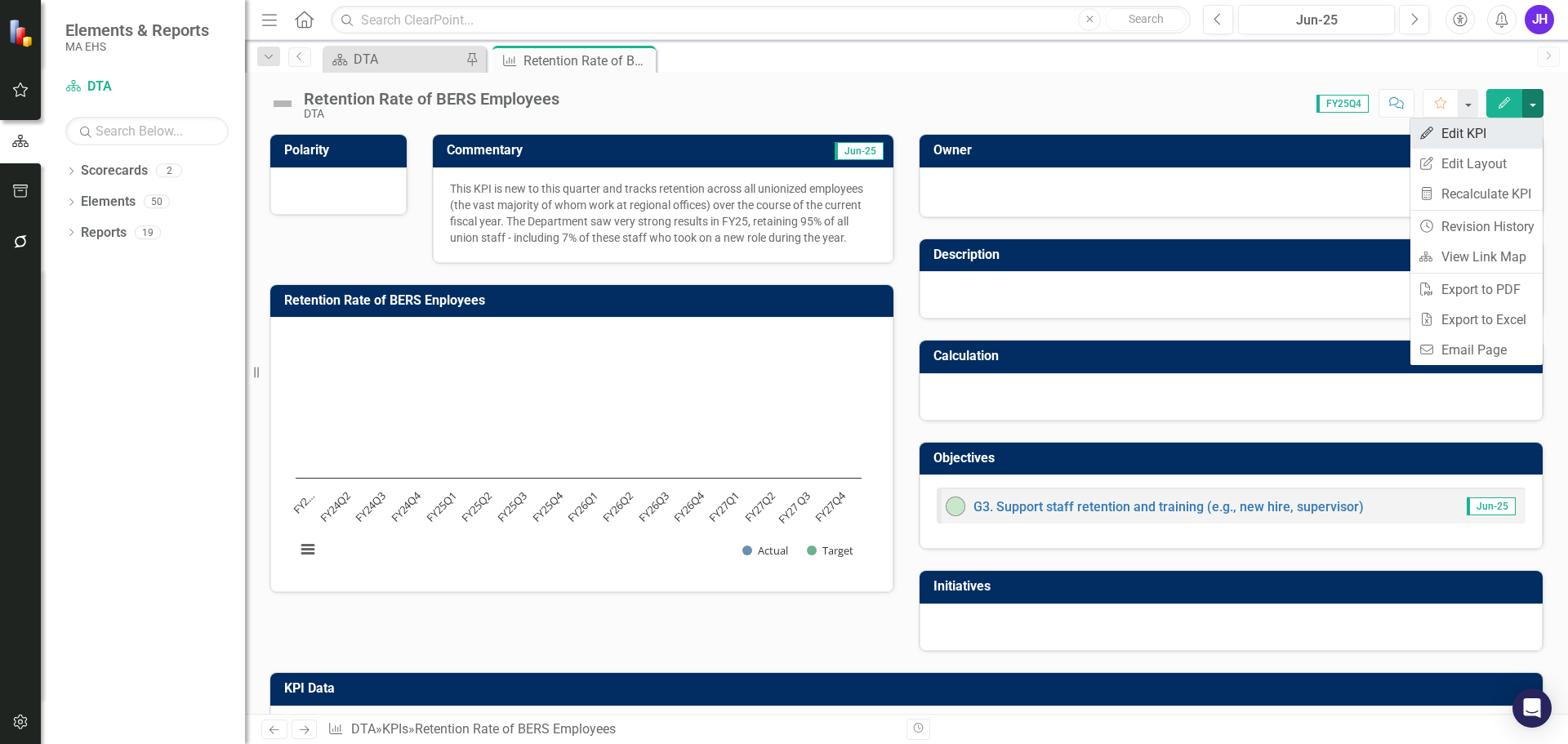 click on "Edit Edit KPI" at bounding box center (1477, 133) 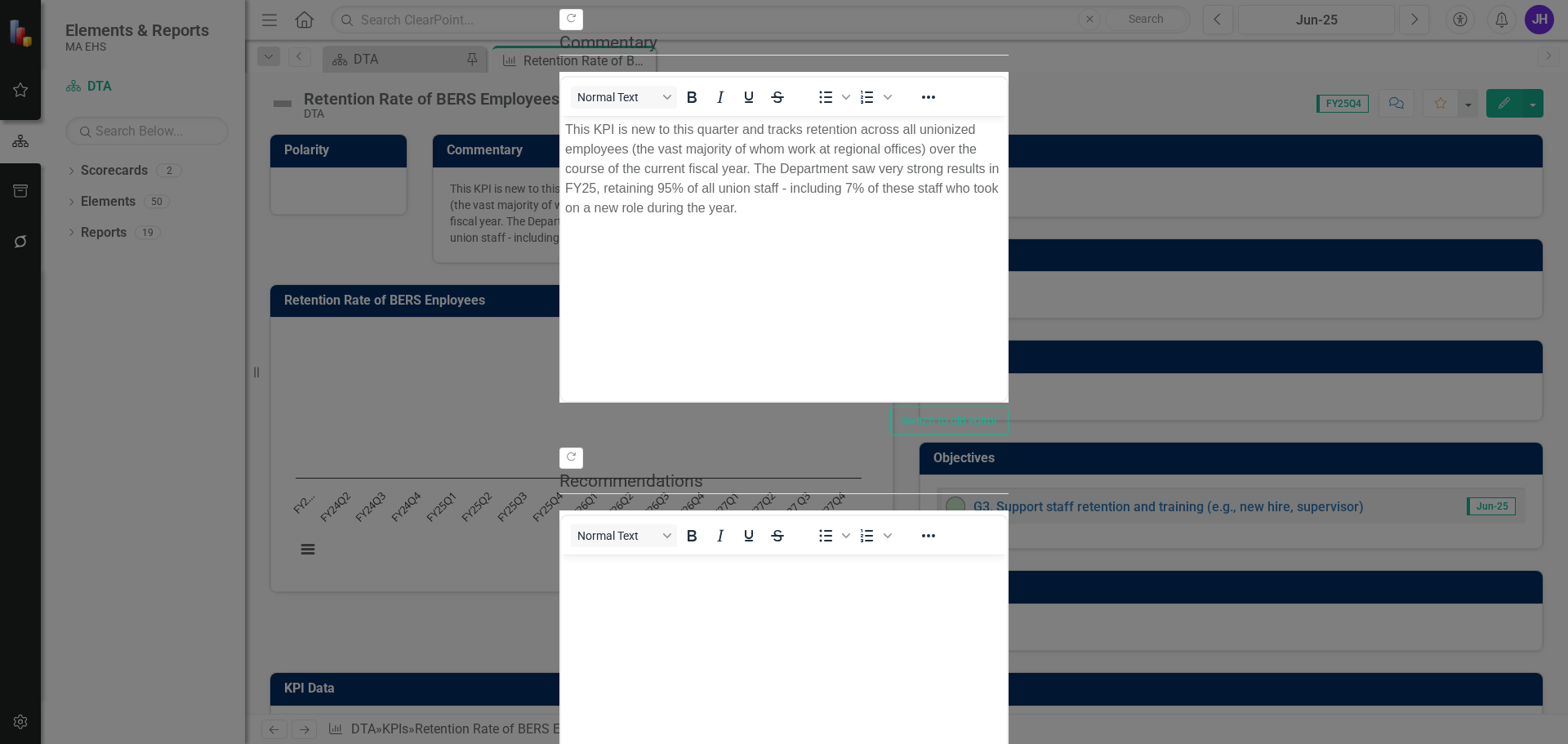 scroll, scrollTop: 0, scrollLeft: 0, axis: both 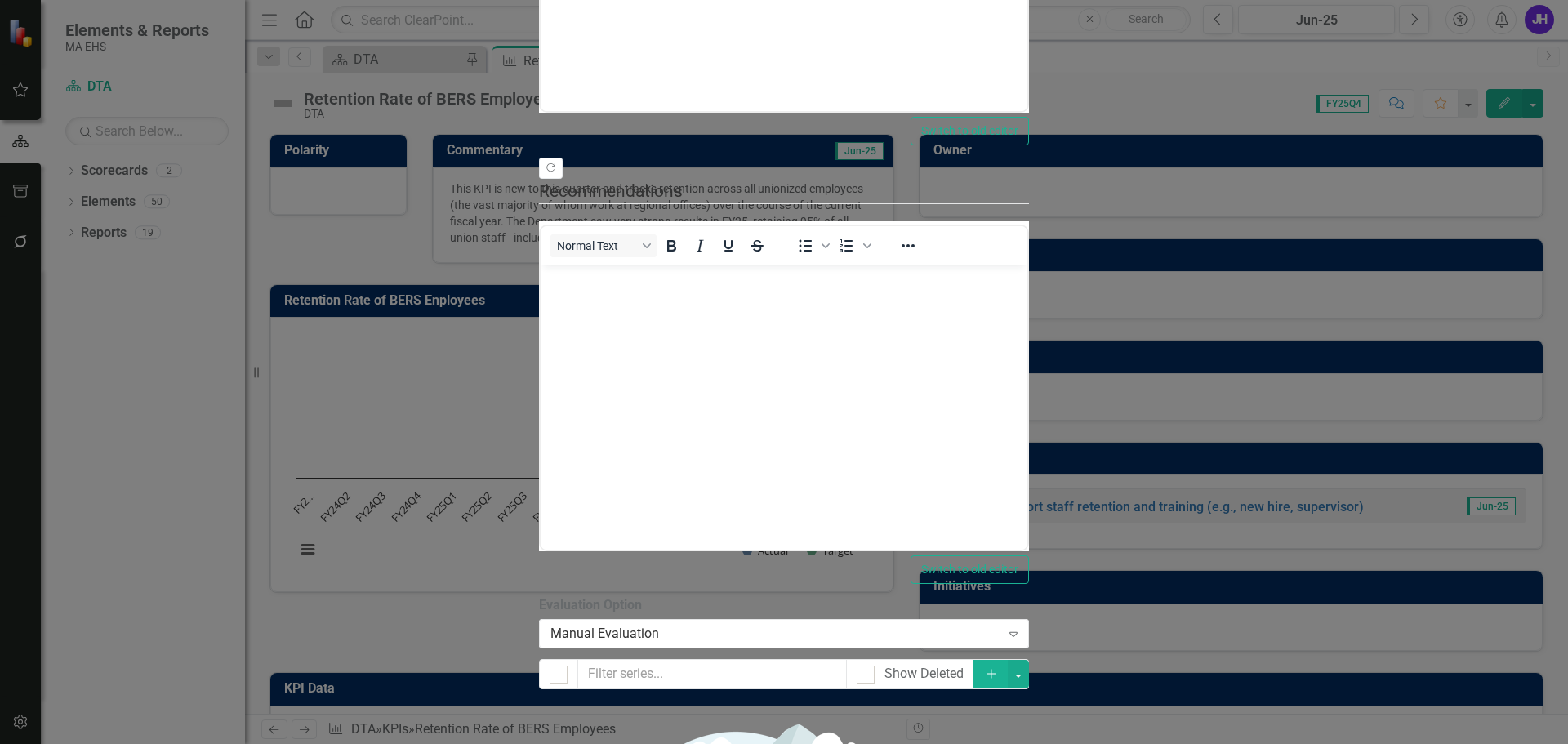 click on "Dropdown Menu" 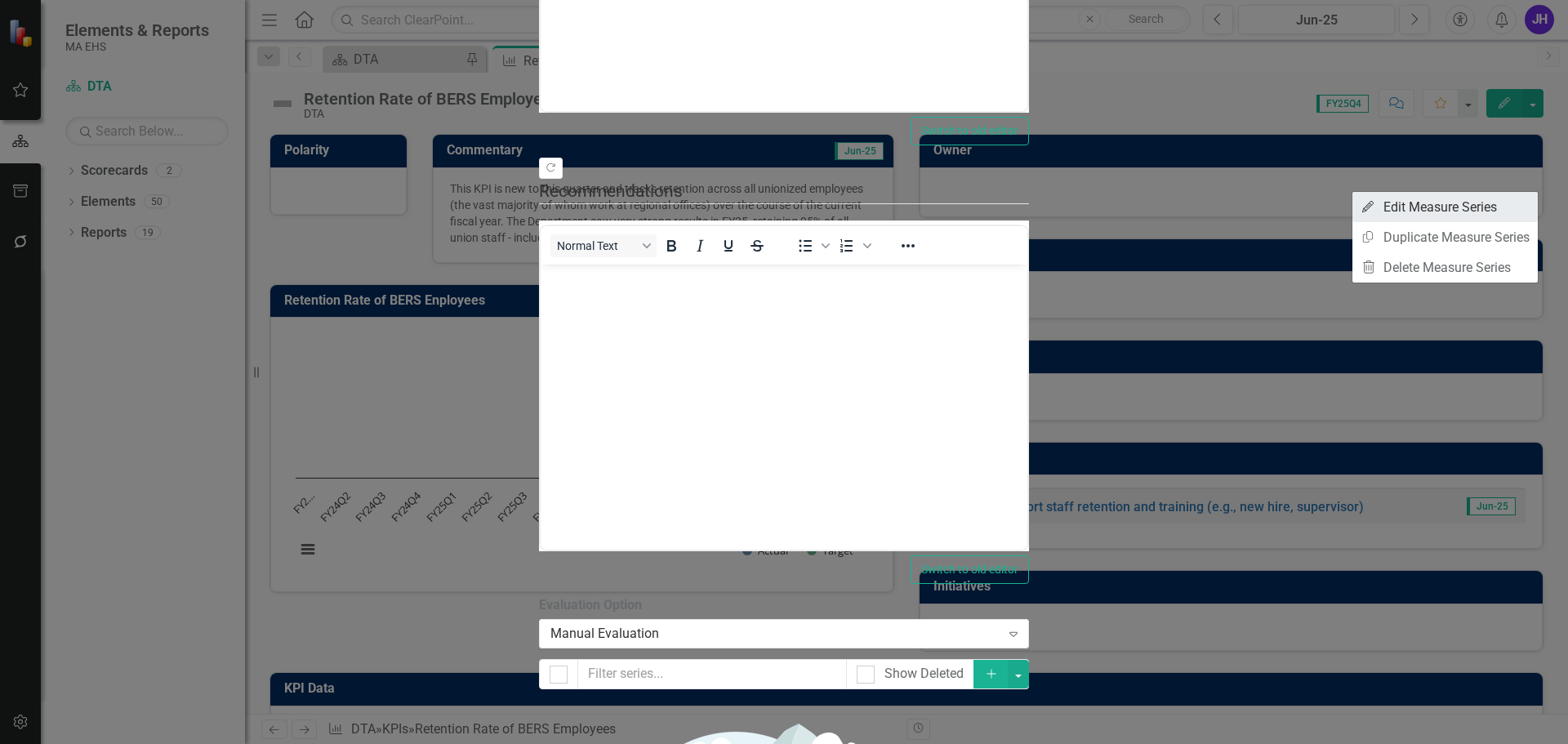 click on "Edit Edit Measure Series" at bounding box center (1445, 207) 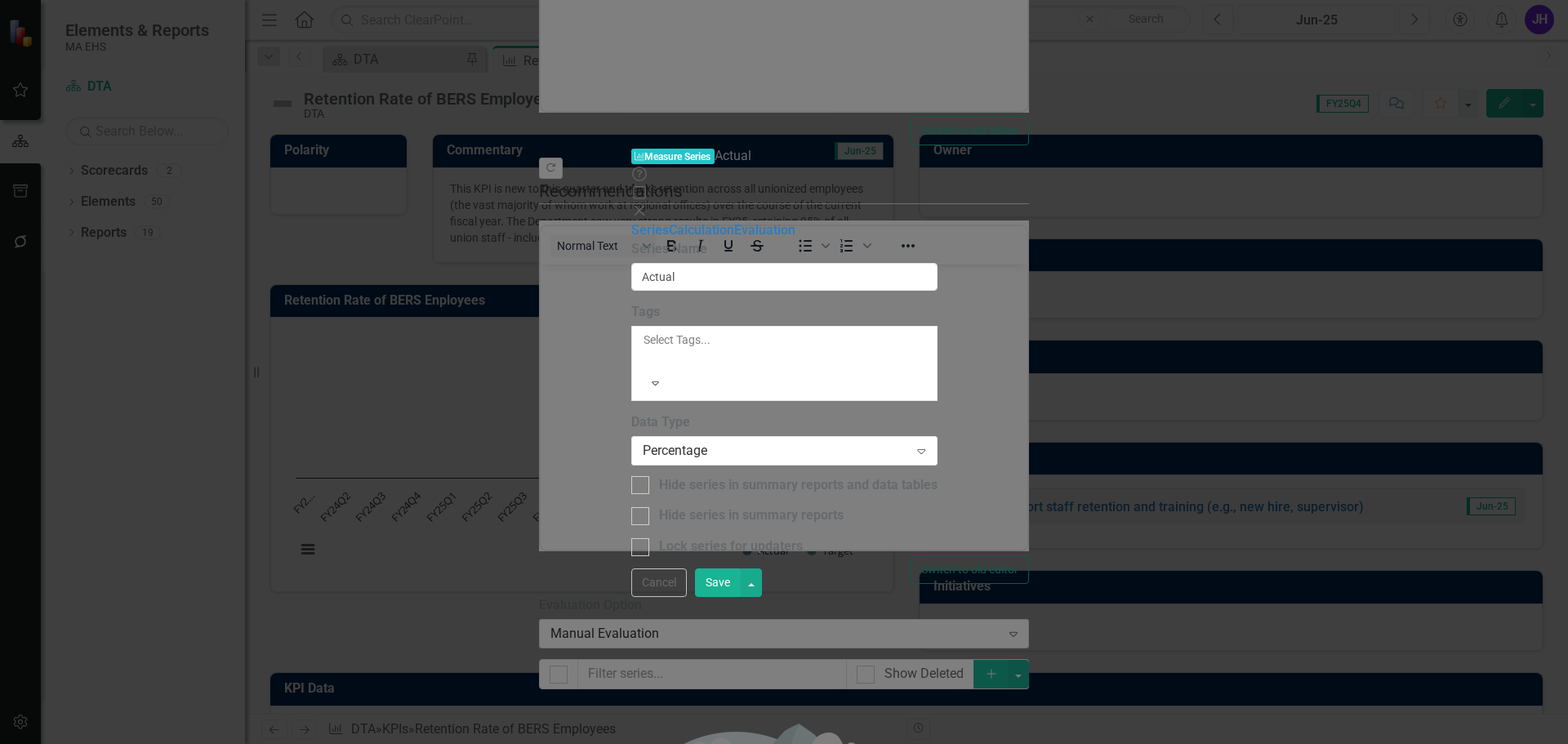 click on "Save" at bounding box center [718, 582] 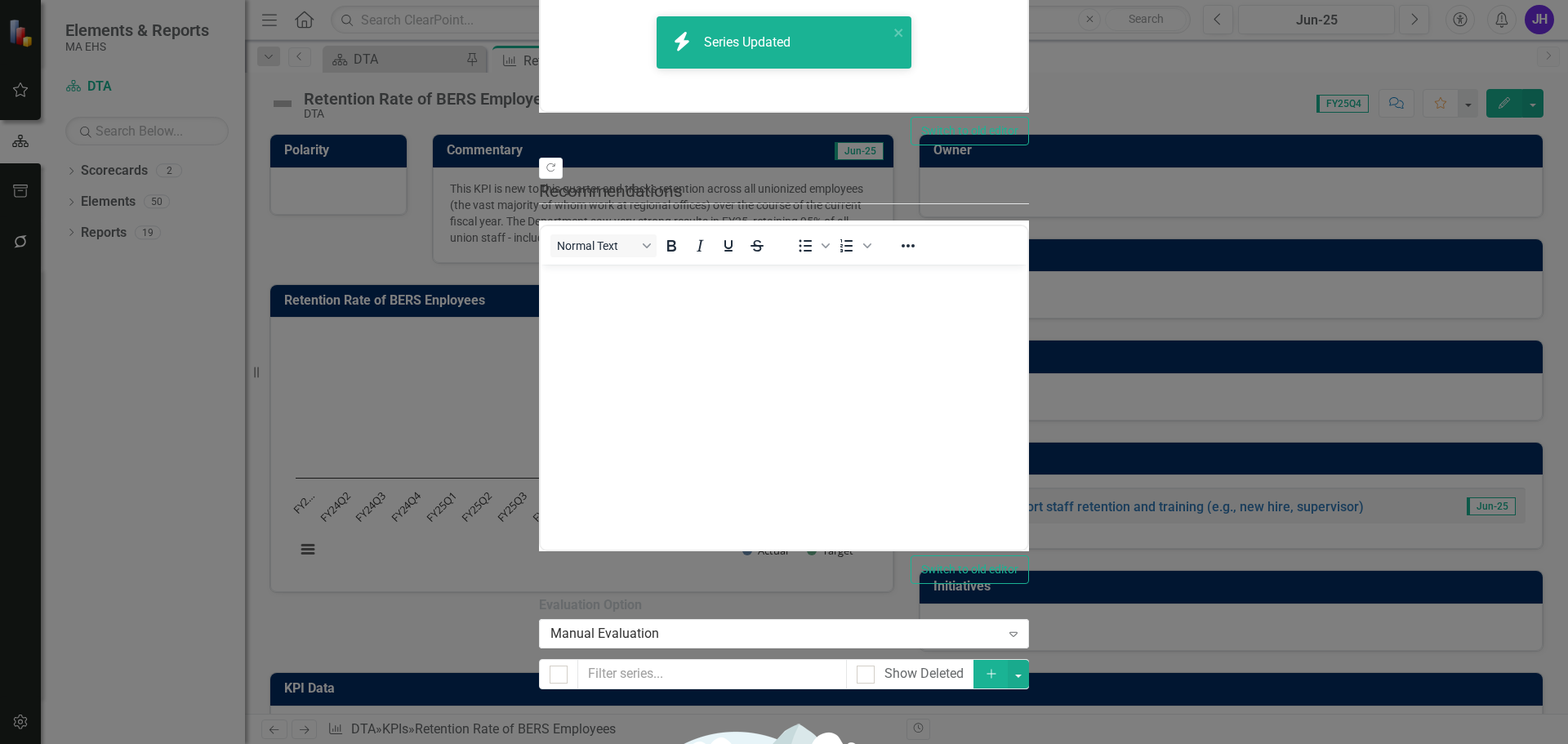click on "Drag Target Trash Dropdown Menu" at bounding box center (784, 1146) 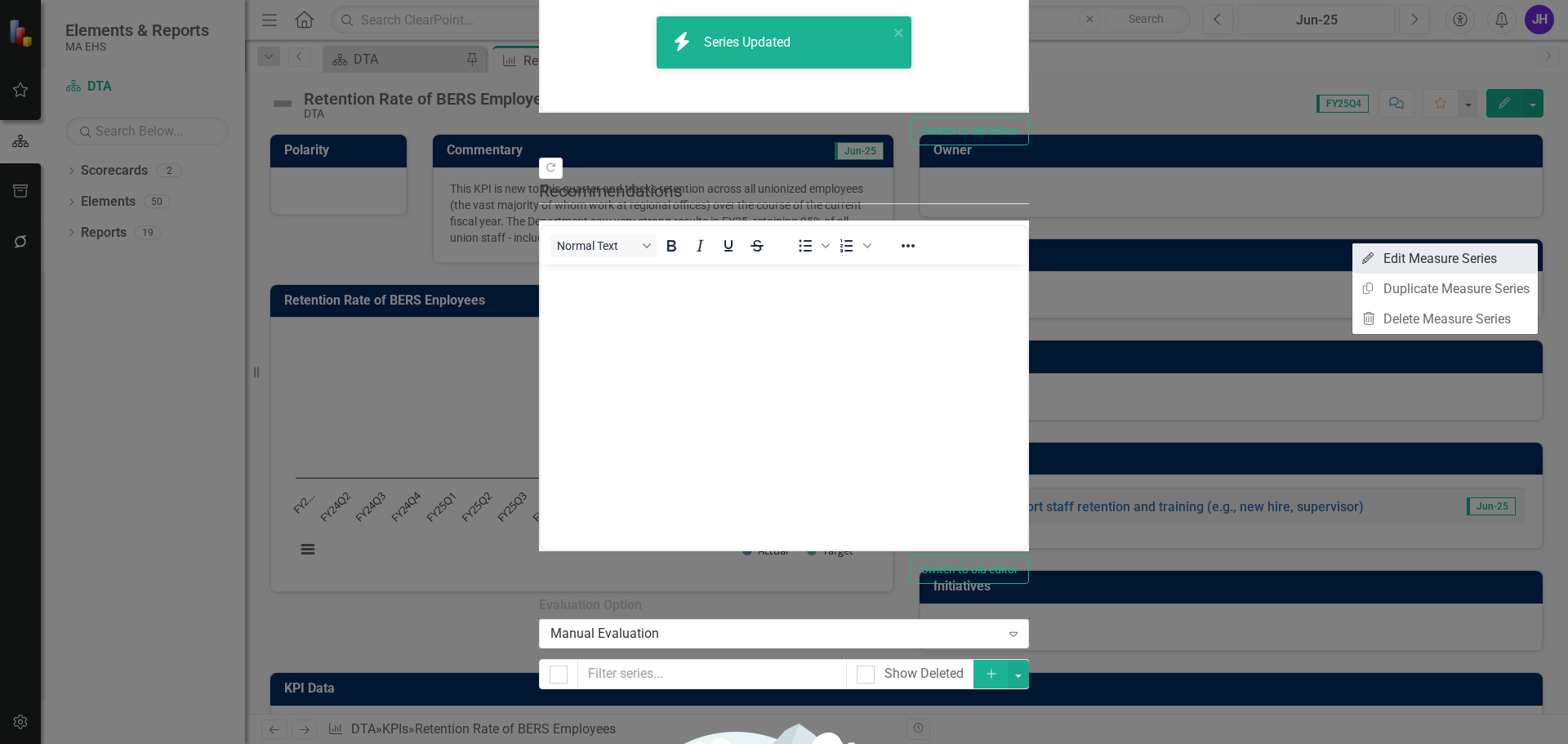 click on "Edit Edit Measure Series" at bounding box center (1445, 258) 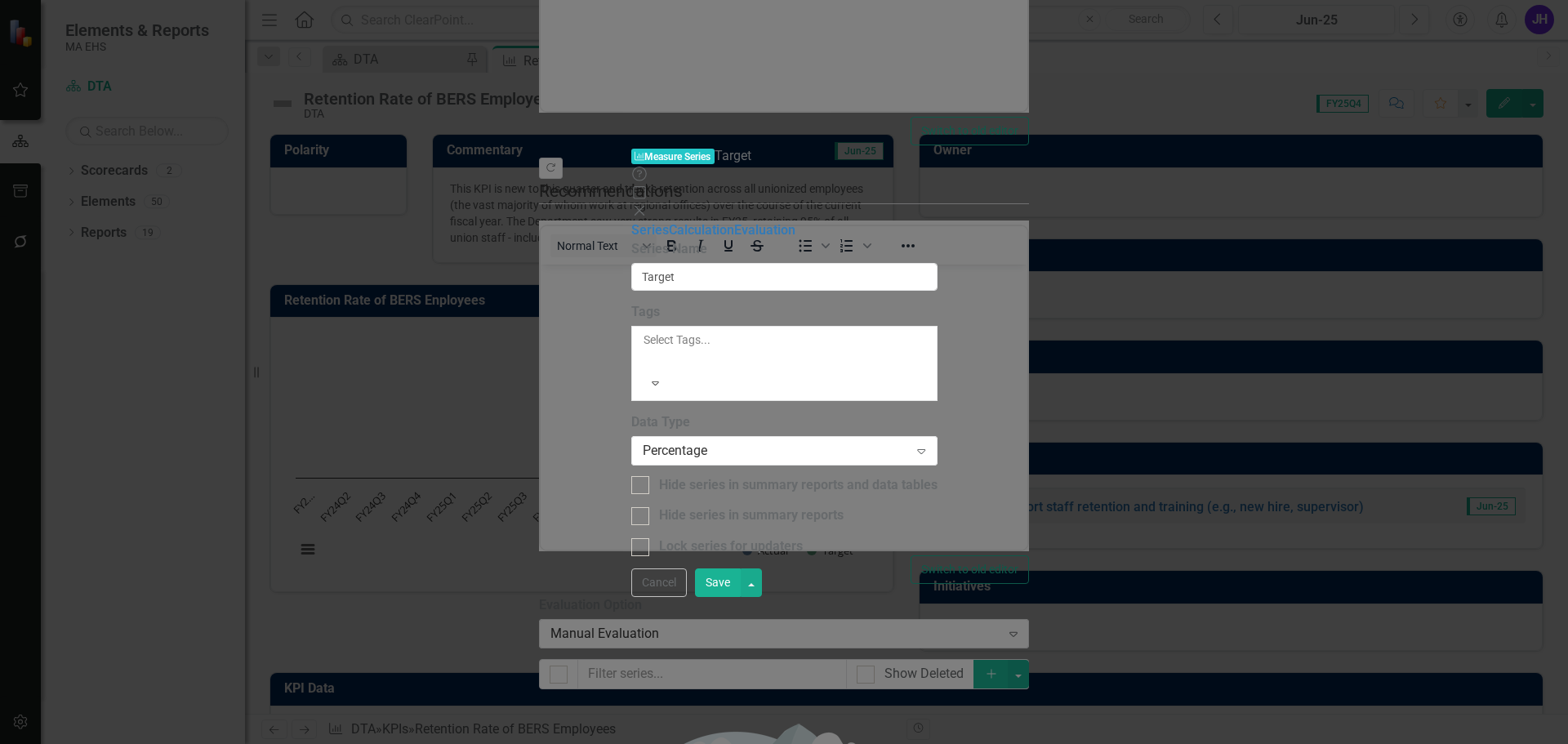 click on "Save" at bounding box center (718, 582) 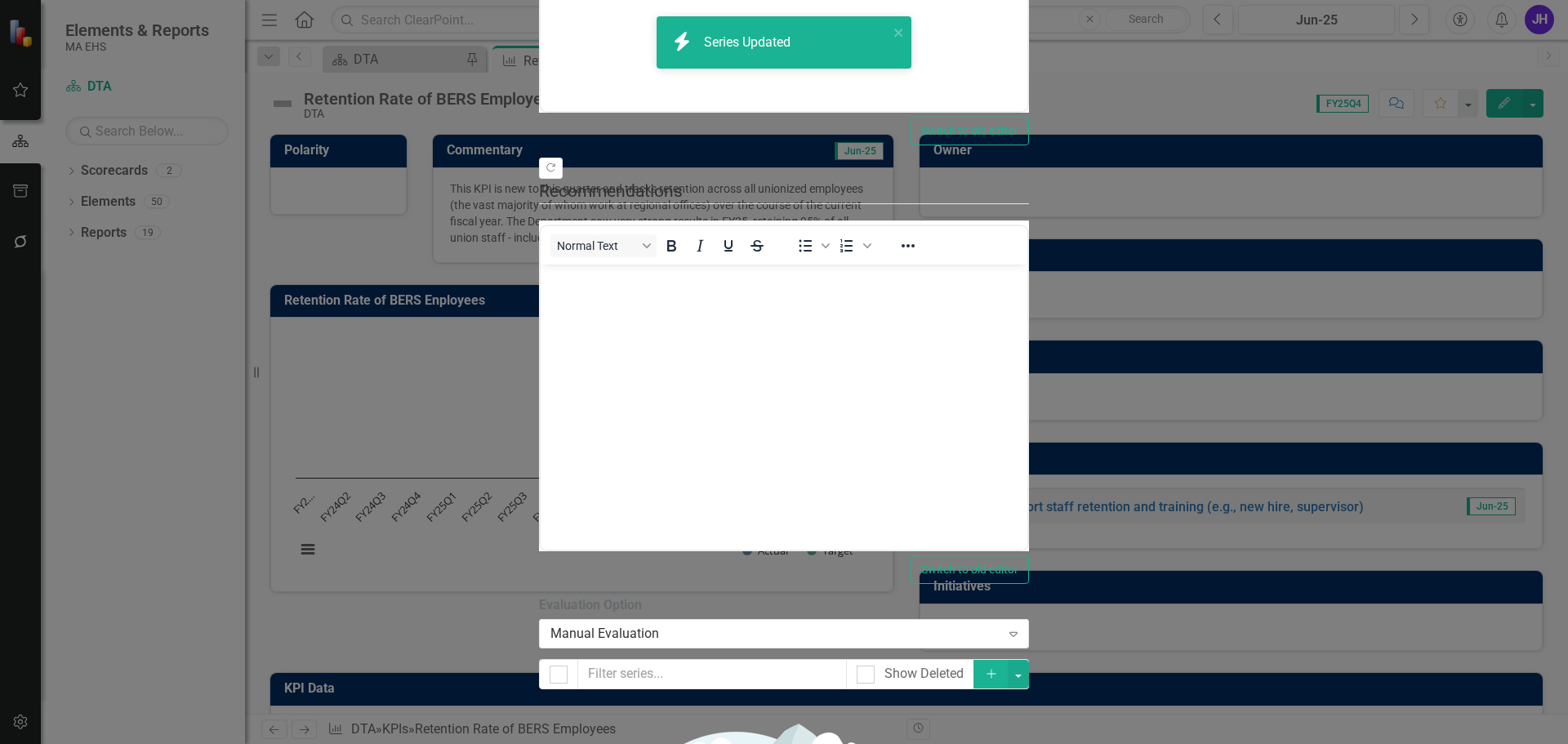 click on "Close" 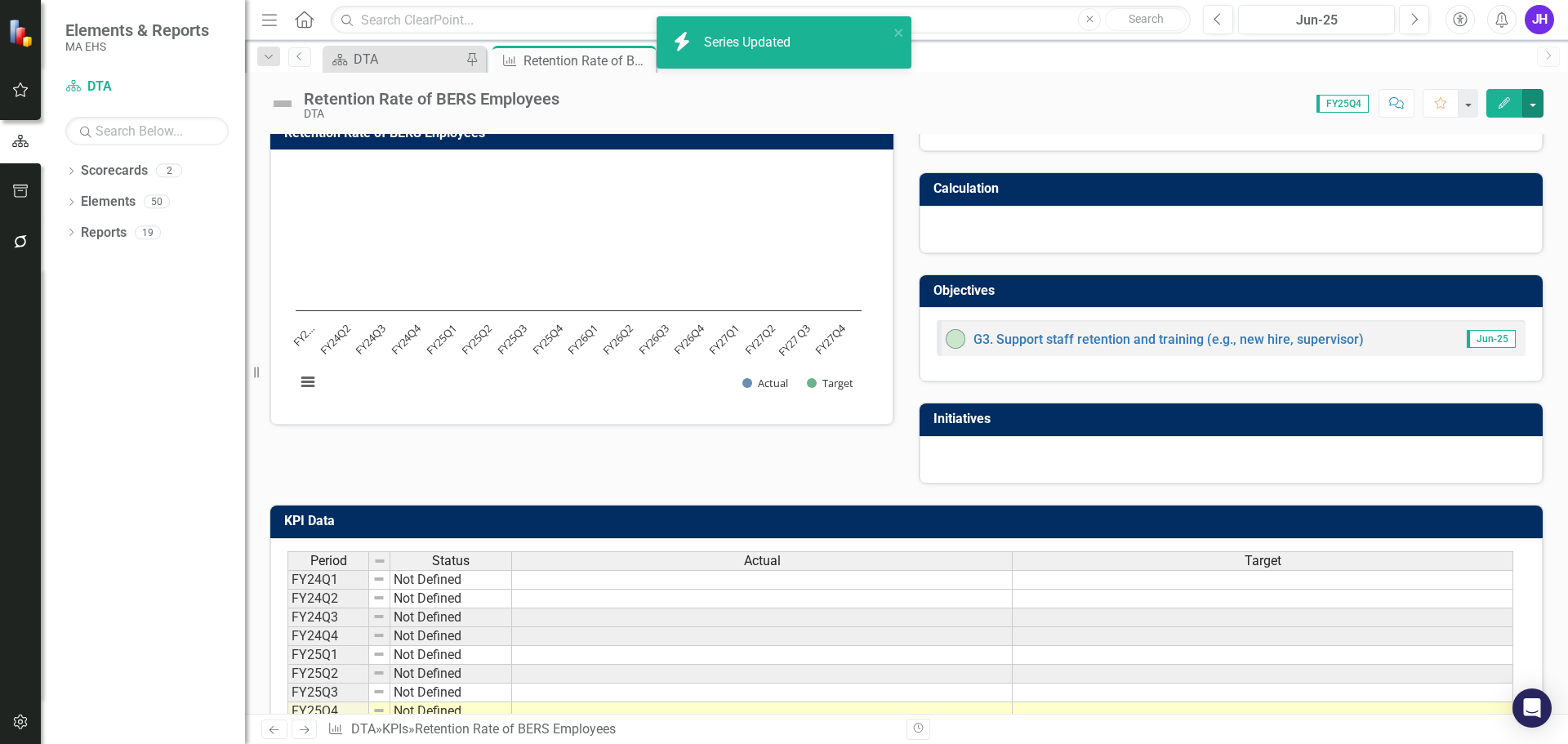 scroll, scrollTop: 245, scrollLeft: 0, axis: vertical 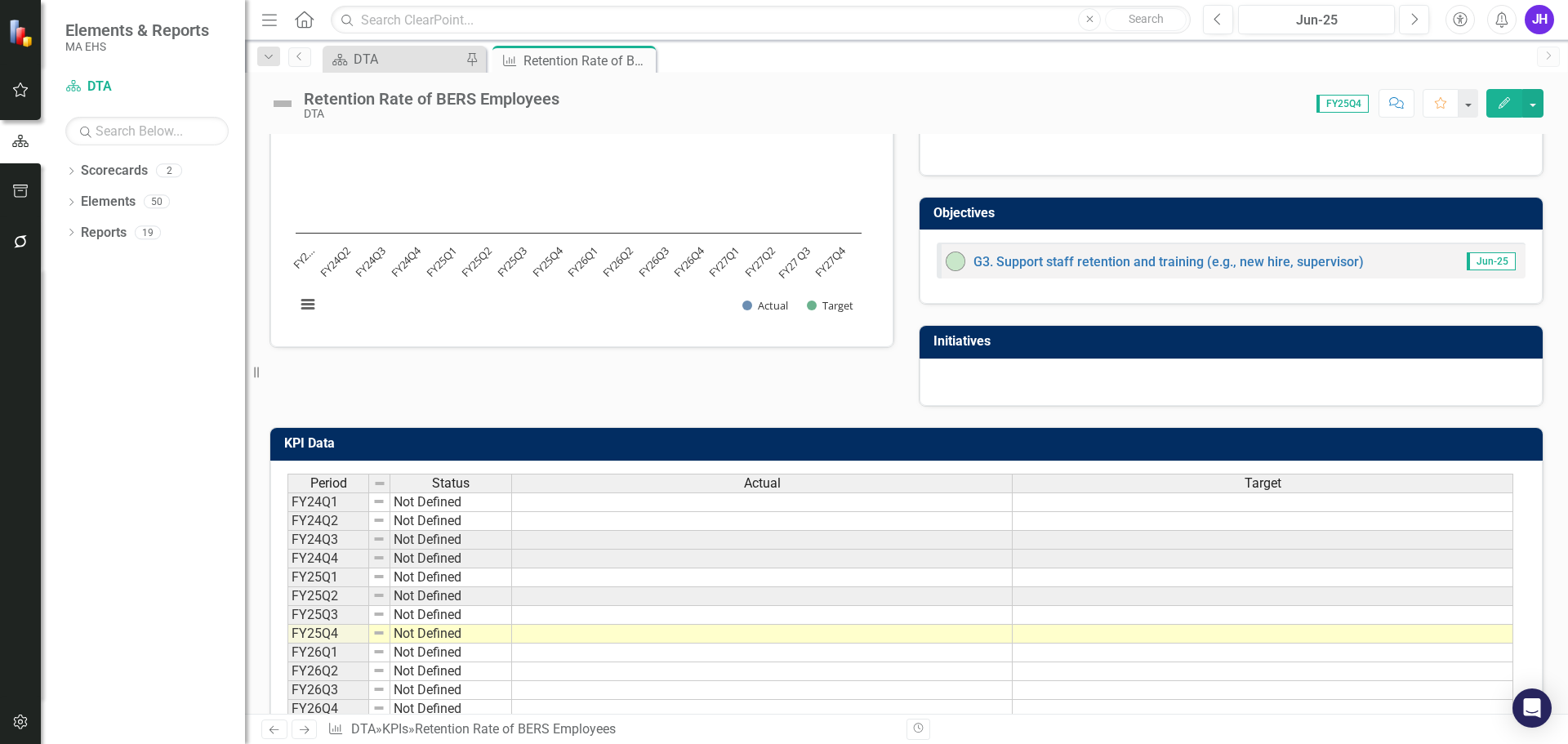 click at bounding box center [762, 634] 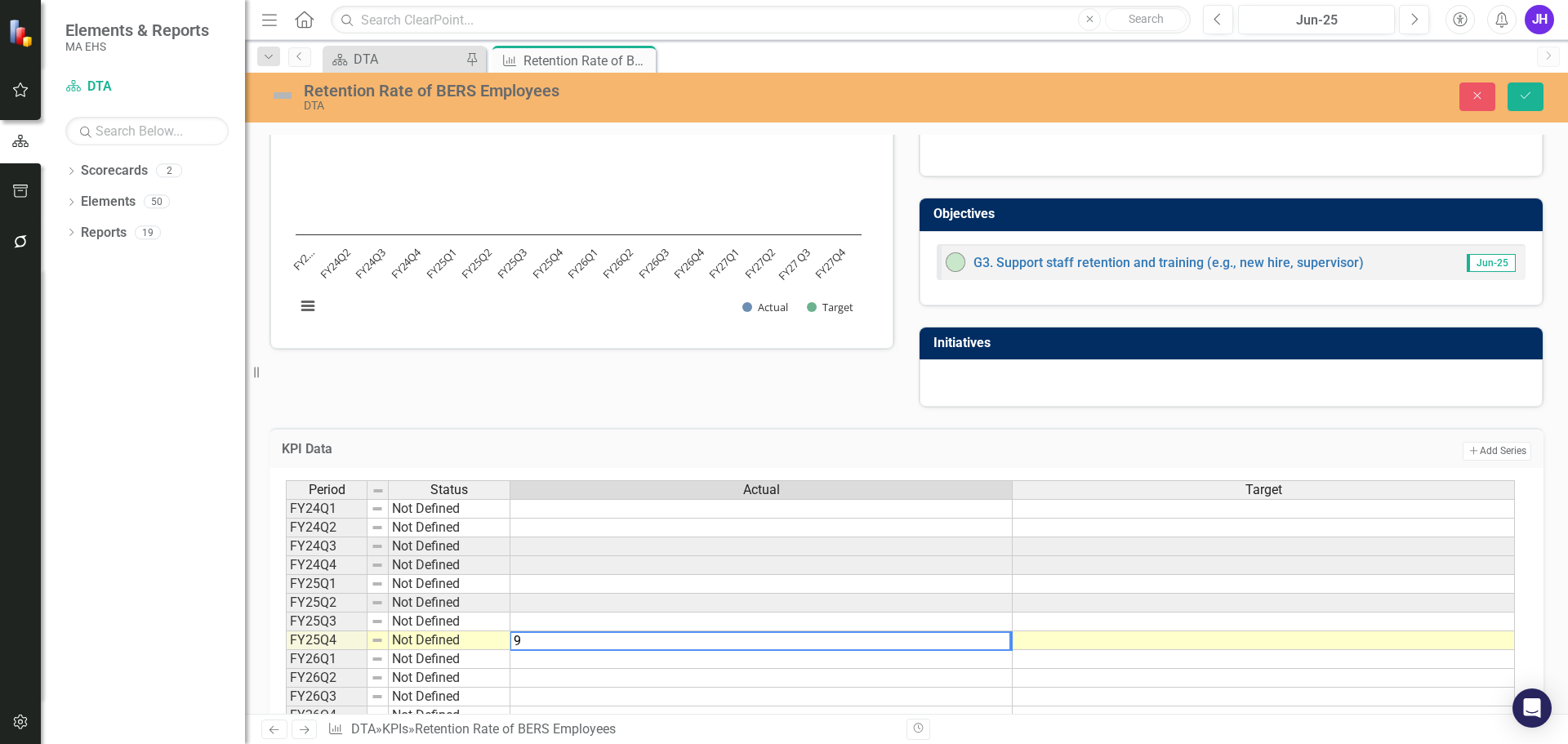 type on "95" 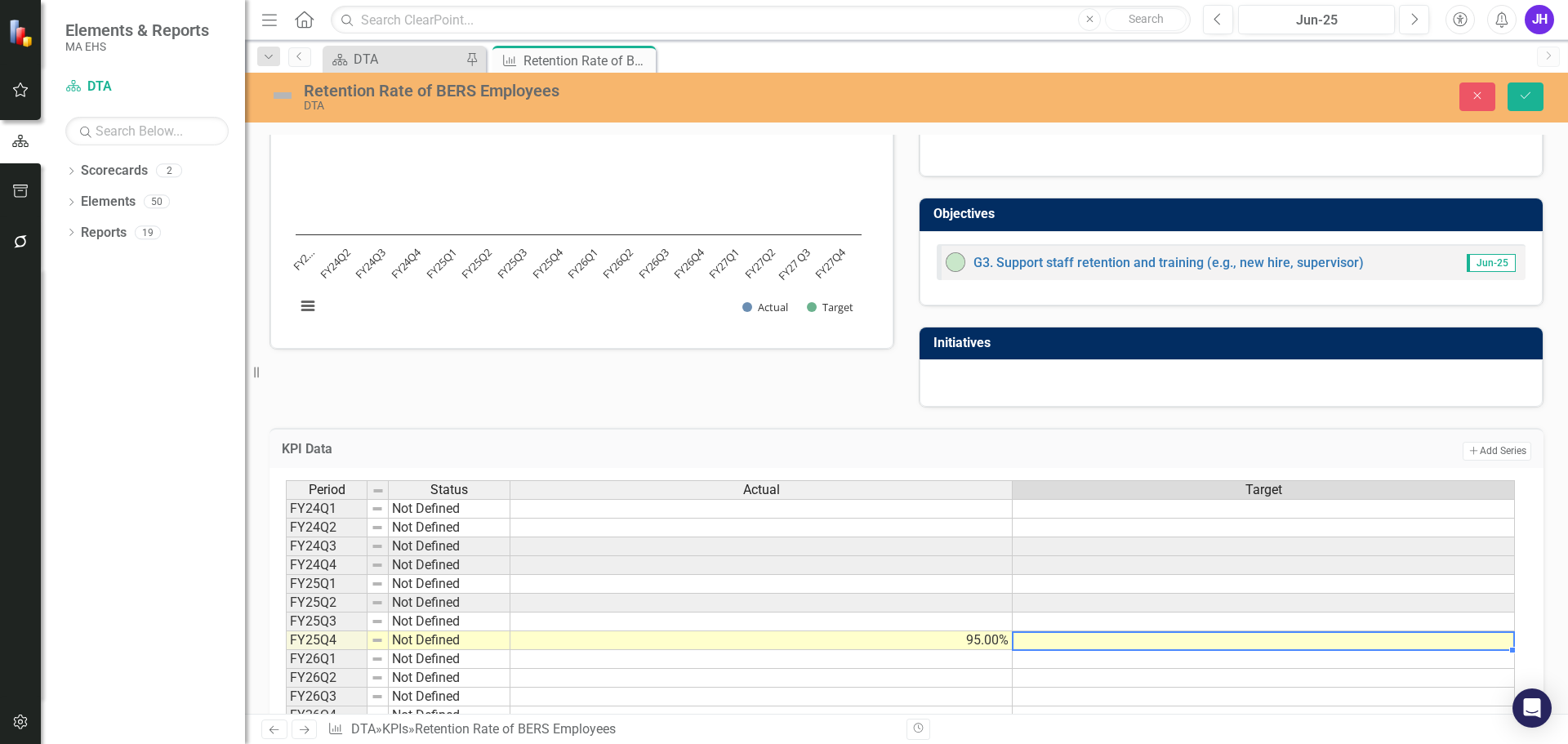click at bounding box center [1263, 640] 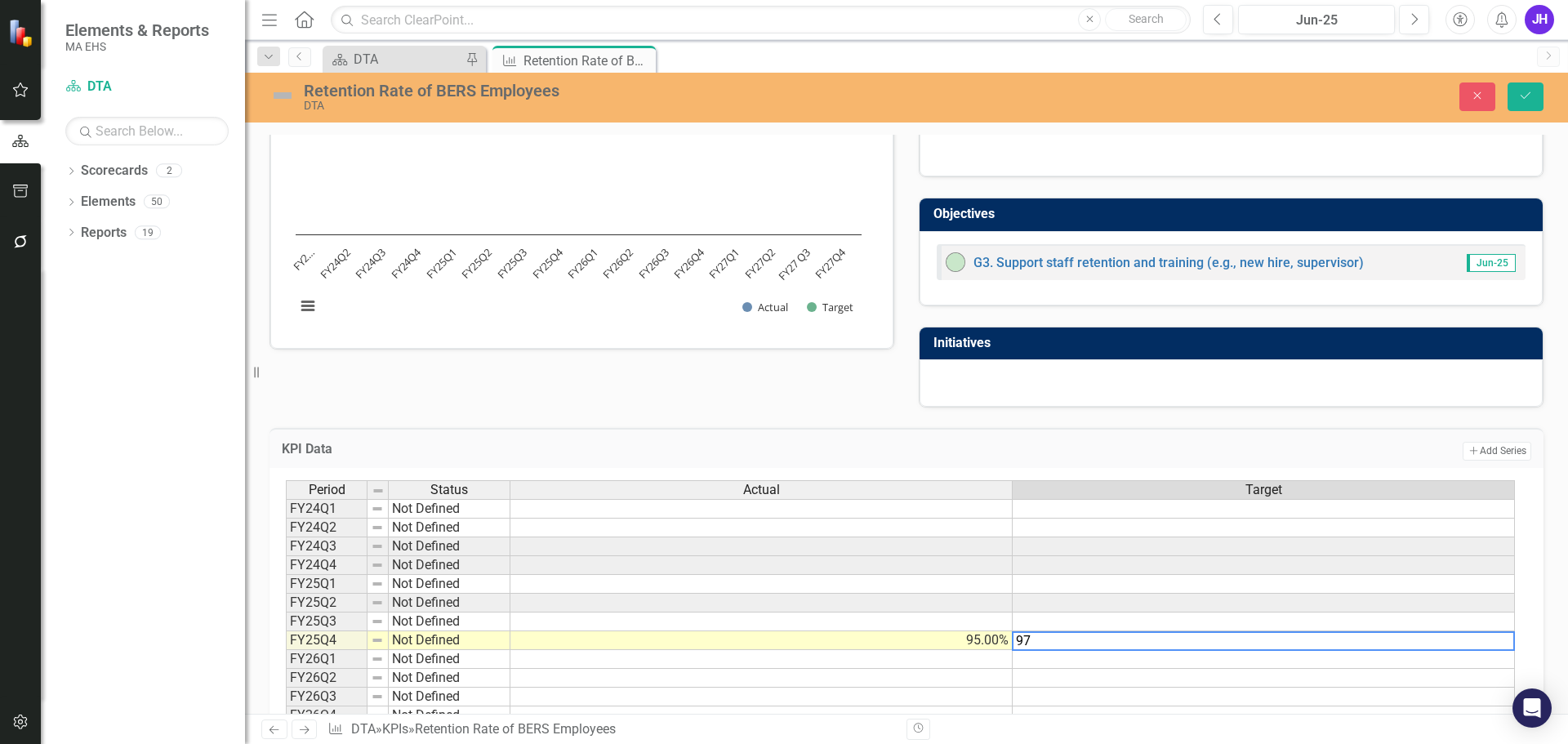 type on "9" 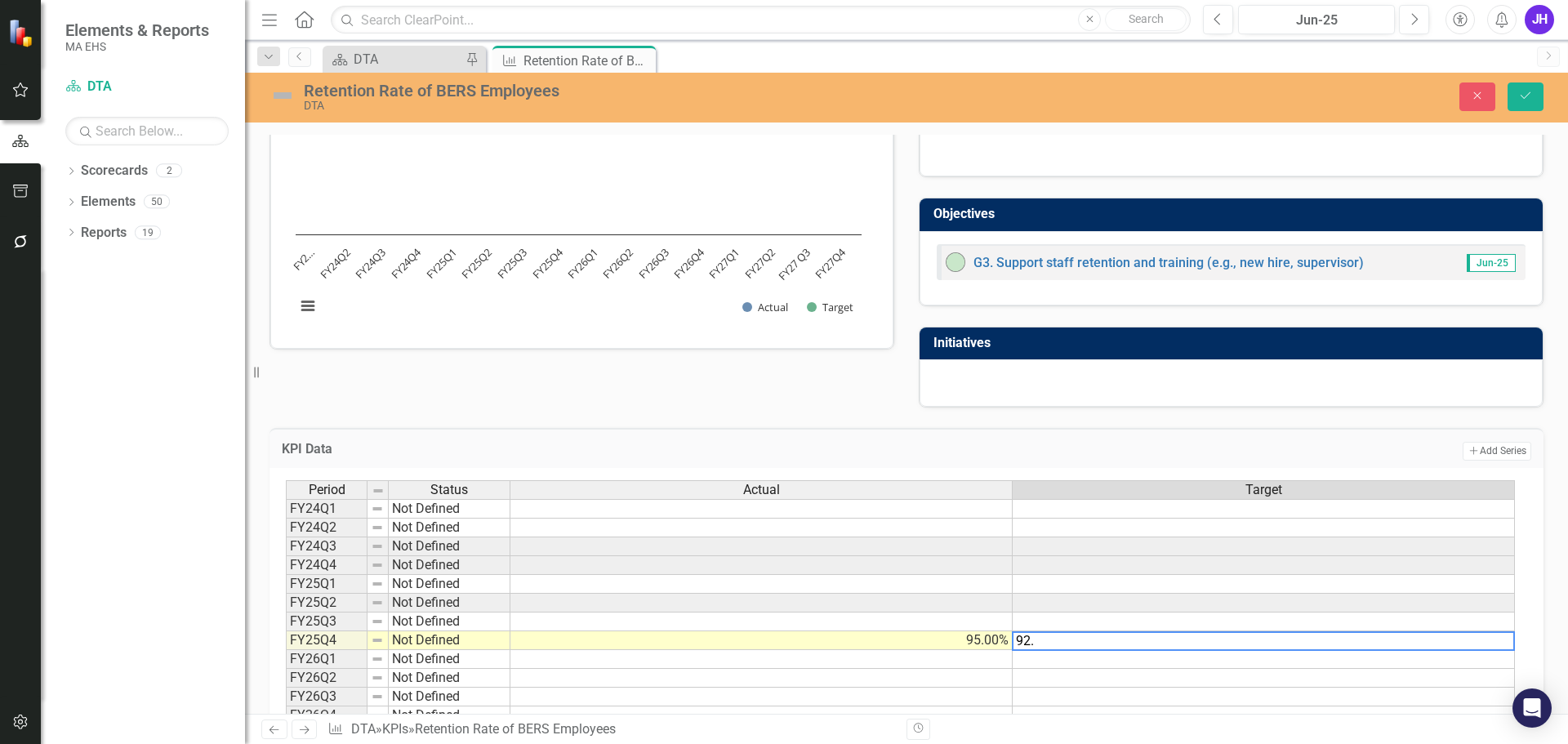 type on "92.5" 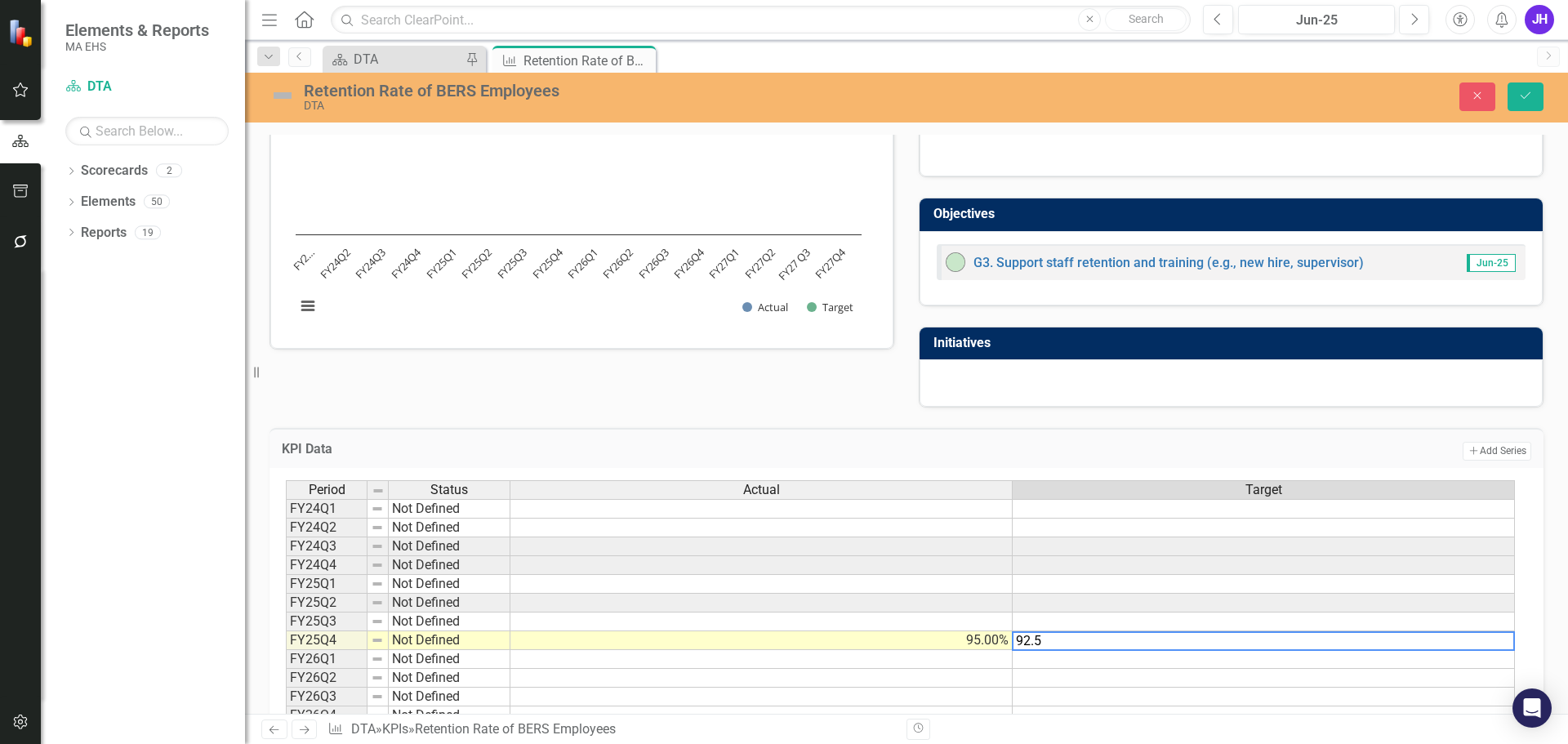 type 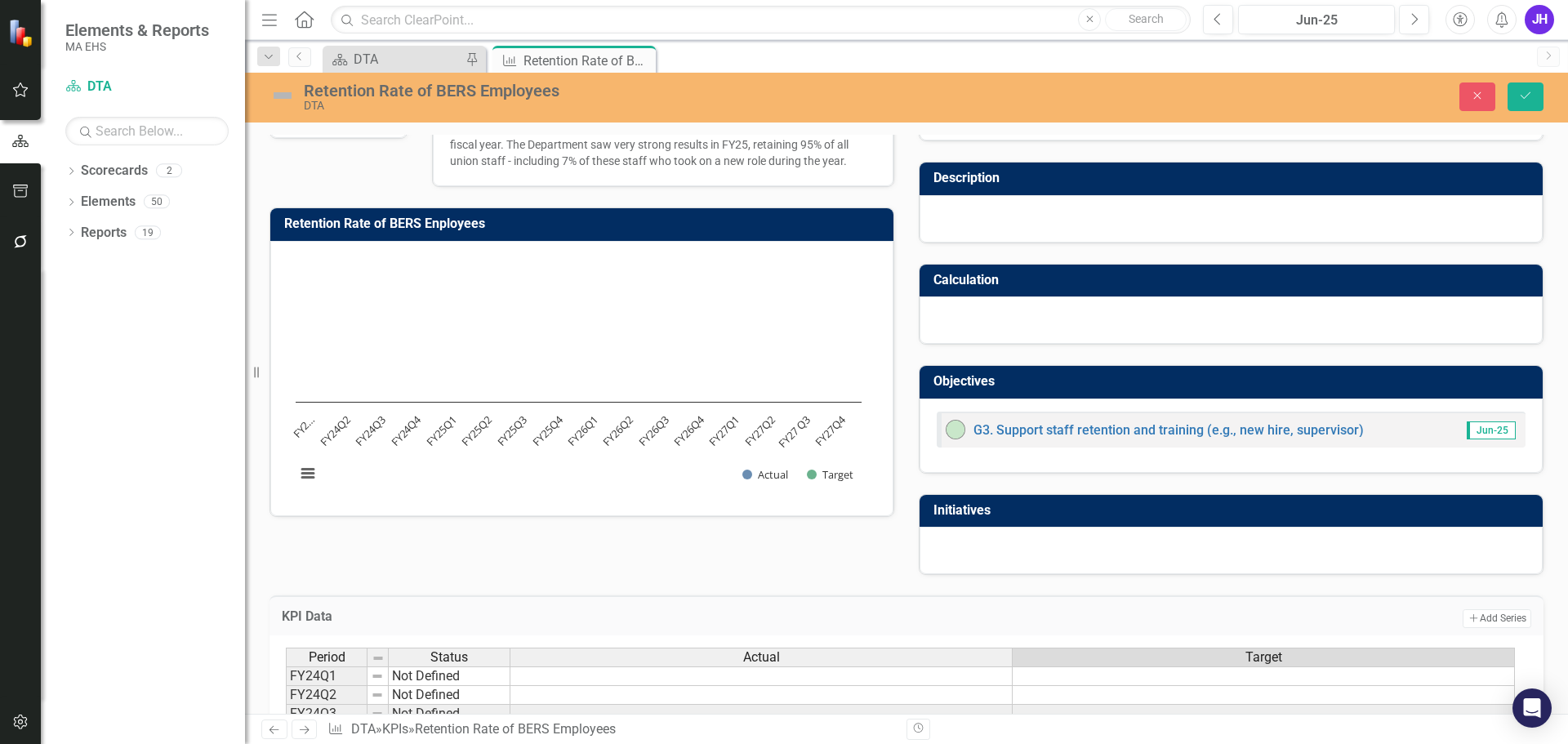 scroll, scrollTop: 0, scrollLeft: 0, axis: both 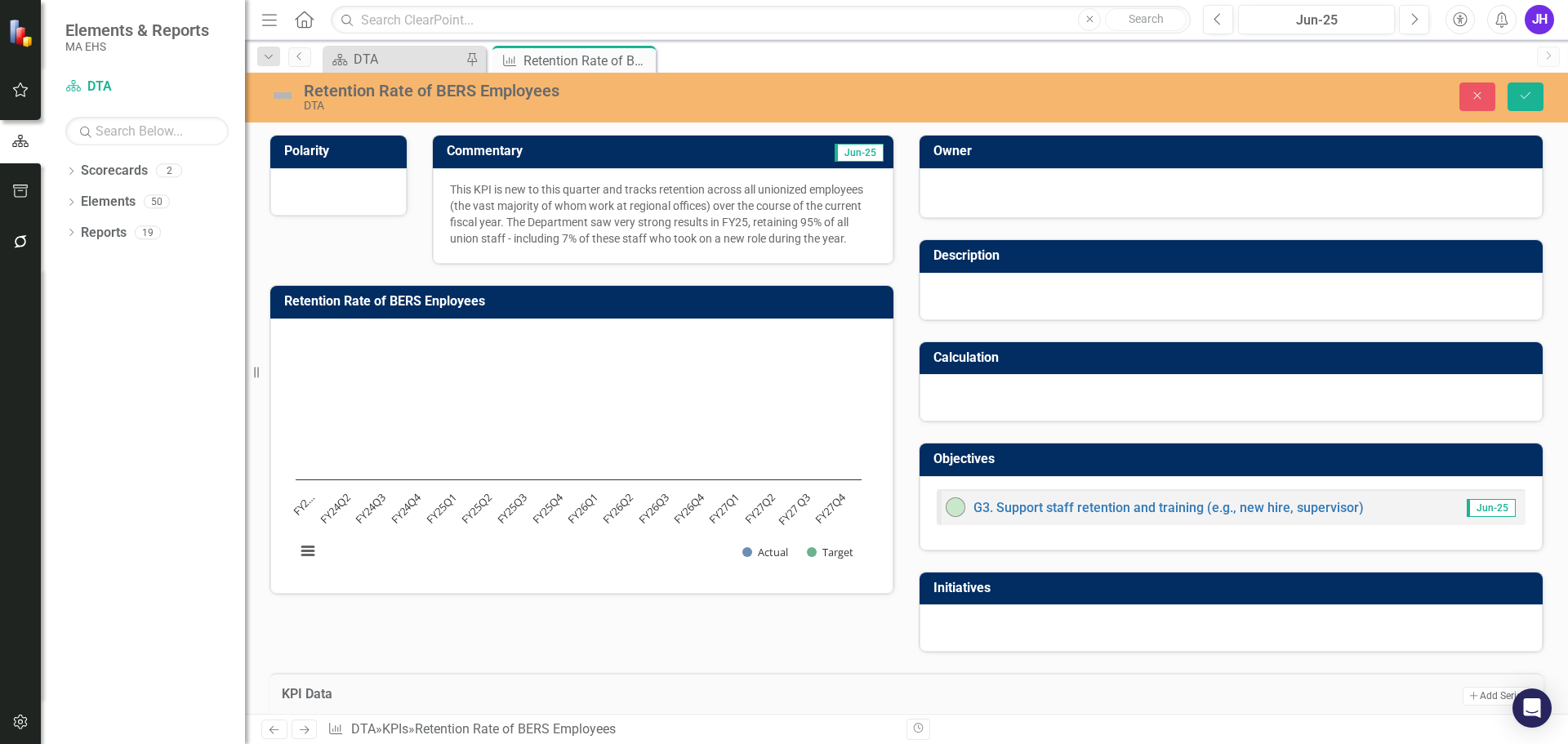 click at bounding box center [283, 96] 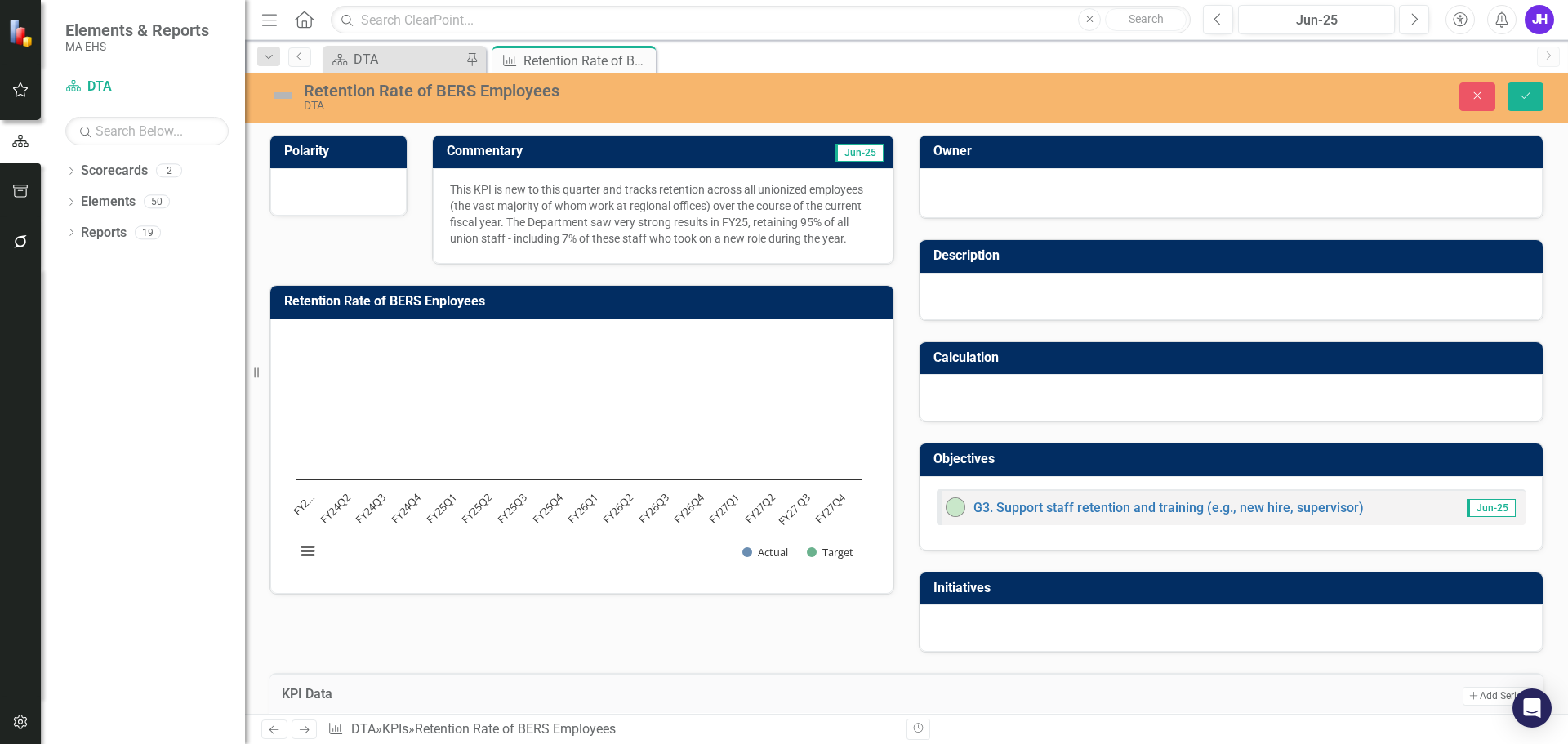 click at bounding box center (283, 96) 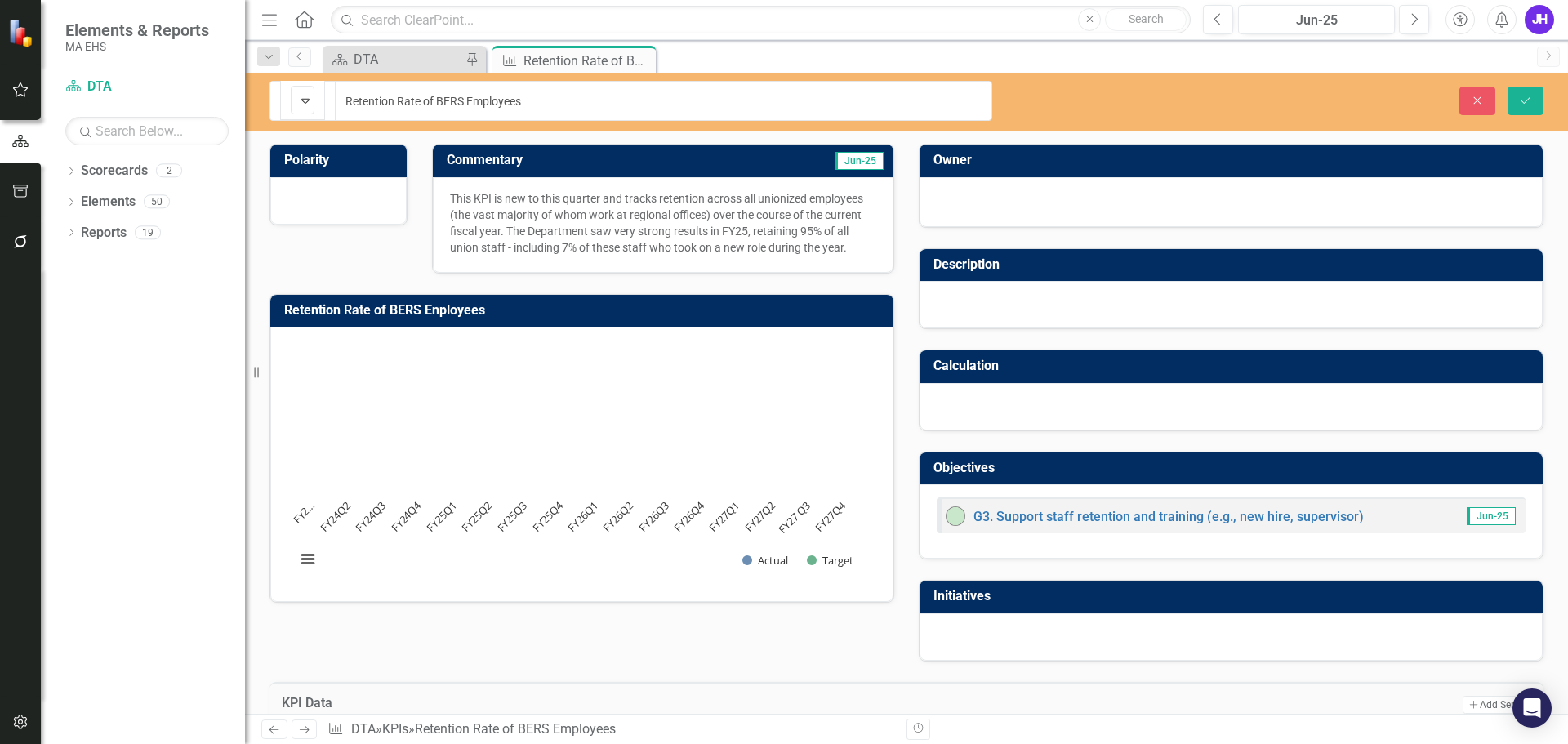 click on "Not Defined Expand" at bounding box center [302, 100] 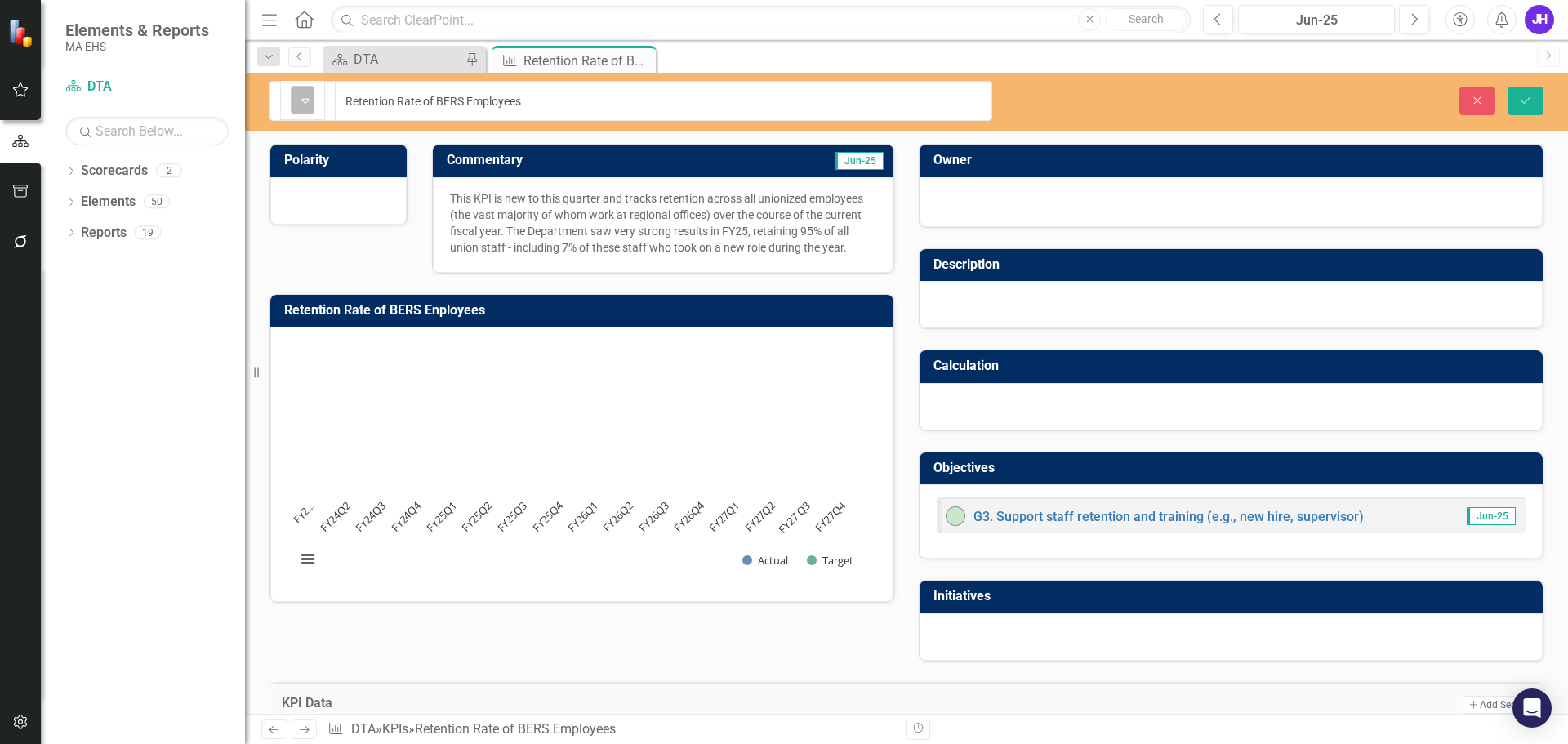 click at bounding box center (305, 100) 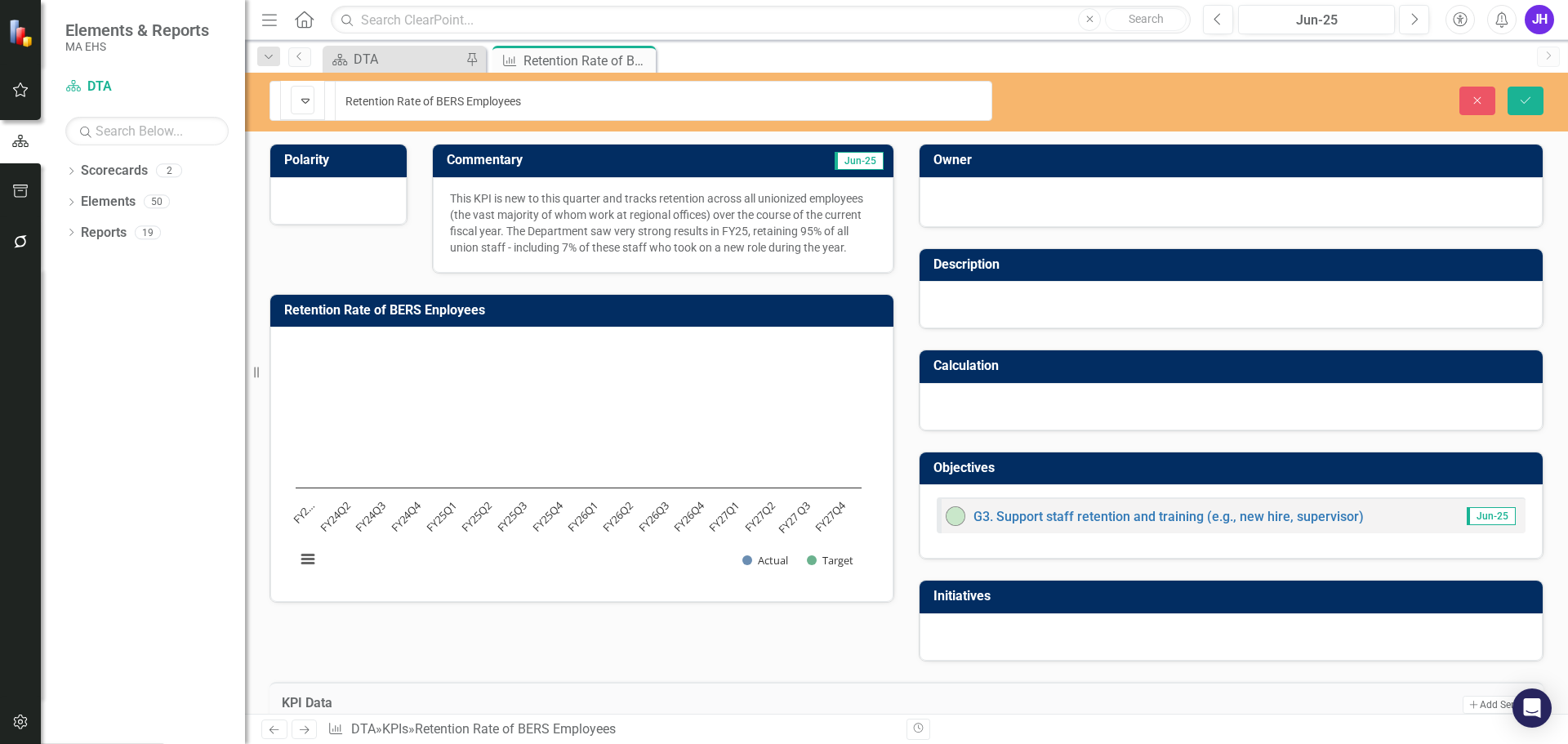click on "On-track" at bounding box center (82, 813) 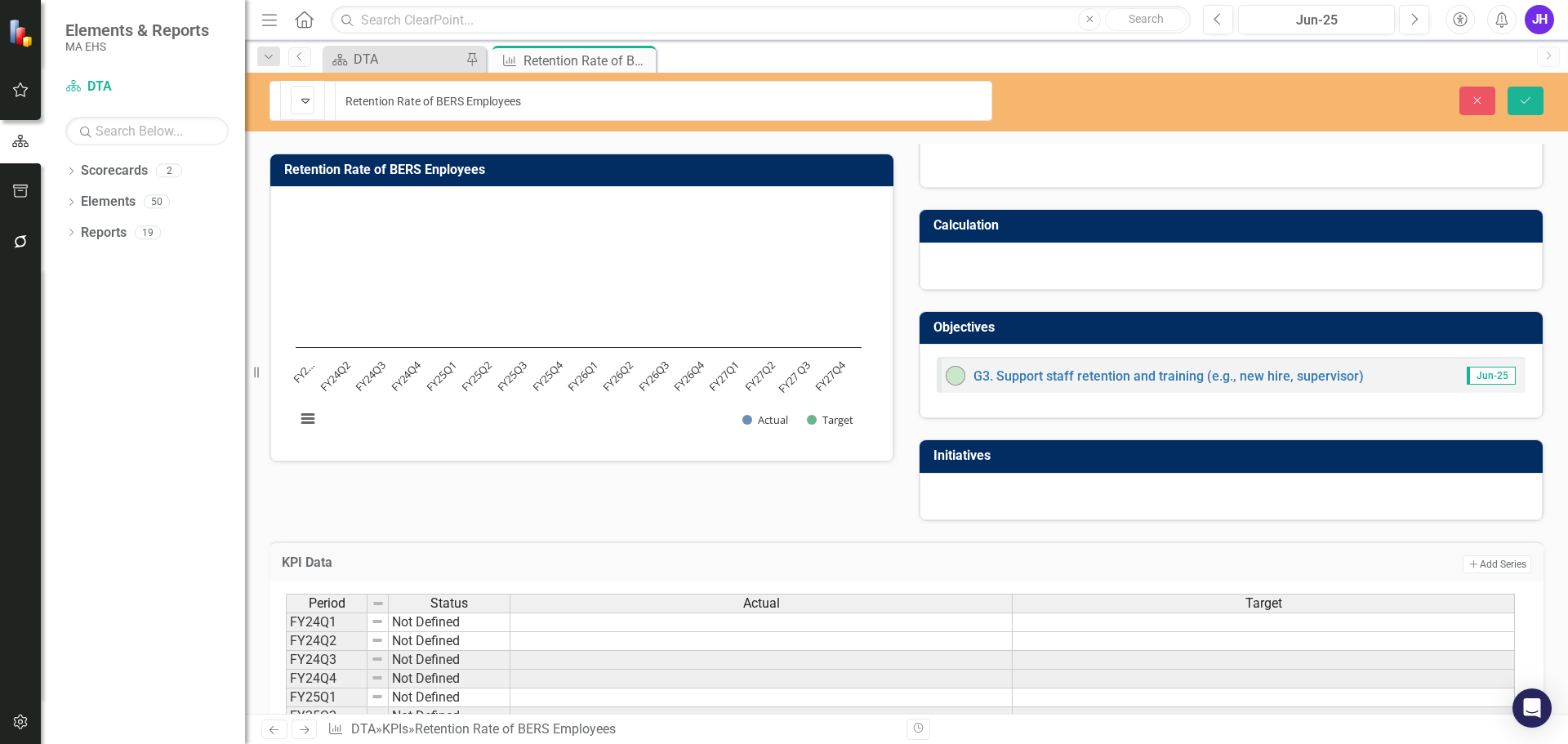 scroll, scrollTop: 371, scrollLeft: 0, axis: vertical 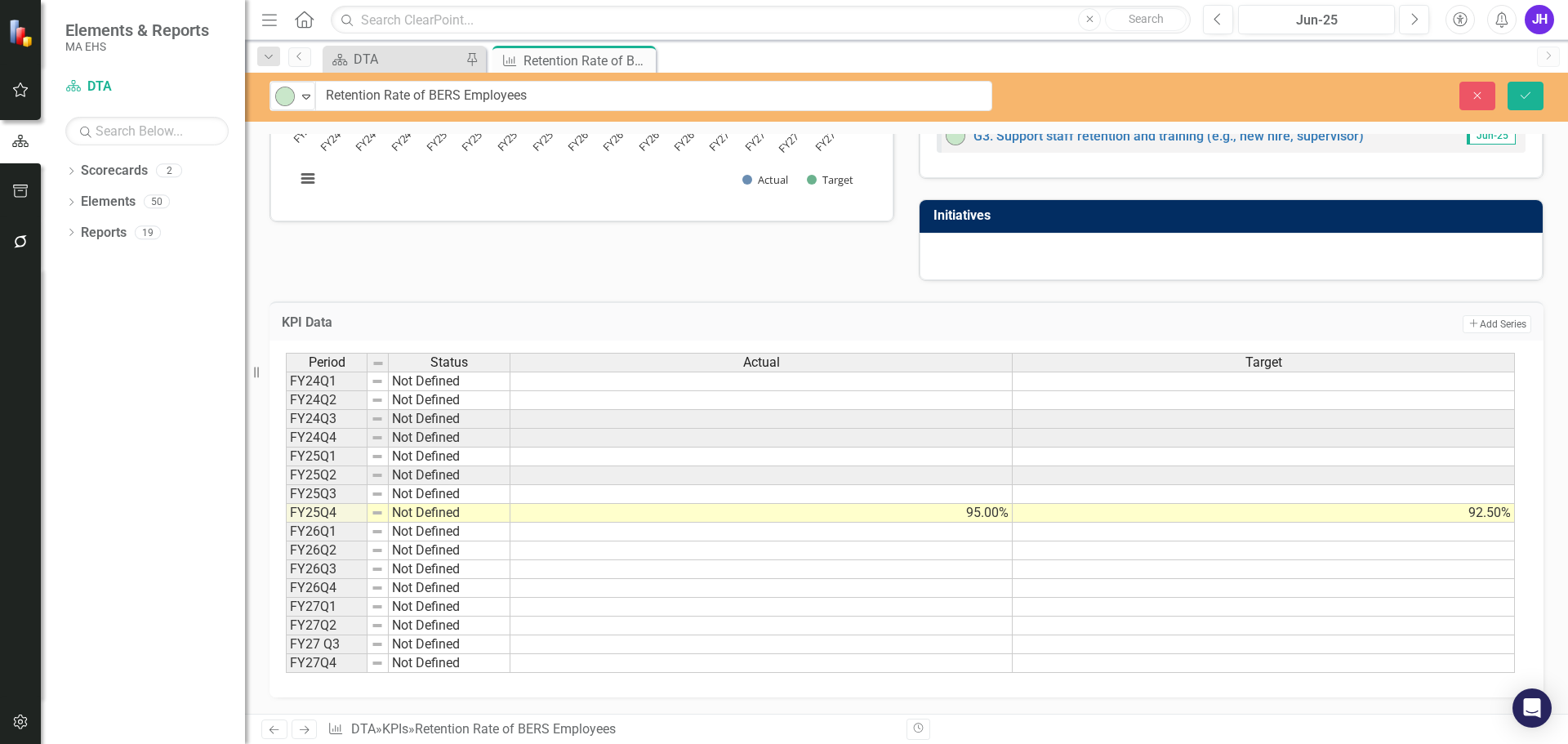 click at bounding box center (1263, 626) 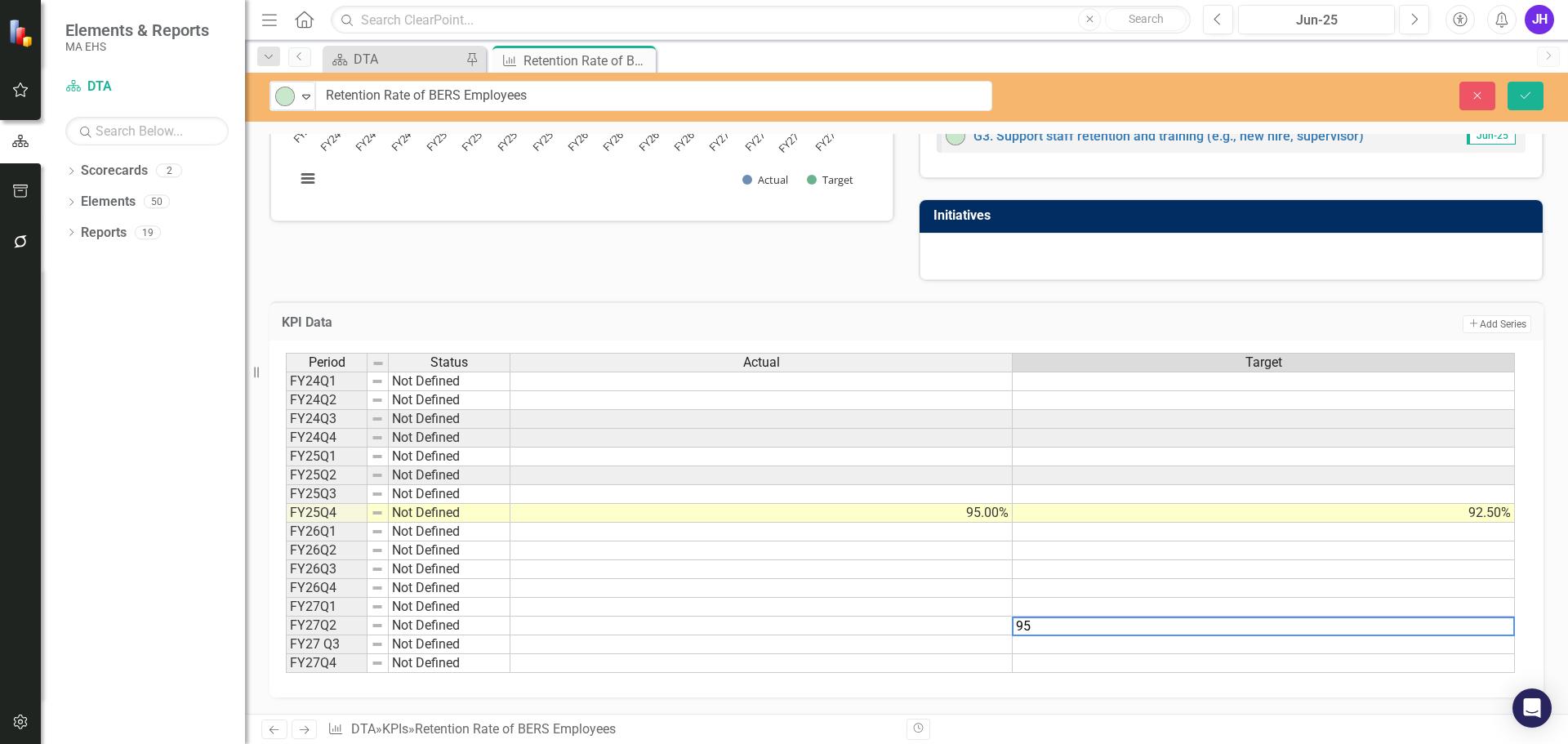 type on "9" 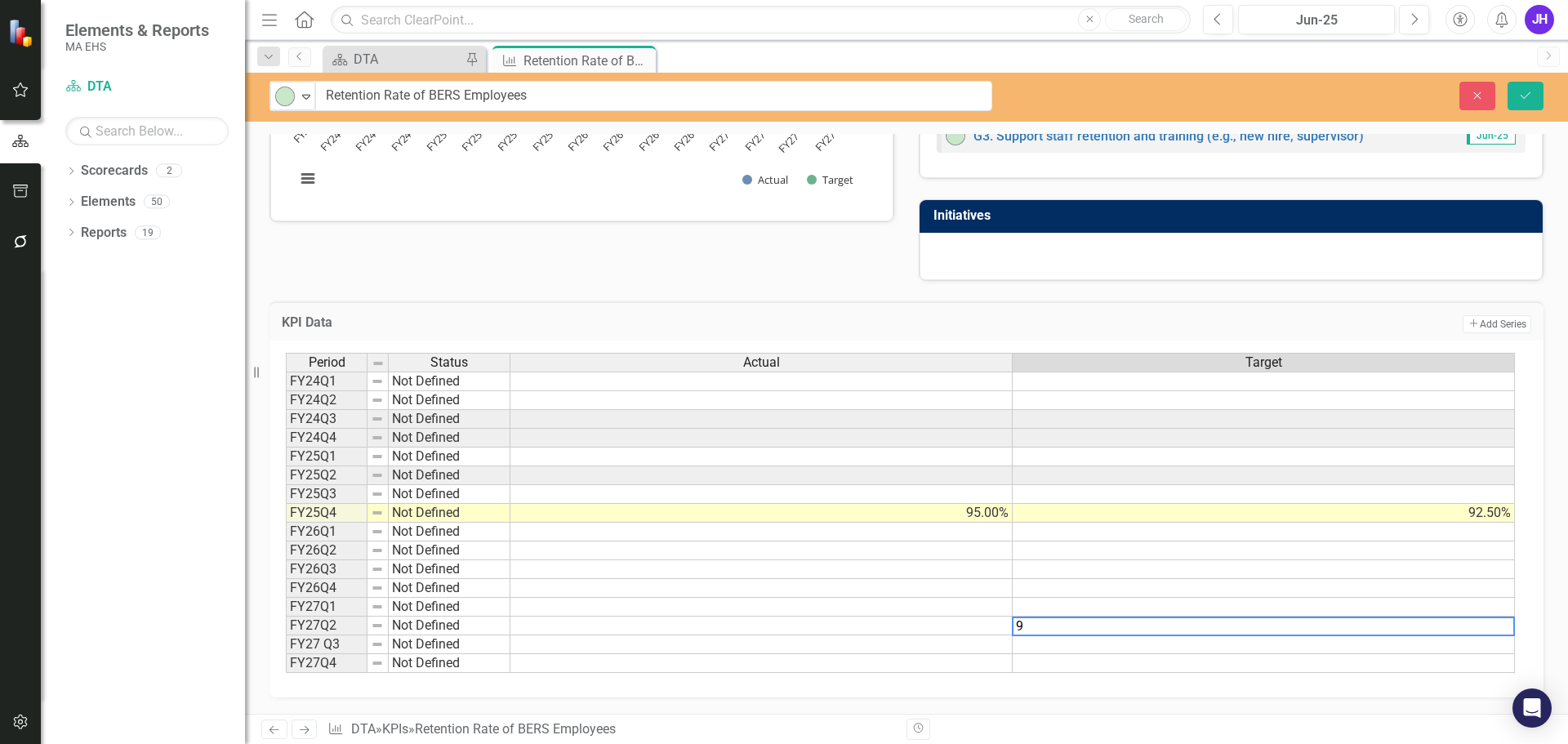 type 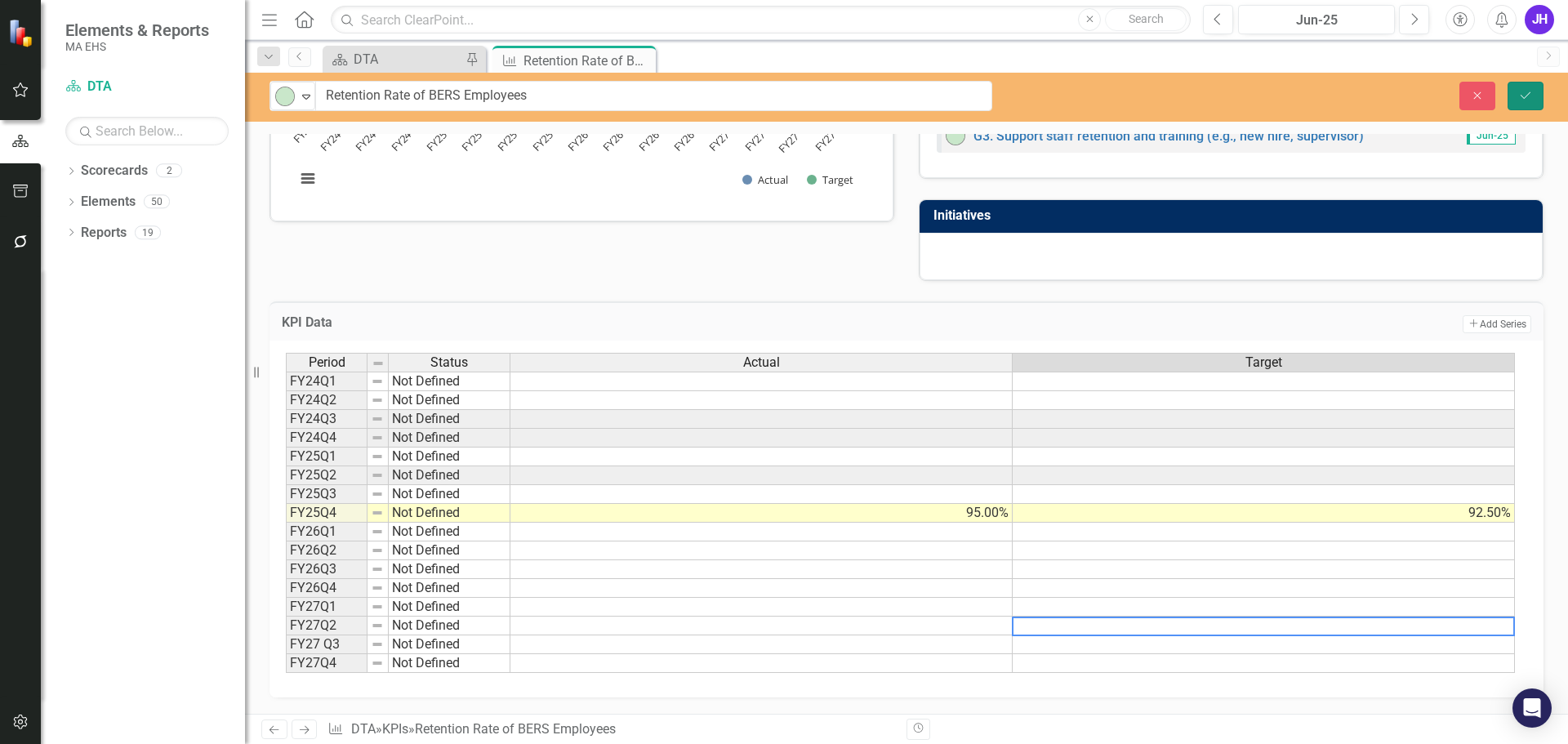 click on "Save" at bounding box center [1526, 96] 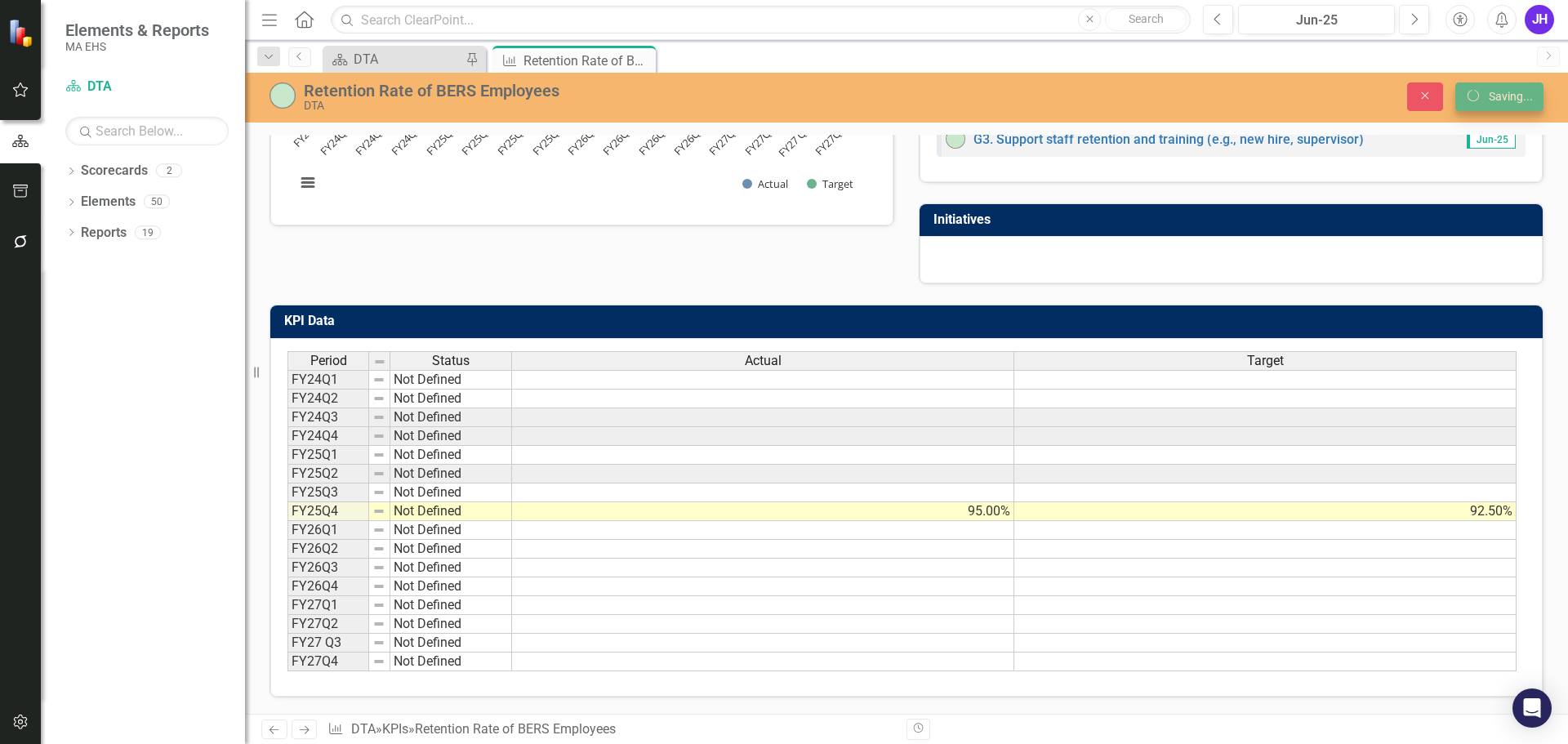 scroll, scrollTop: 368, scrollLeft: 0, axis: vertical 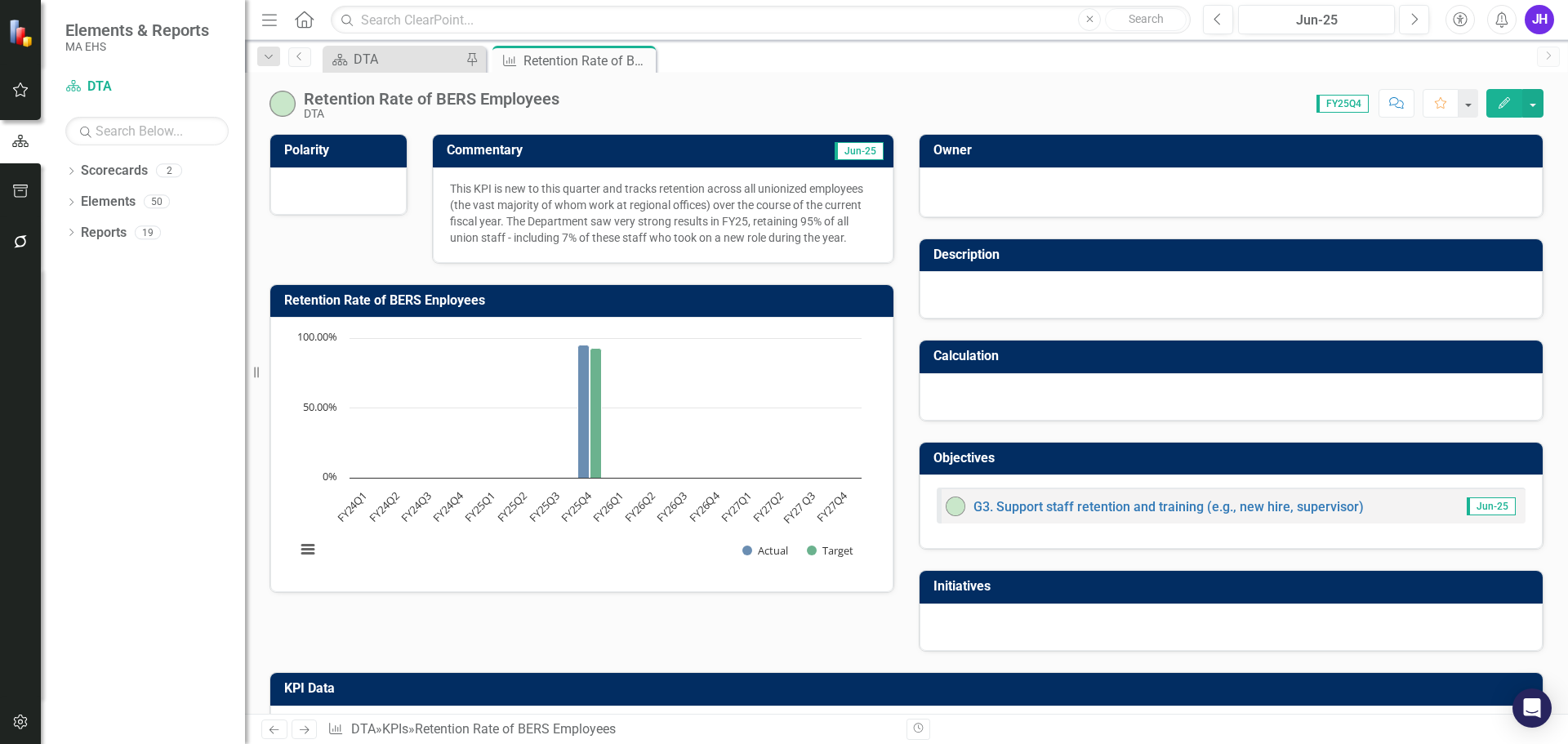 click on "Close" 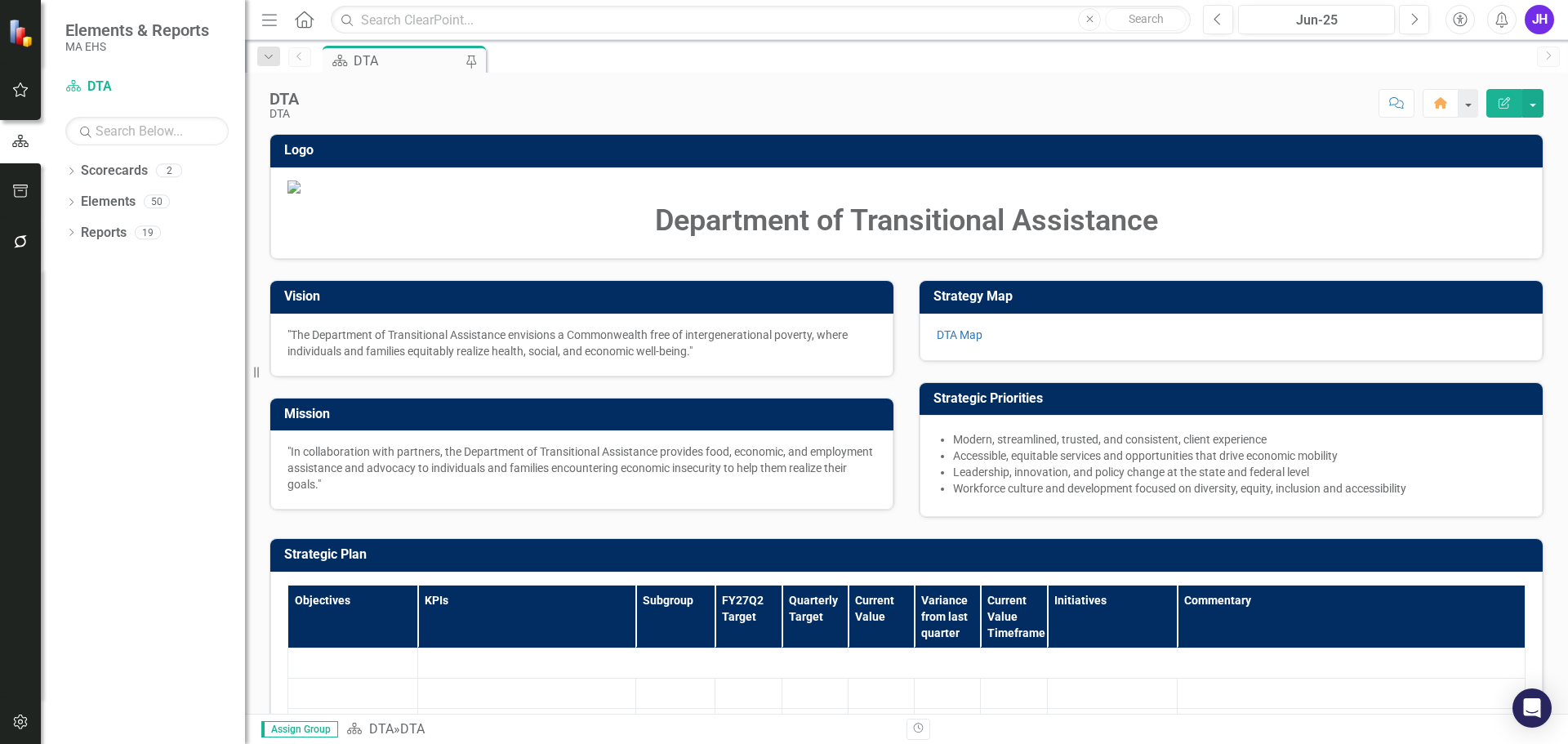 scroll, scrollTop: 572, scrollLeft: 0, axis: vertical 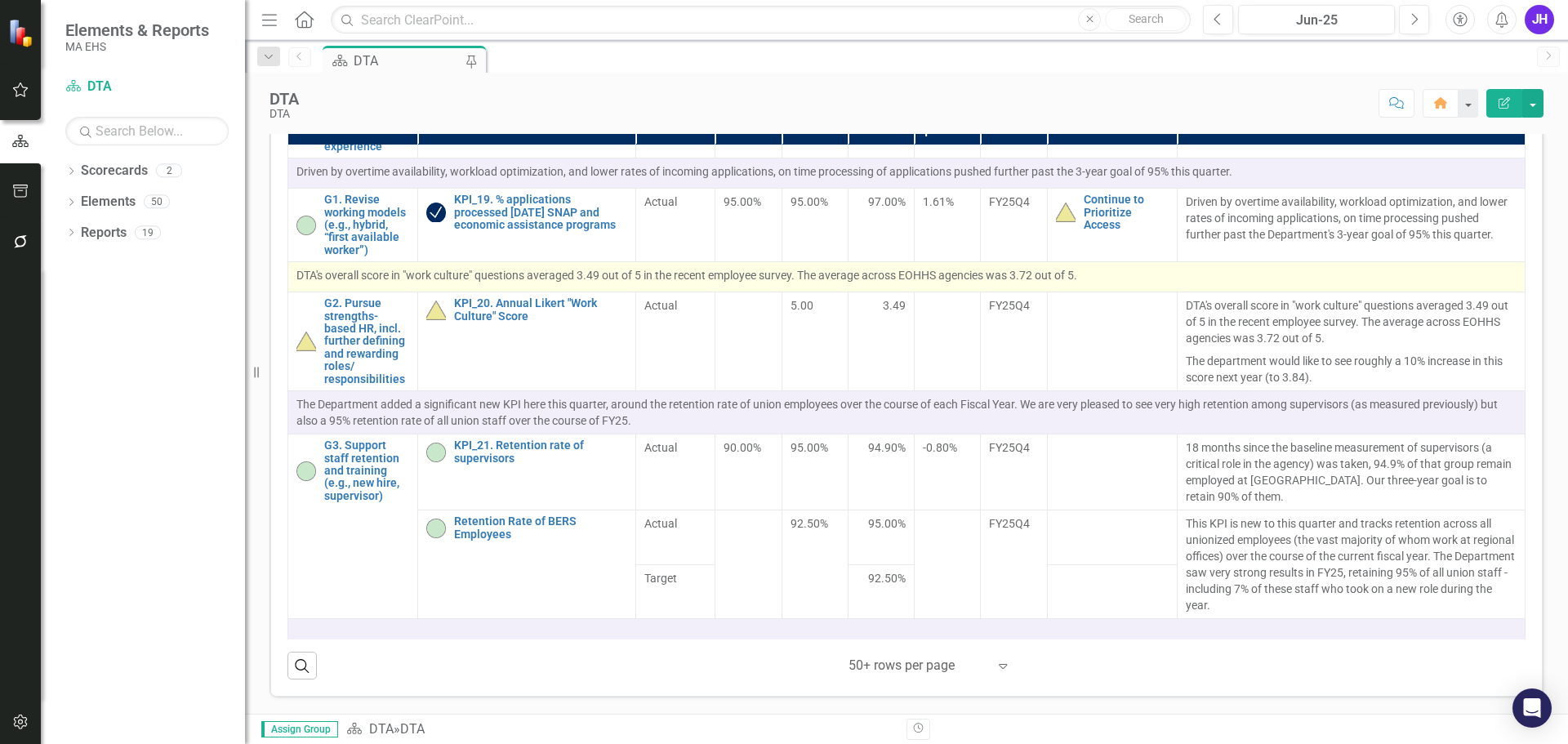 drag, startPoint x: 1090, startPoint y: 287, endPoint x: 466, endPoint y: 270, distance: 624.2315 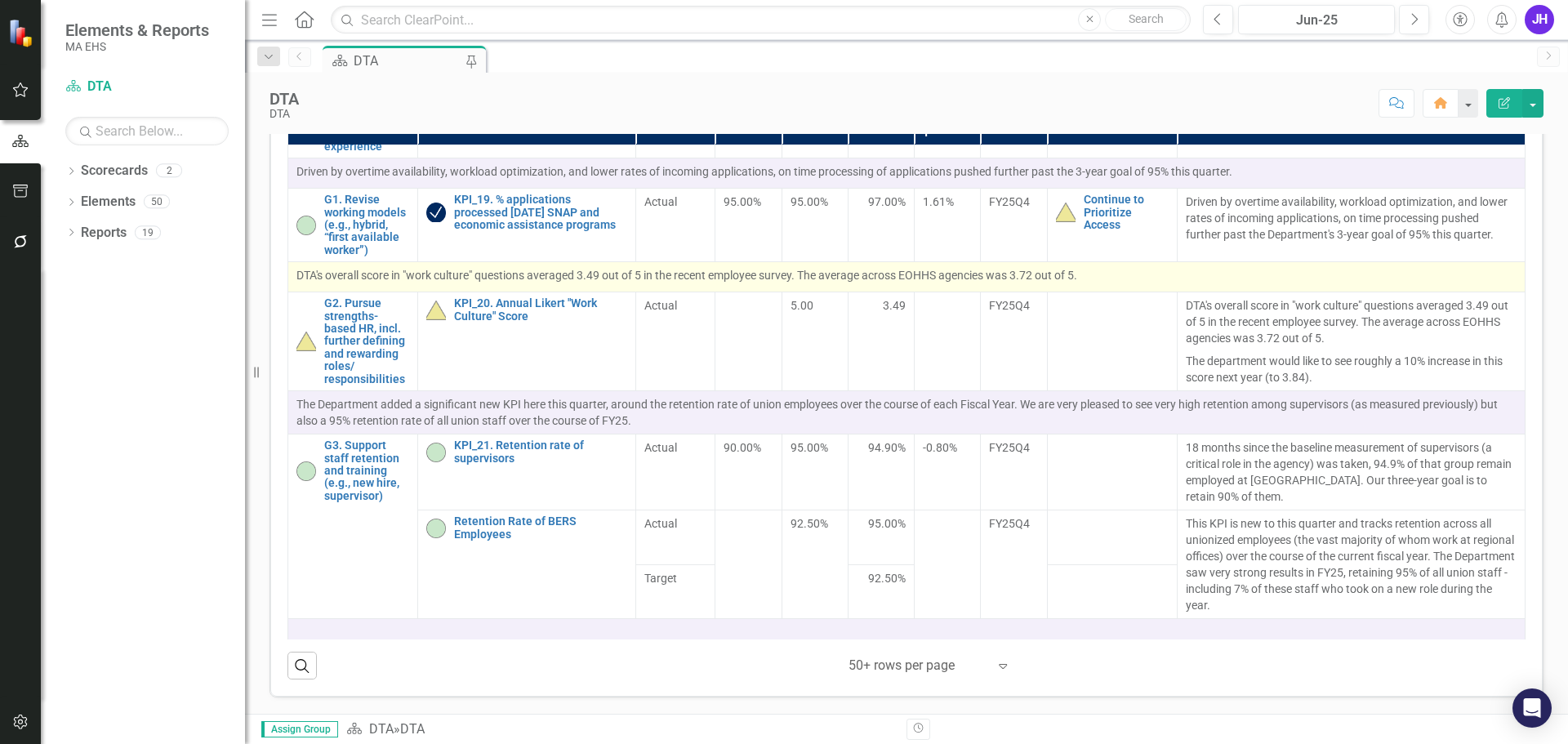 drag, startPoint x: 298, startPoint y: 279, endPoint x: 444, endPoint y: 278, distance: 146.00342 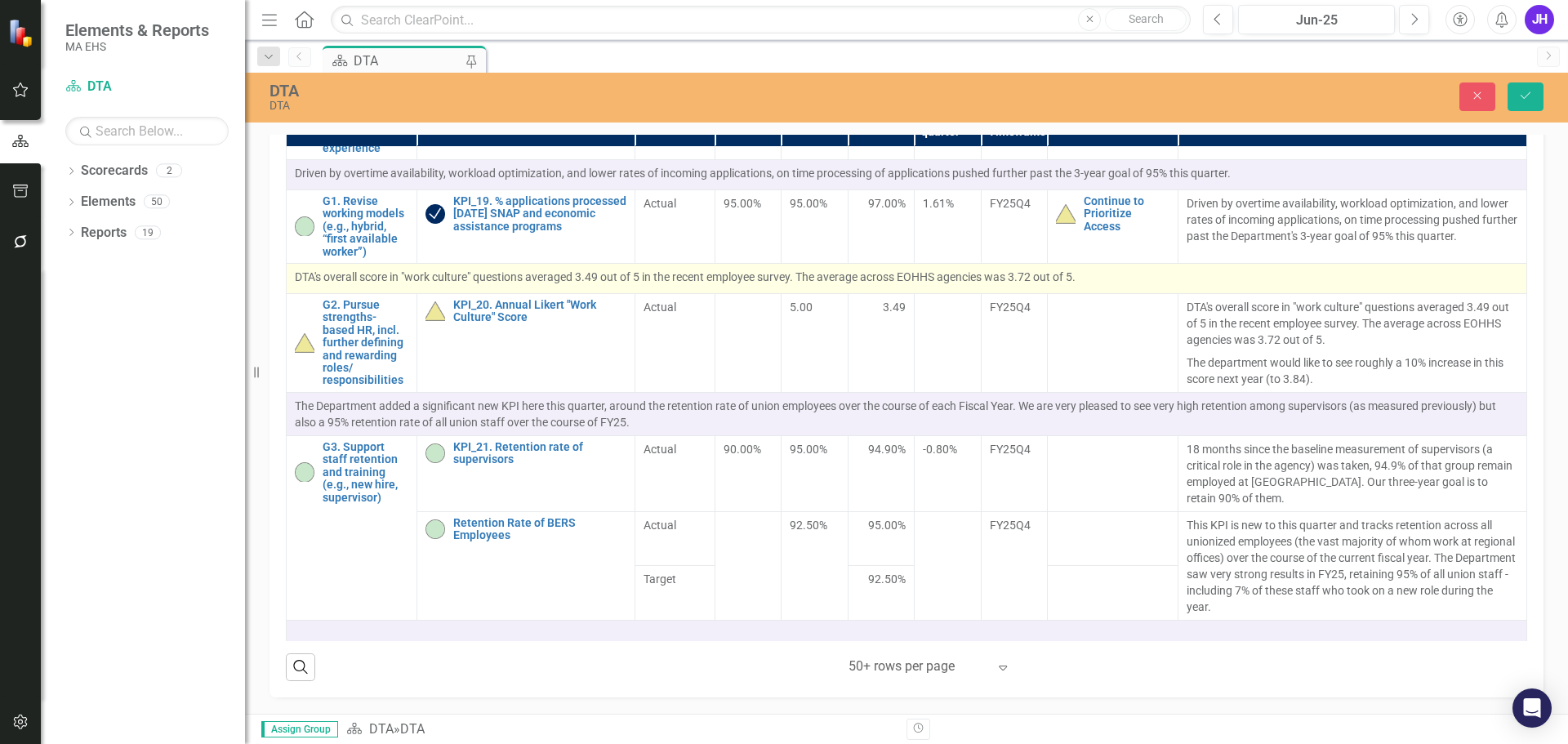 scroll, scrollTop: 679, scrollLeft: 0, axis: vertical 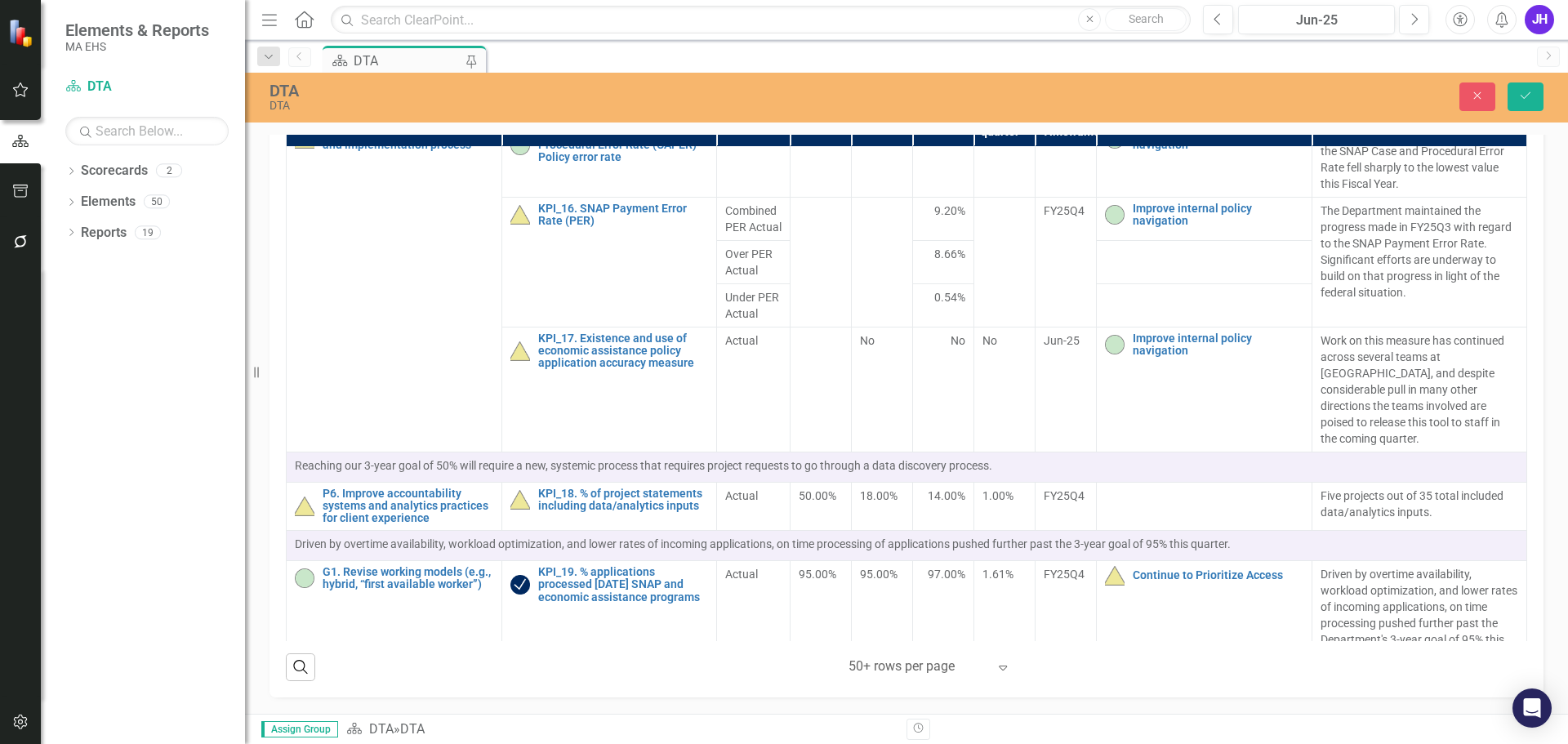 click on "DTA's overall score in "work culture" questions averaged 3.49 out of 5 in the recent employee survey. The average across EOHHS agencies was 3.72 out of 5." at bounding box center [906, 732] 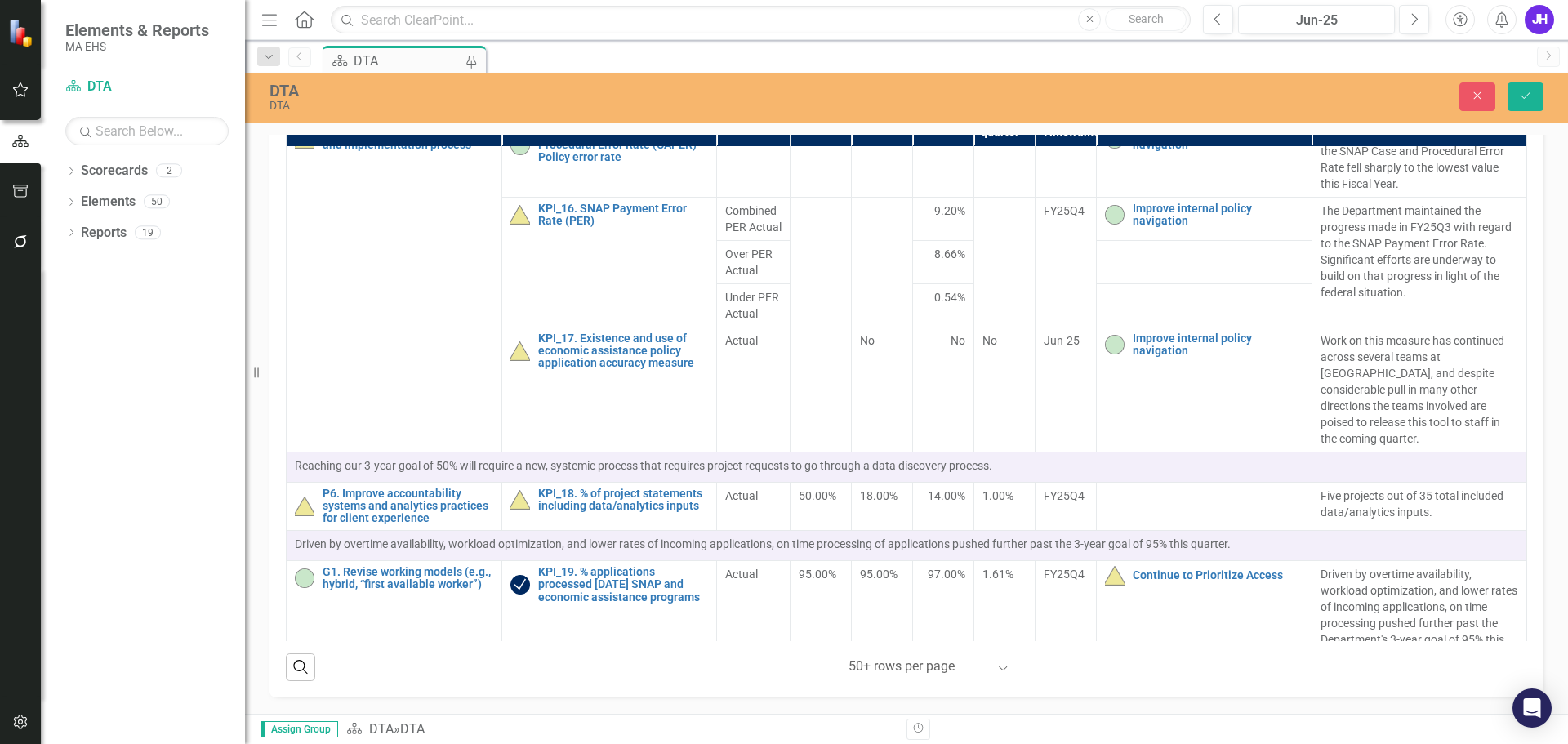 copy on "DTA's overall score in "work culture" questions averaged 3.49 out of 5 in the recent employee survey. The average across EOHHS agencies was 3.72 out of 5." 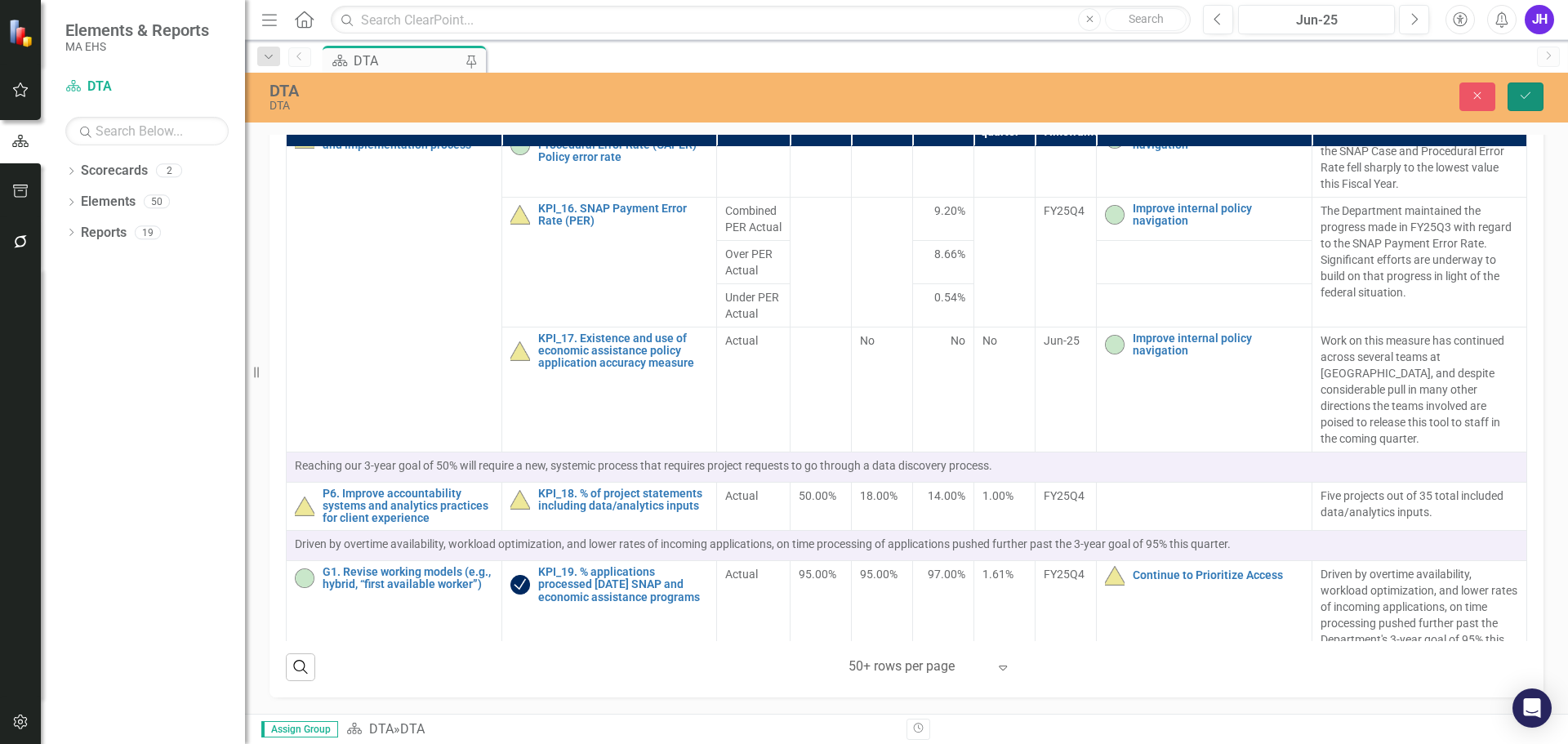 click on "Save" at bounding box center (1526, 96) 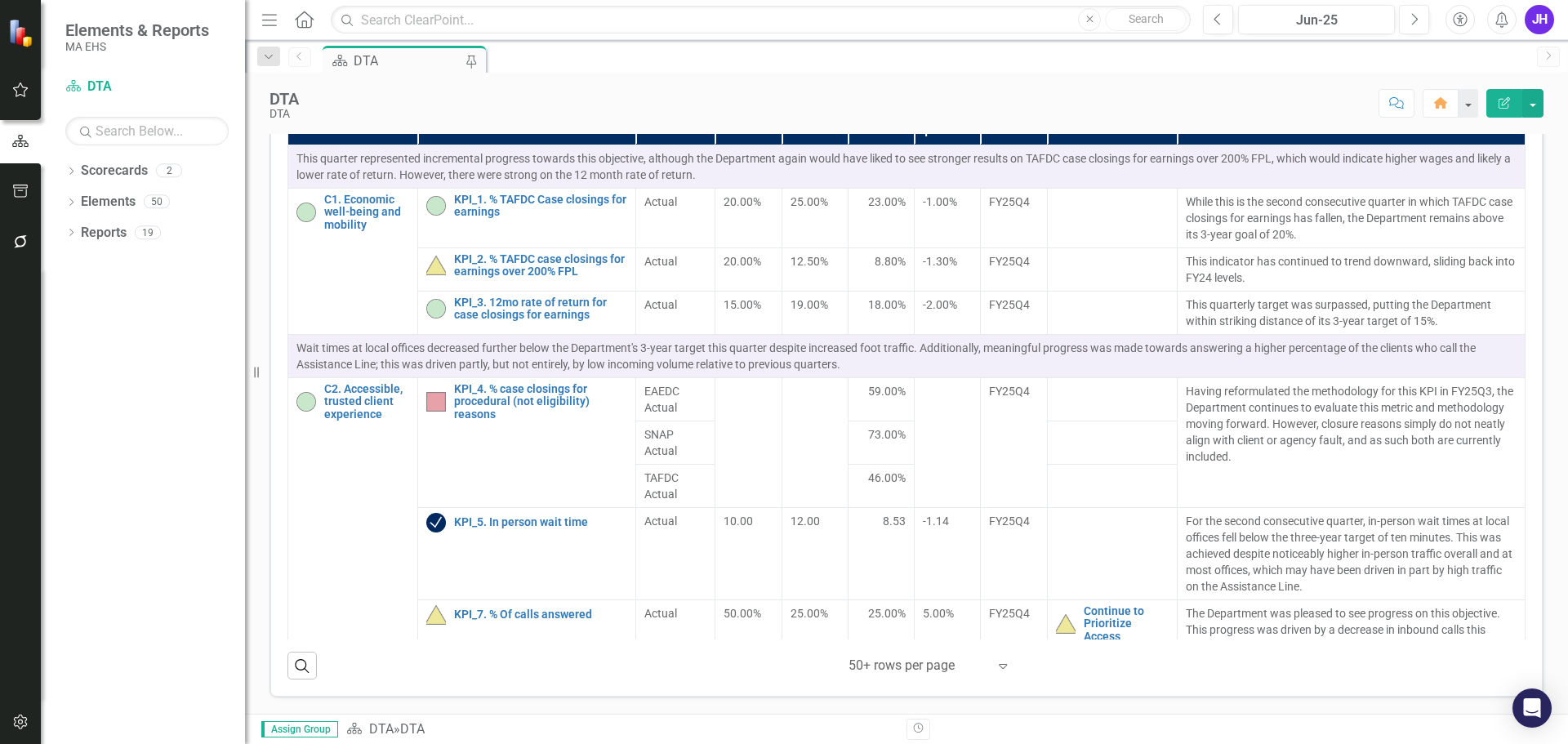 scroll, scrollTop: 674, scrollLeft: 0, axis: vertical 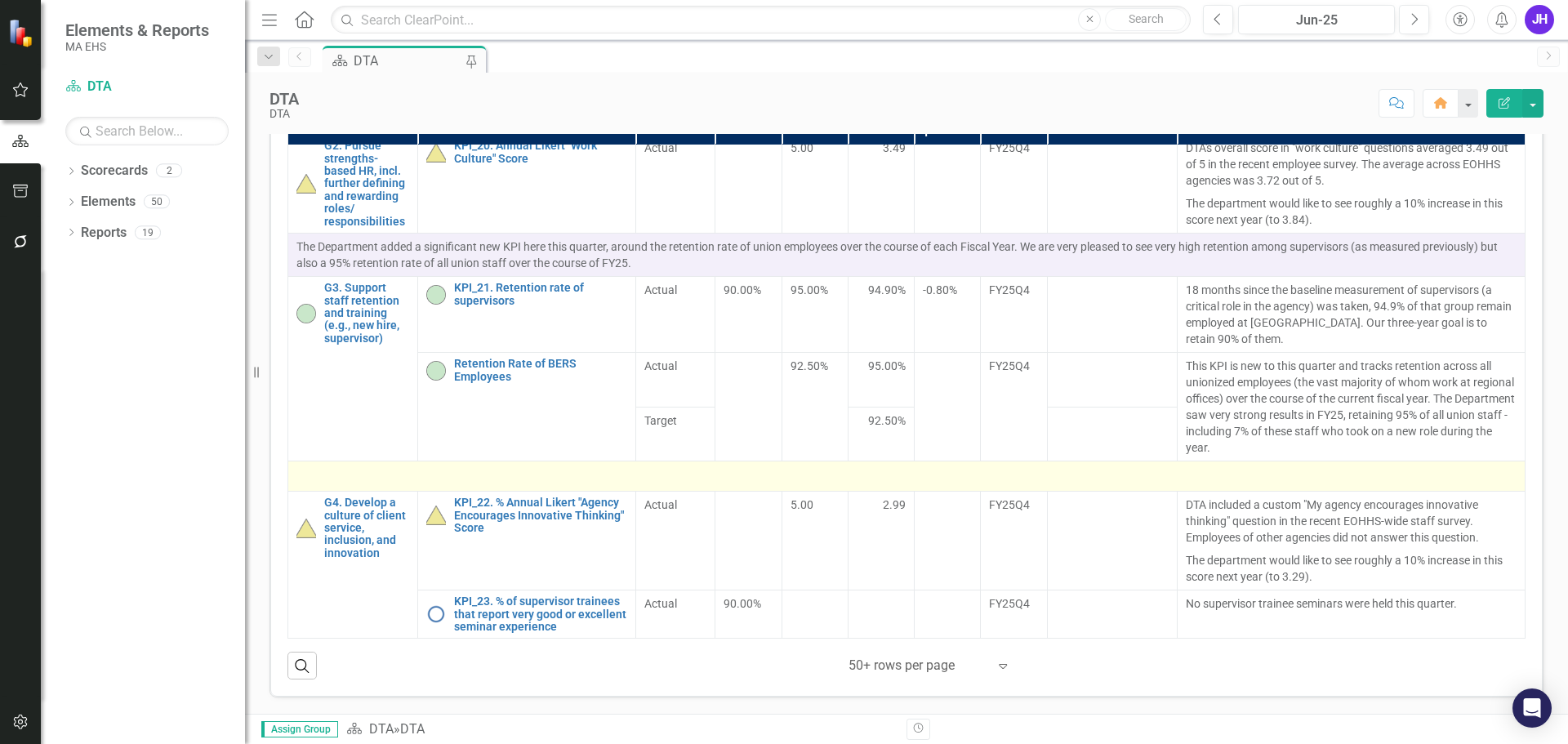 click at bounding box center (906, 476) 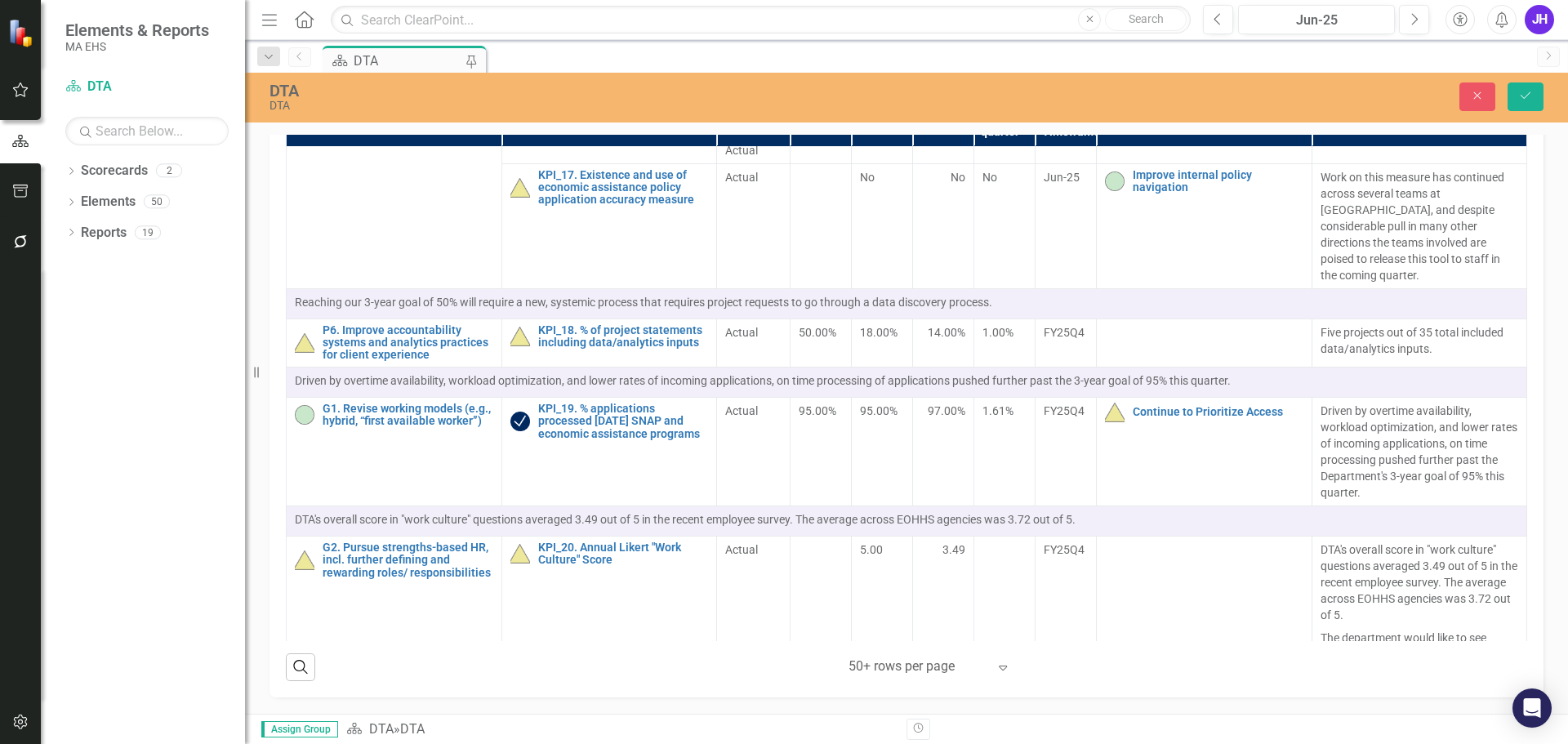 scroll, scrollTop: 679, scrollLeft: 0, axis: vertical 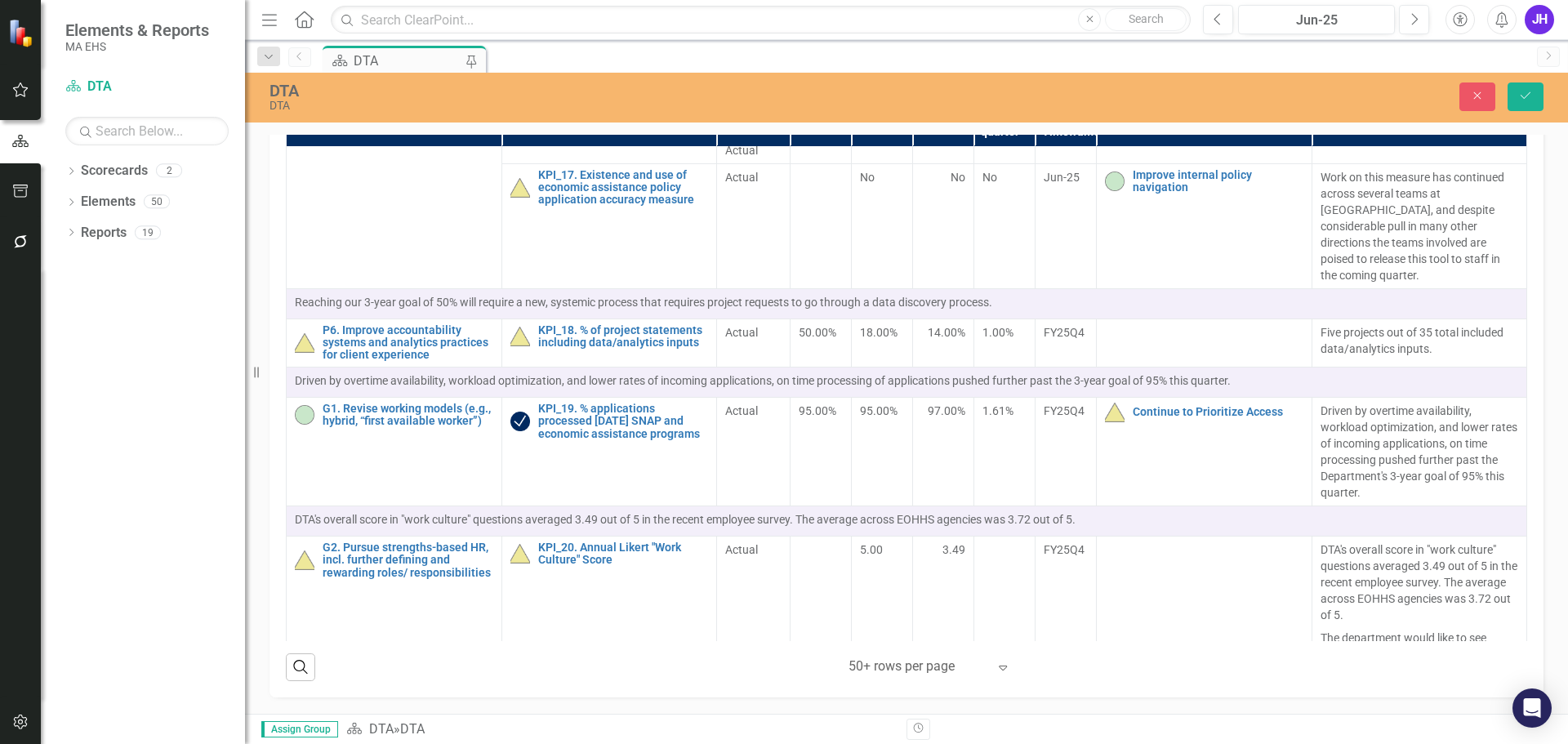 click at bounding box center [906, 1165] 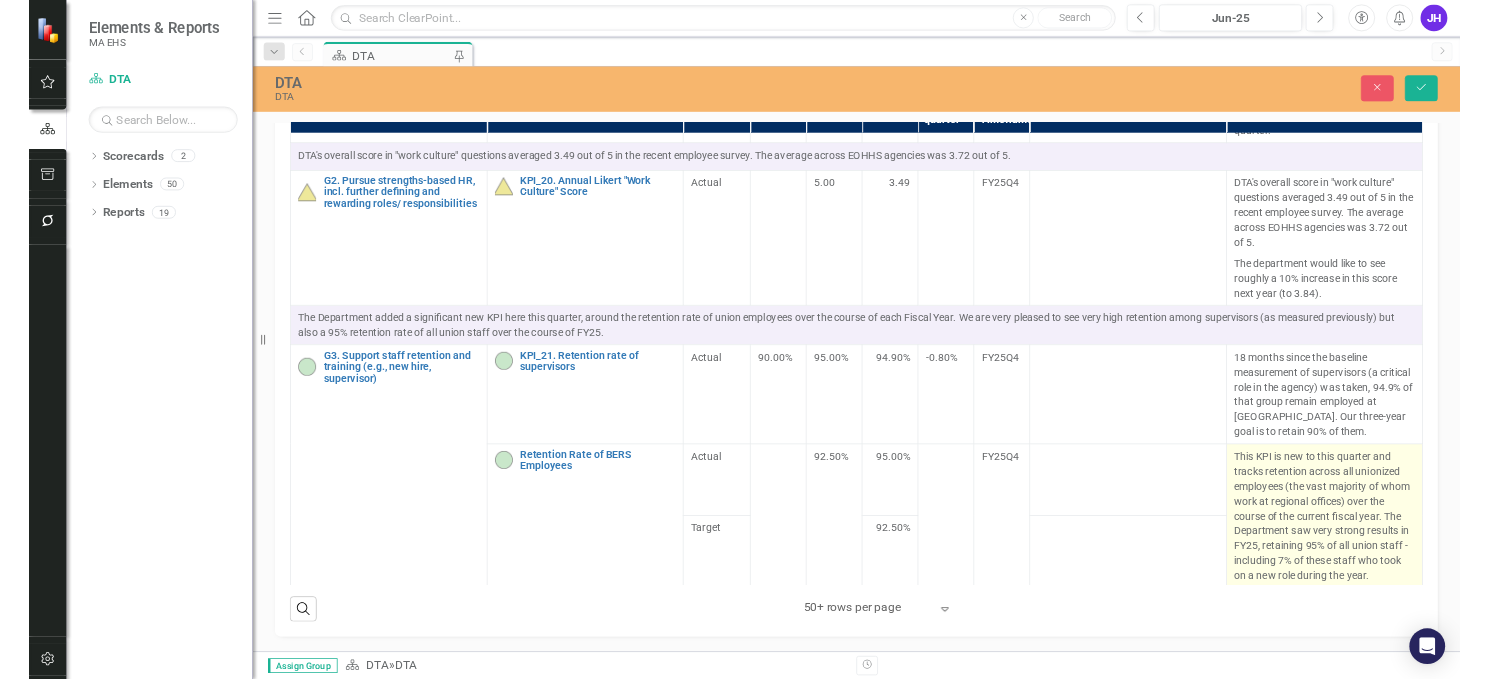 scroll, scrollTop: 2835, scrollLeft: 0, axis: vertical 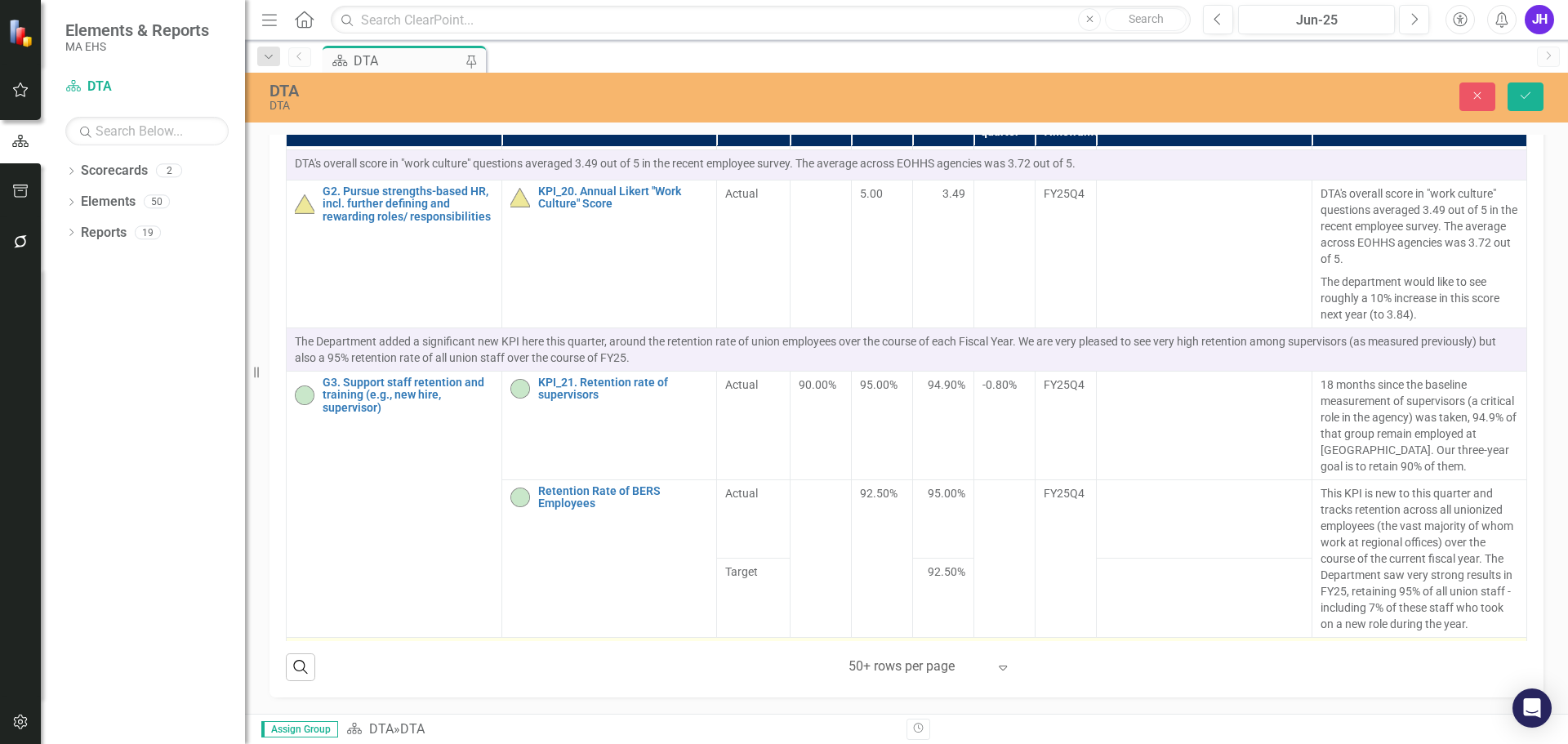 click on "DTA's overall score in "work culture" questions averaged 3.49 out of 5 in the recent employee survey. The average across EOHHS agencies was 3.72 out of 5." at bounding box center [906, 809] 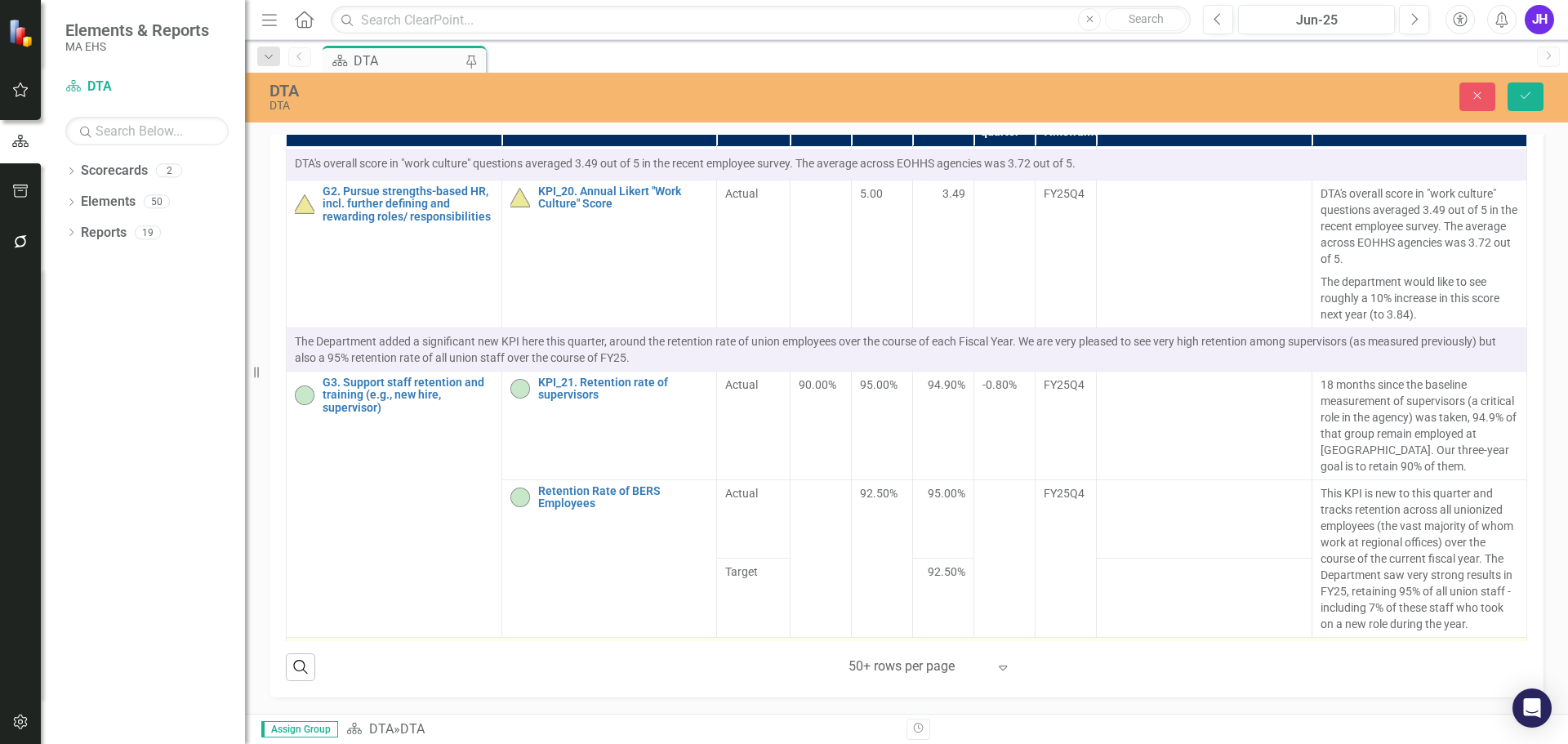 type 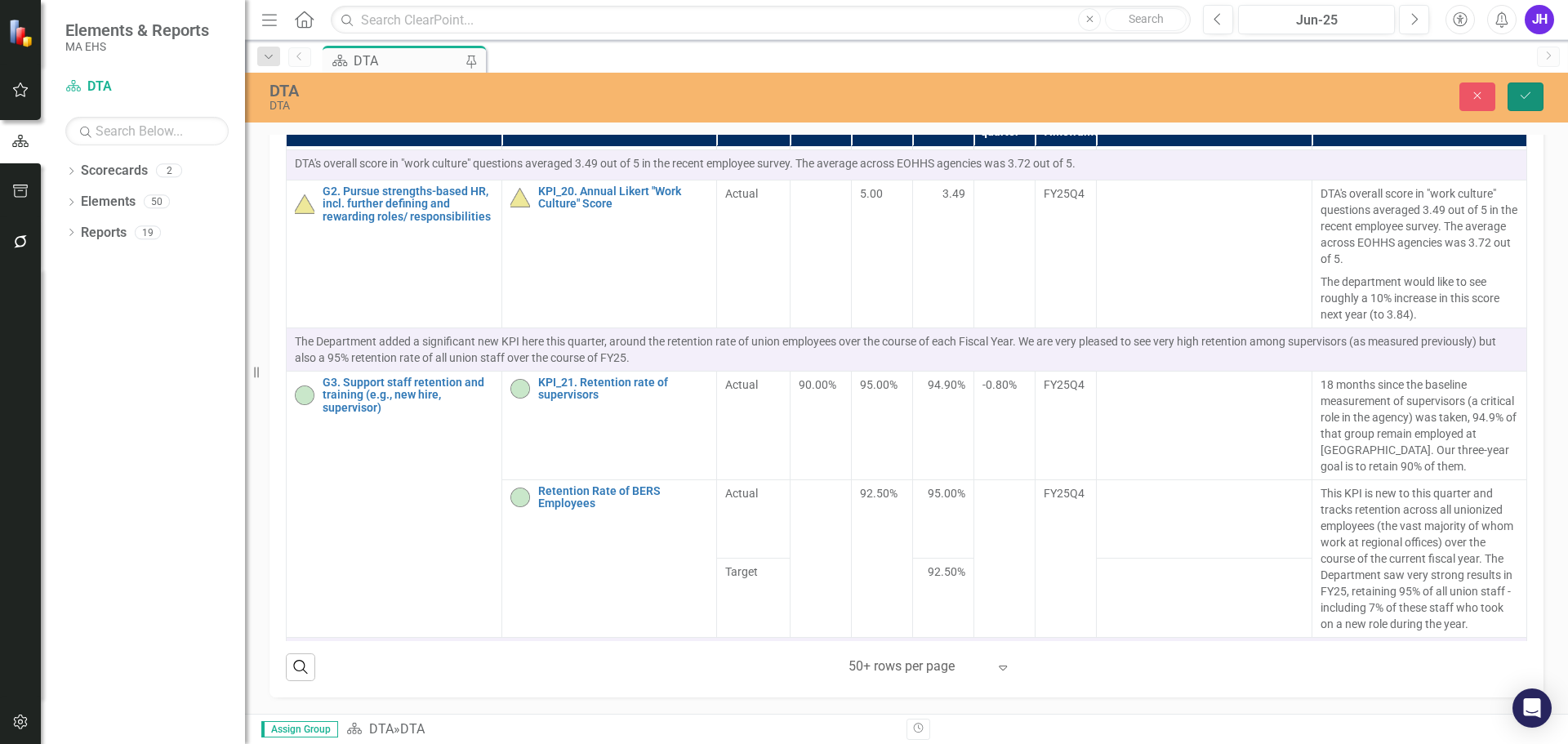 click on "Save" at bounding box center [1526, 96] 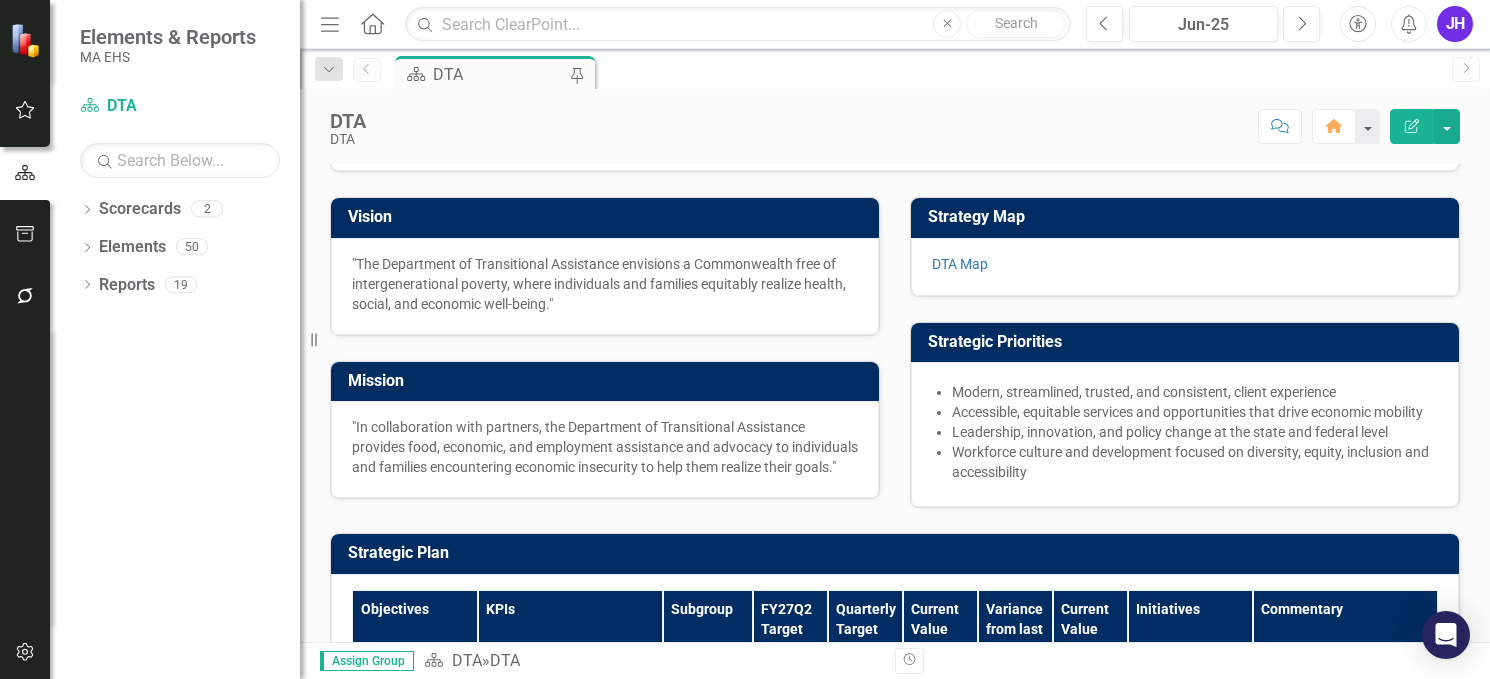 scroll, scrollTop: 0, scrollLeft: 0, axis: both 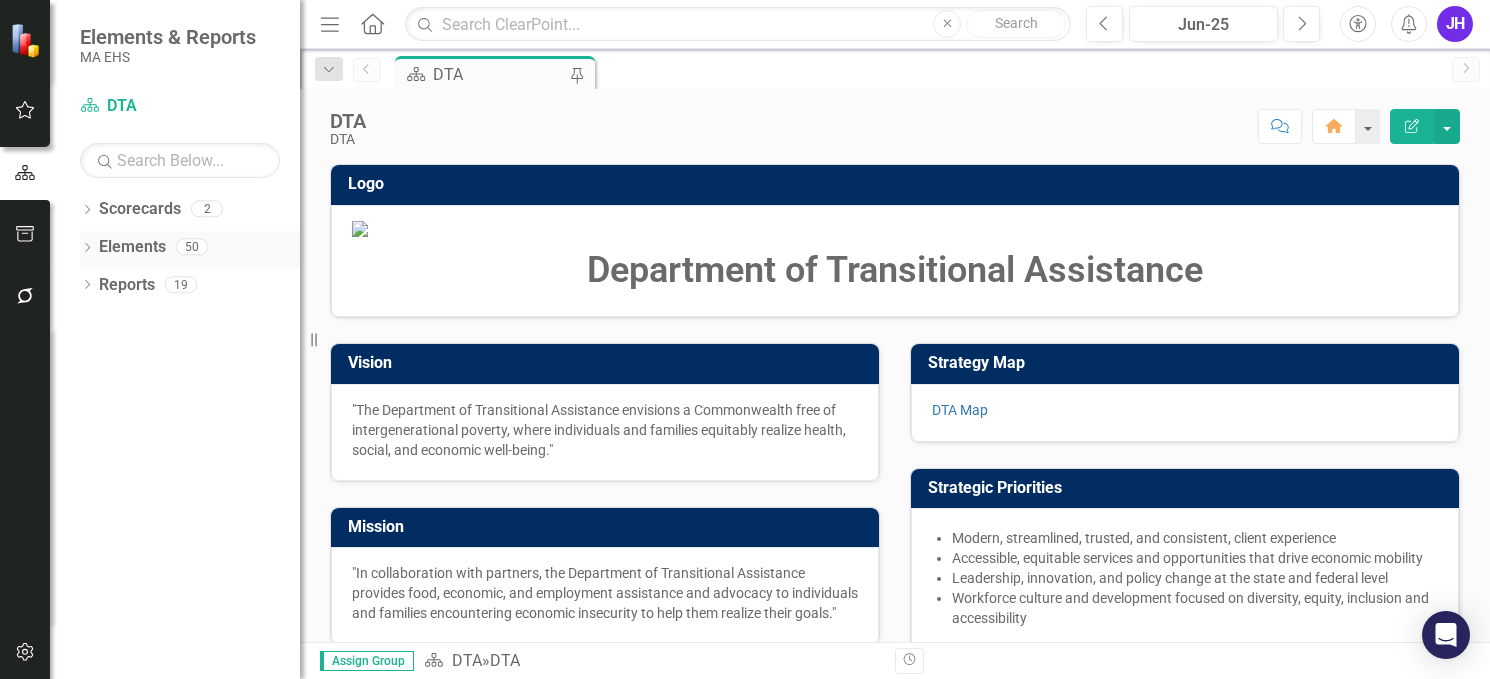 click on "Dropdown" 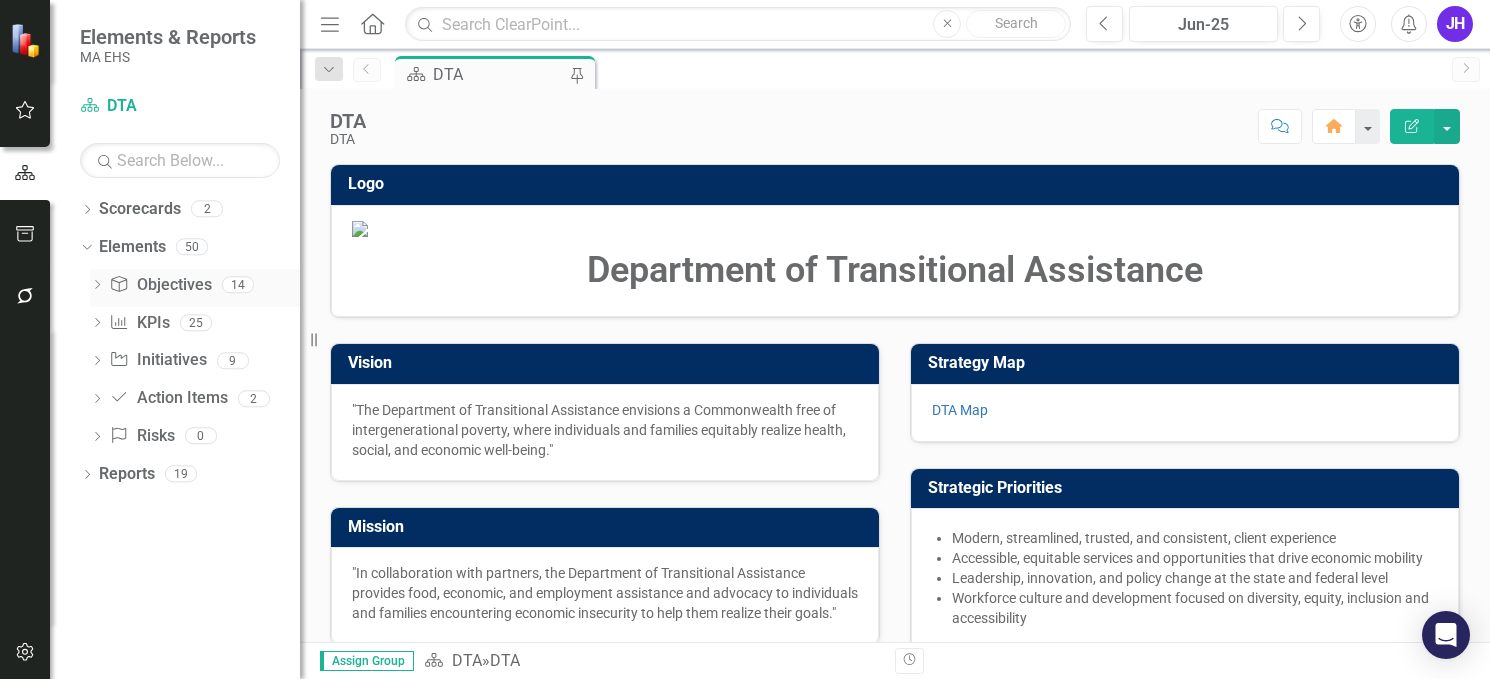 click 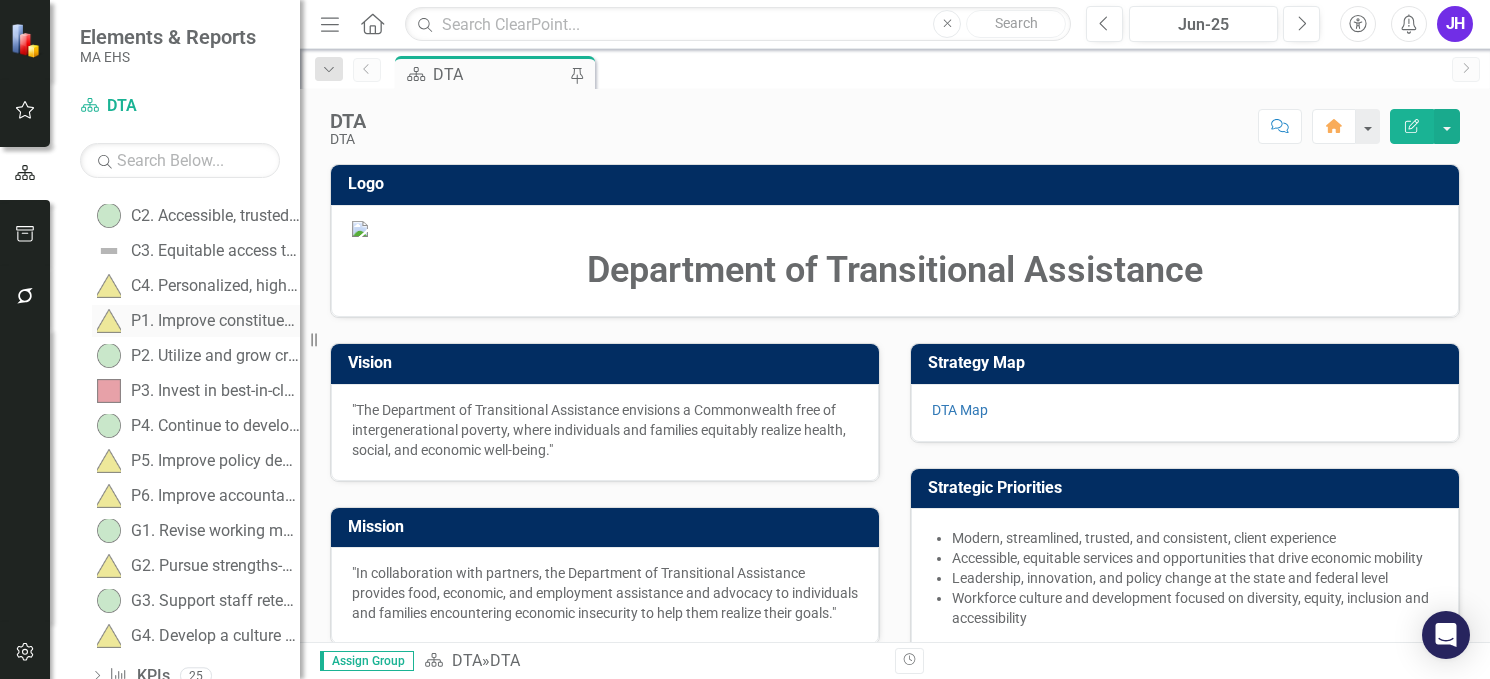 scroll, scrollTop: 307, scrollLeft: 0, axis: vertical 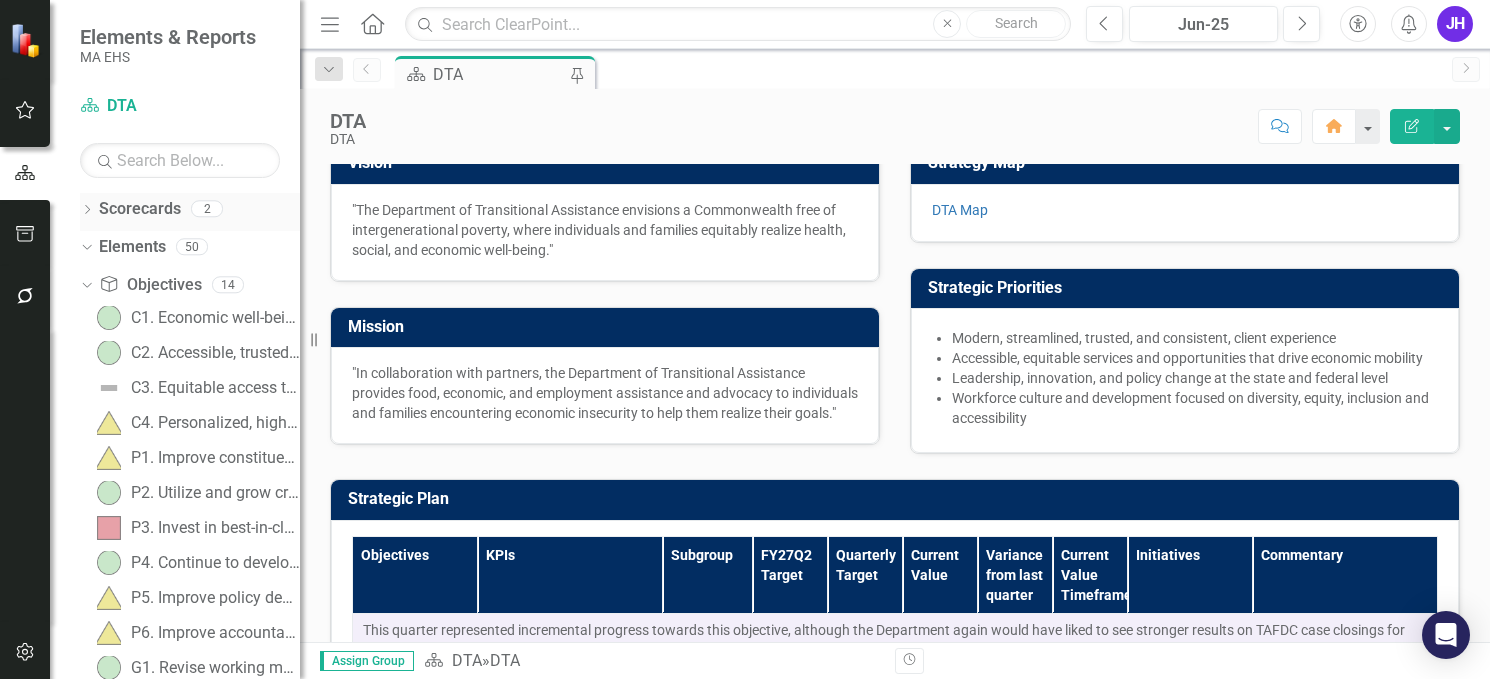 click on "Scorecards" at bounding box center [140, 209] 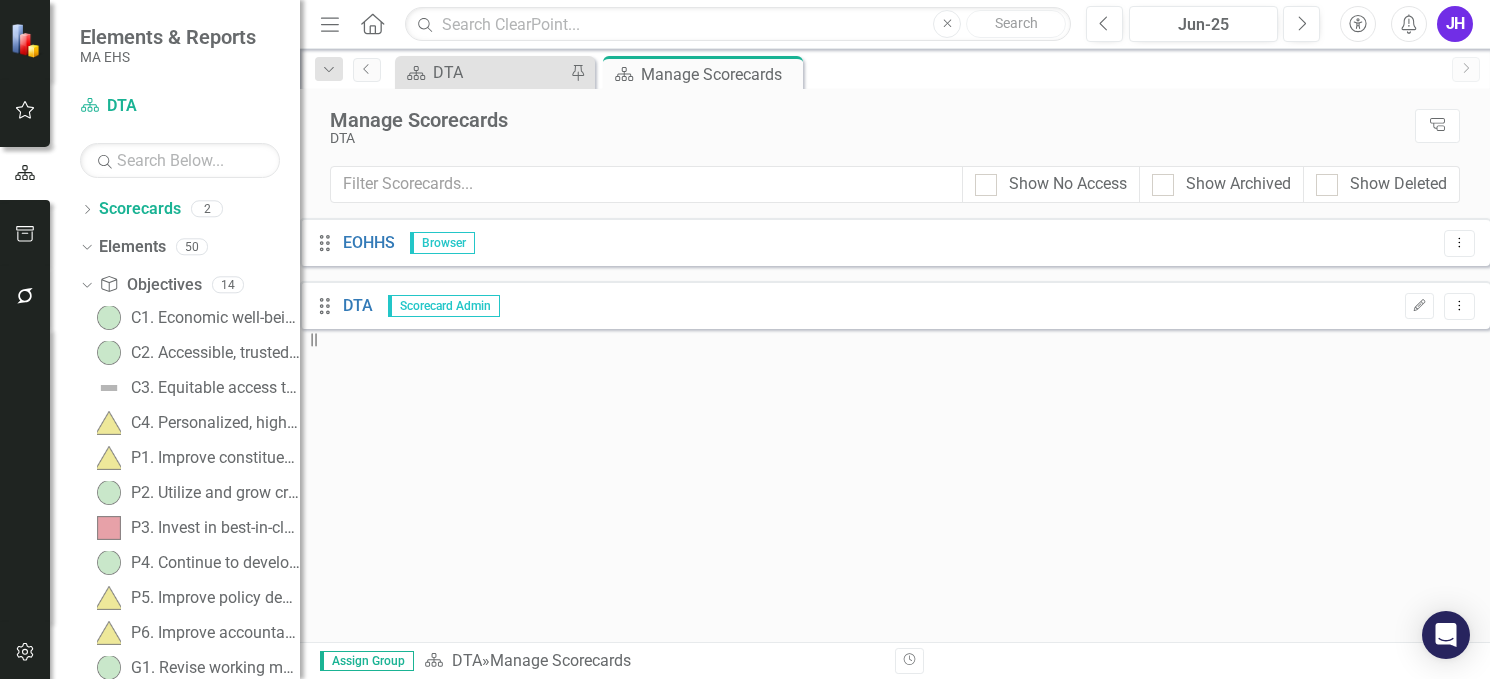 click on "Scorecard DTA Pin" at bounding box center (495, 72) 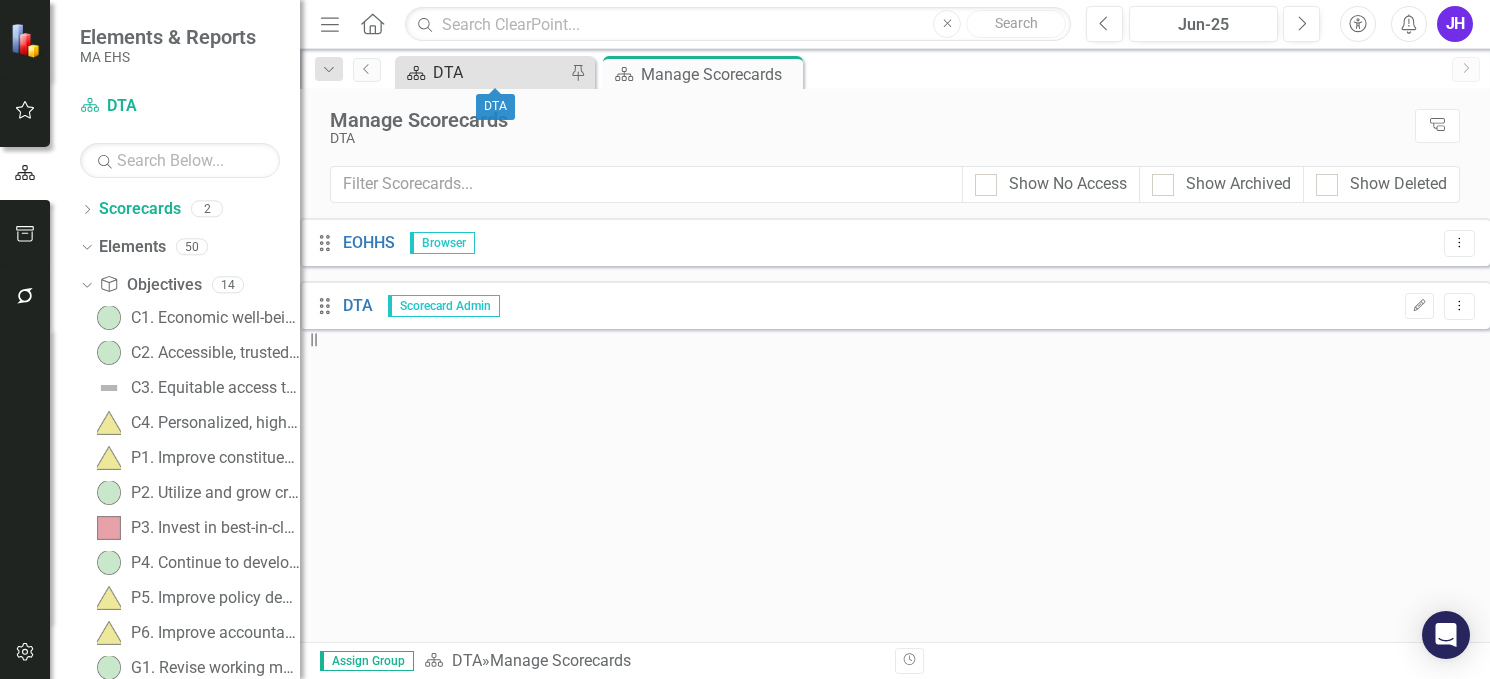 click on "DTA" at bounding box center (499, 72) 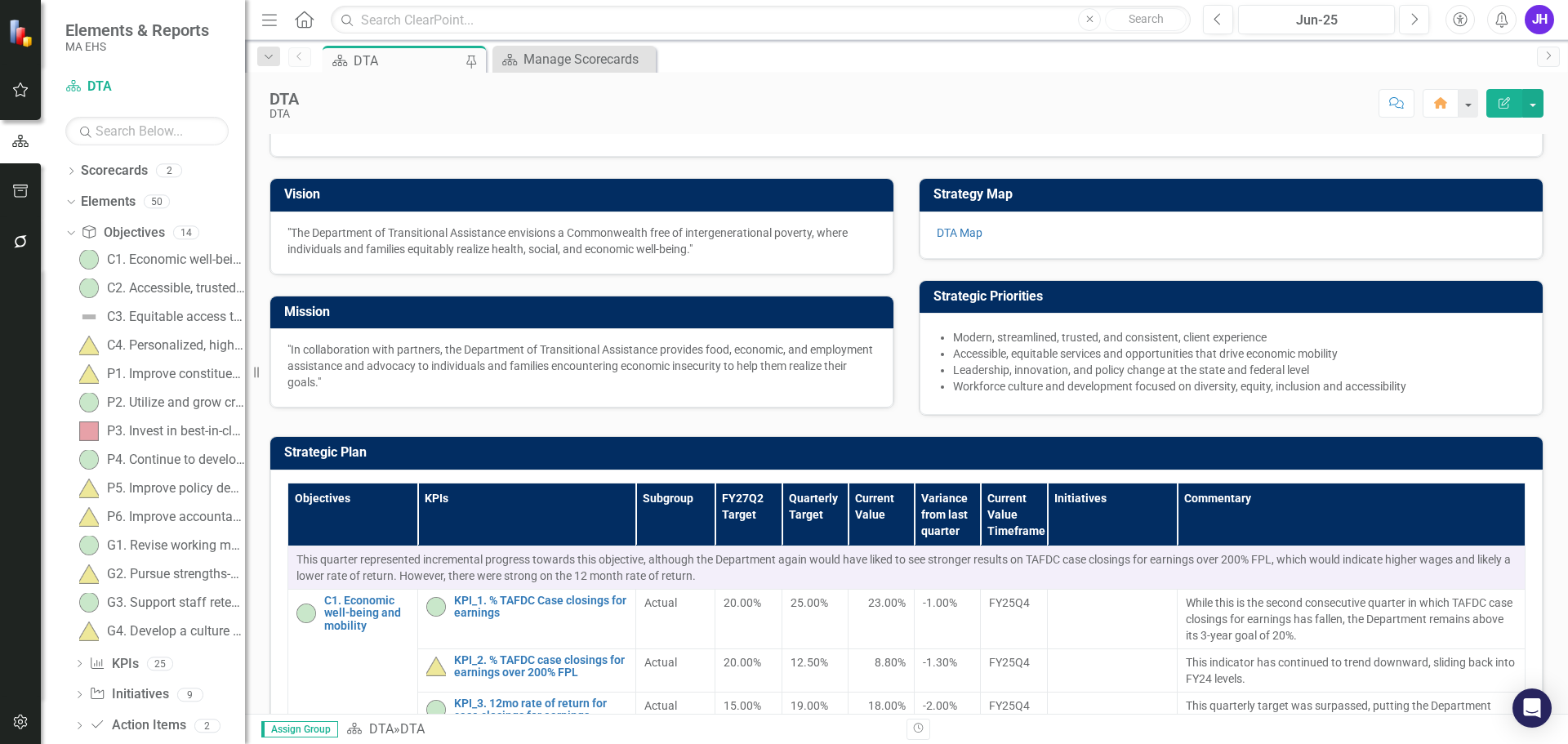 scroll, scrollTop: 0, scrollLeft: 0, axis: both 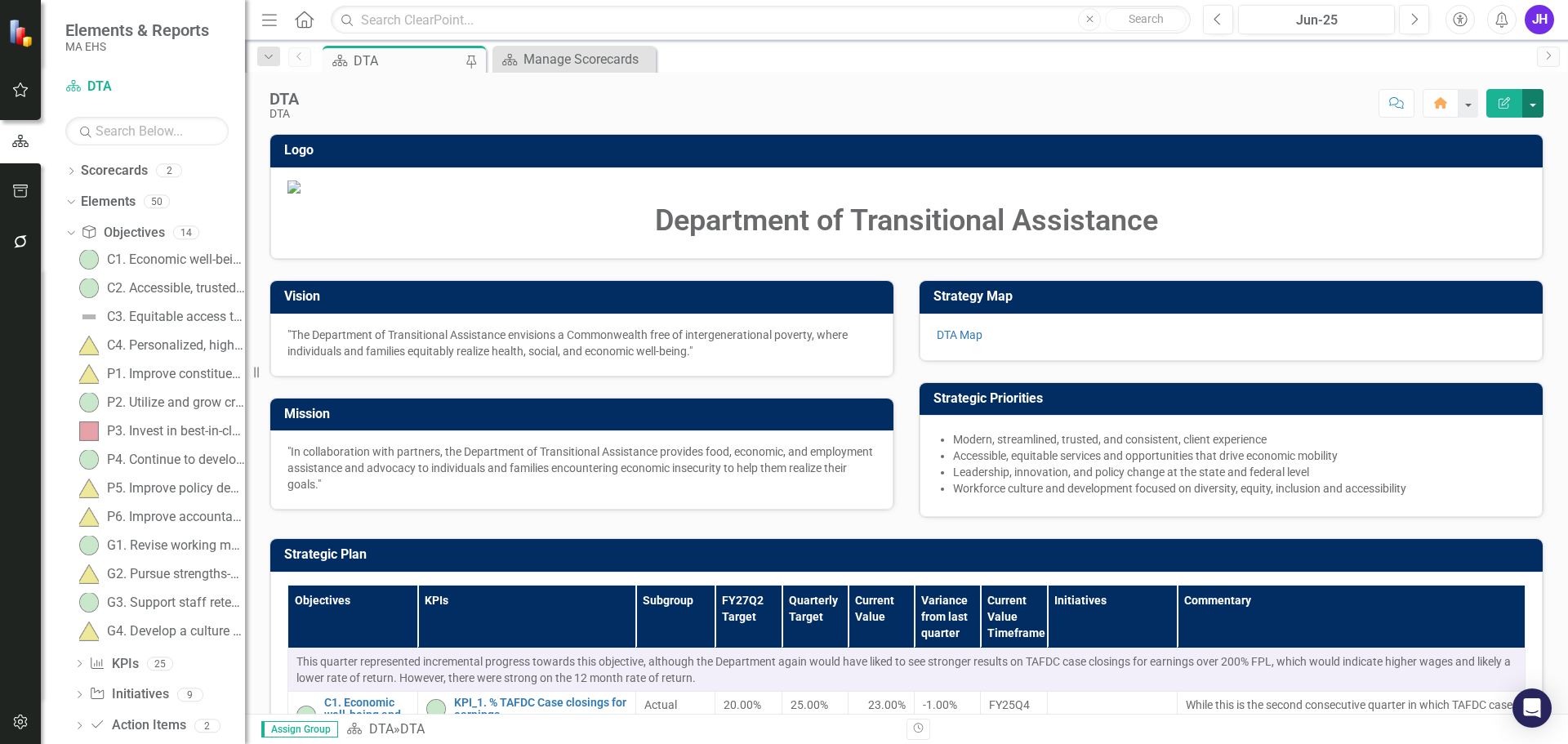 click at bounding box center [1533, 103] 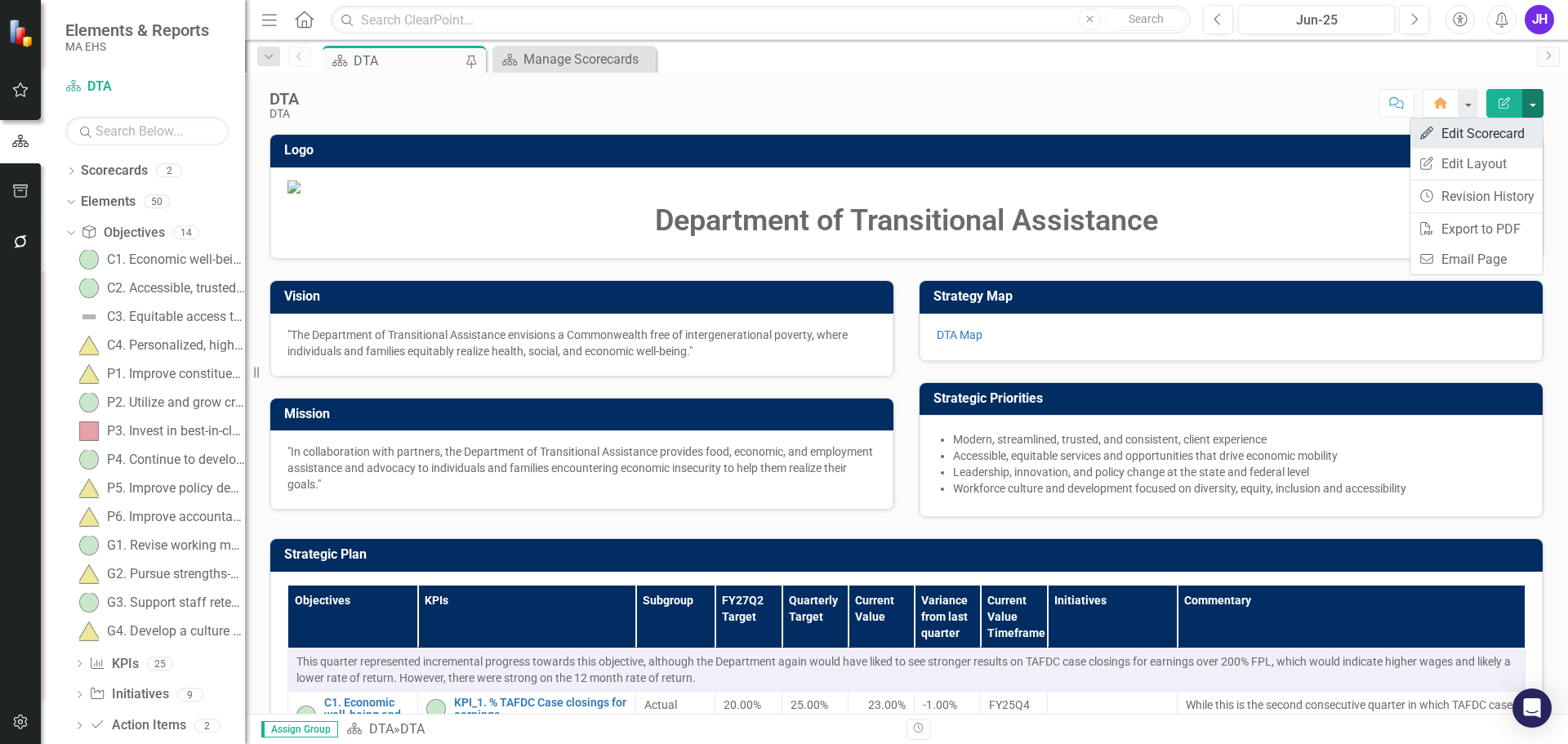 click on "Edit Edit Scorecard" at bounding box center (1477, 133) 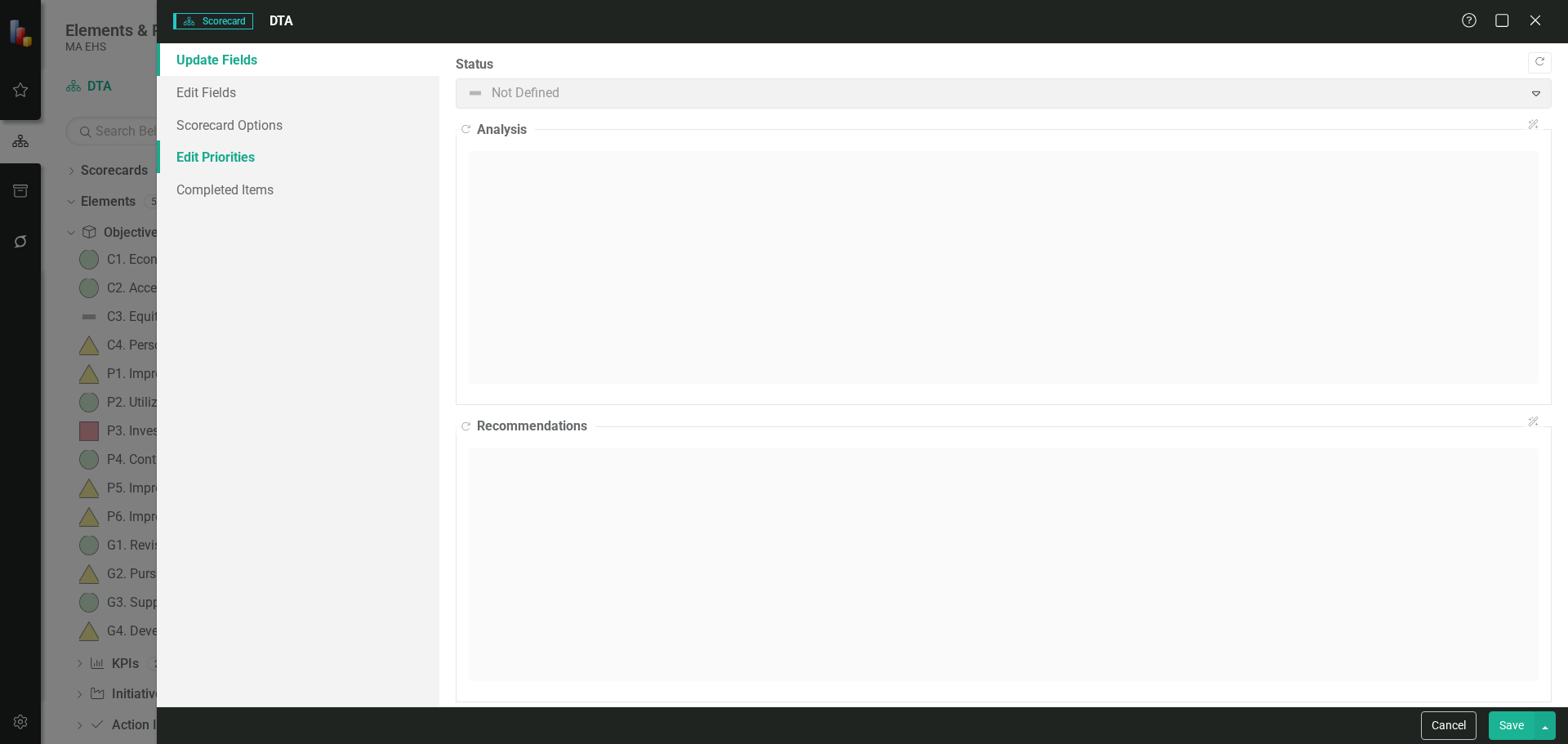 click on "Edit Priorities" at bounding box center [298, 157] 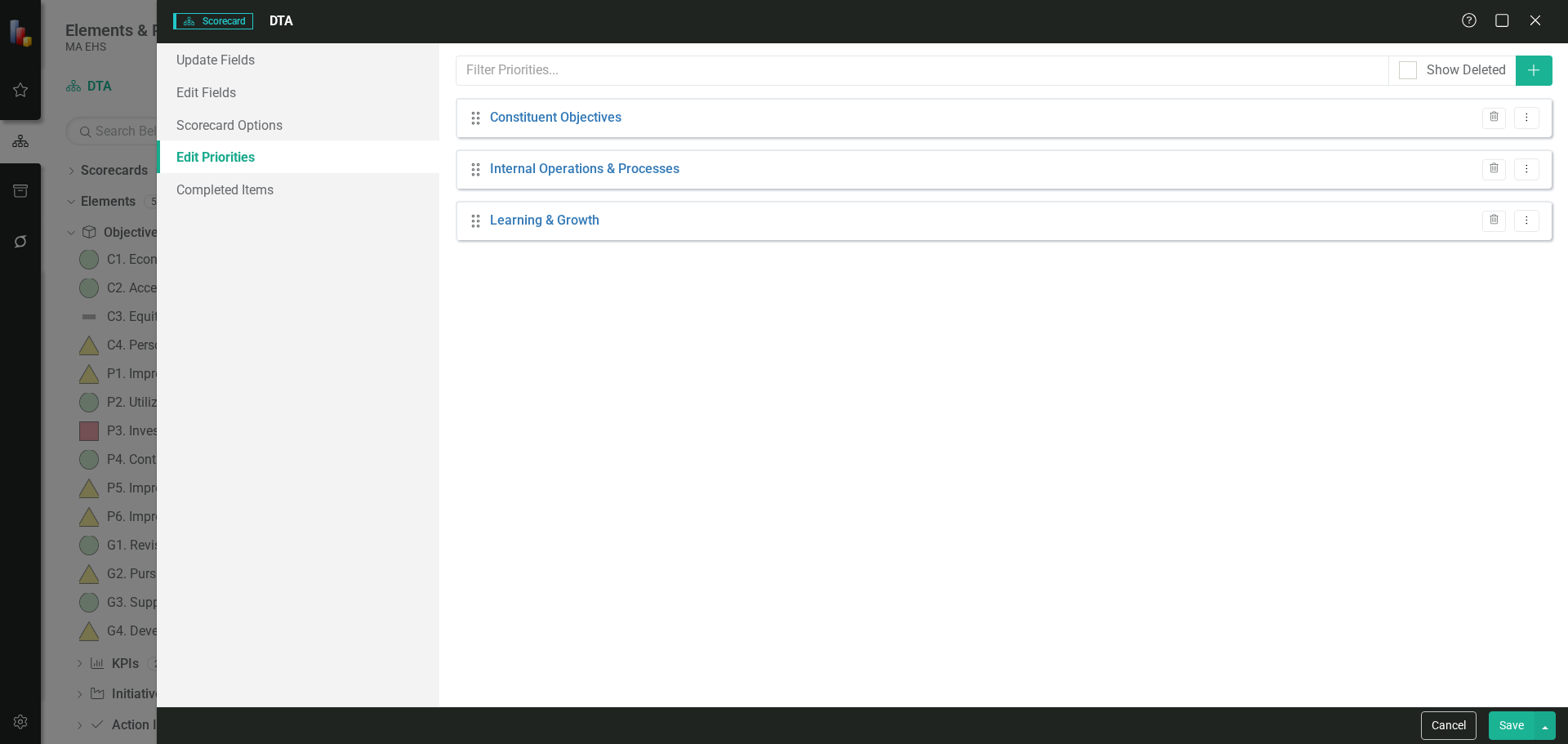 click on "Scorecard Scorecard DTA Help Maximize Close Update Fields Edit Fields Scorecard Options Edit Priorities Completed Items "Update" fields in ClearPoint are the fields that change from reporting period to reporting period. For example, the element status would vary from period to period.   Learn more in the ClearPoint Support Center. Close Help Copy Forward Status Not Defined Expand Copy Forward ClearPoint AI Analysis Copy Forward ClearPoint AI Recommendations Categories can be used to organize objectives in your scorecard into themes, perspectives, or any other grouping you choose. They can make summary reports easier to read.    Learn more in the ClearPoint Support Center. Close Help Show Deleted Add Sorry, no results found. Drag Constituent Objectives Trash Dropdown Menu Drag Internal Operations & Processes Trash Dropdown Menu Drag Learning & Growth Trash Dropdown Menu Cancel Save" at bounding box center (784, 372) 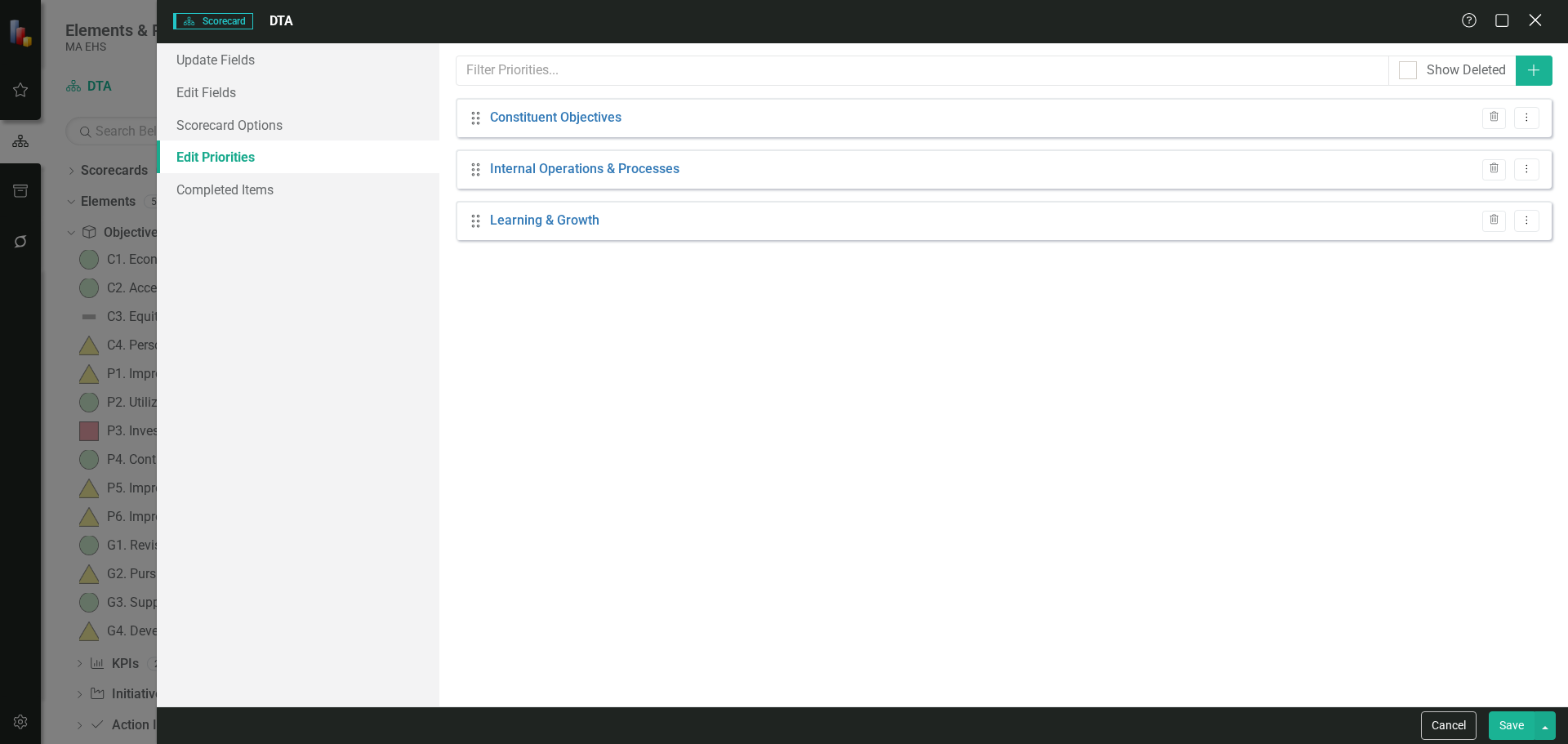 click on "Close" 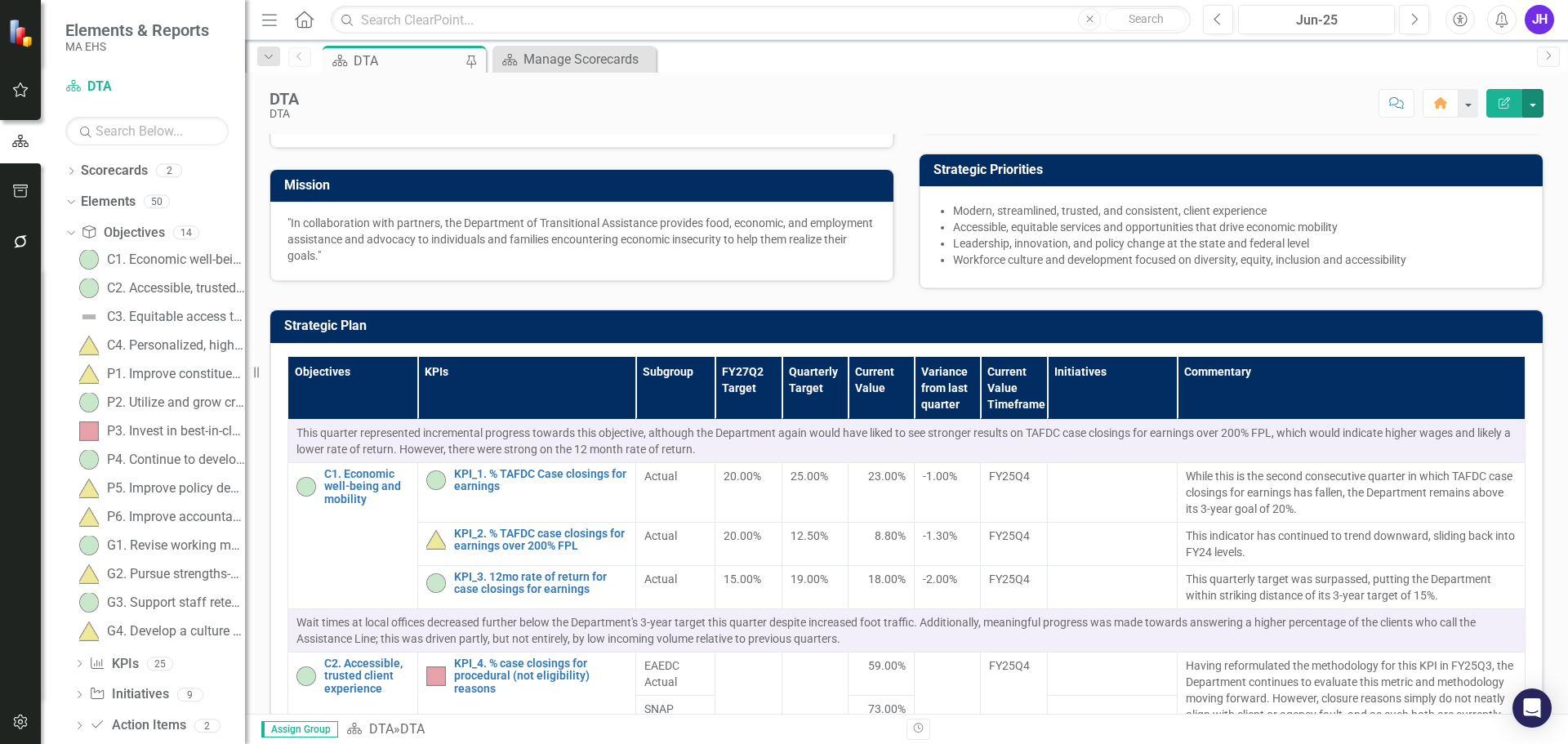 scroll, scrollTop: 245, scrollLeft: 0, axis: vertical 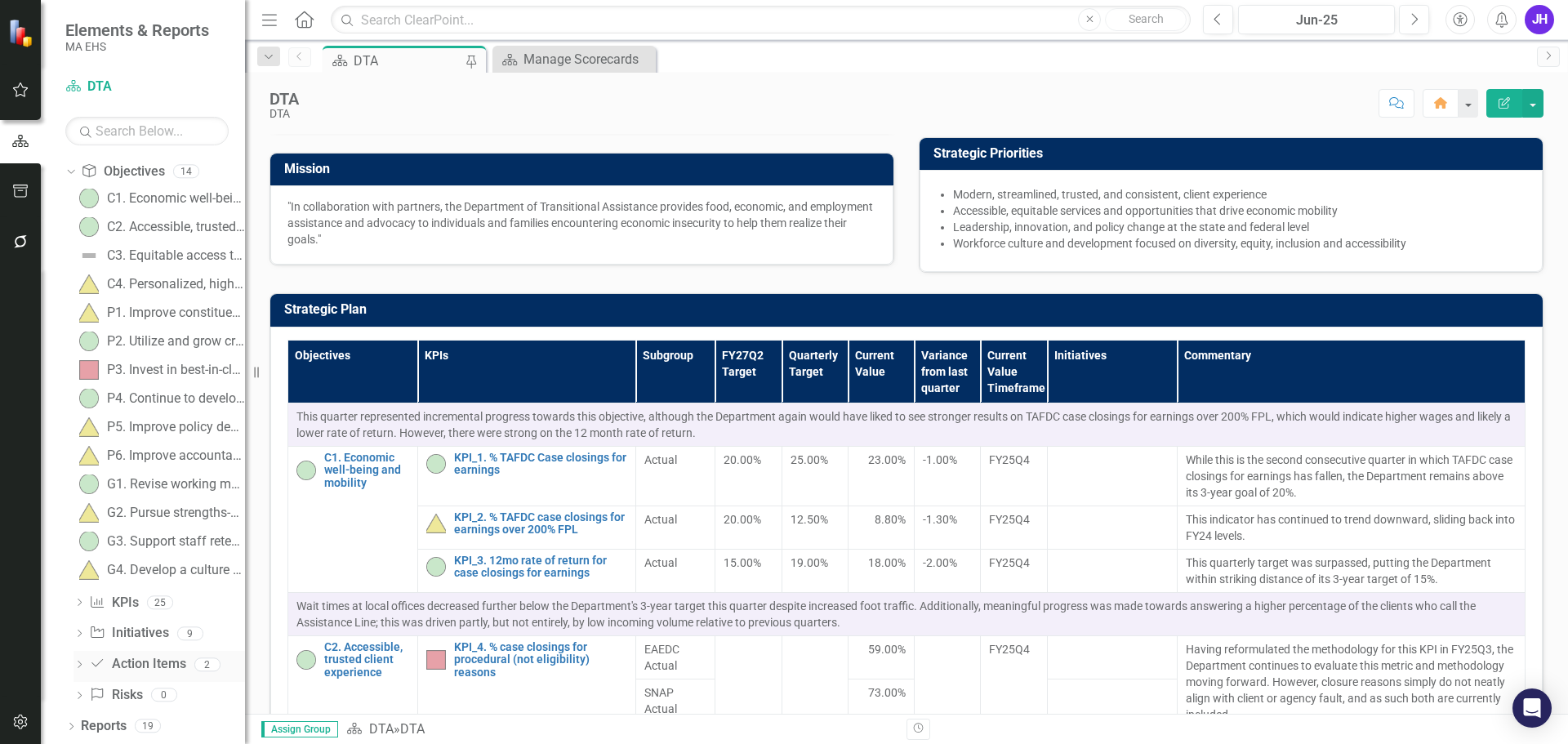 click on "Action Item Action Items" at bounding box center (137, 664) 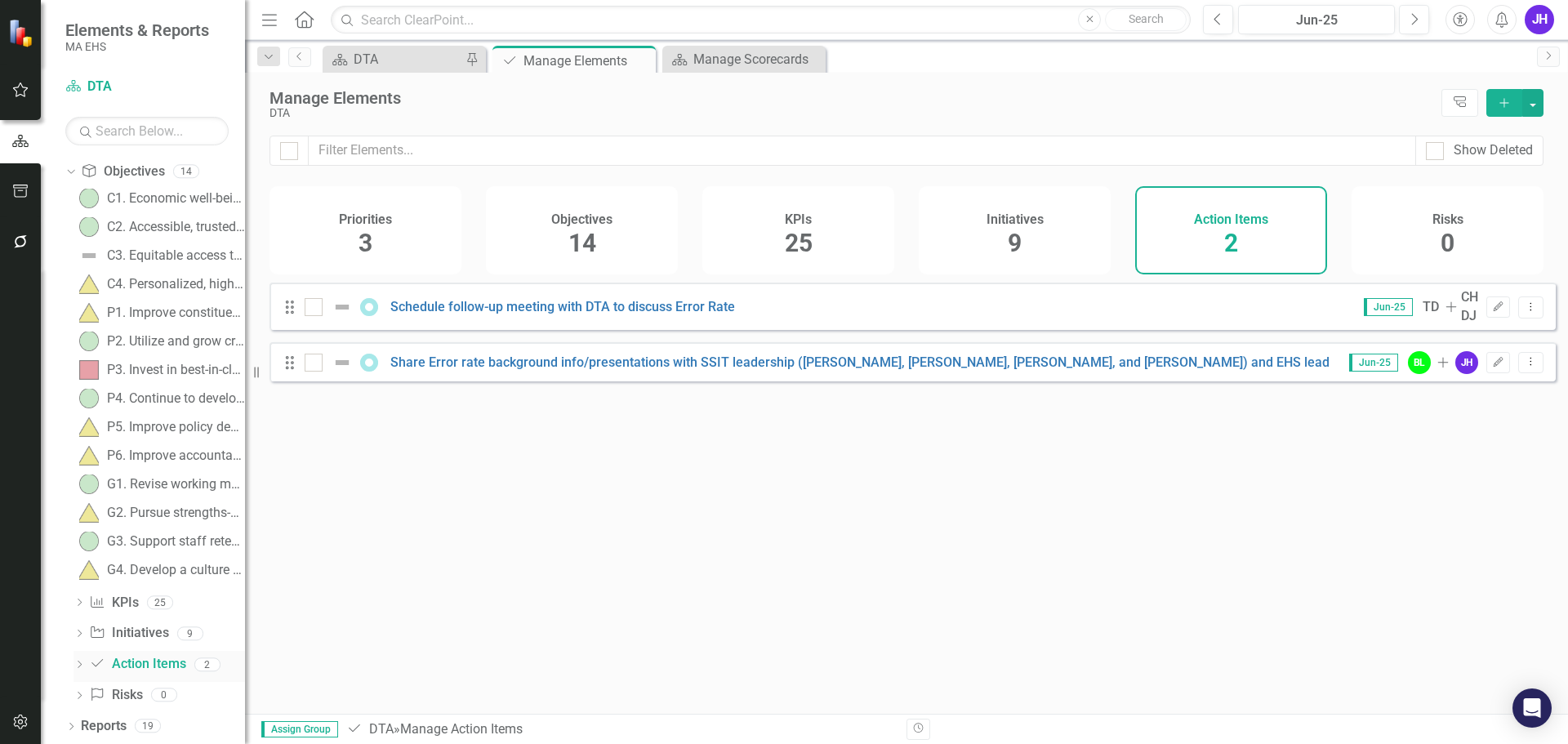 click on "Dropdown" at bounding box center (79, 666) 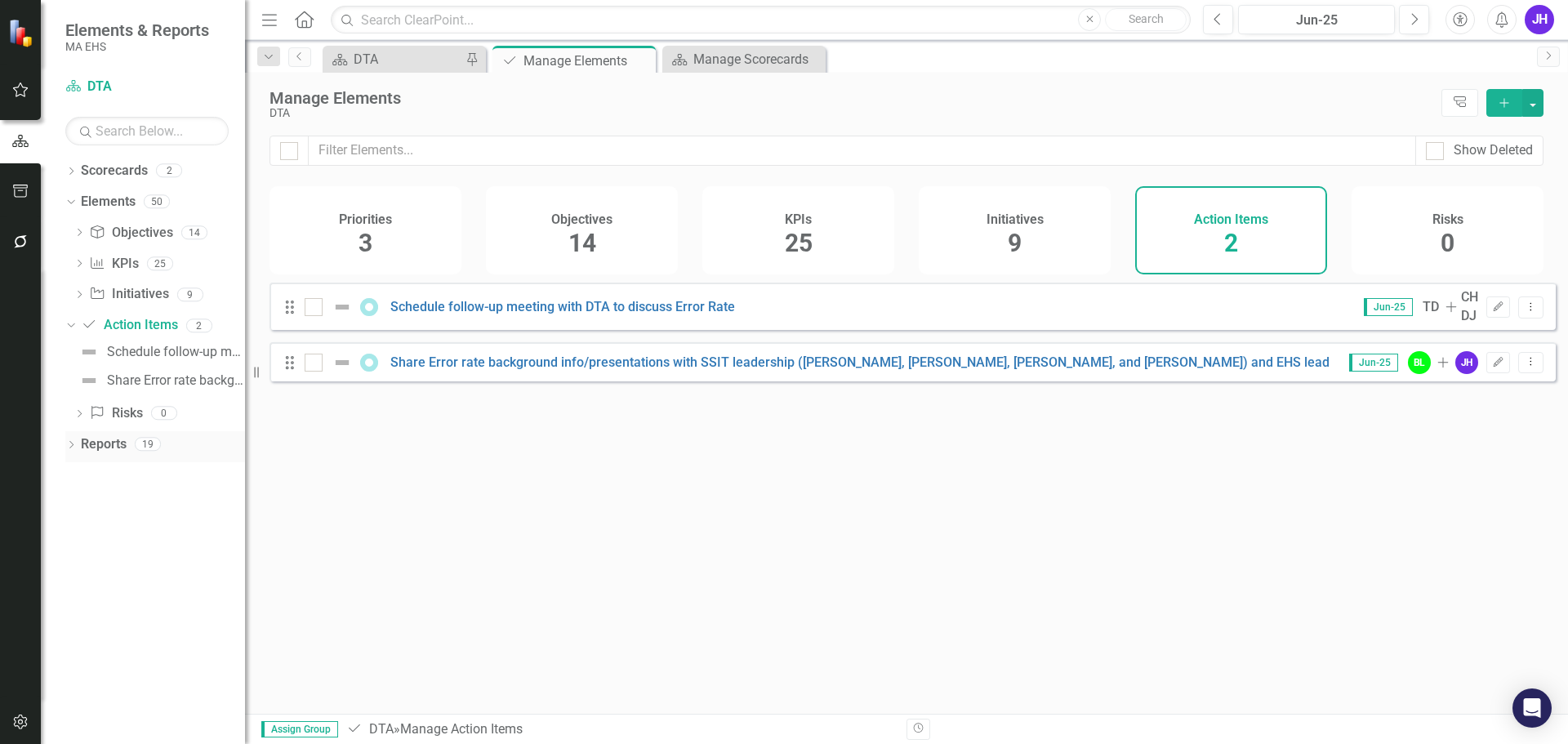 click on "Dropdown" at bounding box center (71, 446) 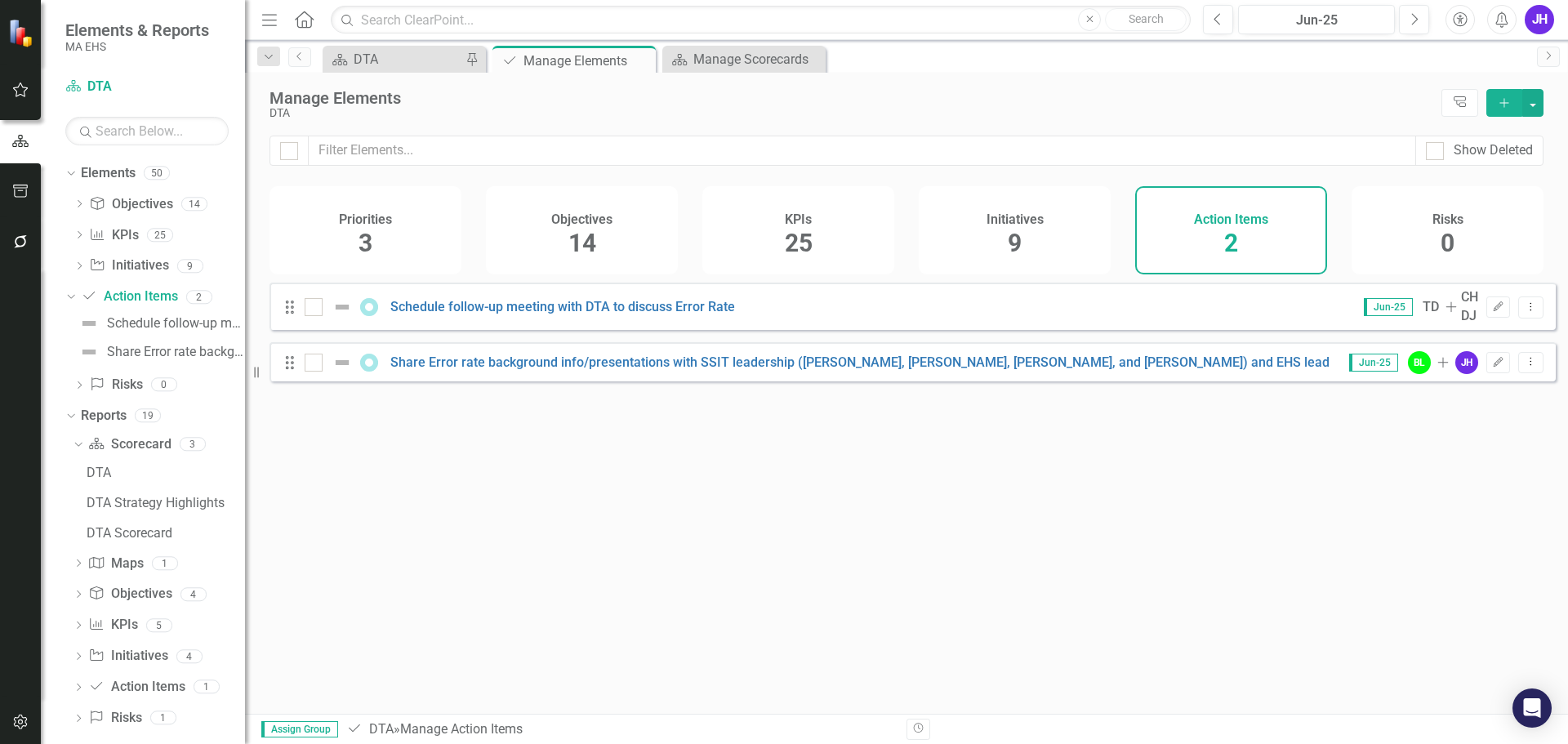 scroll, scrollTop: 45, scrollLeft: 0, axis: vertical 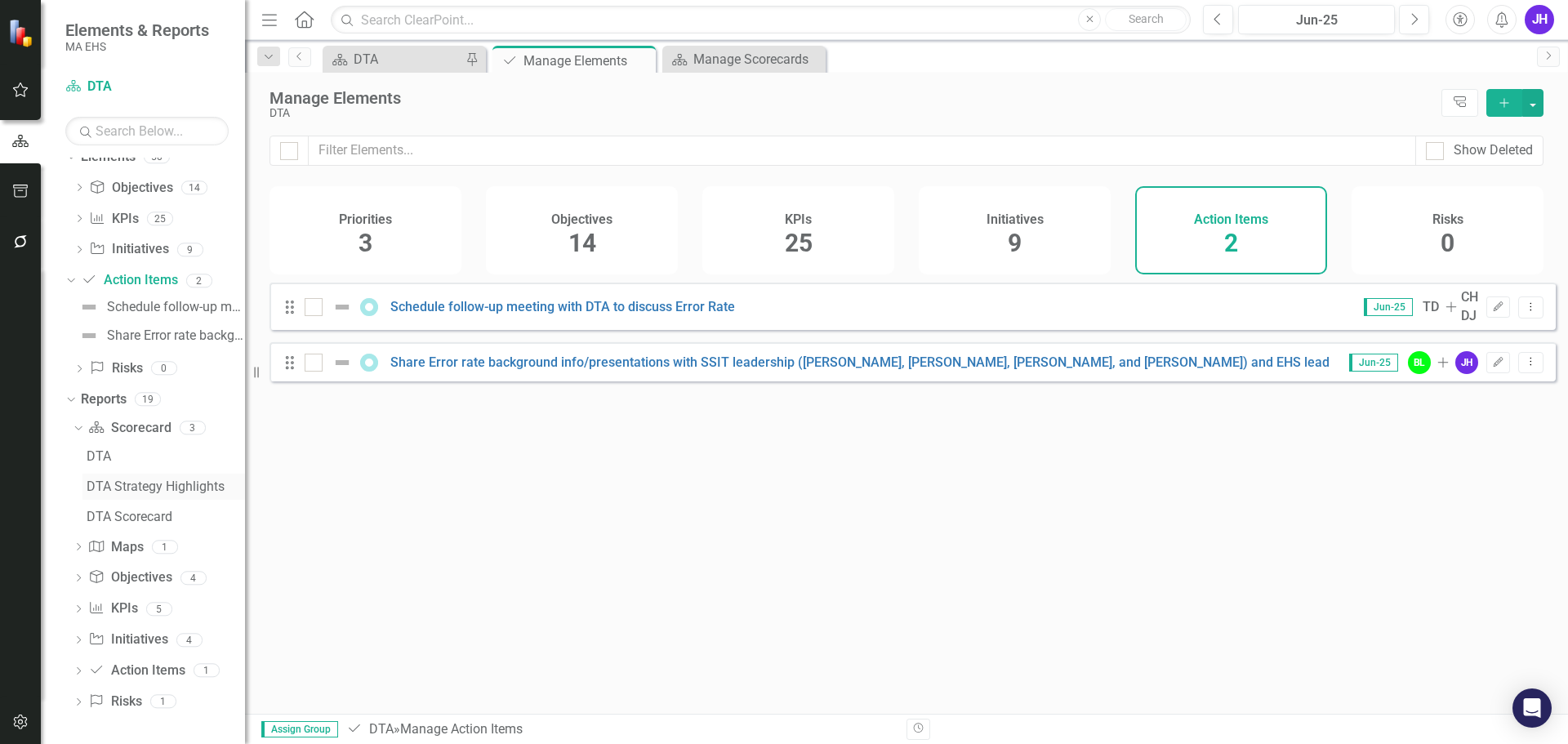 click on "DTA Strategy Highlights" at bounding box center (166, 487) 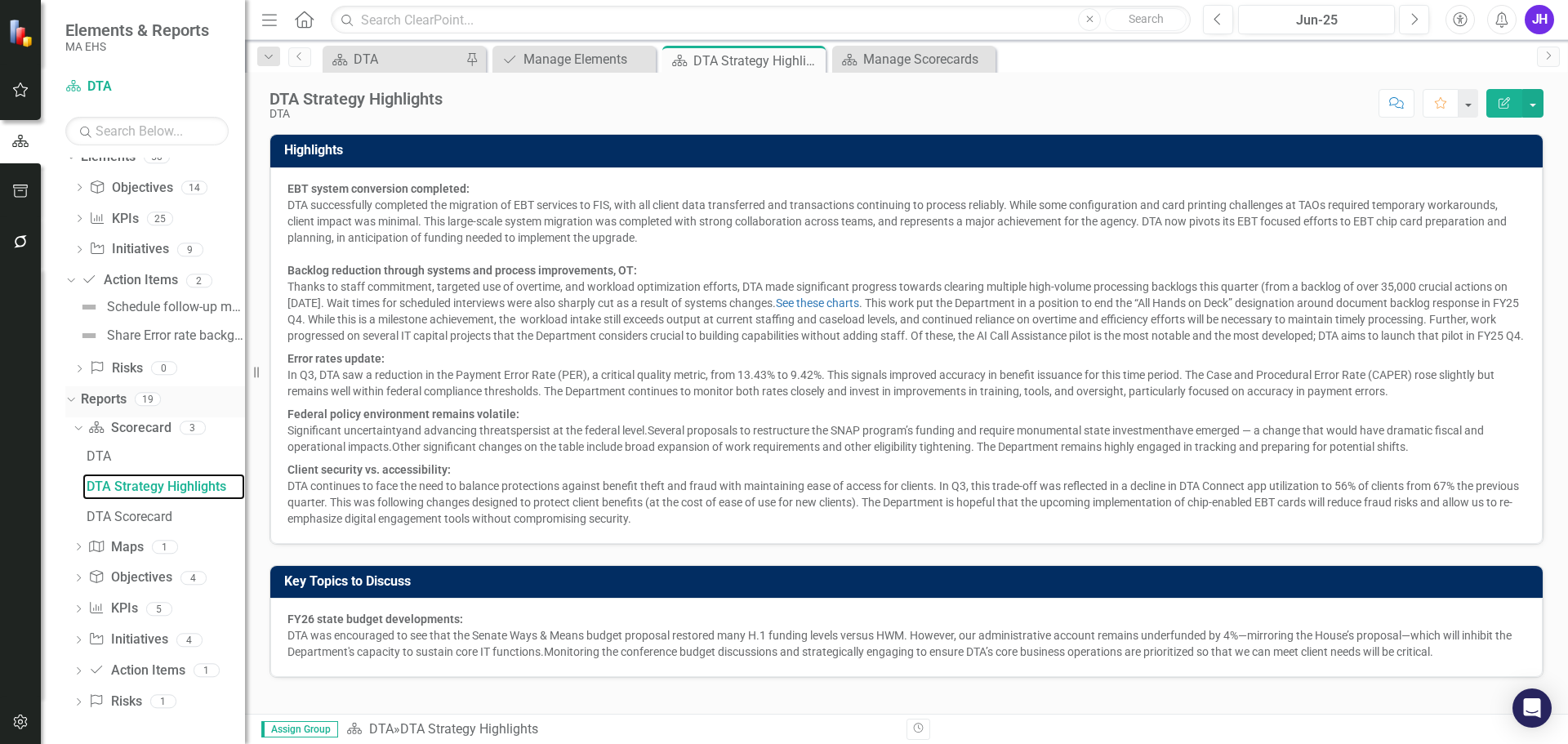 scroll, scrollTop: 0, scrollLeft: 0, axis: both 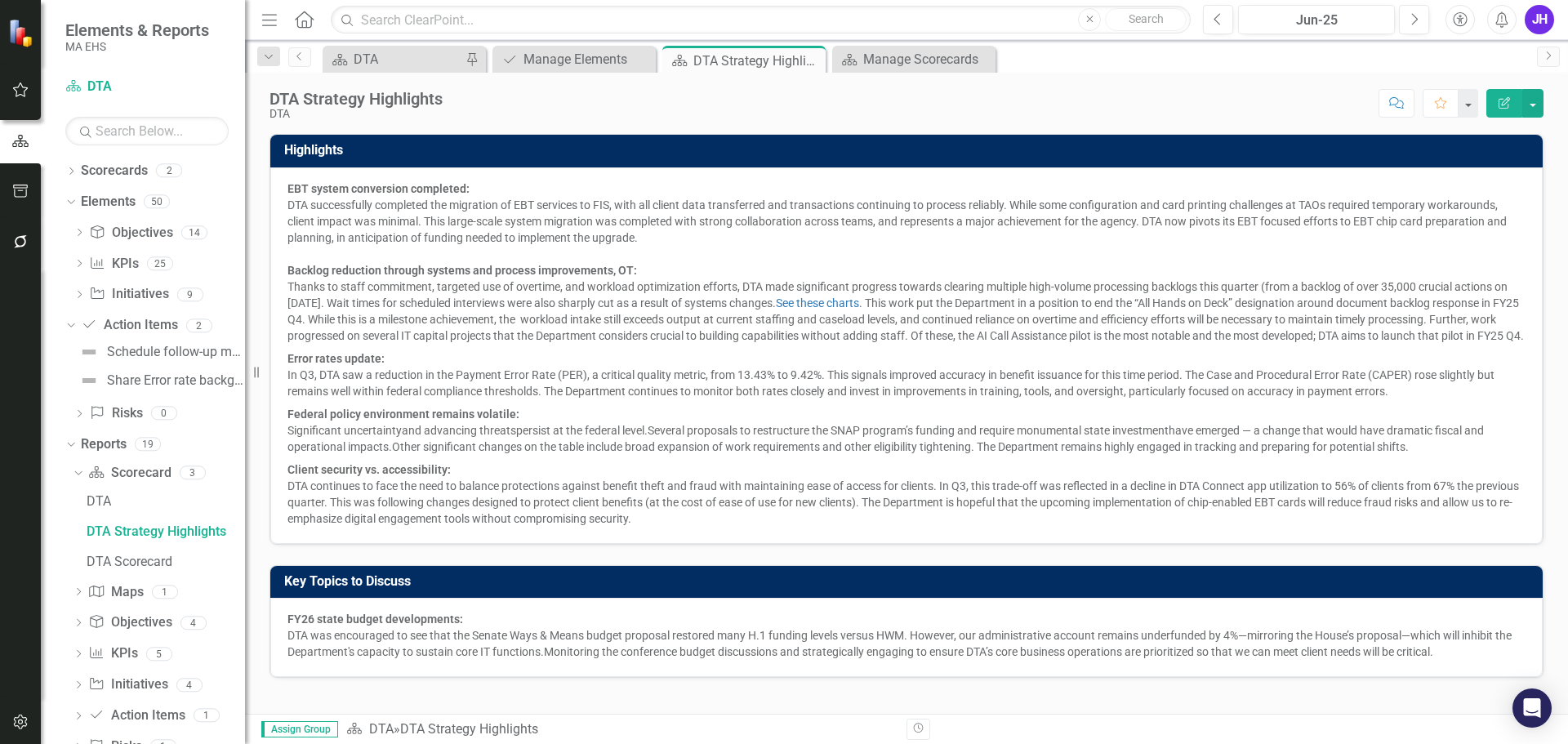 click on "Error rates update: In Q3, DTA saw a reduction in the Payment Error Rate (PER), a critical quality metric, from 13.43% to 9.42%. This signals improved accuracy in benefit issuance for this time period. The Case and Procedural Error Rate (CAPER) rose slightly but remains well within federal compliance thresholds. The Department continues to monitor both rates closely and invest in improvements in training, tools, and oversight, particularly focused on accuracy in payment errors." at bounding box center (906, 375) 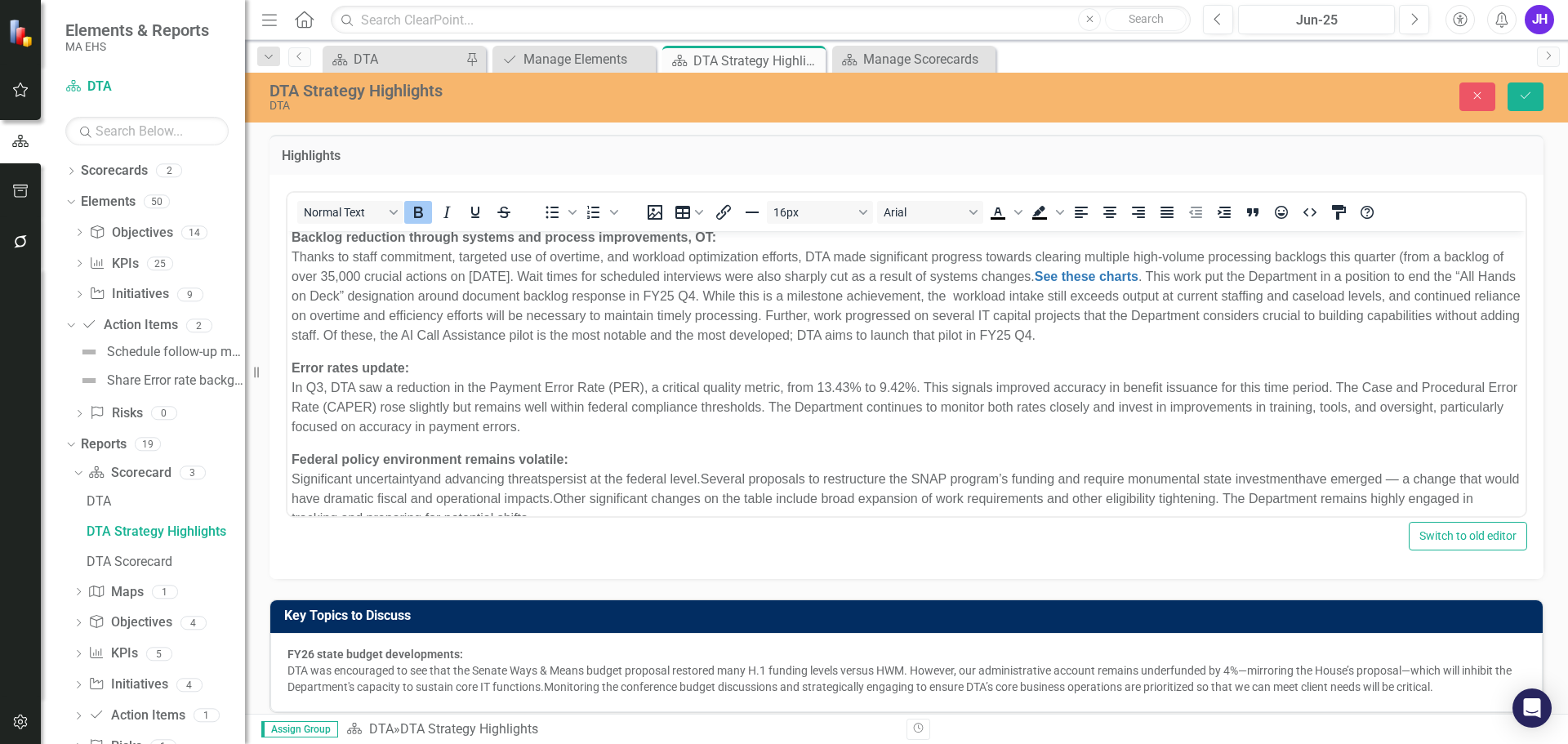 scroll, scrollTop: 226, scrollLeft: 0, axis: vertical 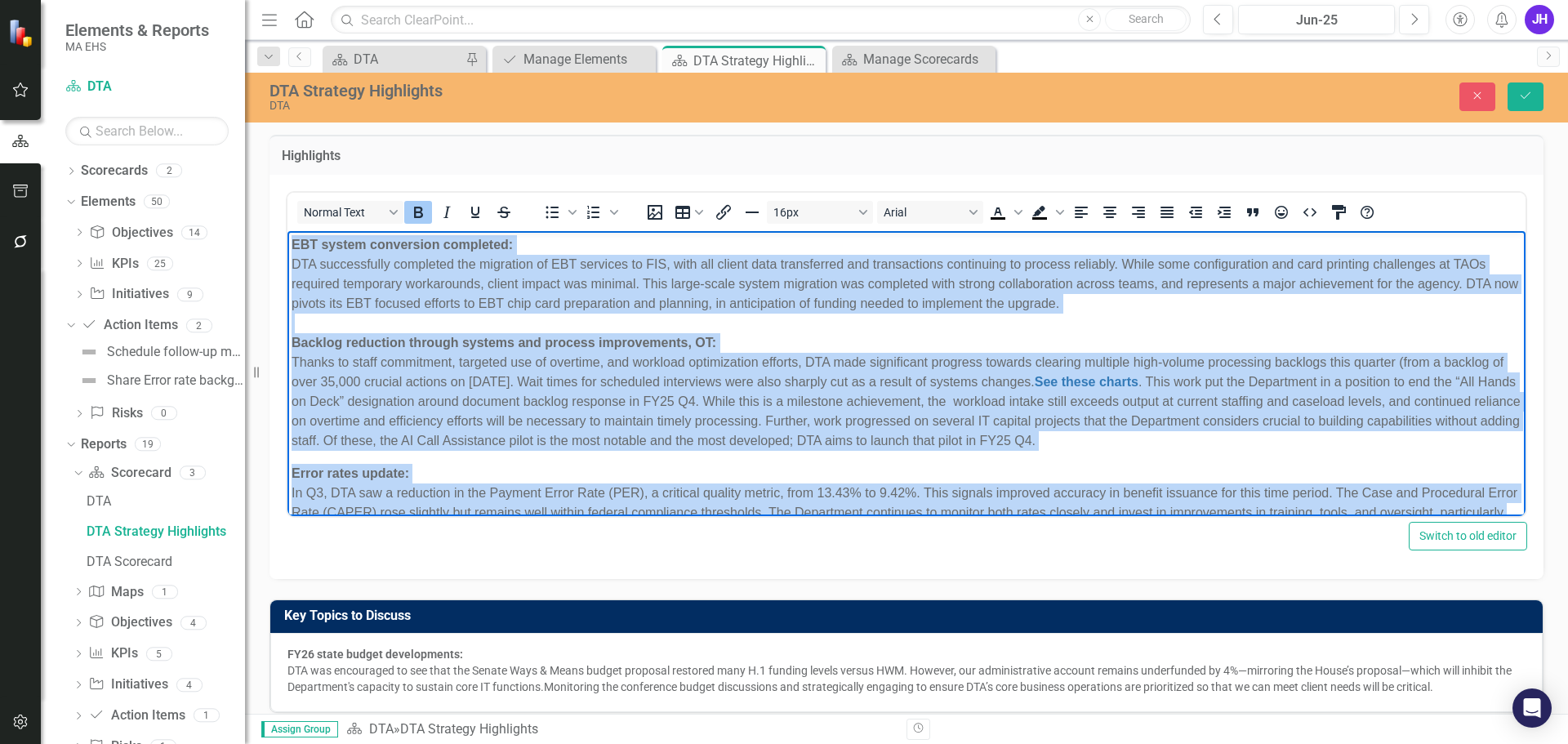 drag, startPoint x: 1235, startPoint y: 492, endPoint x: 462, endPoint y: 390, distance: 779.70058 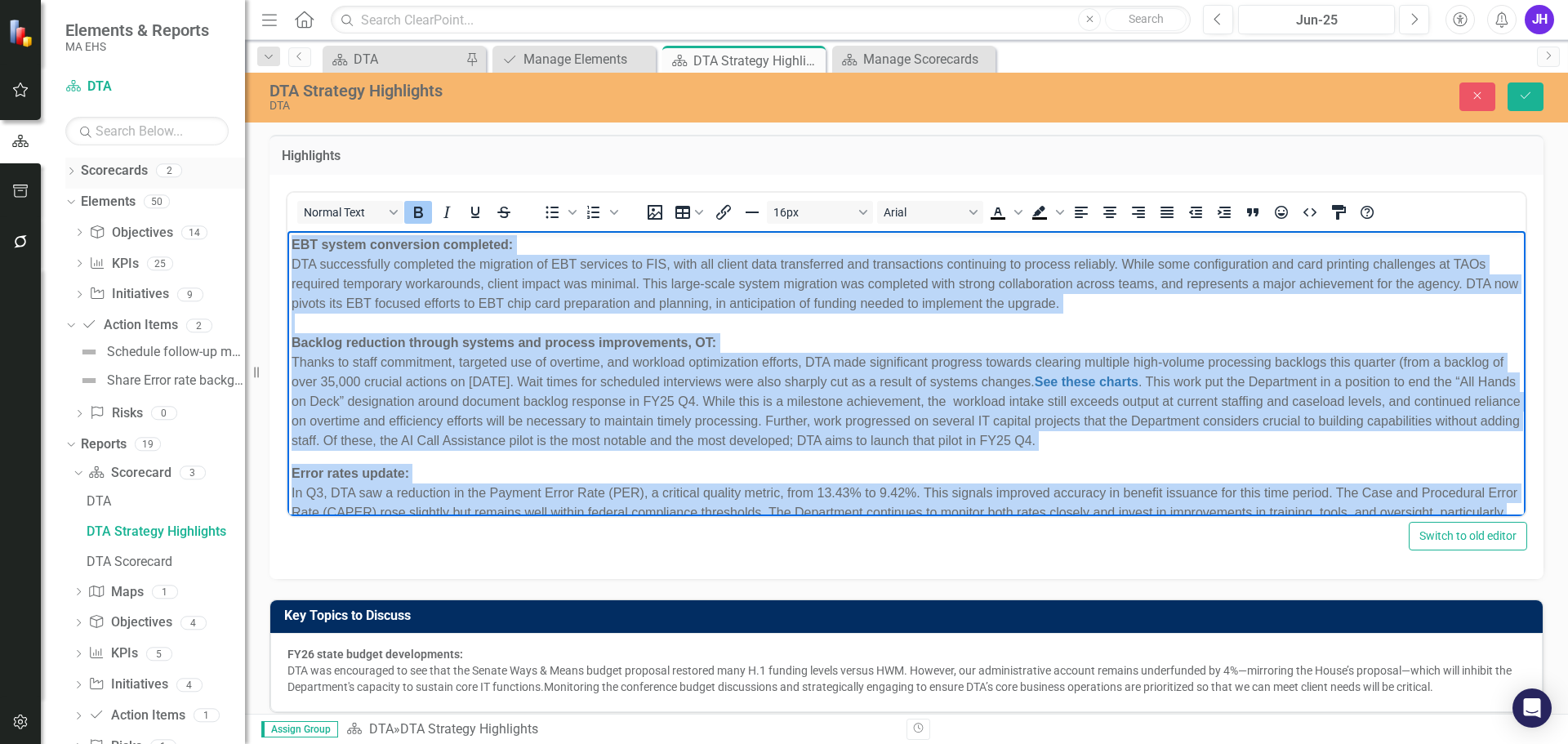 paste 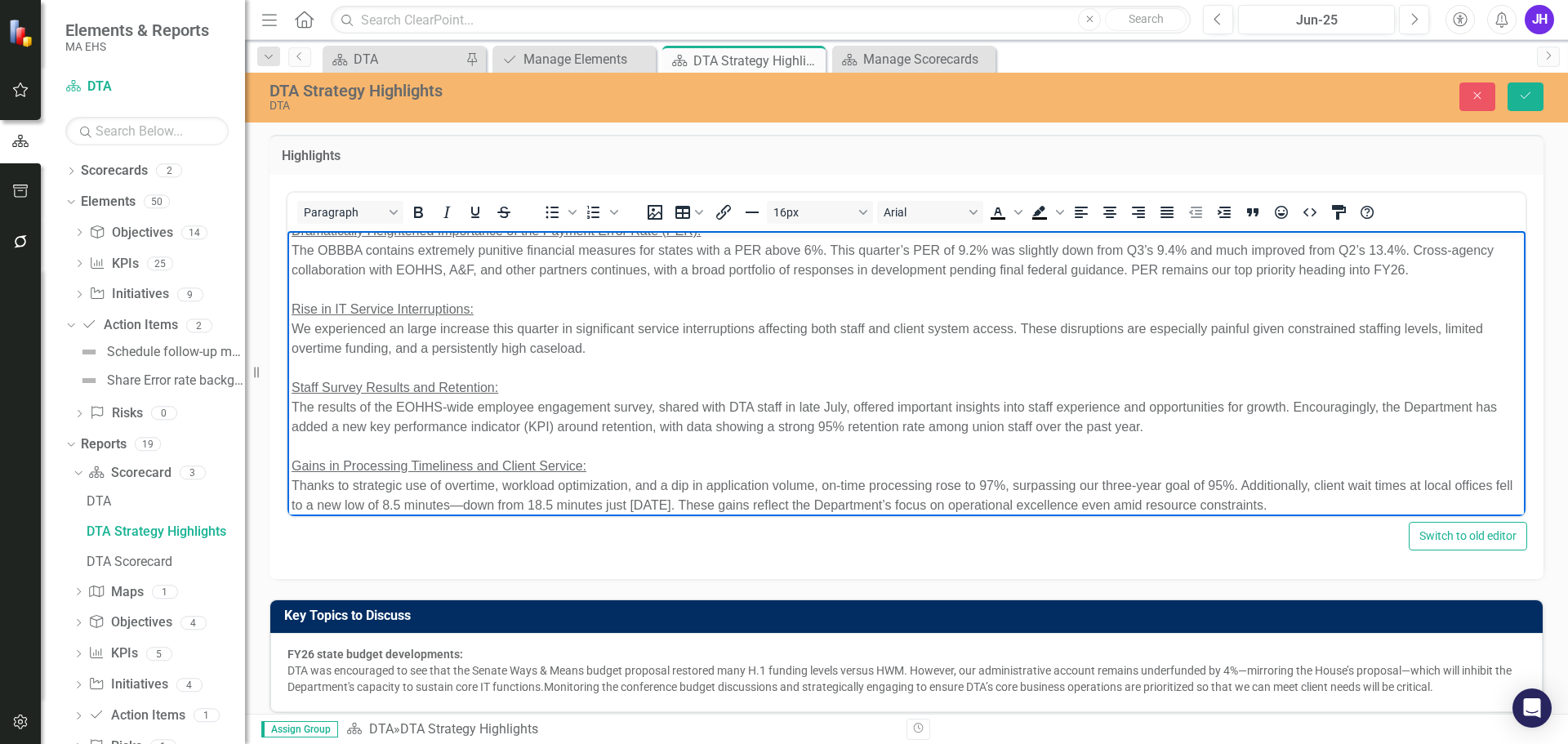 scroll, scrollTop: 17, scrollLeft: 0, axis: vertical 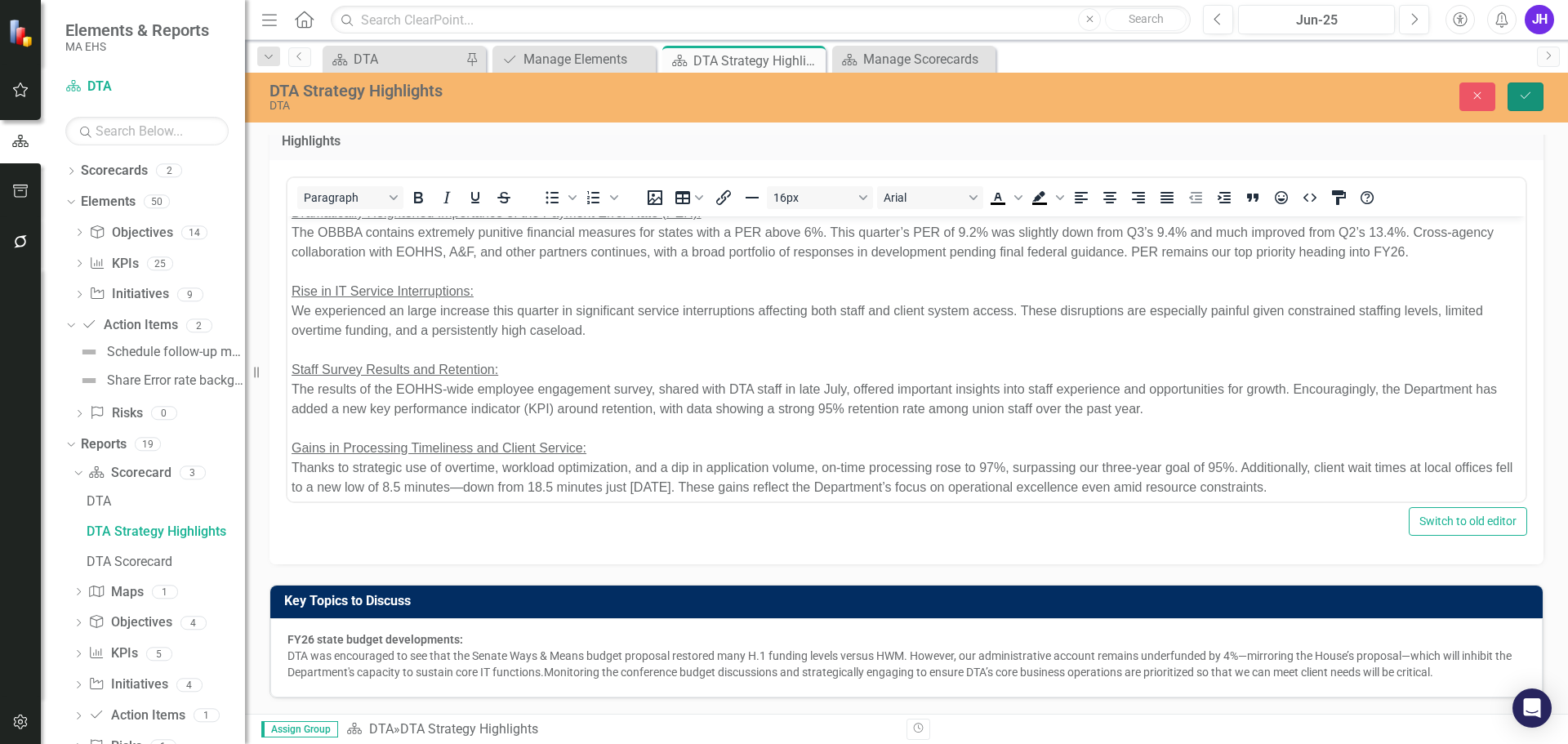 click 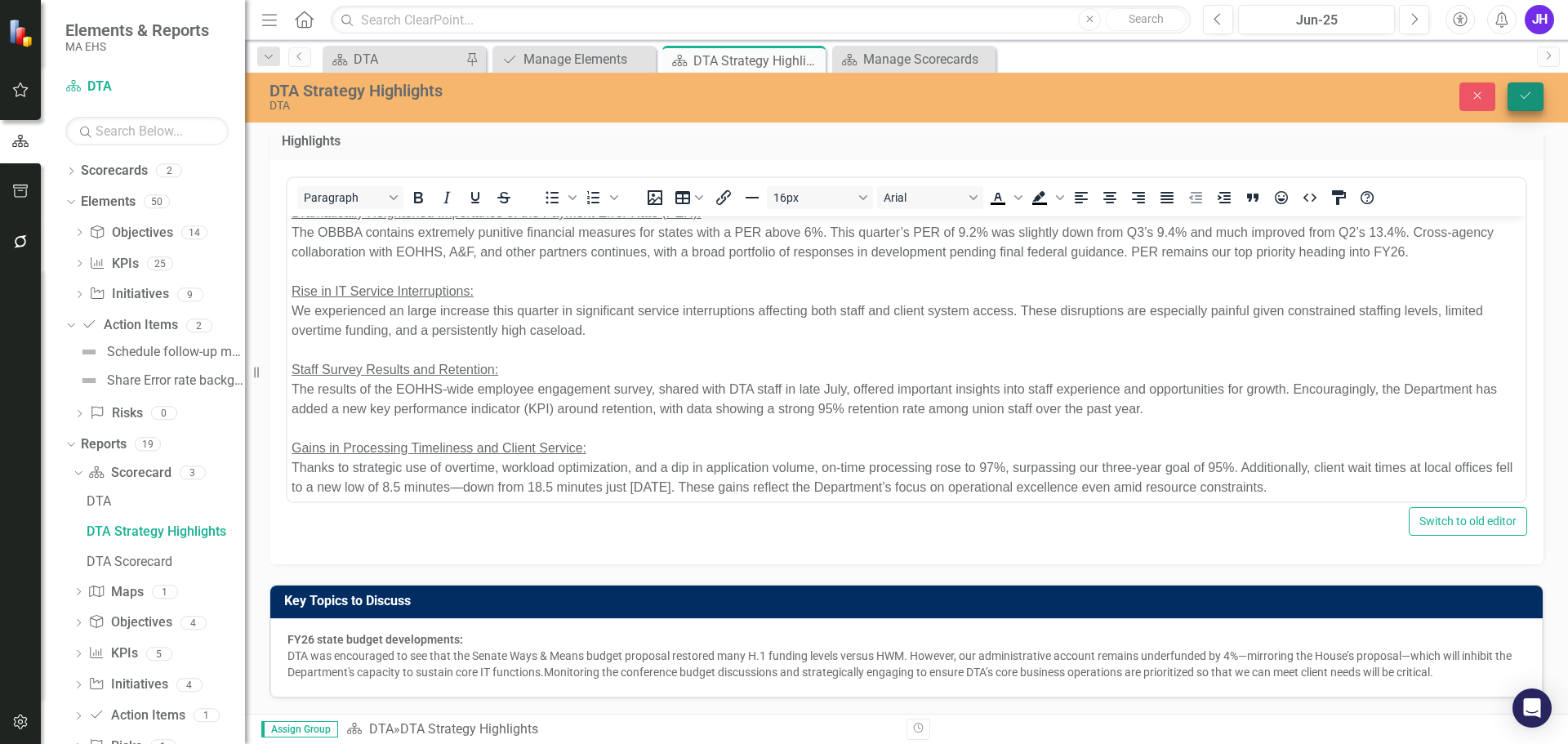 scroll, scrollTop: 0, scrollLeft: 0, axis: both 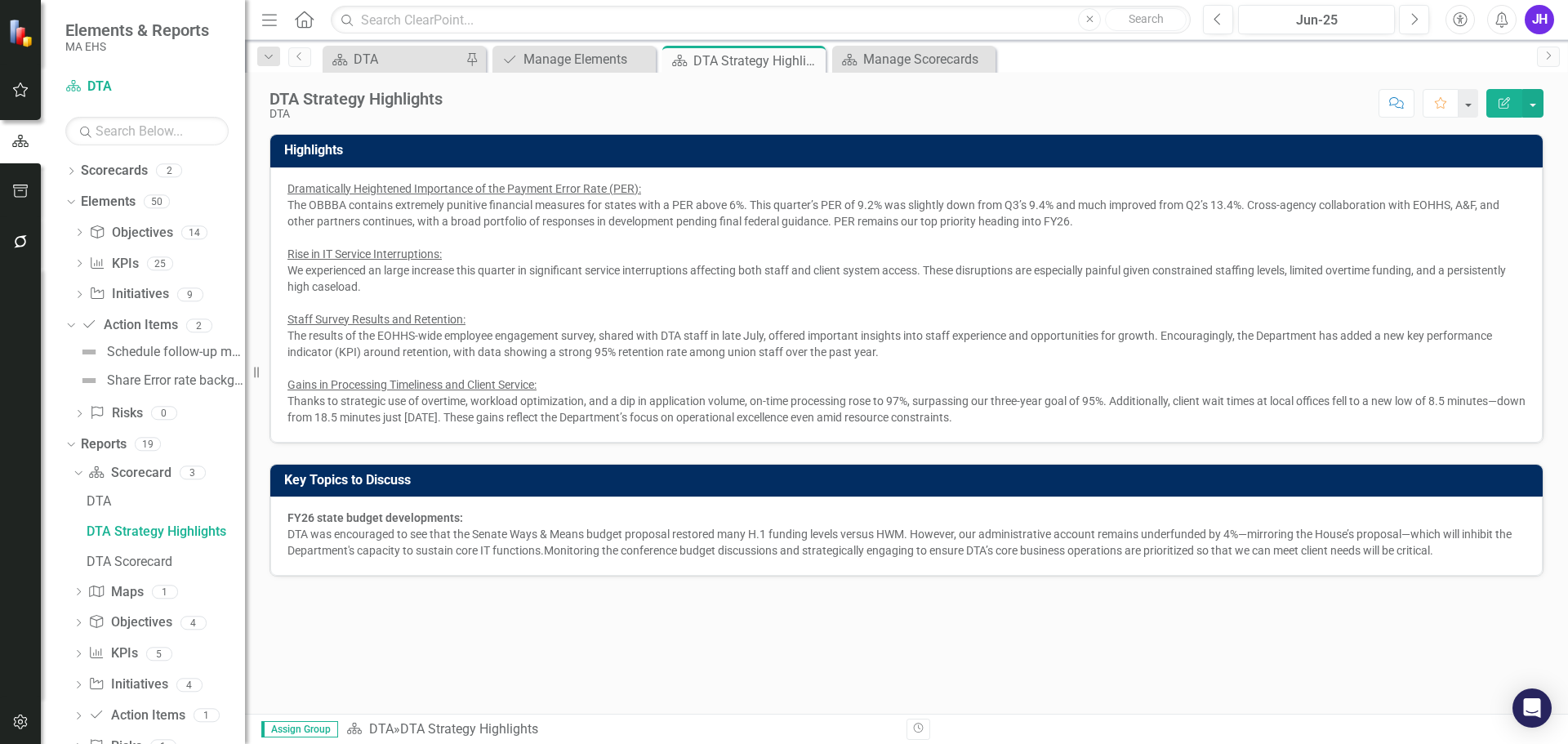 click on "Monitoring the conference budget discussions and strategically engaging to ensure DTA’s core business operations are prioritized so that we can meet client needs will be critical." at bounding box center [988, 550] 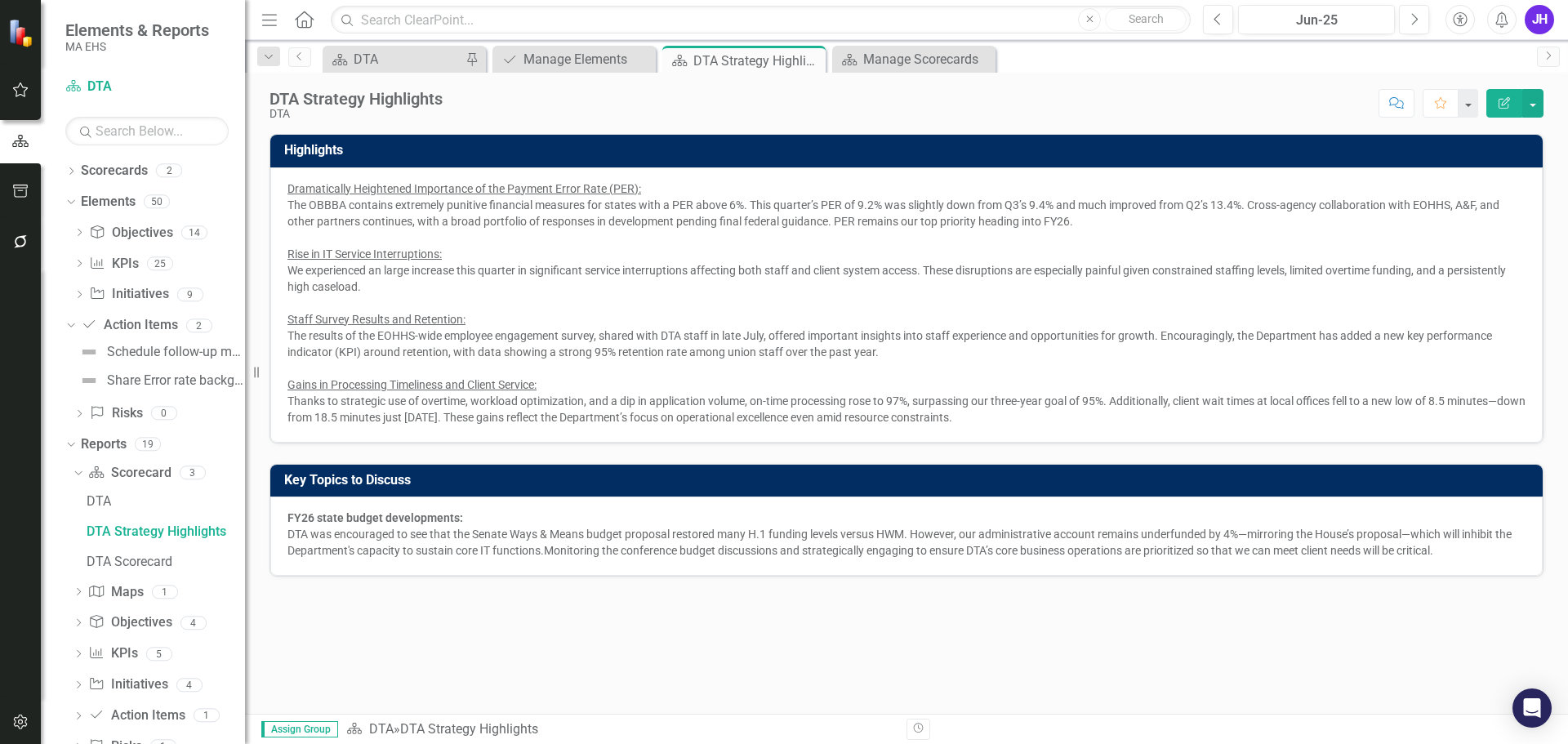 click on "Monitoring the conference budget discussions and strategically engaging to ensure DTA’s core business operations are prioritized so that we can meet client needs will be critical." at bounding box center (988, 550) 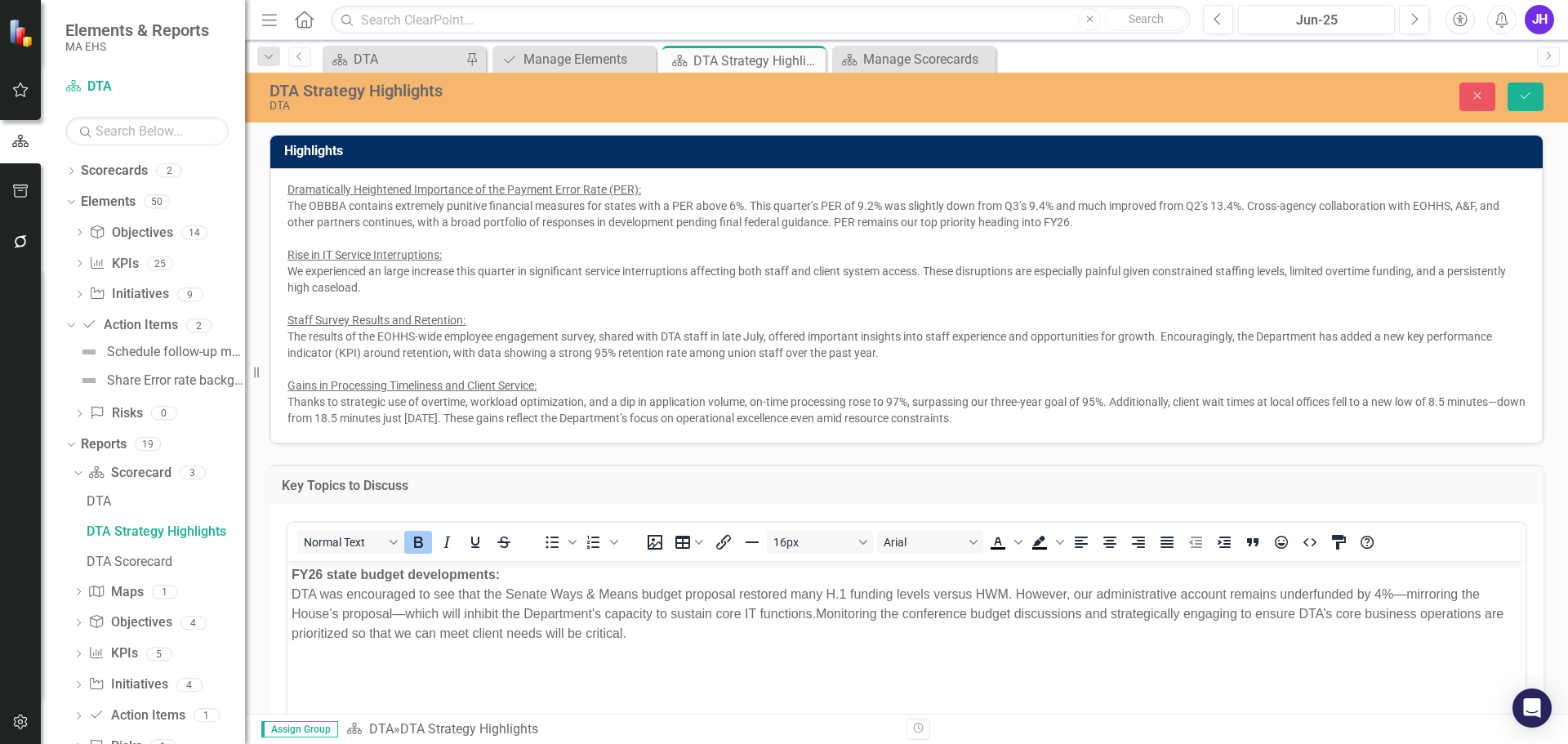 scroll, scrollTop: 0, scrollLeft: 0, axis: both 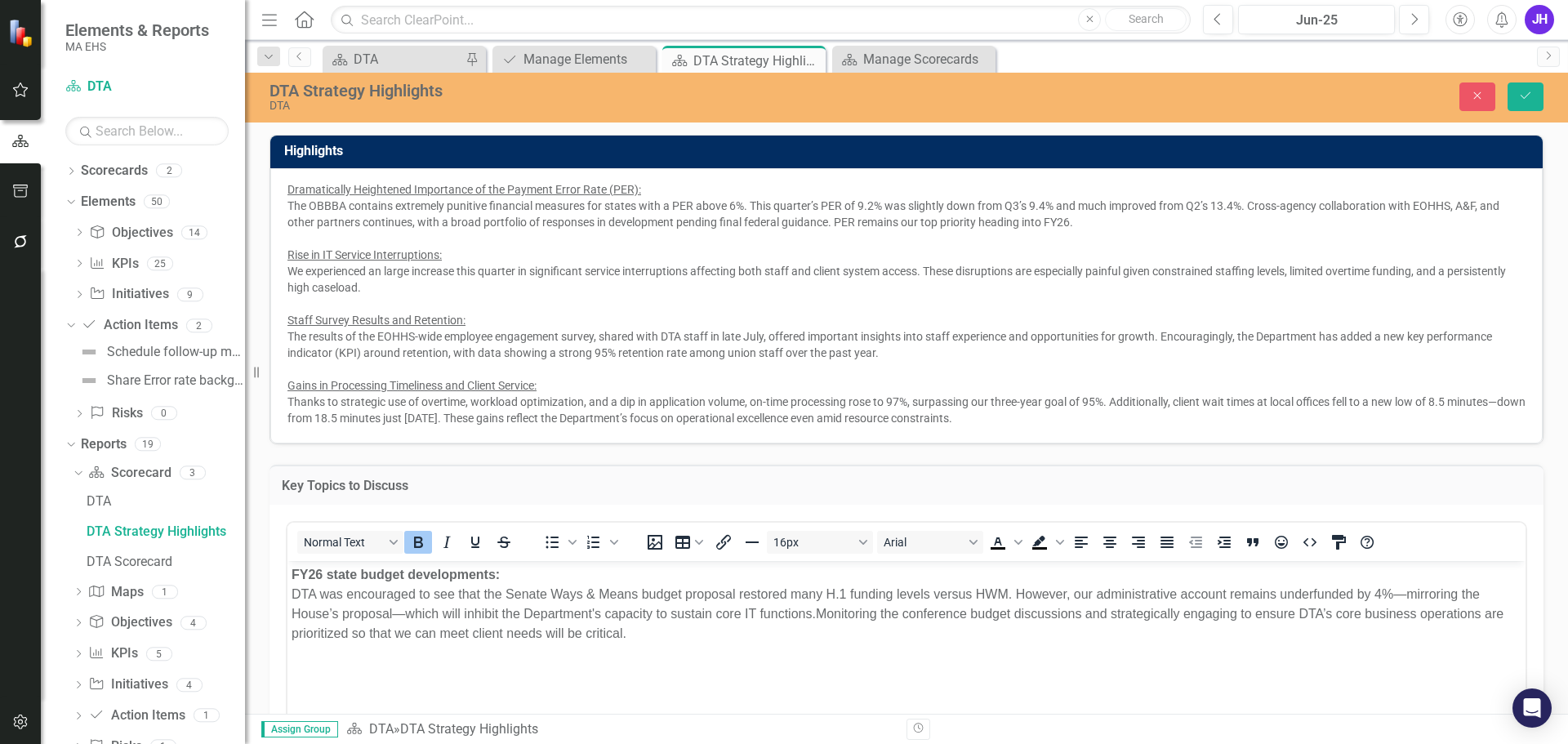 click on "FY26 state budget developments: DTA was encouraged to see that the Senate Ways & Means budget proposal restored many H.1 funding levels versus HWM. However, our administrative account remains underfunded by 4%—mirroring the House’s proposal—which will inhibit the Department's capacity to sustain core IT functions.  Monitoring the conference budget discussions and strategically engaging to ensure DTA’s core business operations are prioritized so that we can meet client needs will be critical." at bounding box center [906, 604] 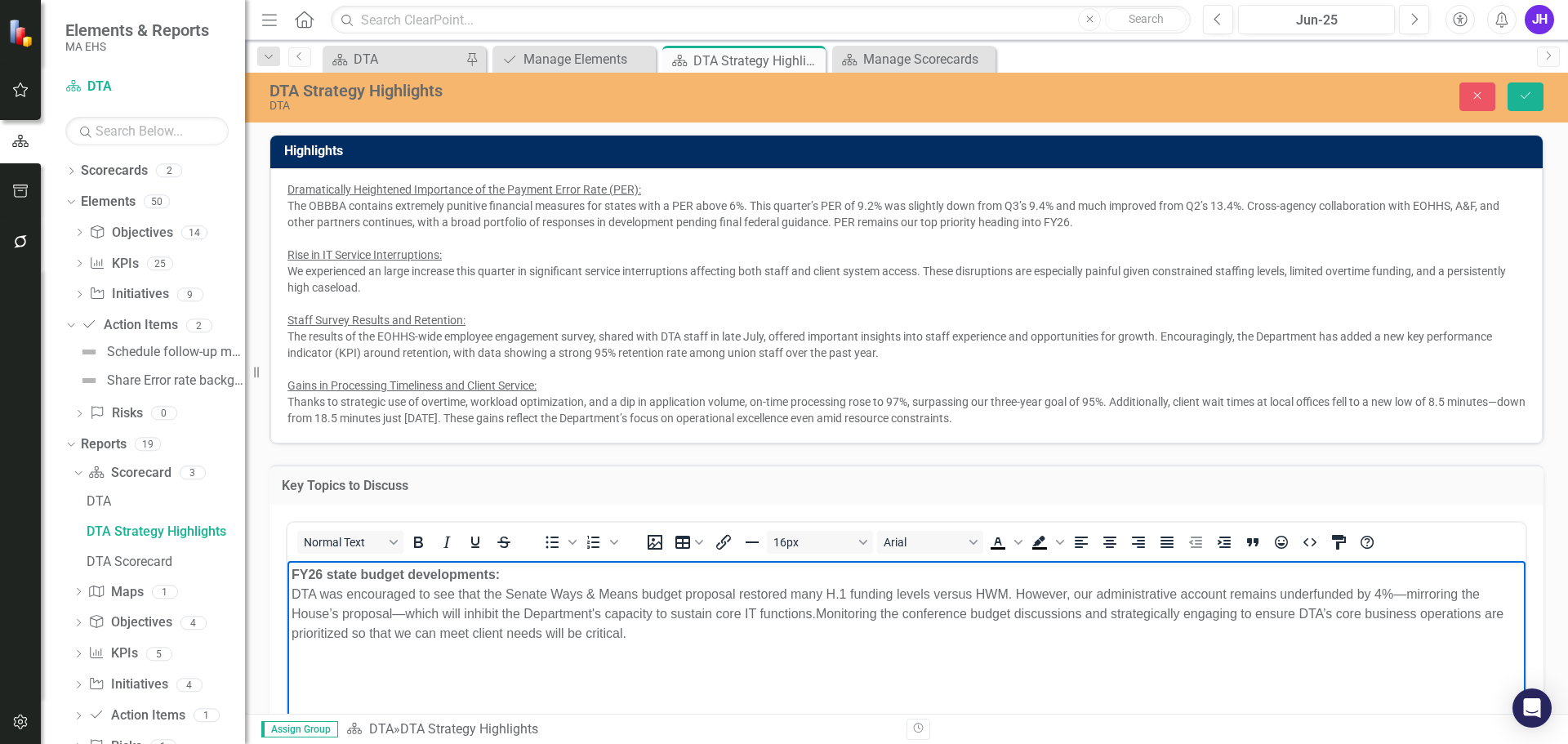 click on "FY26 state budget developments: DTA was encouraged to see that the Senate Ways & Means budget proposal restored many H.1 funding levels versus HWM. However, our administrative account remains underfunded by 4%—mirroring the House’s proposal—which will inhibit the Department's capacity to sustain core IT functions.  Monitoring the conference budget discussions and strategically engaging to ensure DTA’s core business operations are prioritized so that we can meet client needs will be critical." at bounding box center [906, 604] 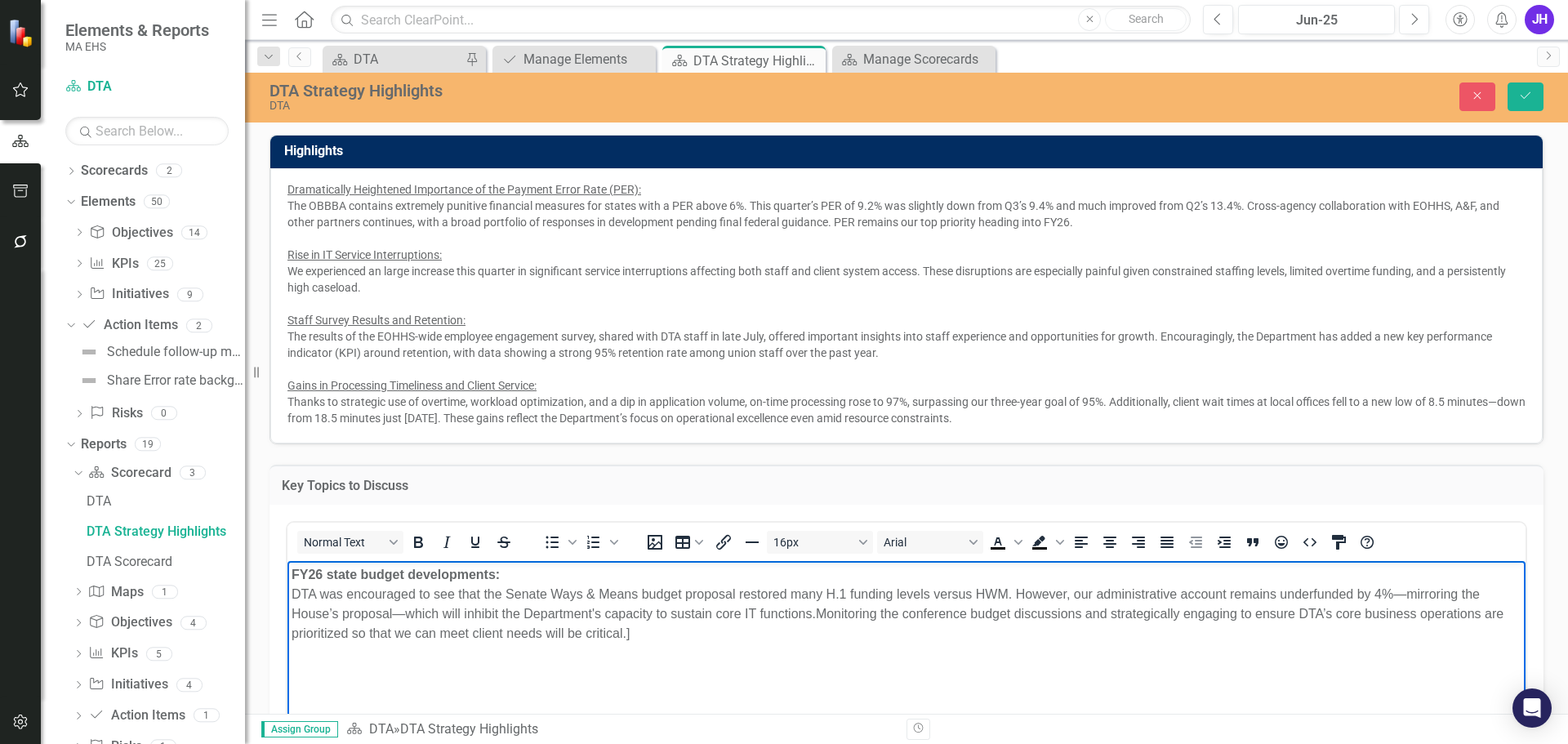 click on "FY26 state budget developments: DTA was encouraged to see that the Senate Ways & Means budget proposal restored many H.1 funding levels versus HWM. However, our administrative account remains underfunded by 4%—mirroring the House’s proposal—which will inhibit the Department's capacity to sustain core IT functions.  Monitoring the conference budget discussions and strategically engaging to ensure DTA’s core business operations are prioritized so that we can meet client needs will be critical.]" at bounding box center [906, 683] 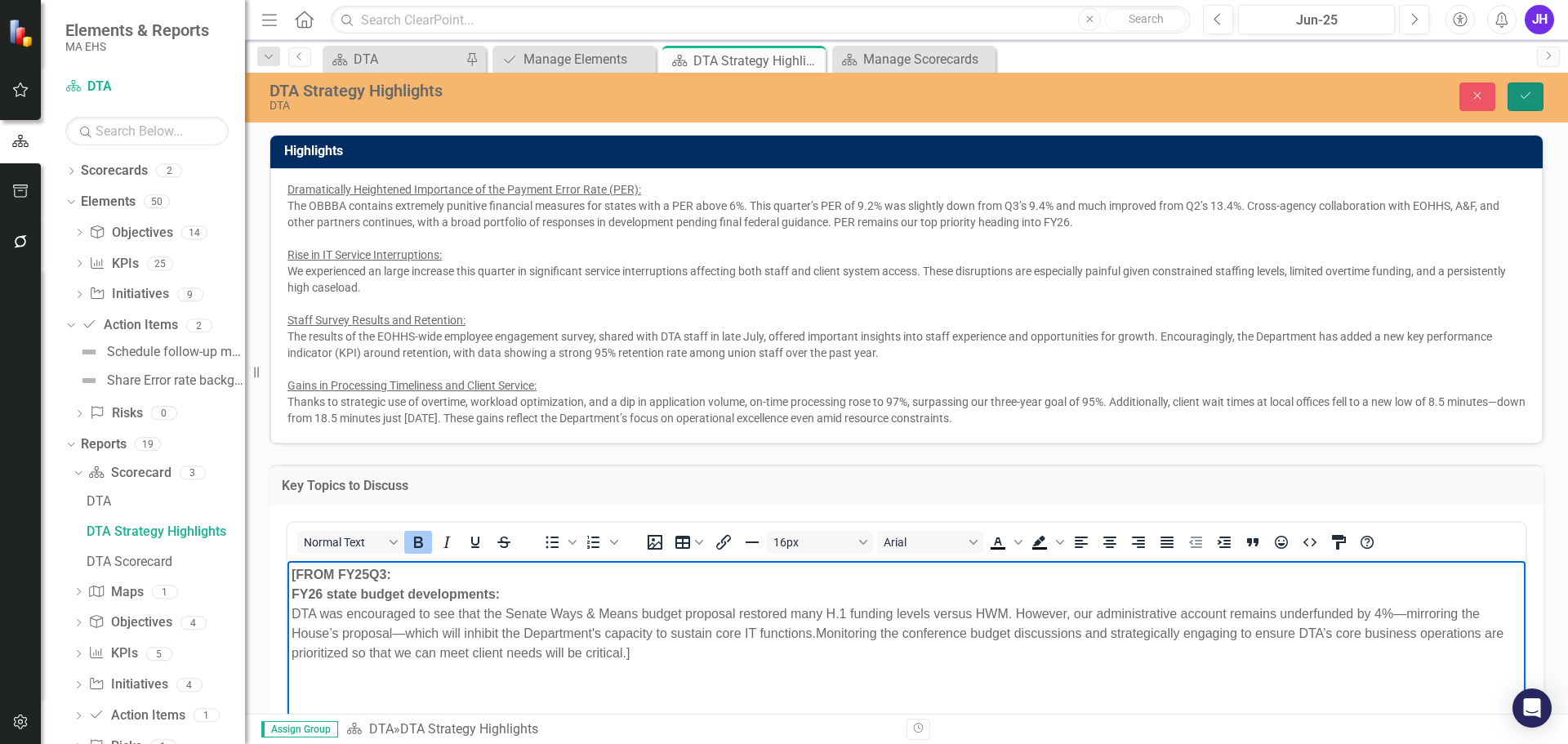click on "Save" at bounding box center (1526, 96) 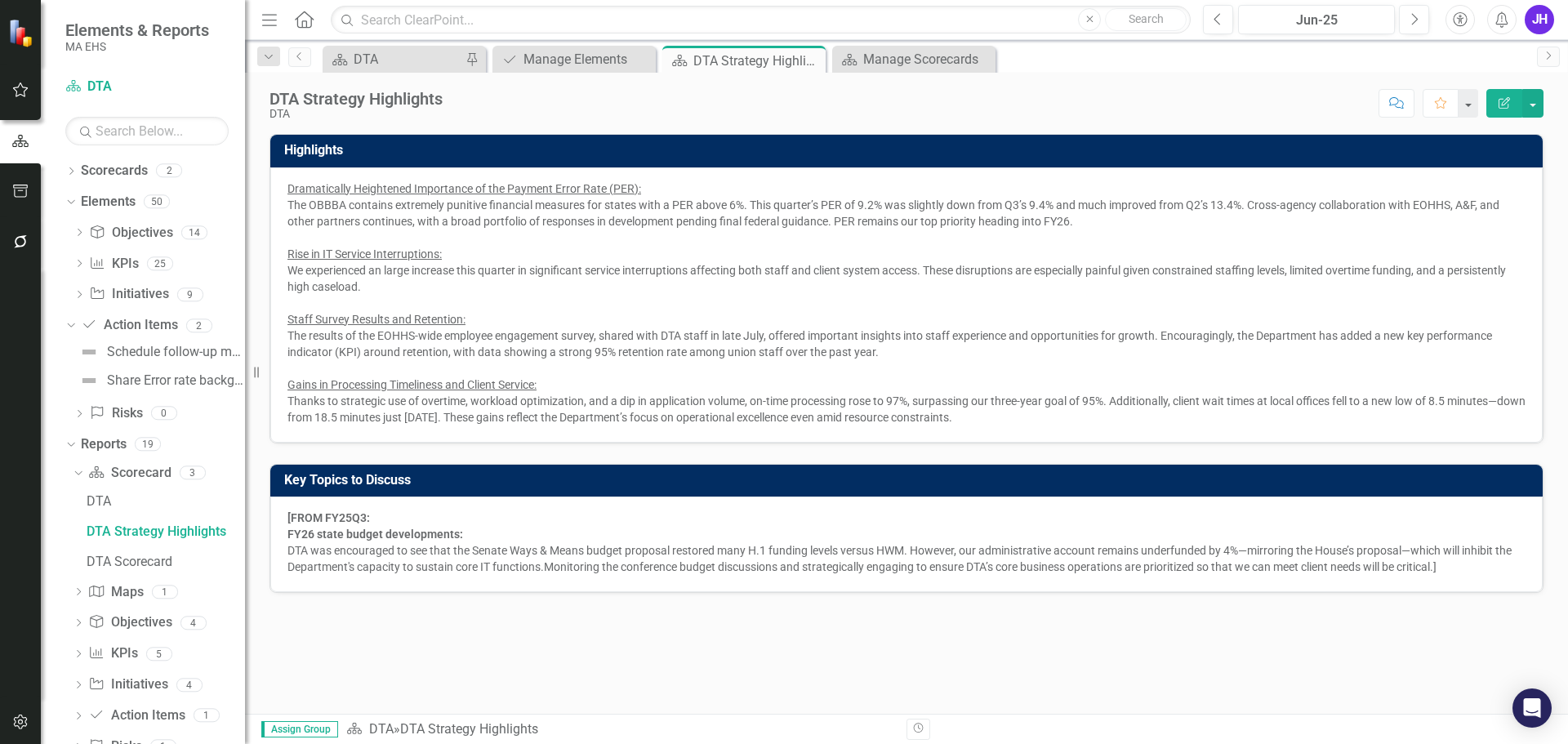 click at bounding box center (22, 32) 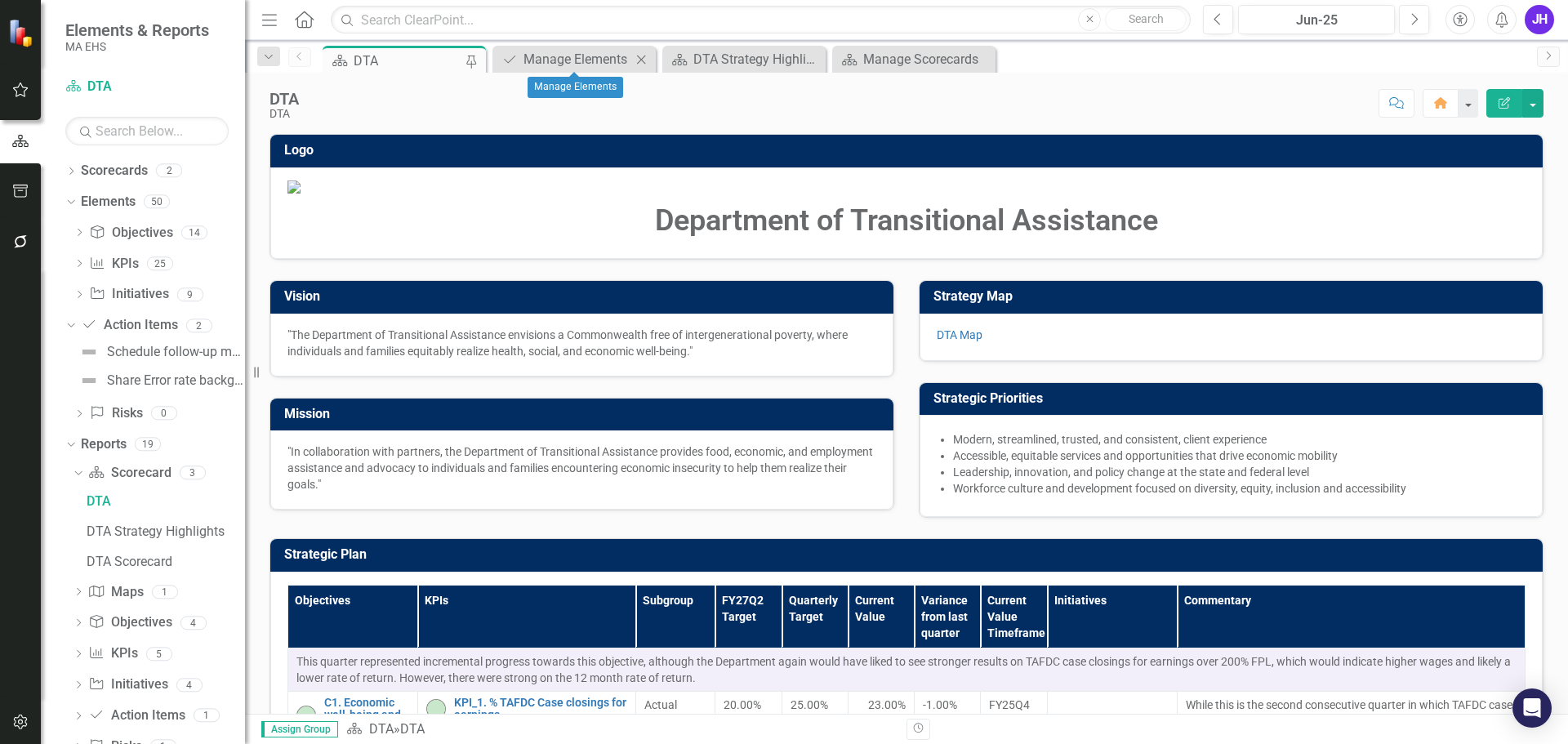 click on "Close" 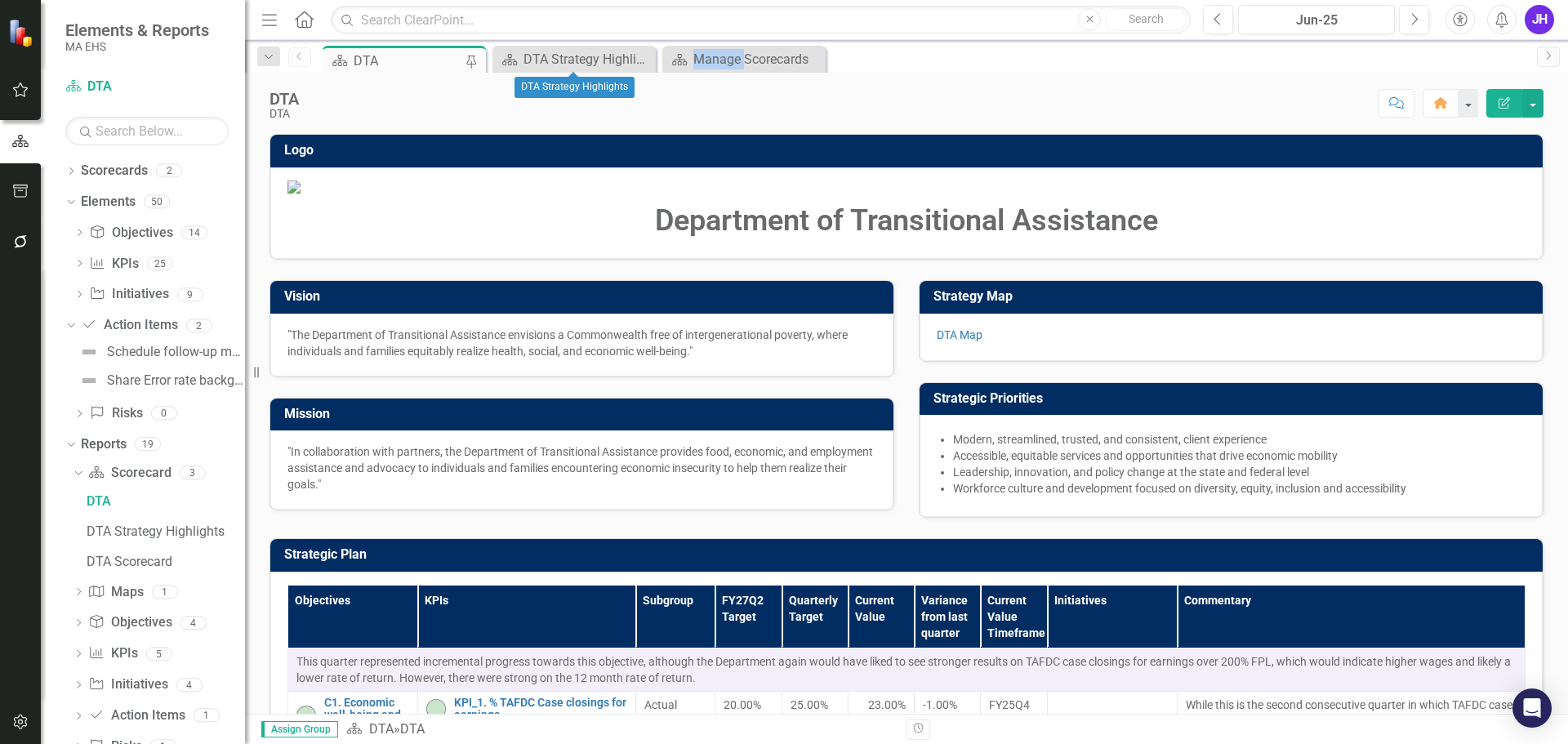 click 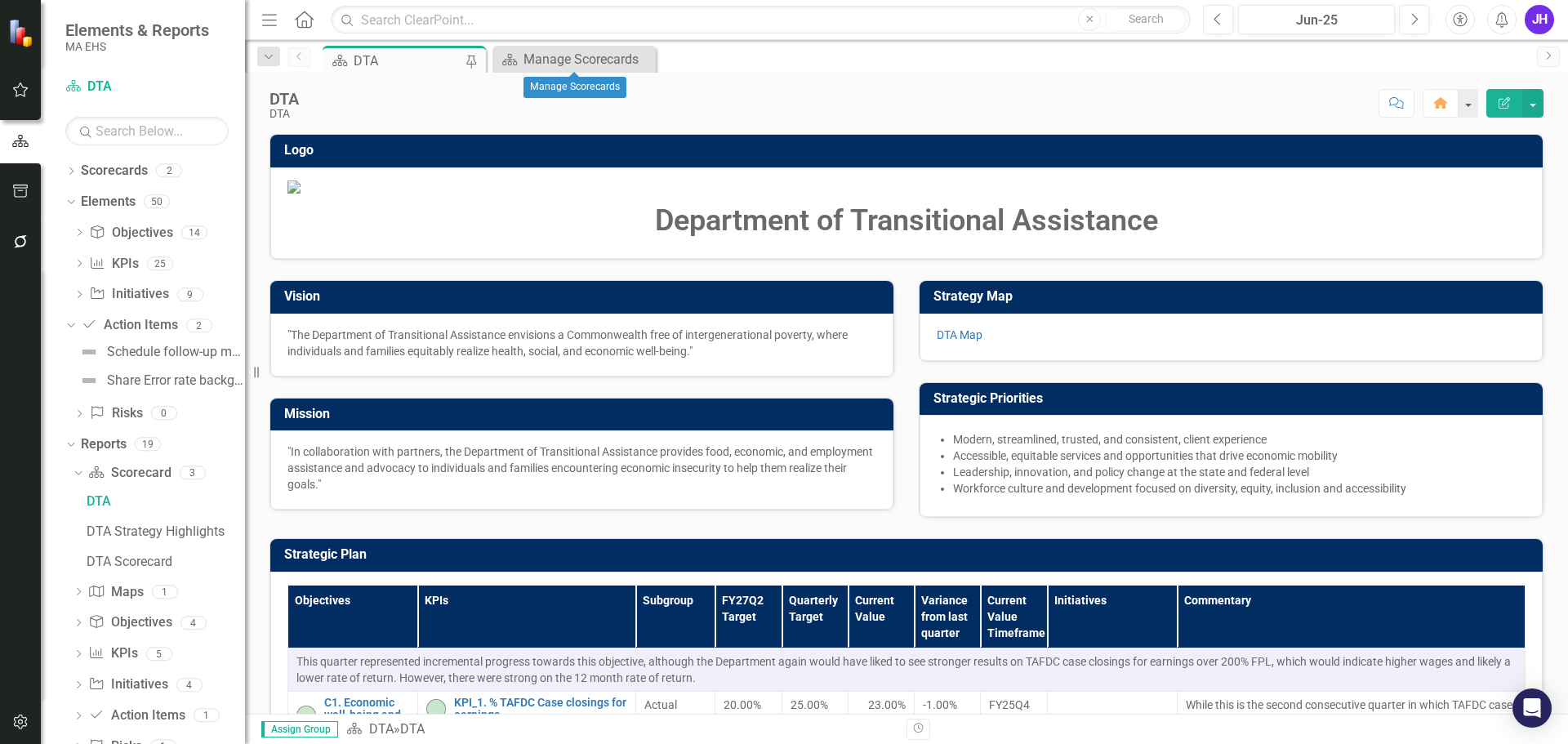 click 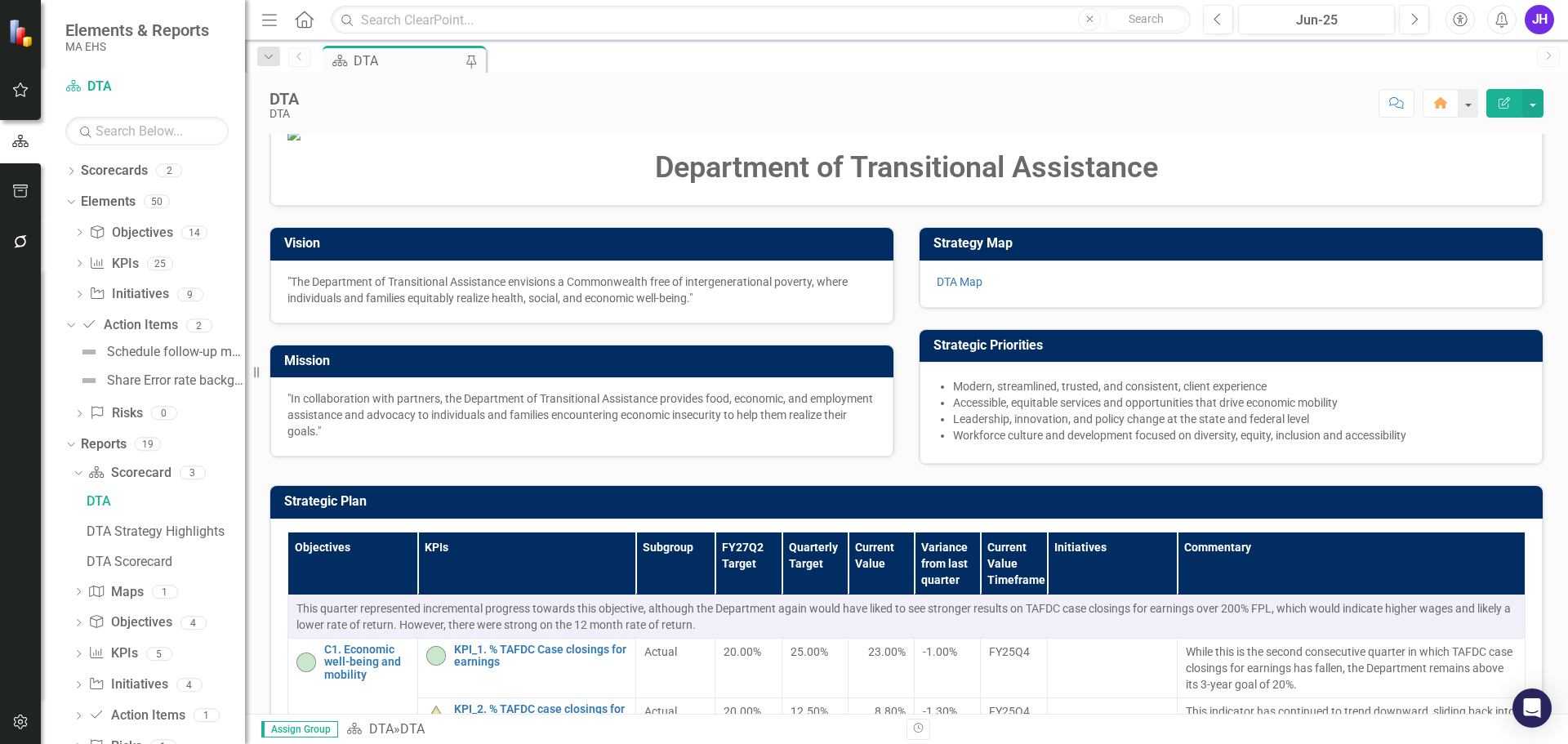 scroll, scrollTop: 0, scrollLeft: 0, axis: both 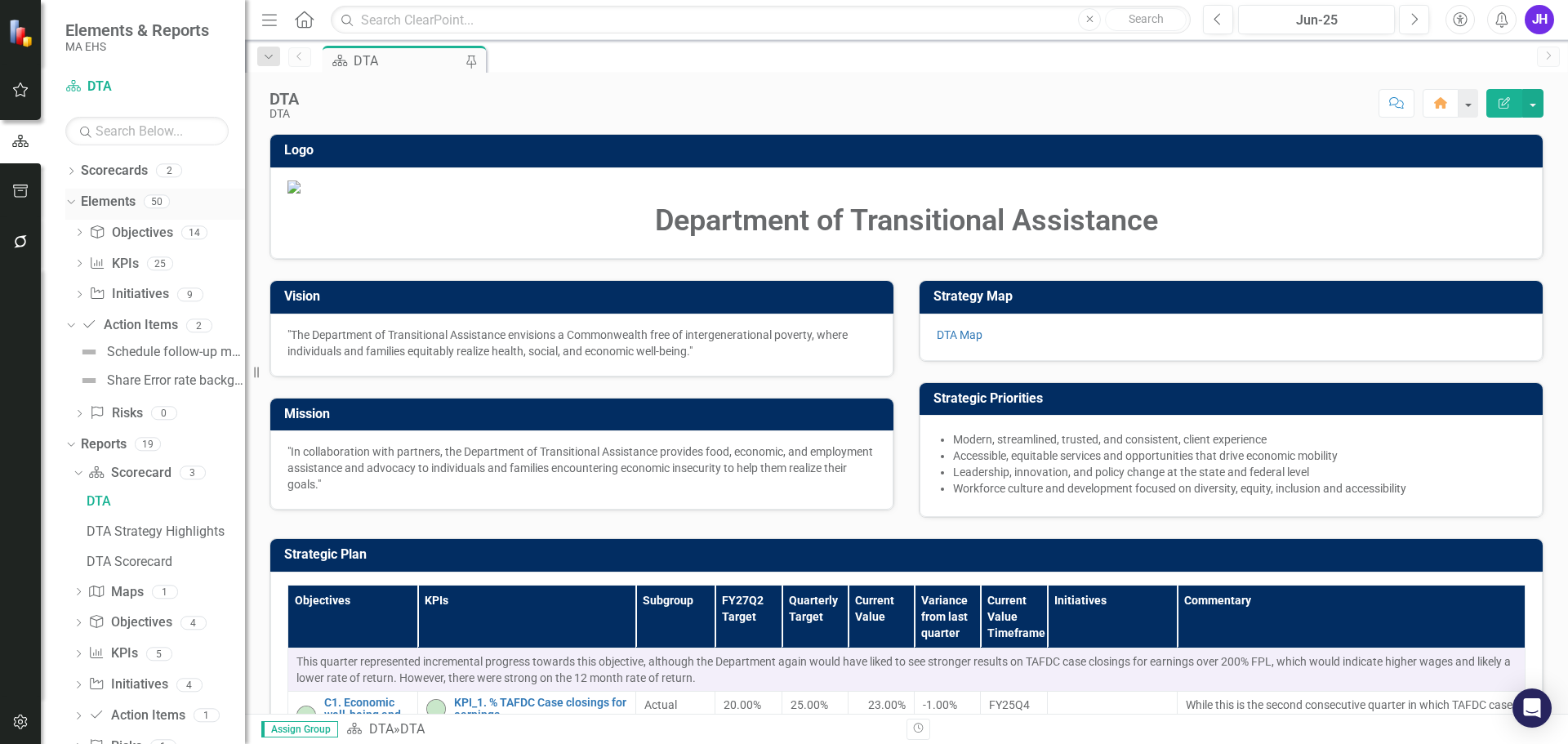 click on "Dropdown Elements 50" at bounding box center (155, 204) 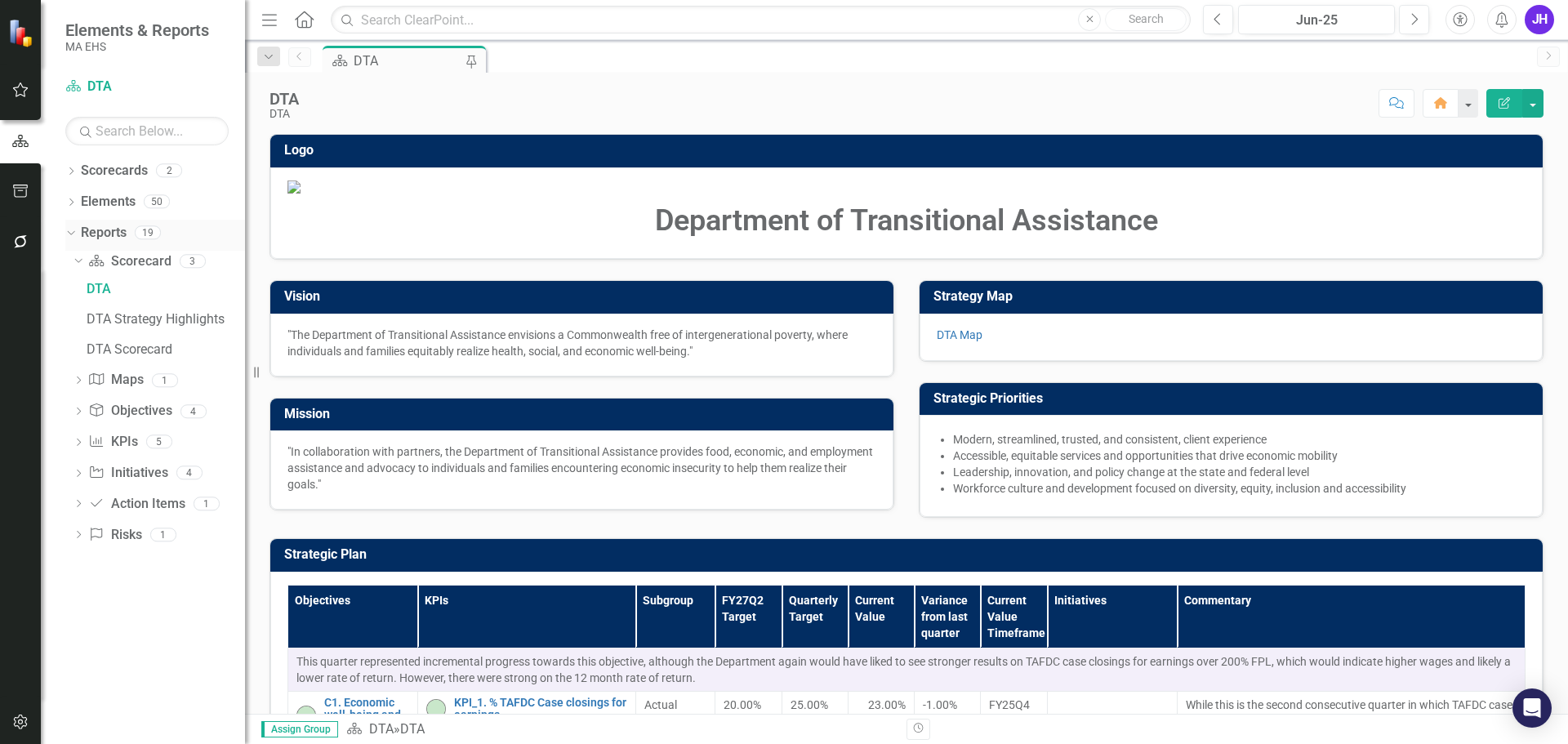 click on "Dropdown Reports 19" at bounding box center (155, 235) 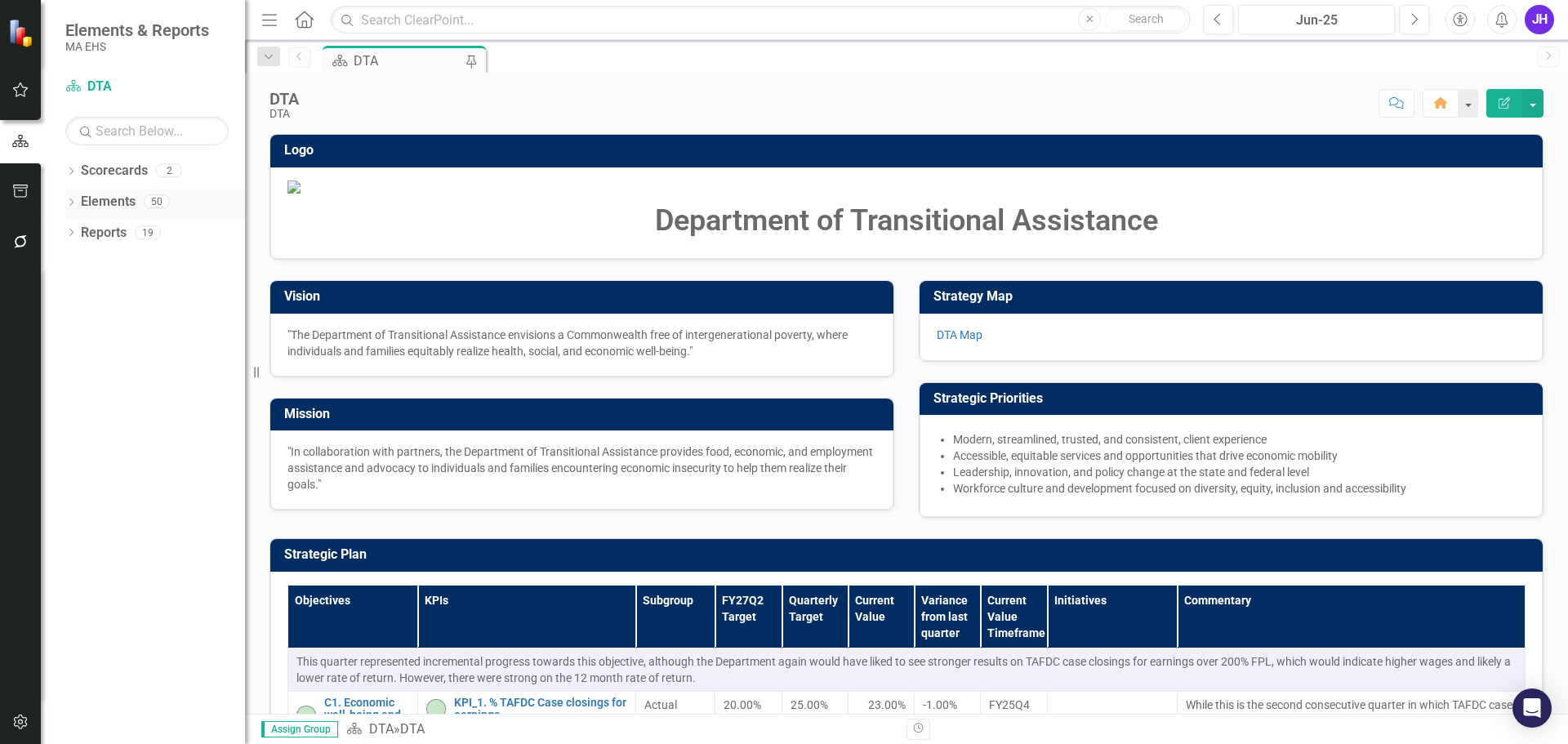 click on "Dropdown" 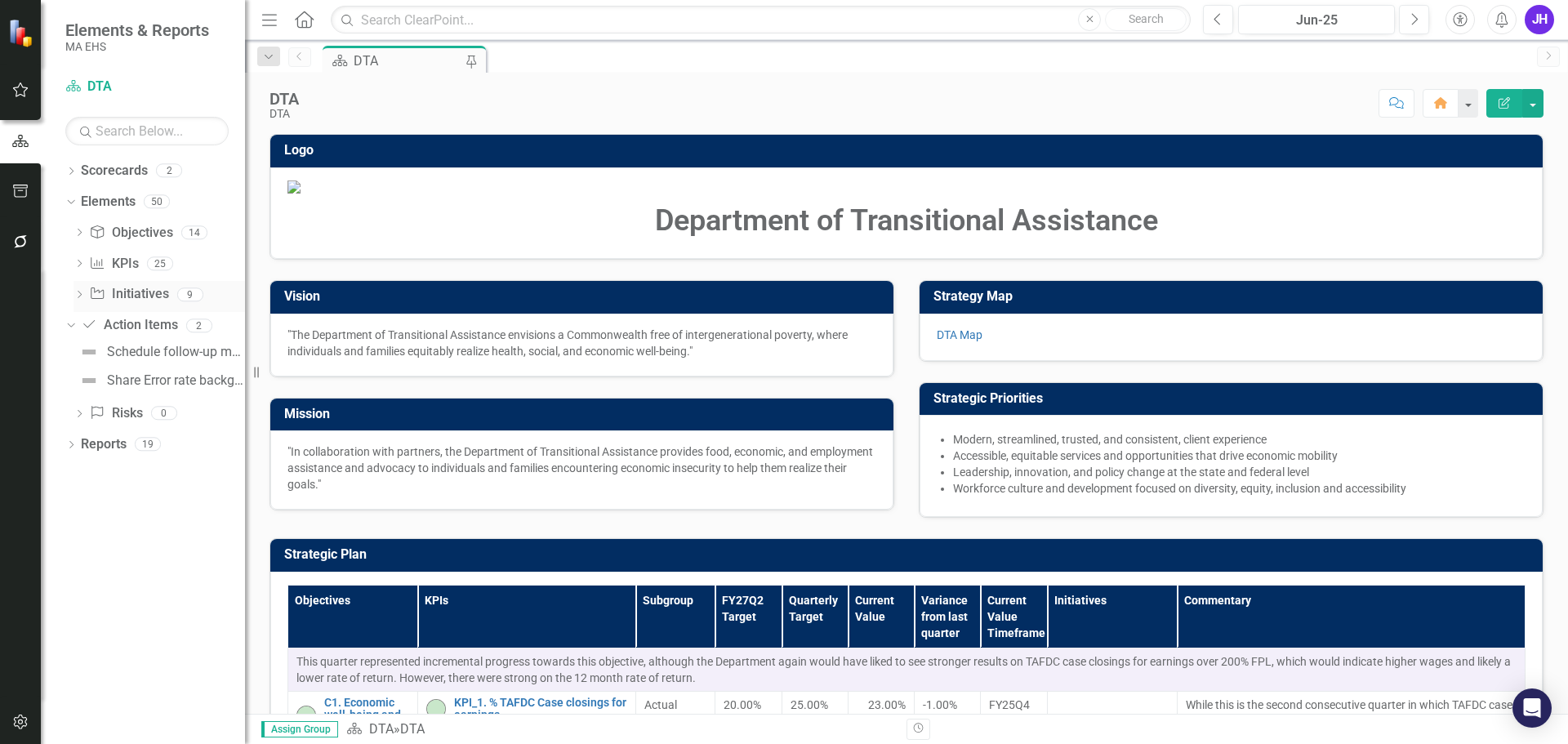 click on "Initiative Initiatives" at bounding box center (128, 294) 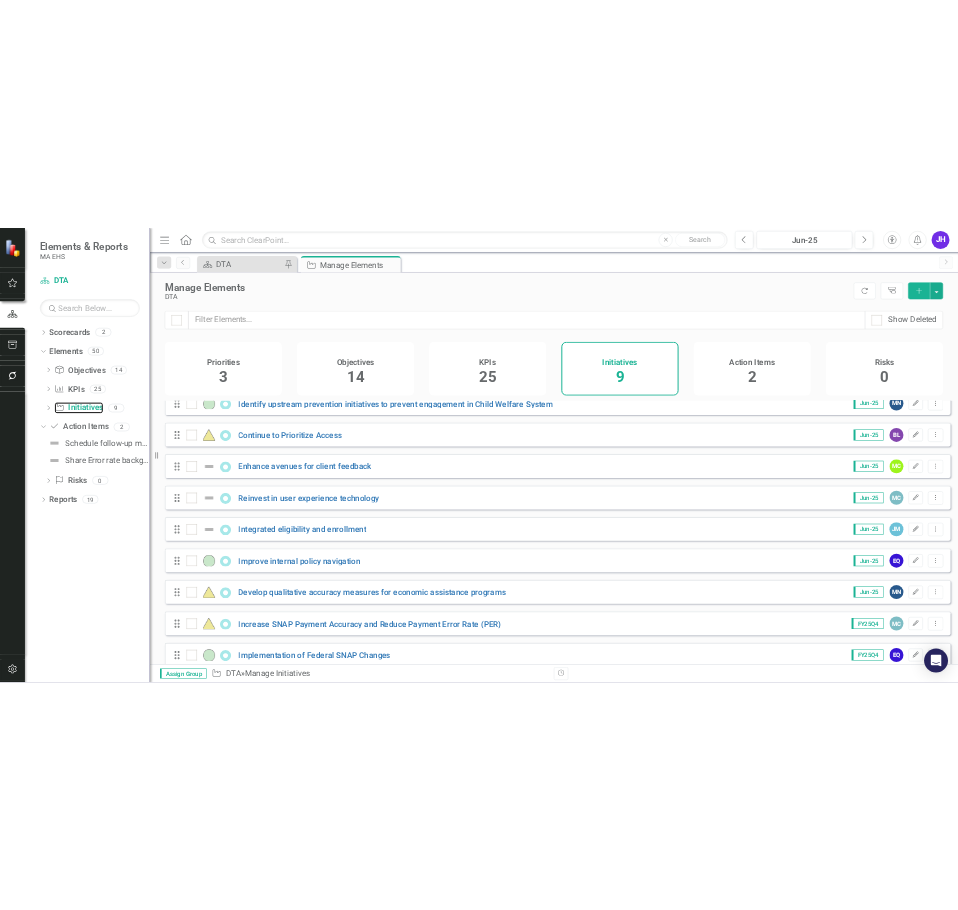 scroll, scrollTop: 0, scrollLeft: 0, axis: both 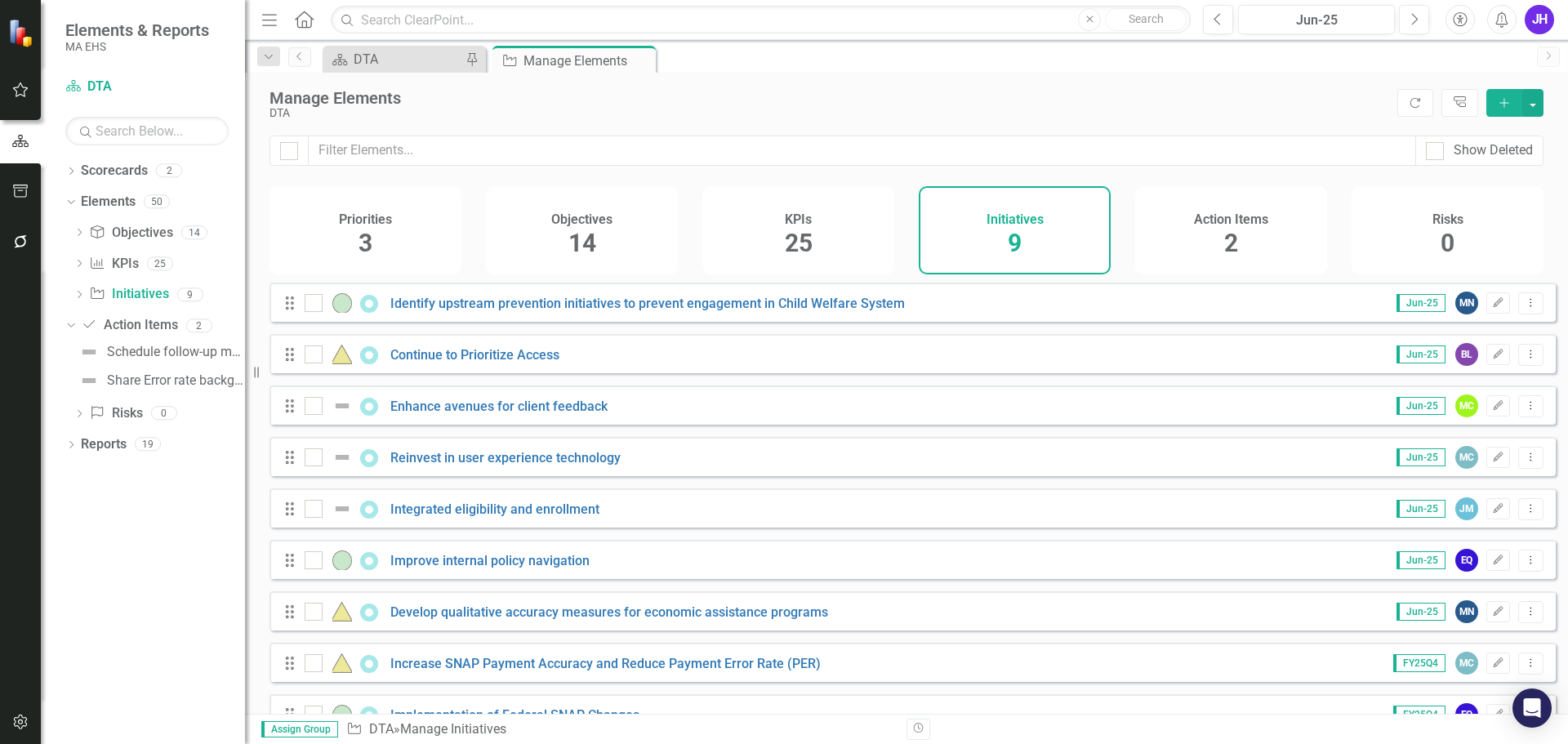 click on "Manage Elements" at bounding box center (829, 98) 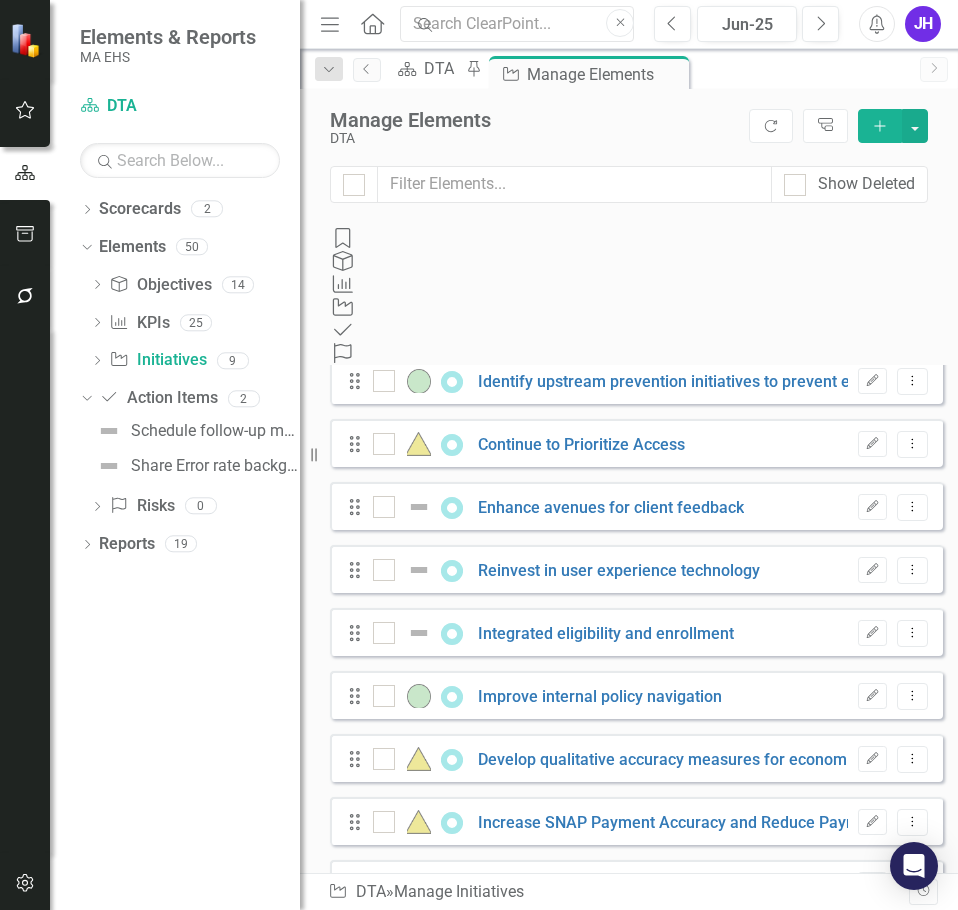 scroll, scrollTop: 11, scrollLeft: 0, axis: vertical 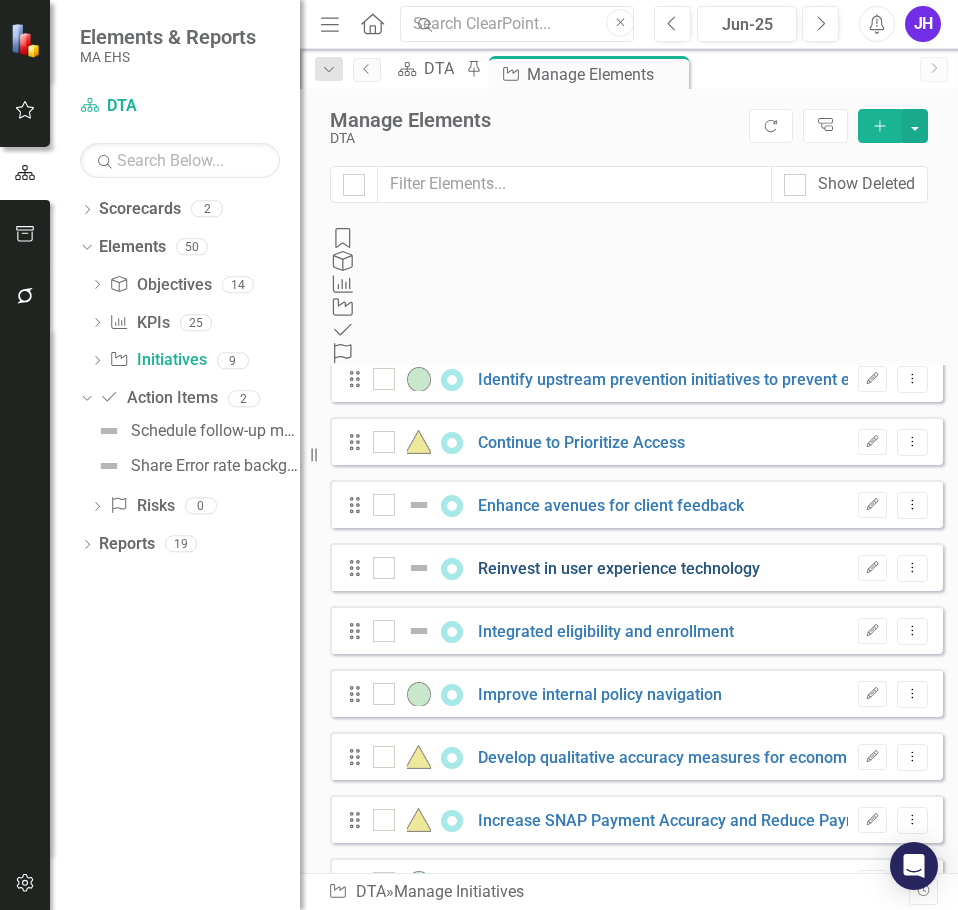 click on "Reinvest in user experience technology" at bounding box center [619, 568] 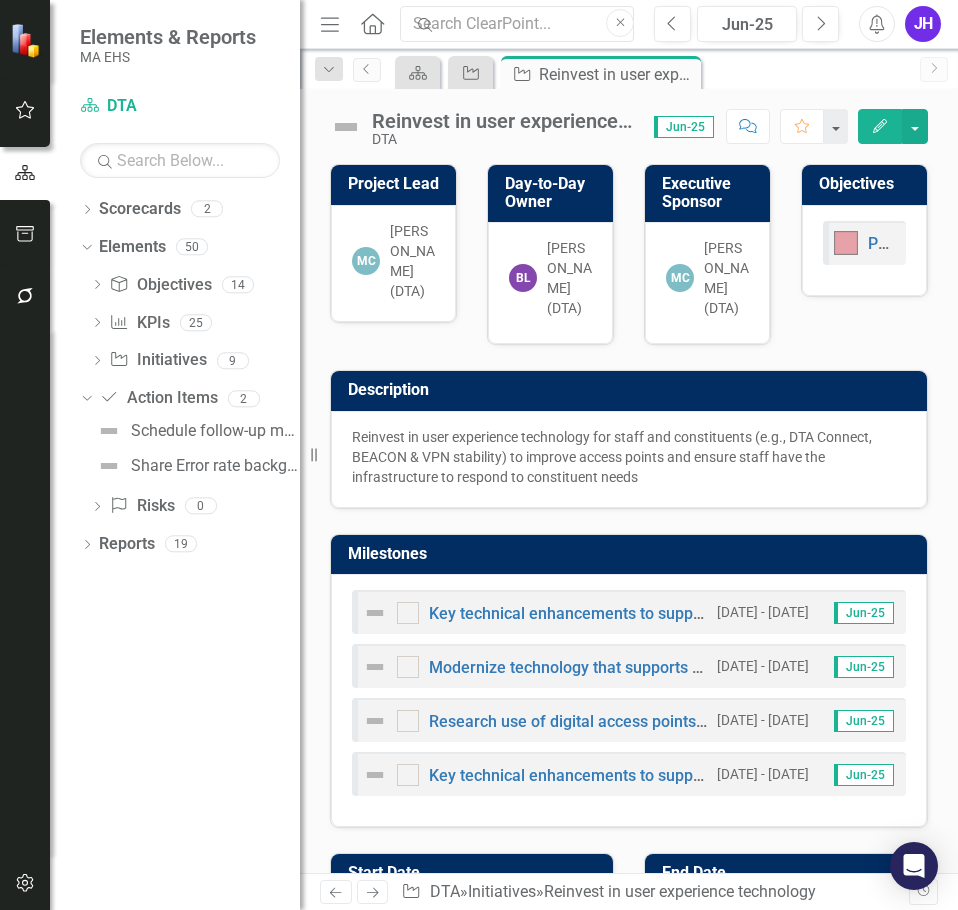 click on "Description Reinvest in user experience technology for staff and constituents (e.g., DTA Connect, BEACON & VPN stability) to improve access points and ensure staff have the infrastructure to respond to constituent needs" at bounding box center [629, 427] 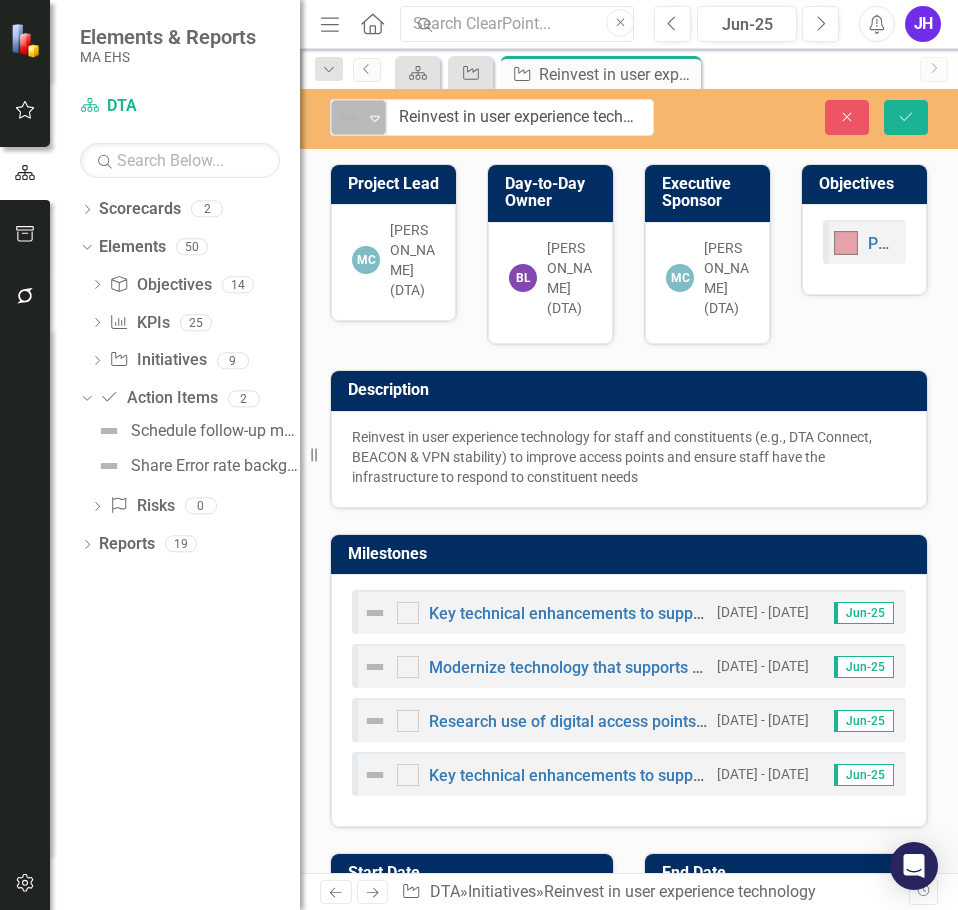 click on "Expand" 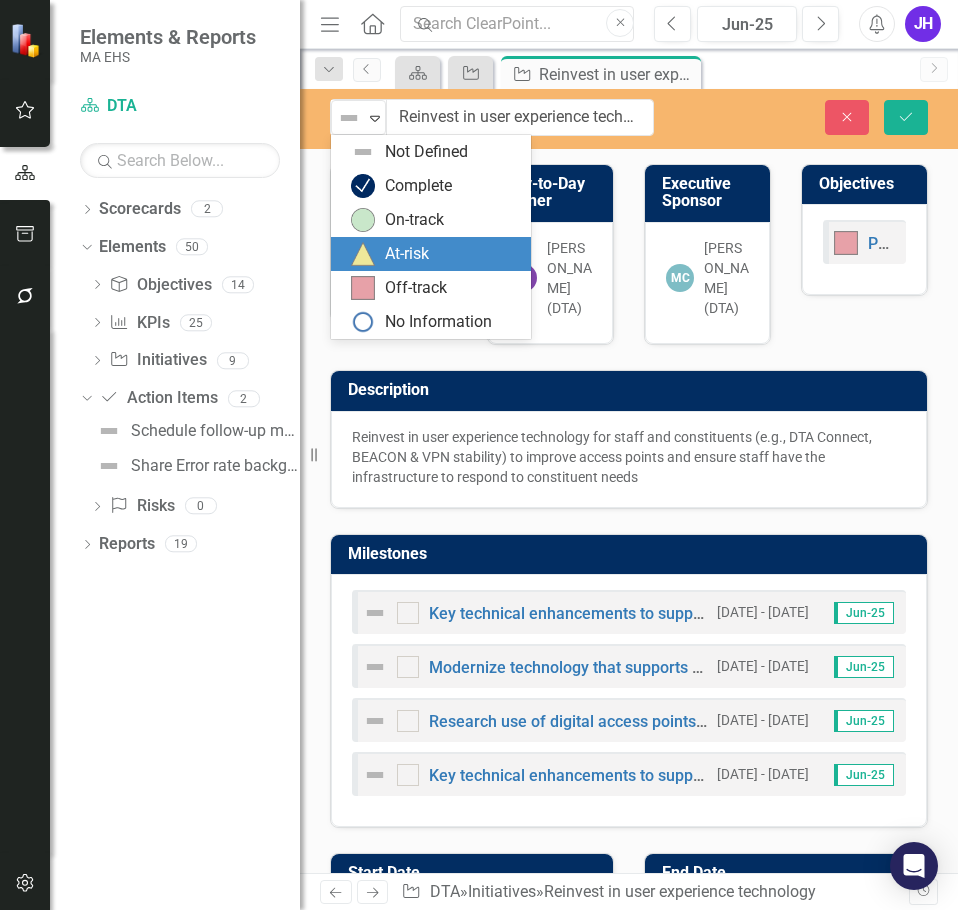 click at bounding box center (363, 254) 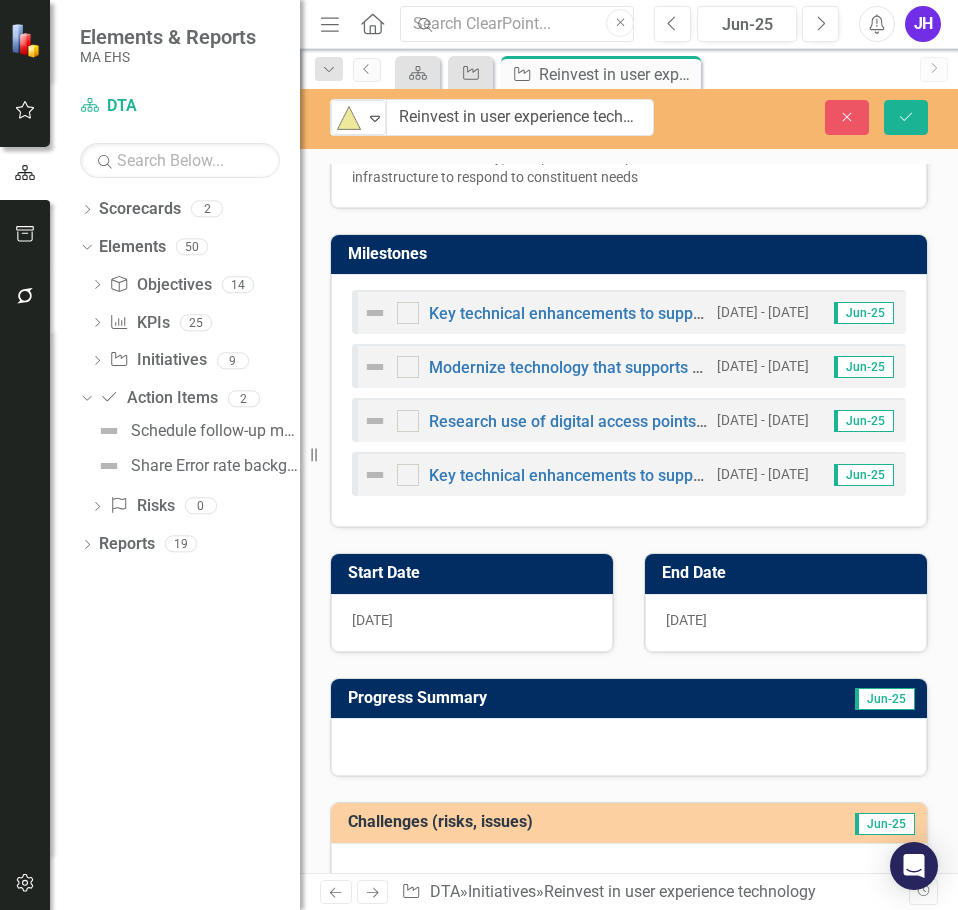 scroll, scrollTop: 349, scrollLeft: 0, axis: vertical 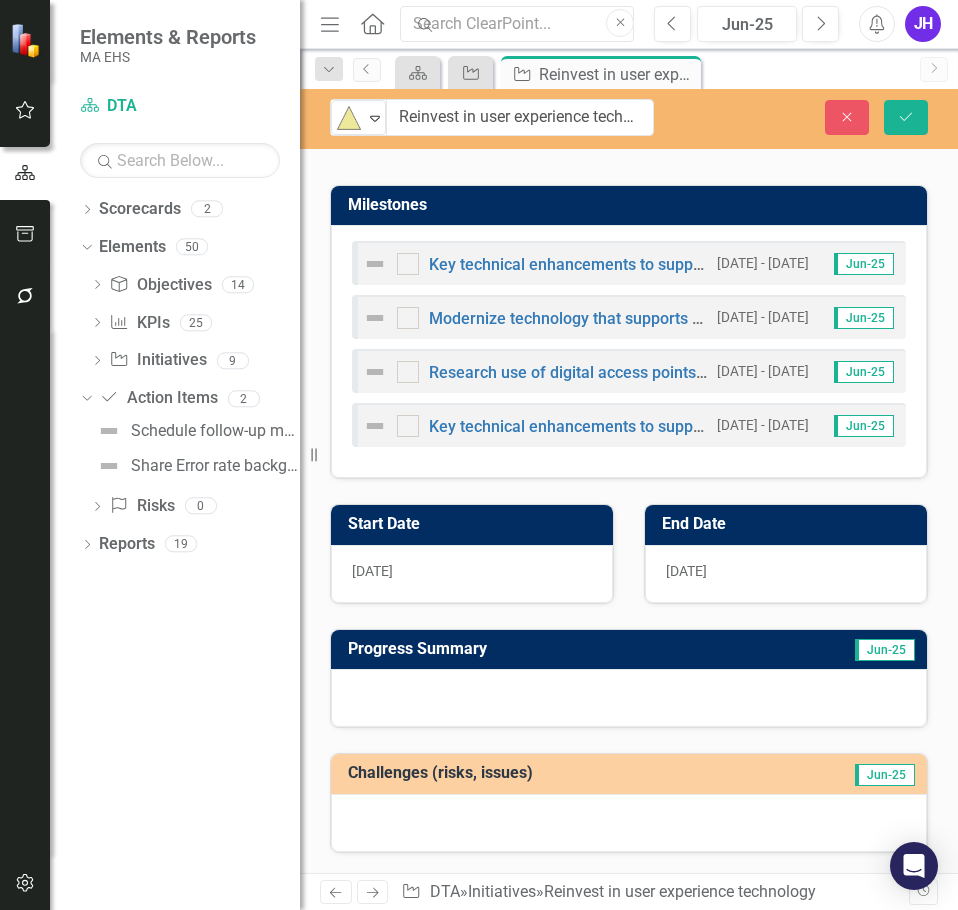 click at bounding box center [629, 698] 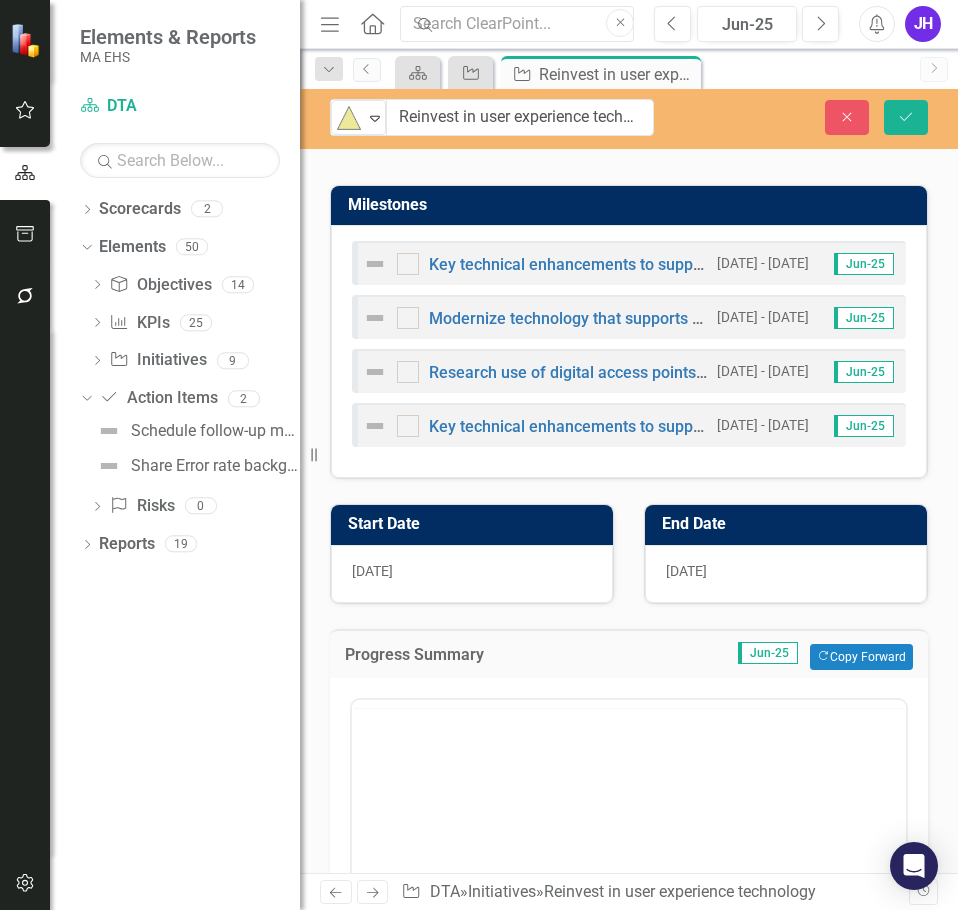 scroll, scrollTop: 0, scrollLeft: 0, axis: both 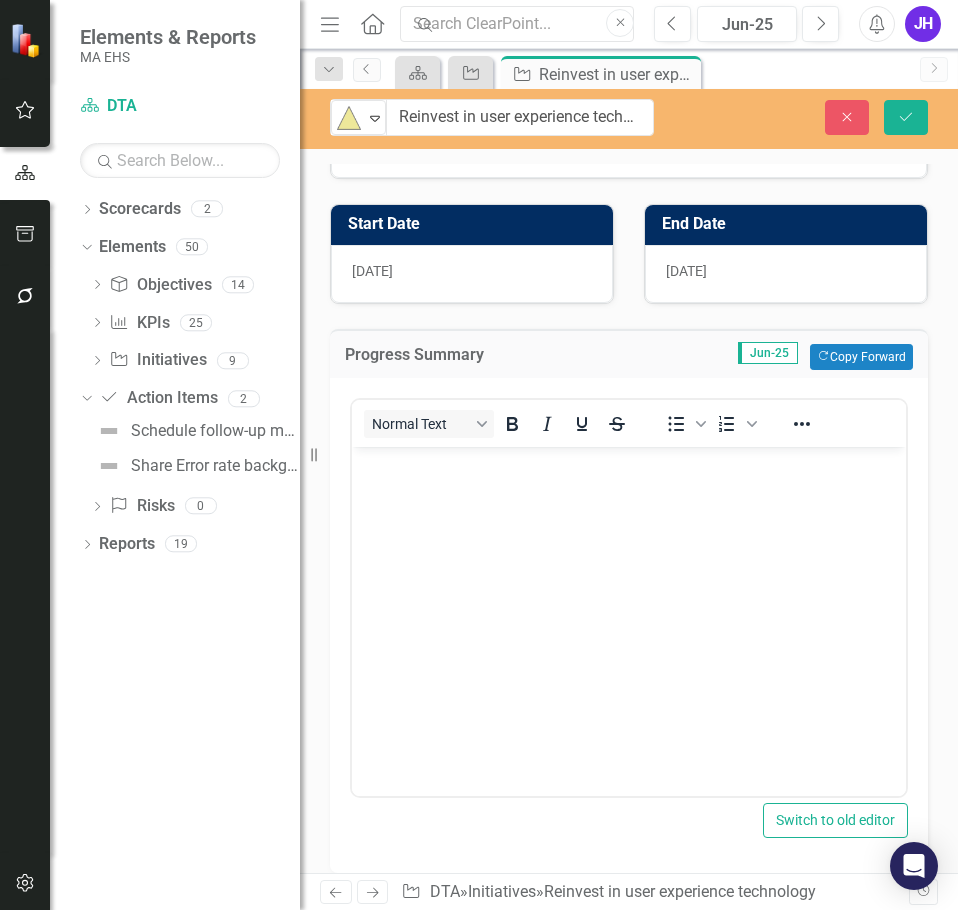click at bounding box center [629, 596] 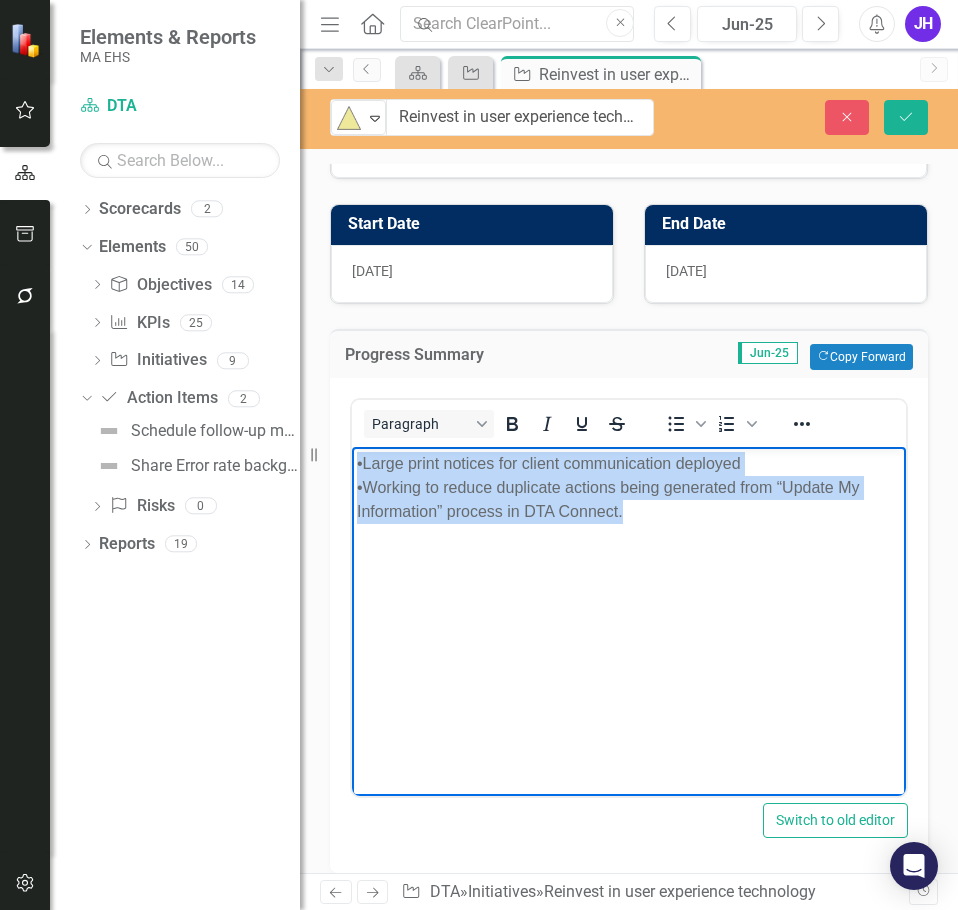 drag, startPoint x: 520, startPoint y: 505, endPoint x: 342, endPoint y: 457, distance: 184.35835 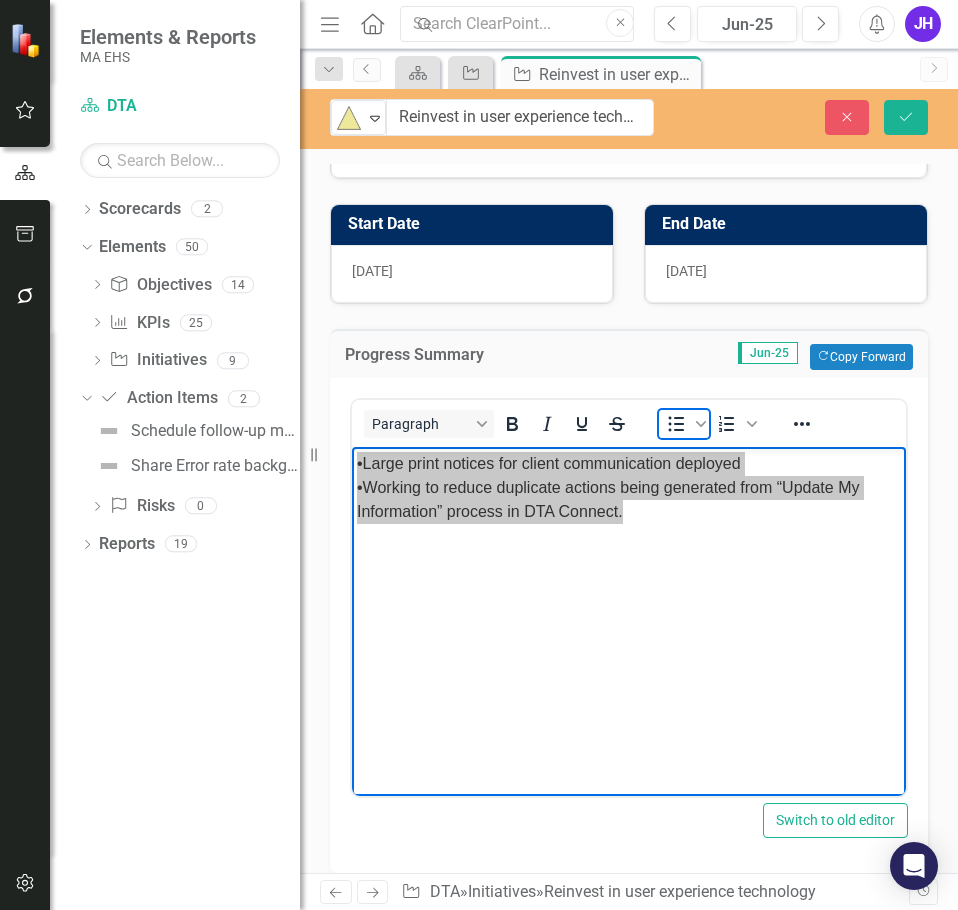 click at bounding box center [676, 424] 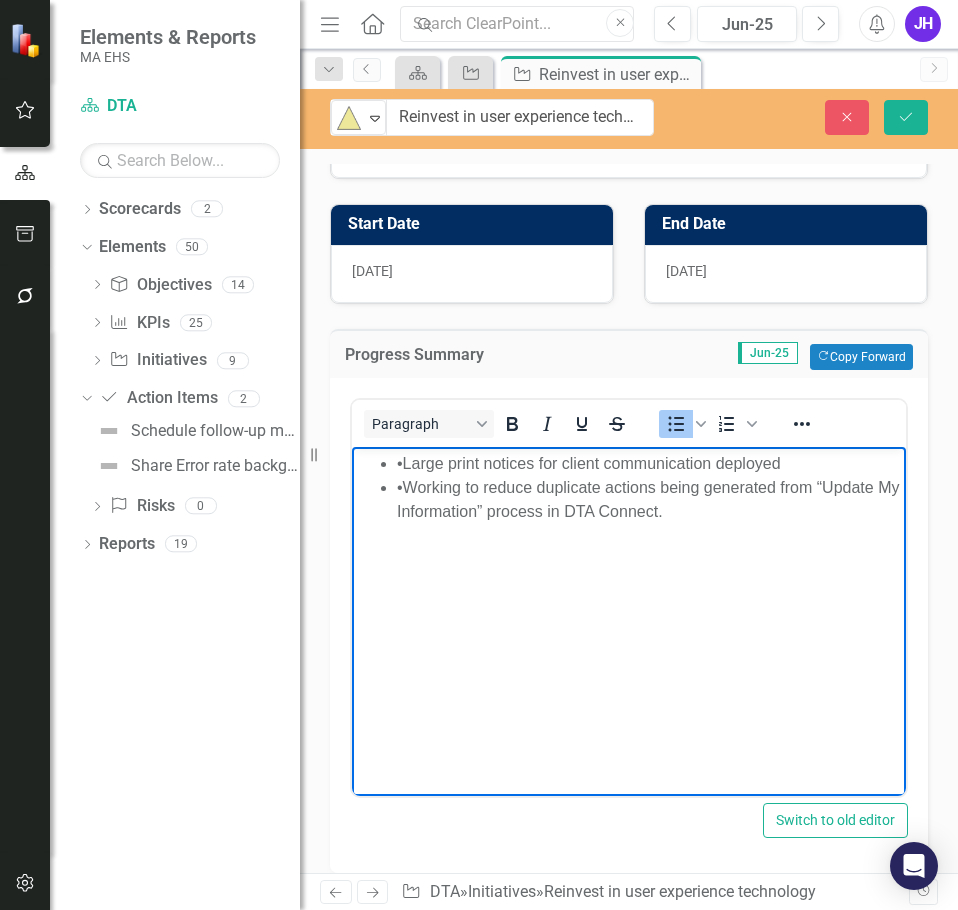 click on "•Large print notices for client communication deployed" at bounding box center [649, 463] 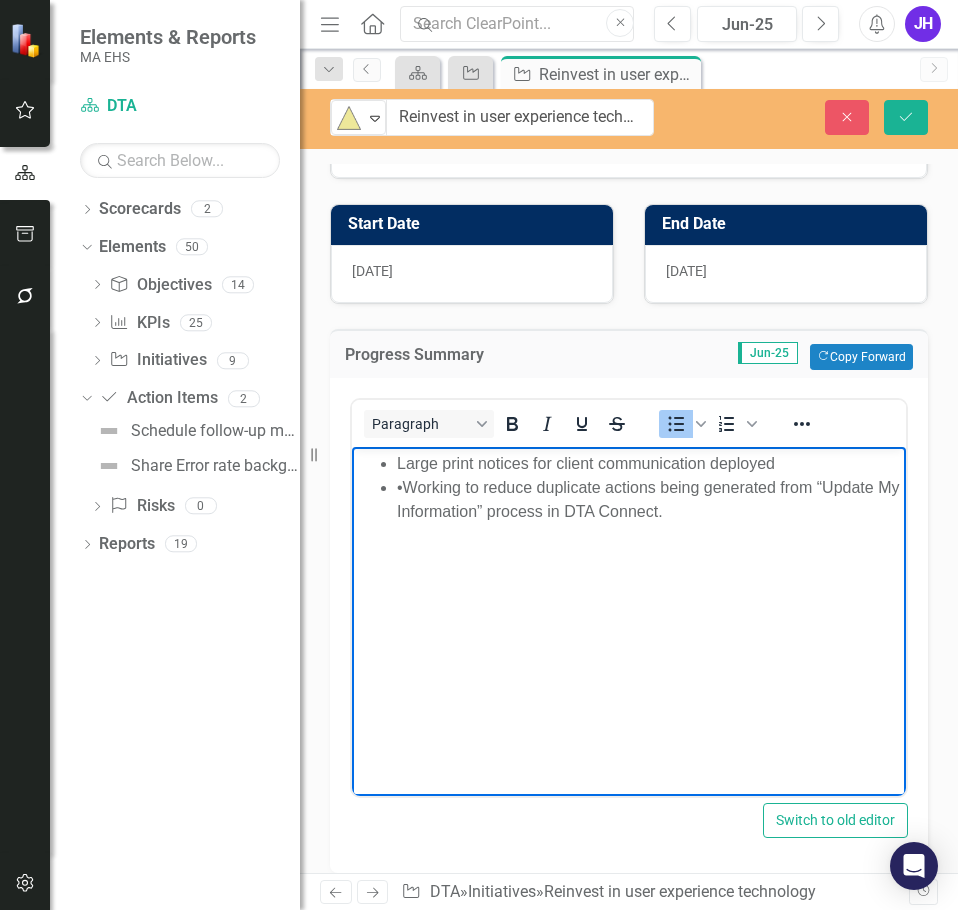 click on "•Working to reduce duplicate actions being generated from “Update My Information” process in DTA Connect." at bounding box center (649, 499) 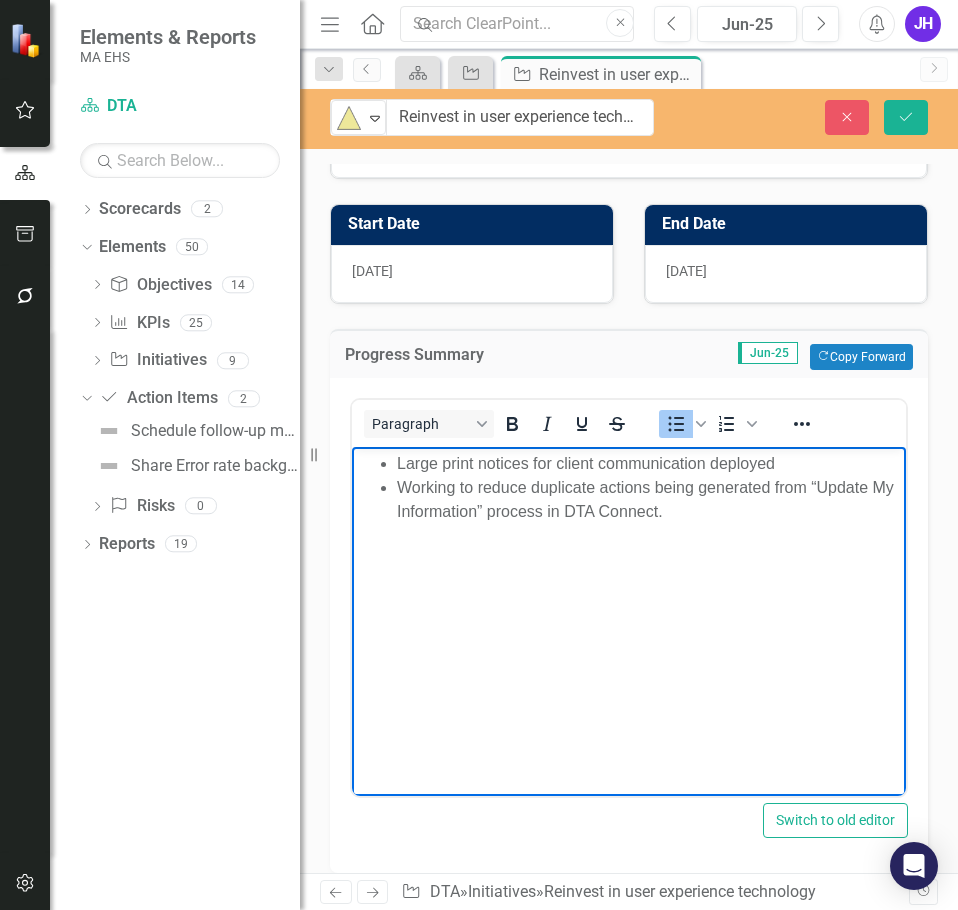 click on "Large print notices for client communication deployed" at bounding box center (649, 463) 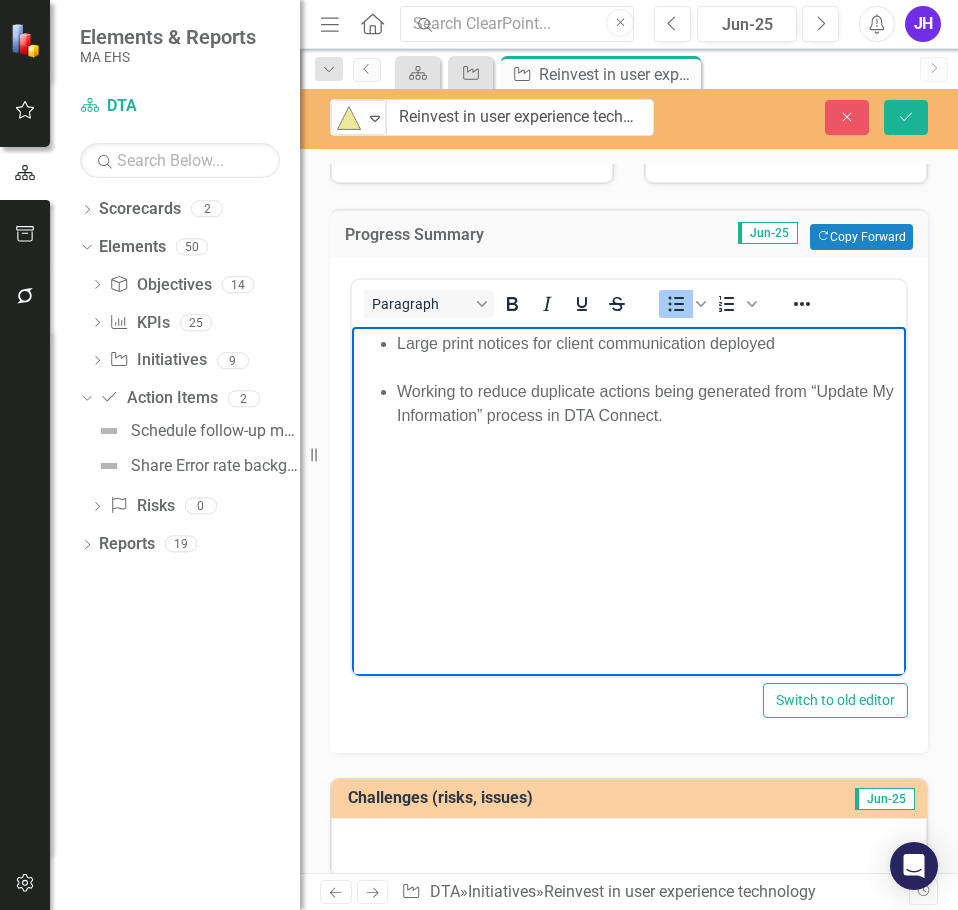 scroll, scrollTop: 793, scrollLeft: 0, axis: vertical 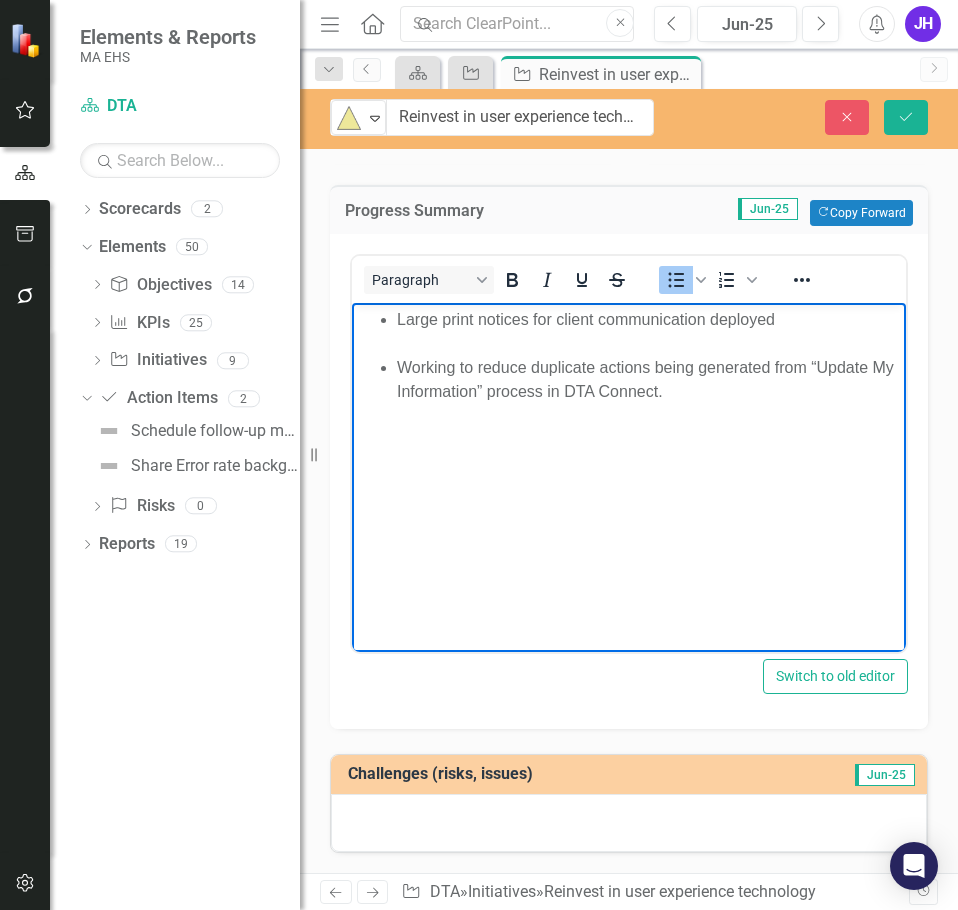click at bounding box center [629, 823] 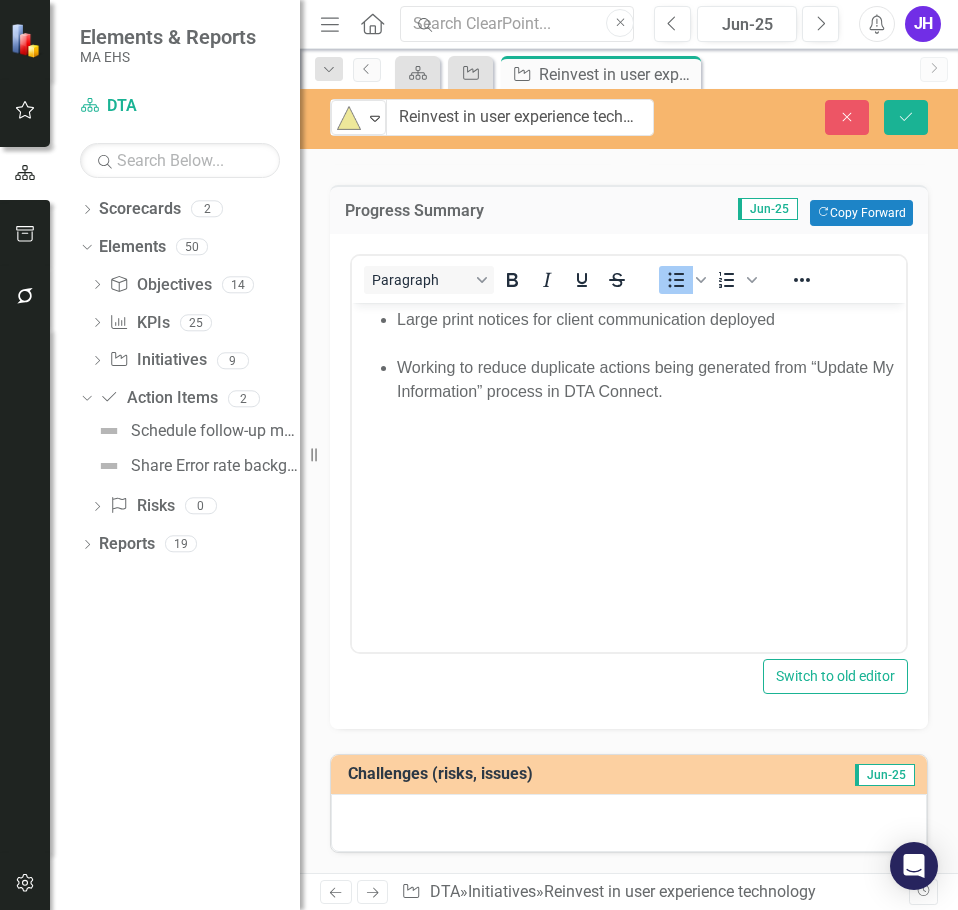 click at bounding box center [629, 823] 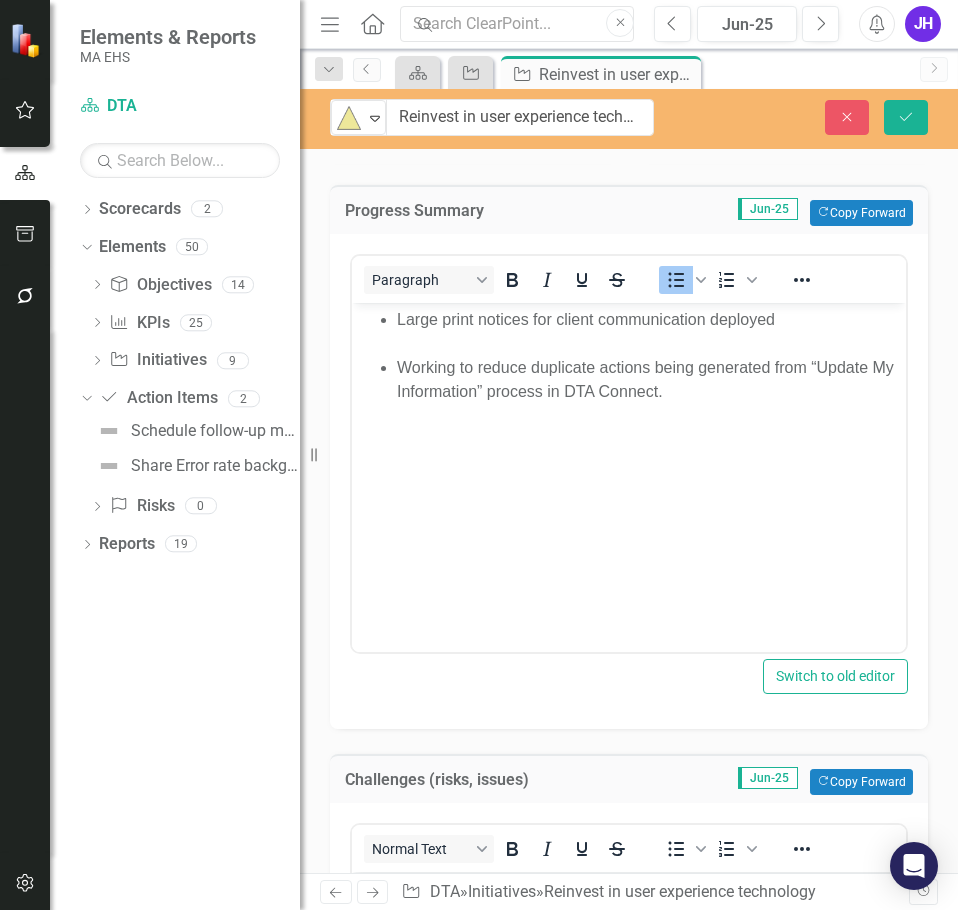 scroll, scrollTop: 0, scrollLeft: 0, axis: both 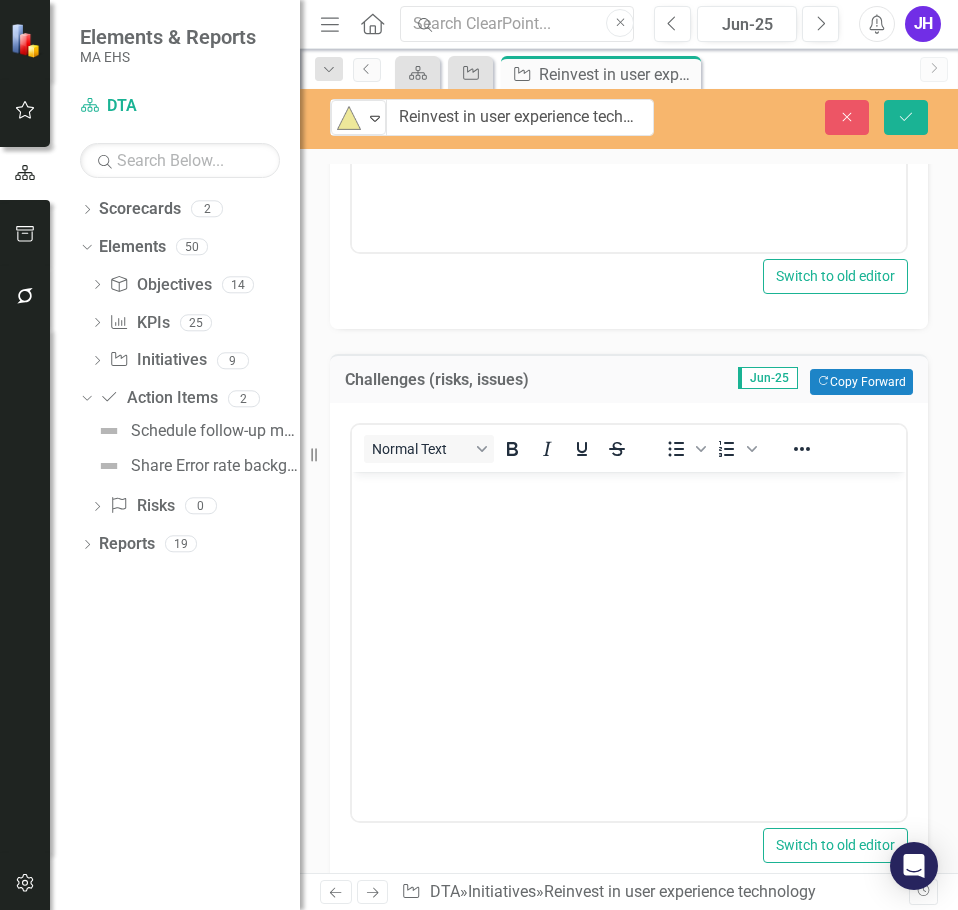 click at bounding box center [629, 621] 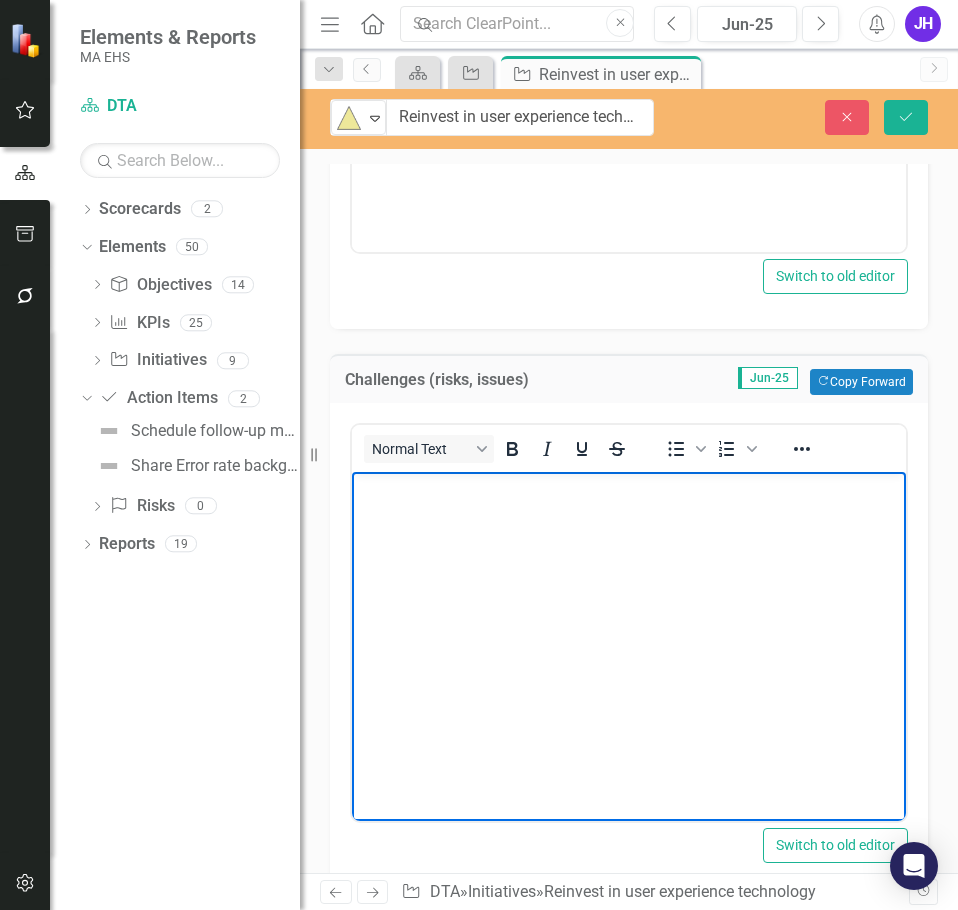 paste 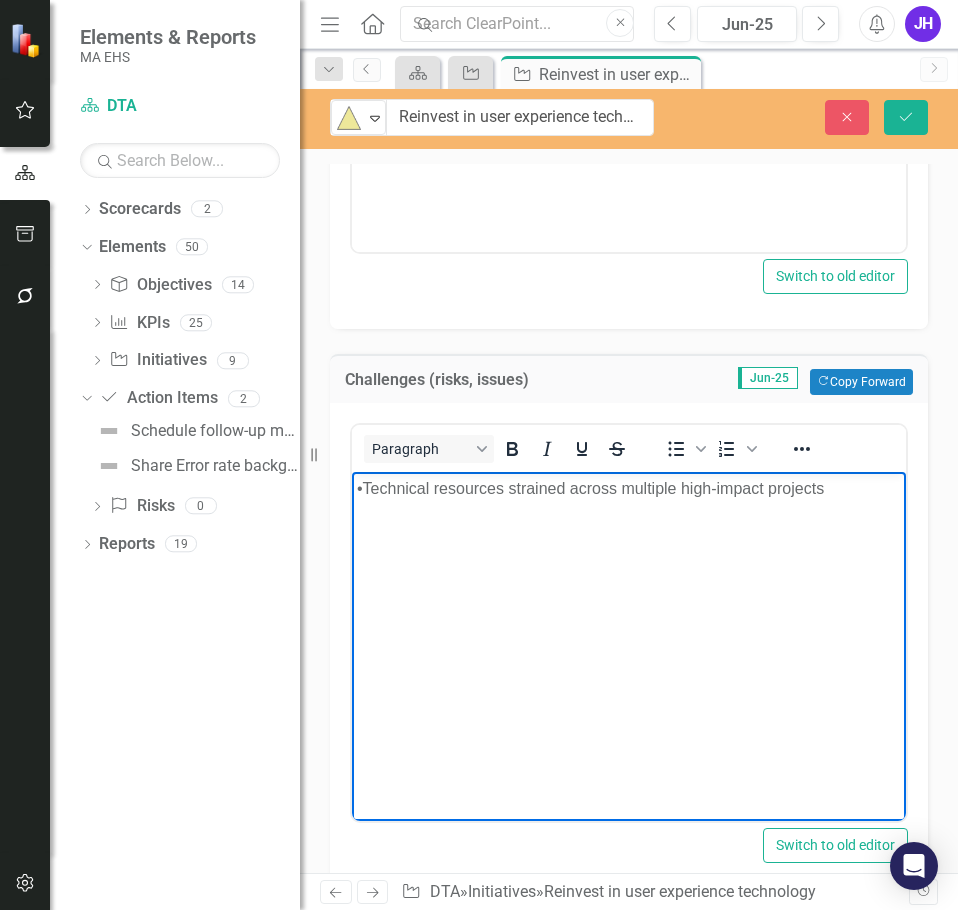 click on "•Technical resources strained across multiple high-impact projects" at bounding box center (629, 488) 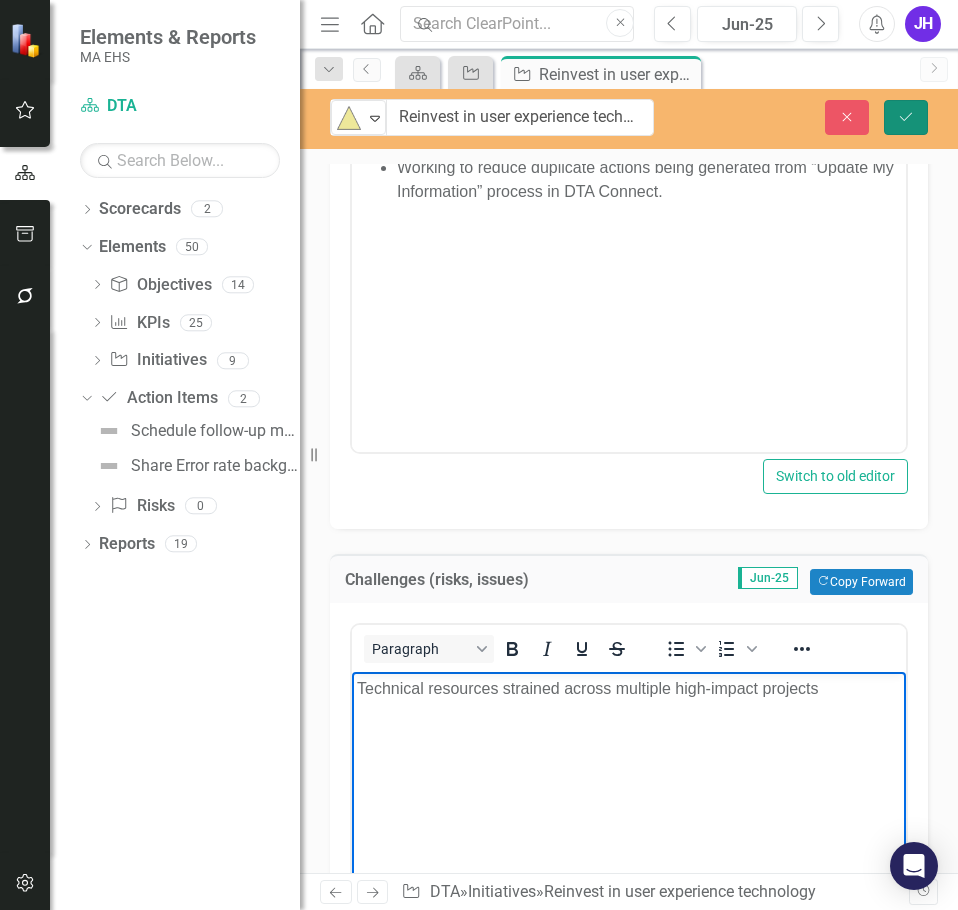click 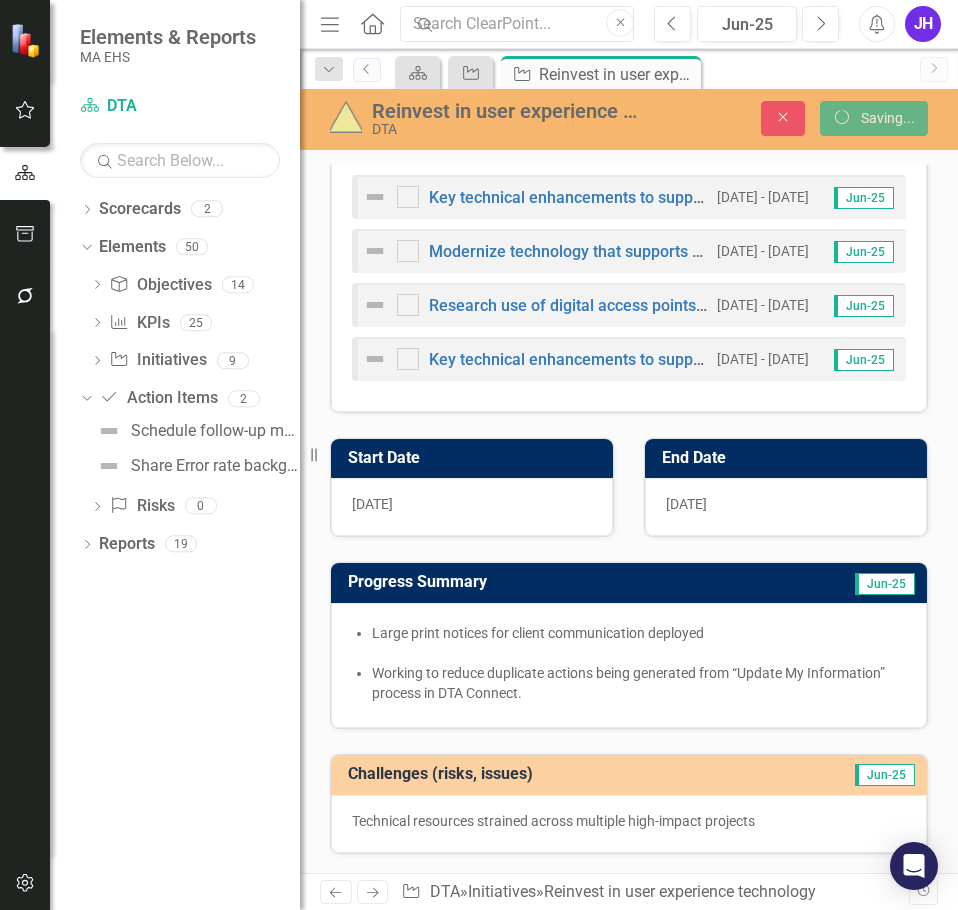 scroll, scrollTop: 417, scrollLeft: 0, axis: vertical 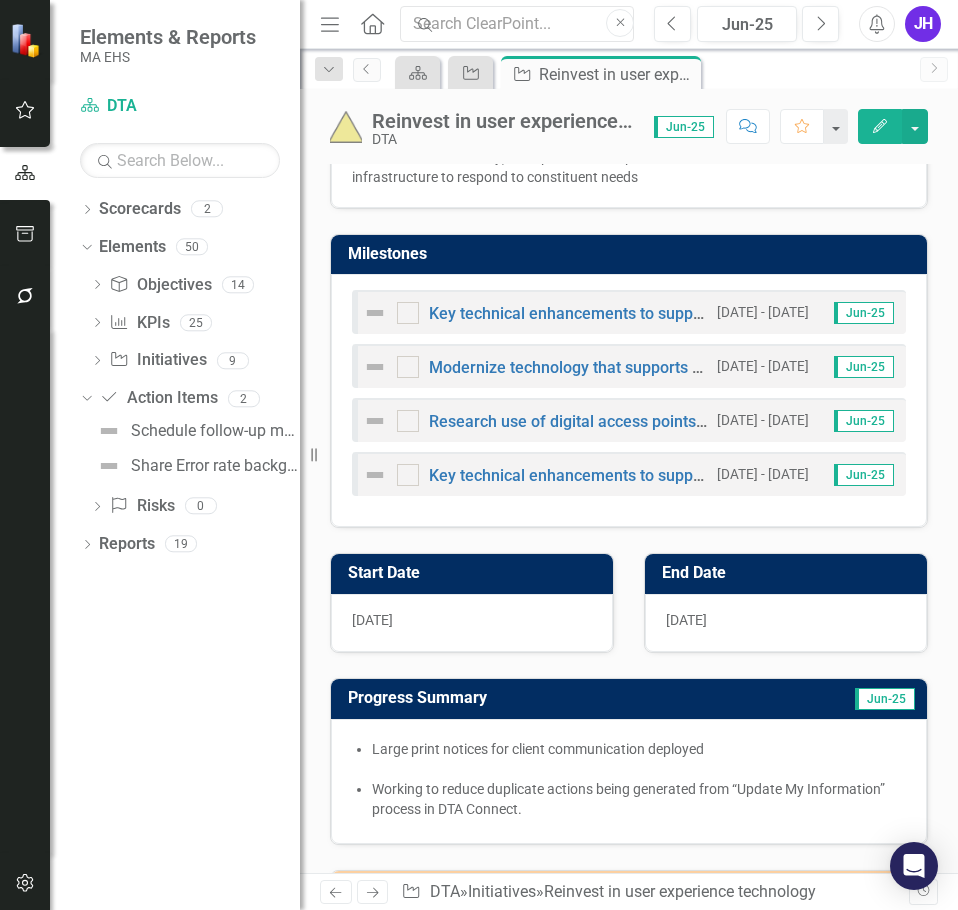 click on "6/30/25" at bounding box center [786, 623] 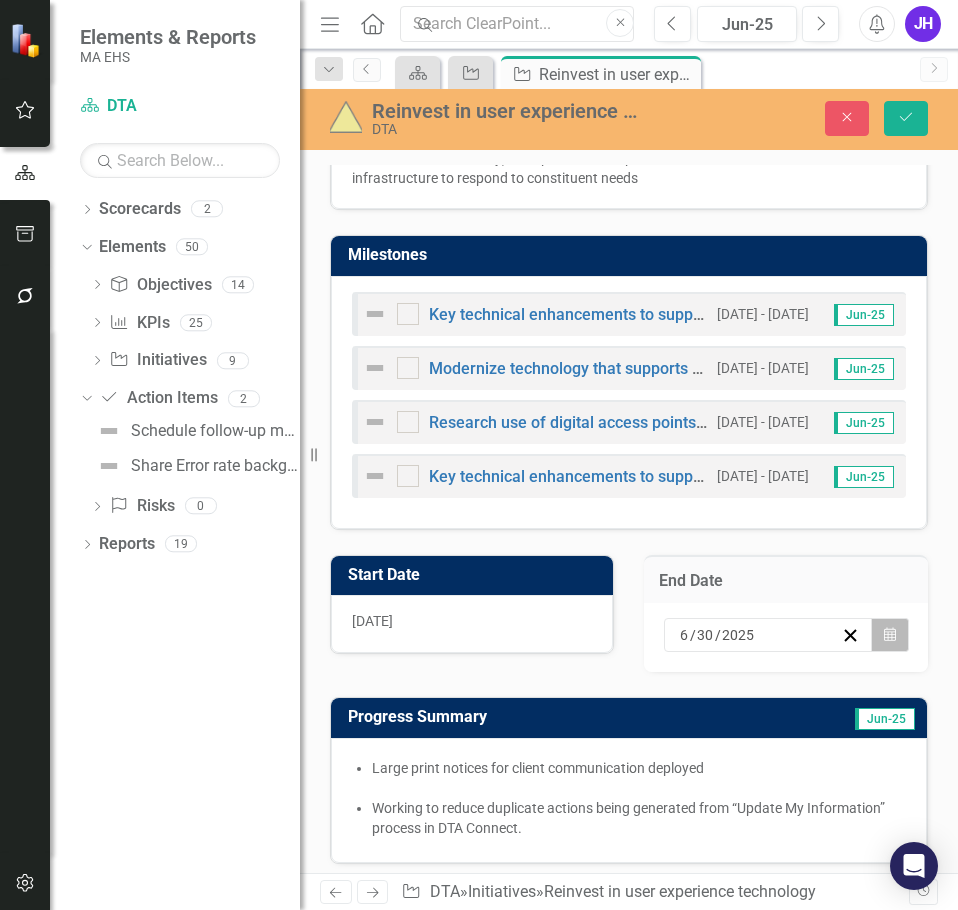 click on "Calendar" at bounding box center (890, 635) 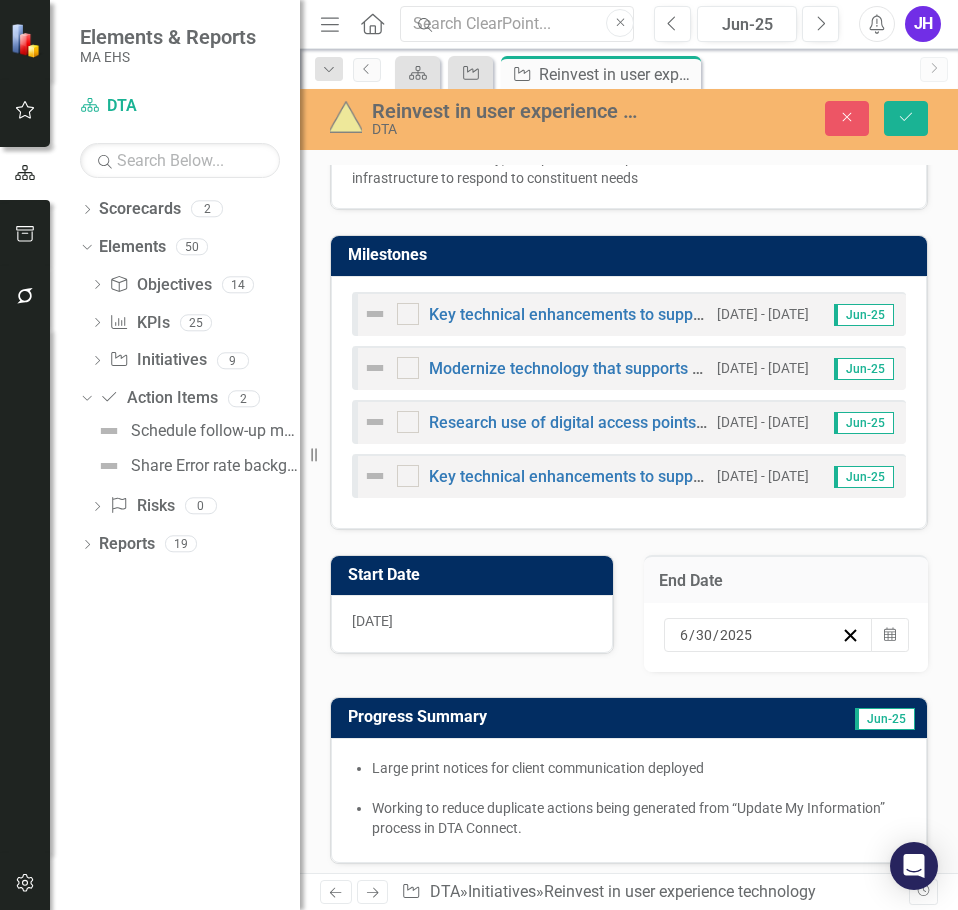 click on "»" at bounding box center (849, 674) 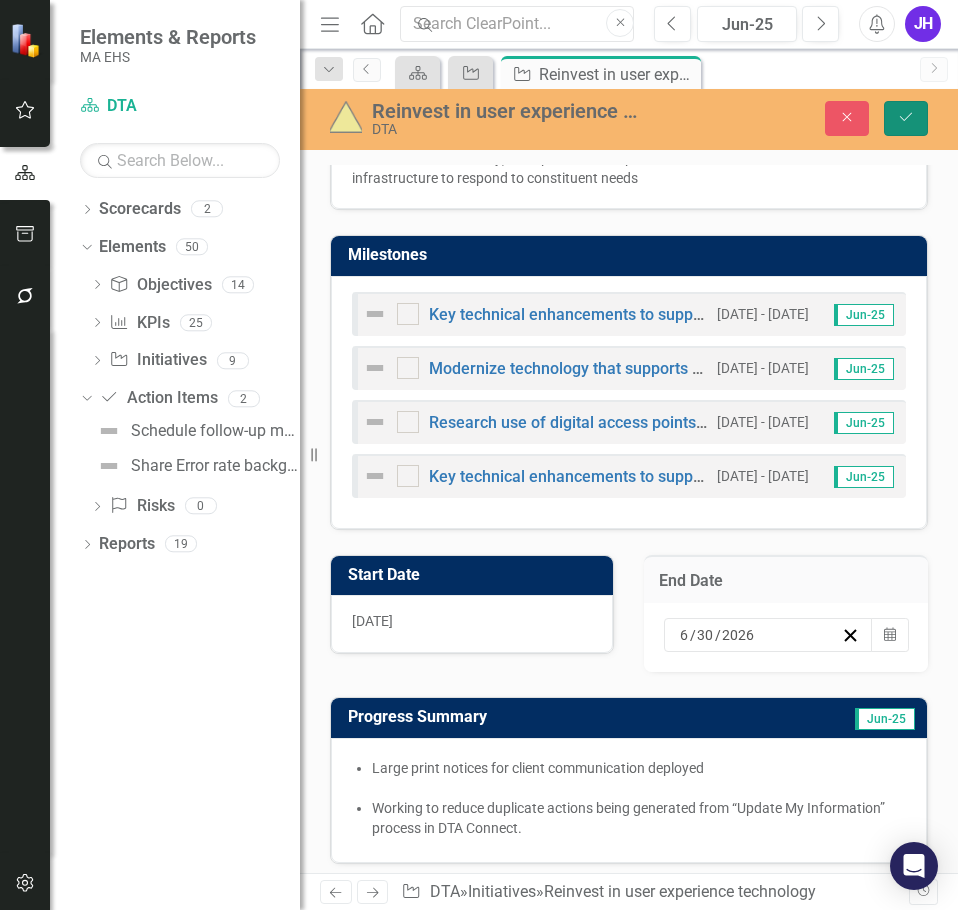 click on "Save" at bounding box center [906, 118] 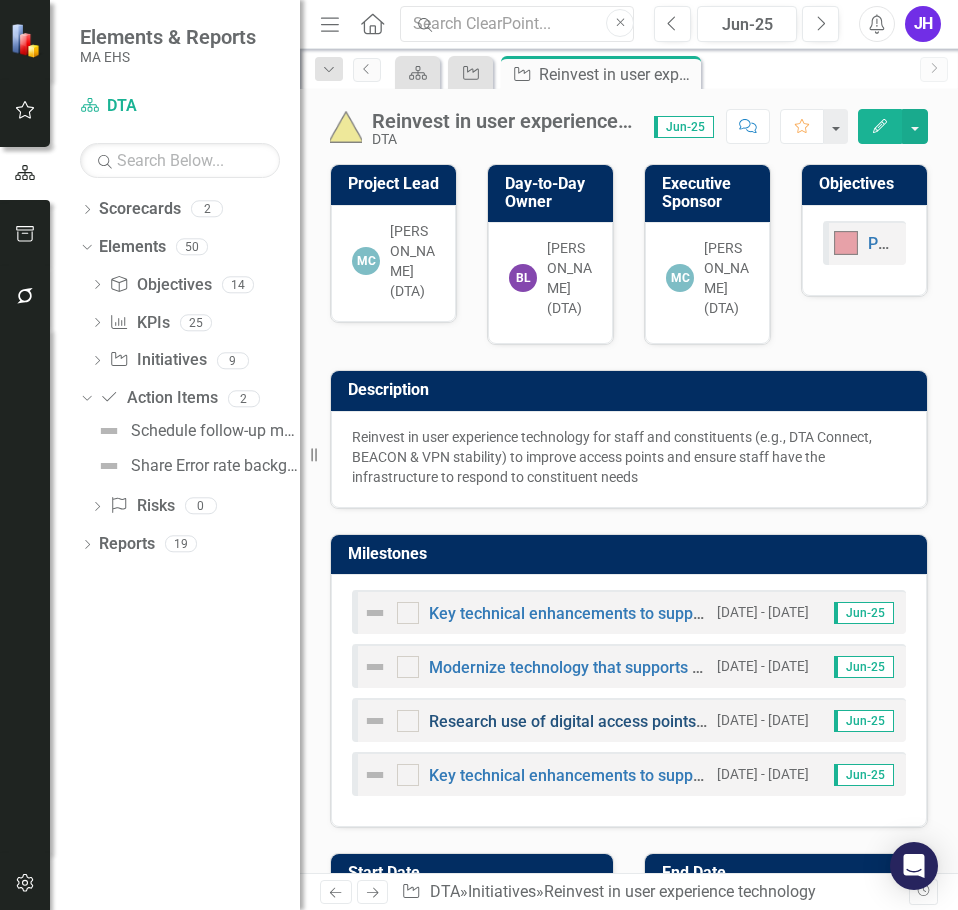 click on "Research use of digital access points; translate research findings to UX changes" at bounding box center (716, 721) 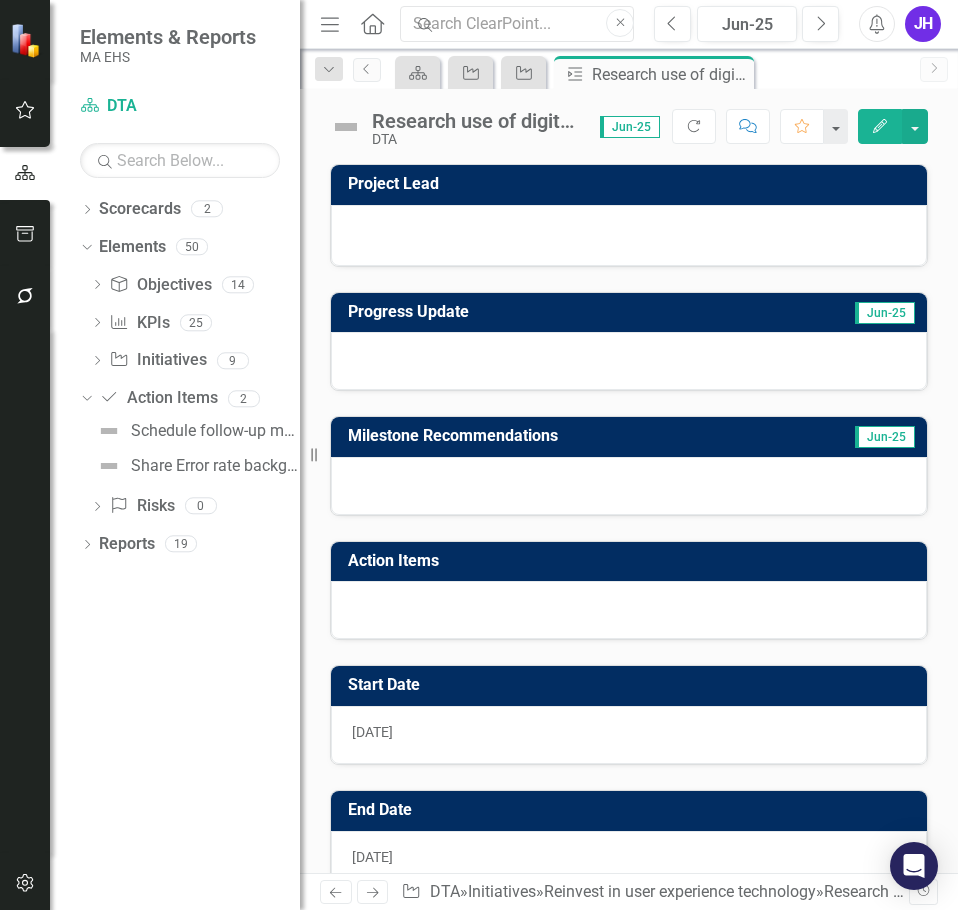 click at bounding box center (629, 361) 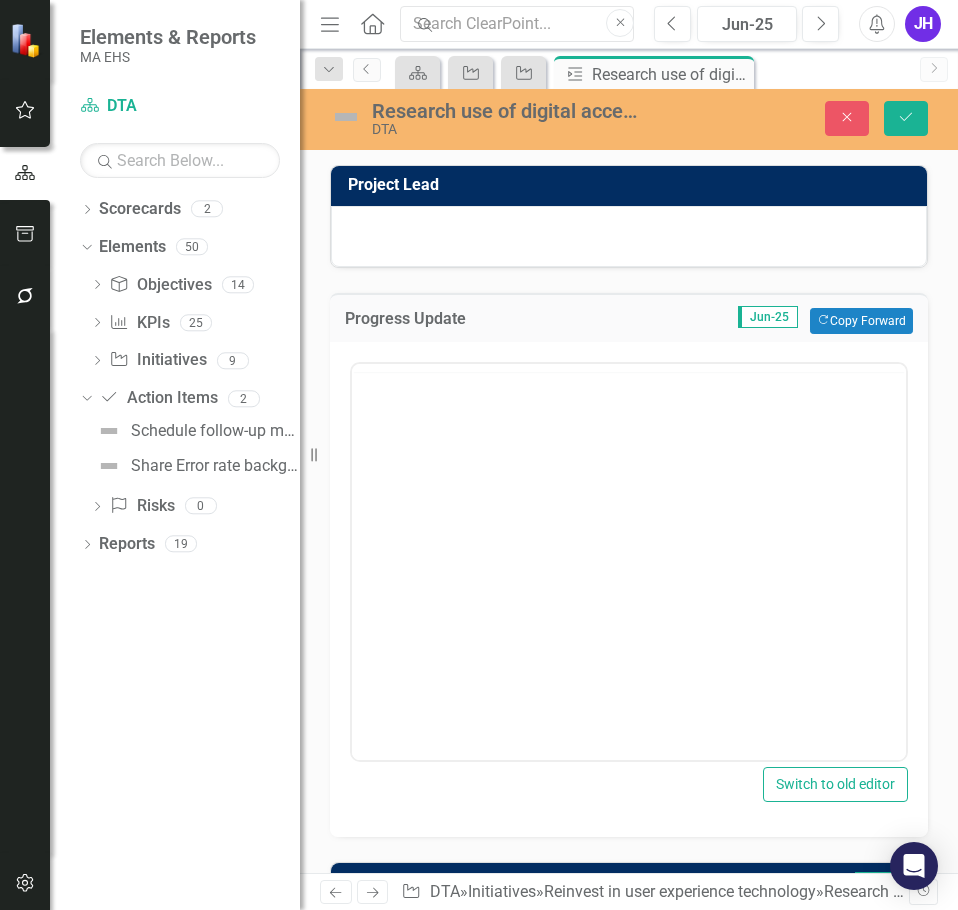 scroll, scrollTop: 0, scrollLeft: 0, axis: both 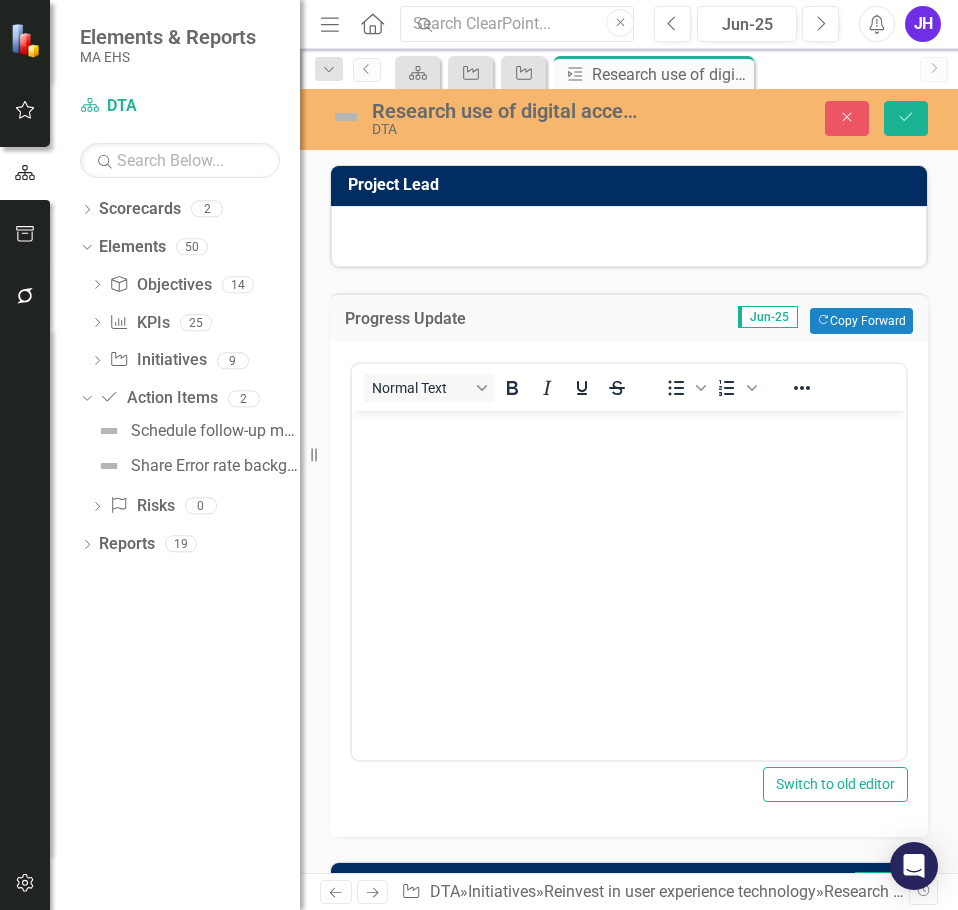 click at bounding box center [629, 561] 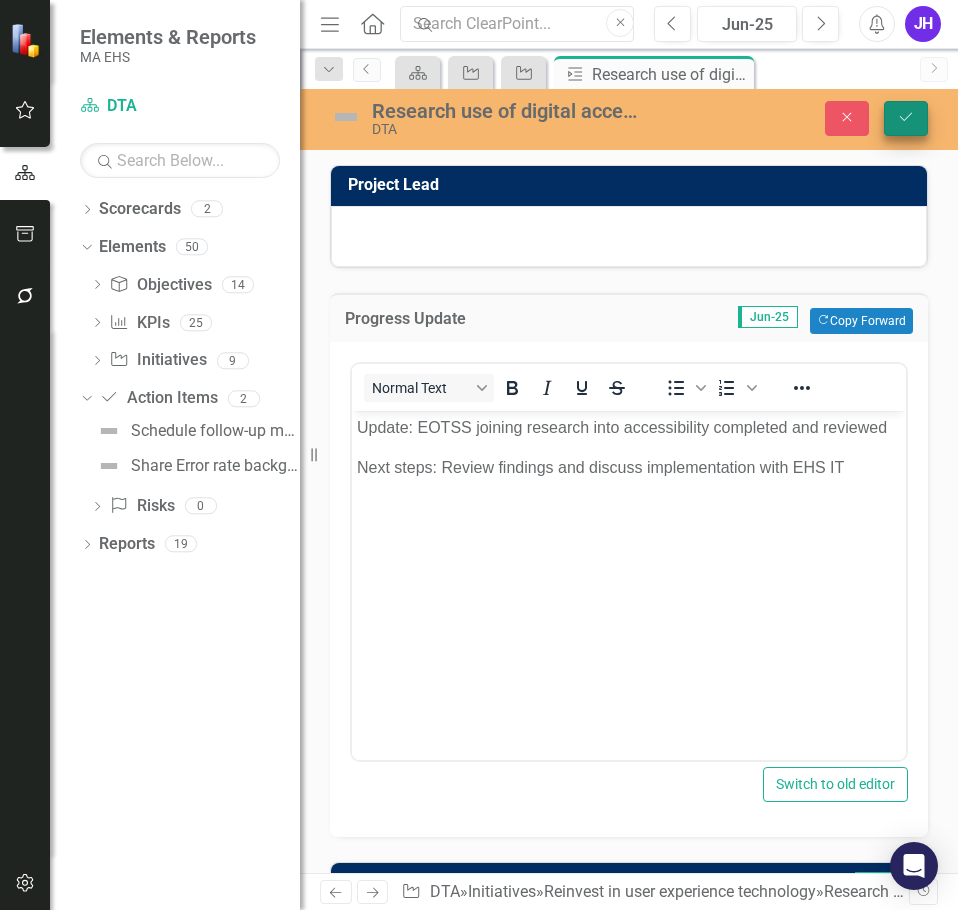 click on "Save" at bounding box center [906, 118] 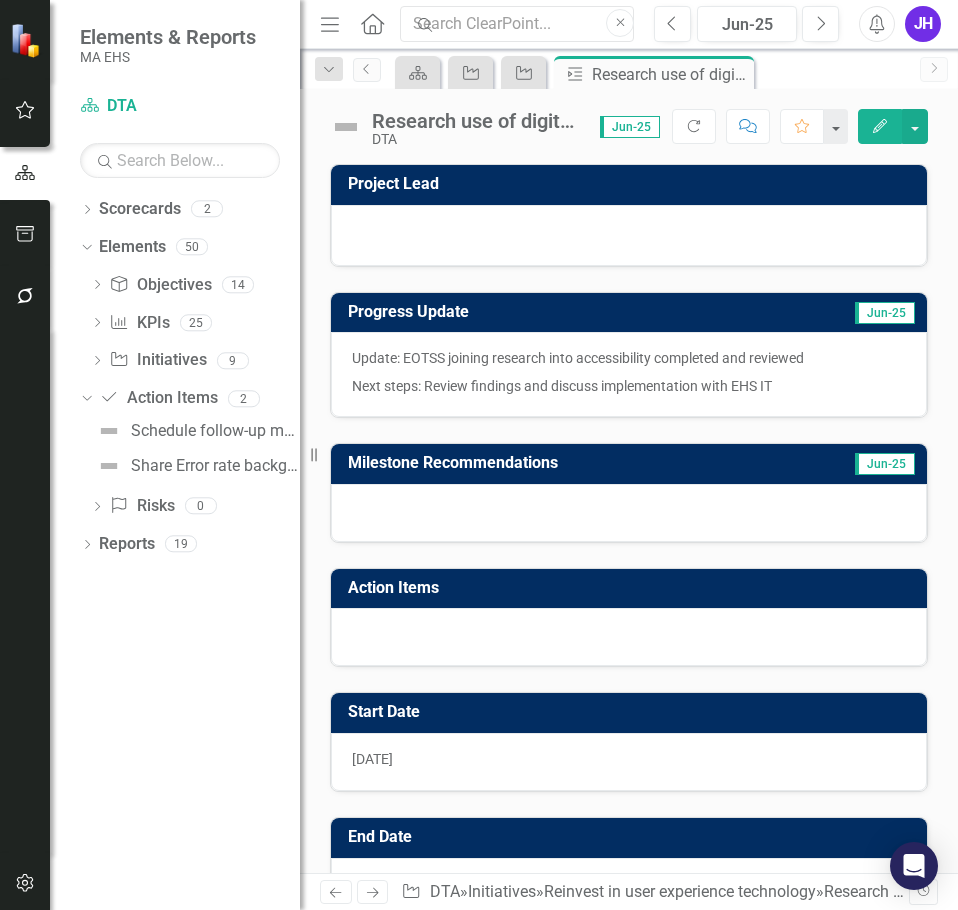 click on "Milestone Recommendations Jun-25" at bounding box center [629, 480] 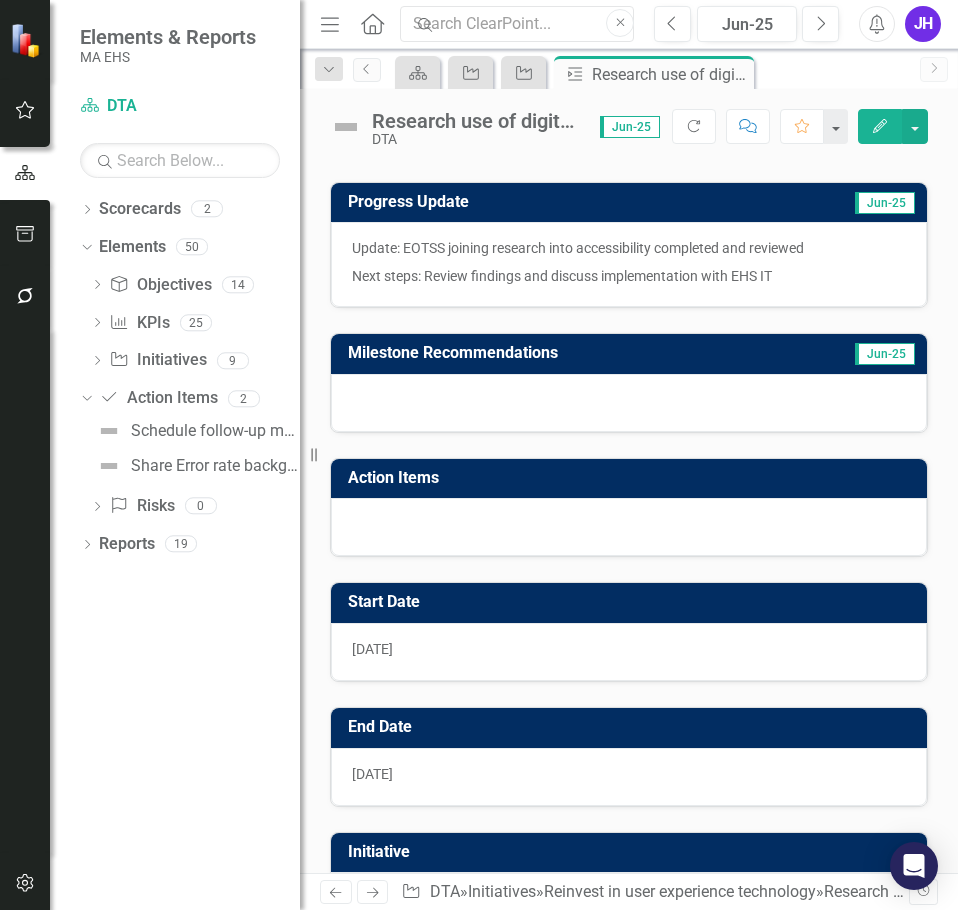 scroll, scrollTop: 0, scrollLeft: 0, axis: both 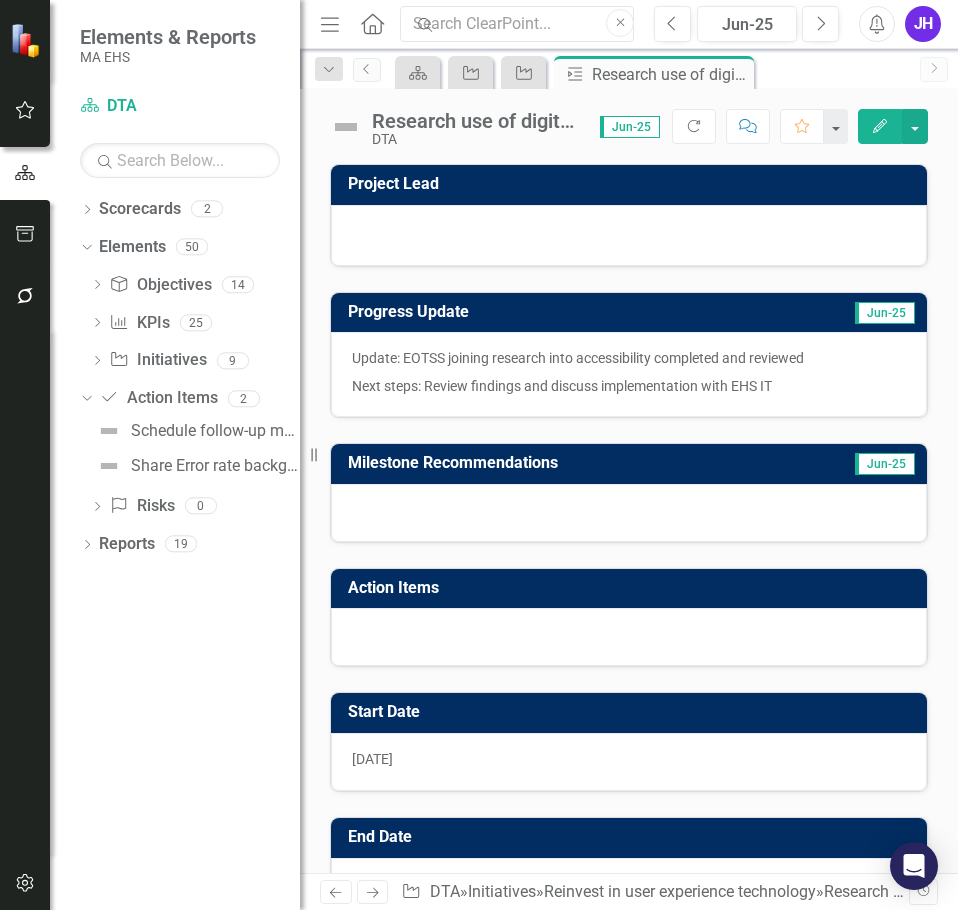 click at bounding box center [346, 127] 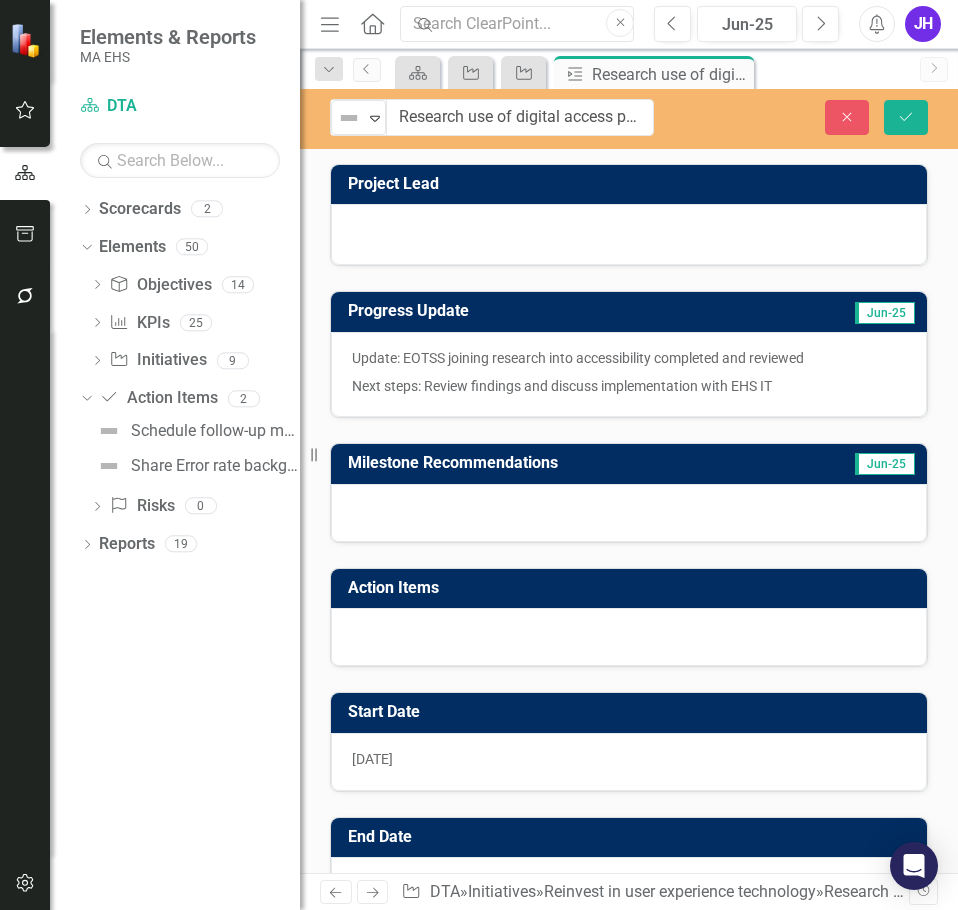 click at bounding box center (349, 118) 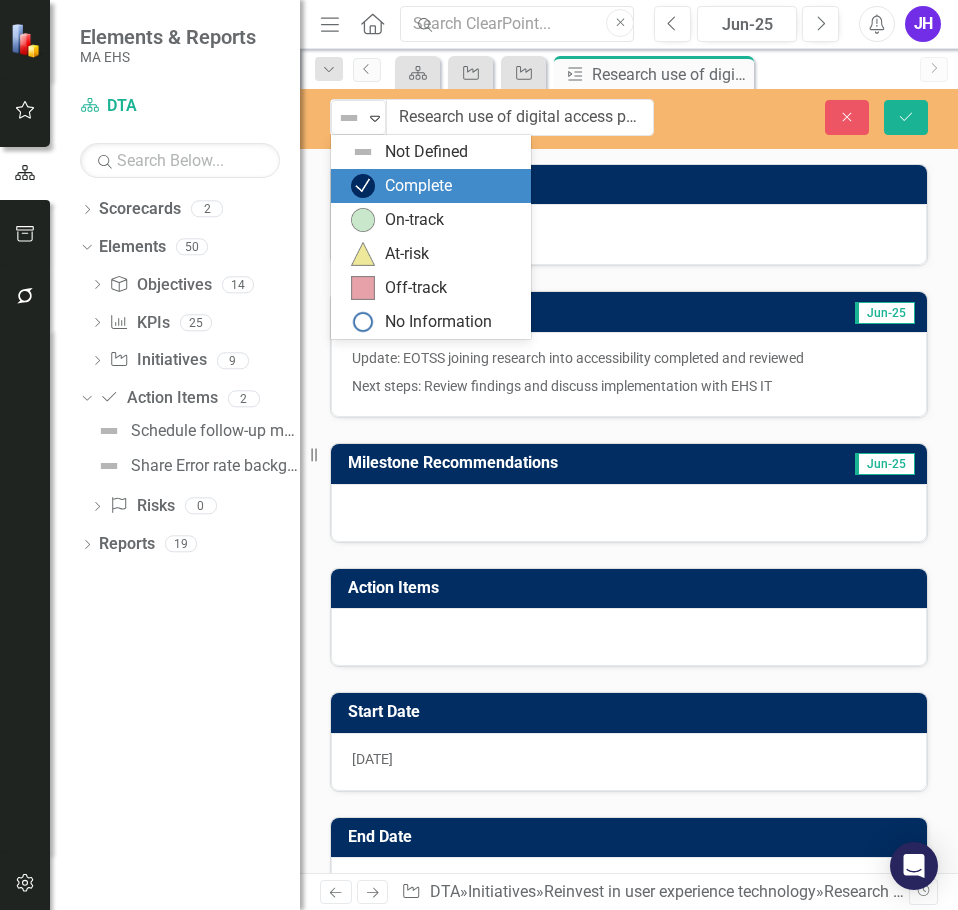 click on "Complete" at bounding box center (418, 186) 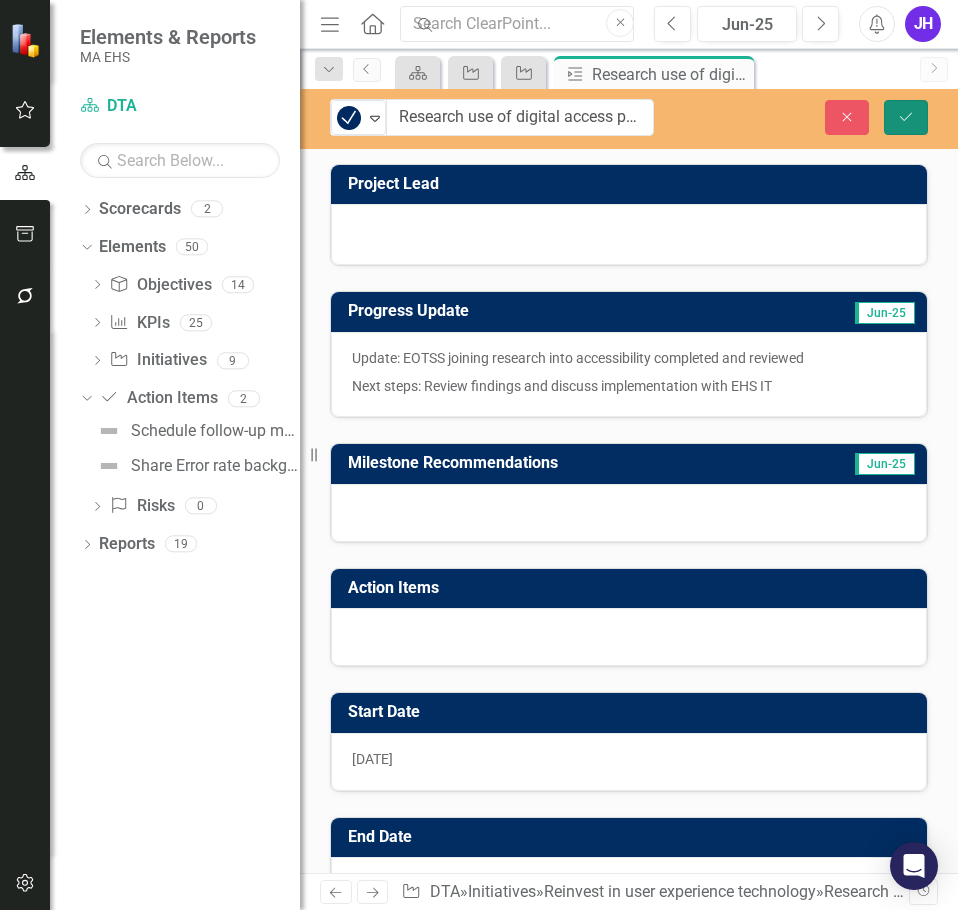 click on "Save" at bounding box center (906, 117) 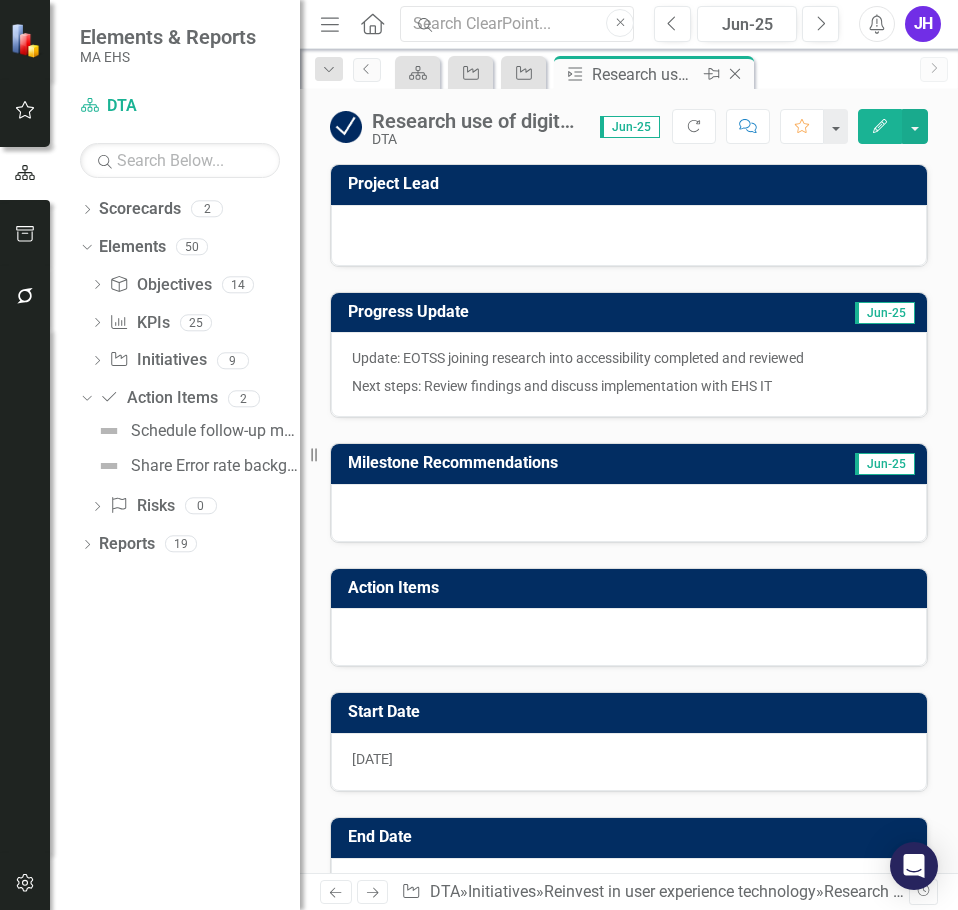 click 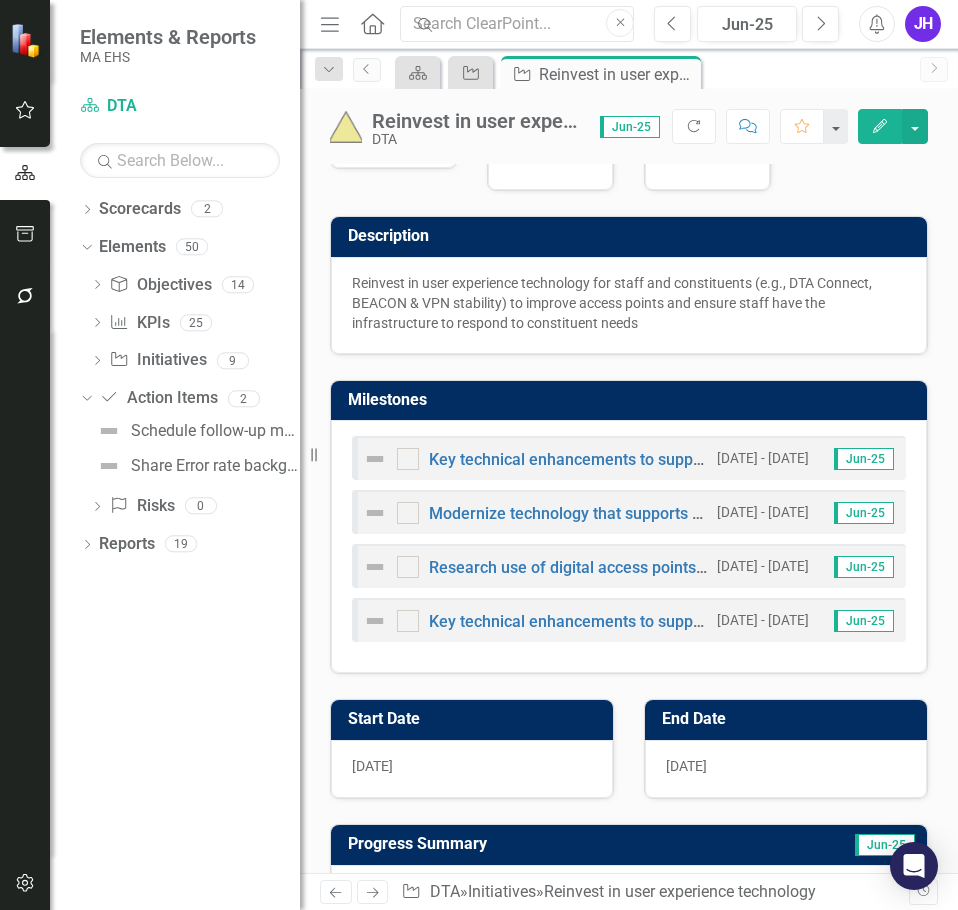 scroll, scrollTop: 200, scrollLeft: 0, axis: vertical 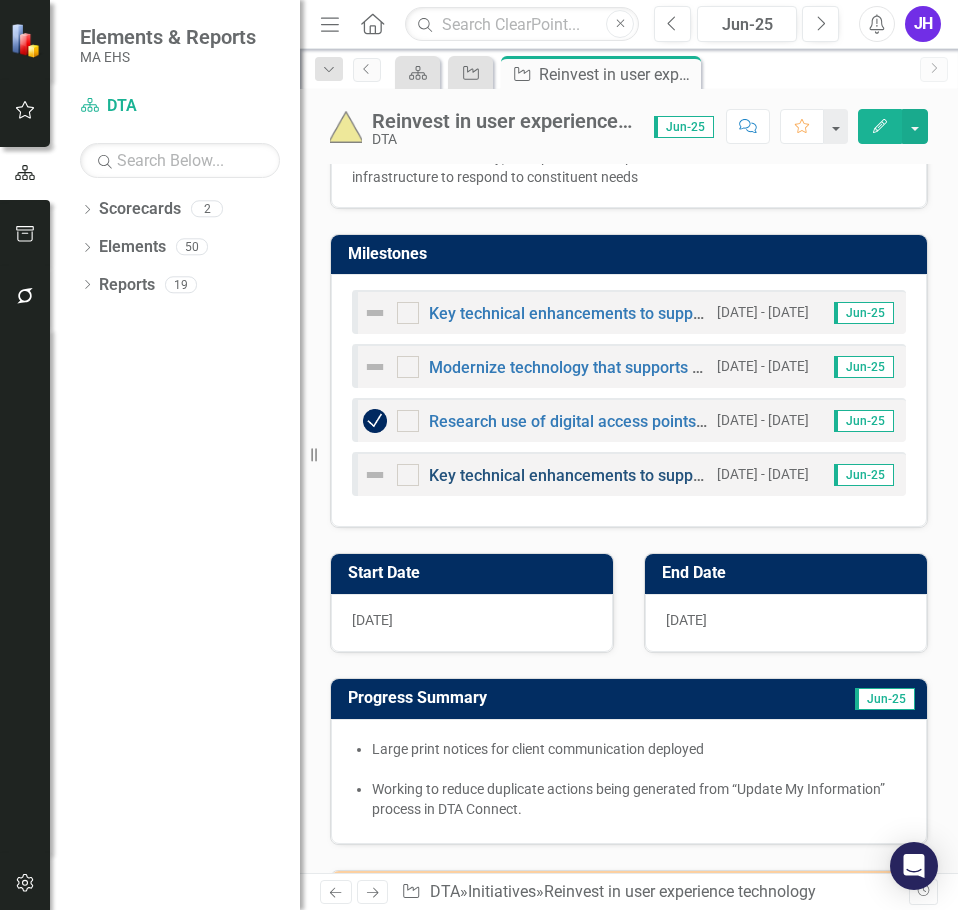 click on "Key technical enhancements to support operations" at bounding box center [611, 475] 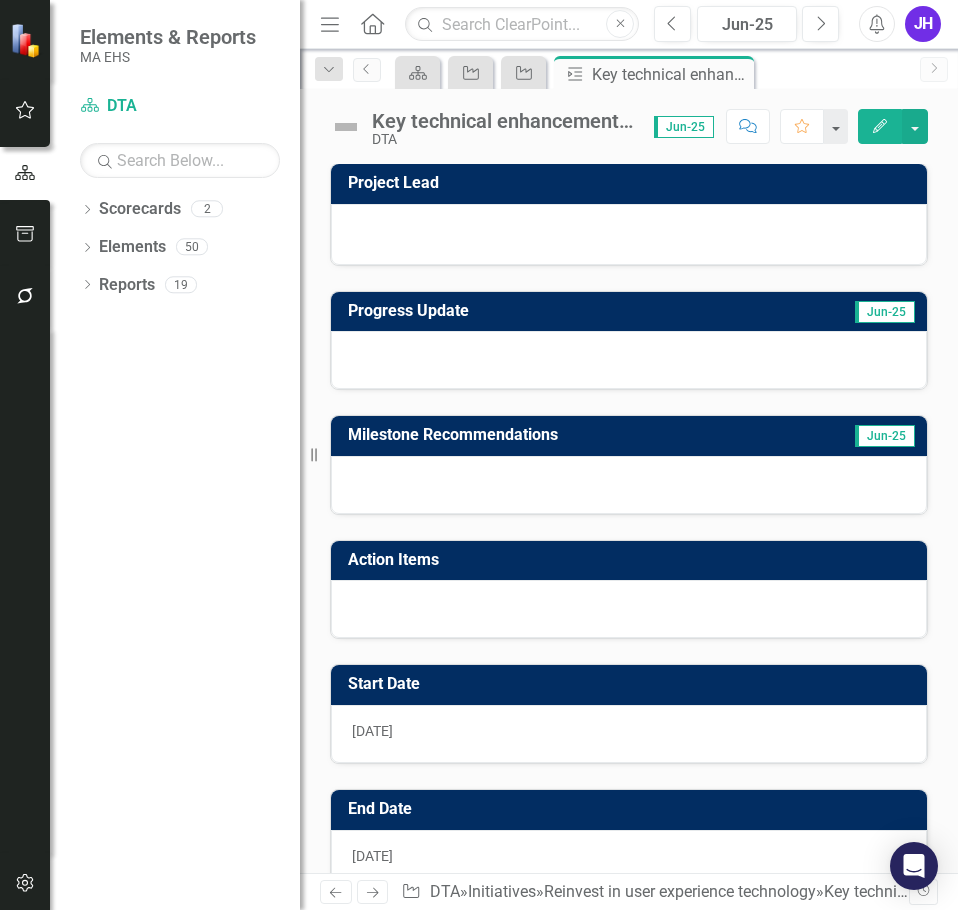 scroll, scrollTop: 0, scrollLeft: 0, axis: both 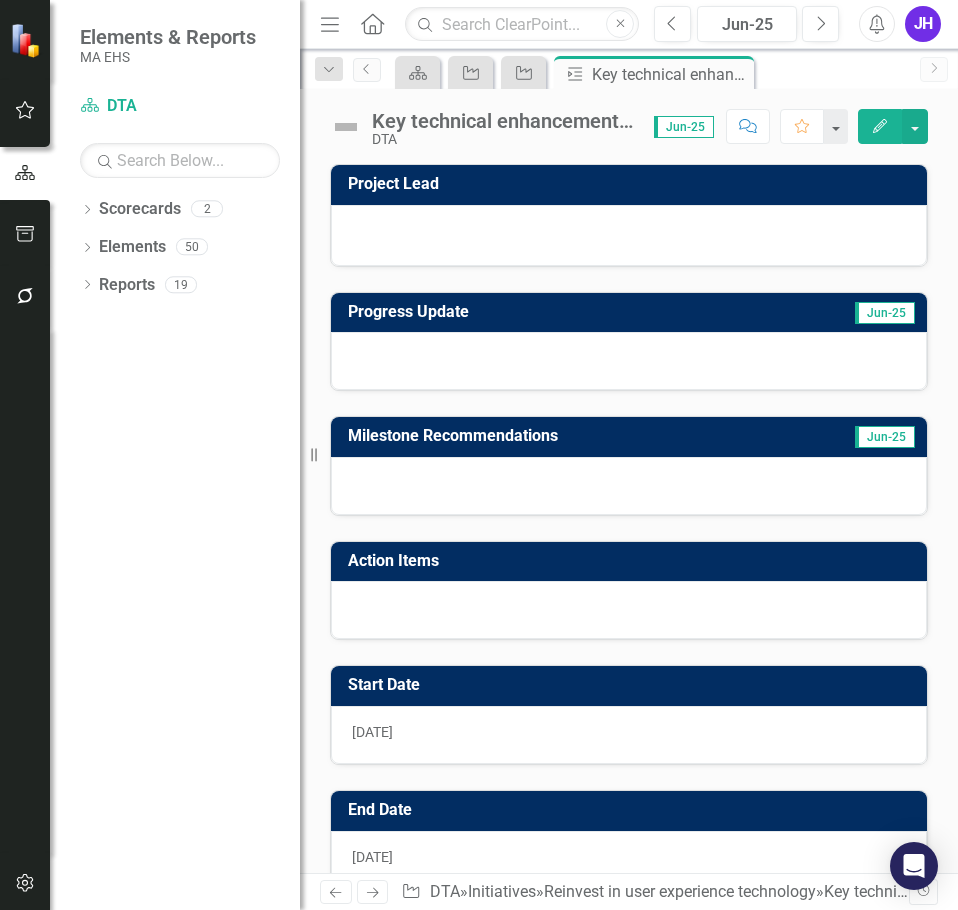 click at bounding box center (629, 361) 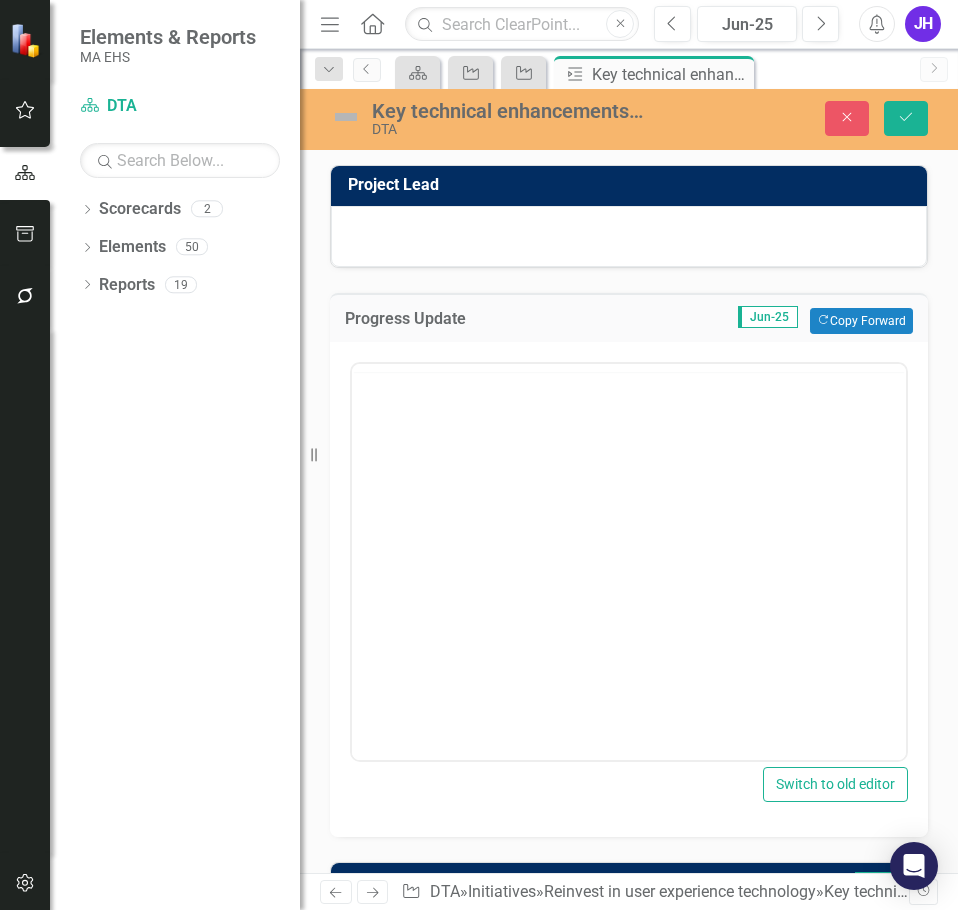 scroll, scrollTop: 0, scrollLeft: 0, axis: both 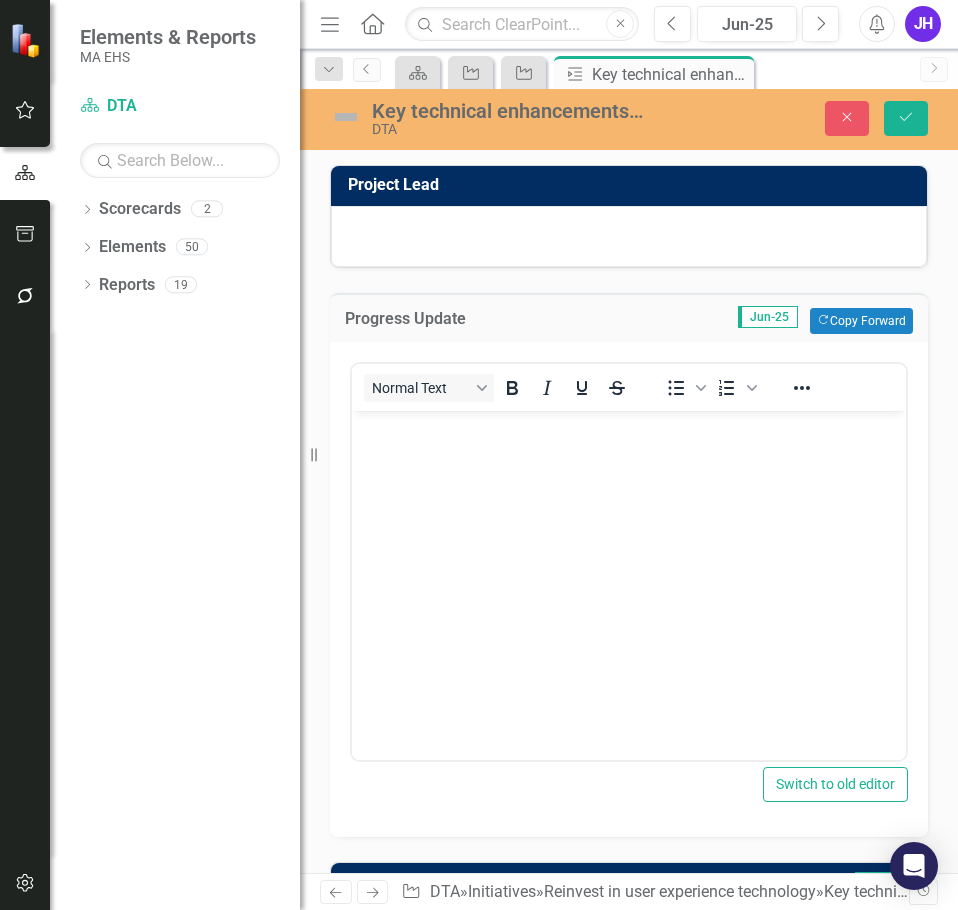 click at bounding box center [629, 561] 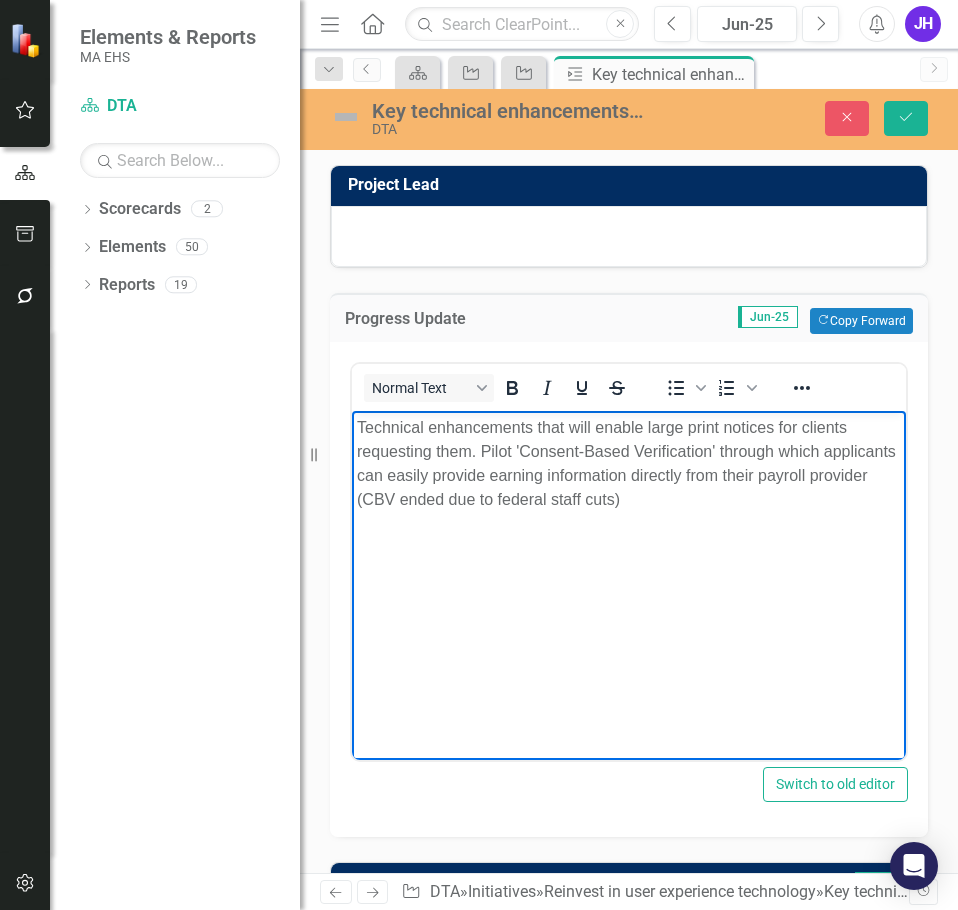 click on "Technical enhancements that will enable large print notices for clients requesting them. Pilot 'Consent-Based Verification' through which applicants can easily provide earning information directly from their payroll provider (CBV ended due to federal staff cuts)" at bounding box center (629, 464) 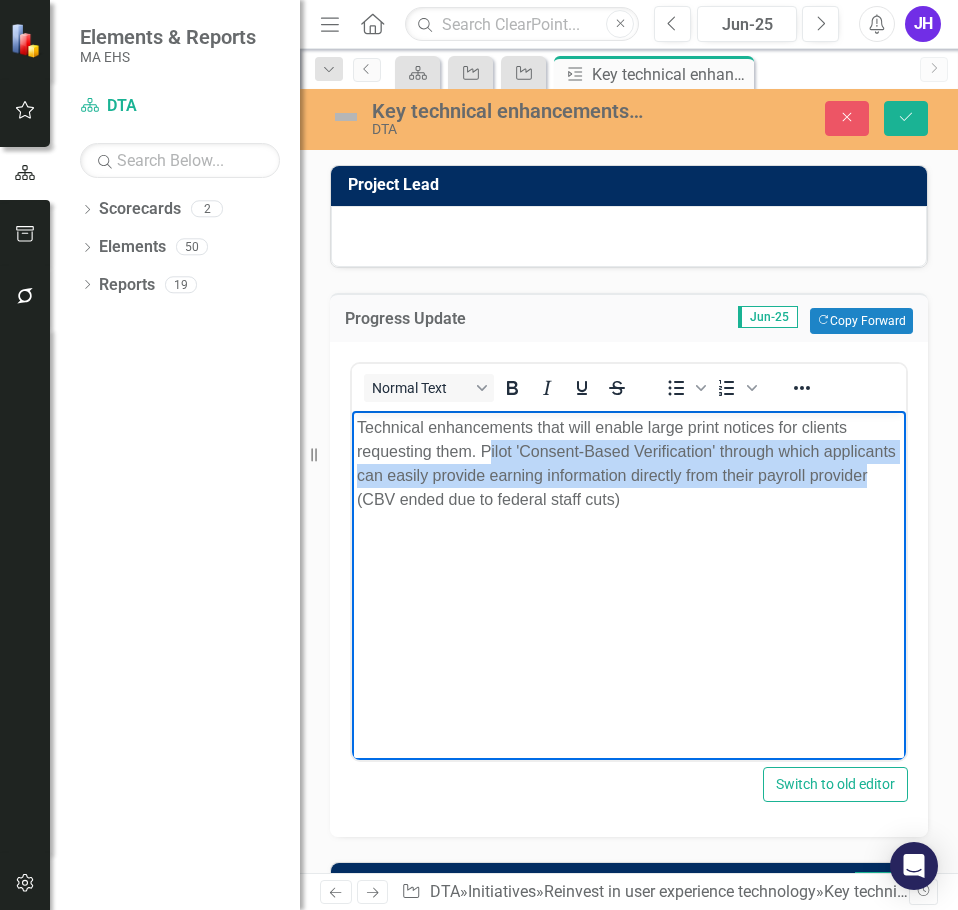drag, startPoint x: 486, startPoint y: 451, endPoint x: 415, endPoint y: 501, distance: 86.83893 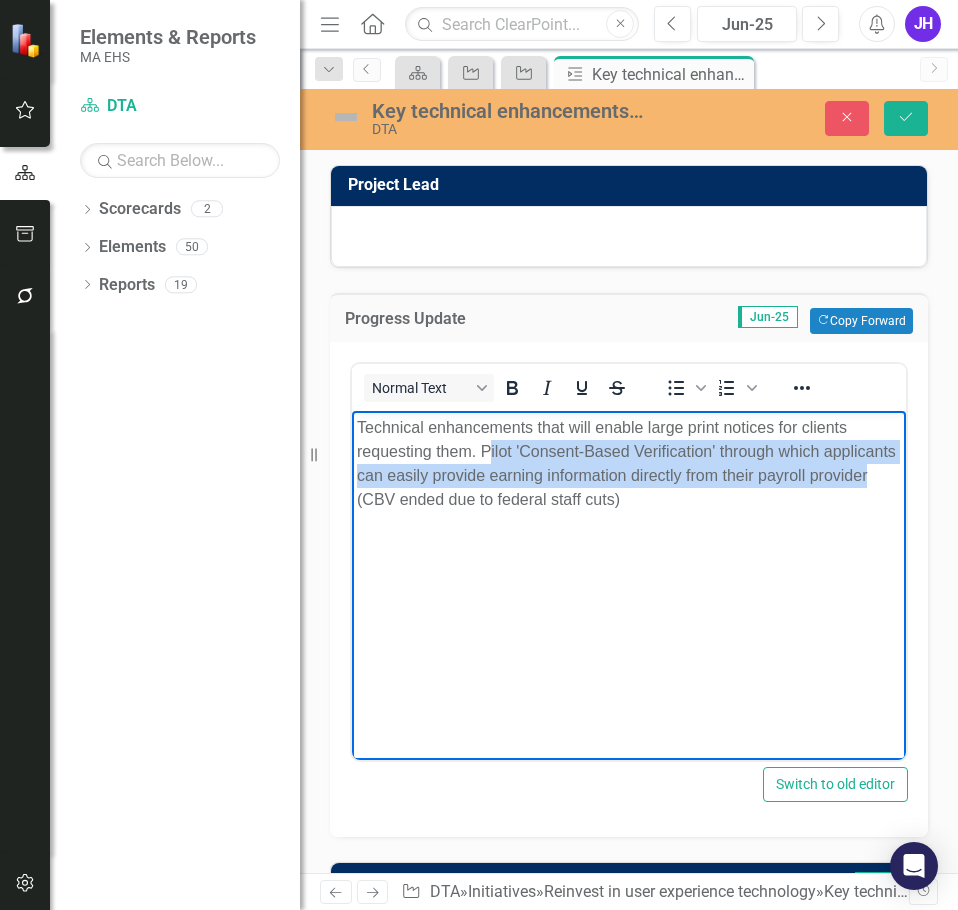 click on "Technical enhancements that will enable large print notices for clients requesting them. Pilot 'Consent-Based Verification' through which applicants can easily provide earning information directly from their payroll provider (CBV ended due to federal staff cuts)" at bounding box center [629, 464] 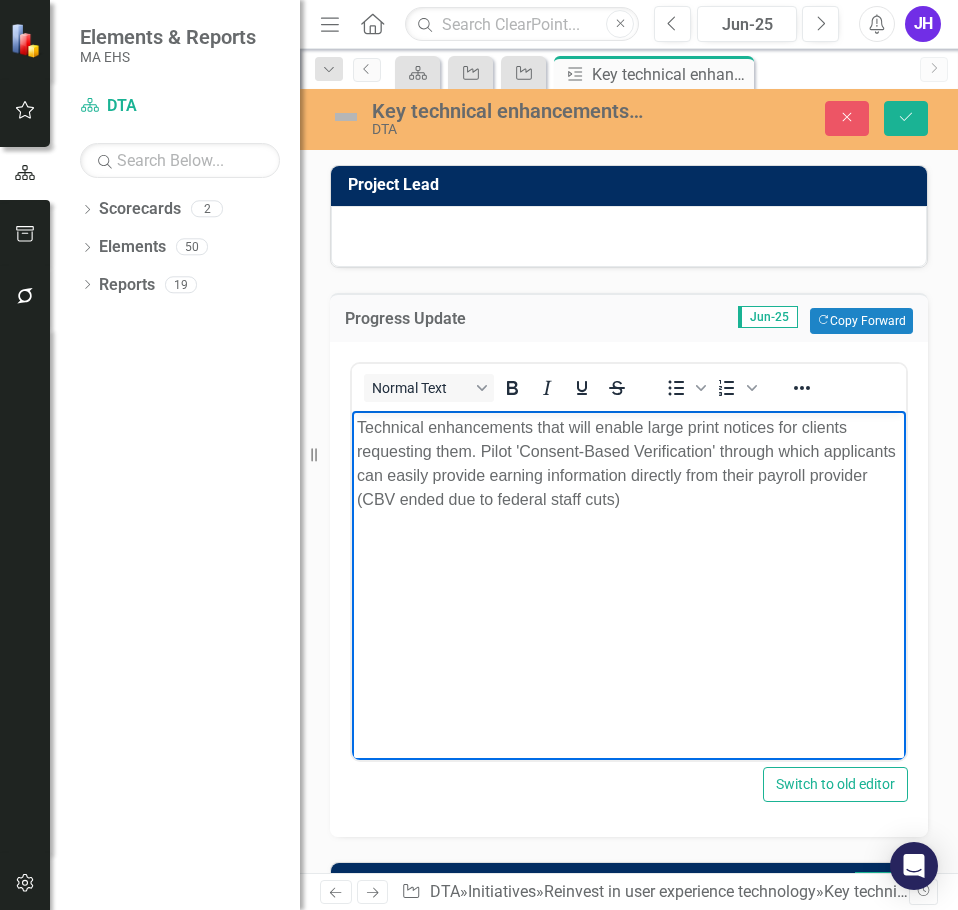 click on "Technical enhancements that will enable large print notices for clients requesting them. Pilot 'Consent-Based Verification' through which applicants can easily provide earning information directly from their payroll provider (CBV ended due to federal staff cuts)" at bounding box center (629, 464) 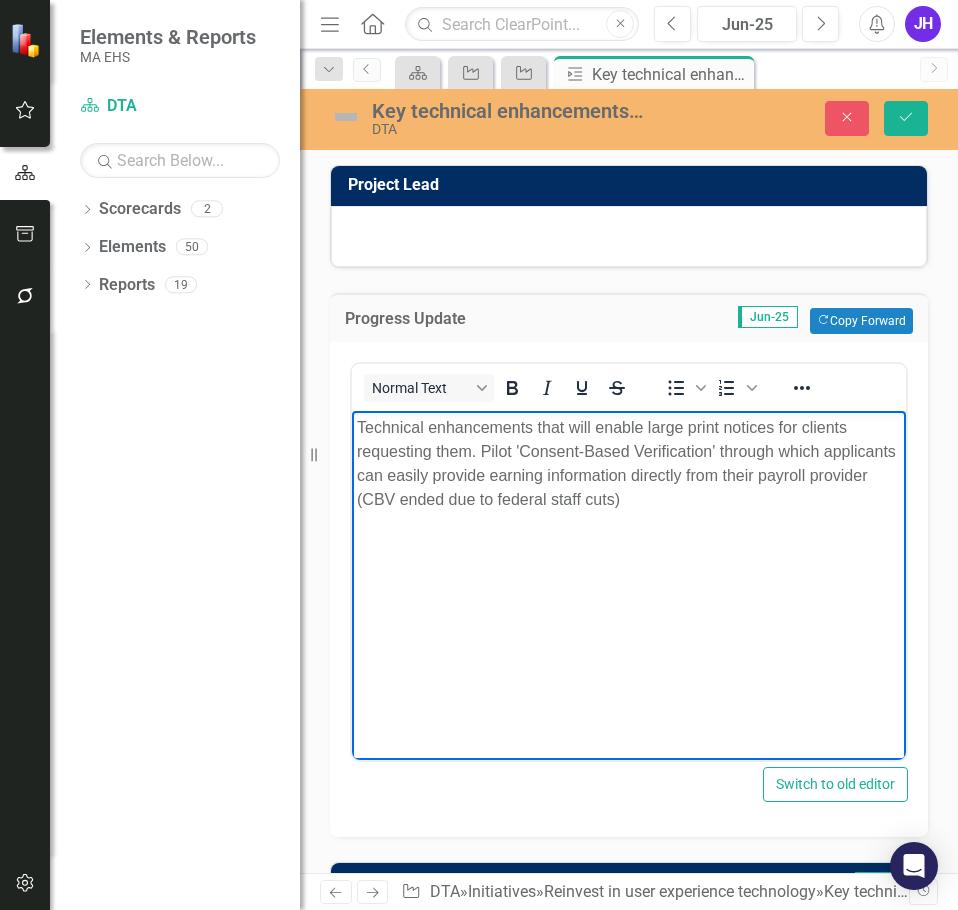 type 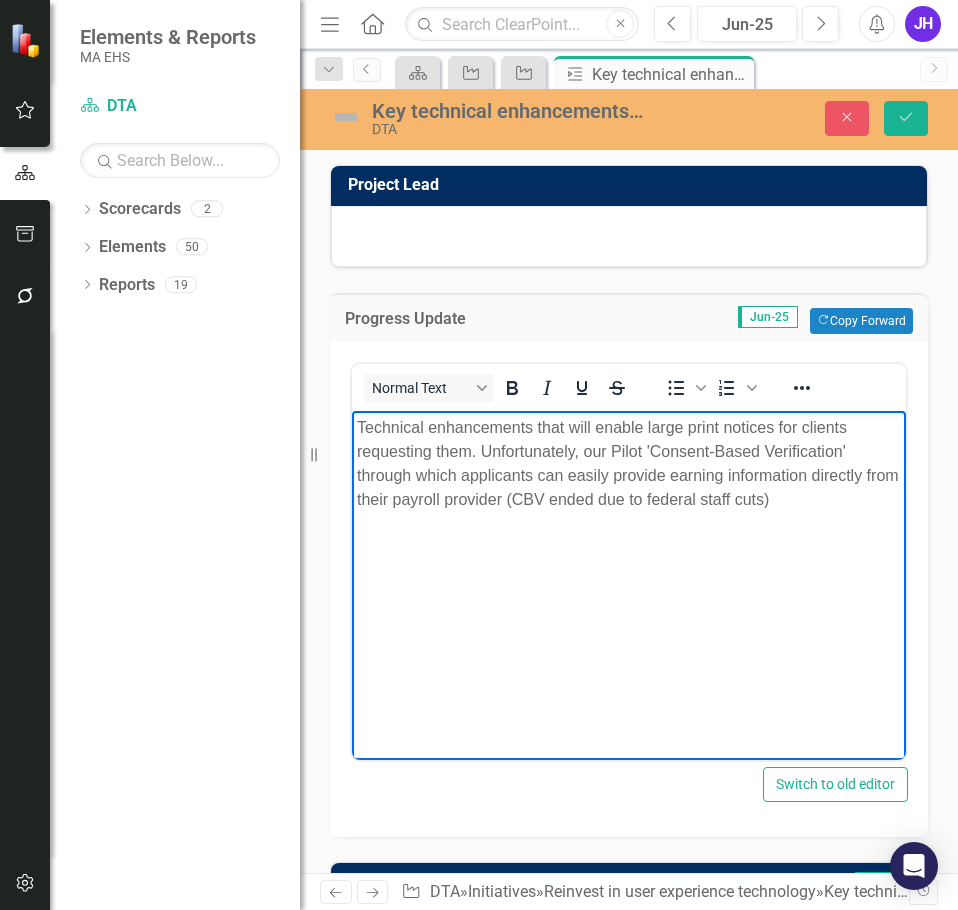 click on "Technical enhancements that will enable large print notices for clients requesting them. Unfortunately, our Pilot 'Consent-Based Verification' through which applicants can easily provide earning information directly from their payroll provider (CBV ended due to federal staff cuts)" at bounding box center [629, 464] 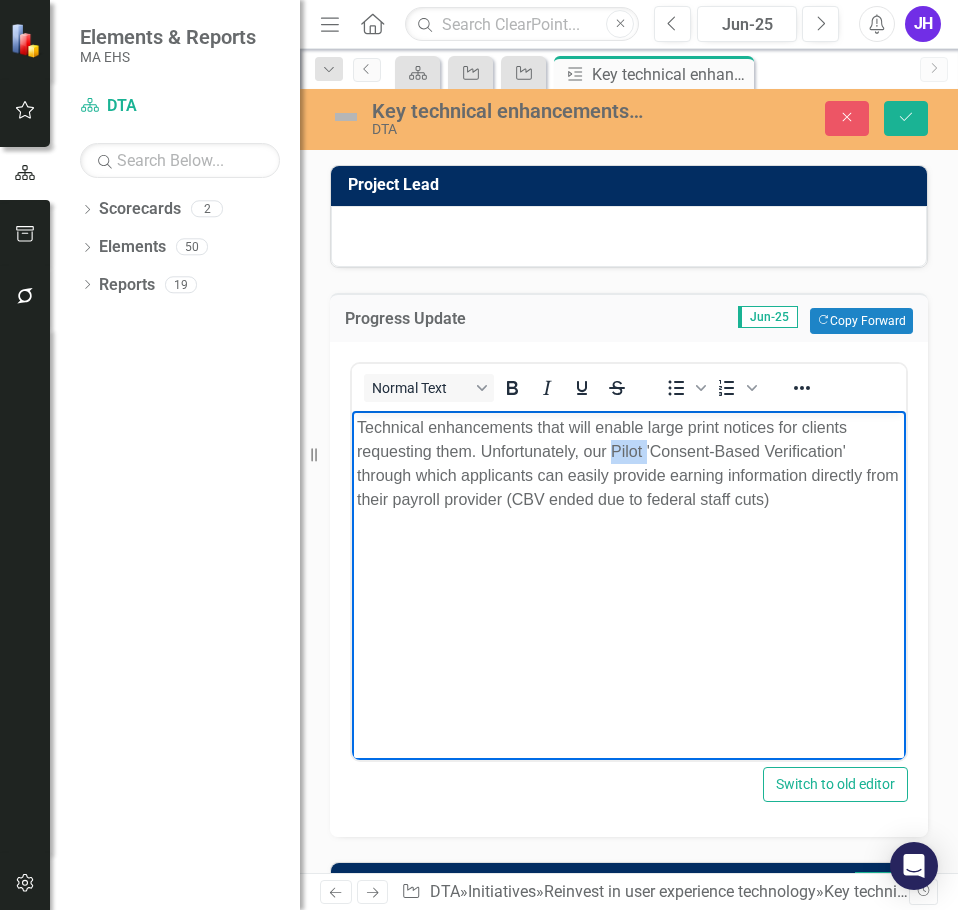 click on "Technical enhancements that will enable large print notices for clients requesting them. Unfortunately, our Pilot 'Consent-Based Verification' through which applicants can easily provide earning information directly from their payroll provider (CBV ended due to federal staff cuts)" at bounding box center (629, 464) 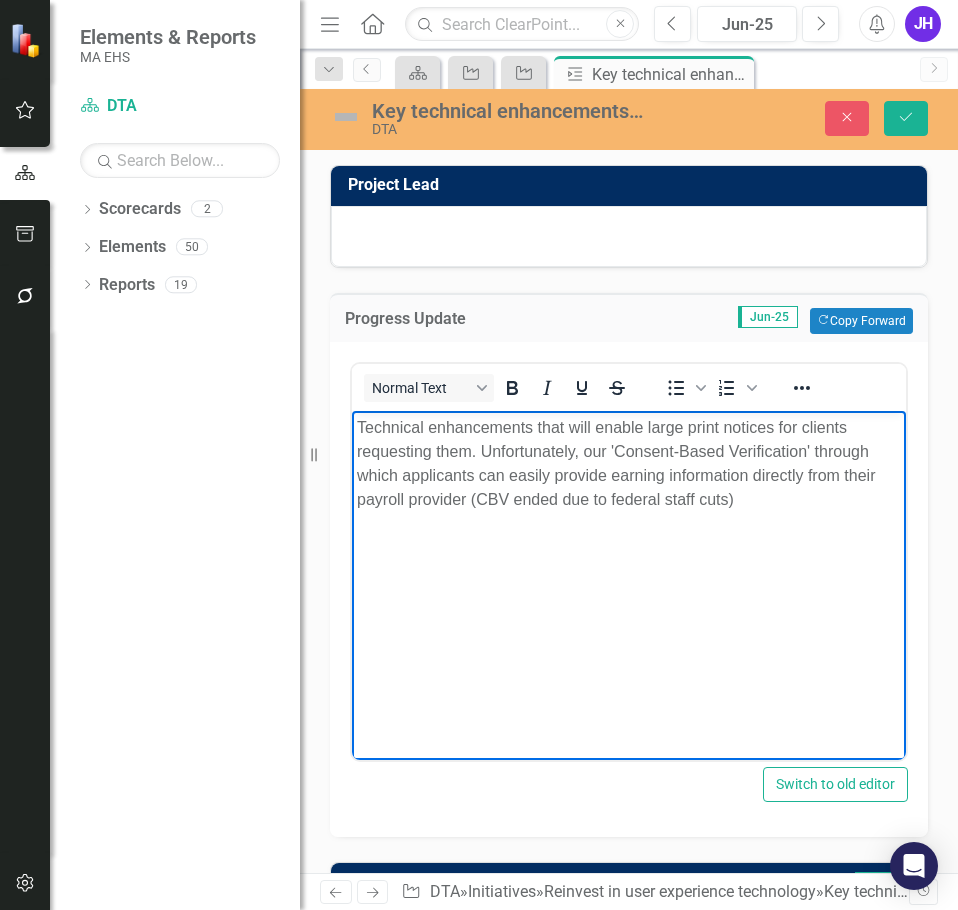 click on "Technical enhancements that will enable large print notices for clients requesting them. Unfortunately, our 'Consent-Based Verification' through which applicants can easily provide earning information directly from their payroll provider (CBV ended due to federal staff cuts)" at bounding box center [629, 464] 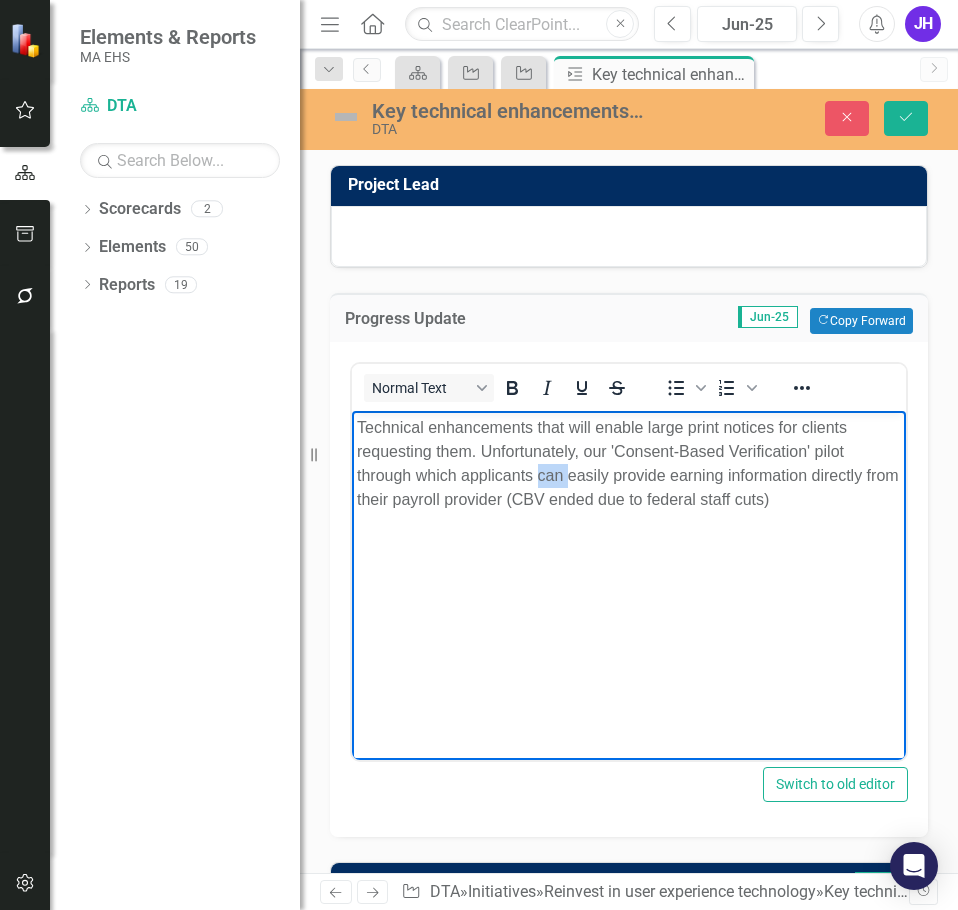 click on "Technical enhancements that will enable large print notices for clients requesting them. Unfortunately, our 'Consent-Based Verification' pilot through which applicants can easily provide earning information directly from their payroll provider (CBV ended due to federal staff cuts)" at bounding box center [629, 464] 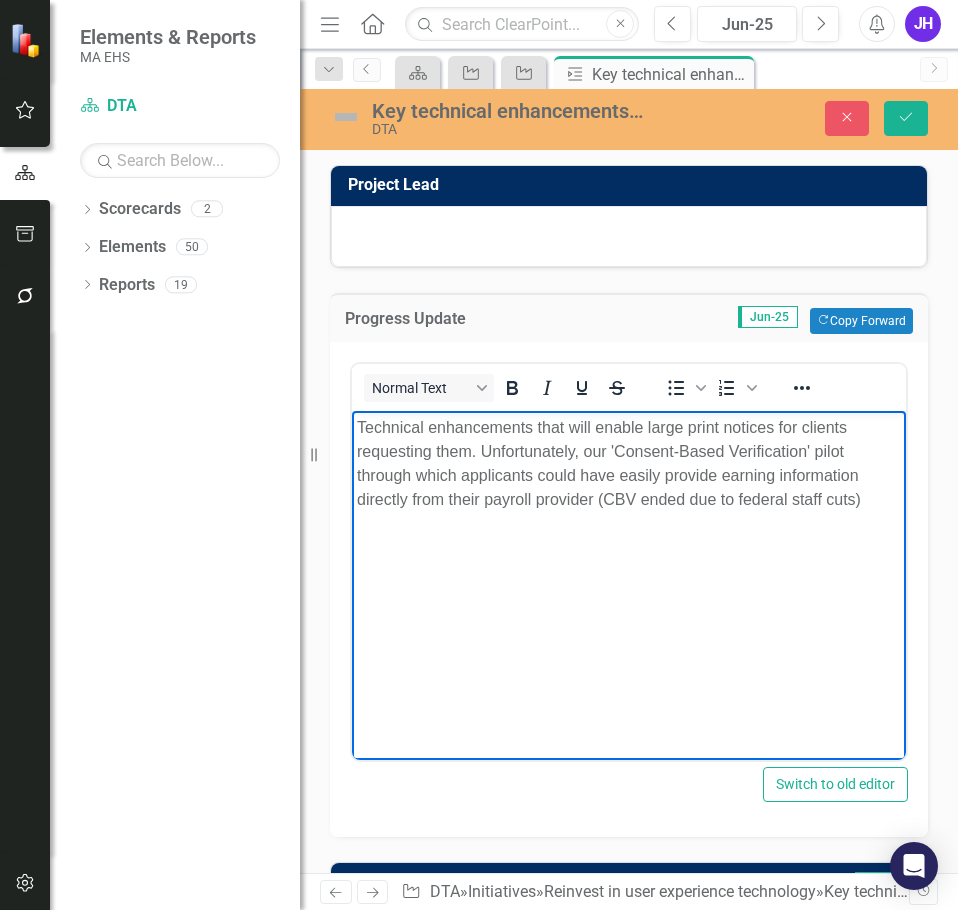 click on "Technical enhancements that will enable large print notices for clients requesting them. Unfortunately, our 'Consent-Based Verification' pilot through which applicants could have easily provide earning information directly from their payroll provider (CBV ended due to federal staff cuts)" at bounding box center [629, 464] 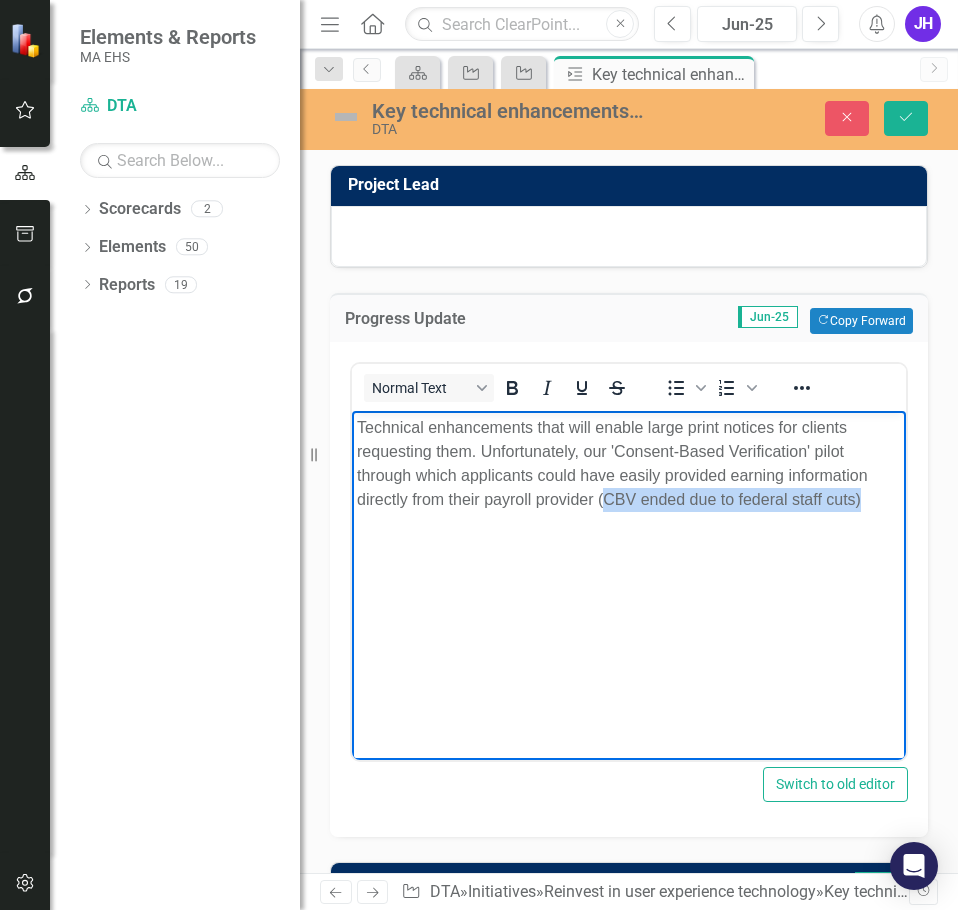 drag, startPoint x: 873, startPoint y: 501, endPoint x: 601, endPoint y: 510, distance: 272.14886 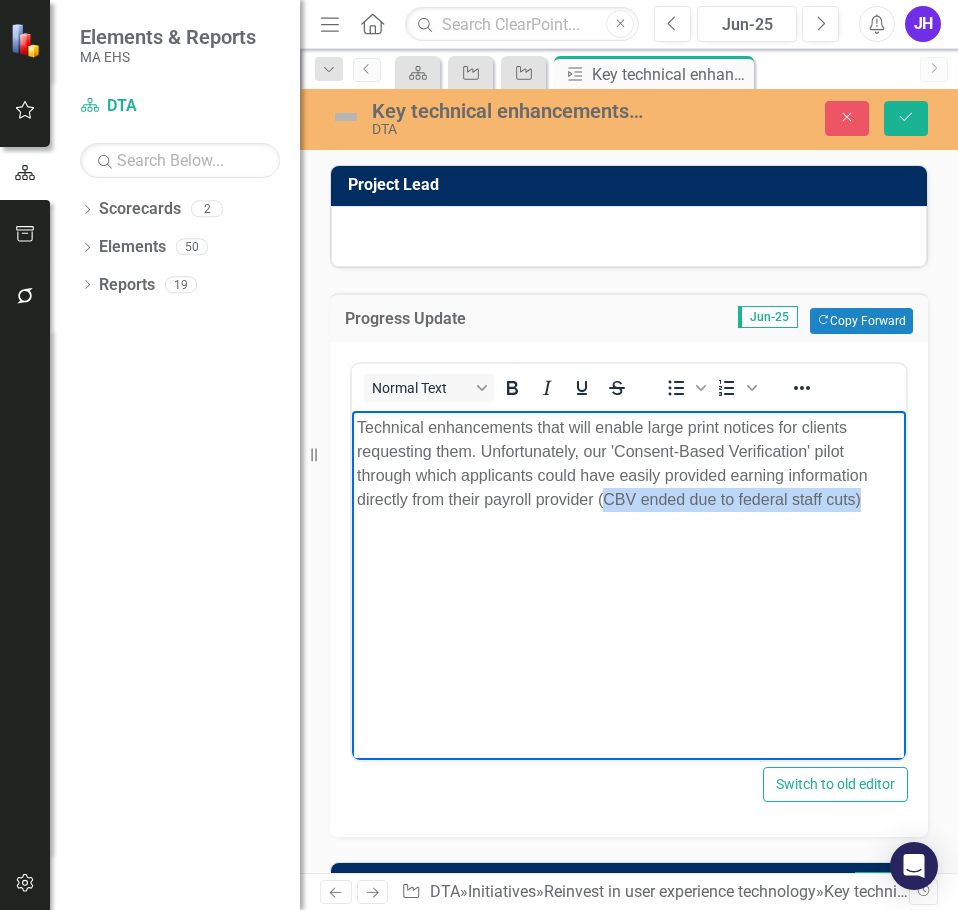 click on "Technical enhancements that will enable large print notices for clients requesting them. Unfortunately, our 'Consent-Based Verification' pilot through which applicants could have easily provided earning information directly from their payroll provider (CBV ended due to federal staff cuts)" at bounding box center (629, 464) 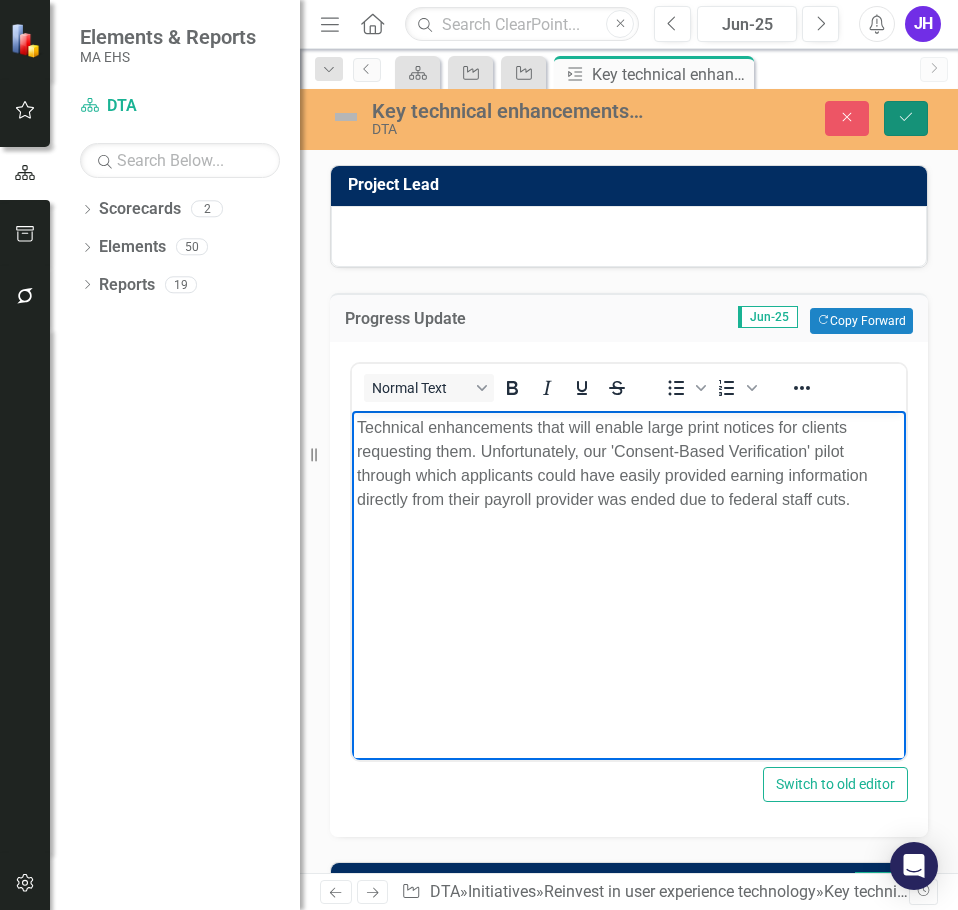 click on "Save" 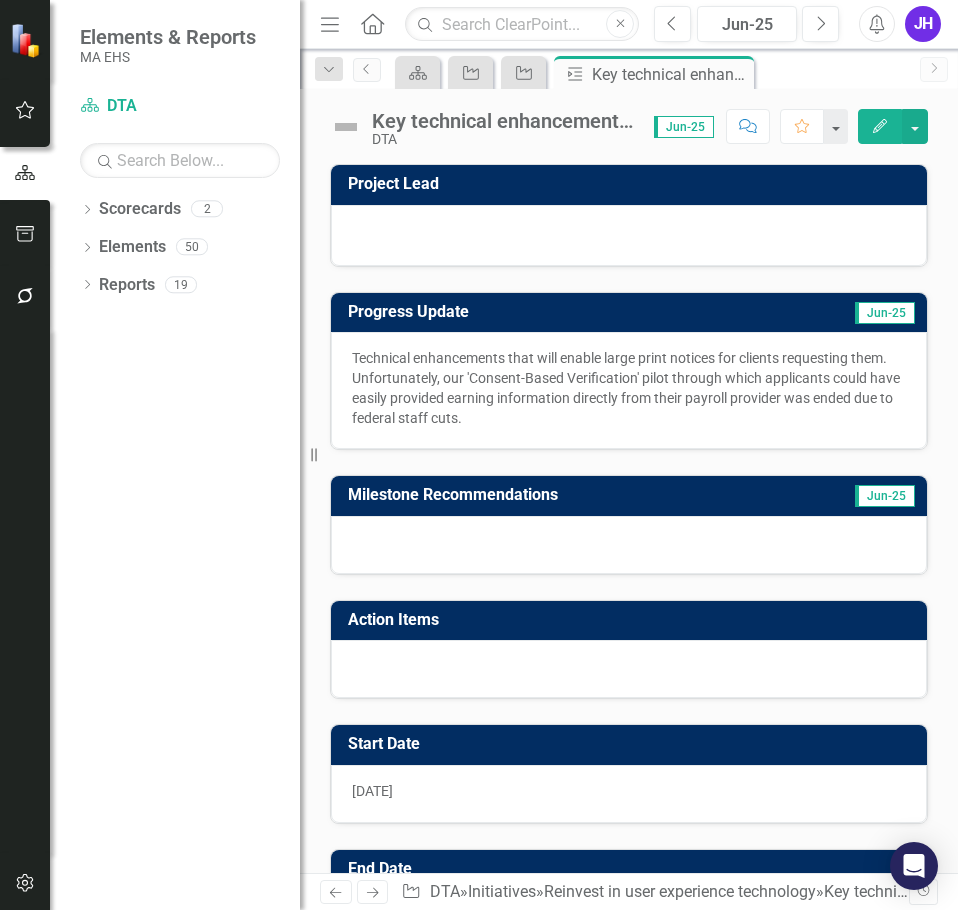 click at bounding box center [346, 127] 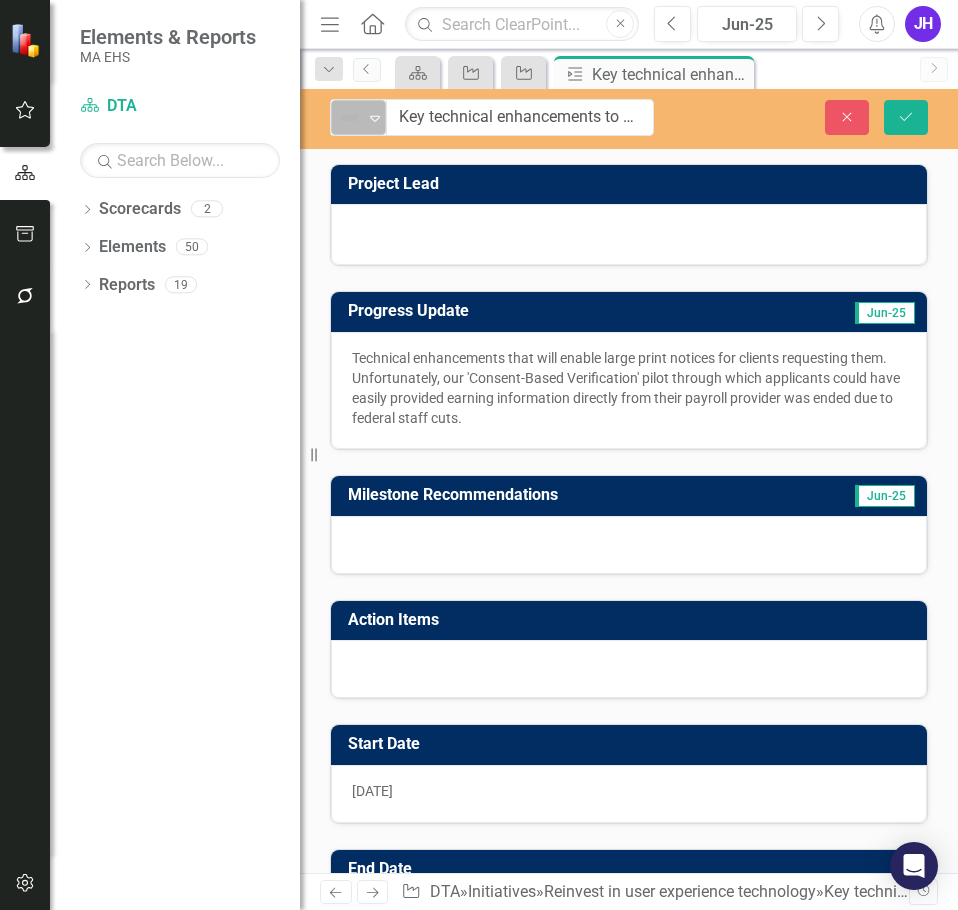 click at bounding box center [349, 118] 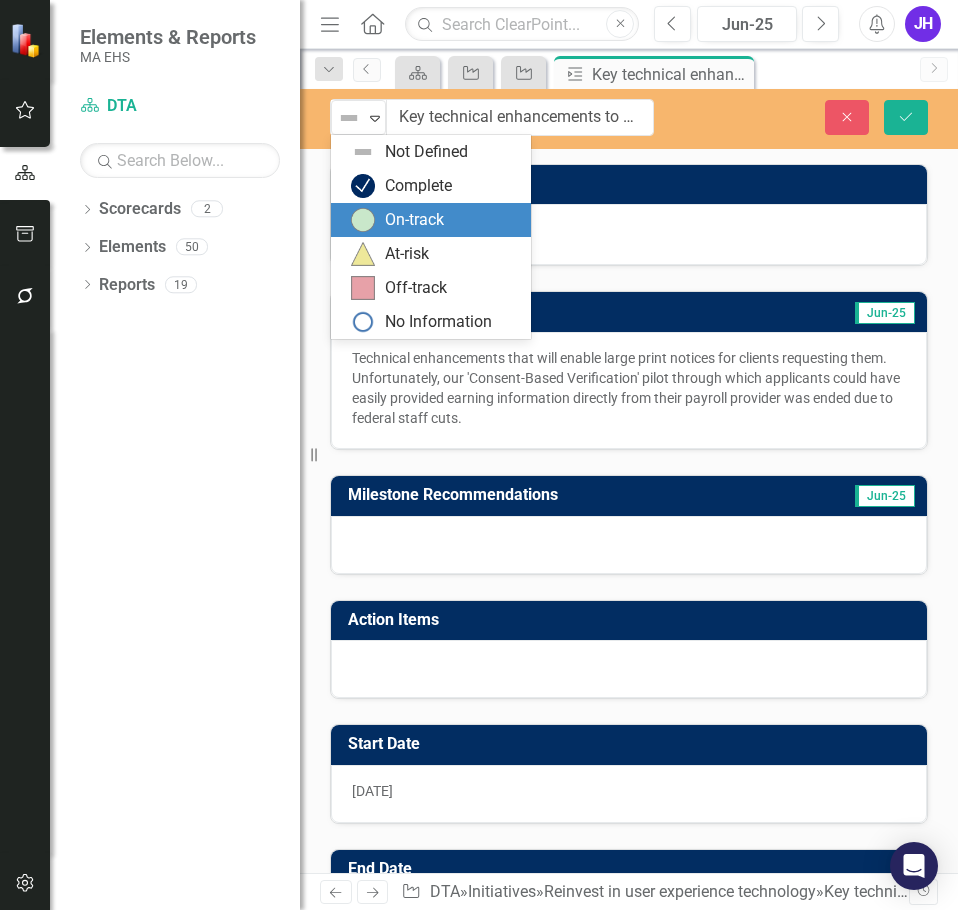 click on "On-track" at bounding box center [431, 220] 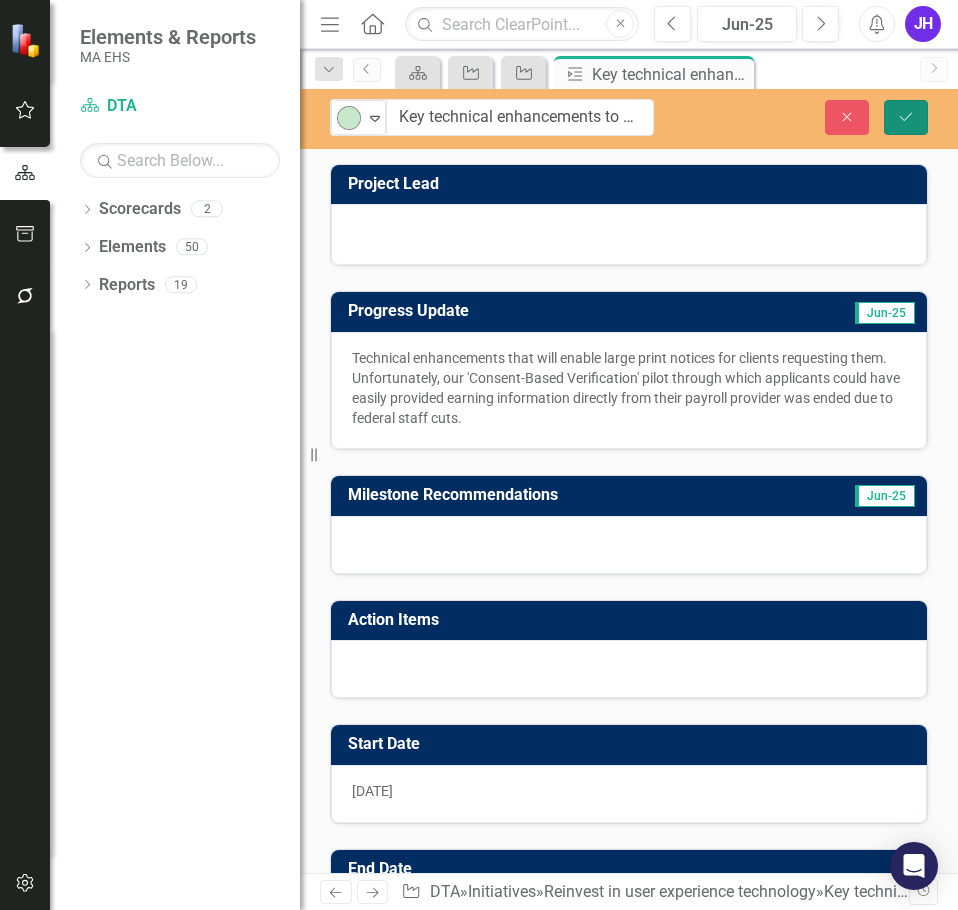 click on "Save" at bounding box center (906, 117) 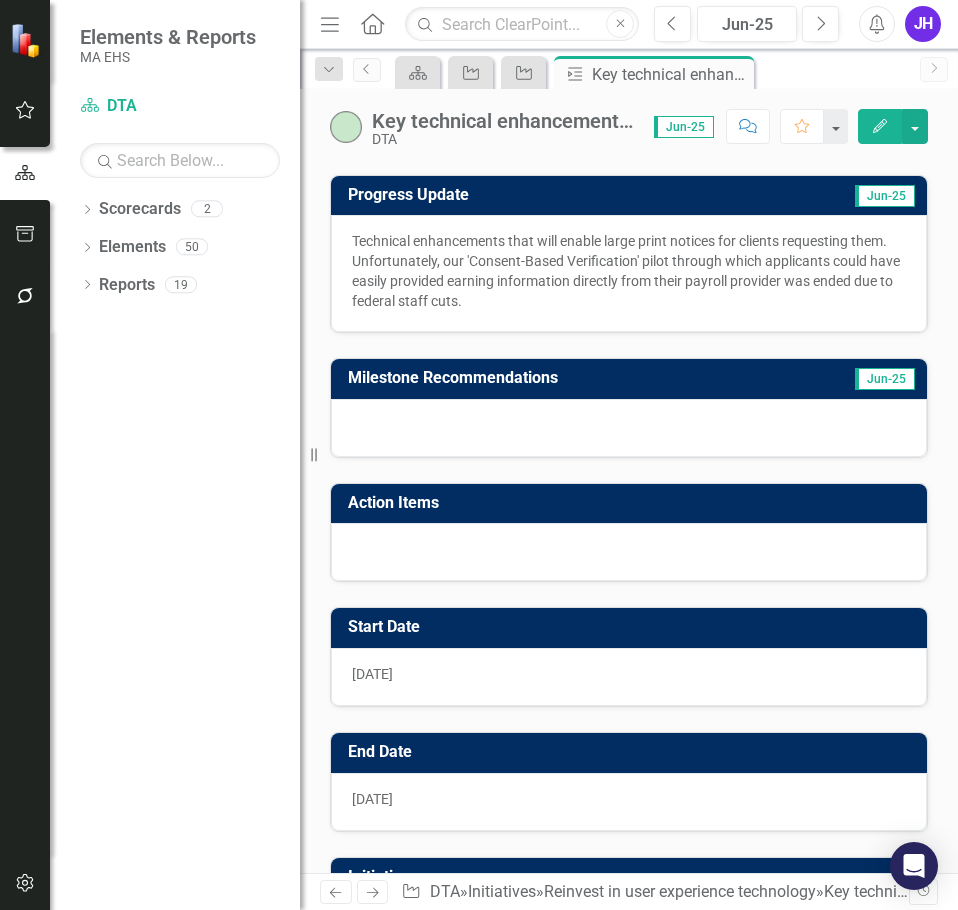 scroll, scrollTop: 0, scrollLeft: 0, axis: both 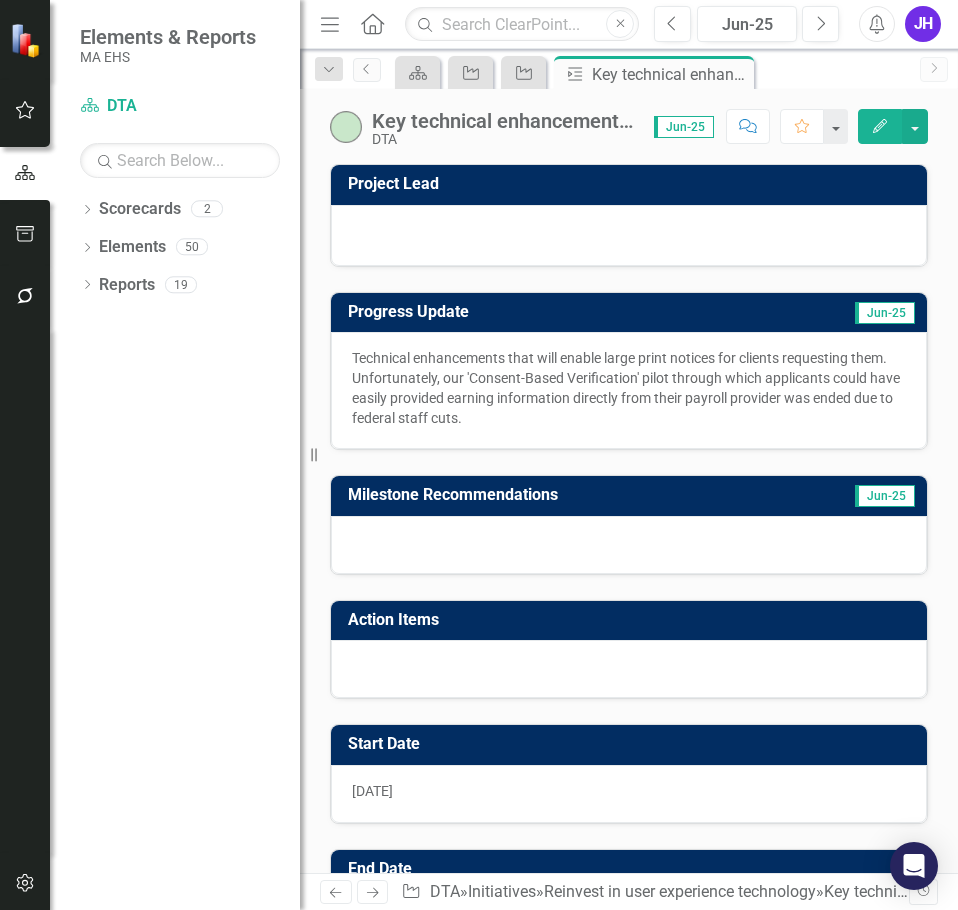 click on "Technical enhancements that will enable large print notices for clients requesting them. Unfortunately, our 'Consent-Based Verification' pilot through which applicants could have easily provided earning information directly from their payroll provider was ended due to federal staff cuts." at bounding box center [629, 388] 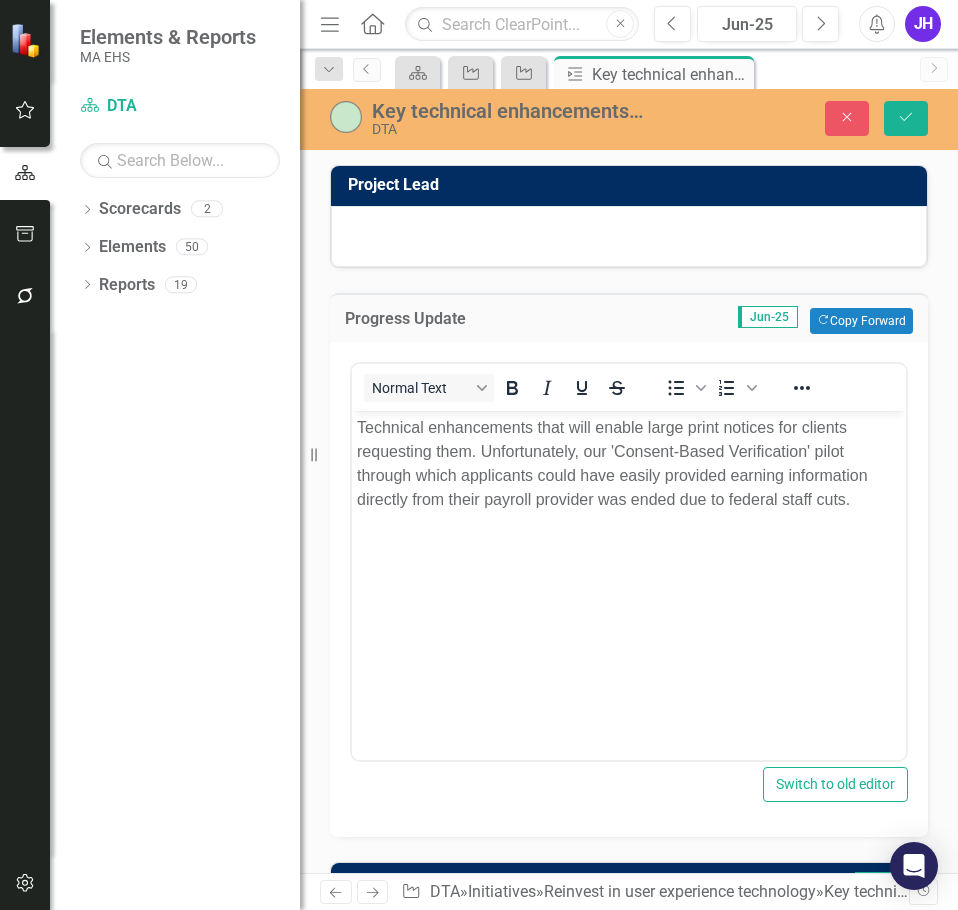 scroll, scrollTop: 0, scrollLeft: 0, axis: both 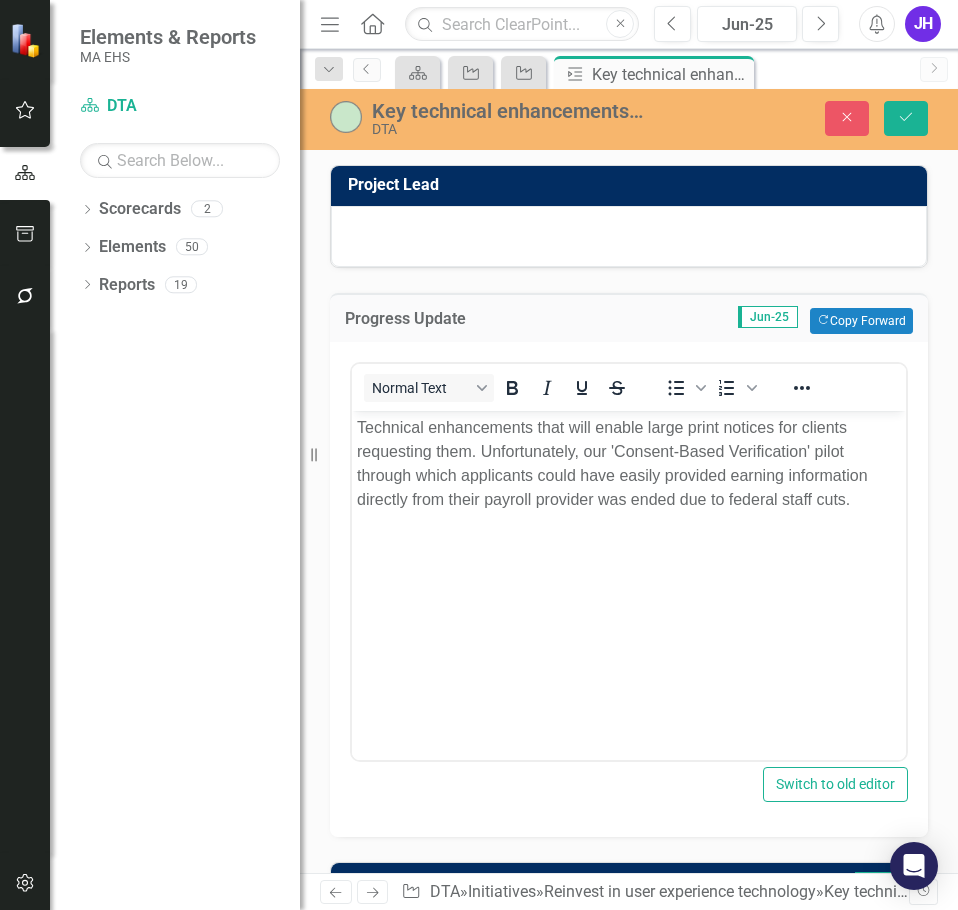 drag, startPoint x: 504, startPoint y: 465, endPoint x: 518, endPoint y: 465, distance: 14 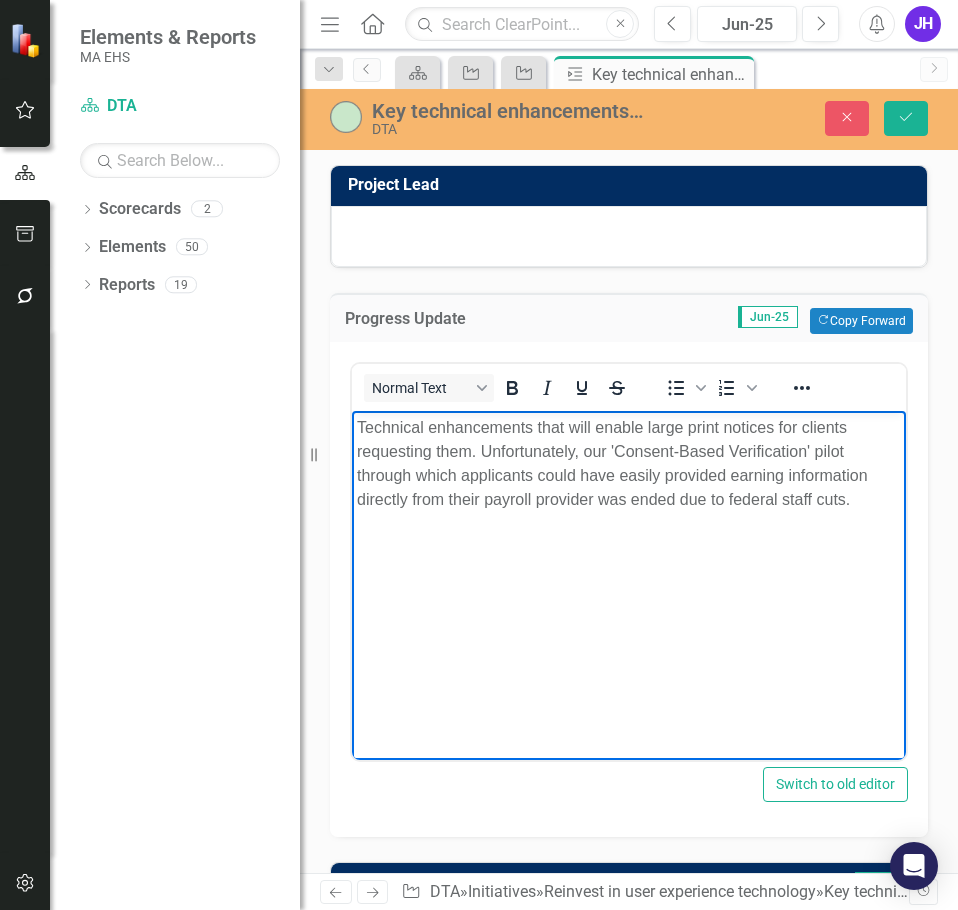 click on "Technical enhancements that will enable large print notices for clients requesting them. Unfortunately, our 'Consent-Based Verification' pilot through which applicants could have easily provided earning information directly from their payroll provider was ended due to federal staff cuts." at bounding box center (629, 464) 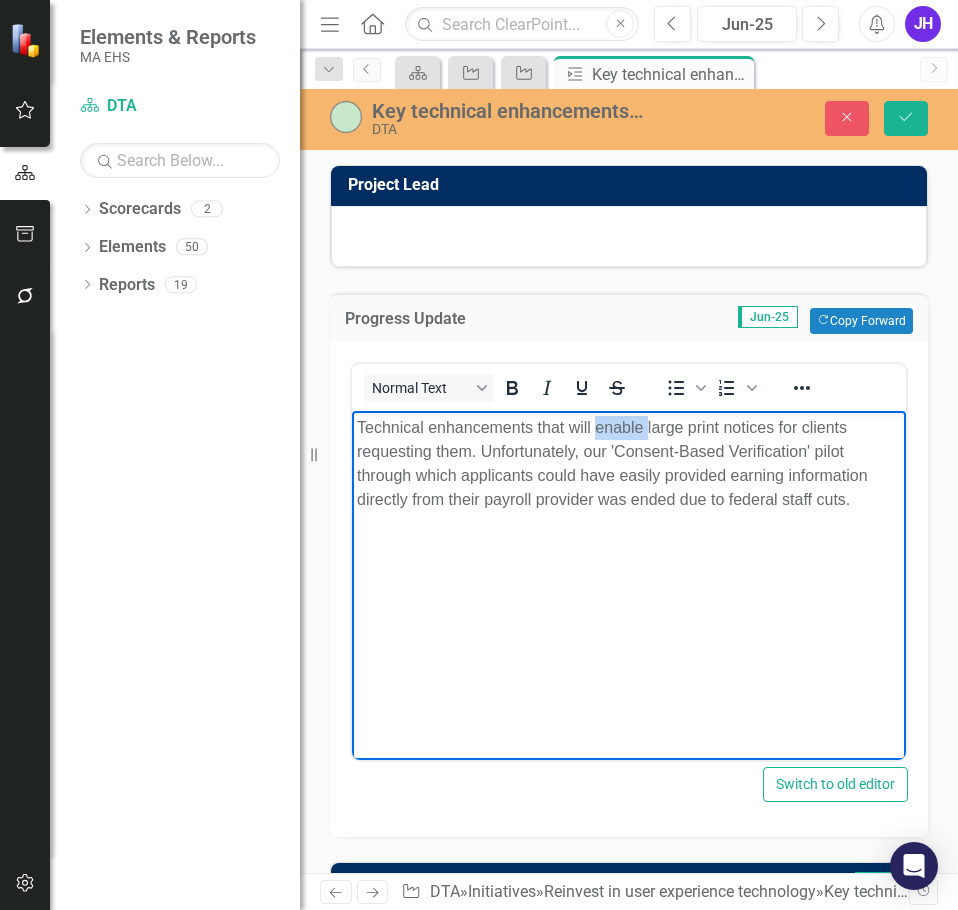 click on "Technical enhancements that will enable large print notices for clients requesting them. Unfortunately, our 'Consent-Based Verification' pilot through which applicants could have easily provided earning information directly from their payroll provider was ended due to federal staff cuts." at bounding box center (629, 464) 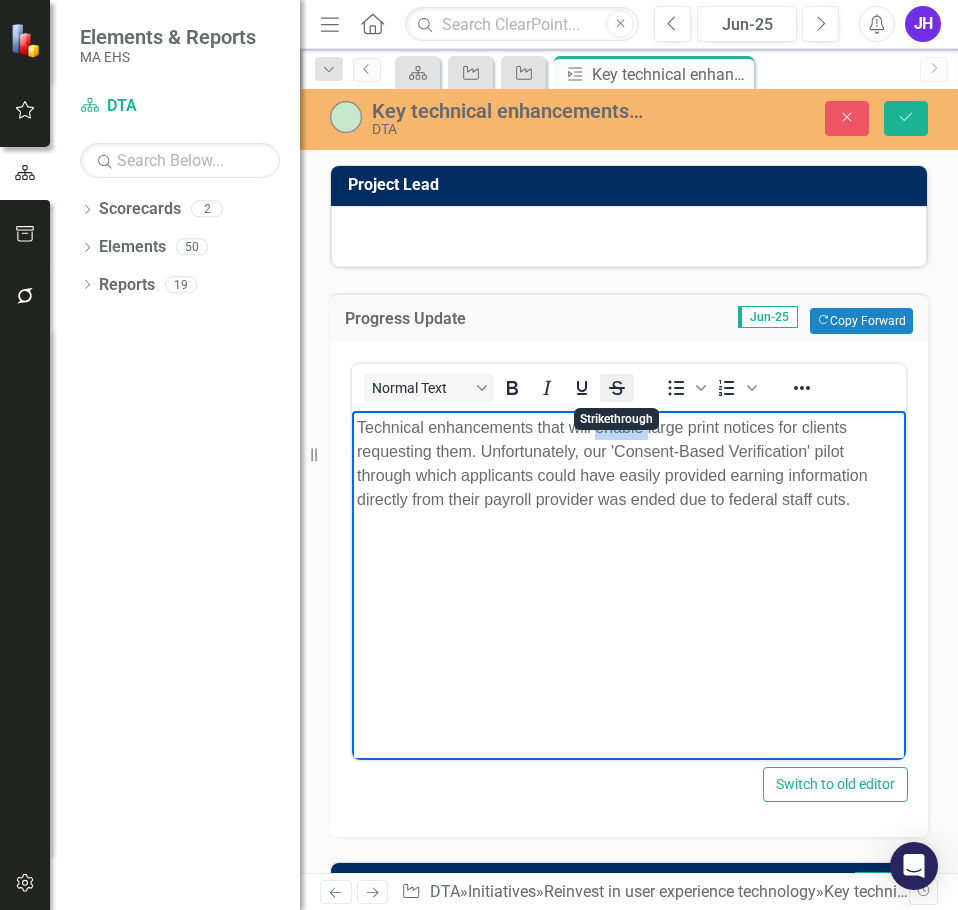type 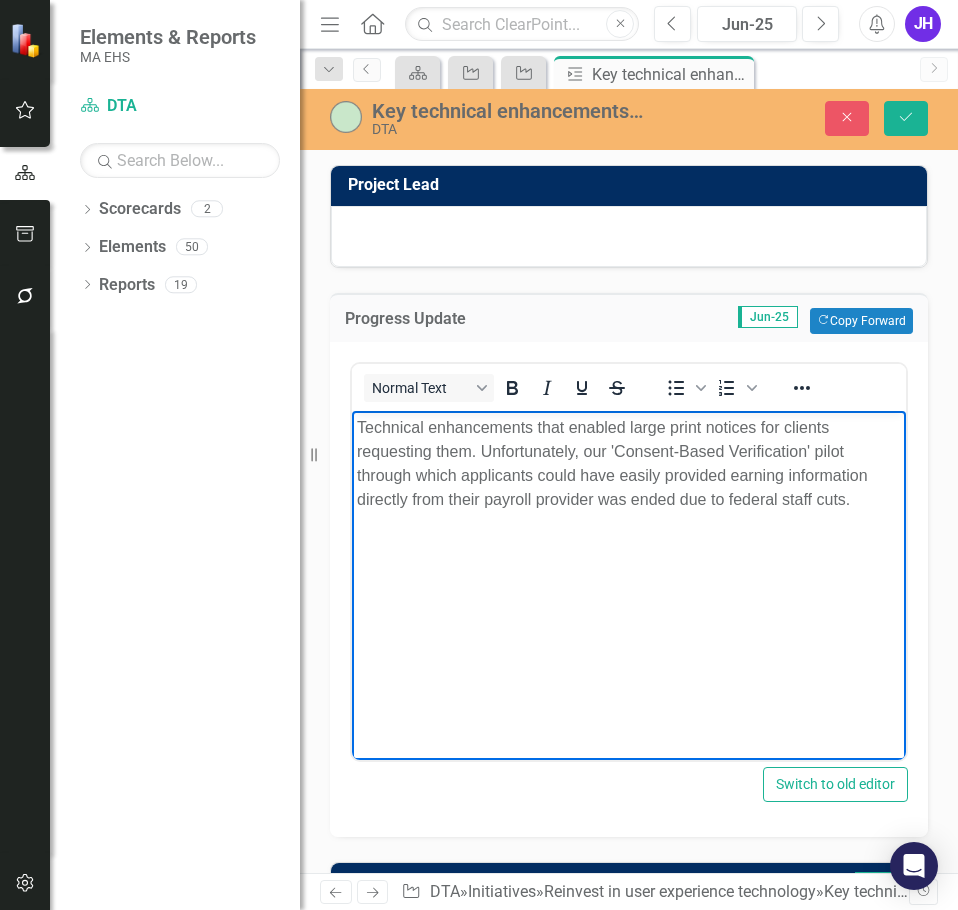 click on "Technical enhancements that enabled large print notices for clients requesting them. Unfortunately, our 'Consent-Based Verification' pilot through which applicants could have easily provided earning information directly from their payroll provider was ended due to federal staff cuts." at bounding box center (629, 464) 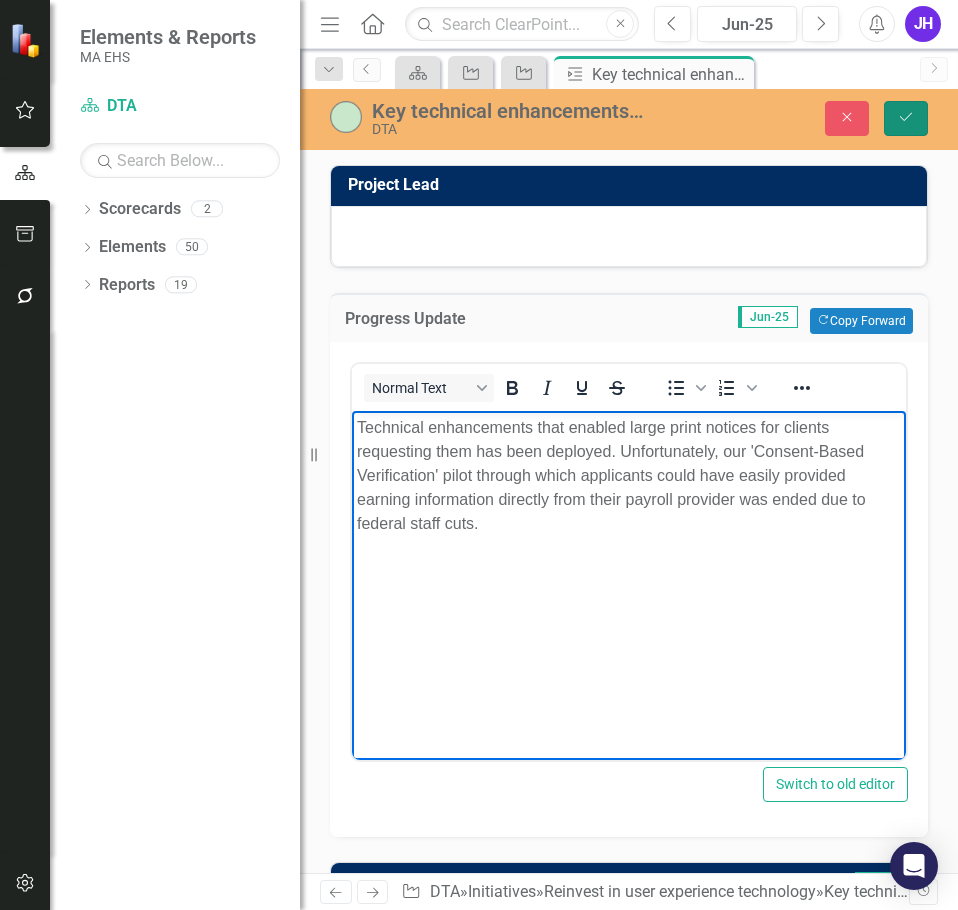 click on "Save" at bounding box center (906, 118) 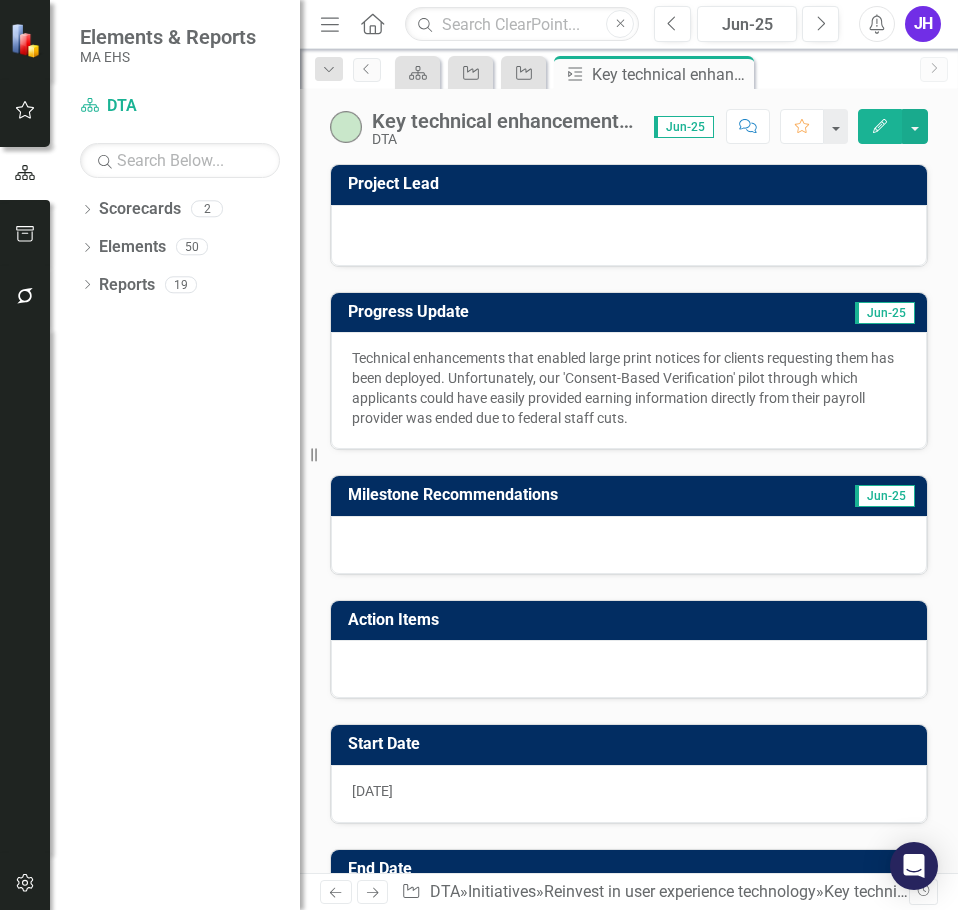 click at bounding box center [346, 127] 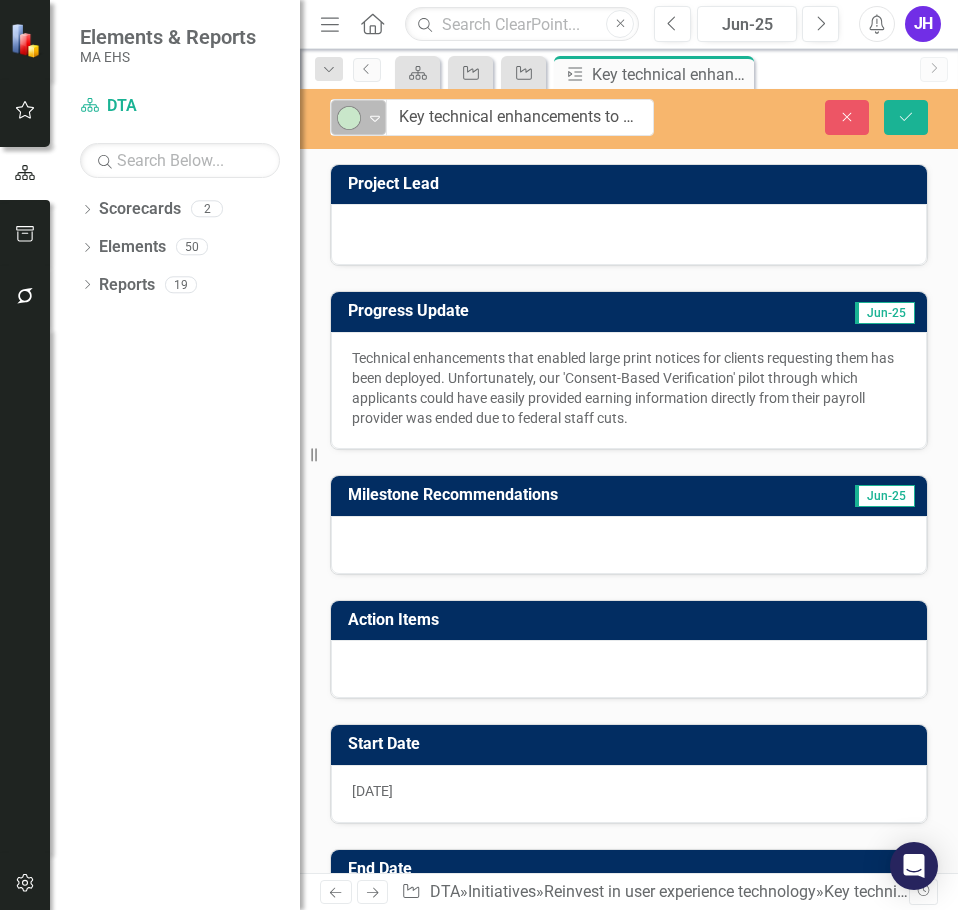 click on "On-track" at bounding box center (350, 118) 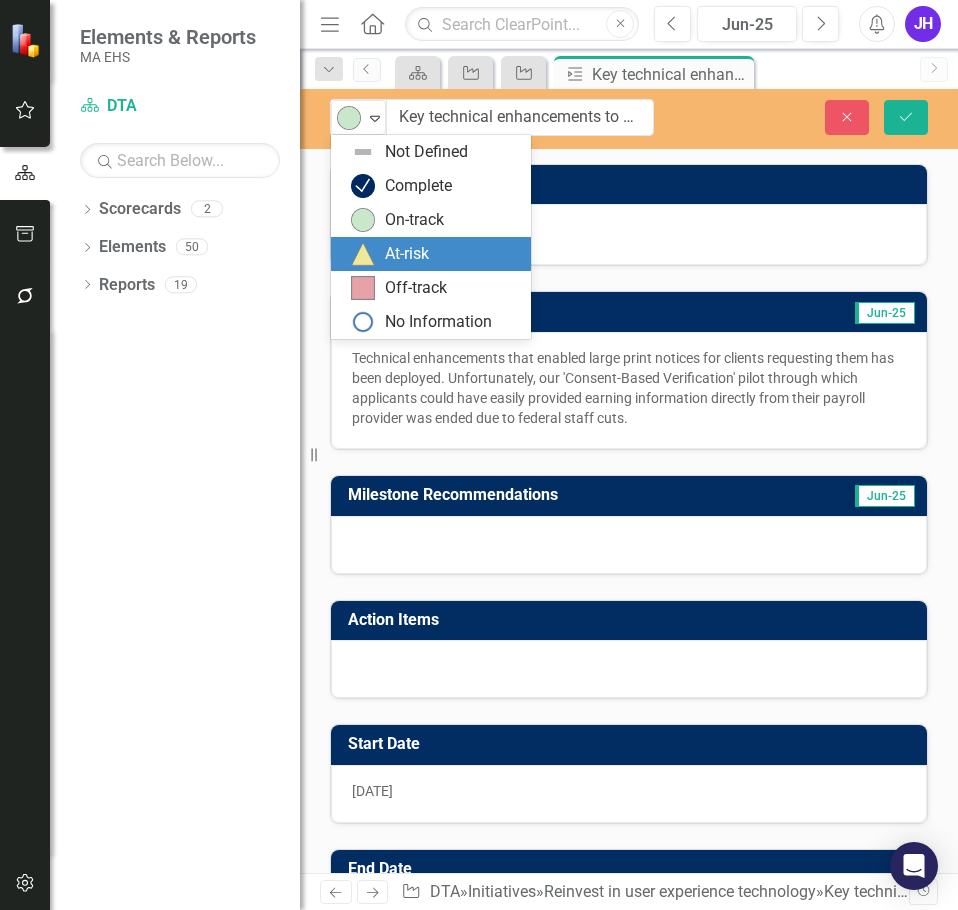 click at bounding box center [363, 254] 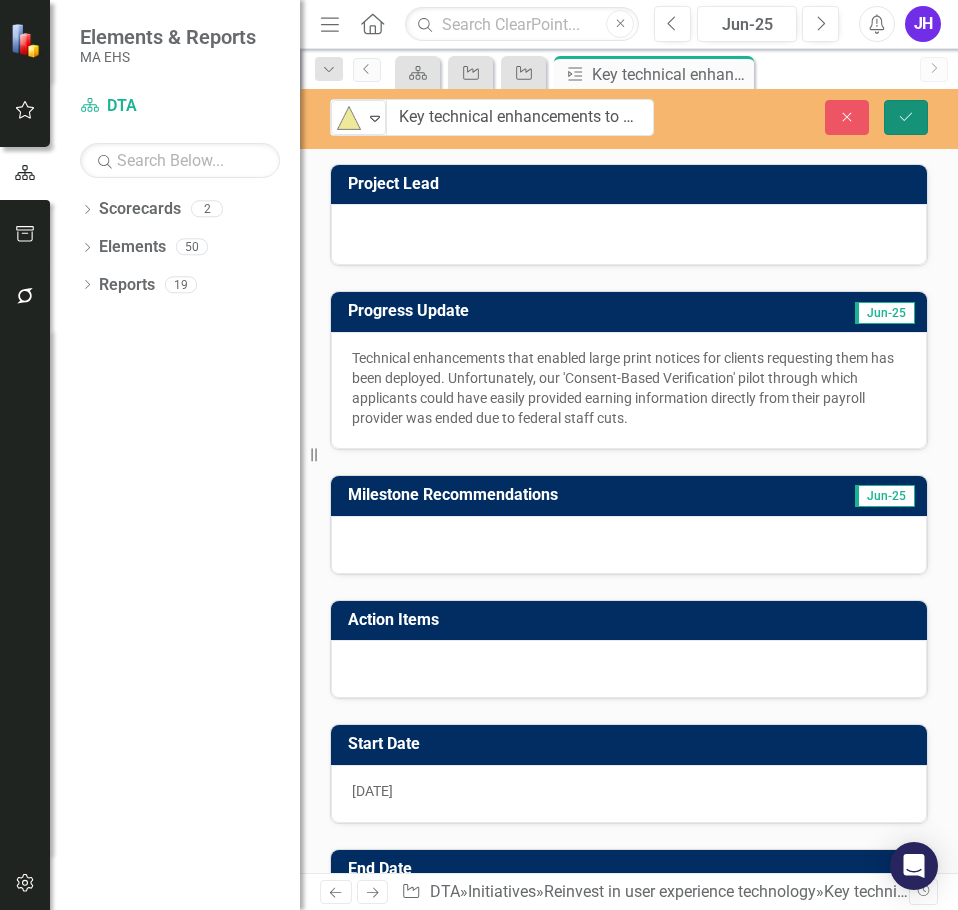 click on "Save" at bounding box center [906, 117] 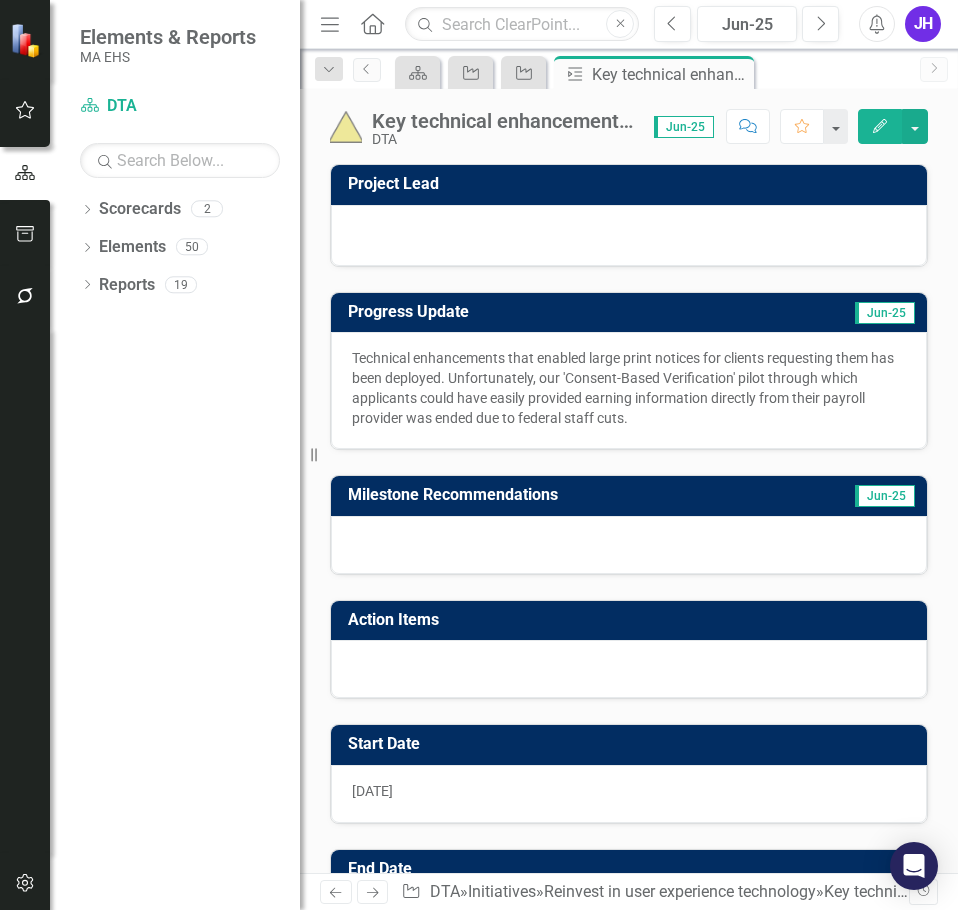 click on "Technical enhancements that enabled large print notices for clients requesting them has been deployed. Unfortunately, our 'Consent-Based Verification' pilot through which applicants could have easily provided earning information directly from their payroll provider was ended due to federal staff cuts." at bounding box center [629, 388] 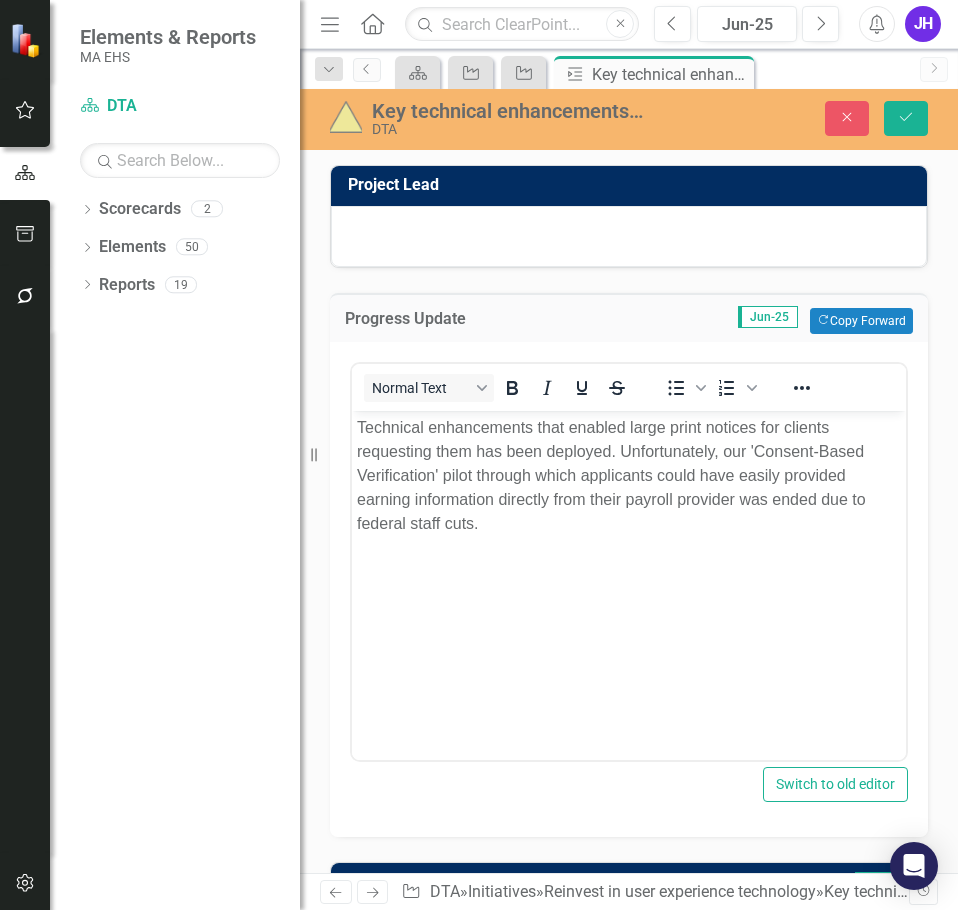 scroll, scrollTop: 0, scrollLeft: 0, axis: both 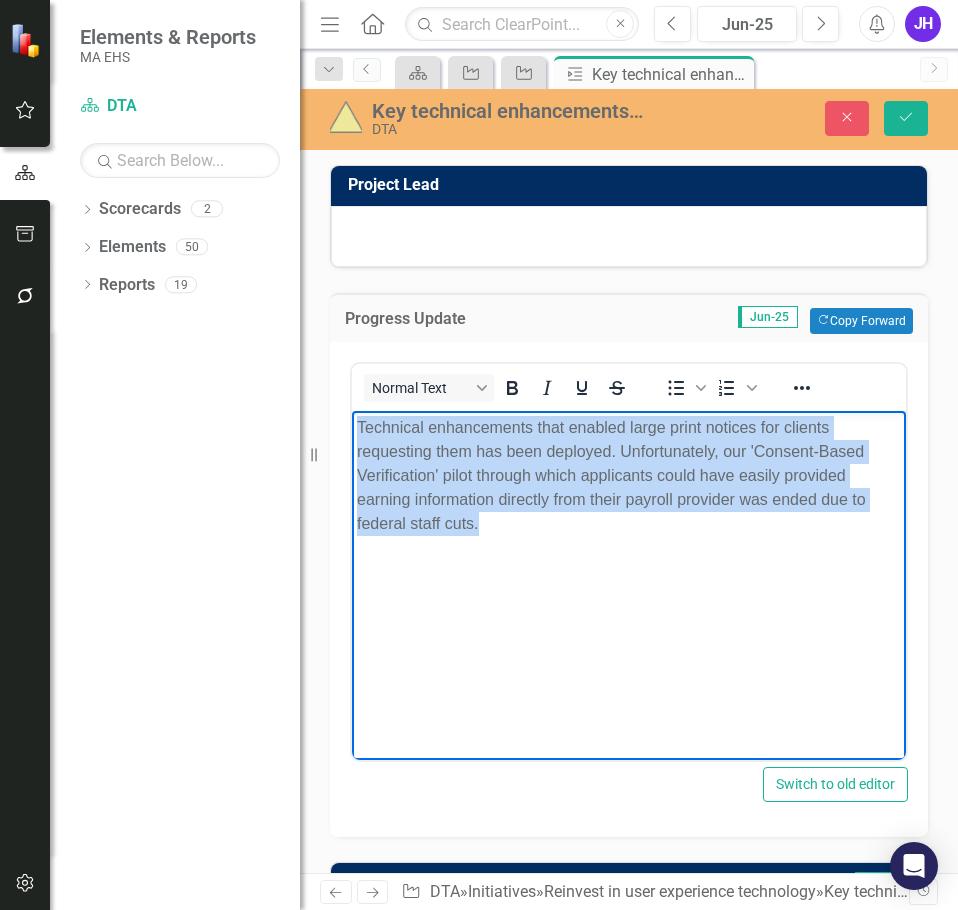 drag, startPoint x: 560, startPoint y: 544, endPoint x: 268, endPoint y: 407, distance: 322.54147 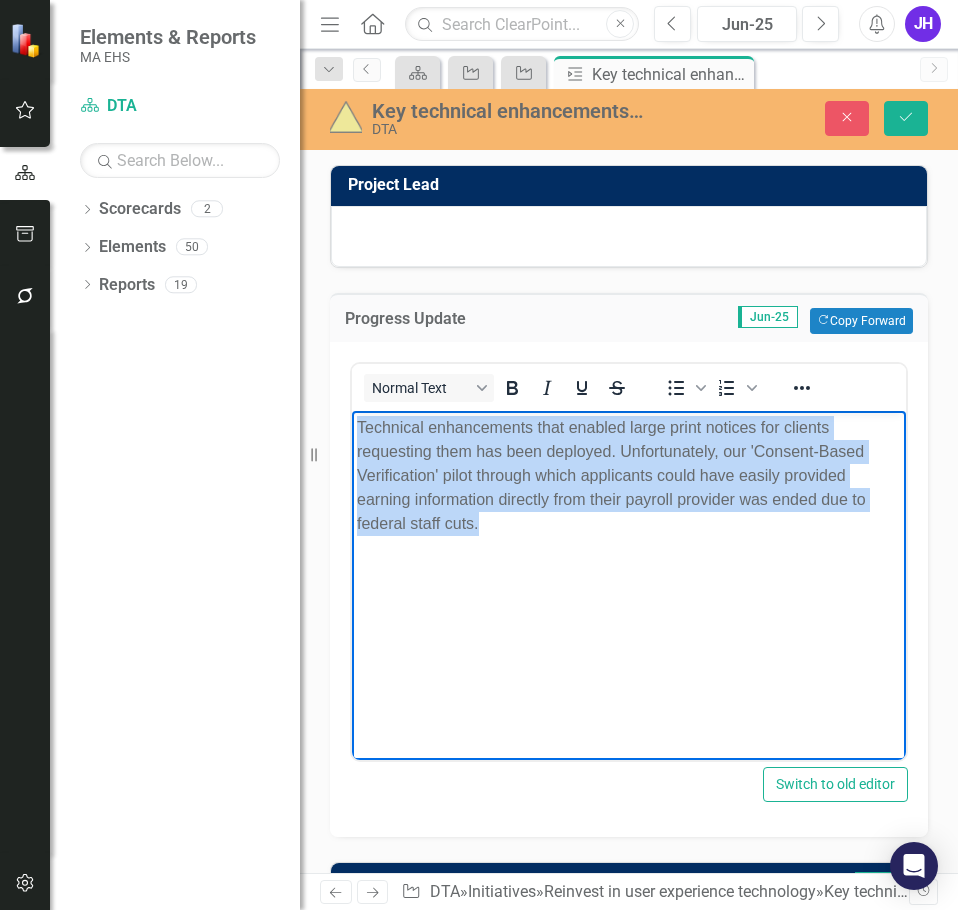 drag, startPoint x: 556, startPoint y: 545, endPoint x: 496, endPoint y: 561, distance: 62.0967 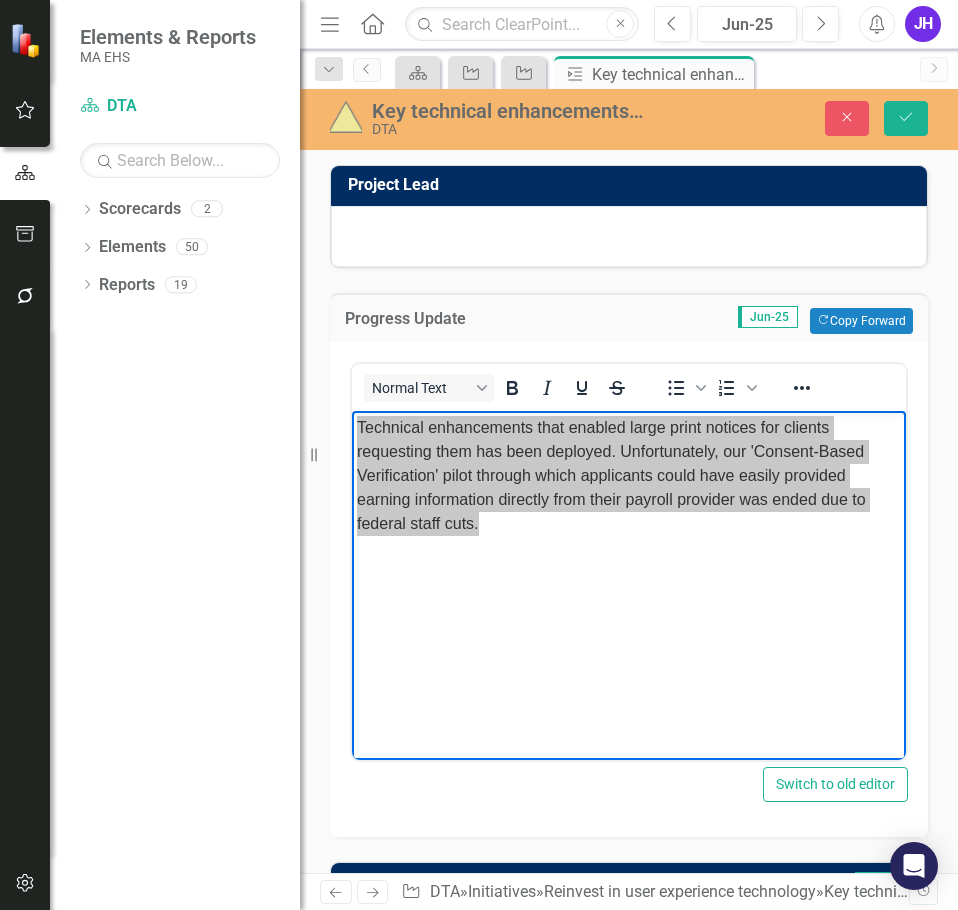 click at bounding box center [346, 117] 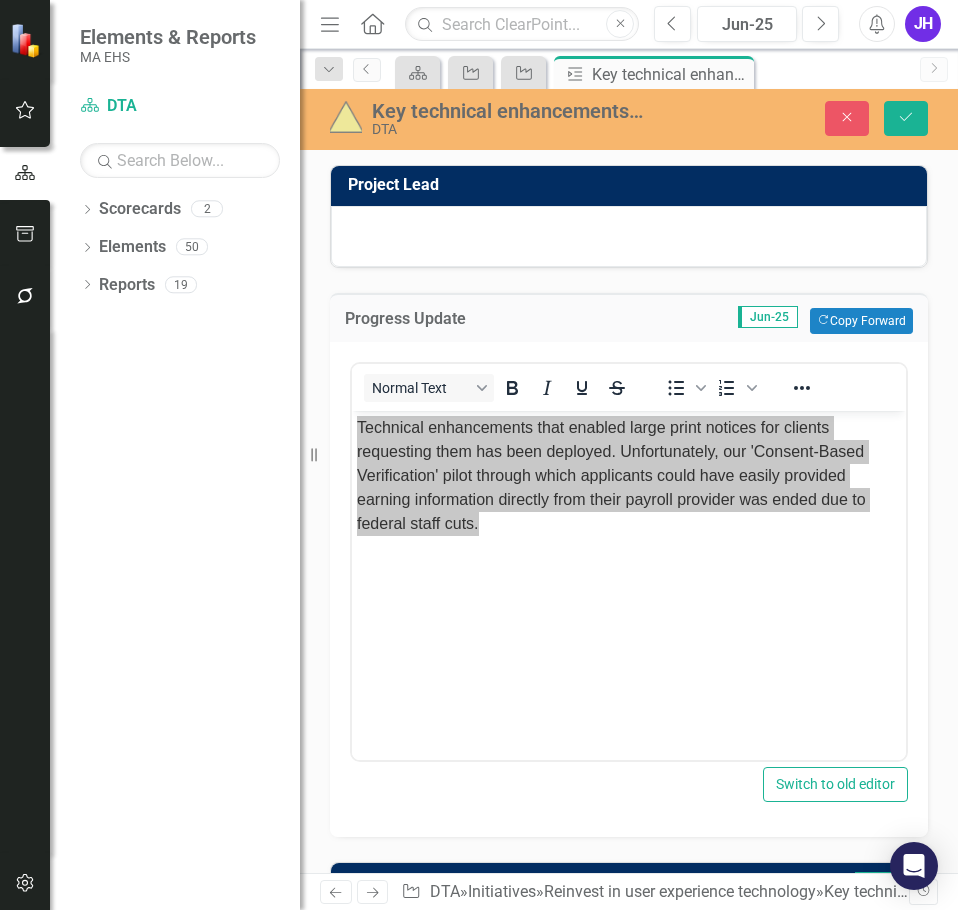 click at bounding box center (346, 117) 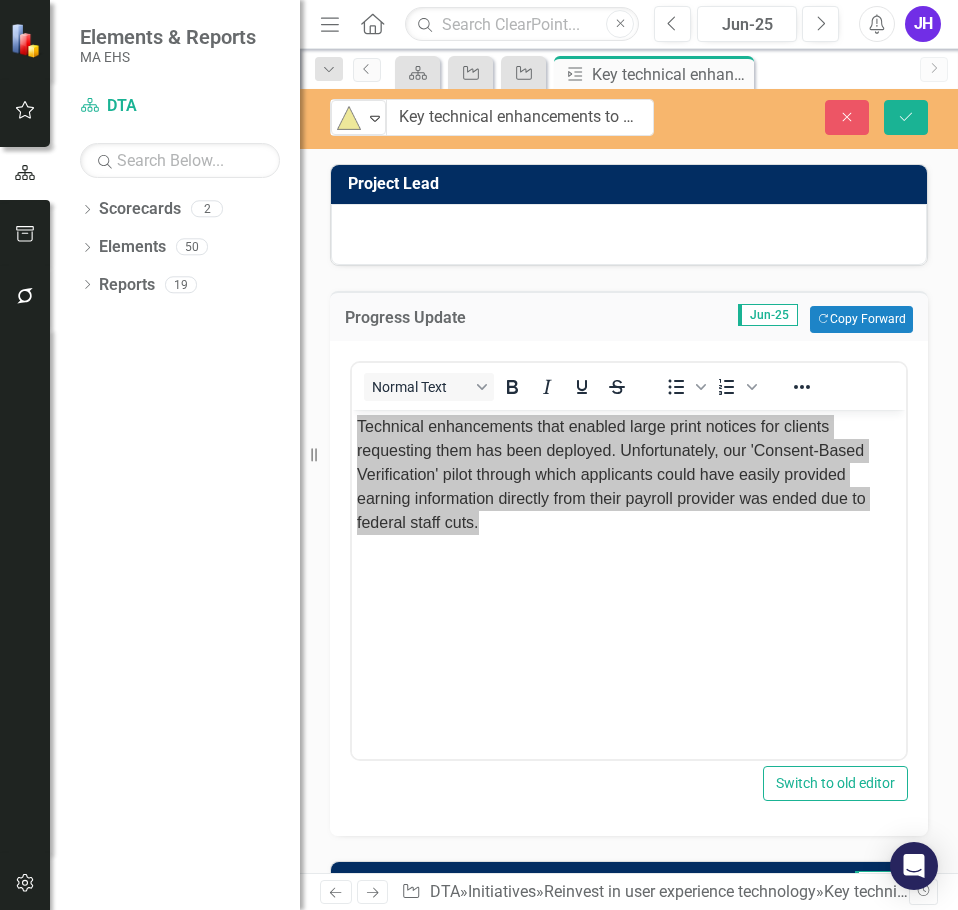 click at bounding box center (349, 118) 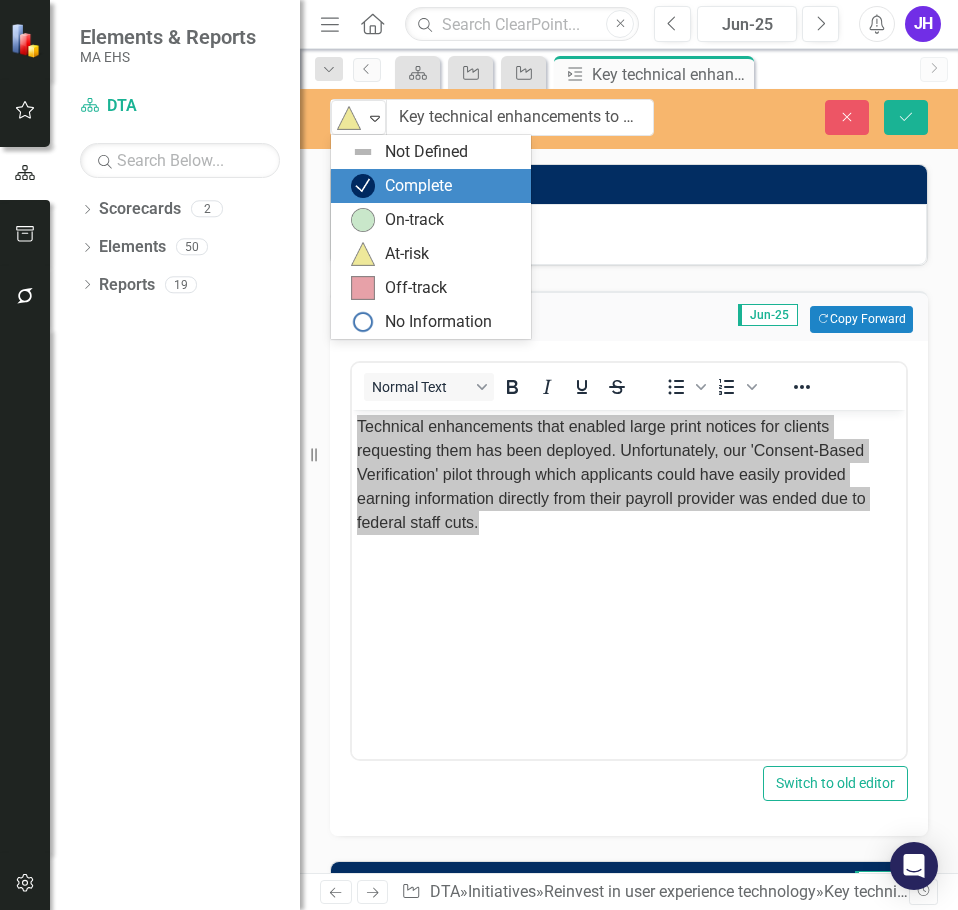 click on "Complete" at bounding box center [435, 186] 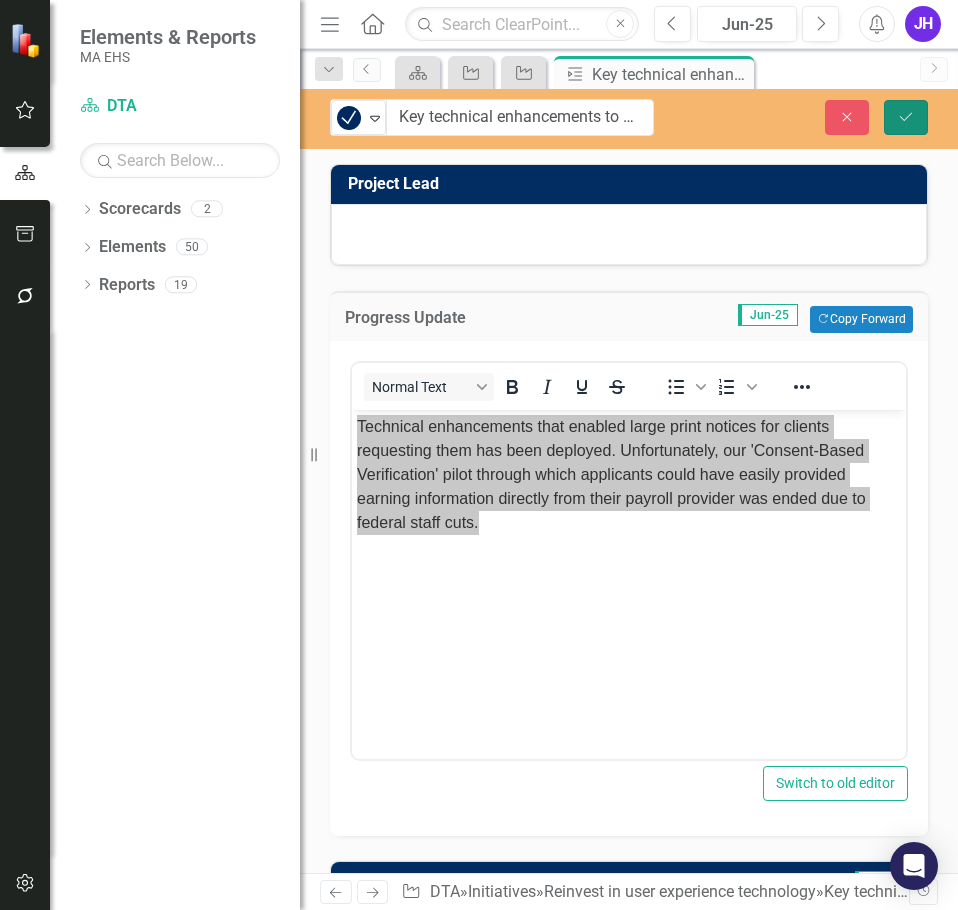 click on "Save" at bounding box center [906, 117] 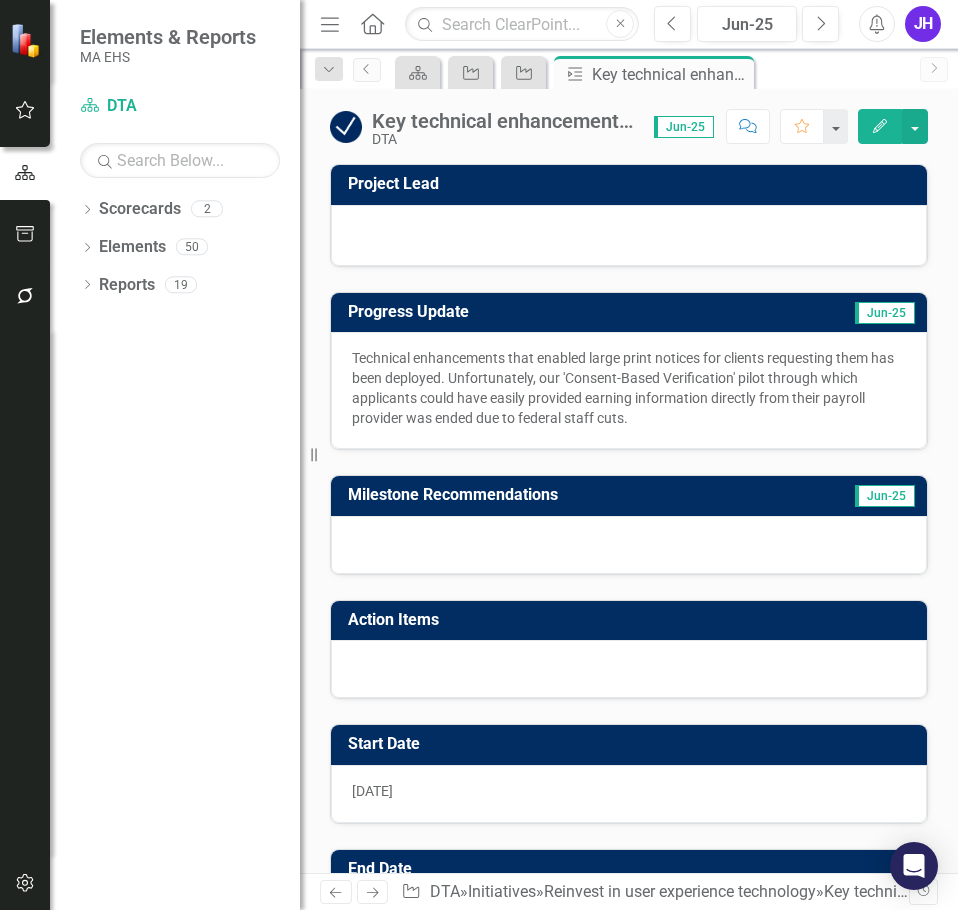 drag, startPoint x: 737, startPoint y: 74, endPoint x: 13, endPoint y: 668, distance: 936.4892 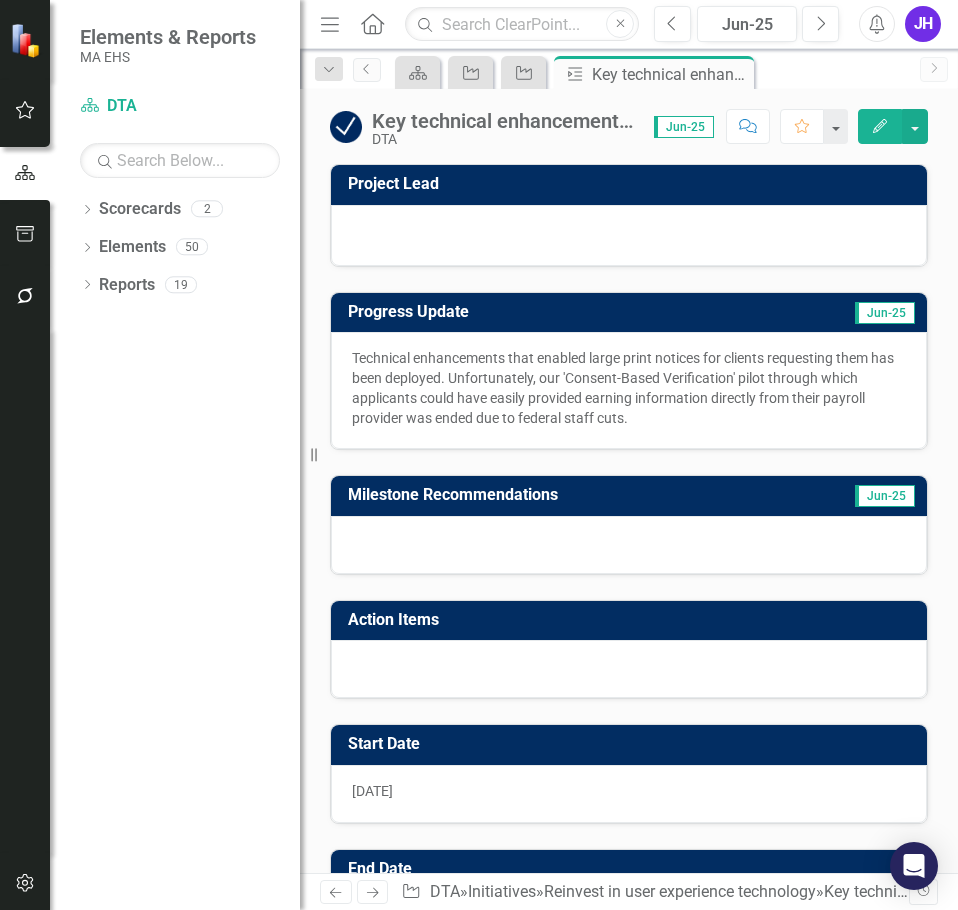click on "Close" 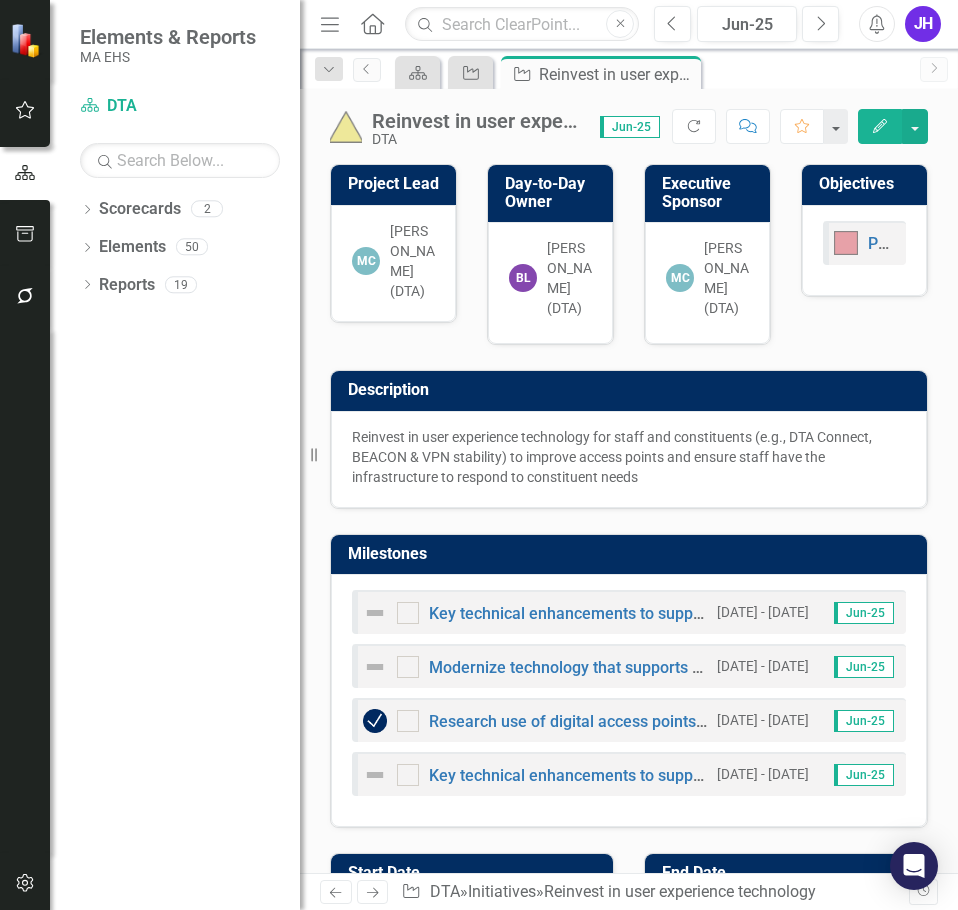 click at bounding box center (375, 775) 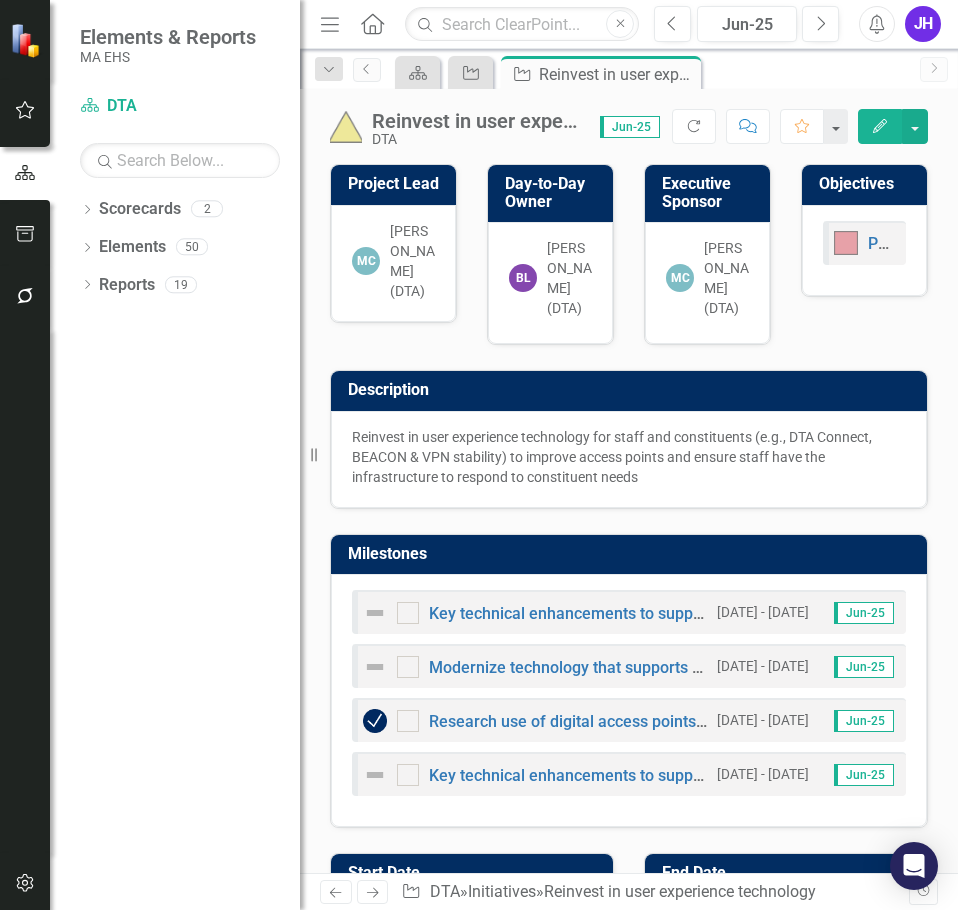 click at bounding box center [375, 775] 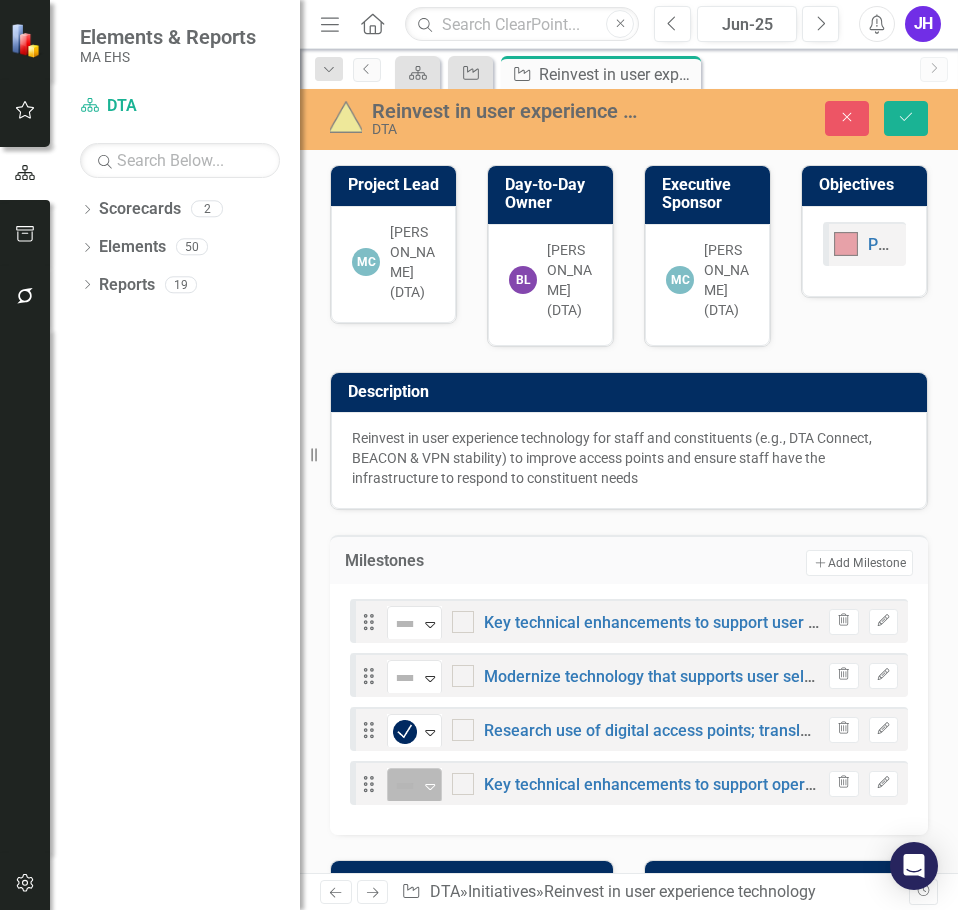 click on "Expand" 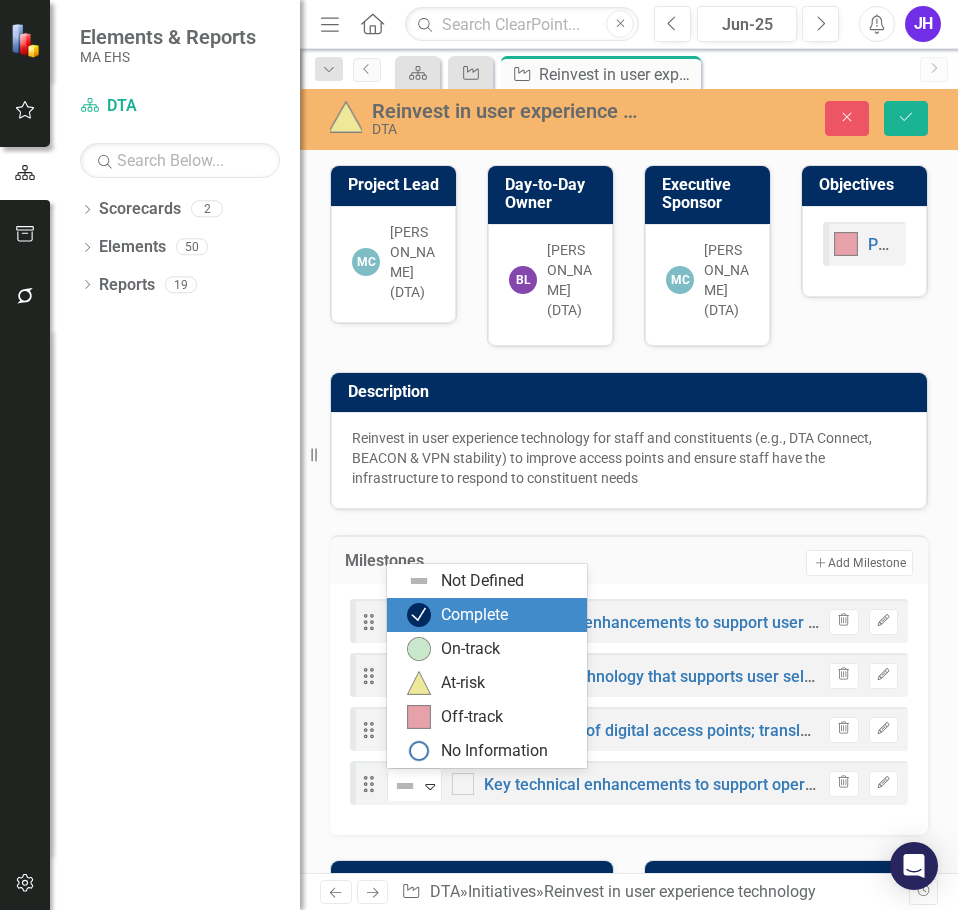 click on "Complete" at bounding box center (474, 615) 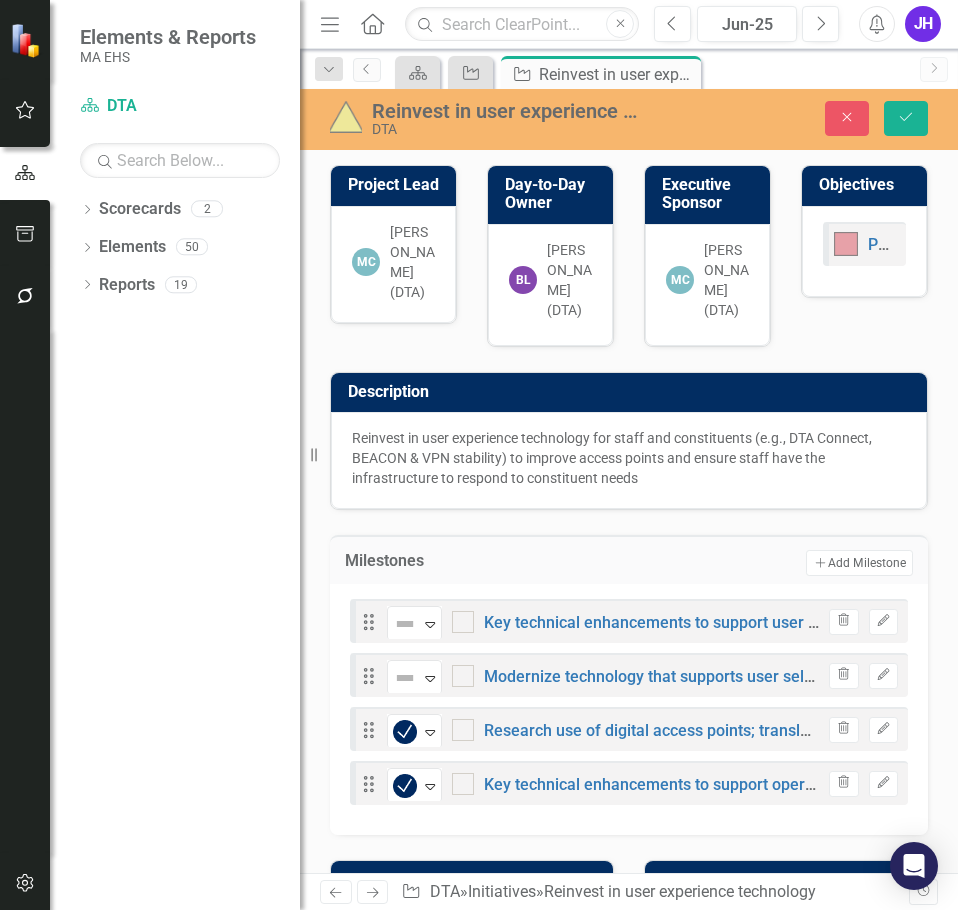 click on "Reinvest in user experience technology DTA Close Save" at bounding box center [629, 119] 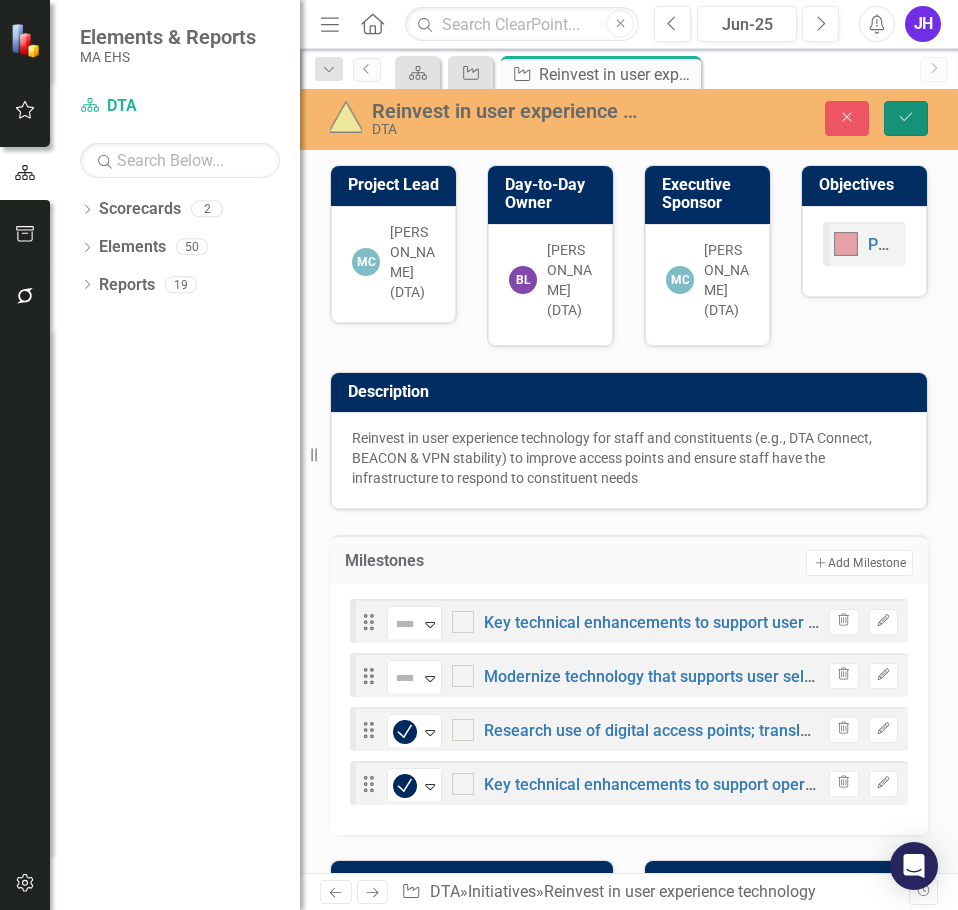 click on "Save" at bounding box center (906, 118) 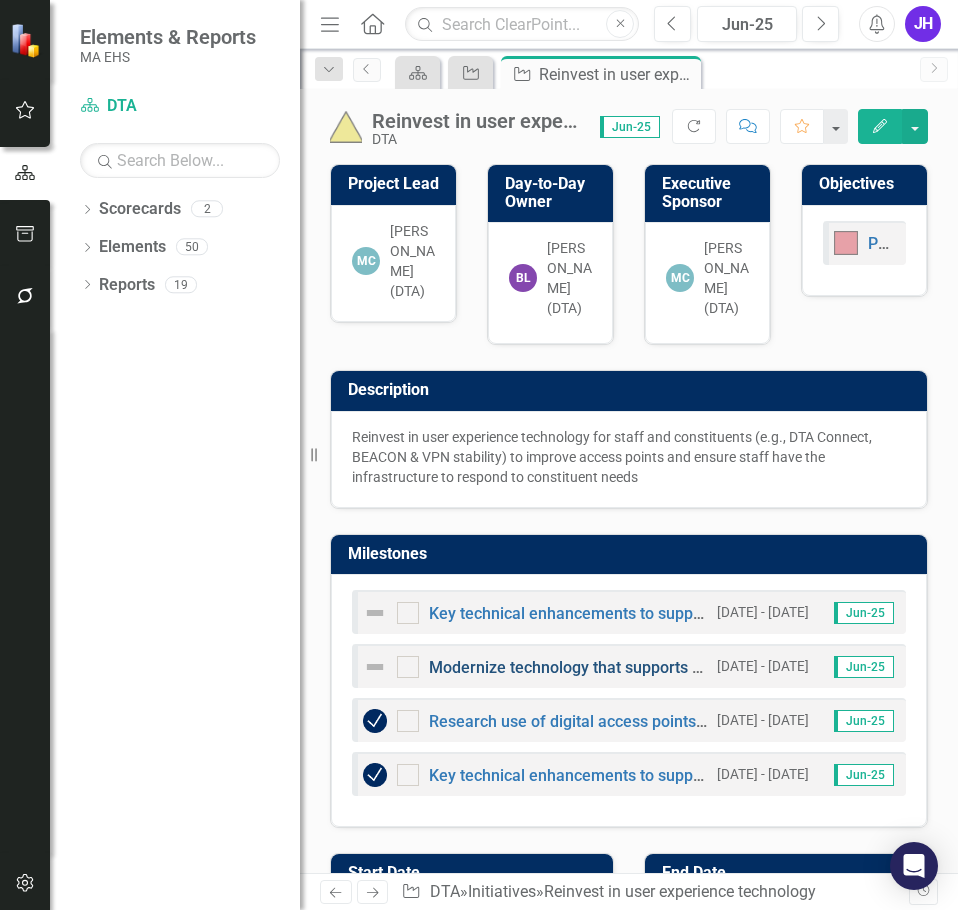 click on "Modernize technology that supports user self-service" at bounding box center (620, 667) 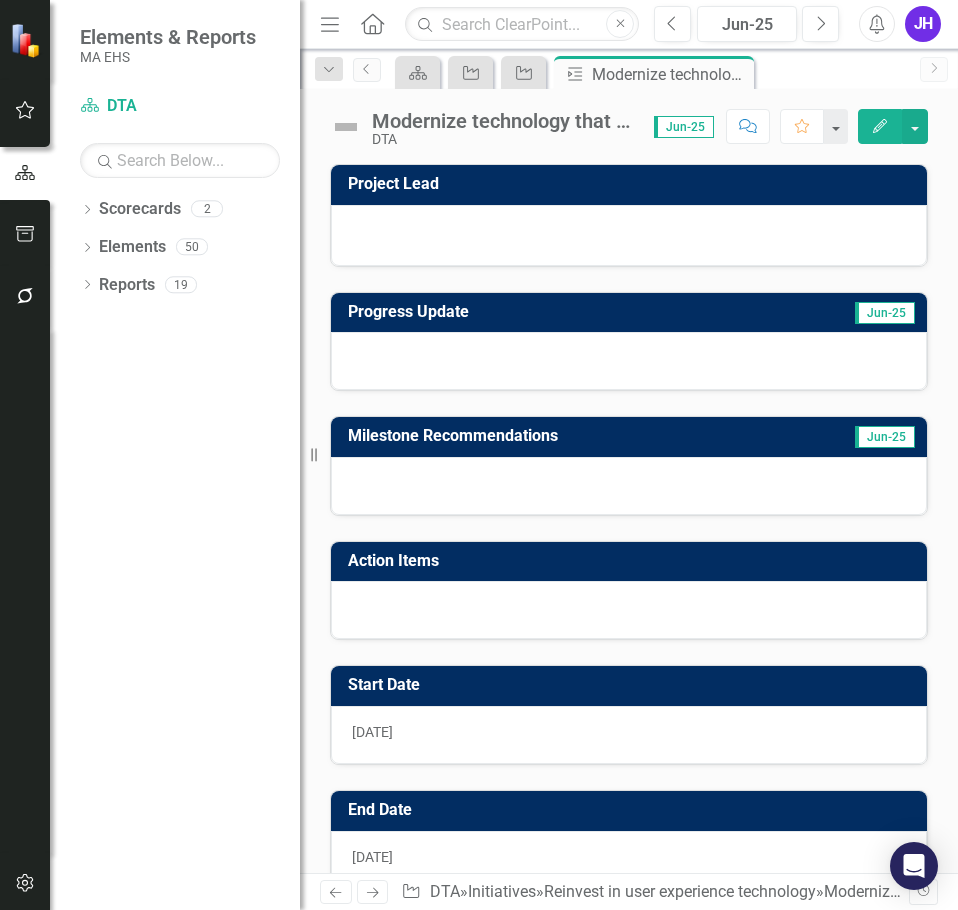 click at bounding box center (629, 361) 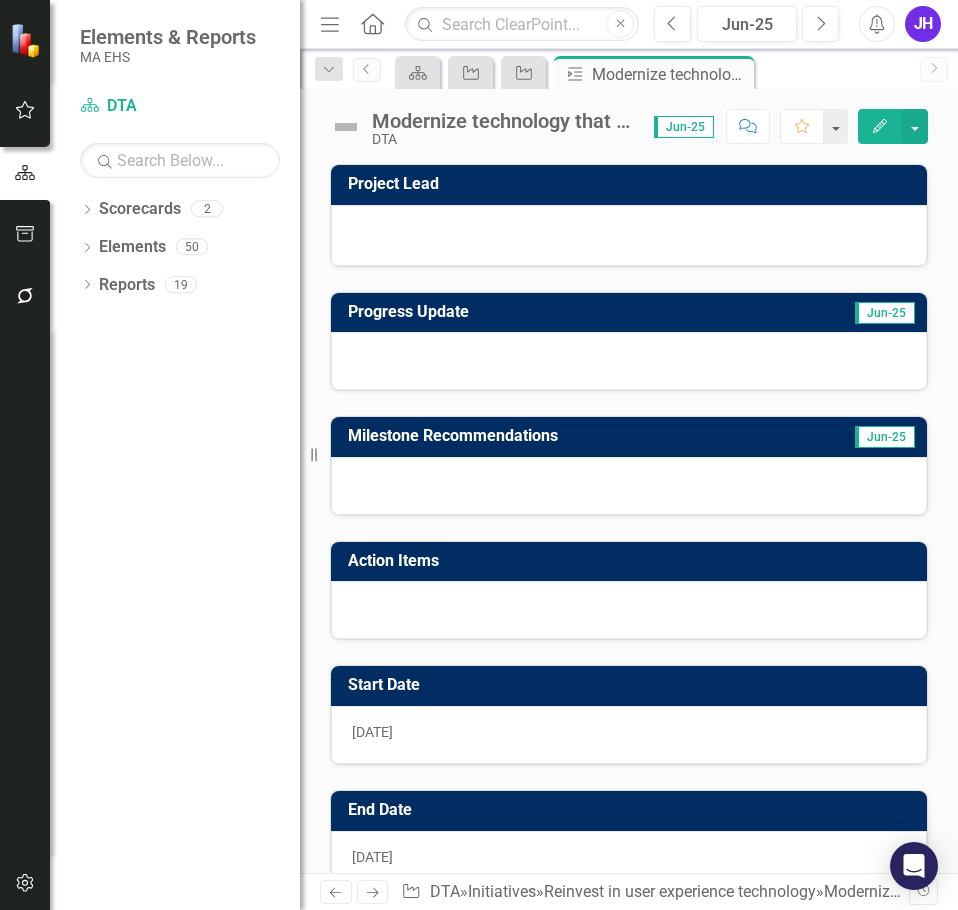 click at bounding box center (629, 361) 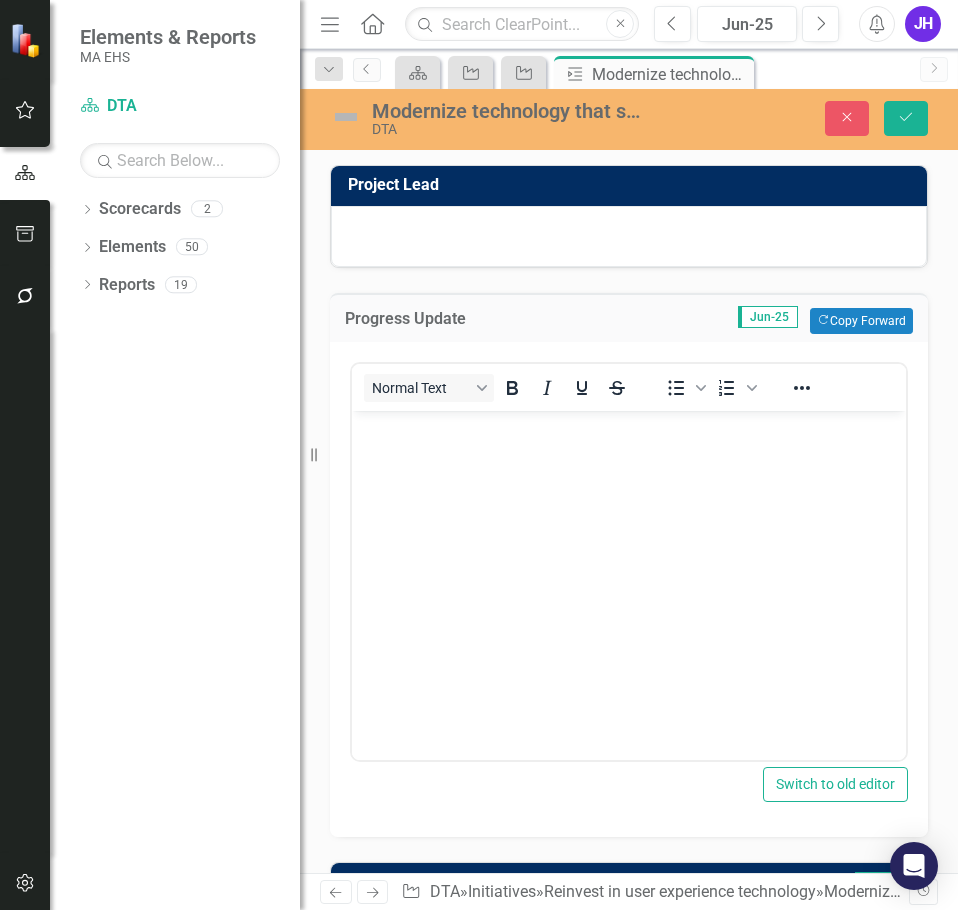 scroll, scrollTop: 0, scrollLeft: 0, axis: both 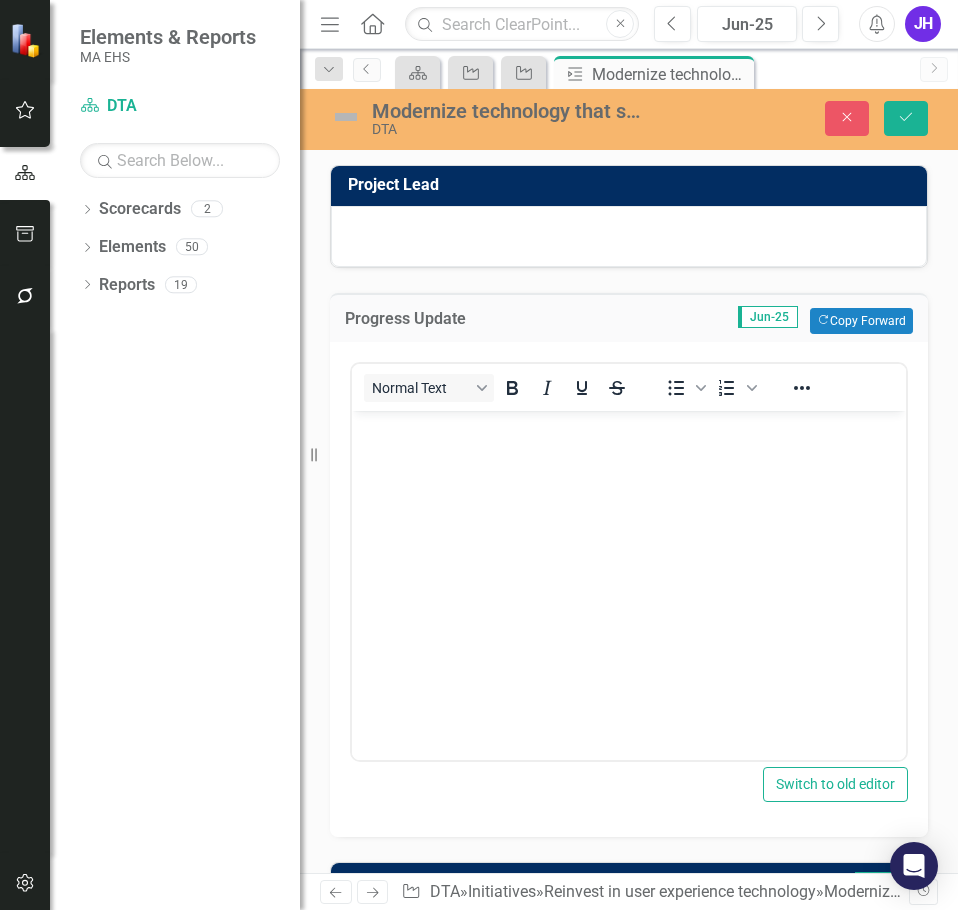 click at bounding box center [629, 561] 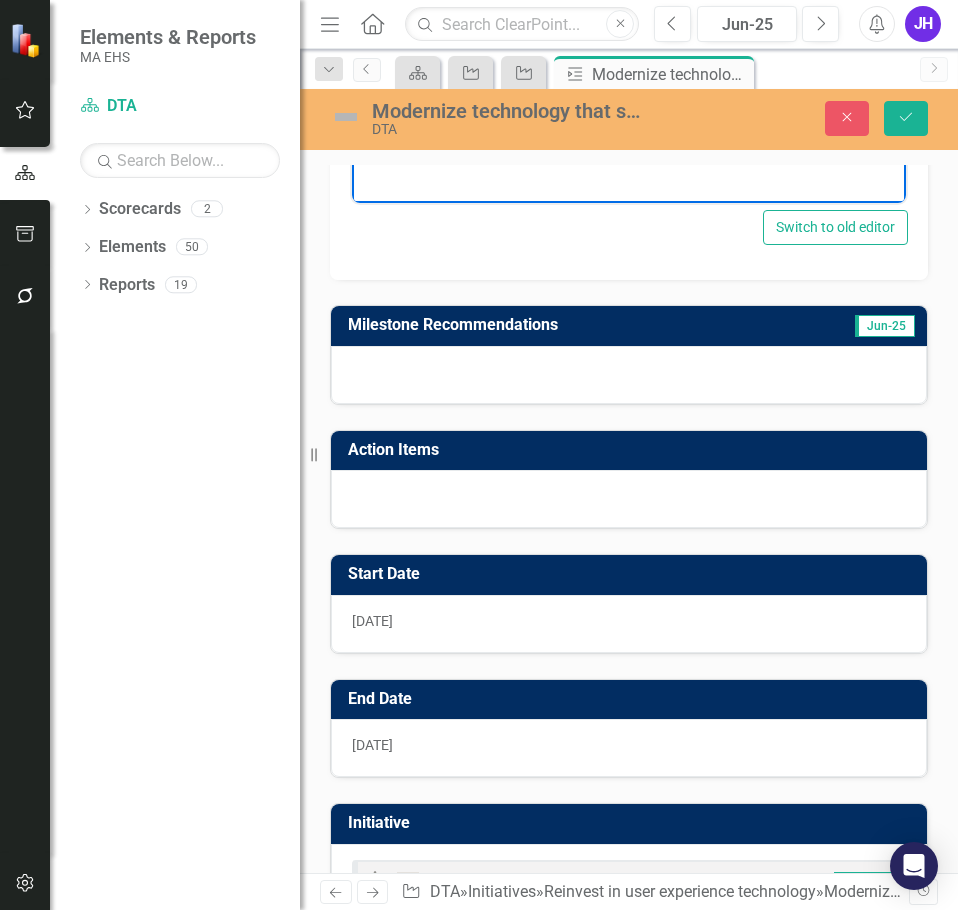scroll, scrollTop: 640, scrollLeft: 0, axis: vertical 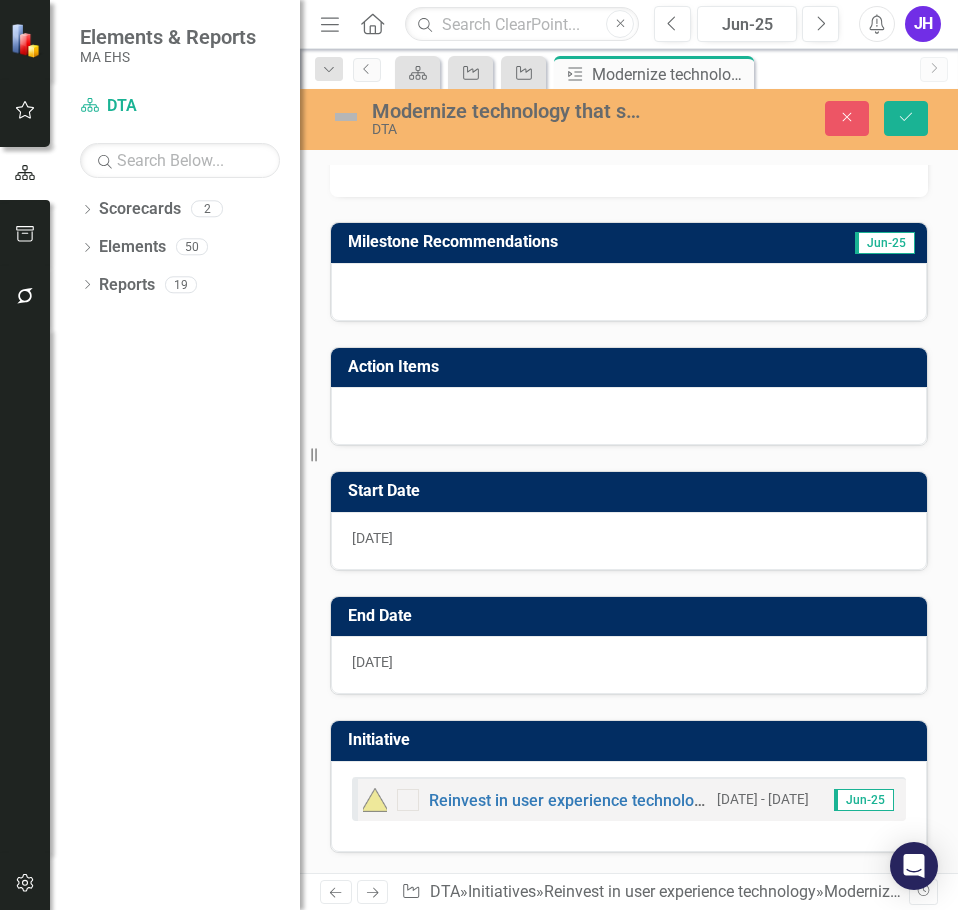 click on "[DATE]" at bounding box center [372, 662] 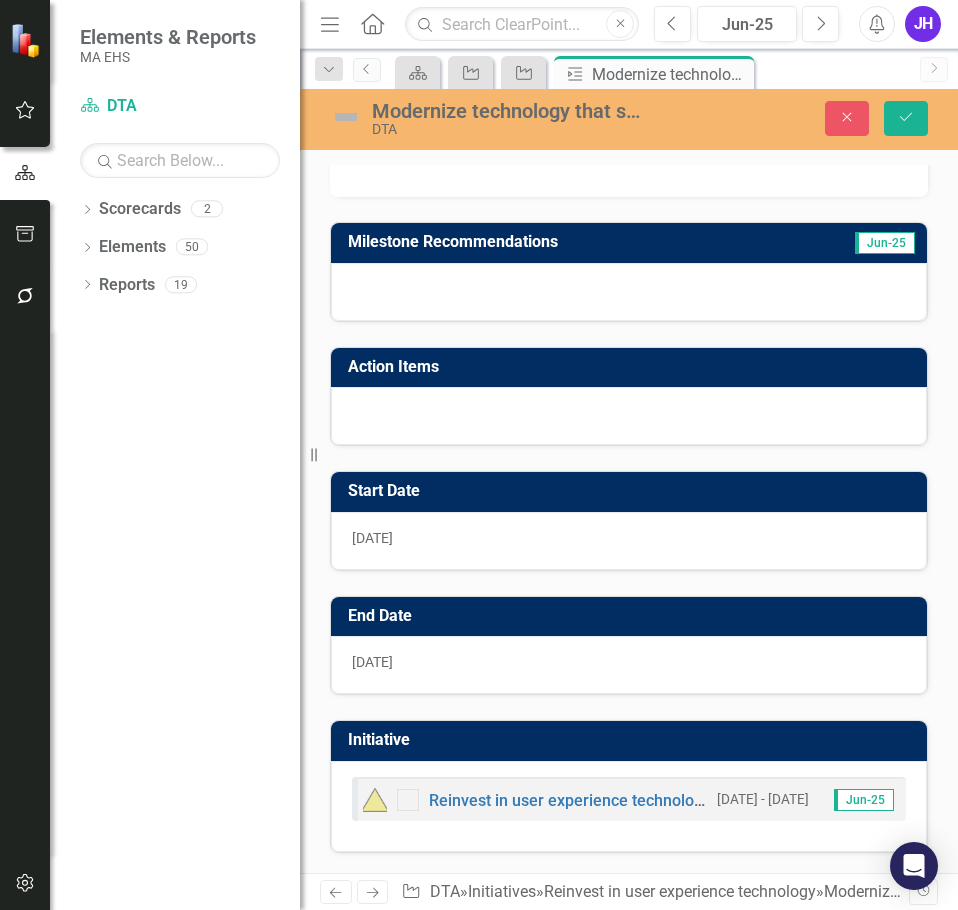 click on "[DATE]" at bounding box center (372, 662) 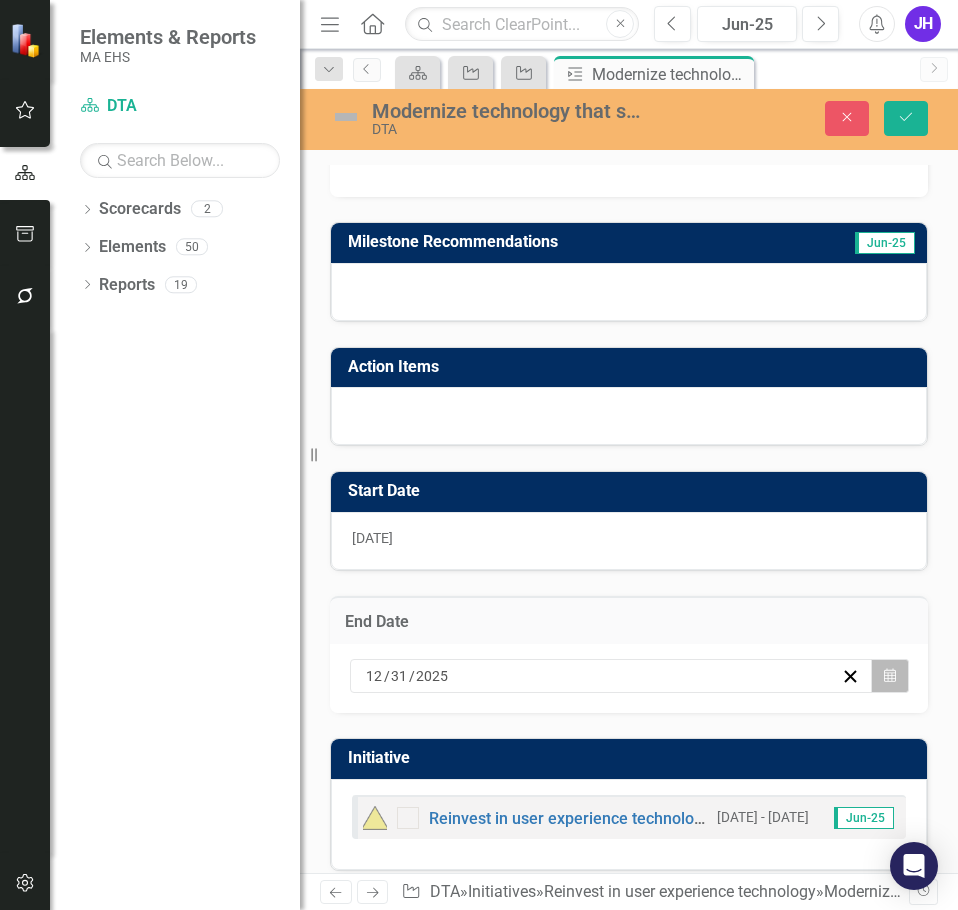 click on "Calendar" at bounding box center (890, 676) 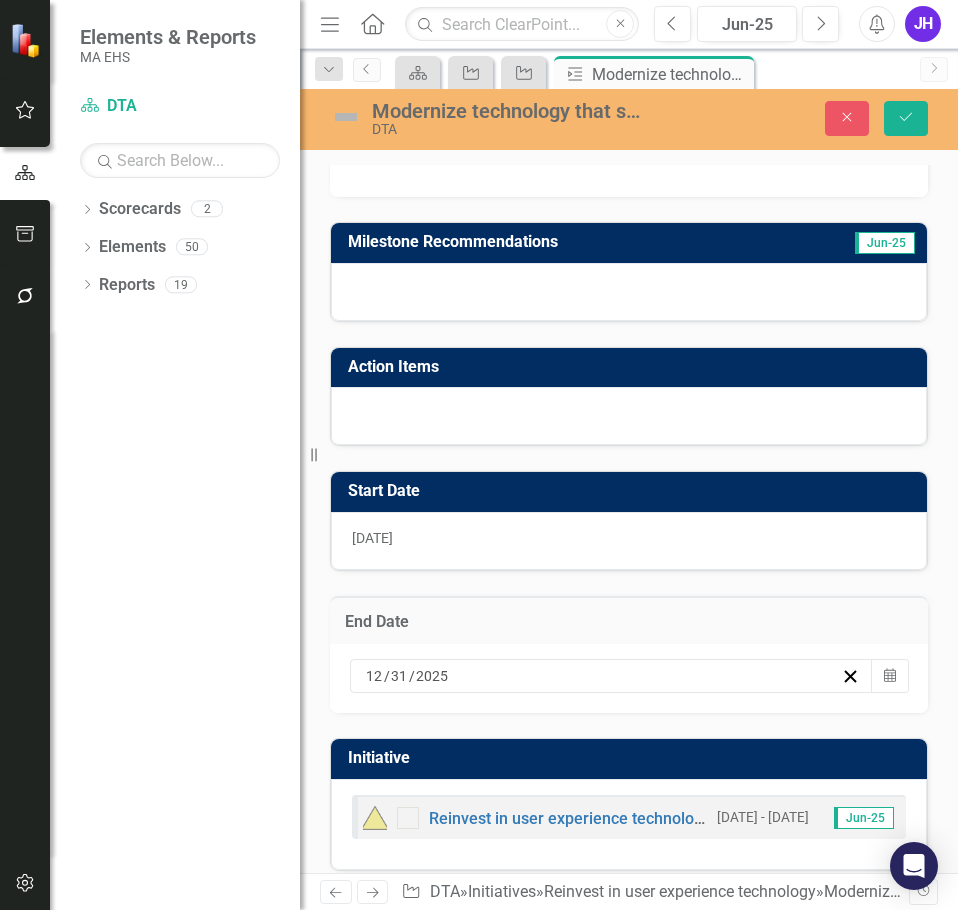 click at bounding box center (346, 117) 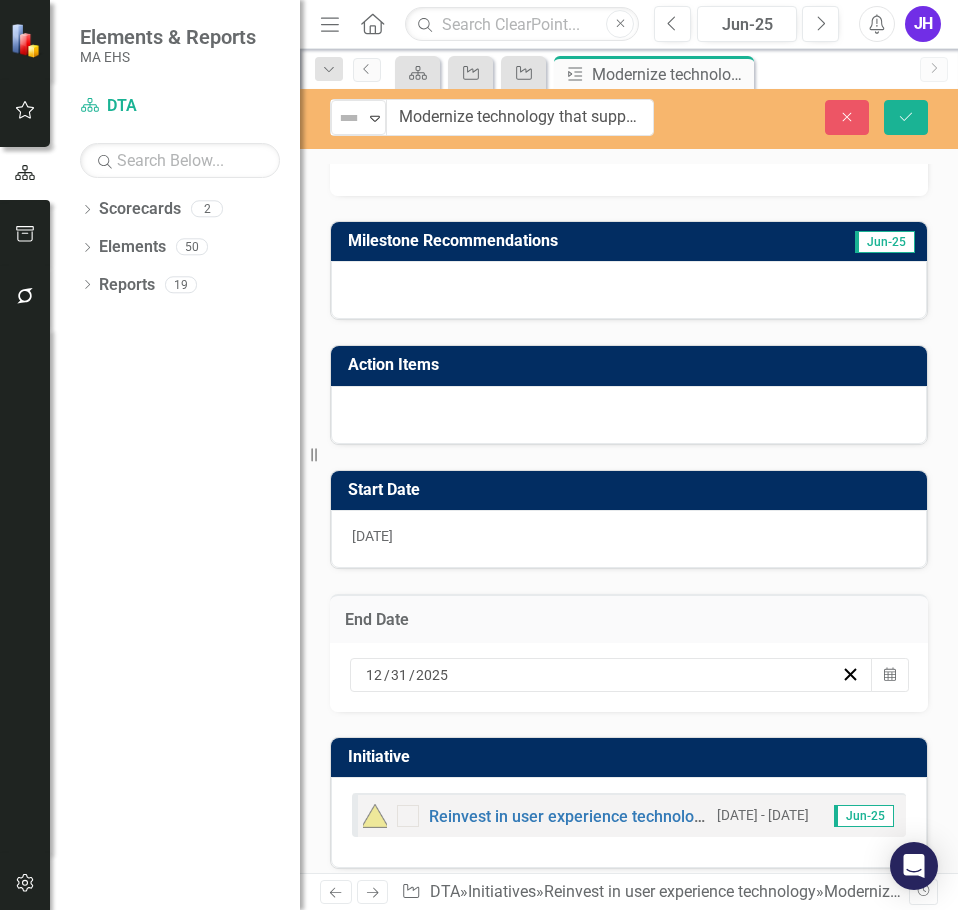 click at bounding box center [349, 118] 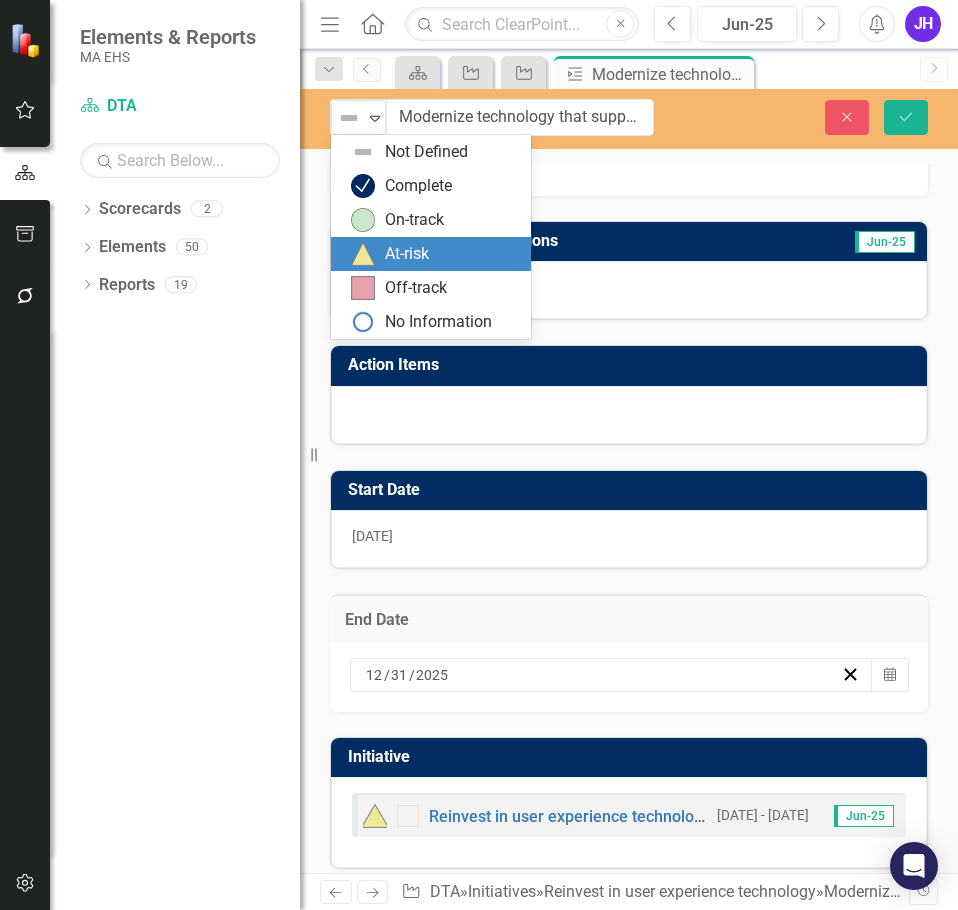 click on "At-risk" at bounding box center (407, 254) 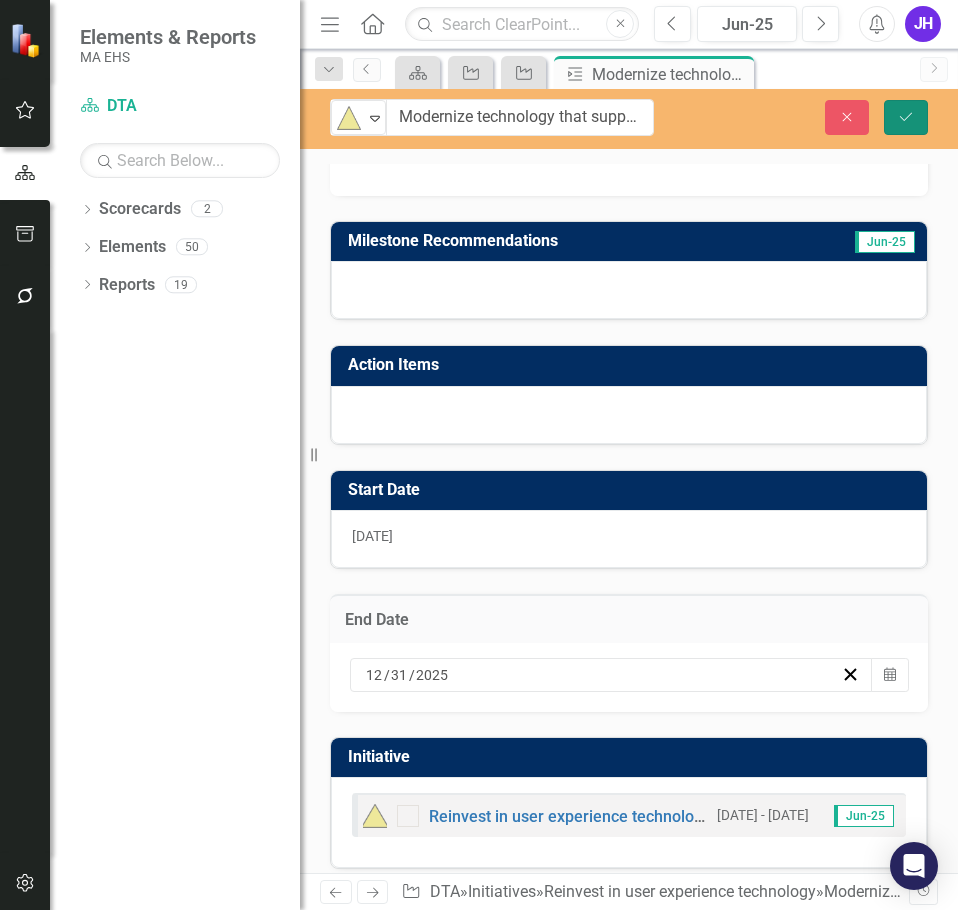 click on "Save" 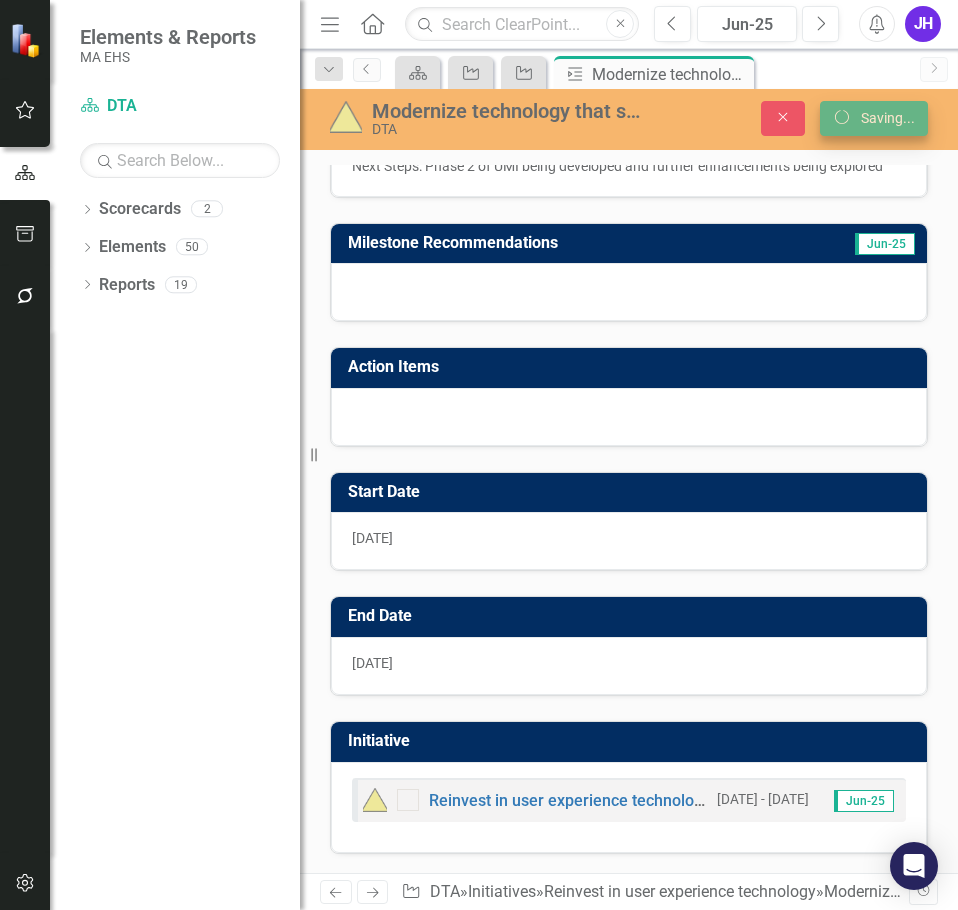 scroll, scrollTop: 222, scrollLeft: 0, axis: vertical 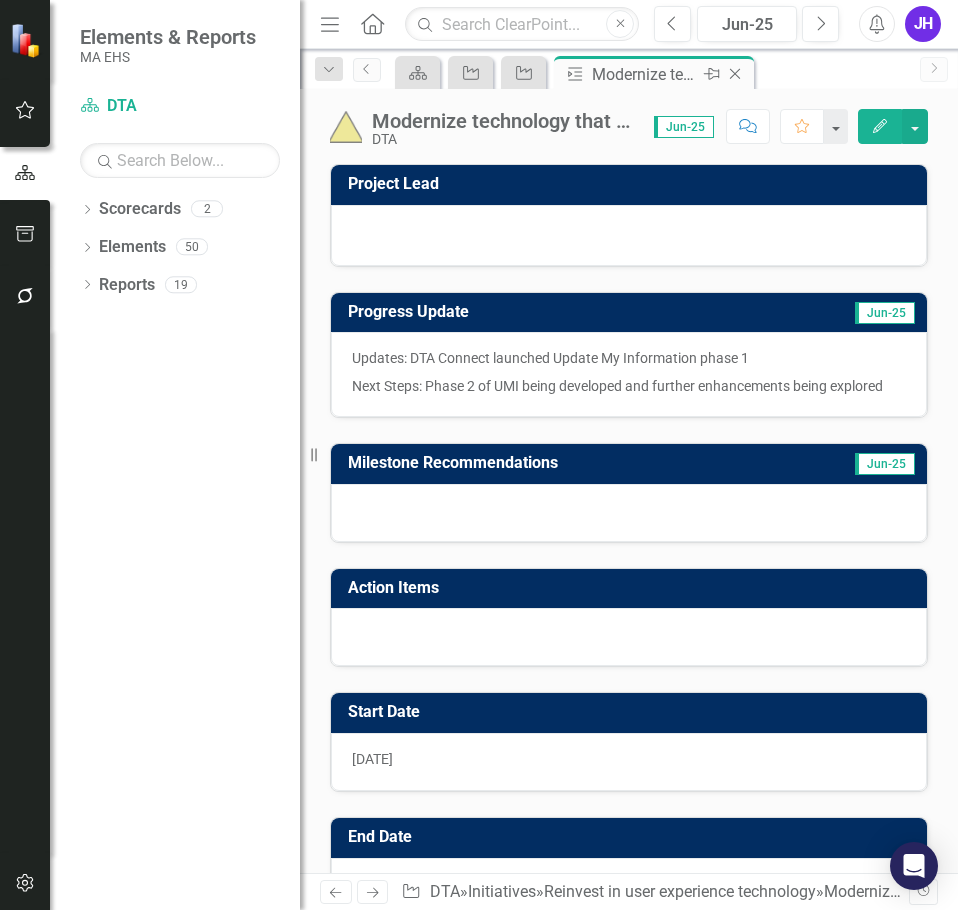 click on "Close" 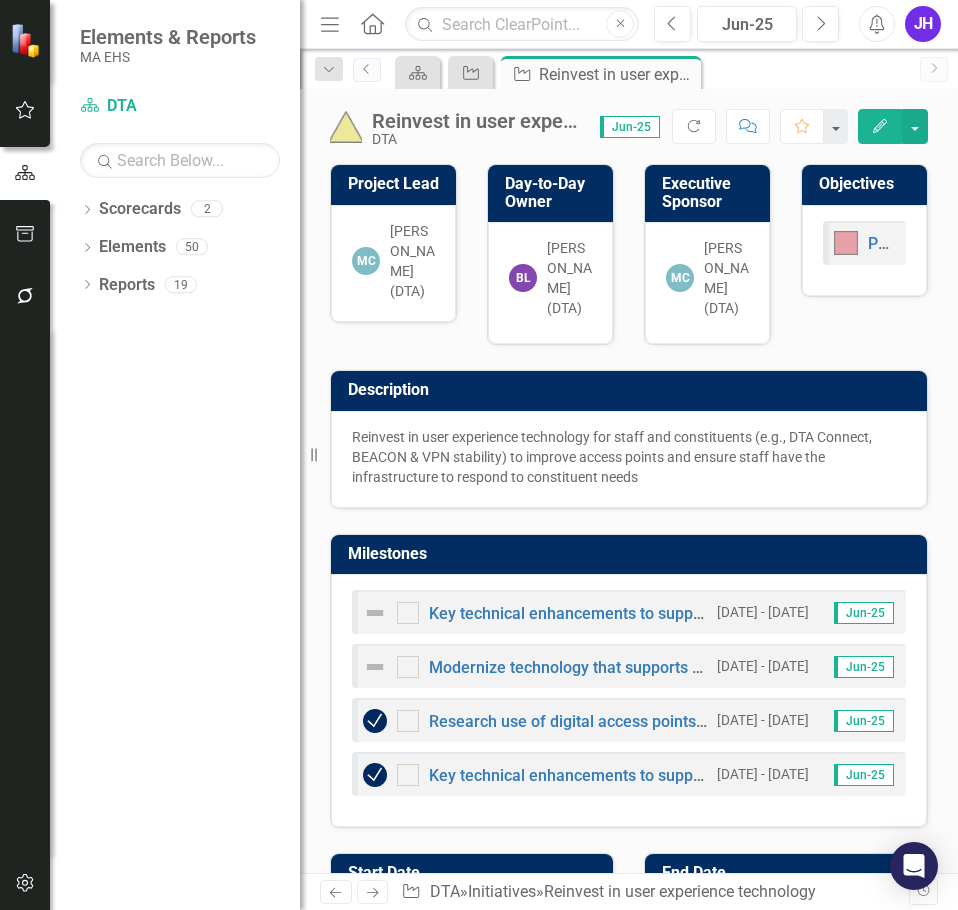 click at bounding box center (375, 667) 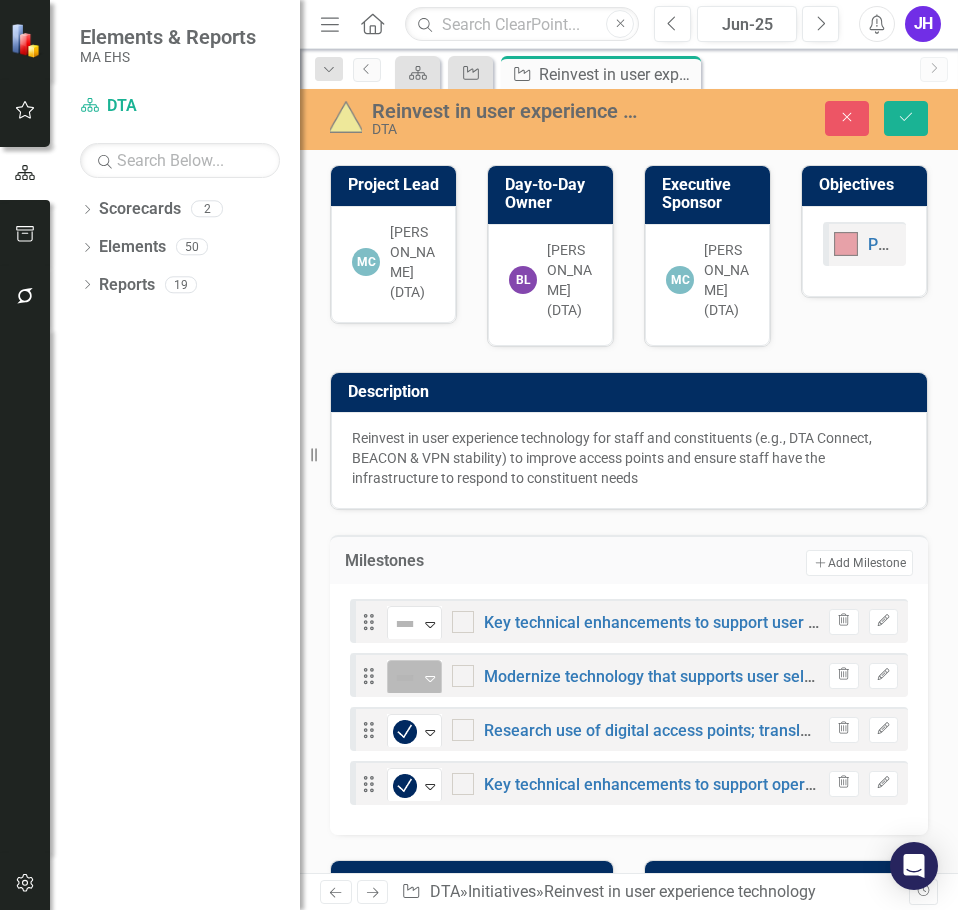 click on "Not Defined" at bounding box center (406, 678) 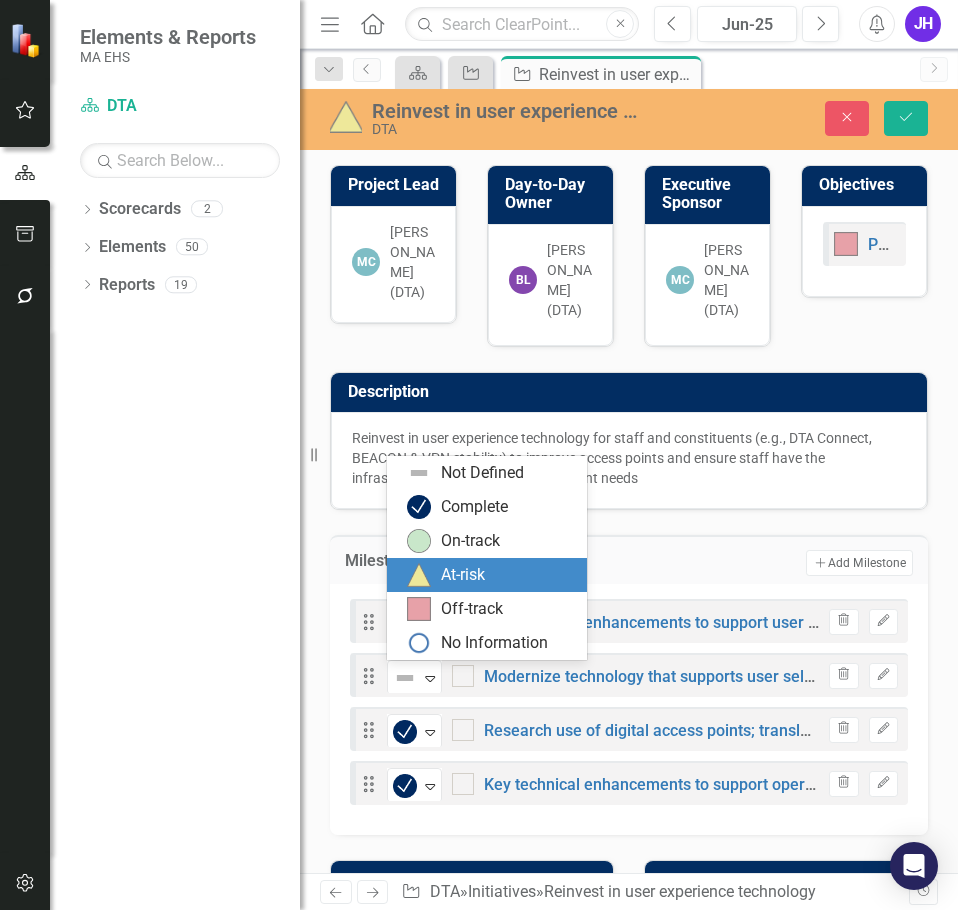 click at bounding box center (419, 575) 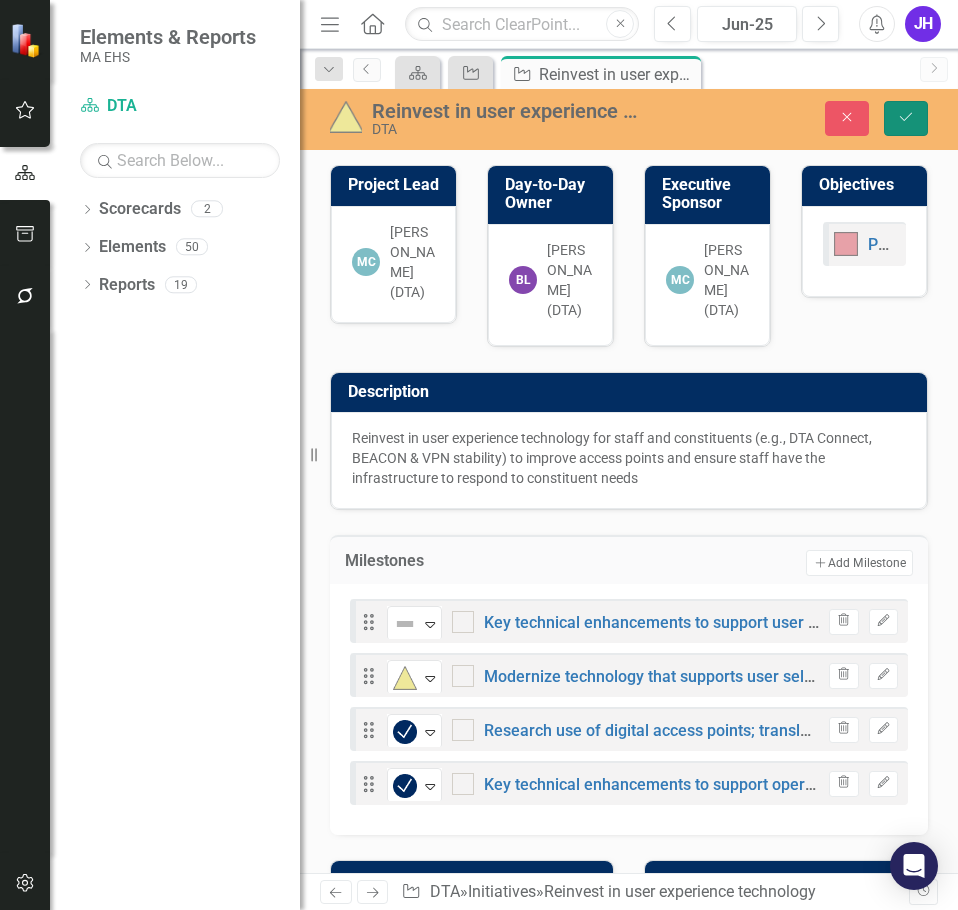 click on "Save" at bounding box center [906, 118] 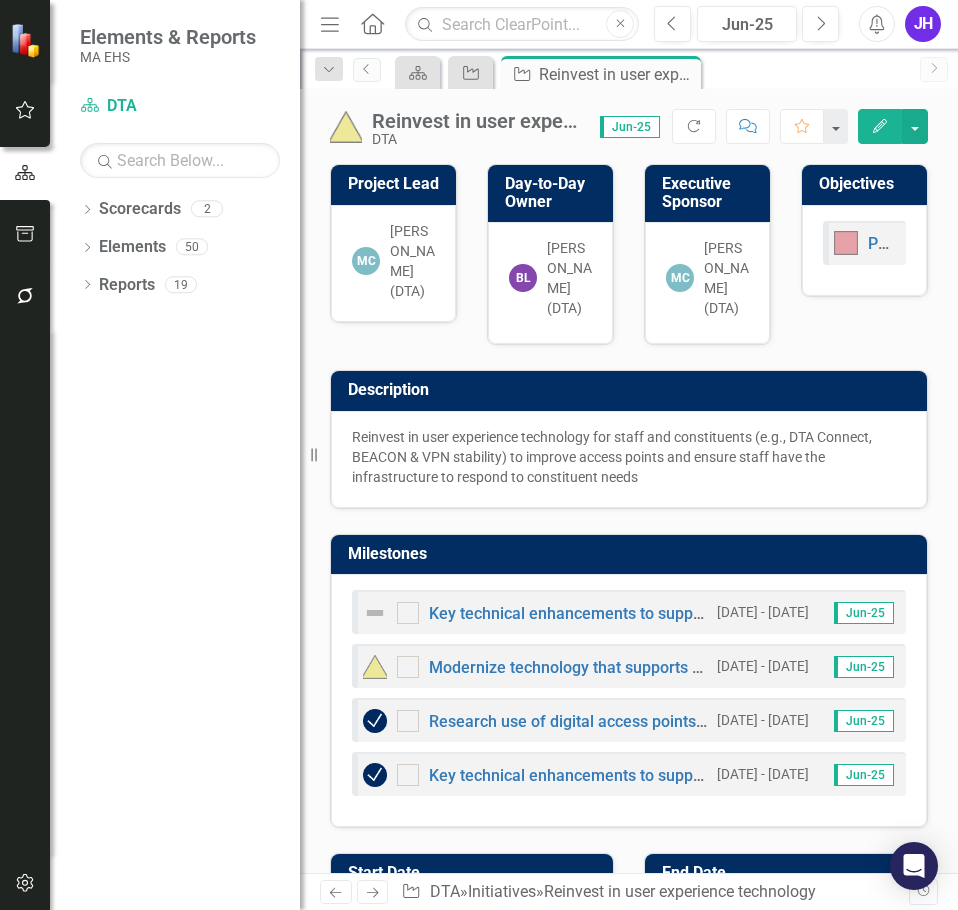 click on "Milestones" at bounding box center [632, 554] 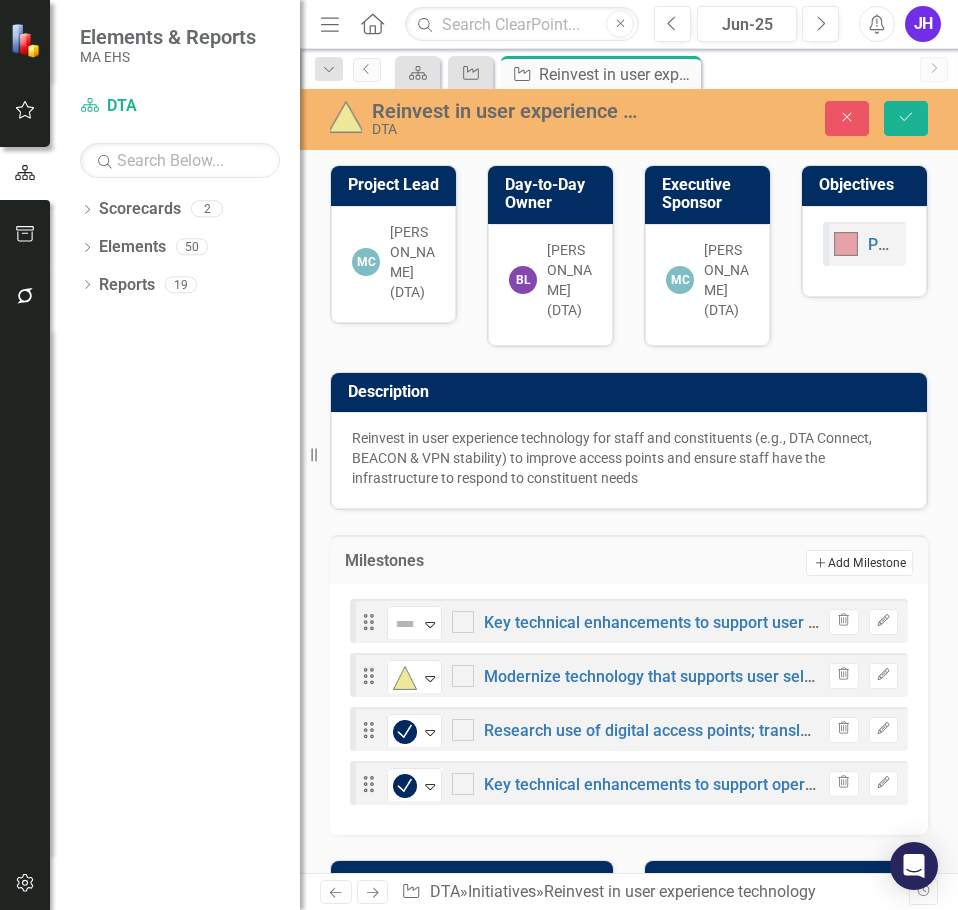 click on "Add  Add Milestone" at bounding box center (859, 563) 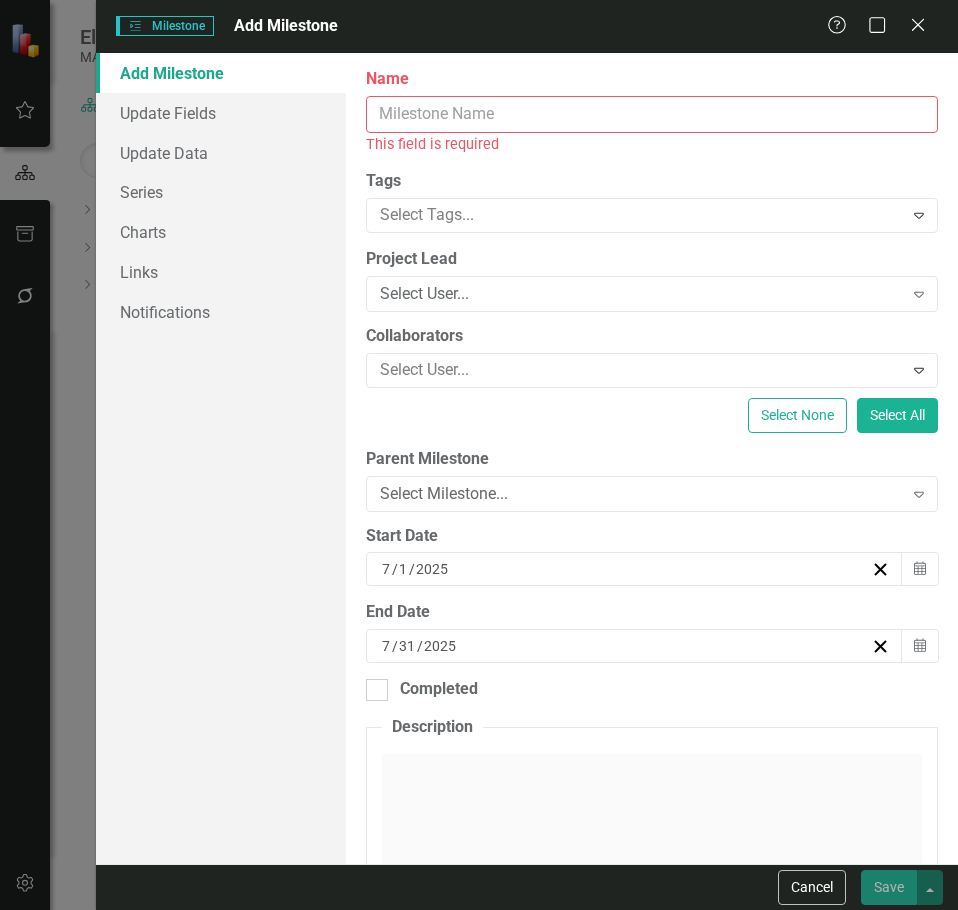 drag, startPoint x: 544, startPoint y: 116, endPoint x: 550, endPoint y: 104, distance: 13.416408 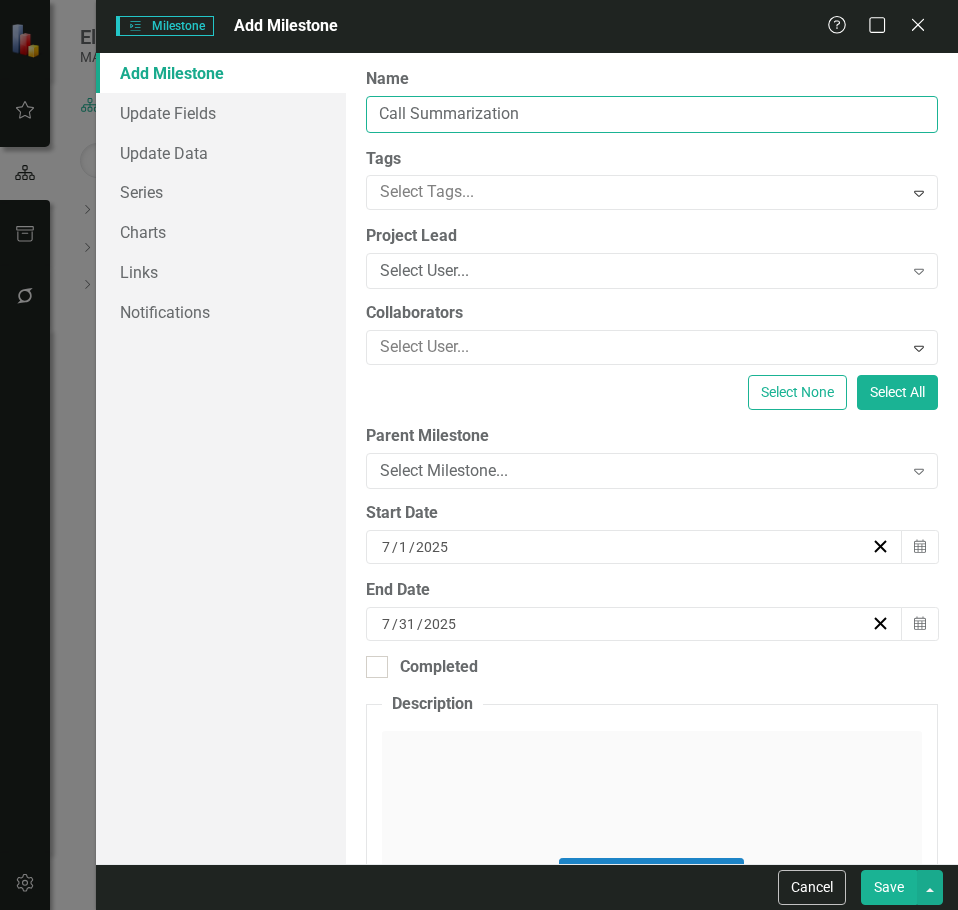 click on "Call Summarization" at bounding box center [652, 114] 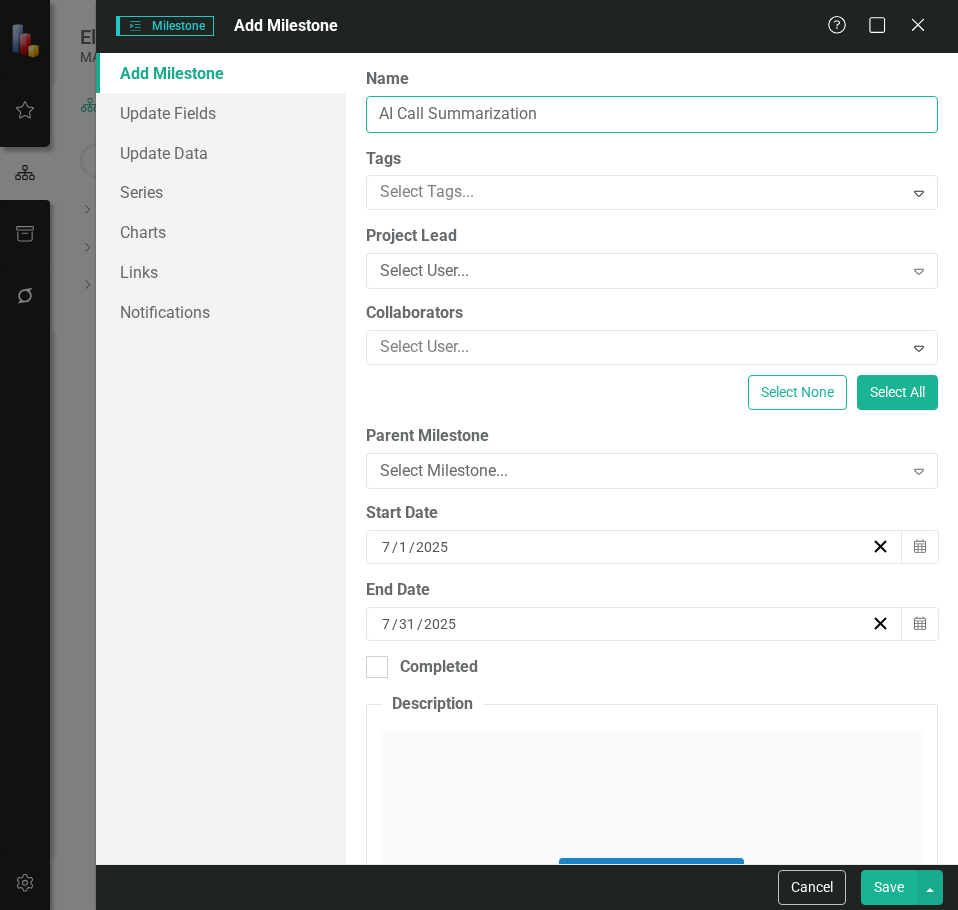 click on "AI Call Summarization" at bounding box center [652, 114] 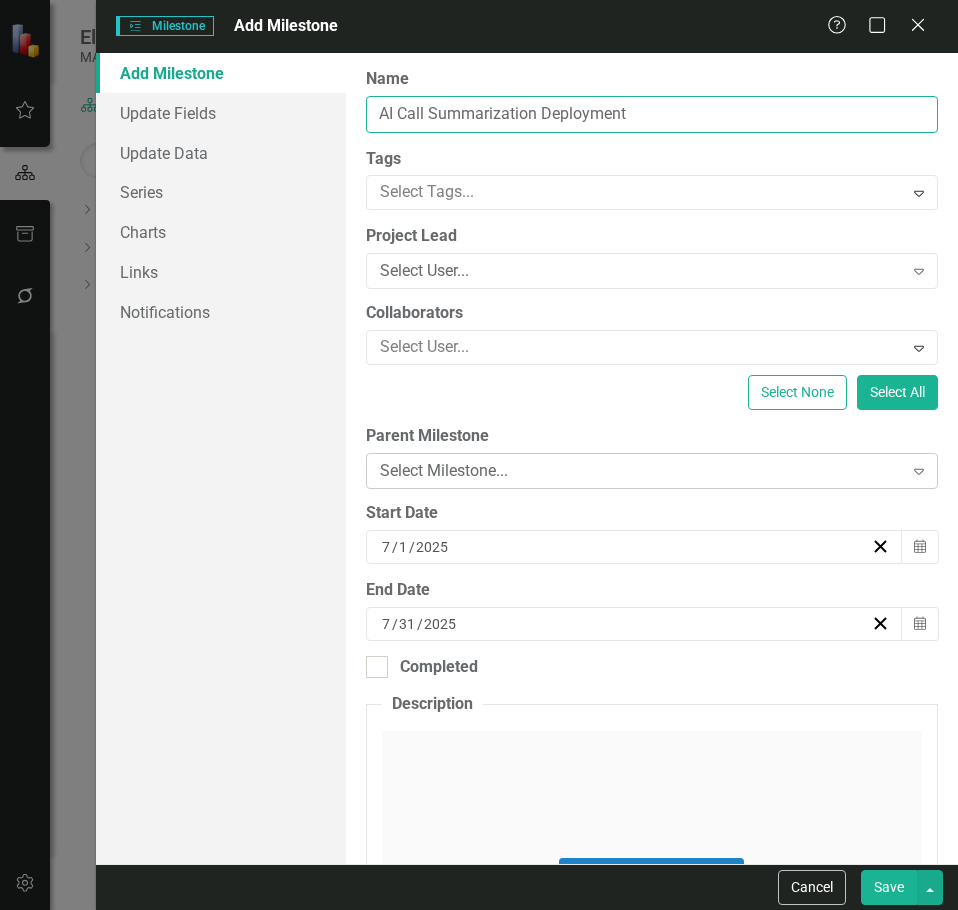 scroll, scrollTop: 100, scrollLeft: 0, axis: vertical 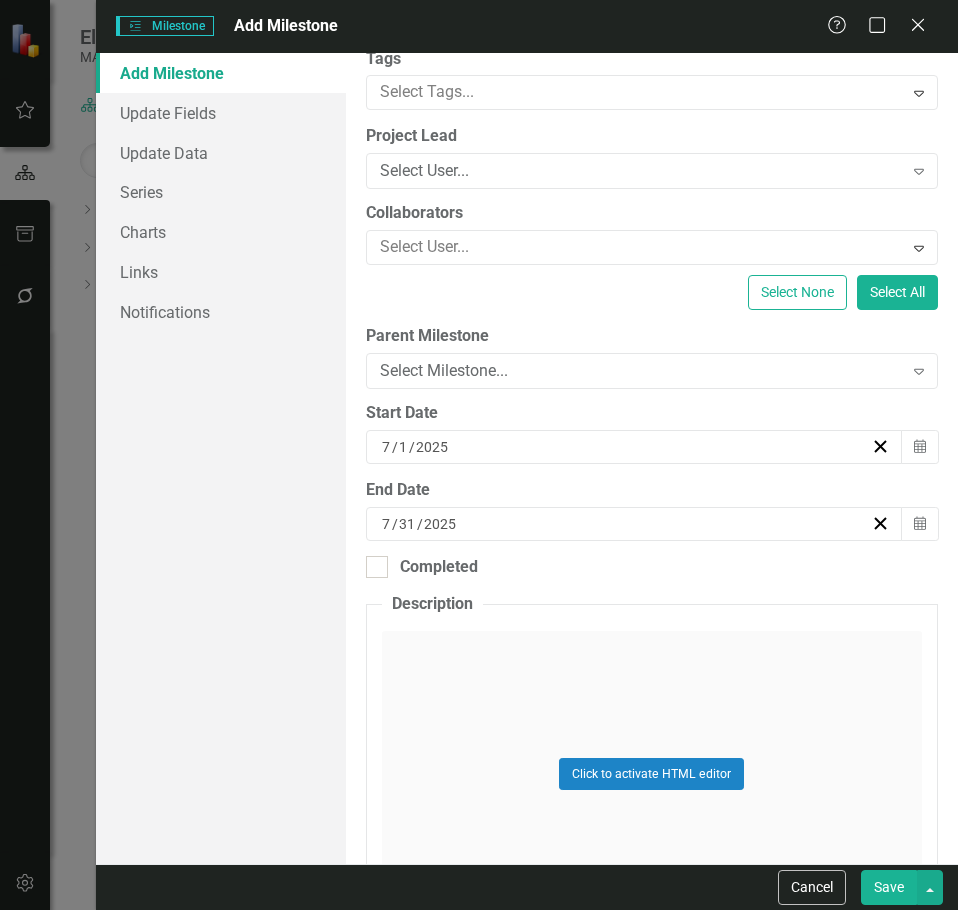 type on "AI Call Summarization Deployment" 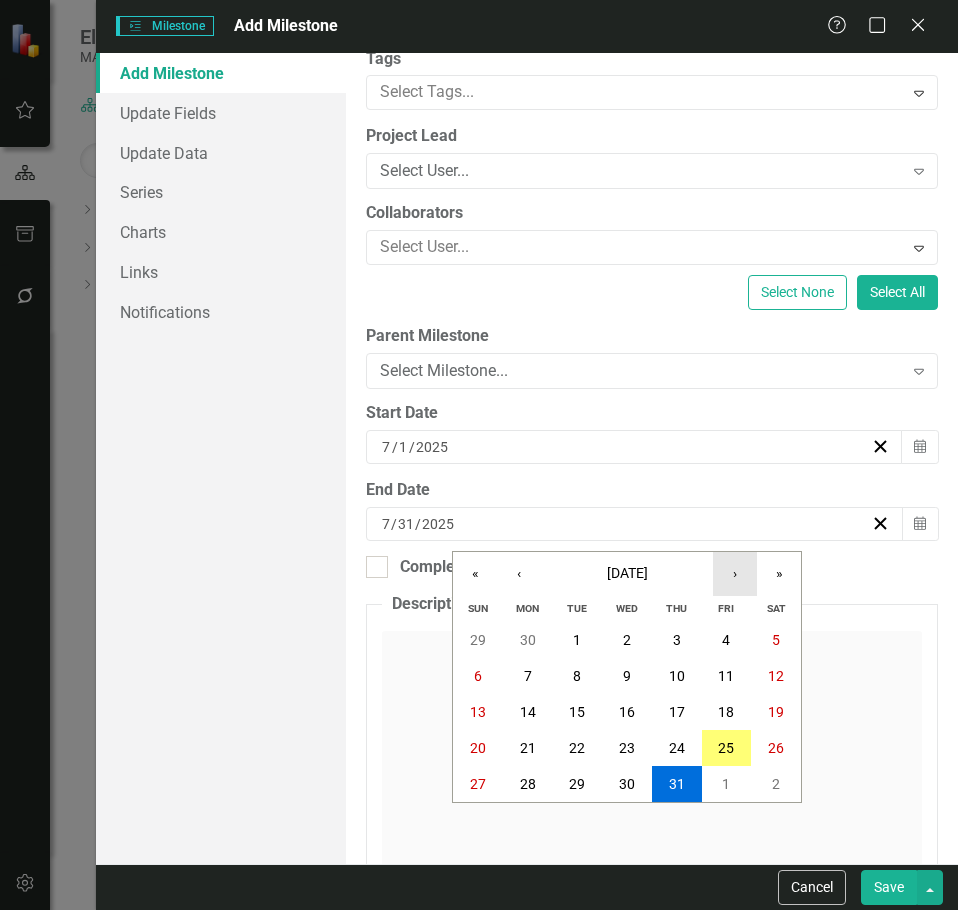 click on "›" at bounding box center [735, 574] 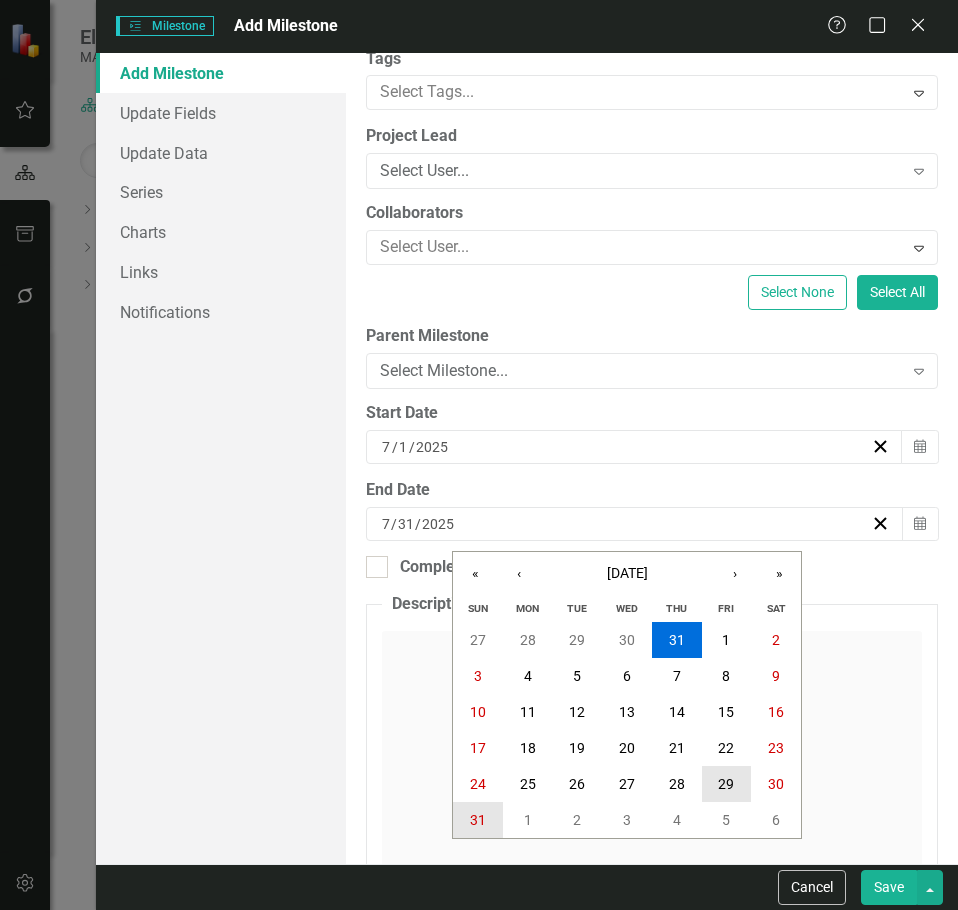 drag, startPoint x: 735, startPoint y: 791, endPoint x: 480, endPoint y: 817, distance: 256.32205 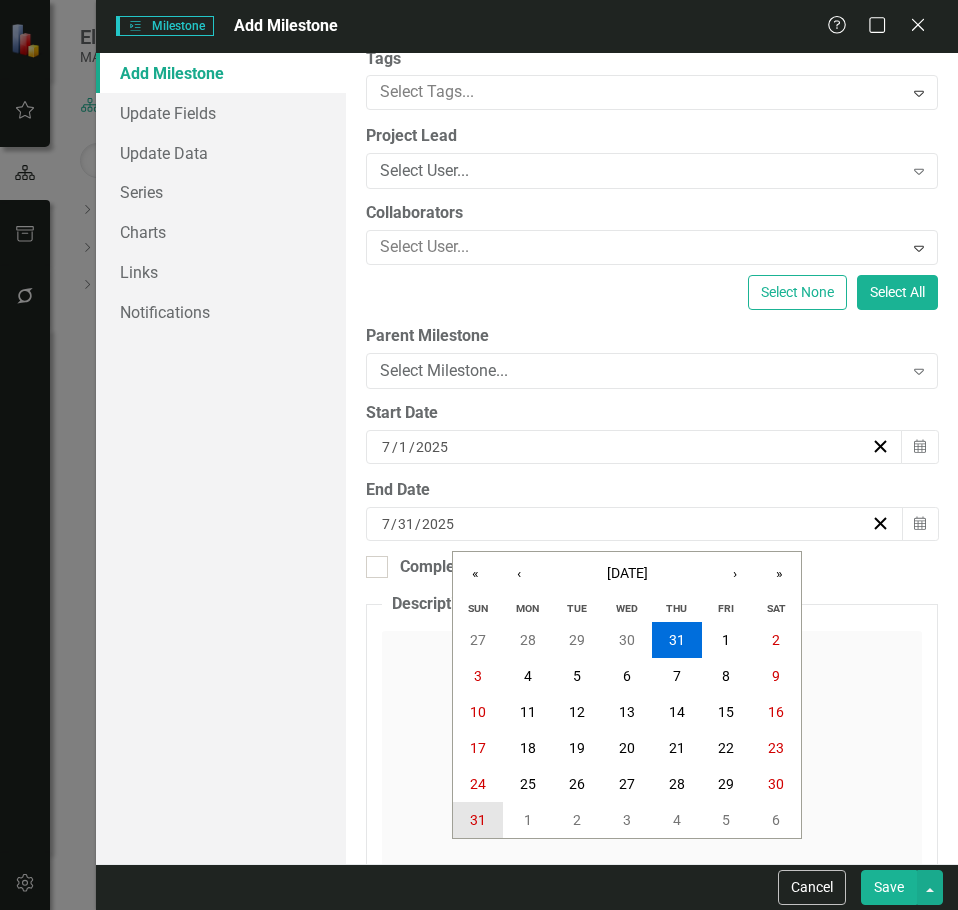 click on "31" at bounding box center [478, 820] 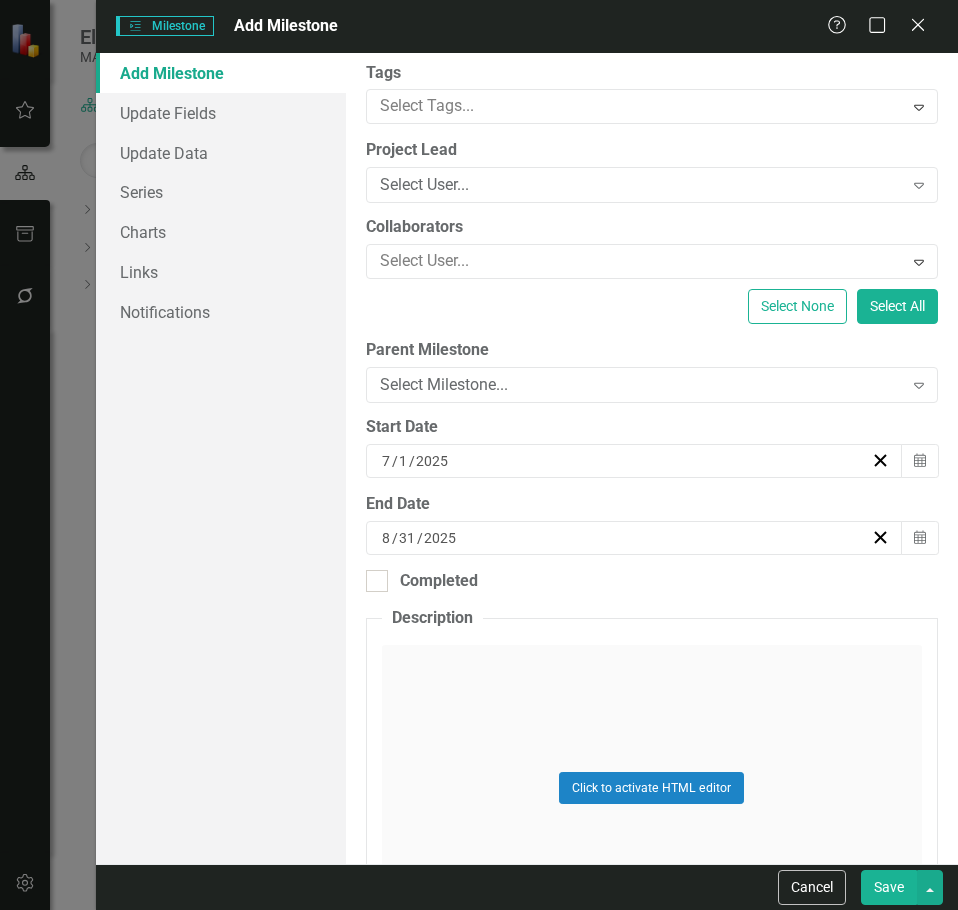 scroll, scrollTop: 0, scrollLeft: 0, axis: both 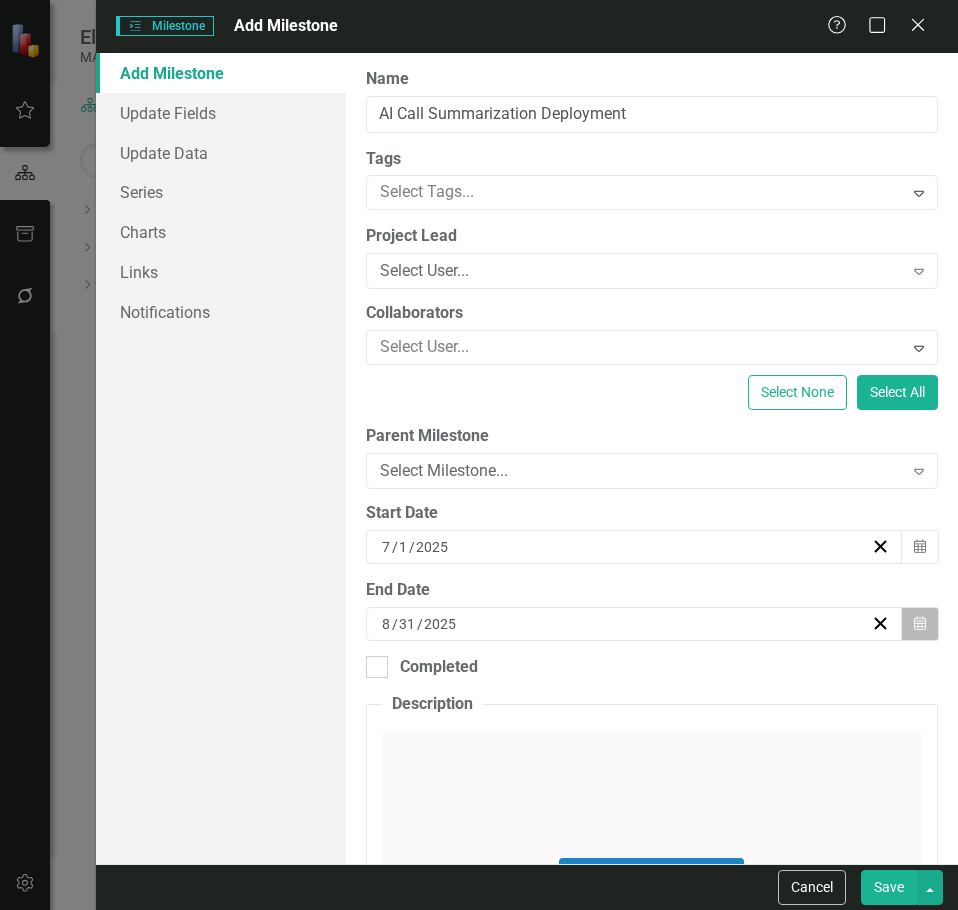 click 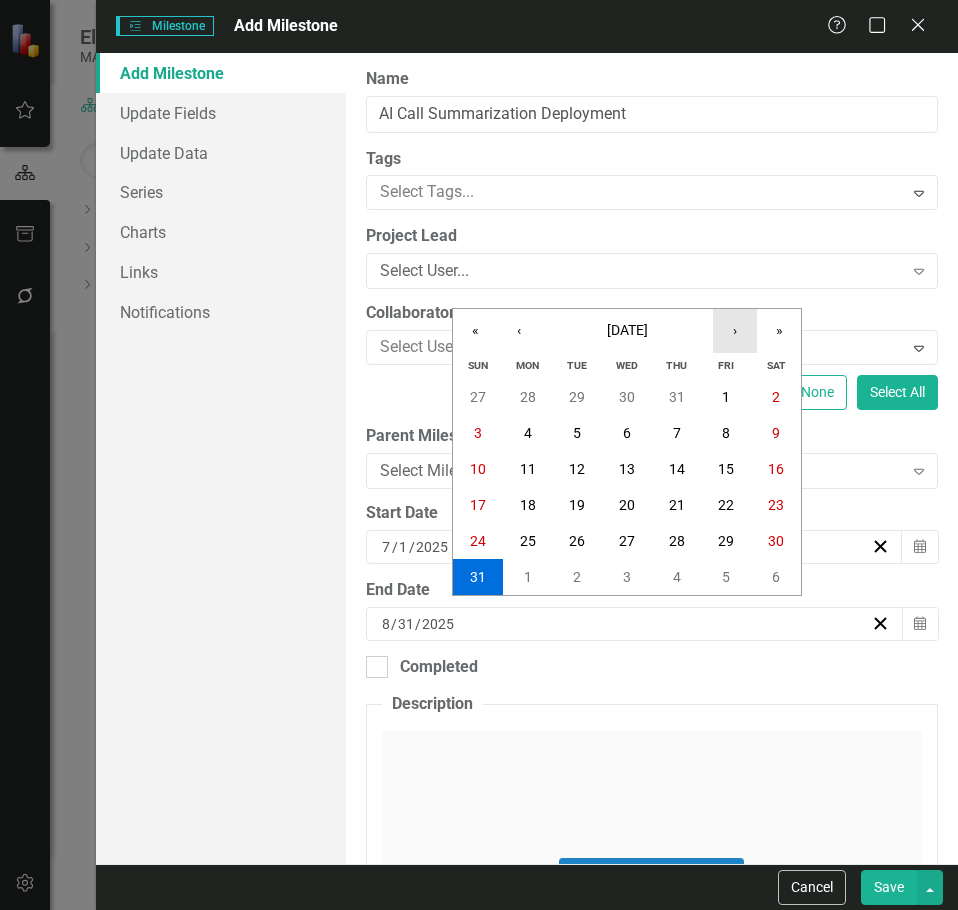 click on "›" at bounding box center [735, 331] 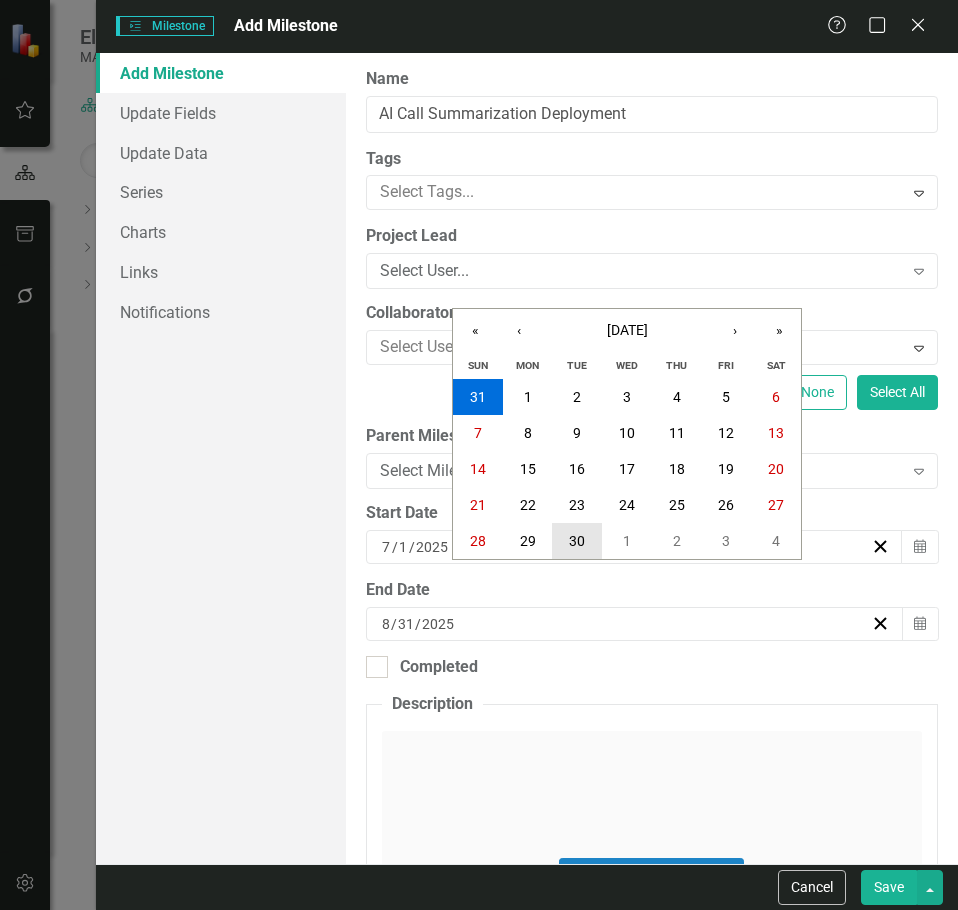 click on "30" at bounding box center (577, 541) 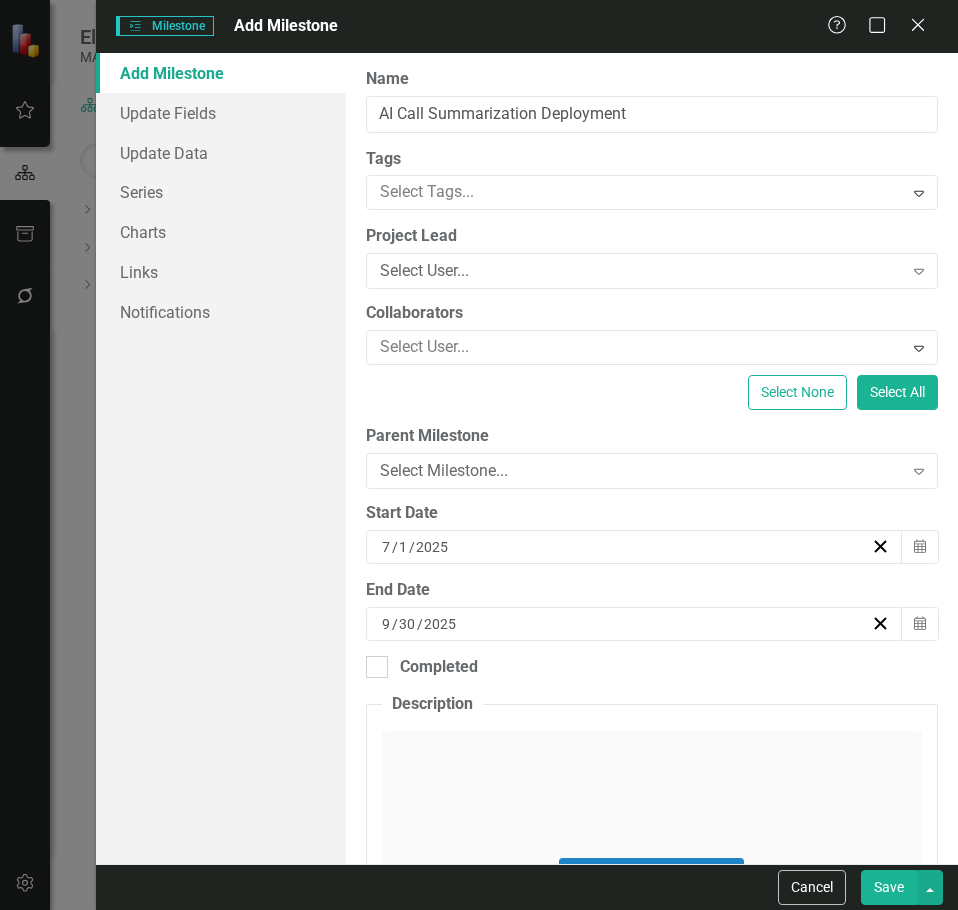 click on "Save" at bounding box center (889, 887) 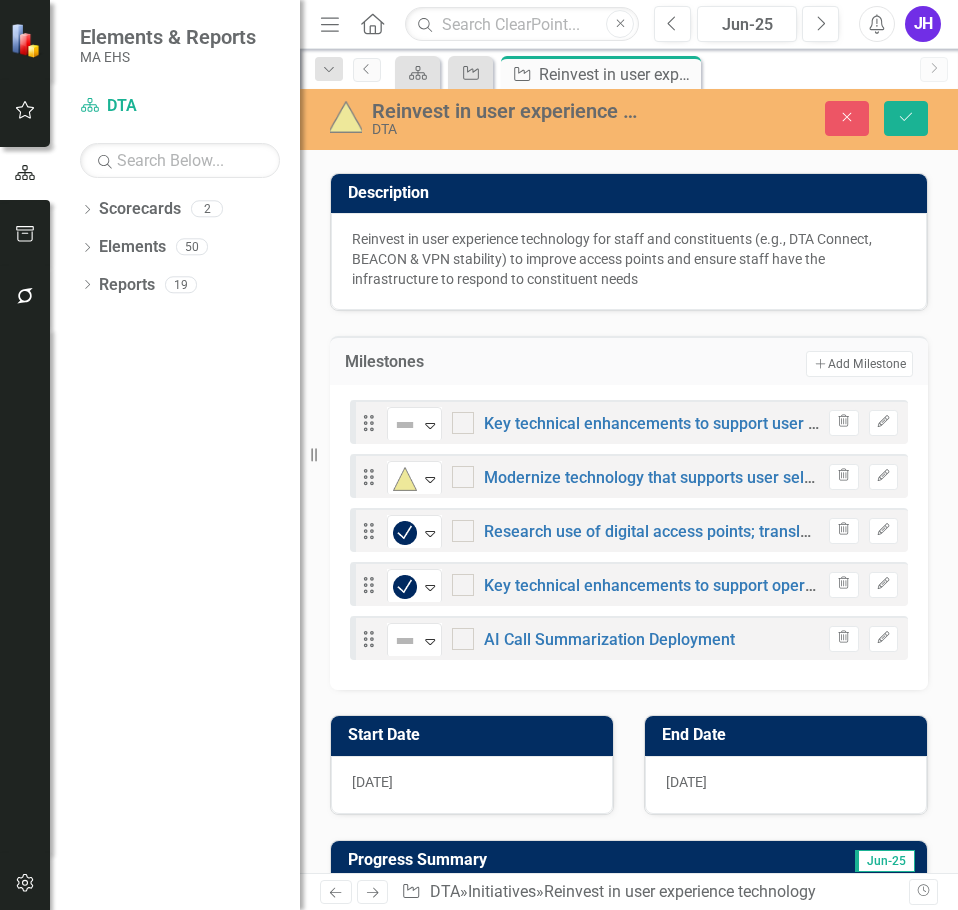 scroll, scrollTop: 200, scrollLeft: 0, axis: vertical 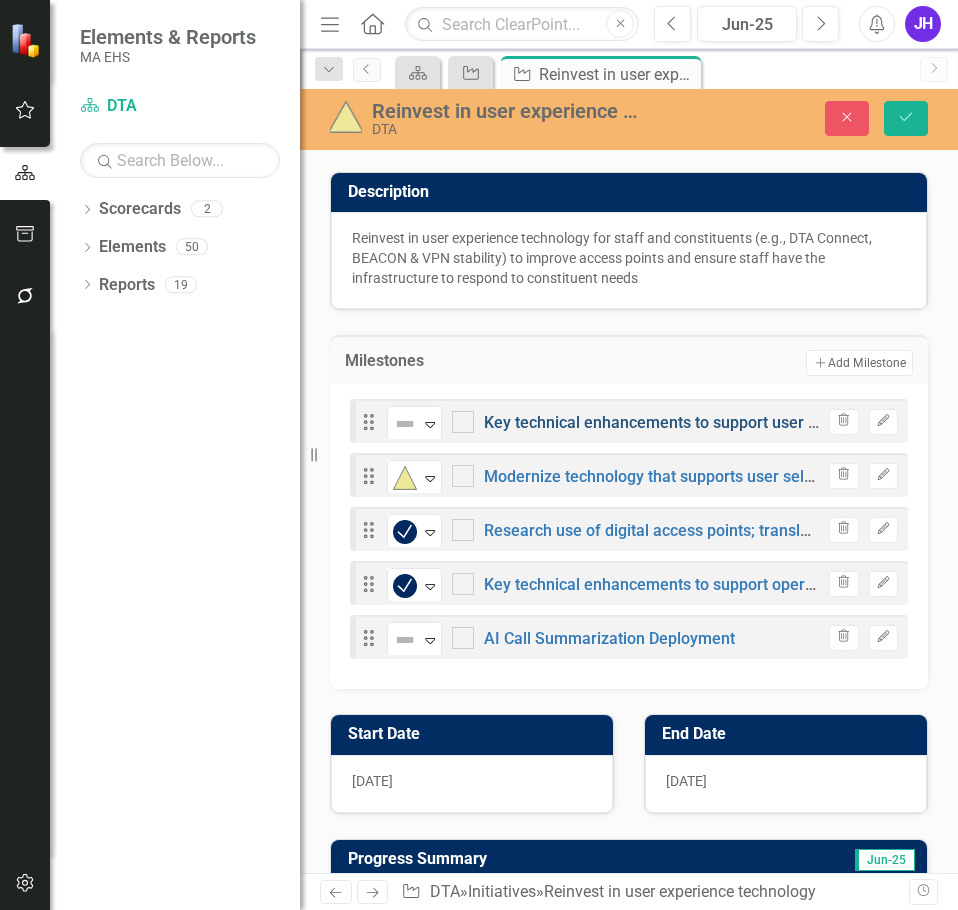 click on "Key technical enhancements to support user experience" at bounding box center (686, 422) 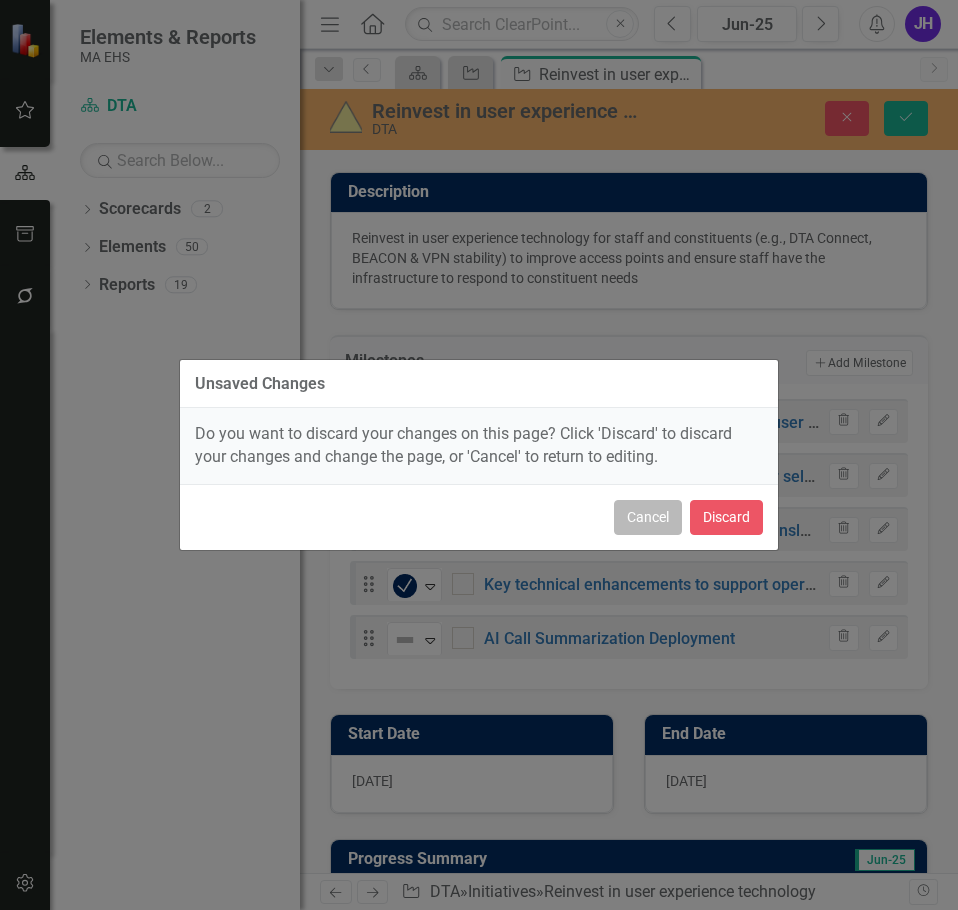click on "Cancel" at bounding box center [648, 517] 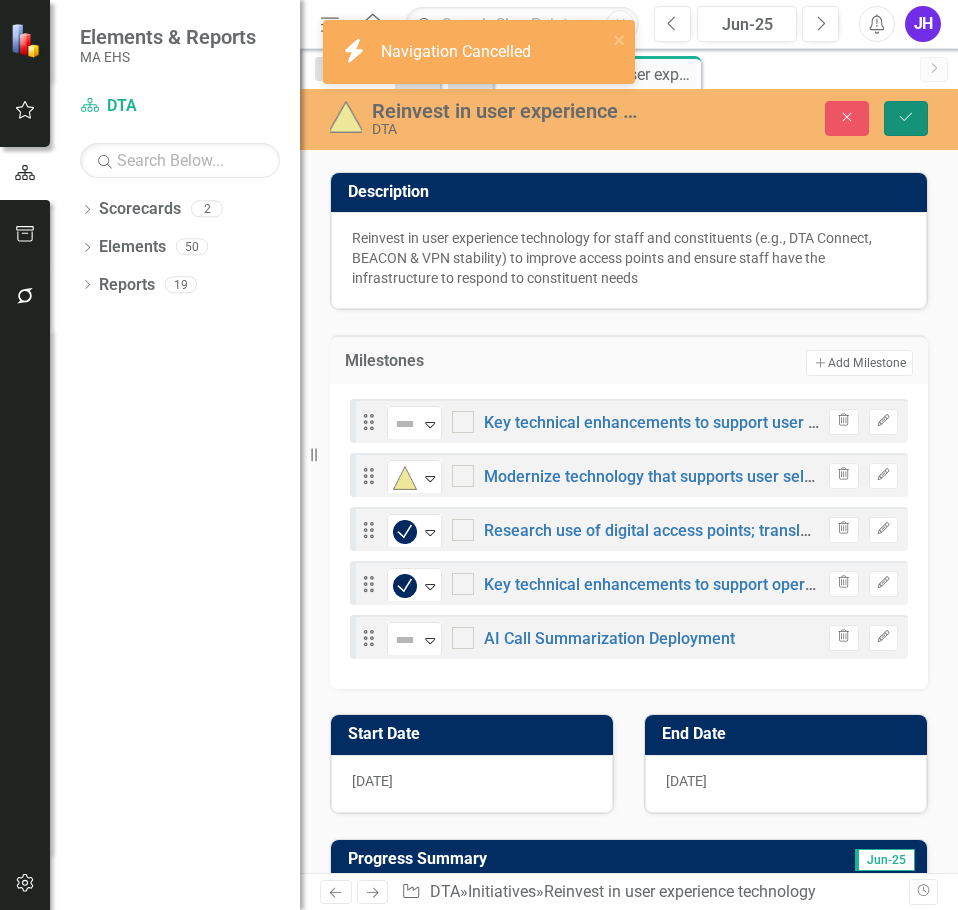 click on "Save" 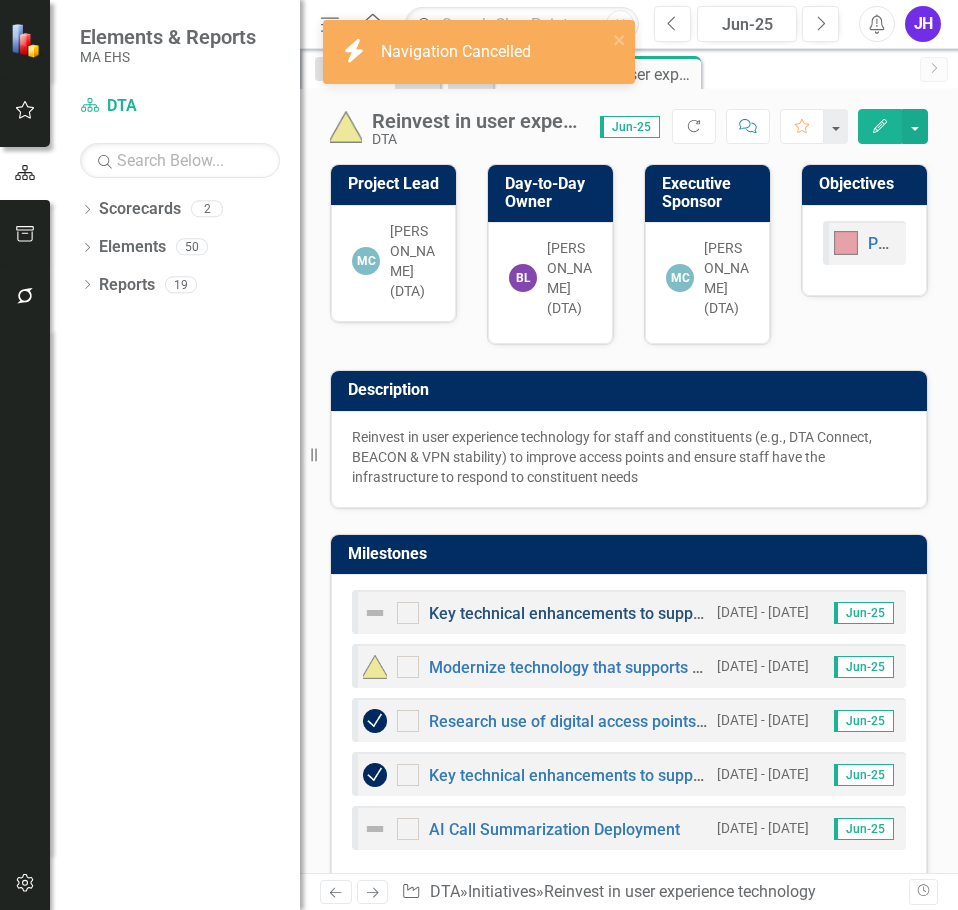 click on "Key technical enhancements to support user experience" at bounding box center (631, 613) 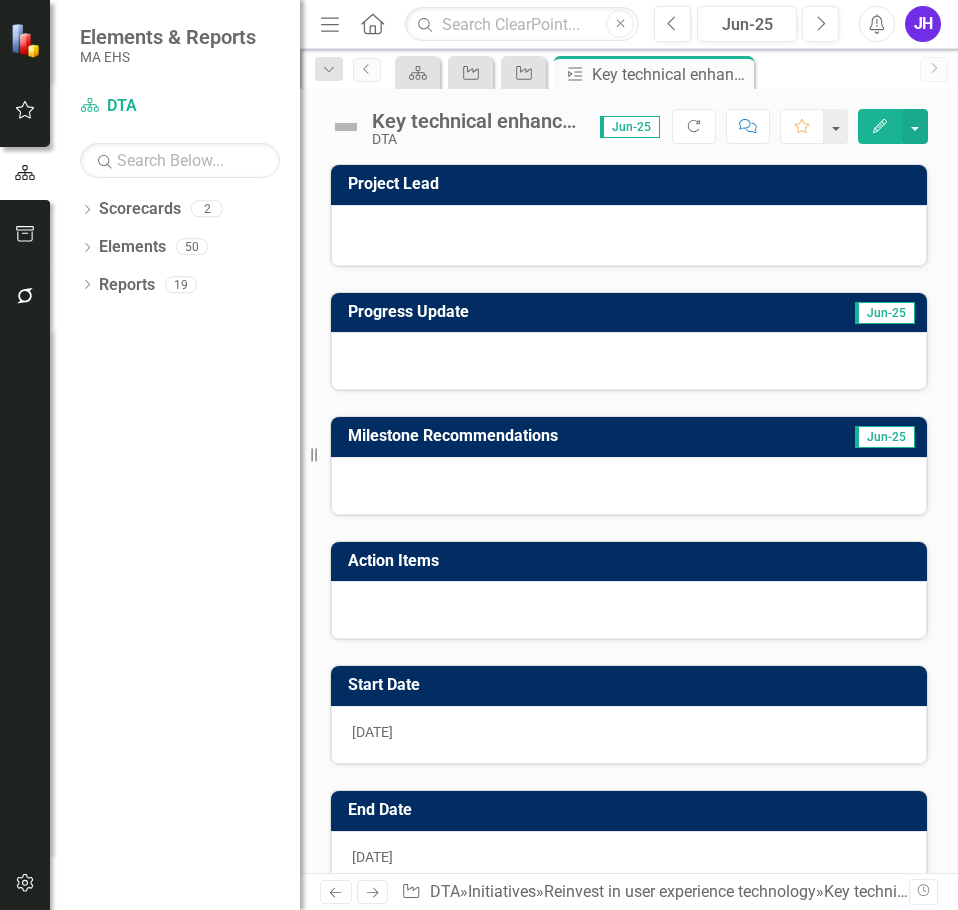 click on "Key technical enhancements to support user experience" at bounding box center (476, 121) 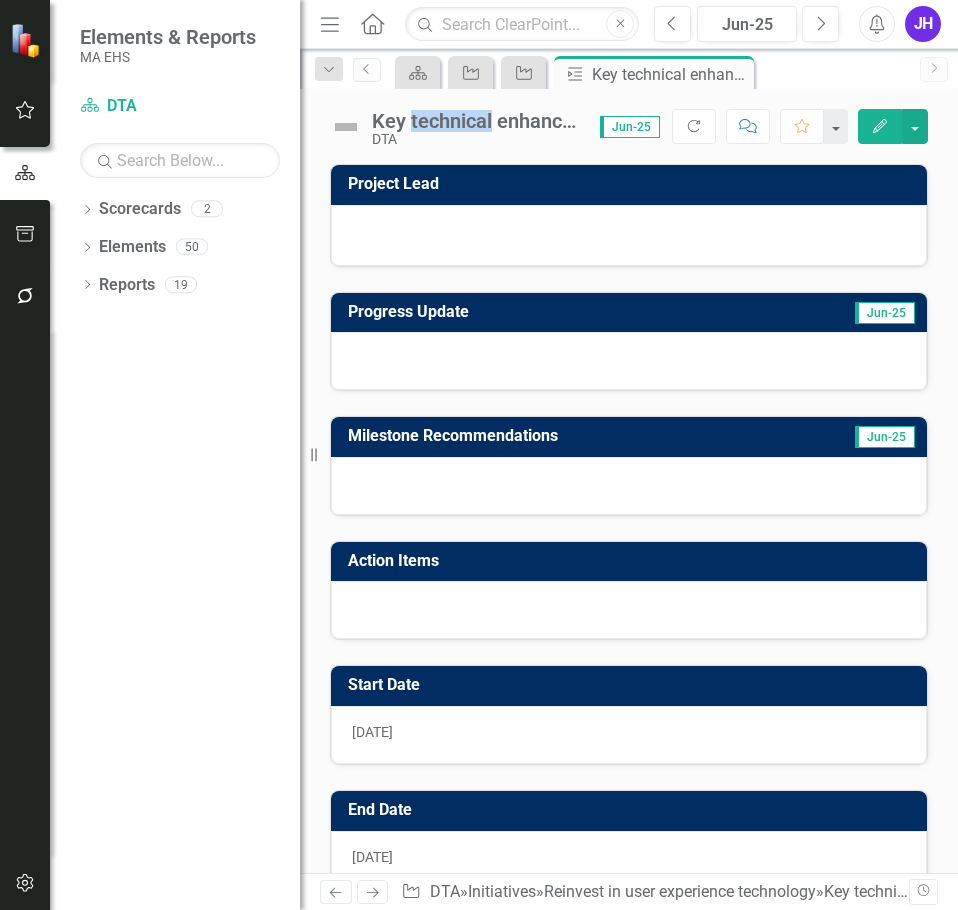 click on "Key technical enhancements to support user experience" at bounding box center (476, 121) 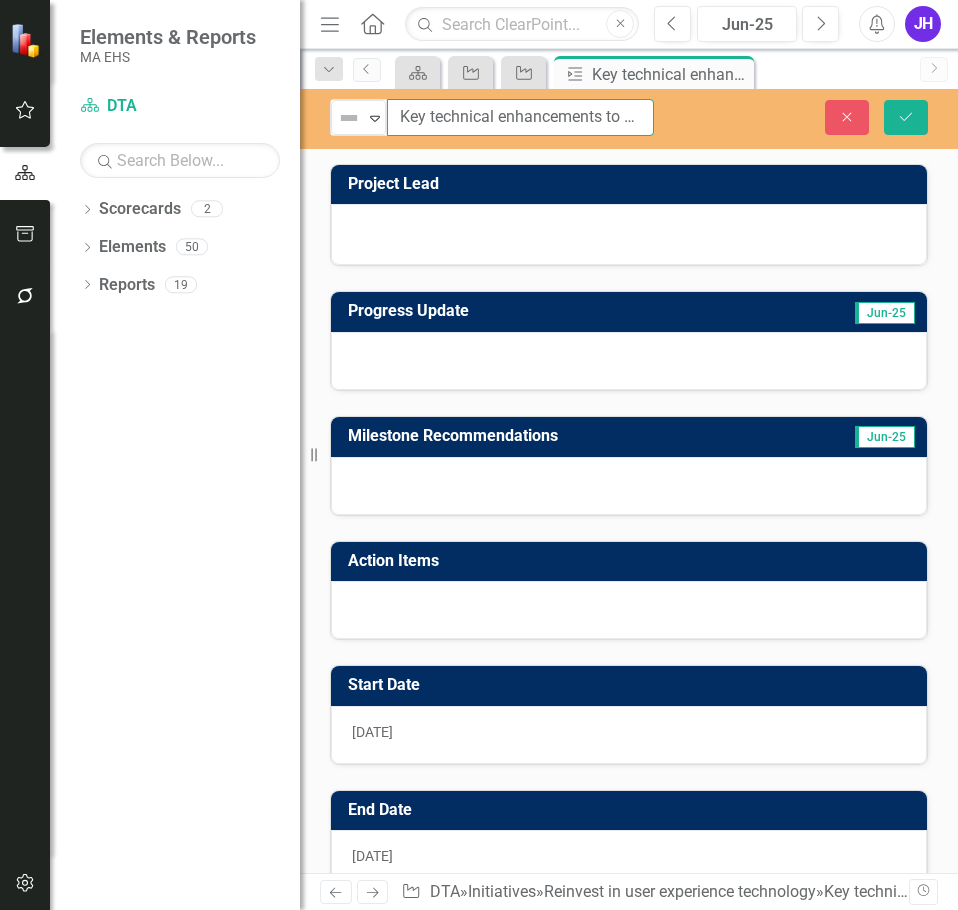 click on "Key technical enhancements to support user experience" at bounding box center (520, 117) 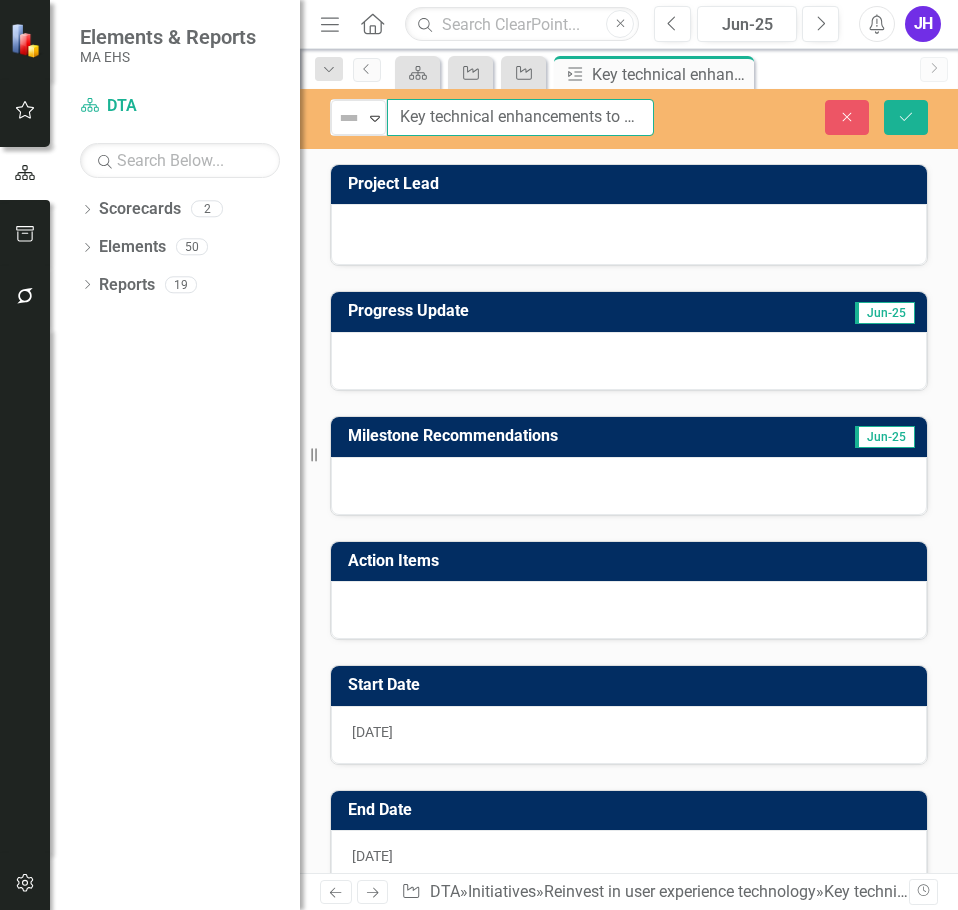 click on "Key technical enhancements to support user experience" at bounding box center (520, 117) 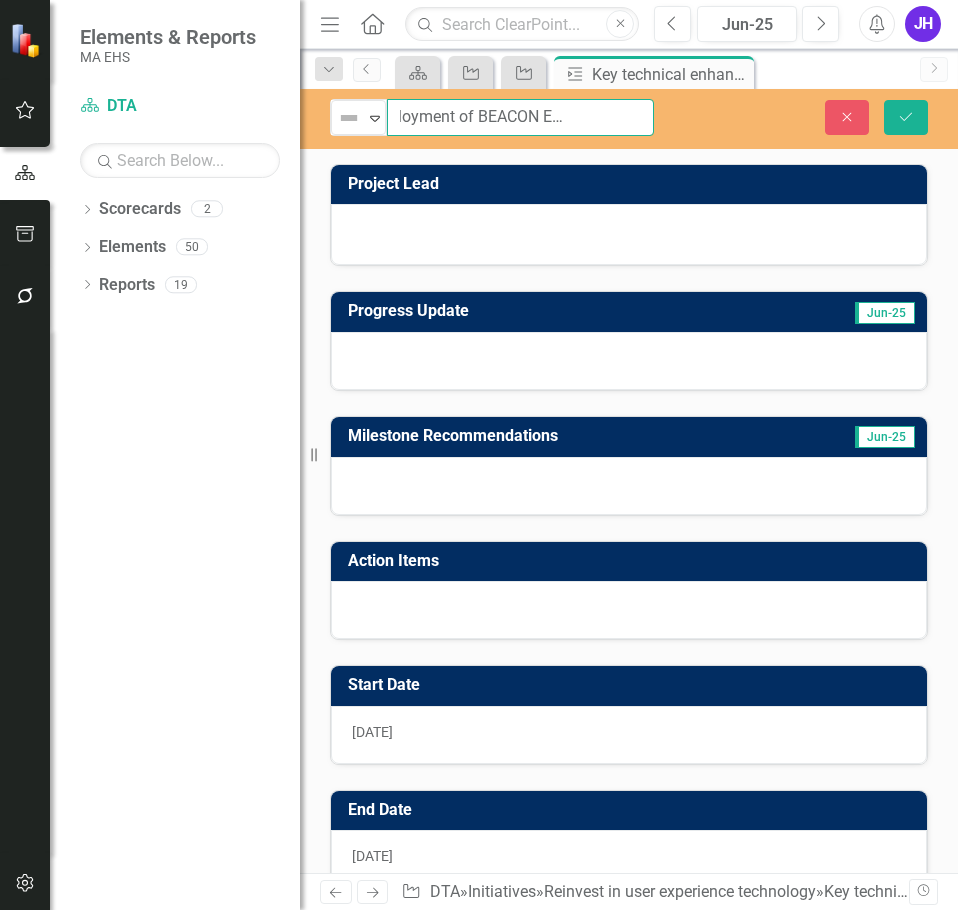 scroll, scrollTop: 0, scrollLeft: 83, axis: horizontal 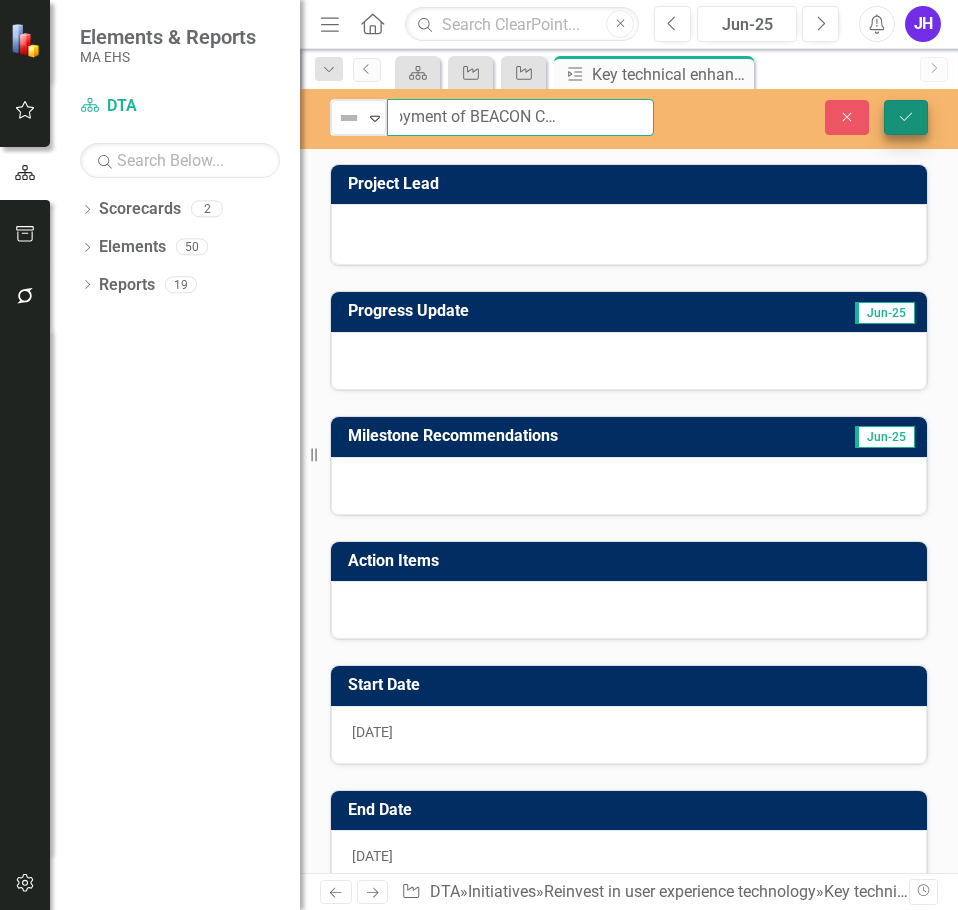 type on "Rapid Deployment of BEACON Certain Enhancements" 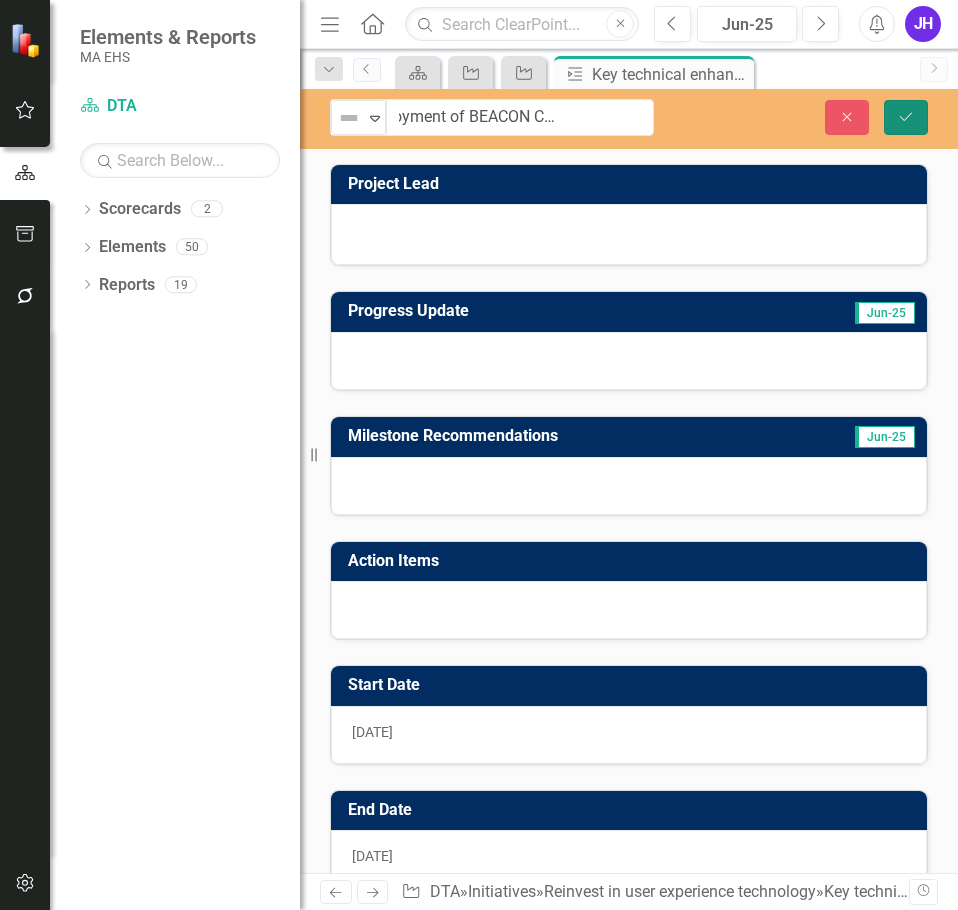 click on "Save" at bounding box center [906, 117] 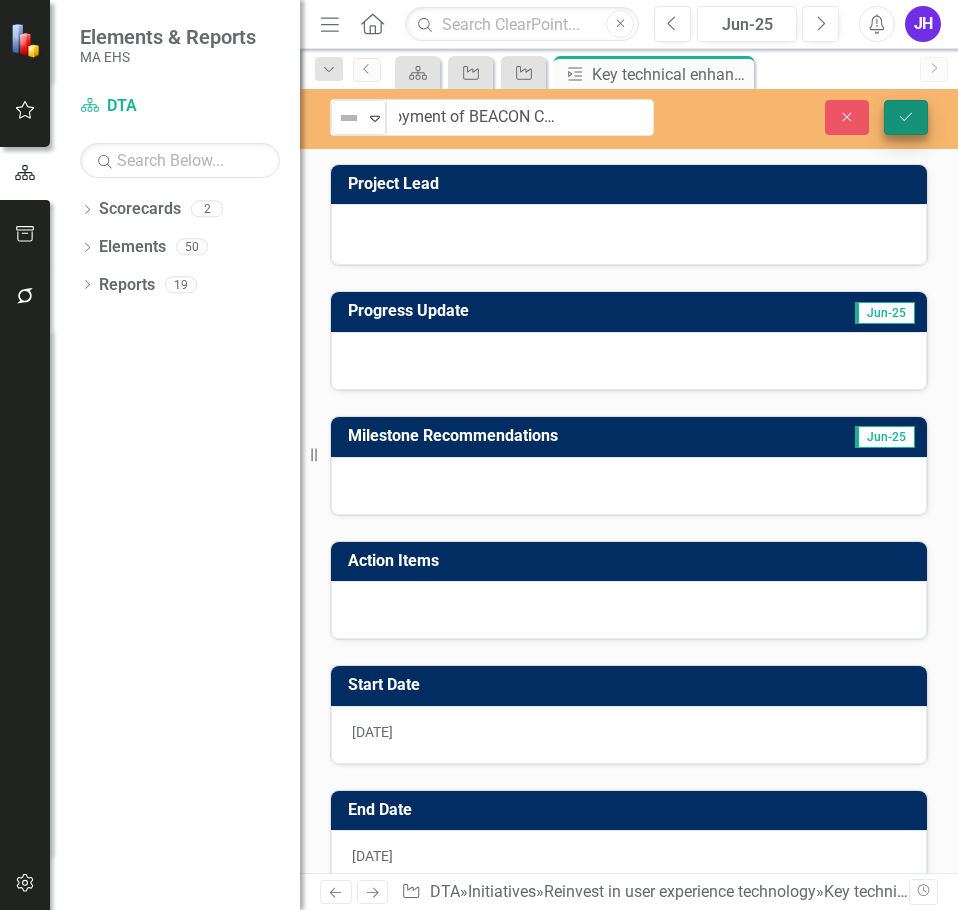 scroll, scrollTop: 0, scrollLeft: 0, axis: both 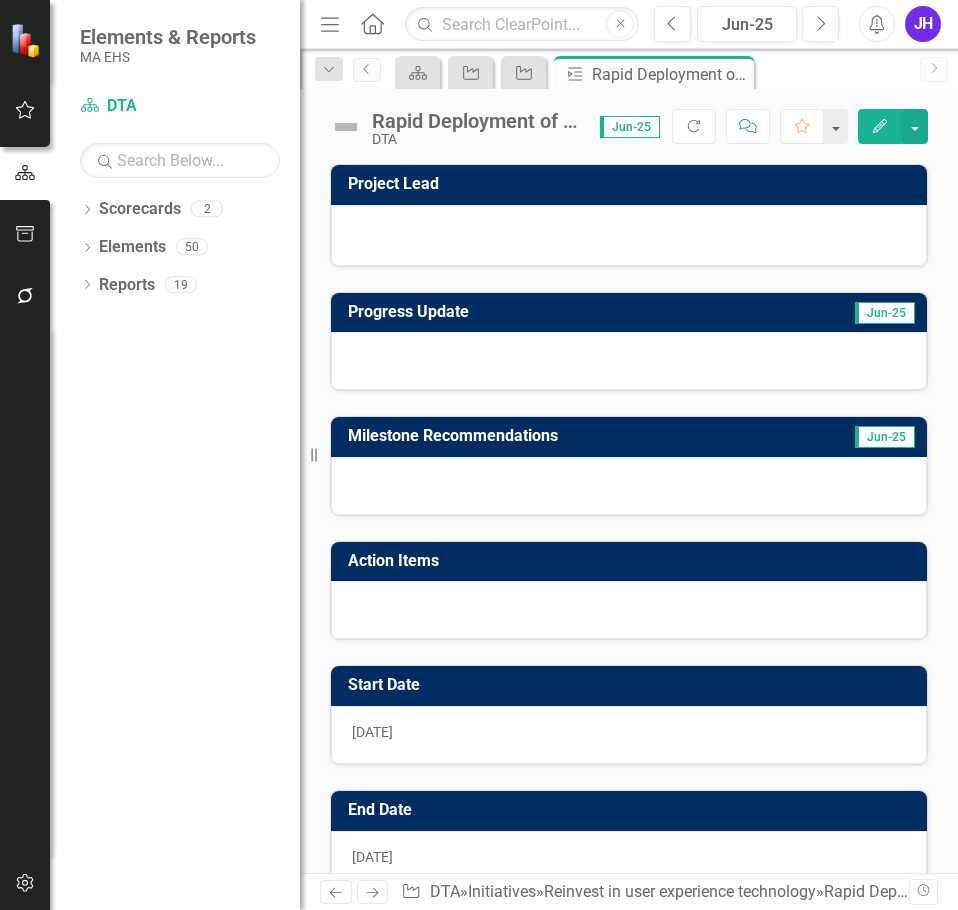 click at bounding box center [629, 361] 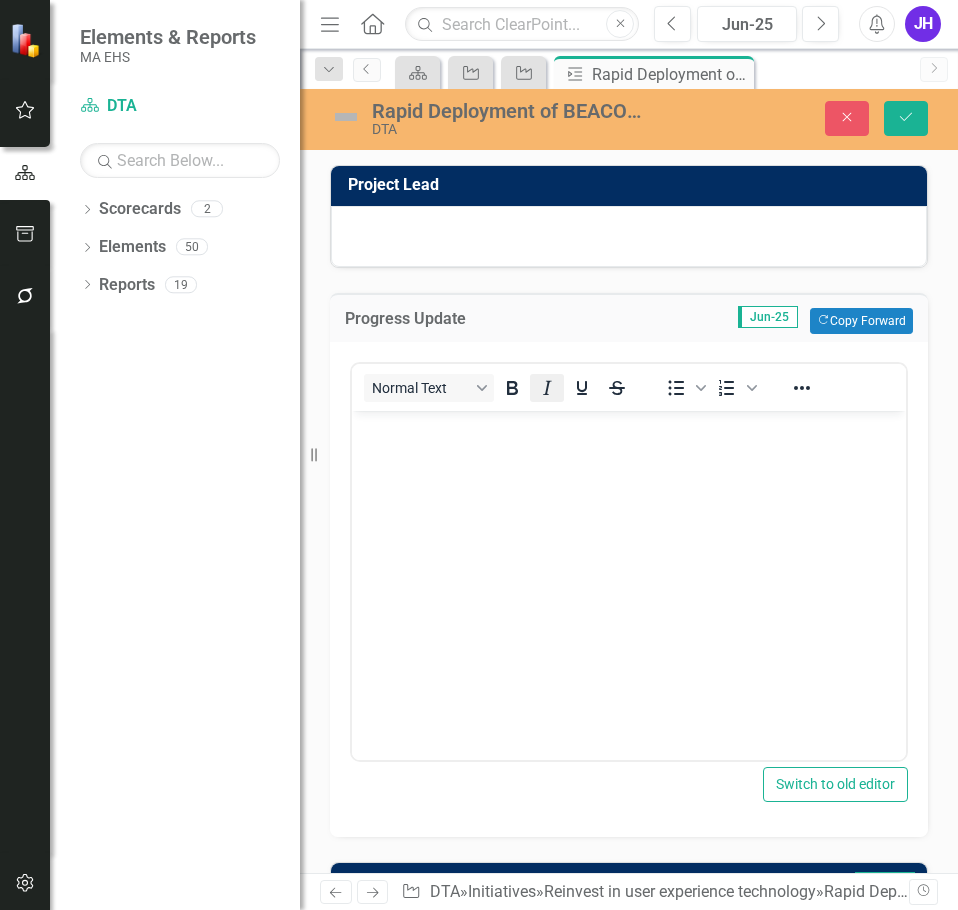scroll, scrollTop: 0, scrollLeft: 0, axis: both 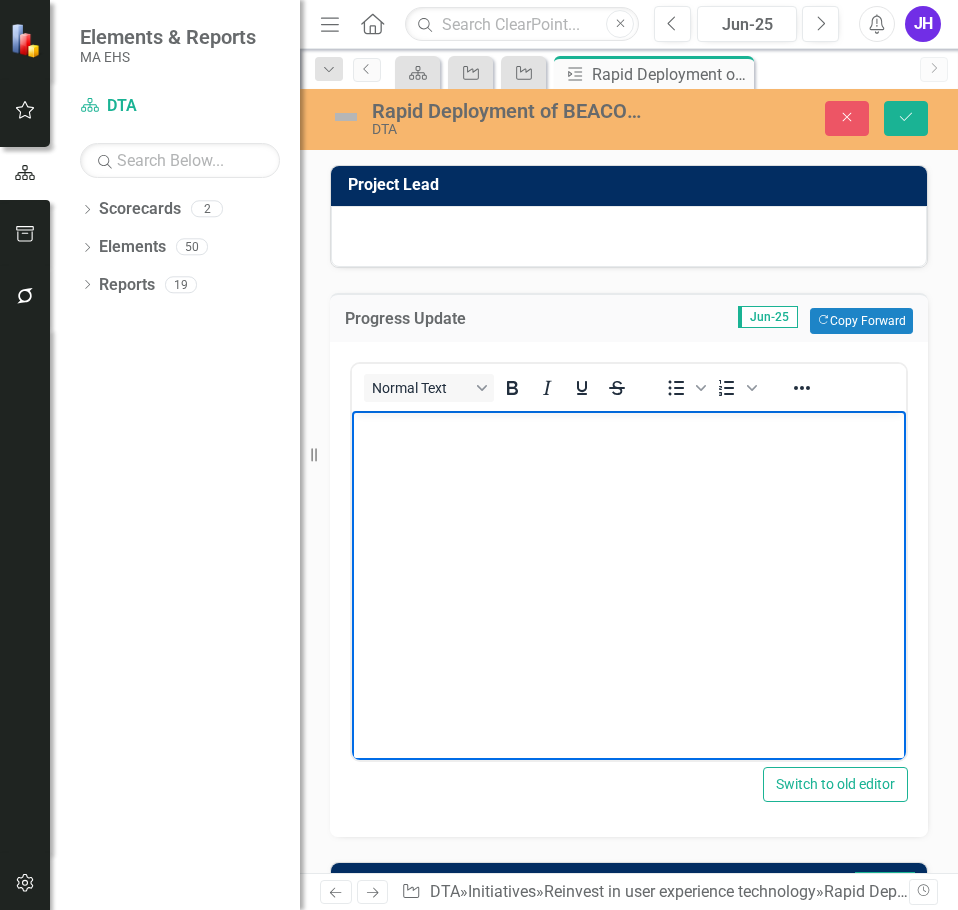 click at bounding box center [629, 561] 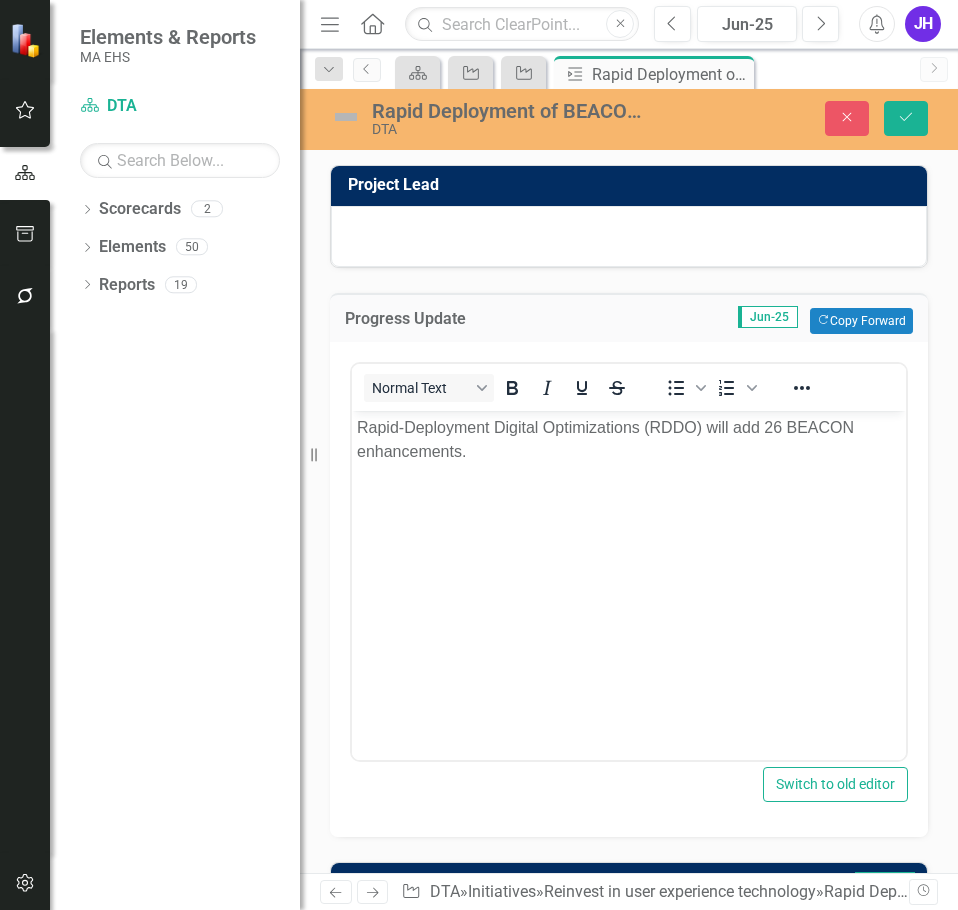 click at bounding box center (346, 117) 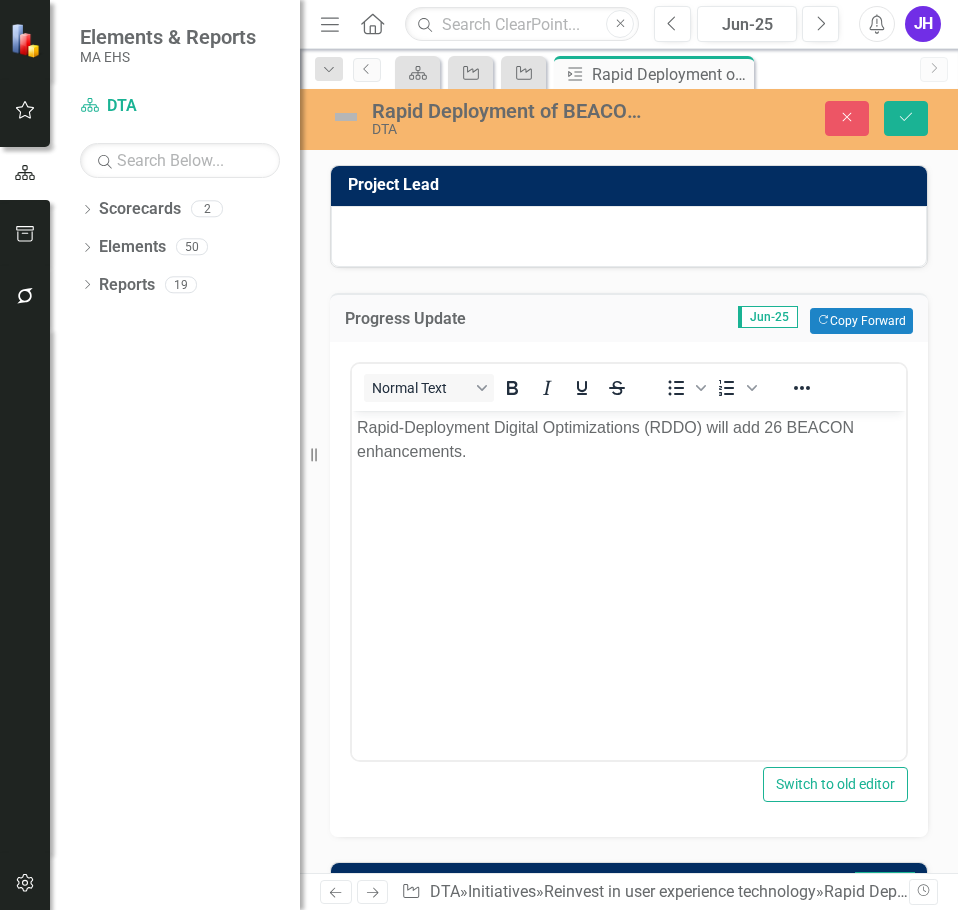 click at bounding box center (346, 117) 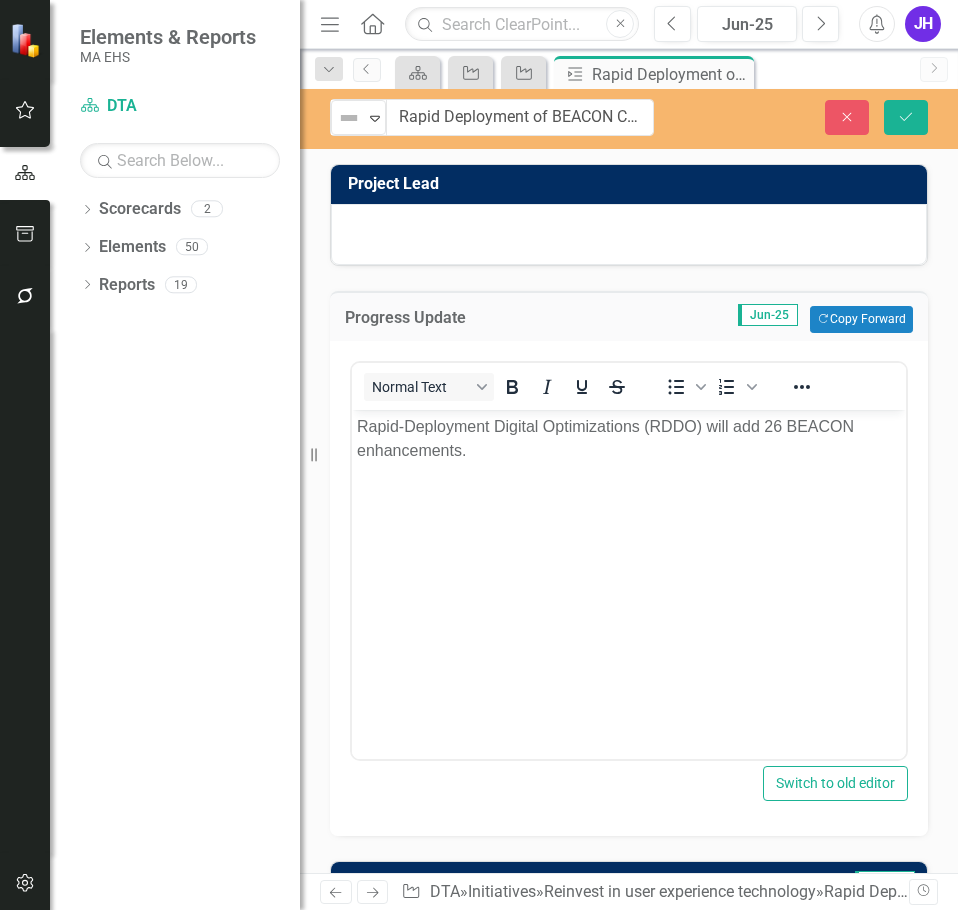 click at bounding box center [349, 118] 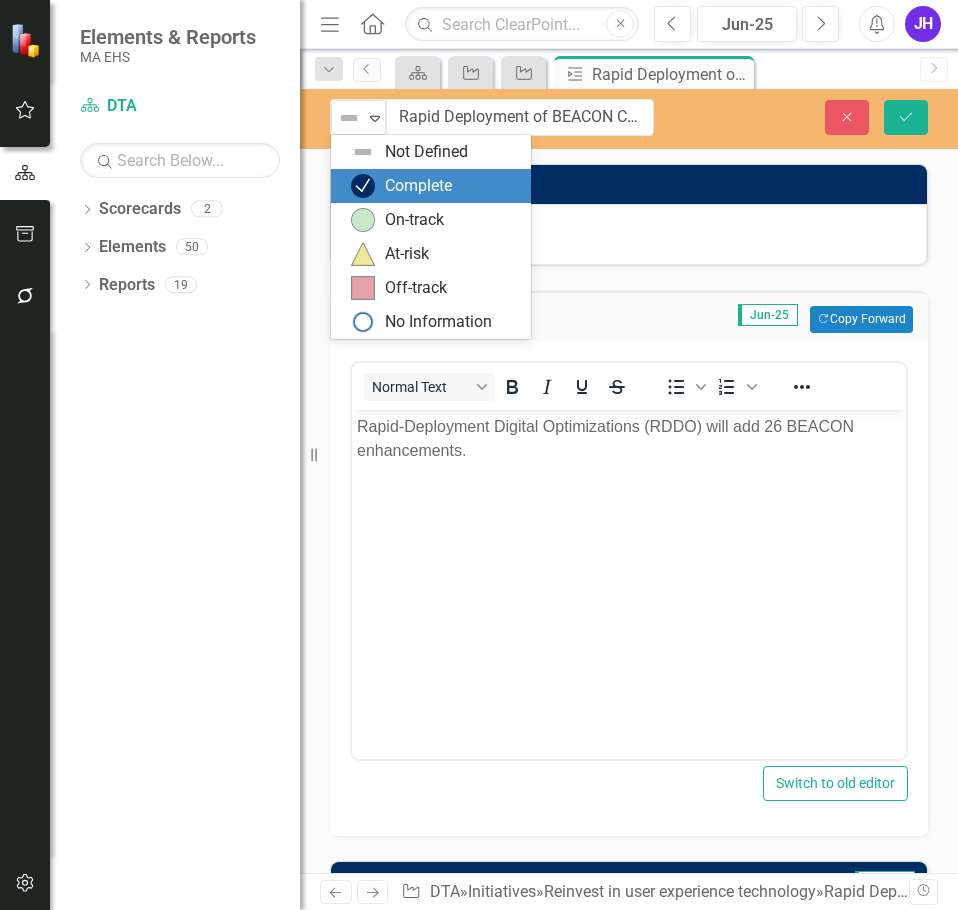 click on "Complete" at bounding box center (418, 186) 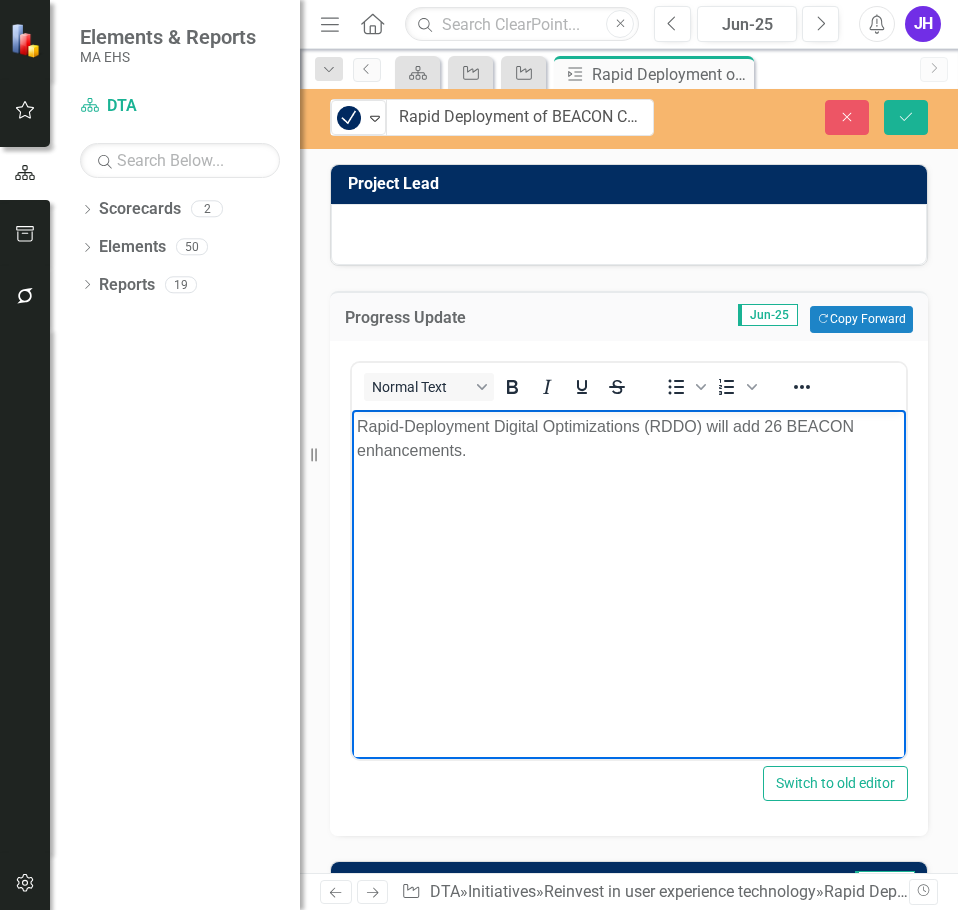 click on "Rapid-Deployment Digital Optimizations (RDDO) will add 26 BEACON enhancements." at bounding box center (629, 438) 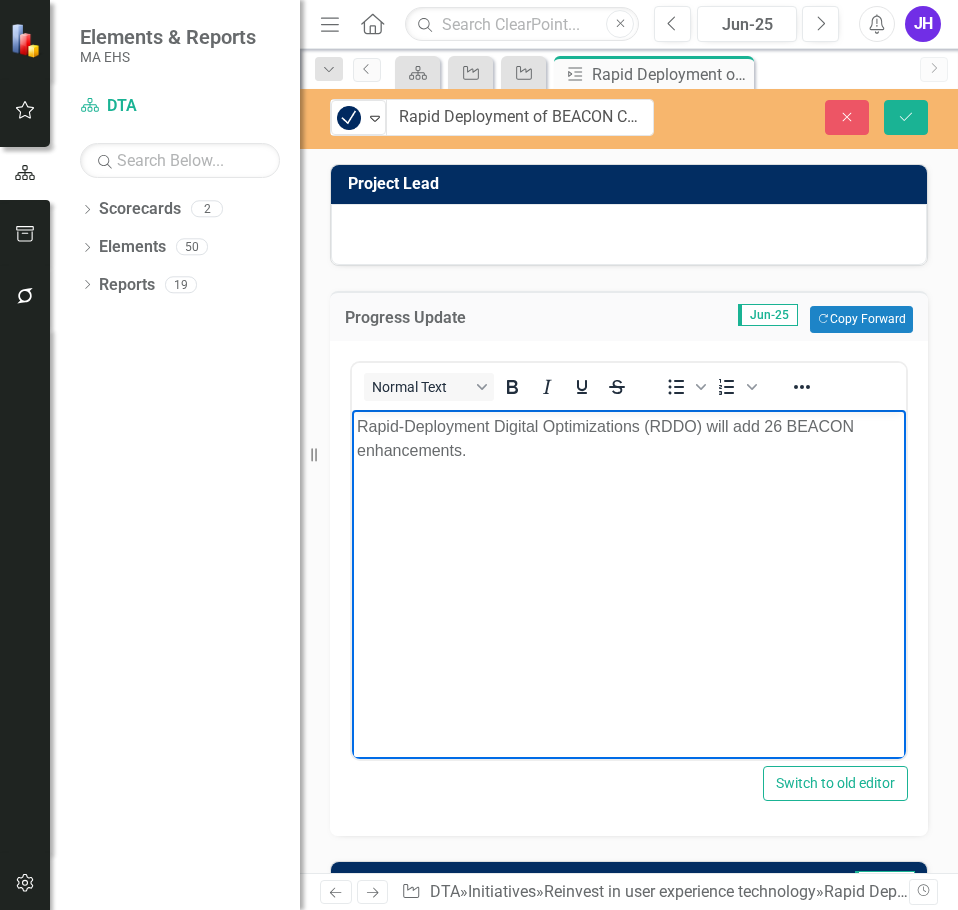 click on "Rapid-Deployment Digital Optimizations (RDDO) will add 26 BEACON enhancements." at bounding box center [629, 438] 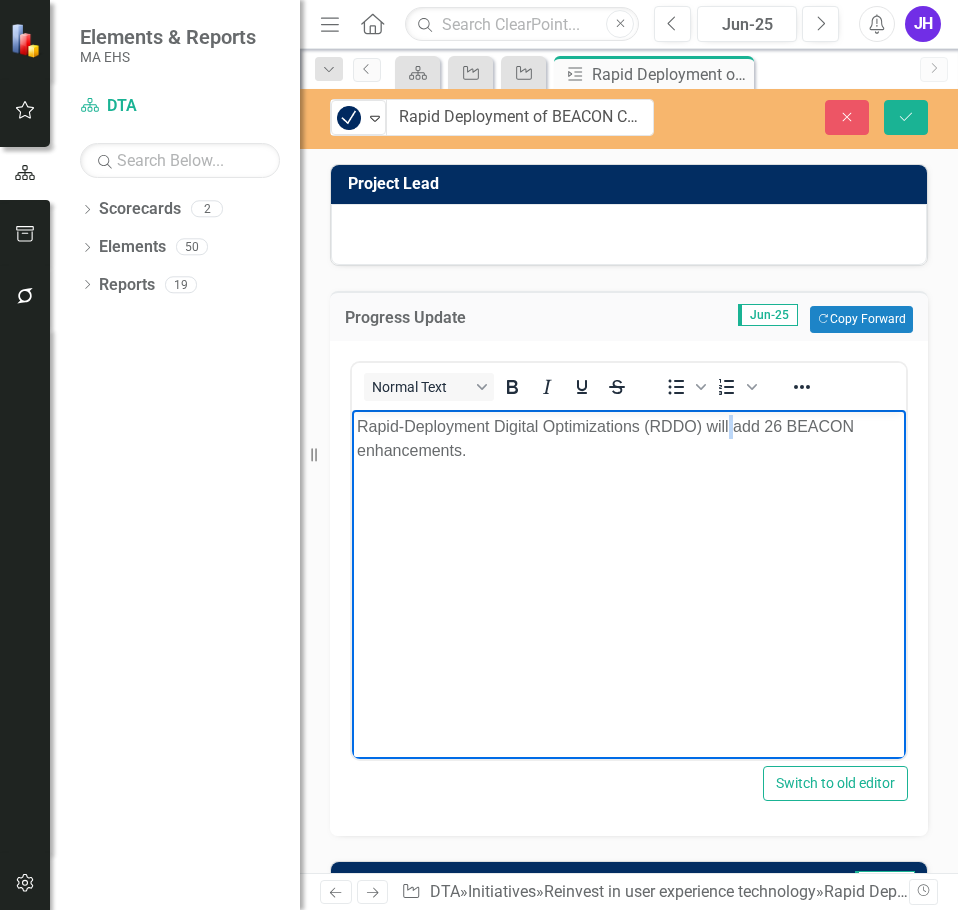 click on "Rapid-Deployment Digital Optimizations (RDDO) will add 26 BEACON enhancements." at bounding box center (629, 438) 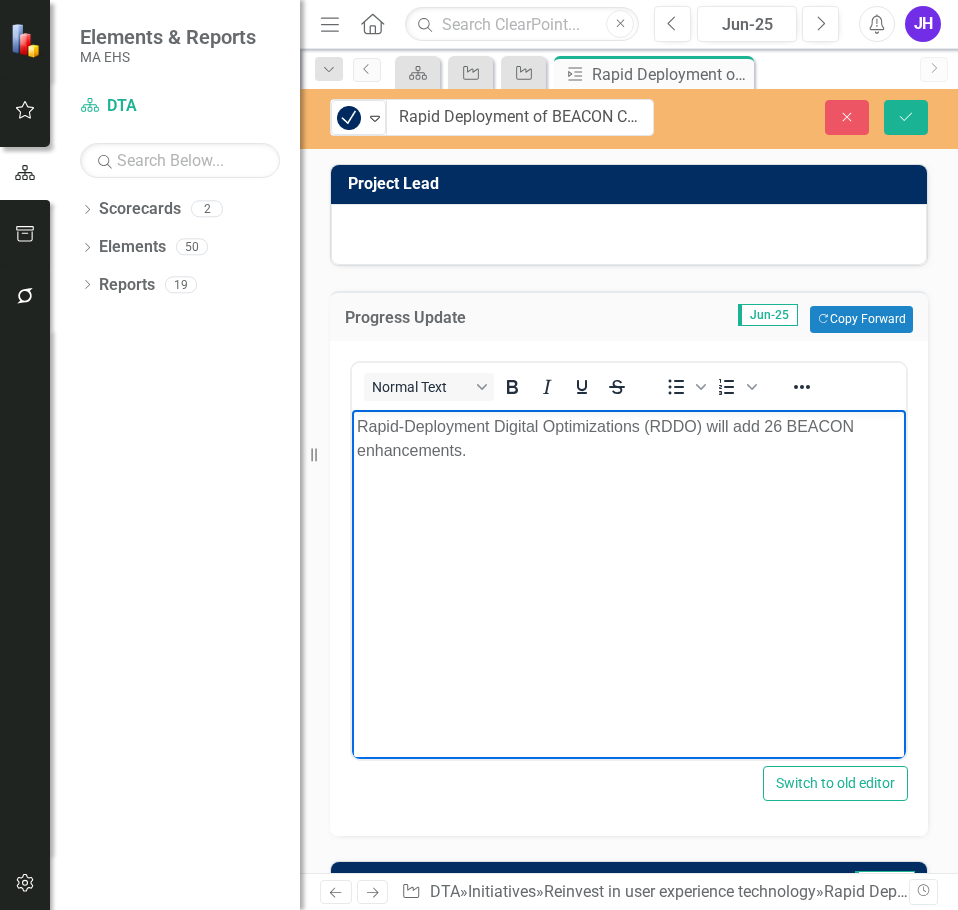 click on "Rapid-Deployment Digital Optimizations (RDDO) will add 26 BEACON enhancements." at bounding box center [629, 438] 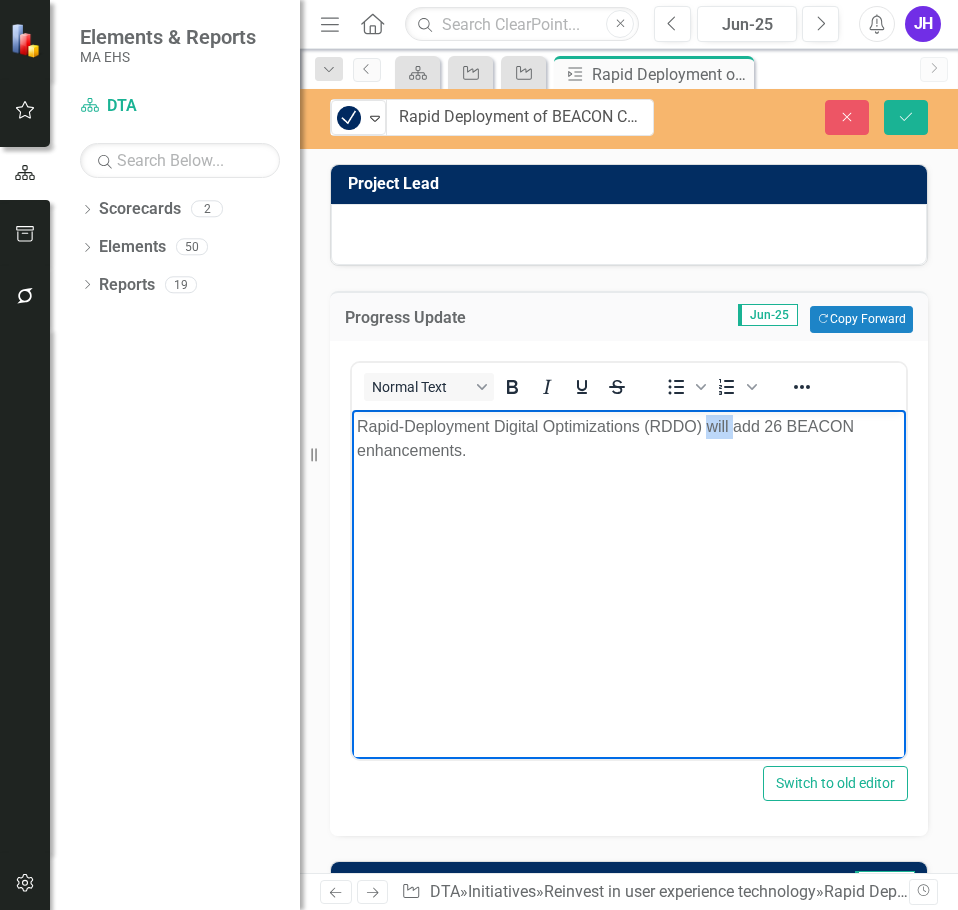 click on "Rapid-Deployment Digital Optimizations (RDDO) will add 26 BEACON enhancements." at bounding box center [629, 438] 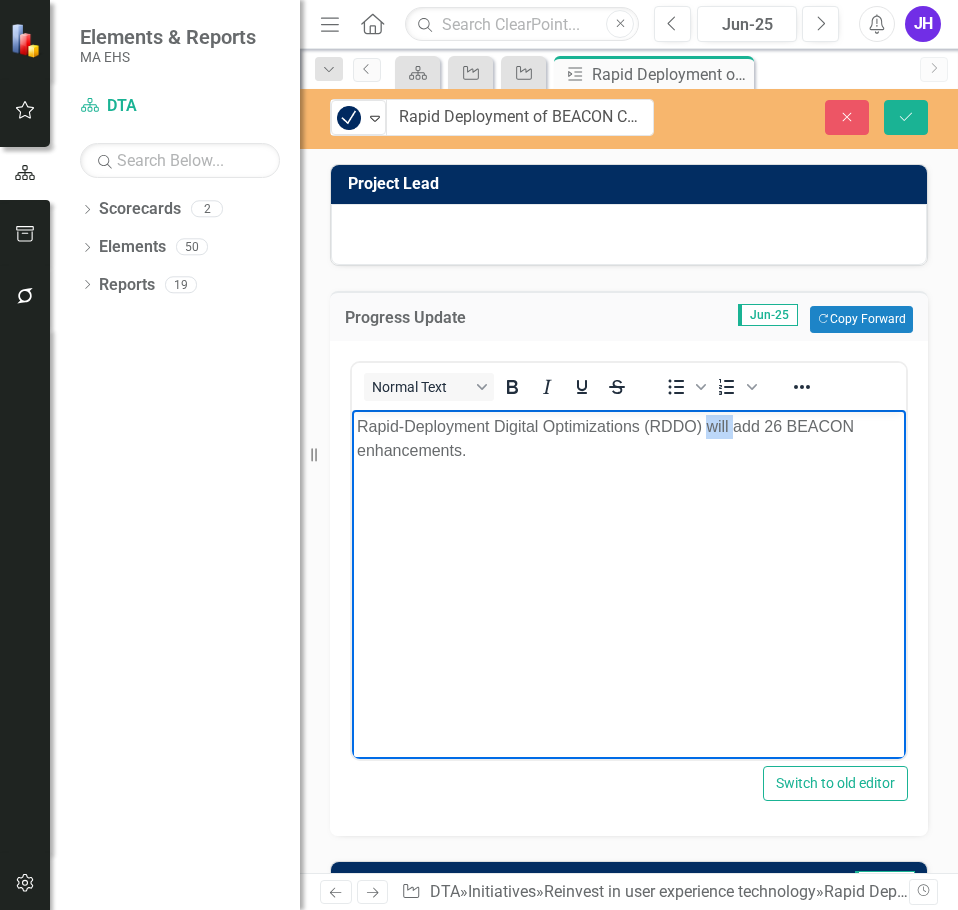 type 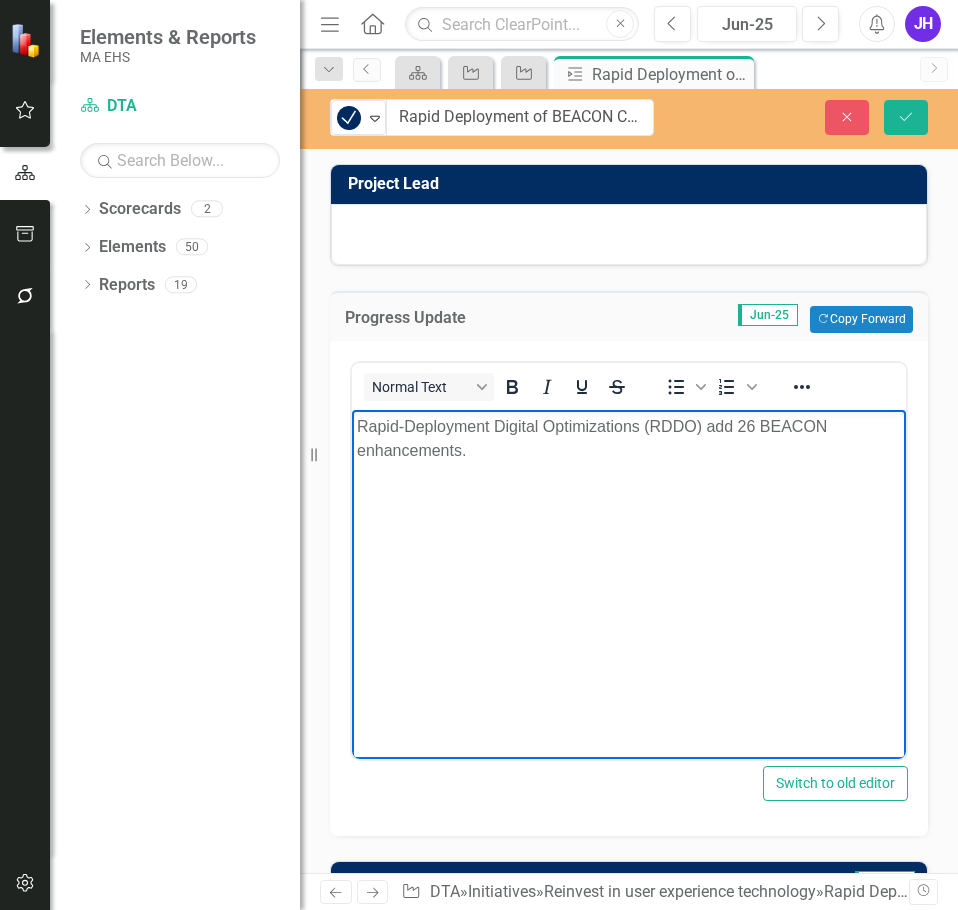 click on "Rapid-Deployment Digital Optimizations (RDDO) add 26 BEACON enhancements." at bounding box center [629, 438] 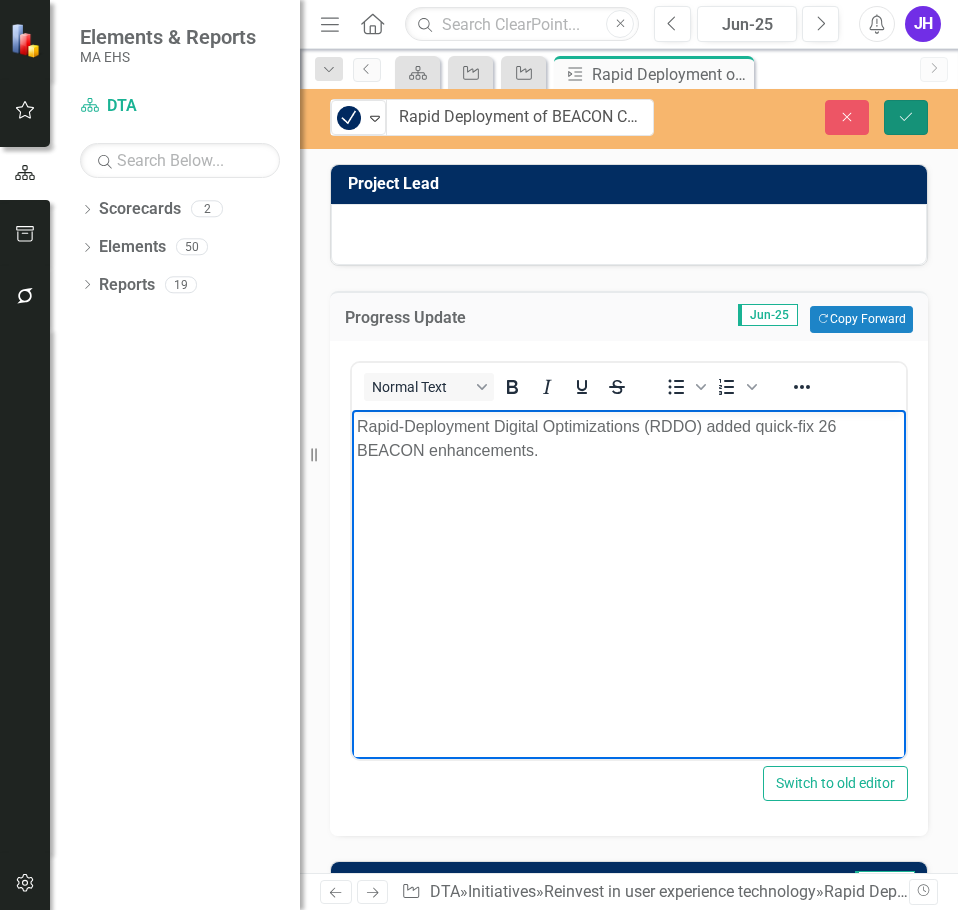 click on "Save" at bounding box center [906, 117] 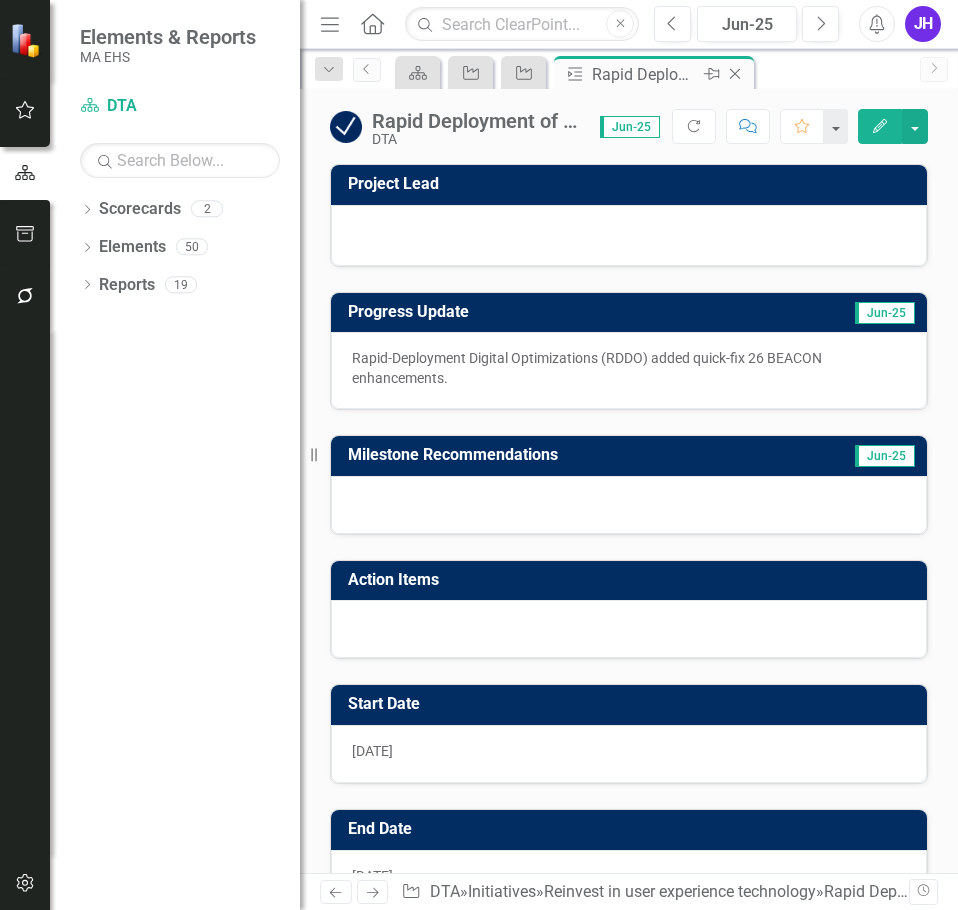 click on "Close" 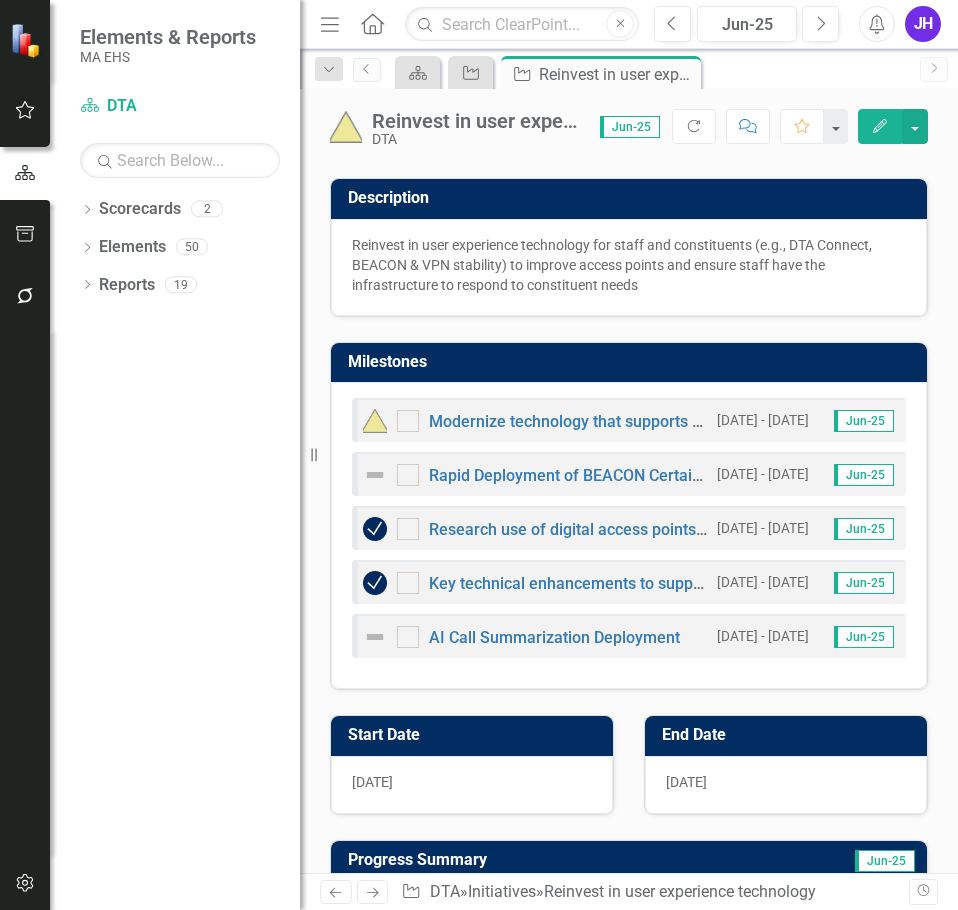 scroll, scrollTop: 200, scrollLeft: 0, axis: vertical 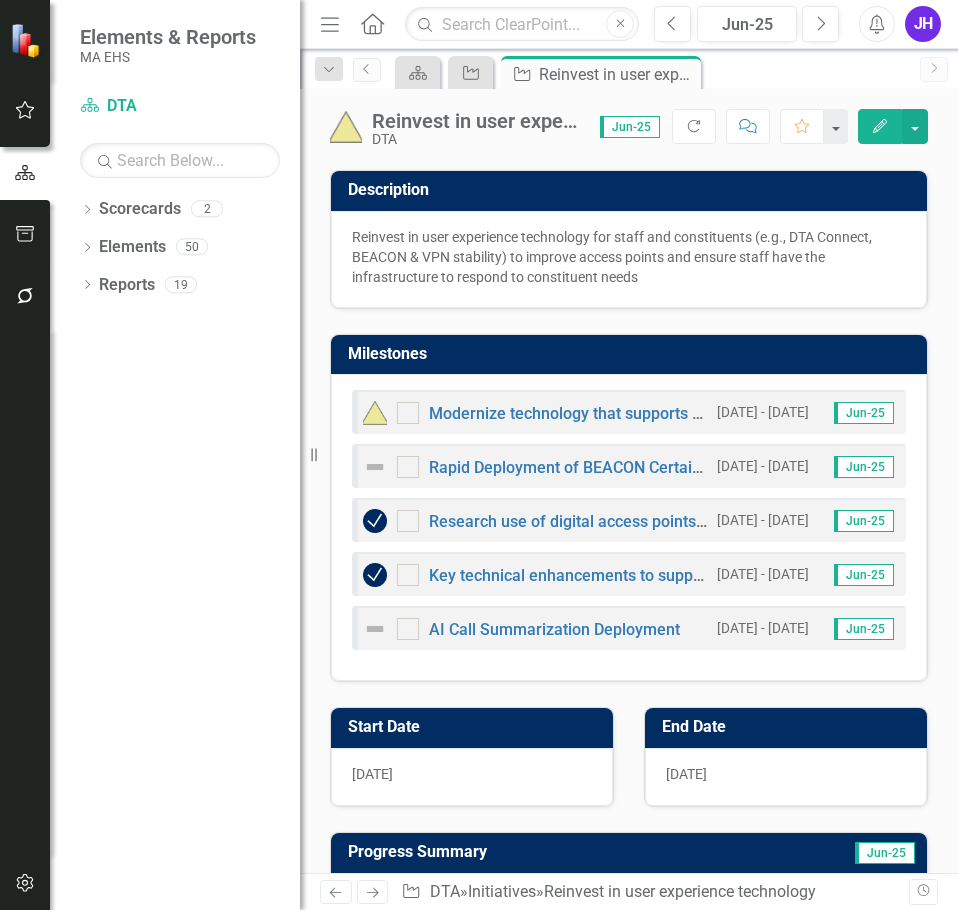 click at bounding box center (375, 467) 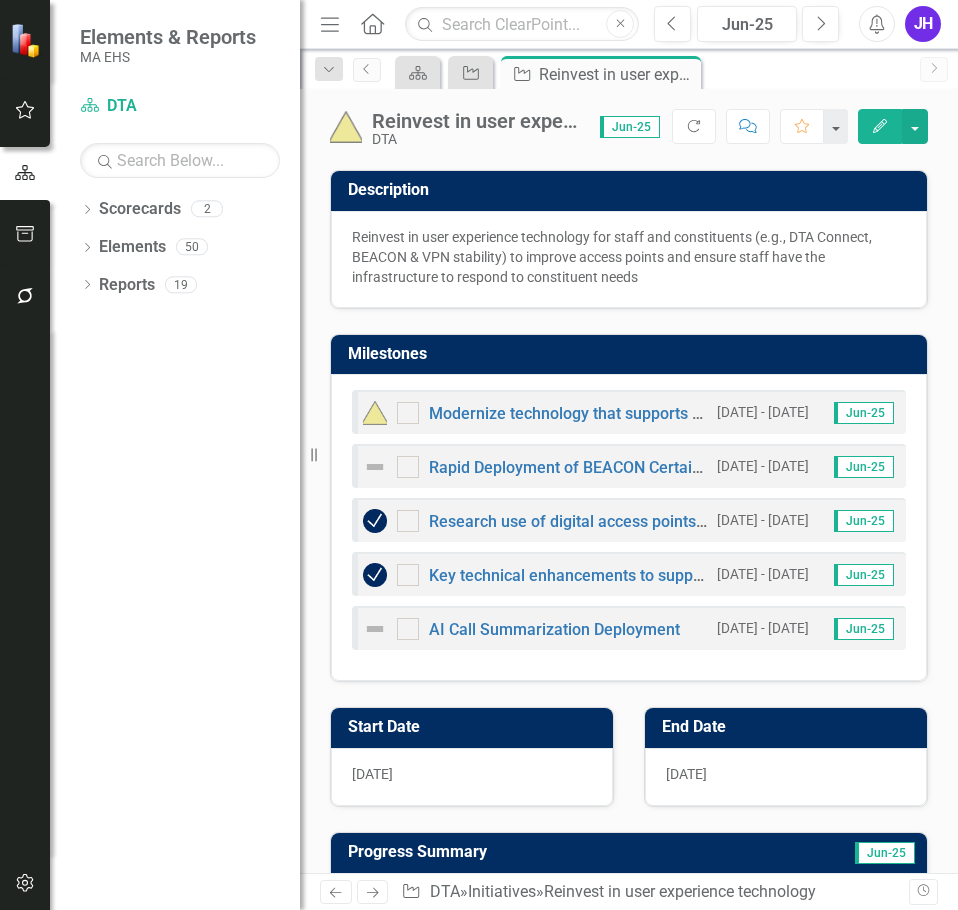 click at bounding box center [375, 467] 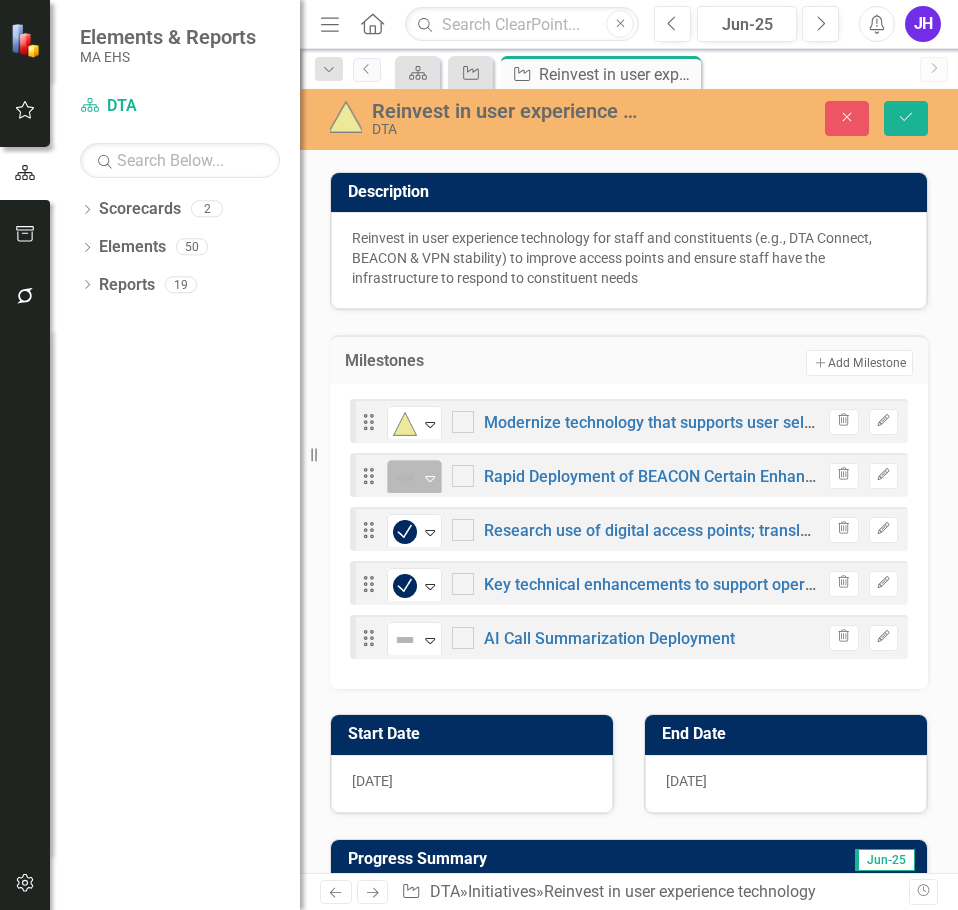 click at bounding box center (405, 478) 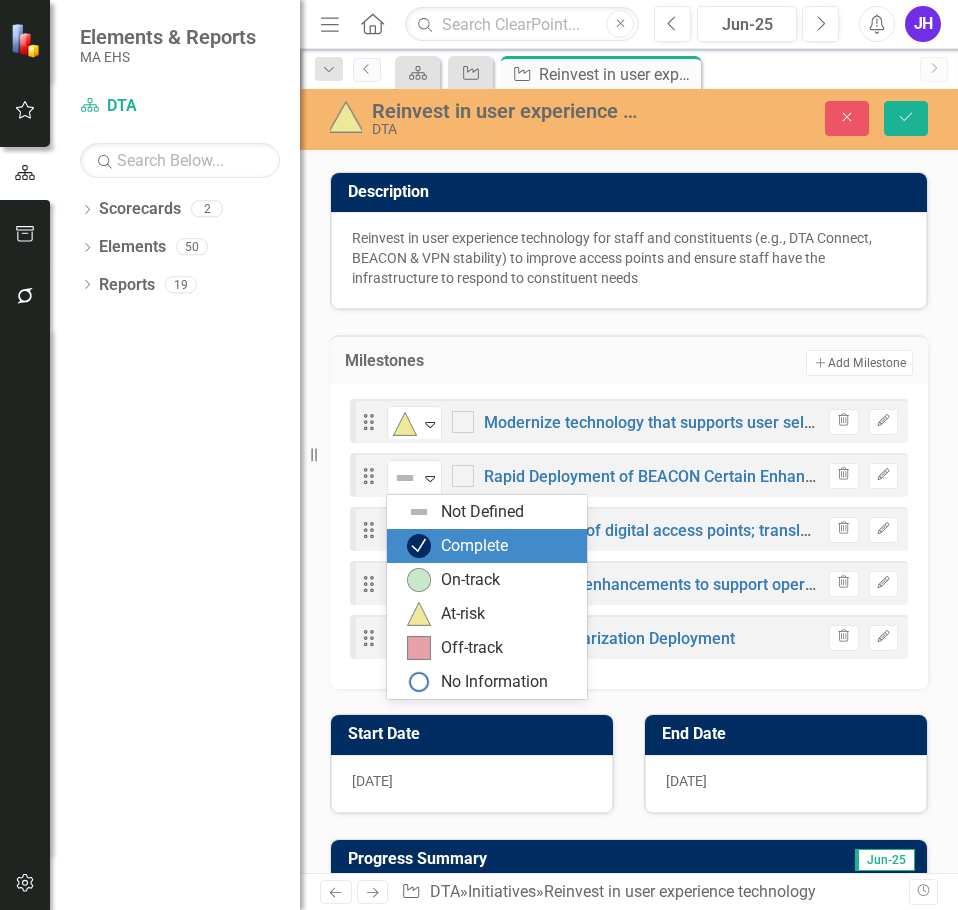 click at bounding box center [419, 546] 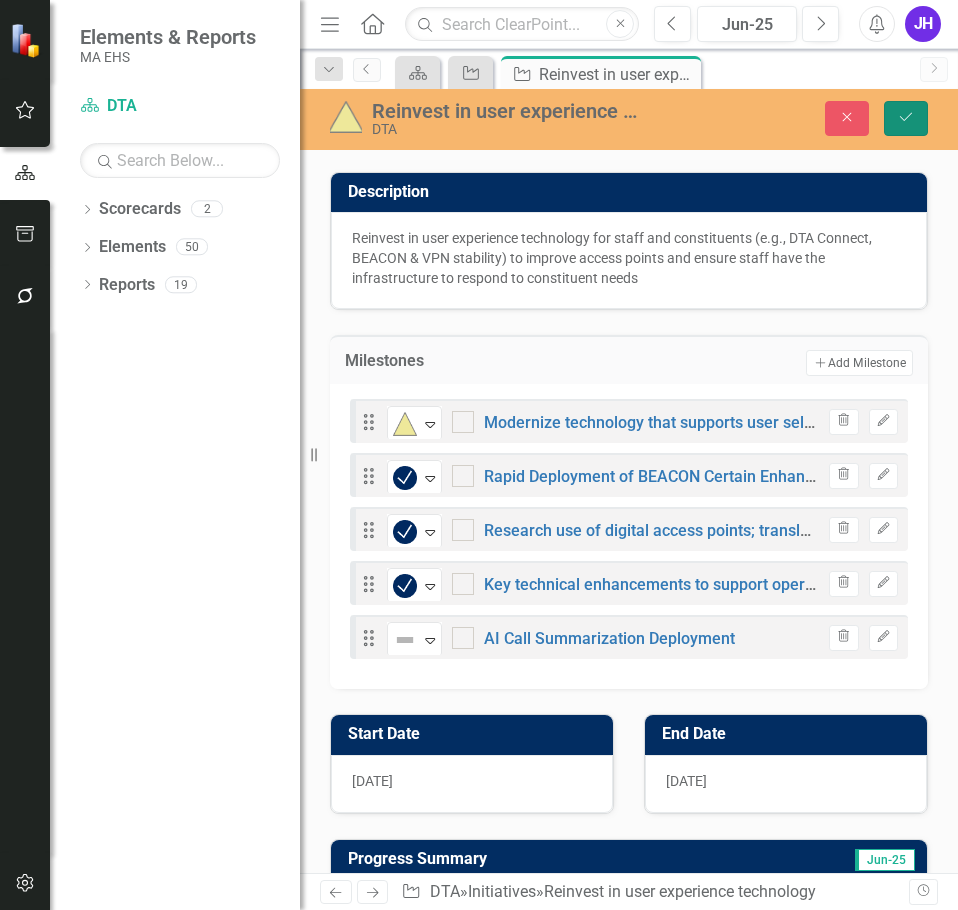 click on "Save" at bounding box center (906, 118) 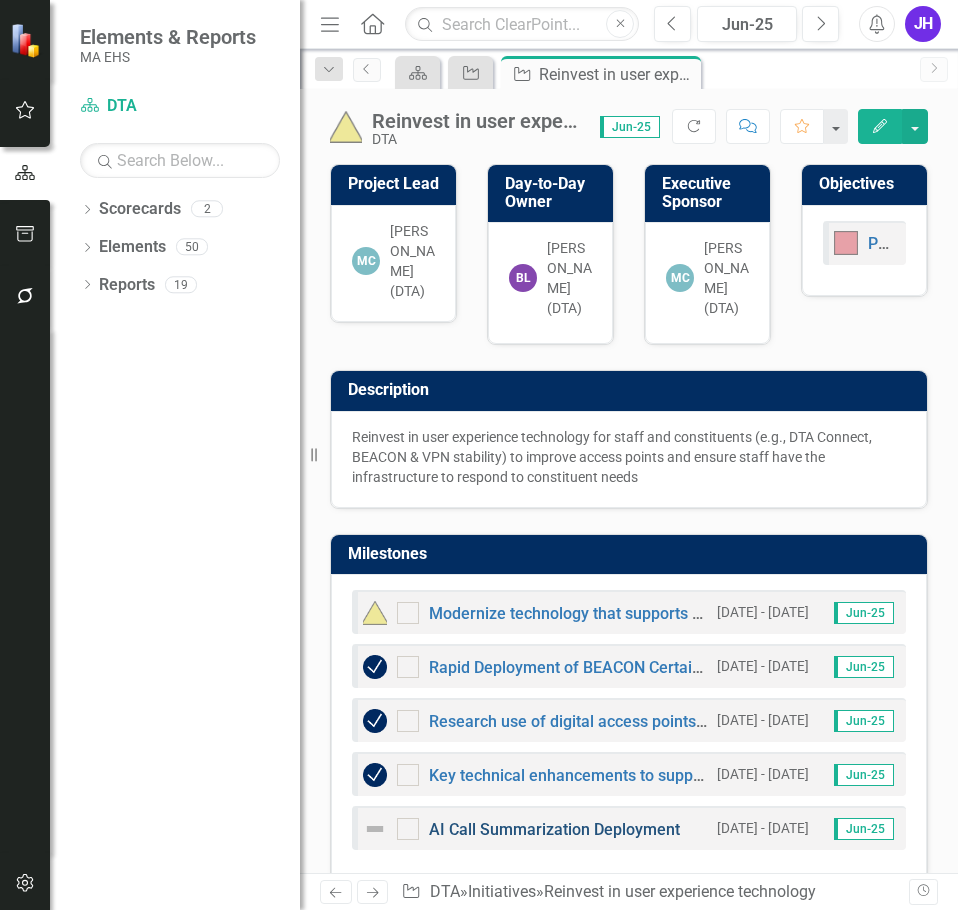 click on "AI Call Summarization Deployment" at bounding box center [554, 829] 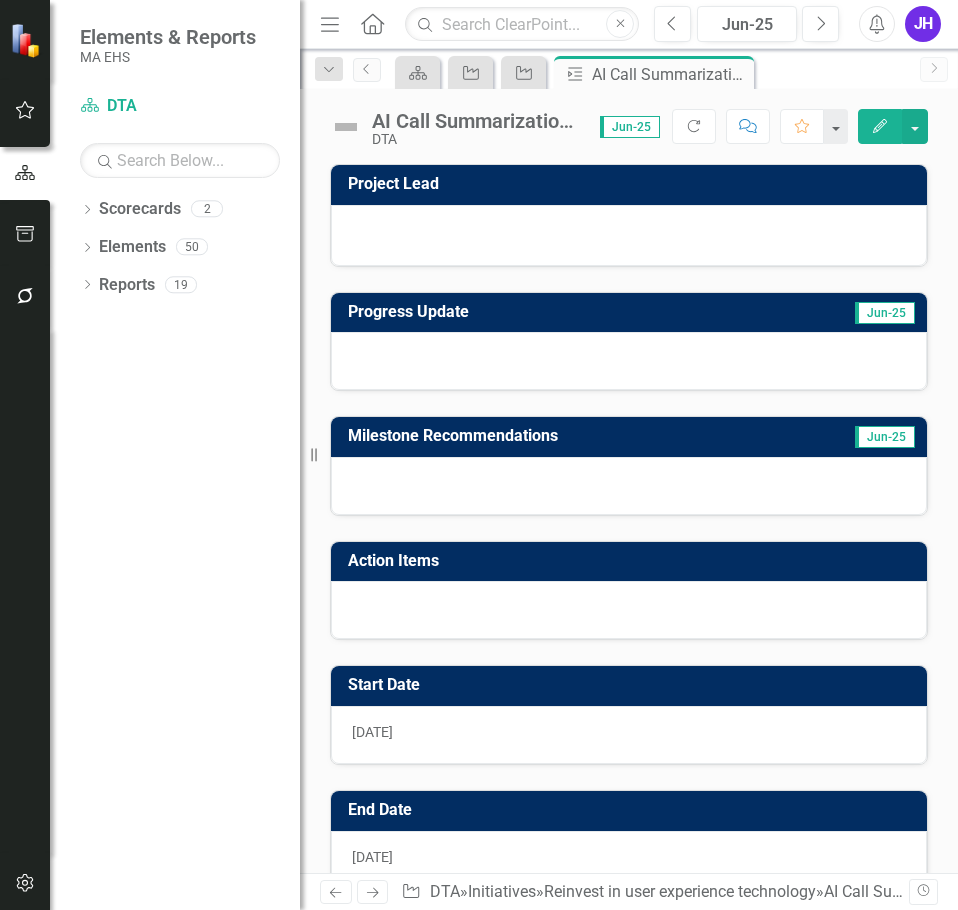 click at bounding box center [629, 361] 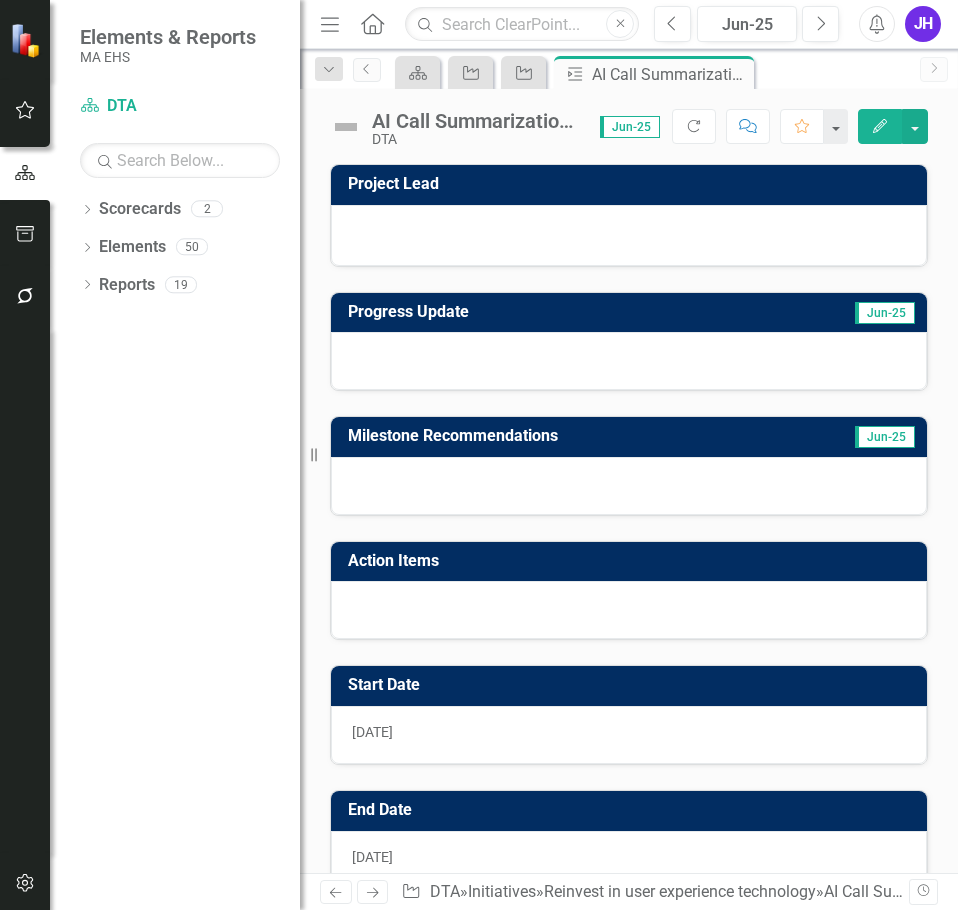 click at bounding box center [629, 361] 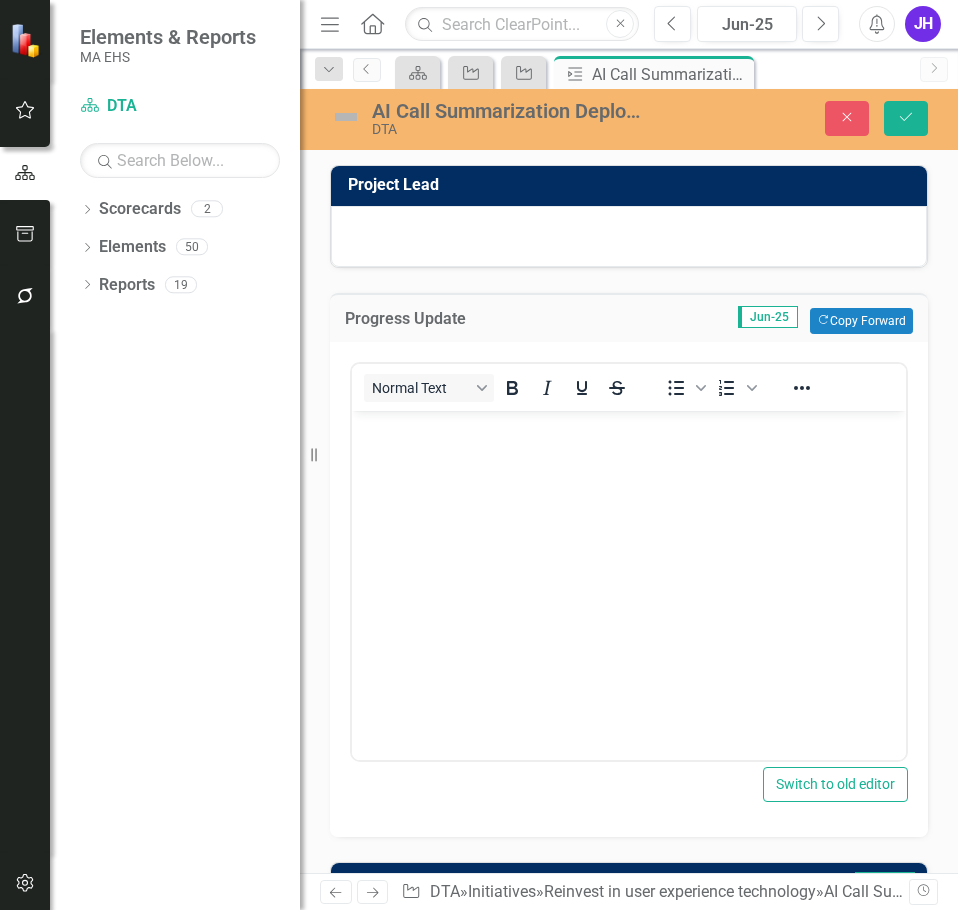 scroll, scrollTop: 0, scrollLeft: 0, axis: both 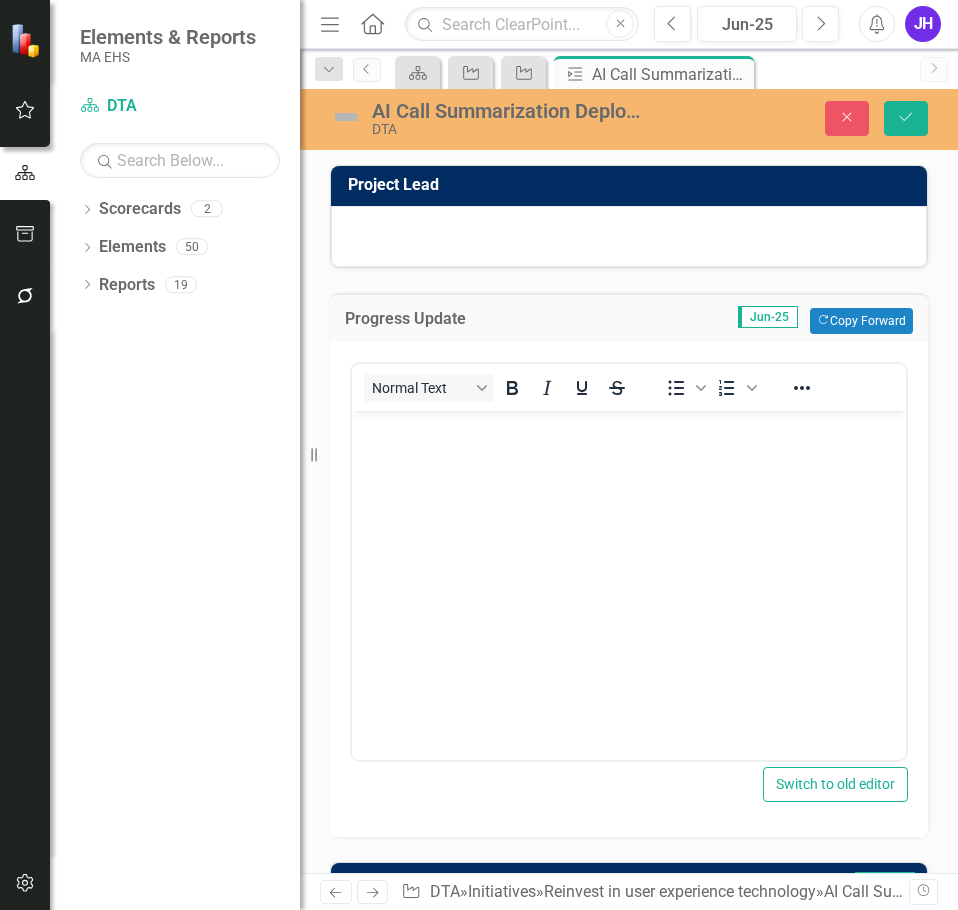 click at bounding box center [629, 561] 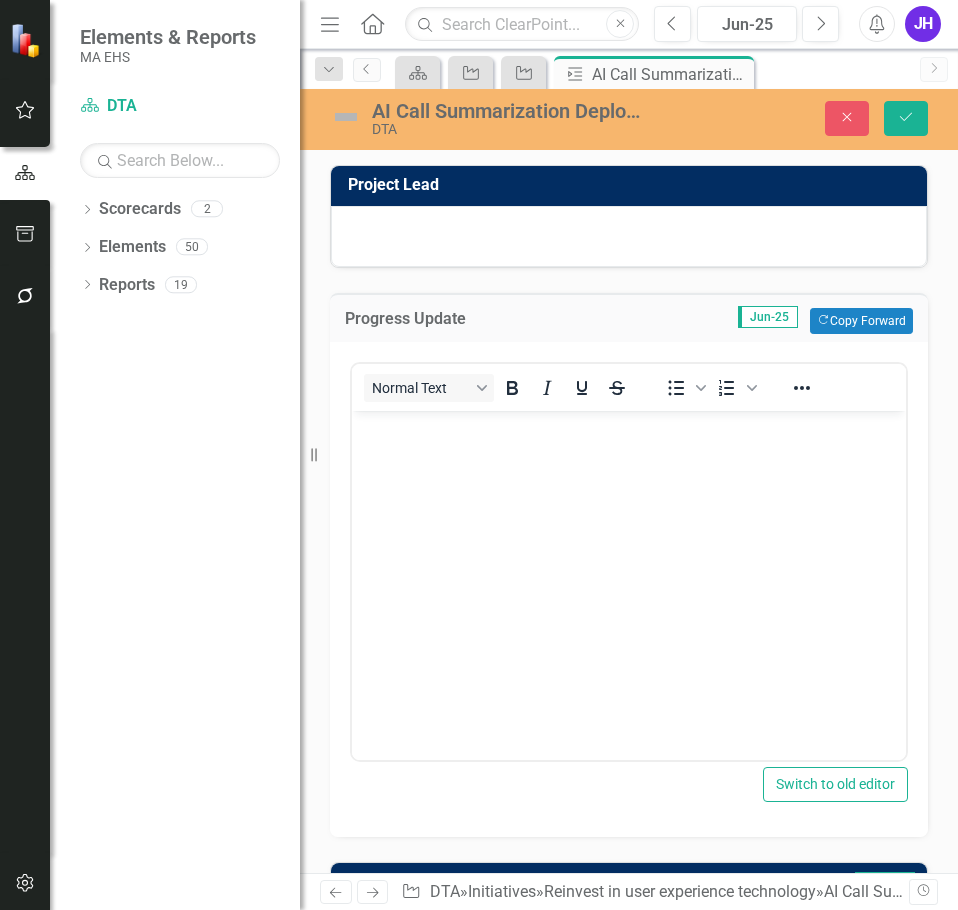 paste 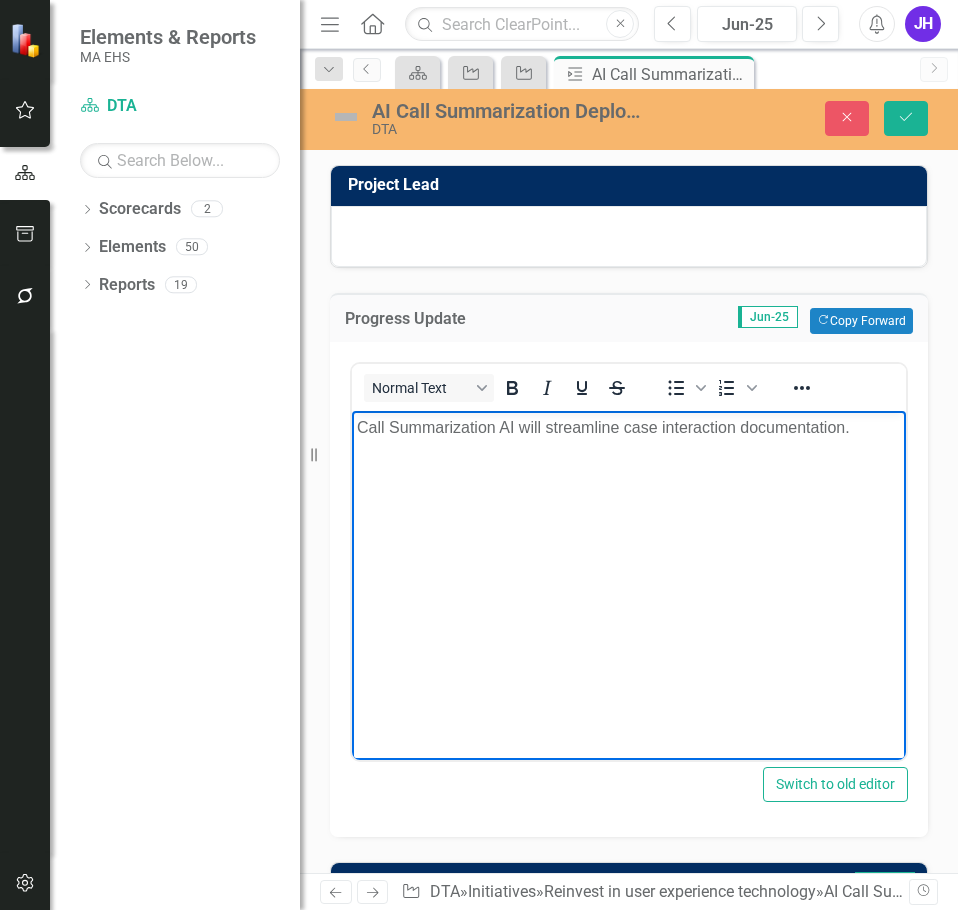 type 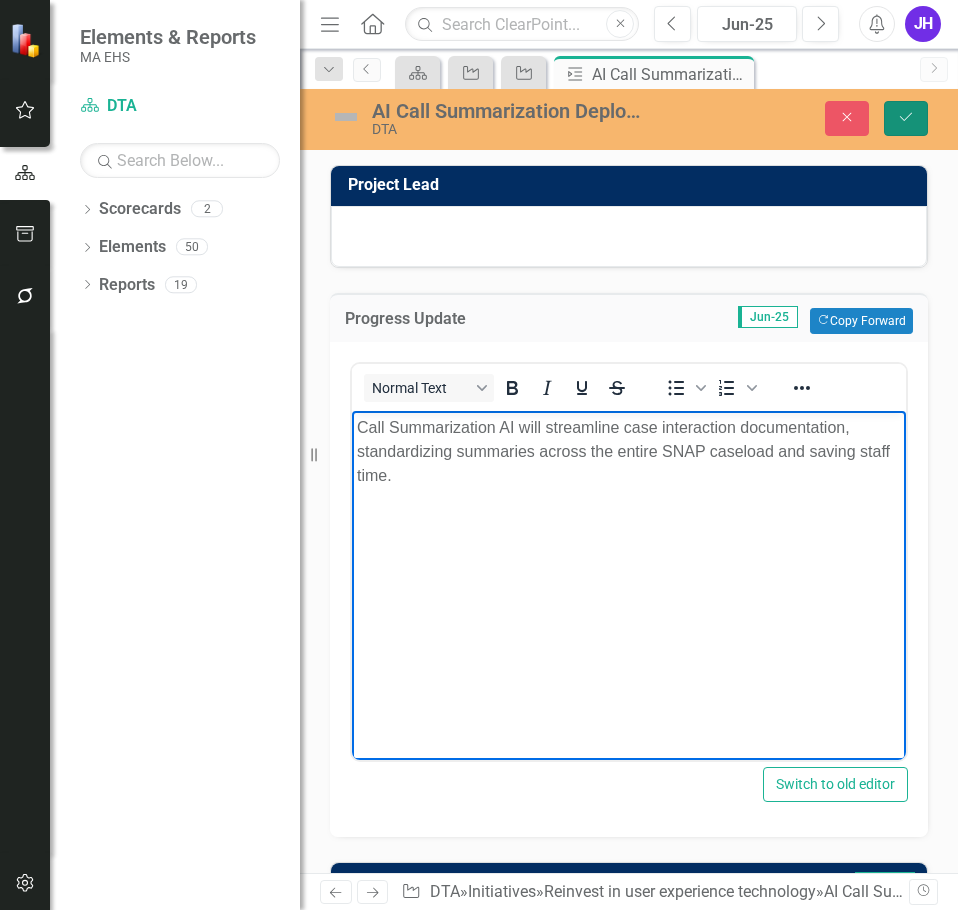click on "Save" at bounding box center (906, 118) 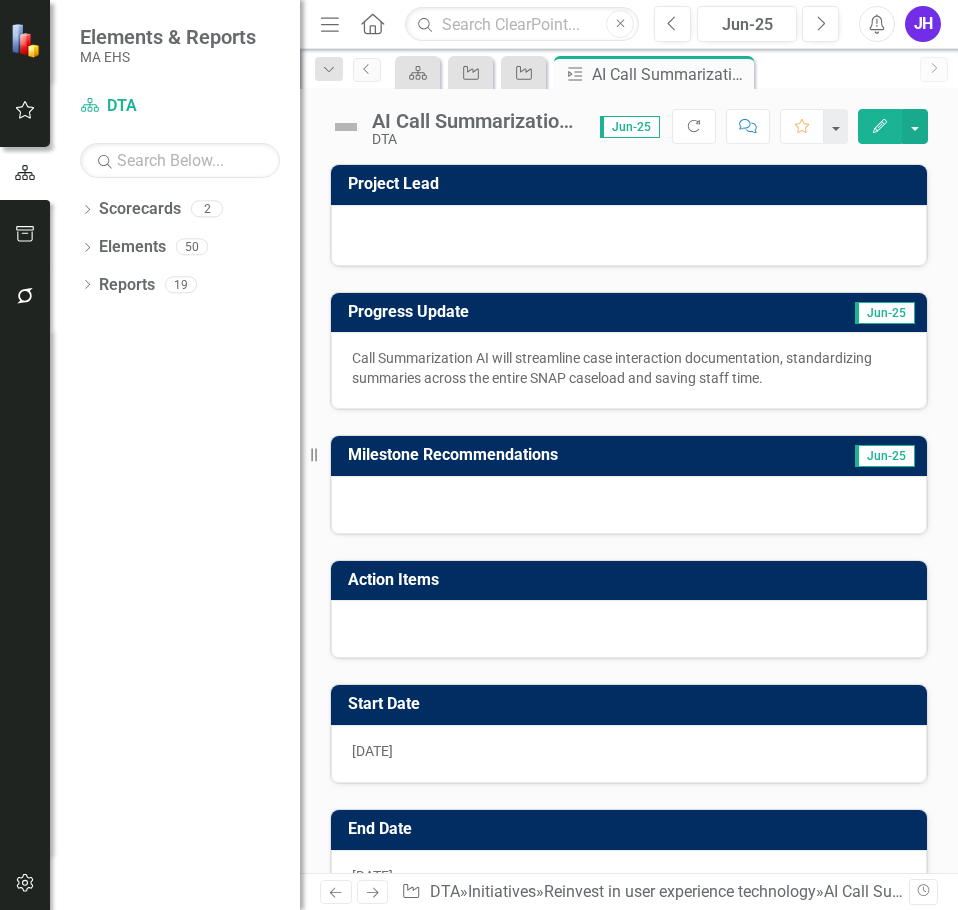 click at bounding box center (346, 127) 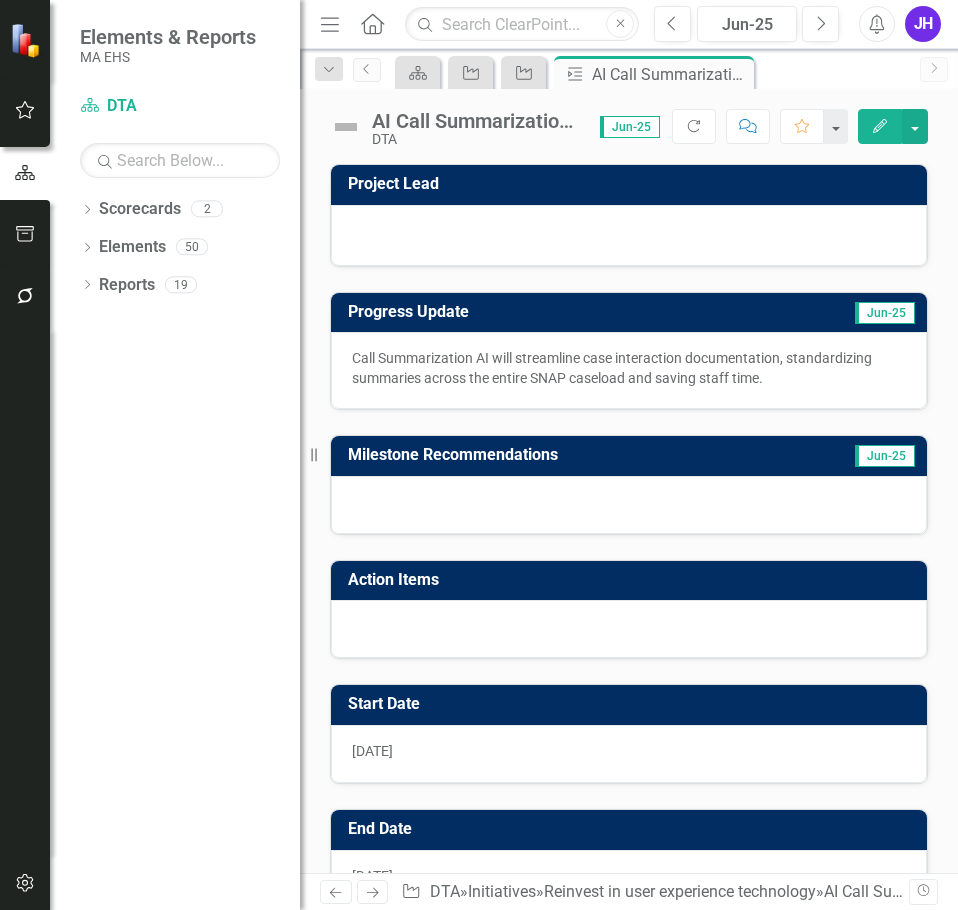 click at bounding box center (346, 127) 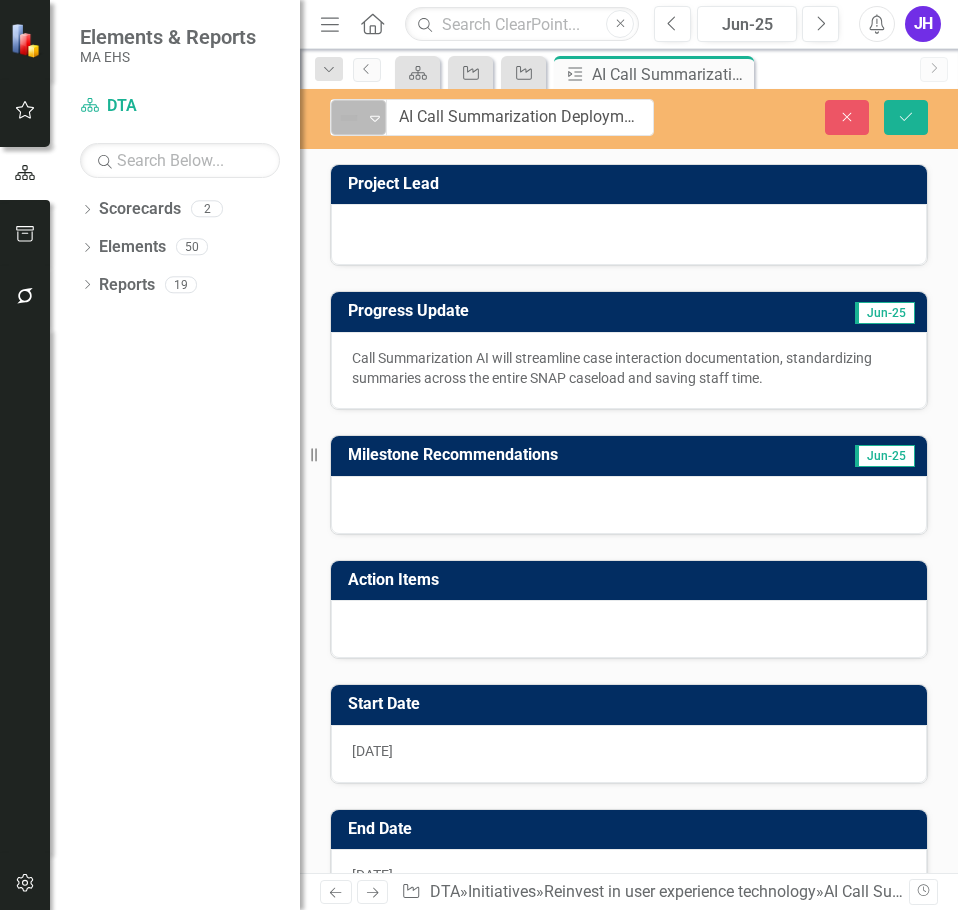 click on "Not Defined" at bounding box center [350, 118] 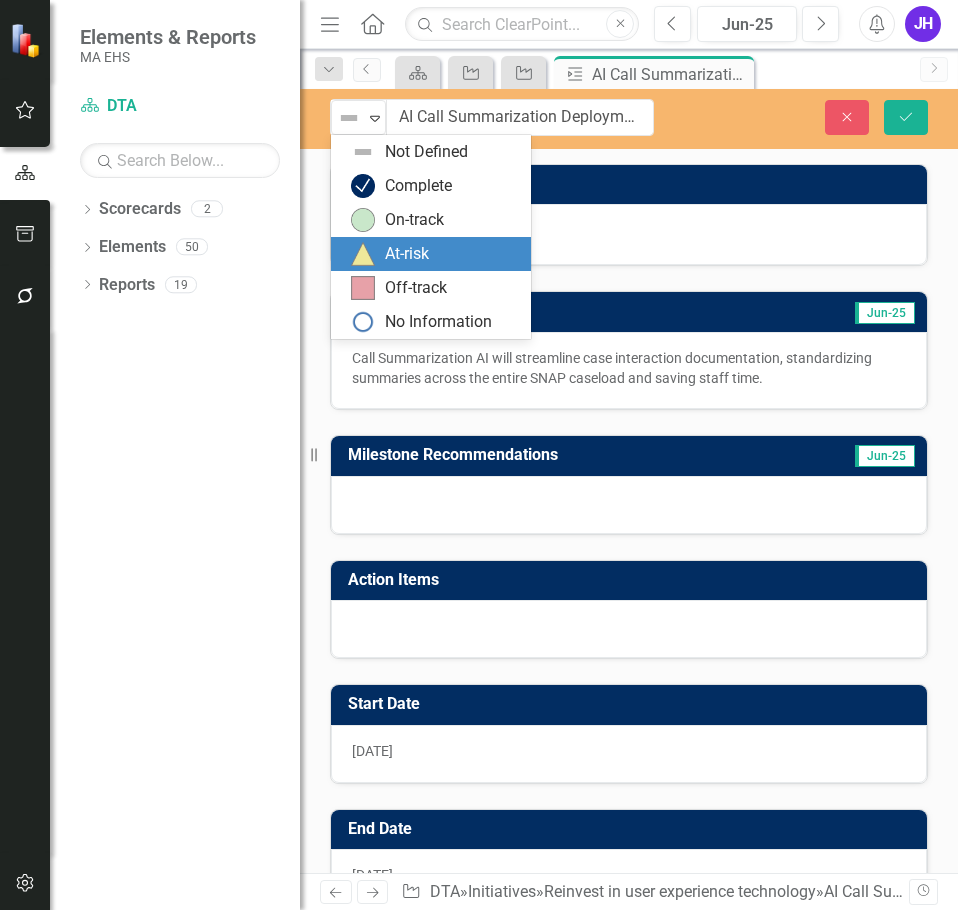 click at bounding box center [363, 254] 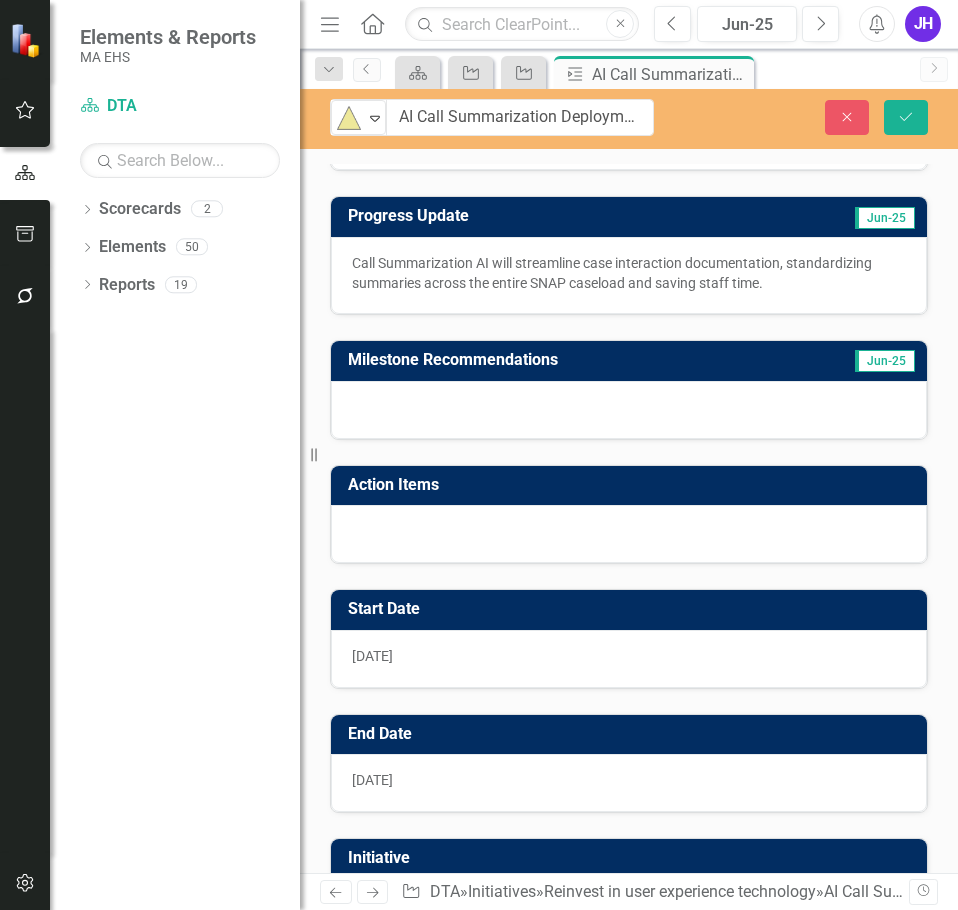 scroll, scrollTop: 200, scrollLeft: 0, axis: vertical 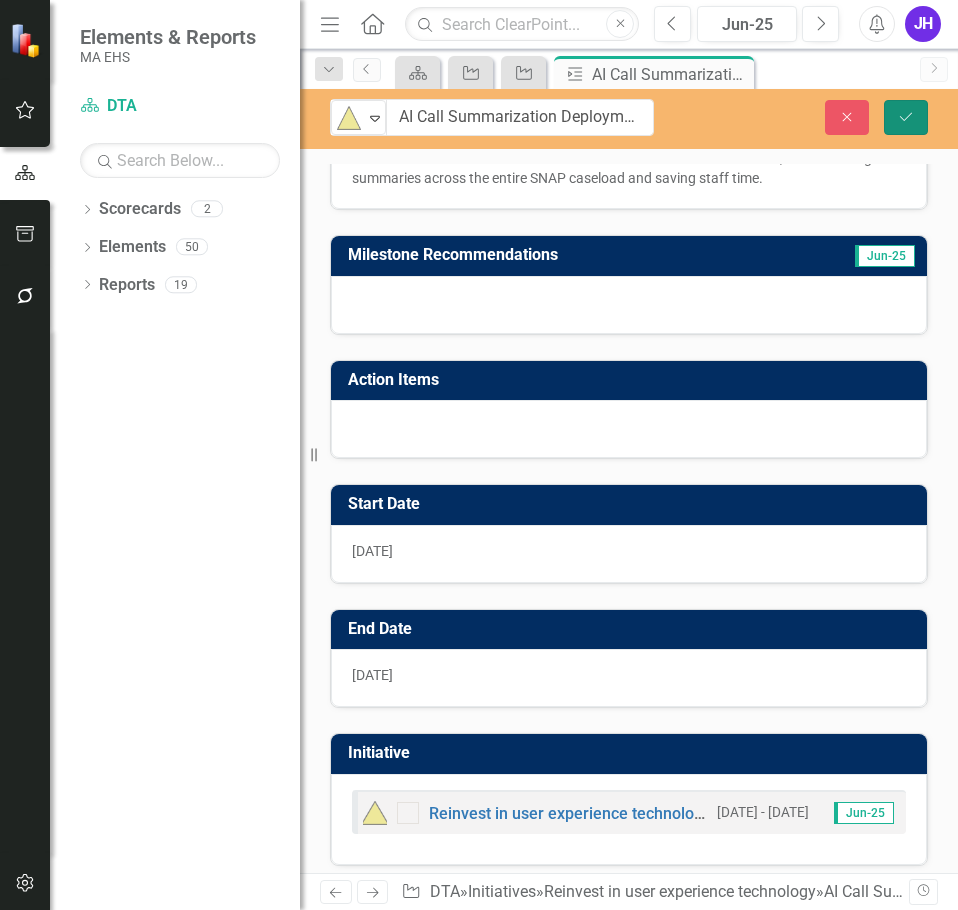 click on "Save" 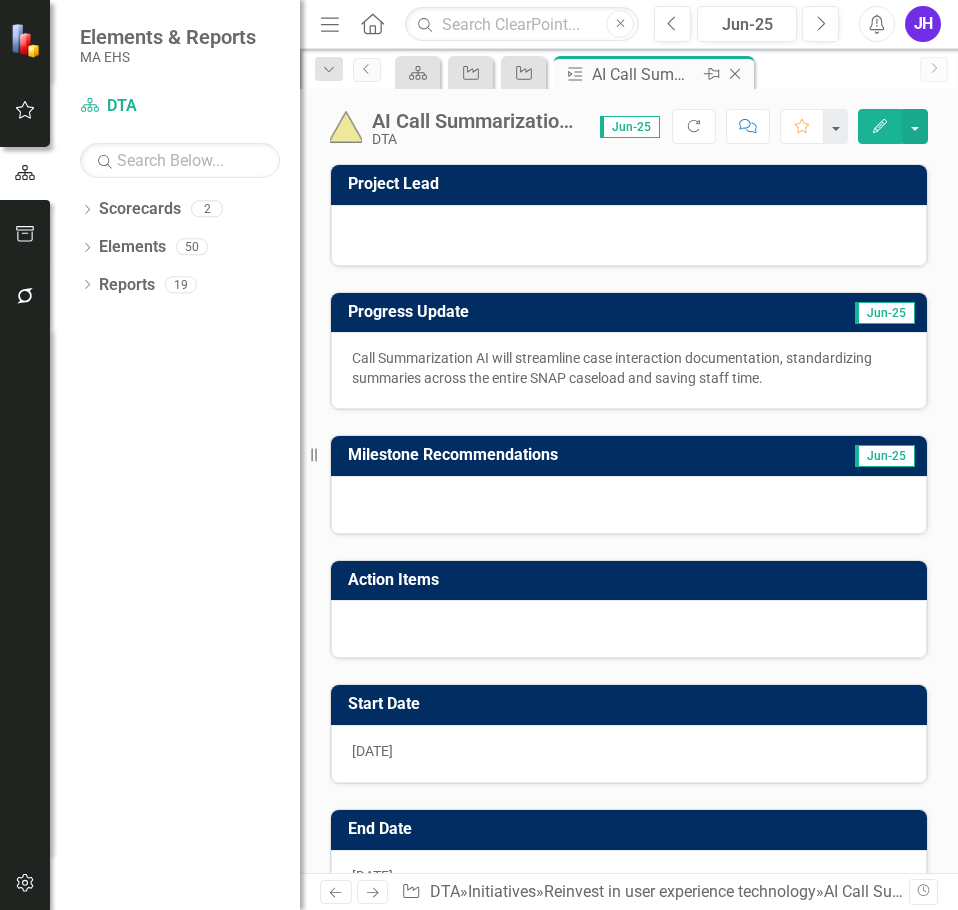 click 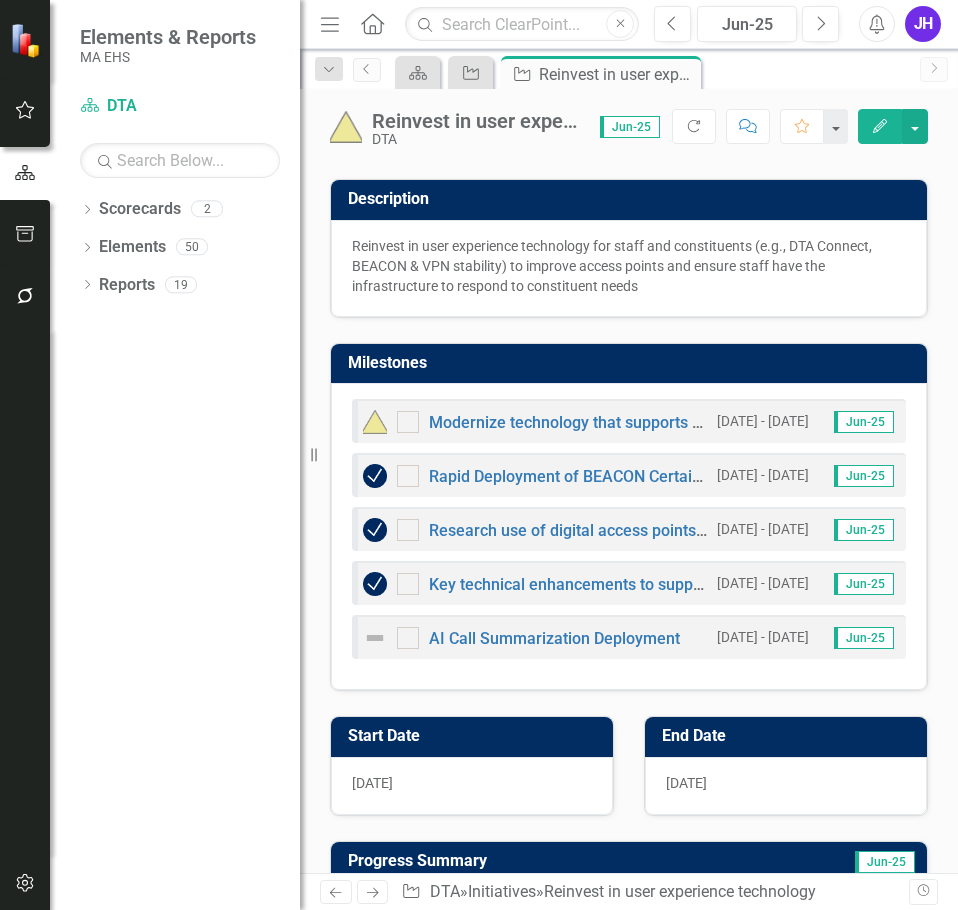 scroll, scrollTop: 200, scrollLeft: 0, axis: vertical 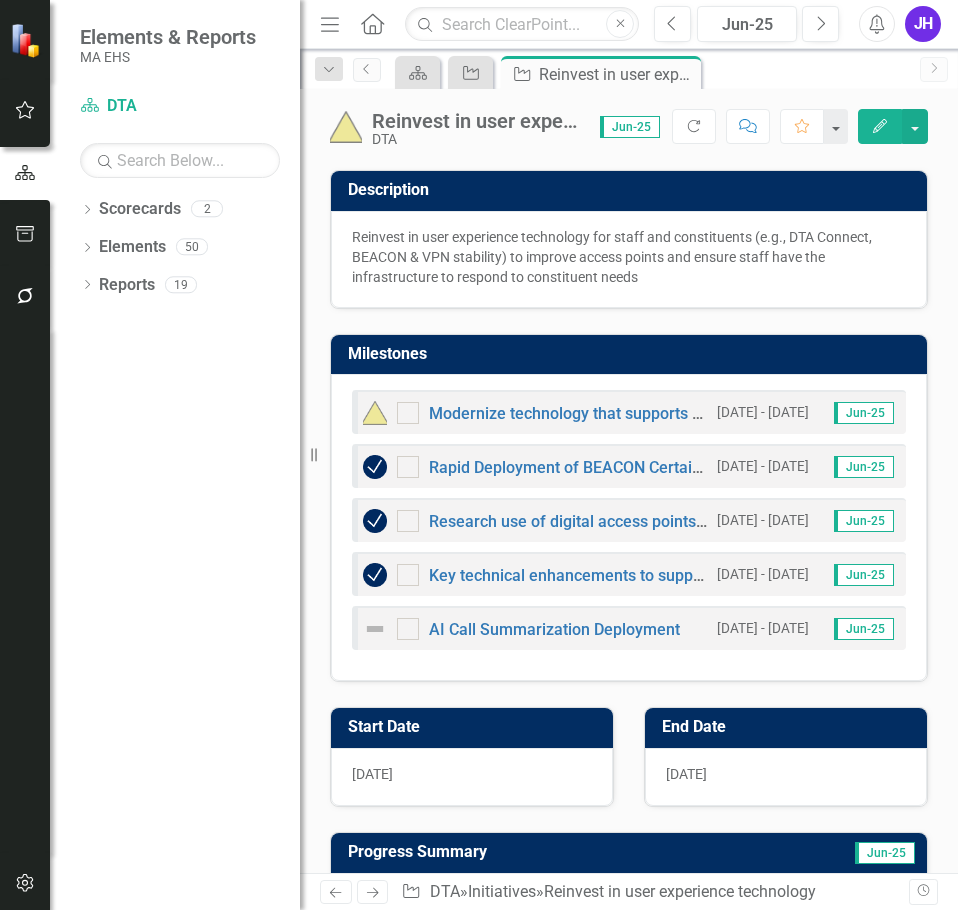 click at bounding box center [375, 629] 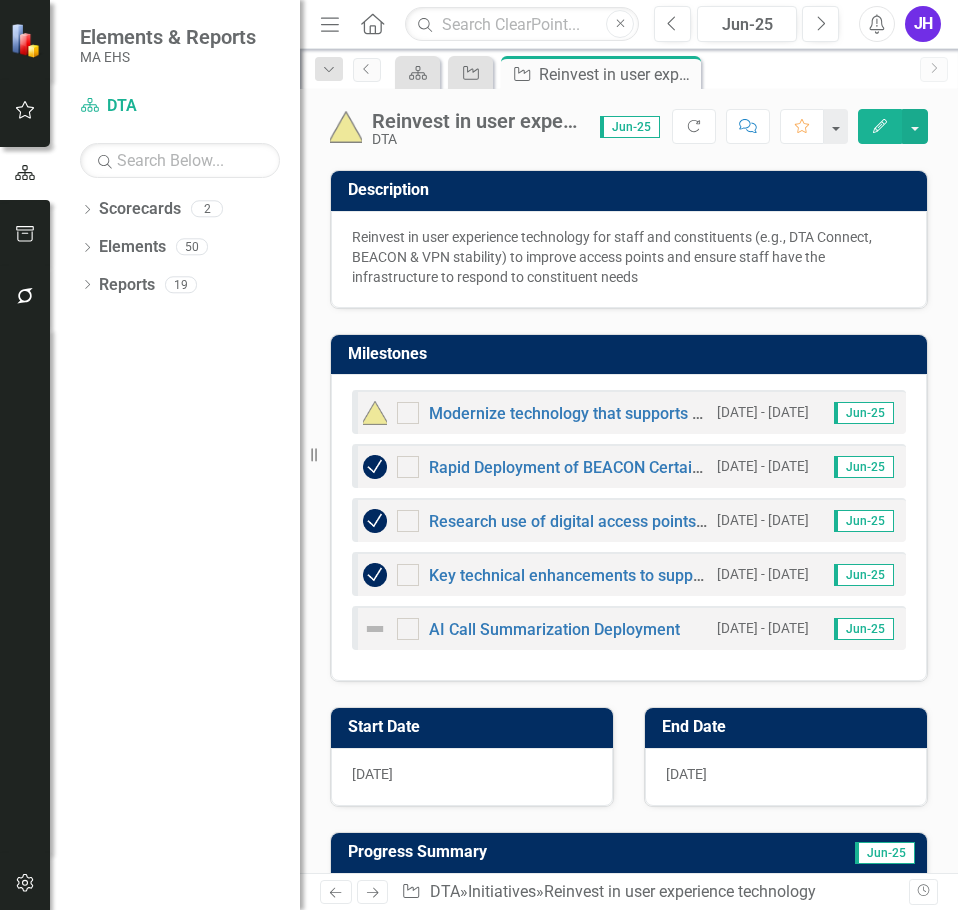 click at bounding box center (375, 629) 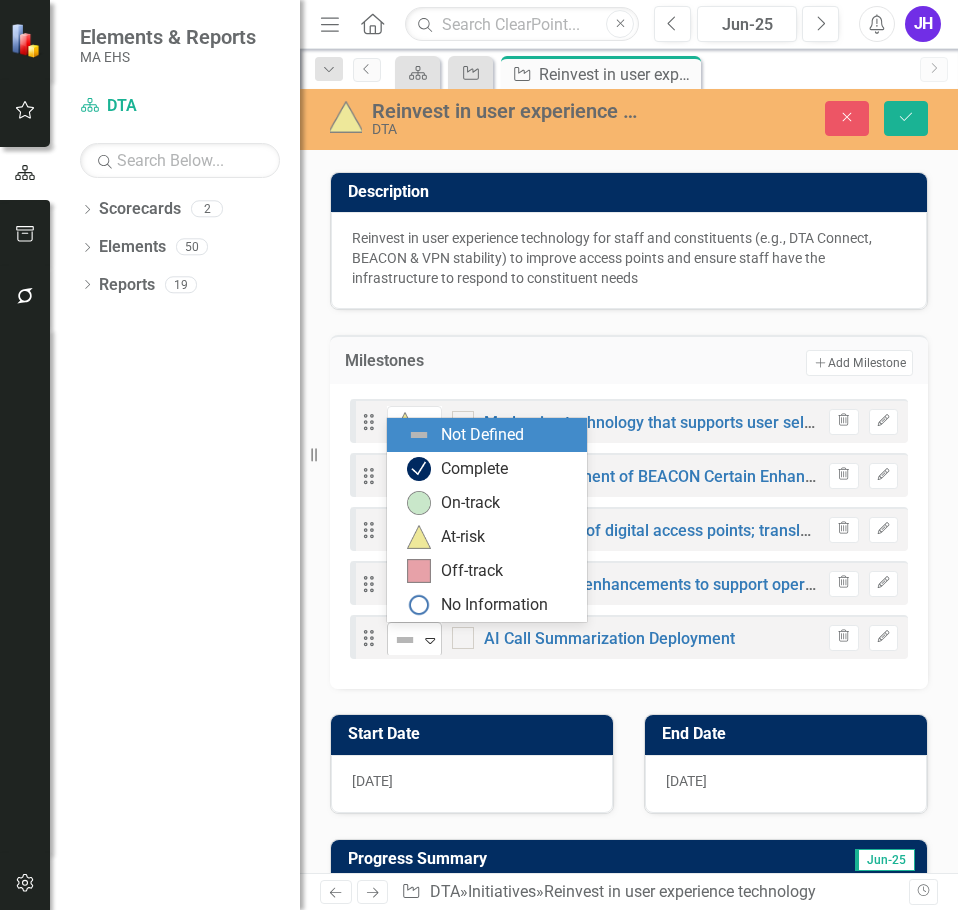 click on "Expand" 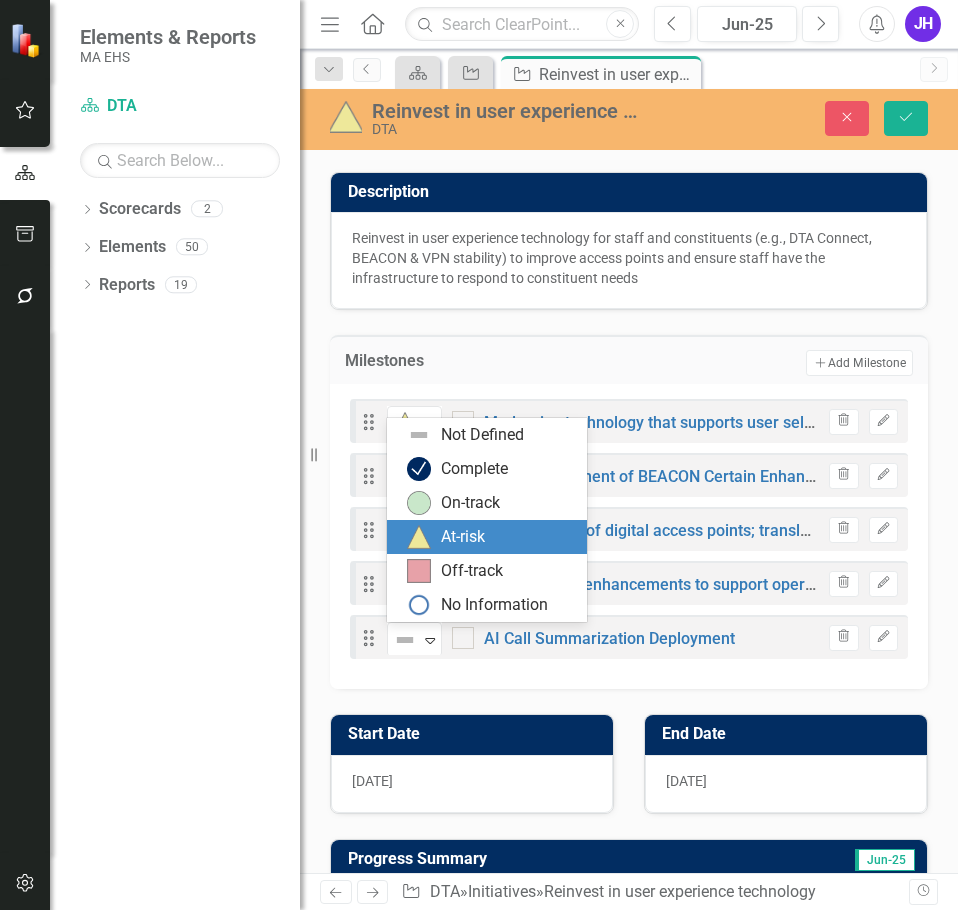 click on "At-risk" at bounding box center [463, 537] 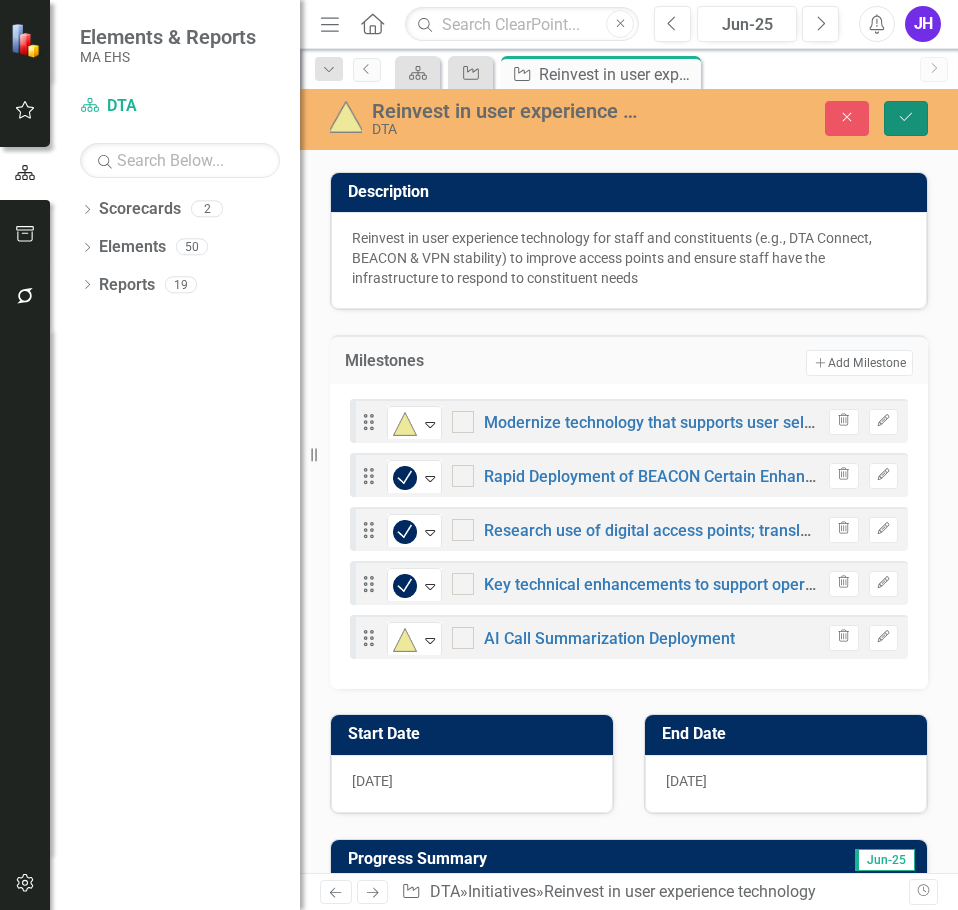 click on "Save" 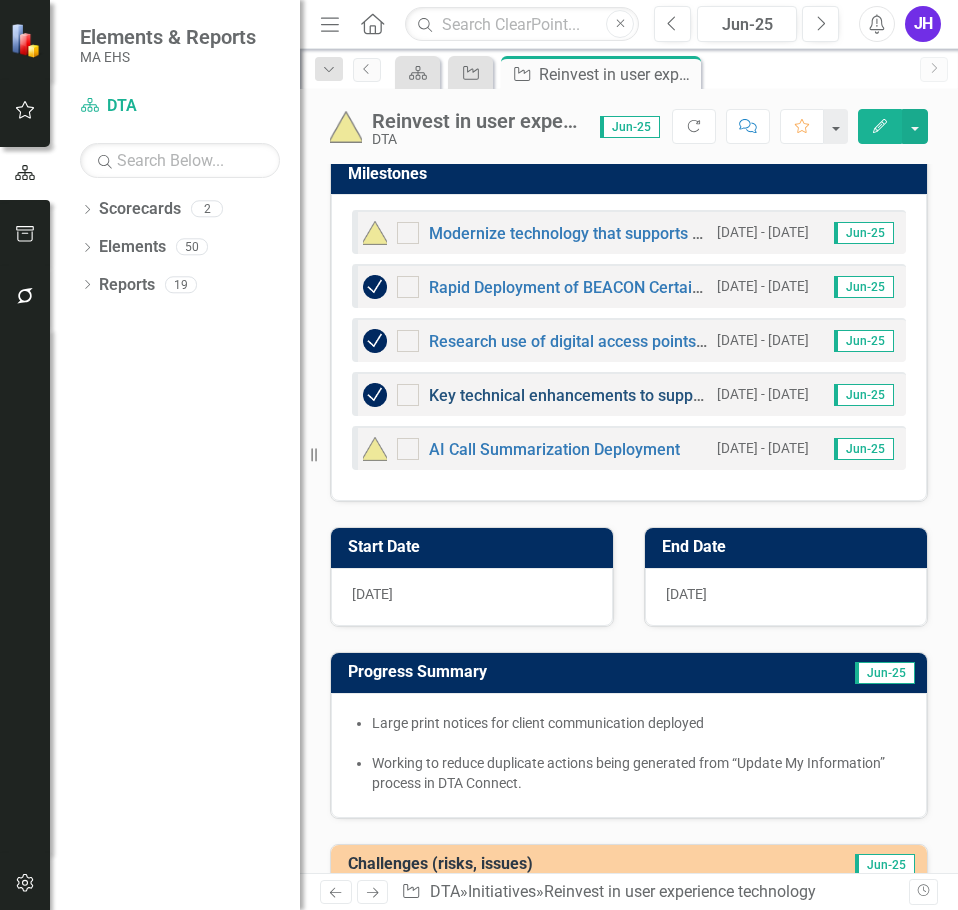 scroll, scrollTop: 270, scrollLeft: 0, axis: vertical 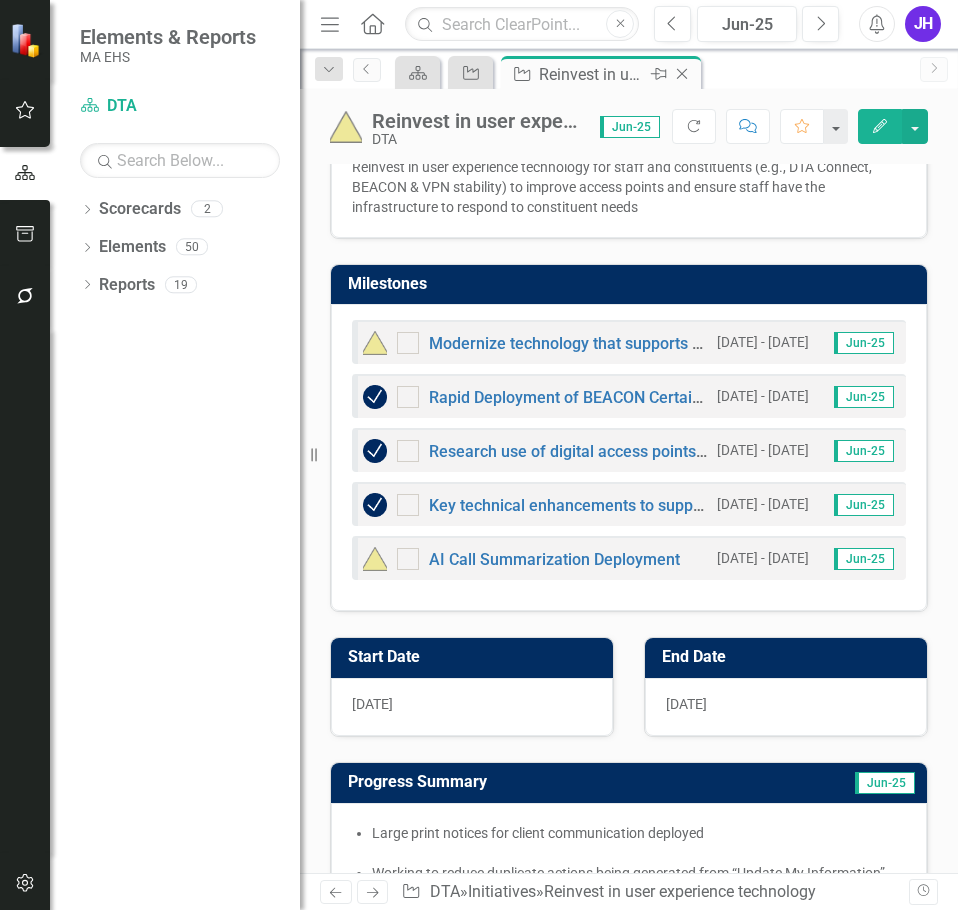 click on "Close" at bounding box center (683, 74) 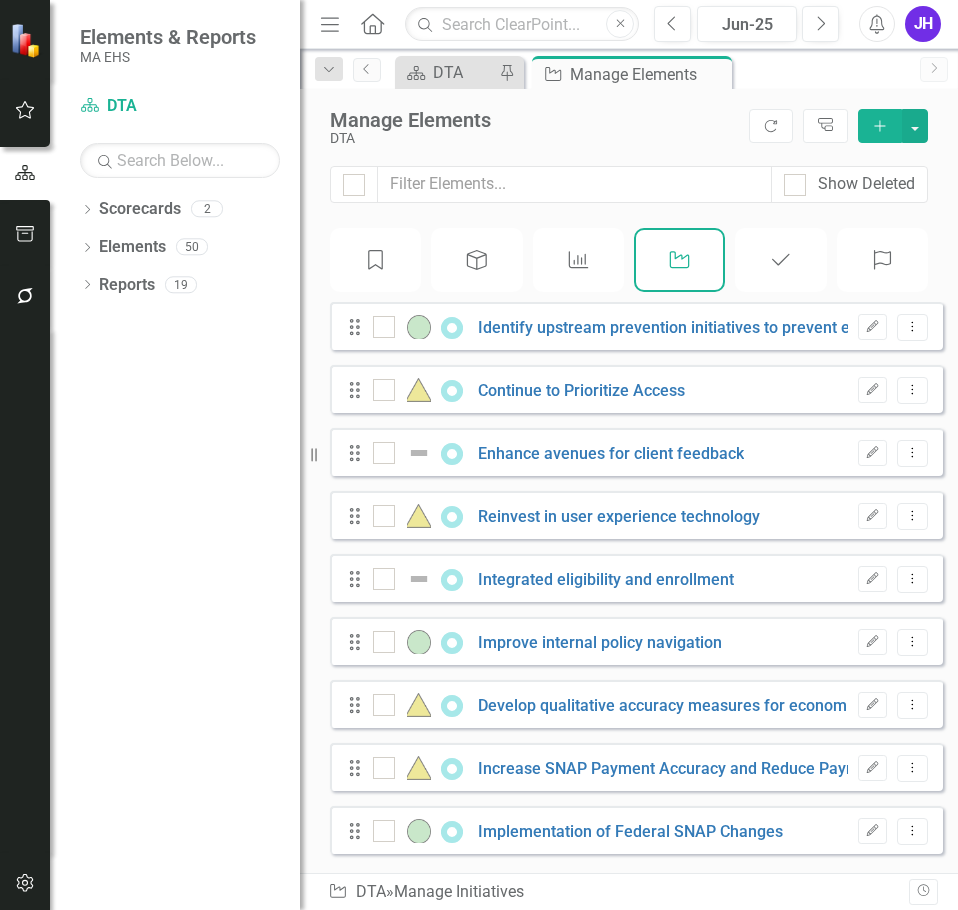 click on "Drag Enhance avenues for client feedback Edit Dropdown Menu" at bounding box center (636, 452) 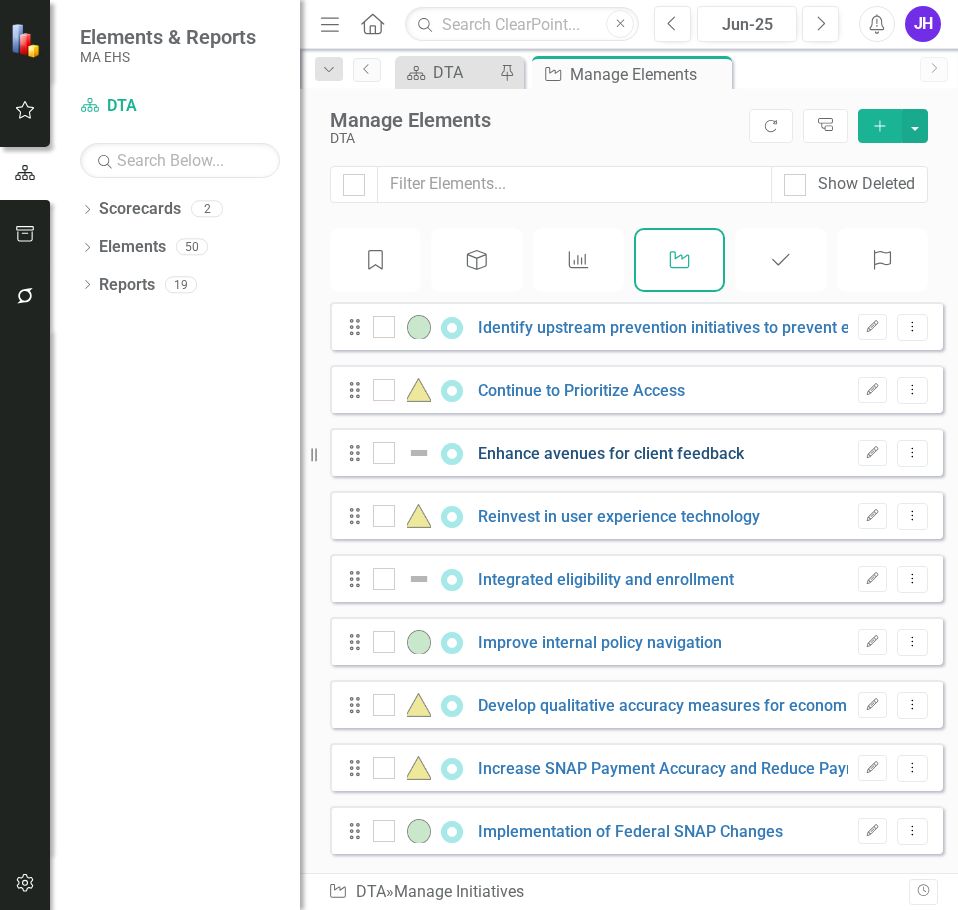 click on "Enhance avenues for client feedback" at bounding box center [611, 453] 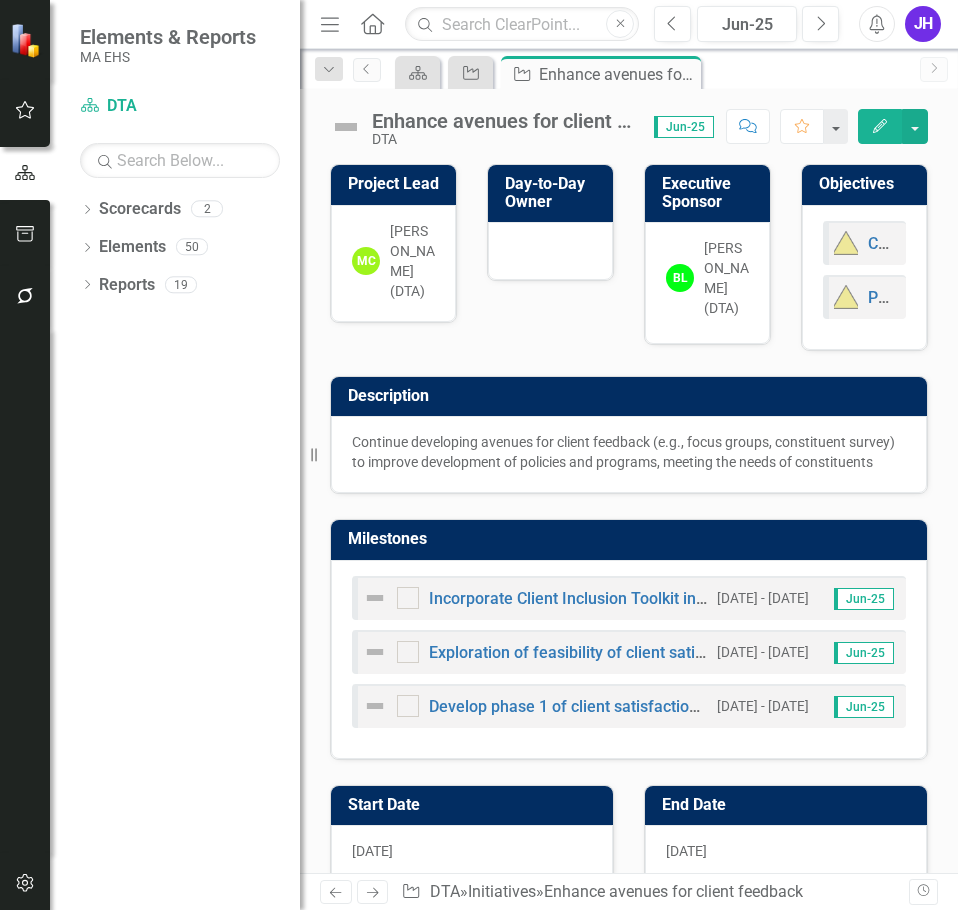 click on "Project Lead MC Mike Cusher (DTA) Day-to-Day Owner Executive Sponsor BL Brooke Leahy (DTA) Objectives C4. Personalized, high-quality, innovative services driven by client choice P1. Improve constituent comms channels and processes to increase responsiveness" at bounding box center (629, 245) 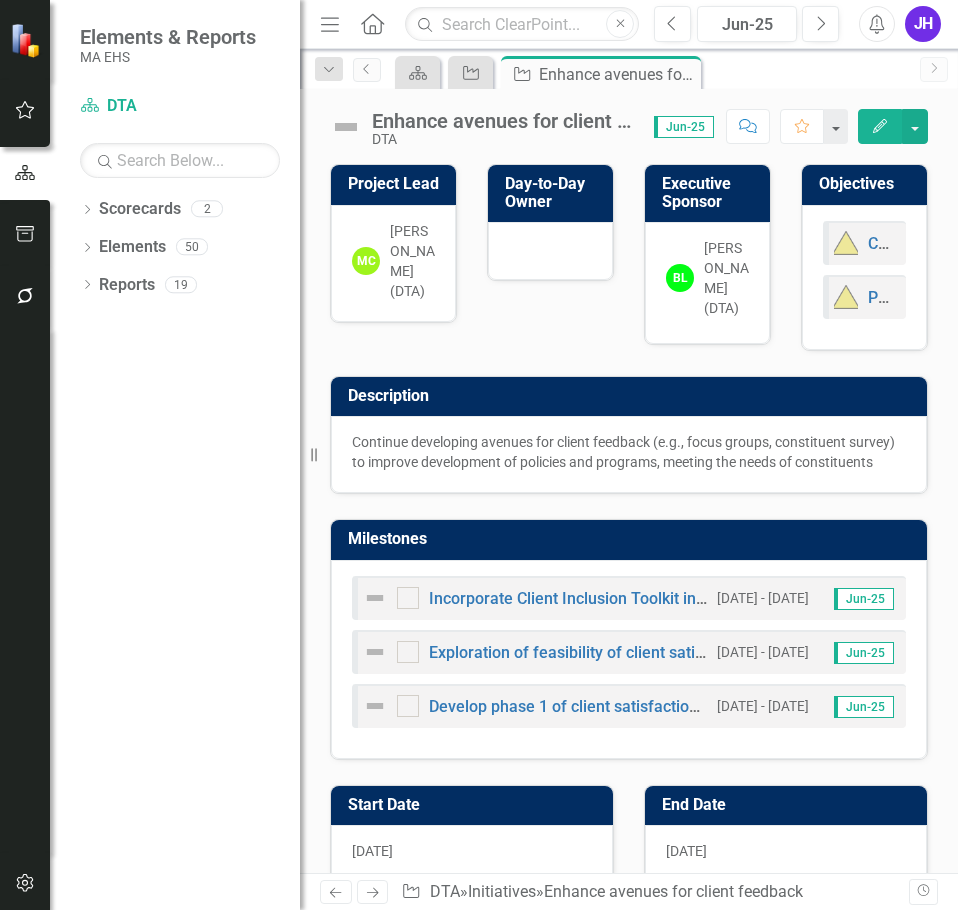 click at bounding box center (346, 127) 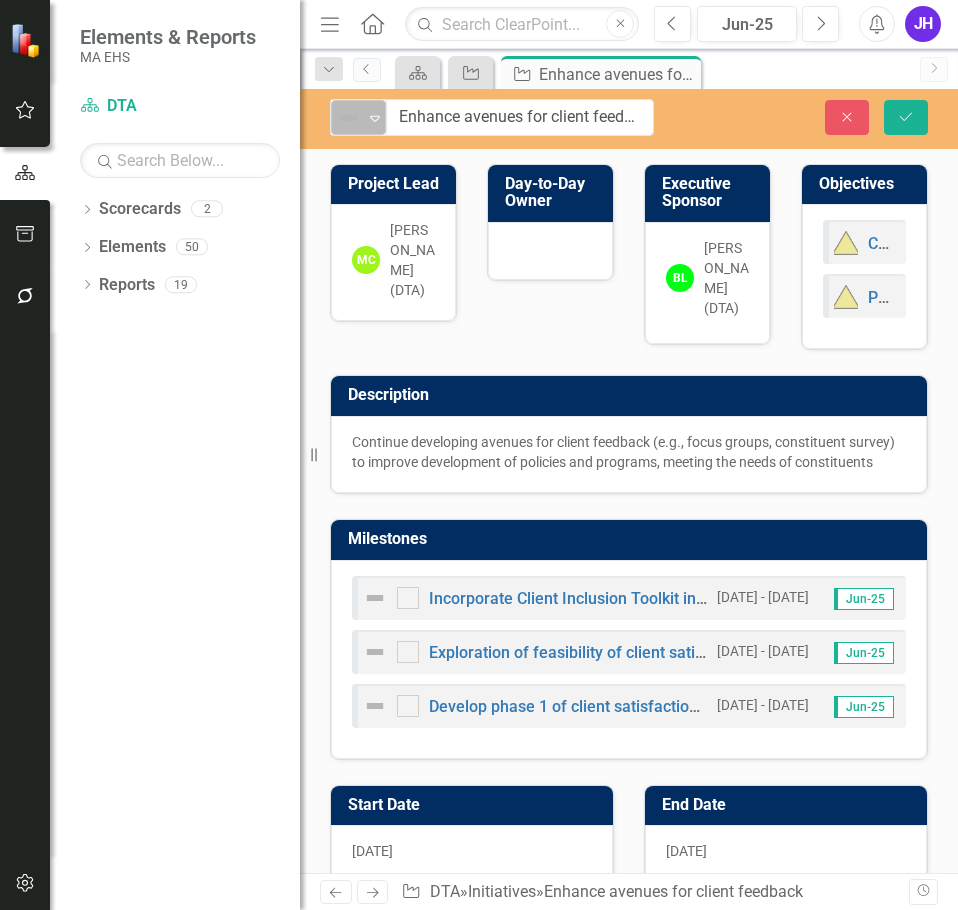 click at bounding box center (349, 118) 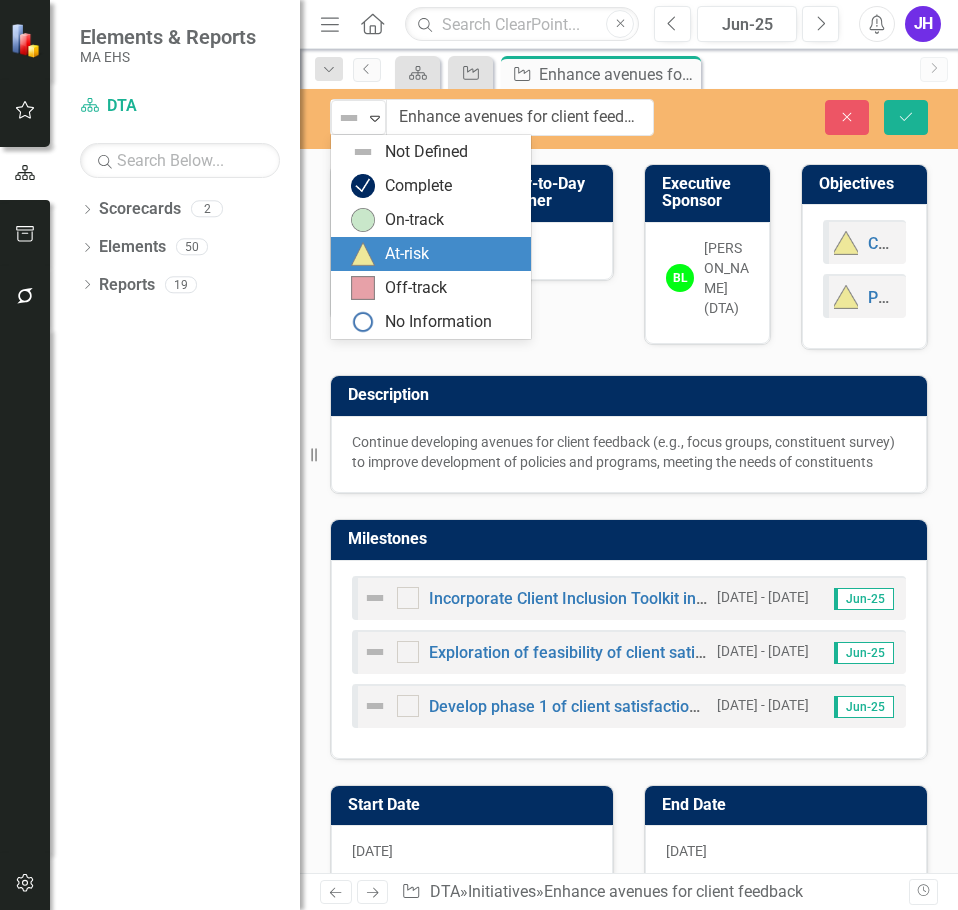 click at bounding box center (363, 254) 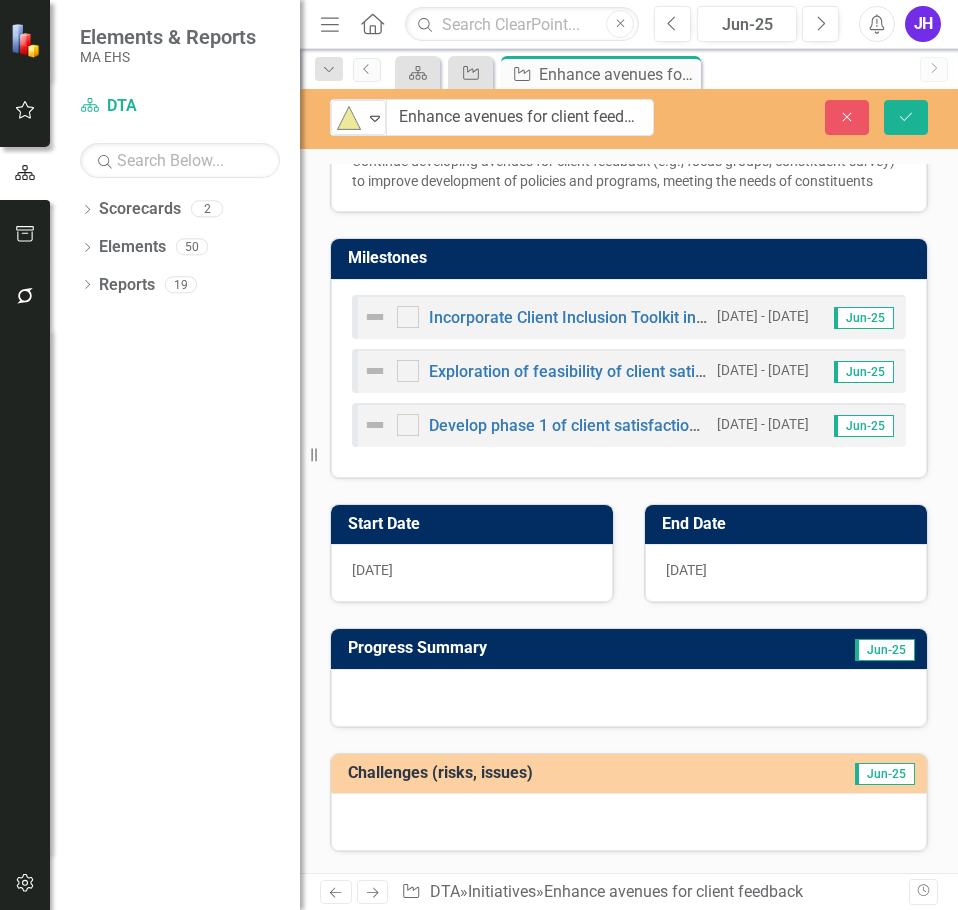 scroll, scrollTop: 300, scrollLeft: 0, axis: vertical 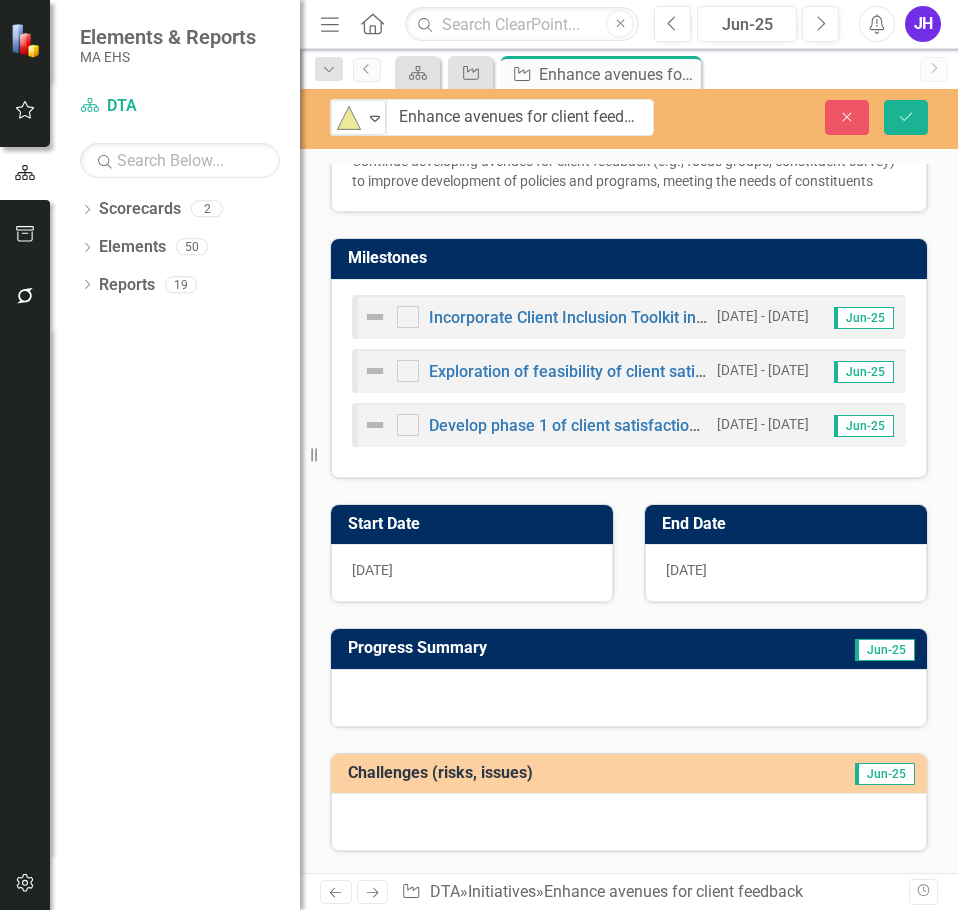 click on "1/15/25" at bounding box center [686, 570] 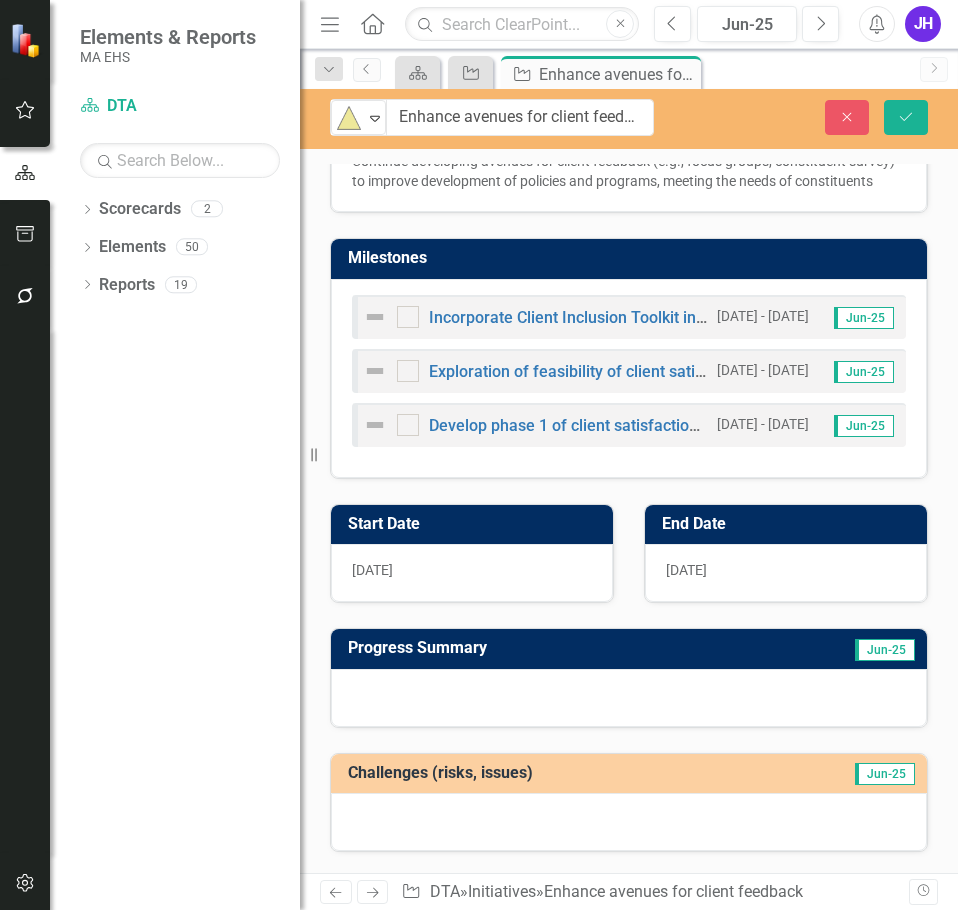 click on "1/15/25" at bounding box center (686, 570) 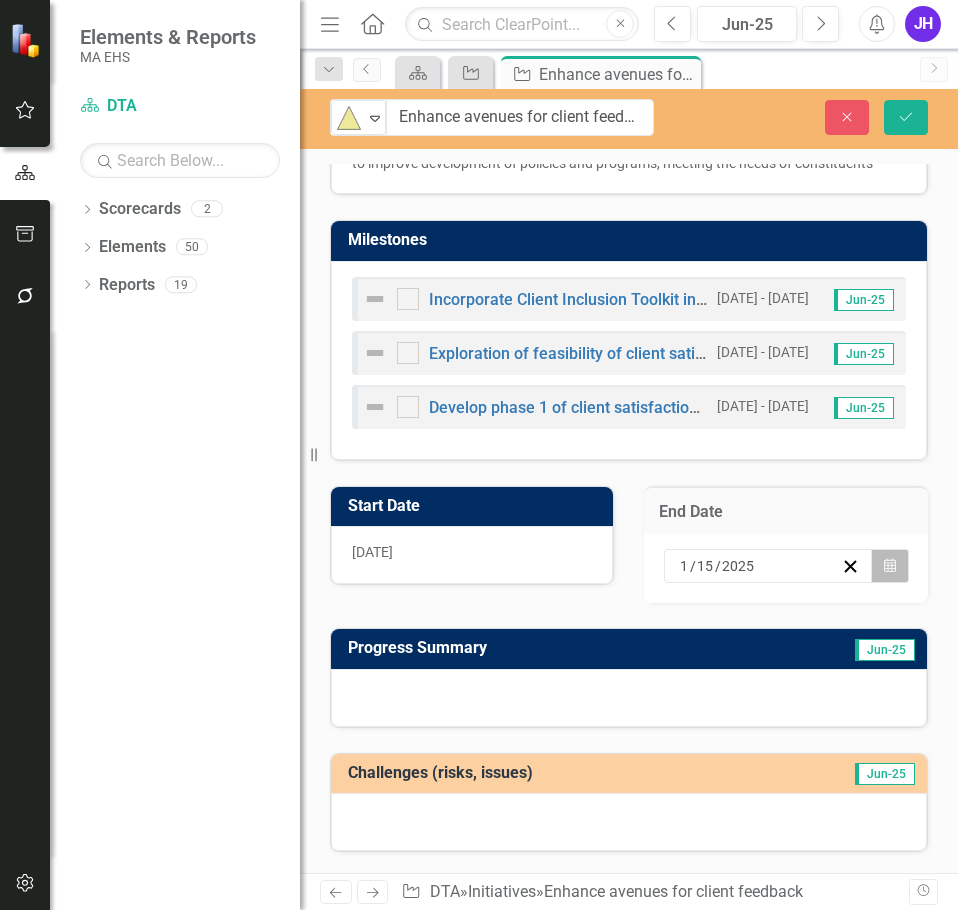 click on "Calendar" 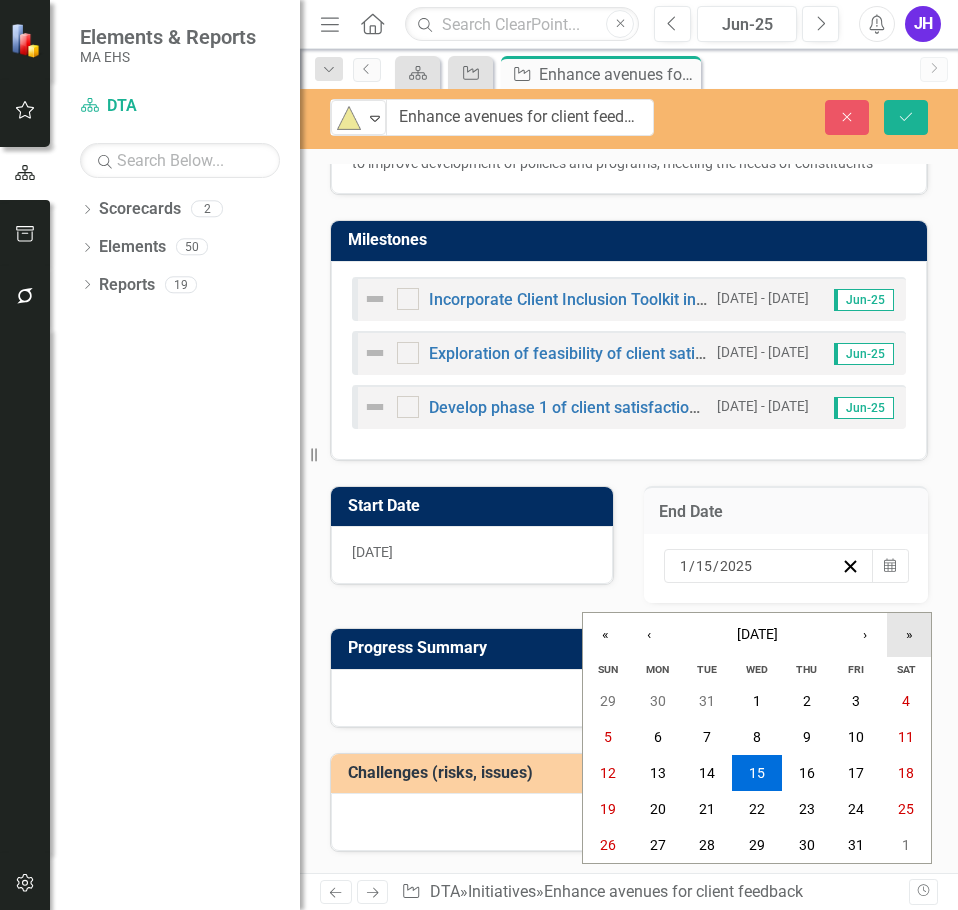 click on "»" at bounding box center (909, 635) 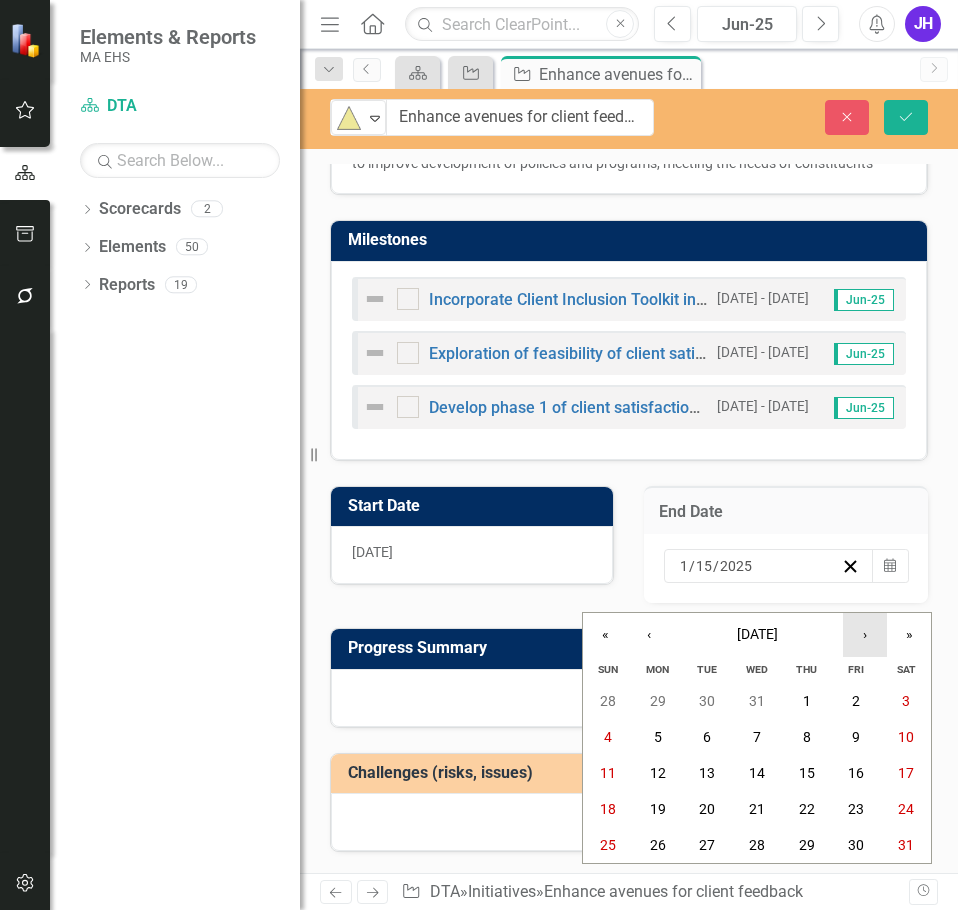 click on "›" at bounding box center (865, 635) 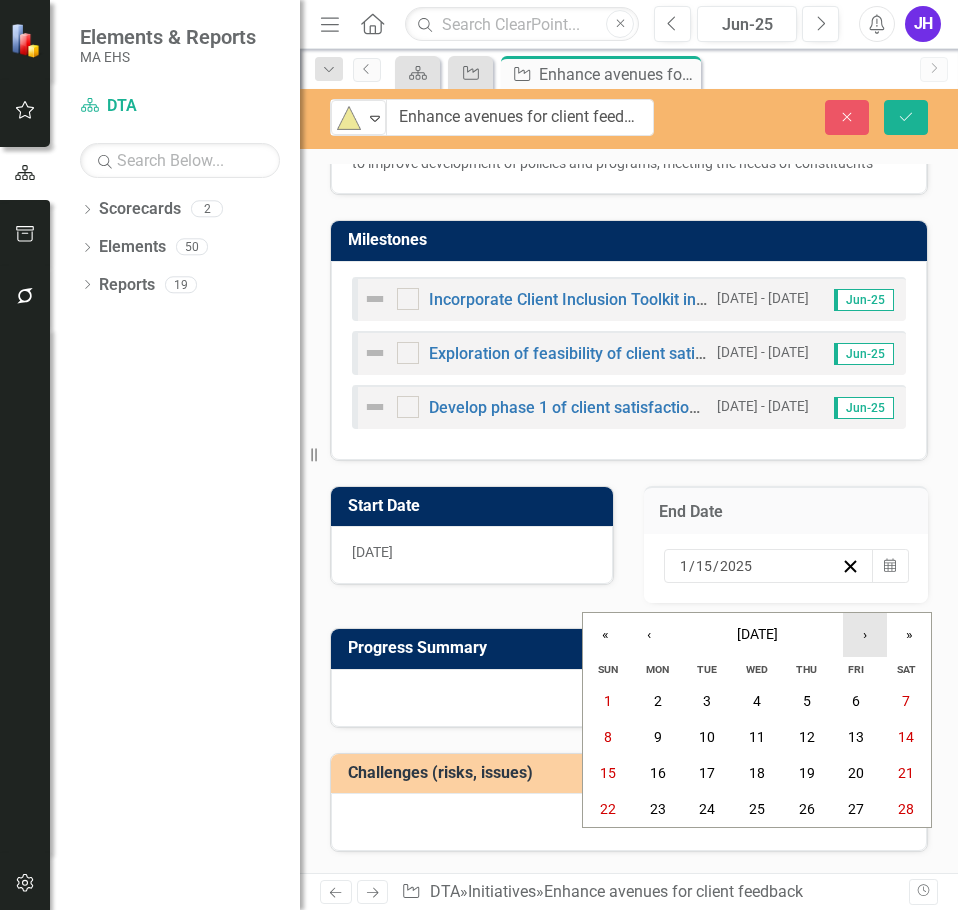 click on "›" at bounding box center [865, 635] 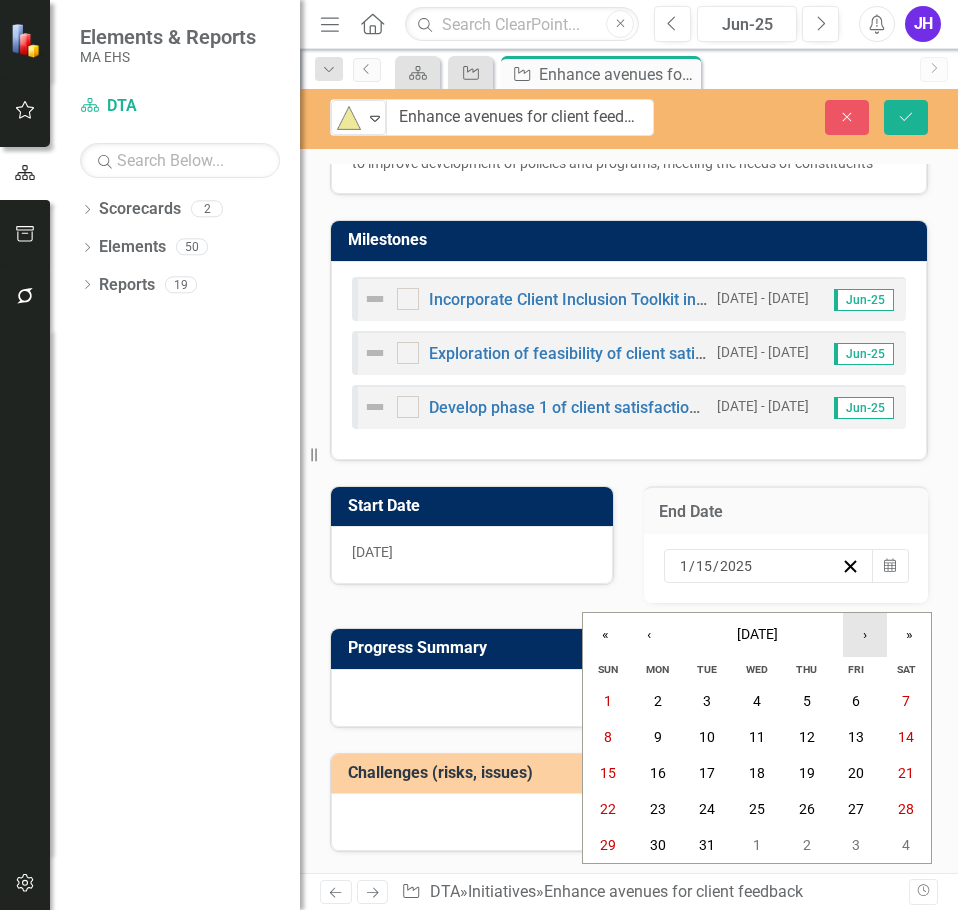 click on "›" at bounding box center (865, 635) 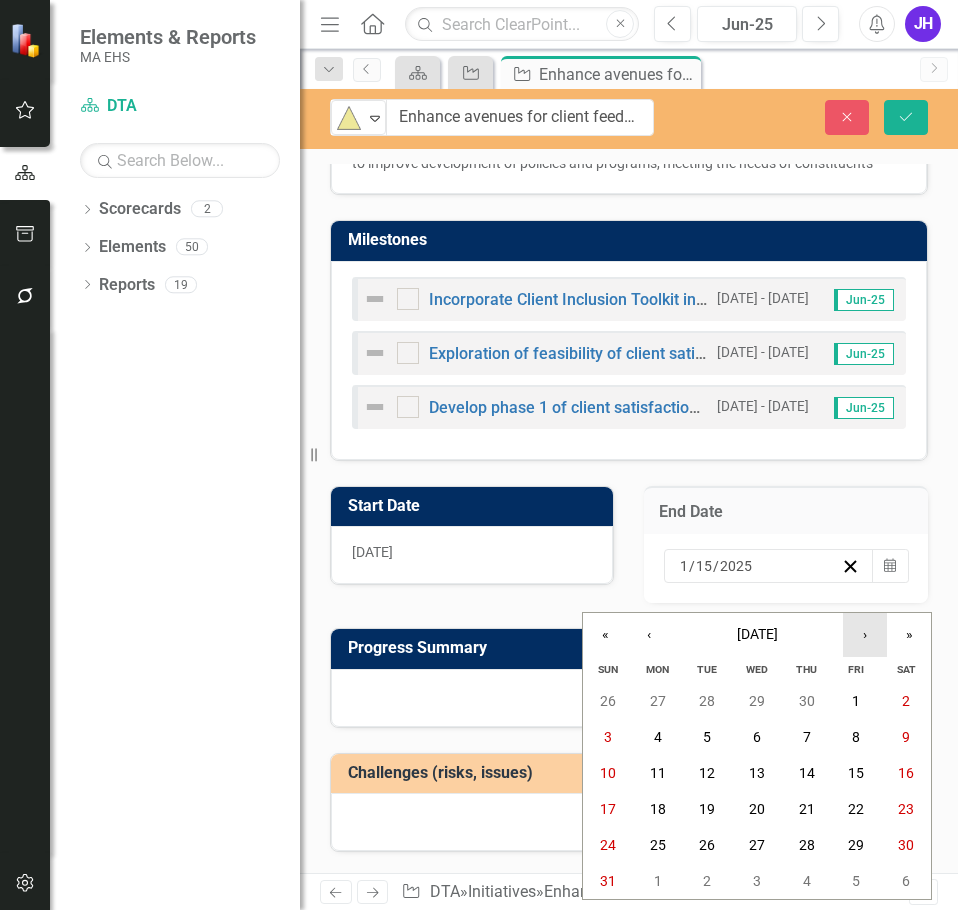 click on "›" at bounding box center (865, 635) 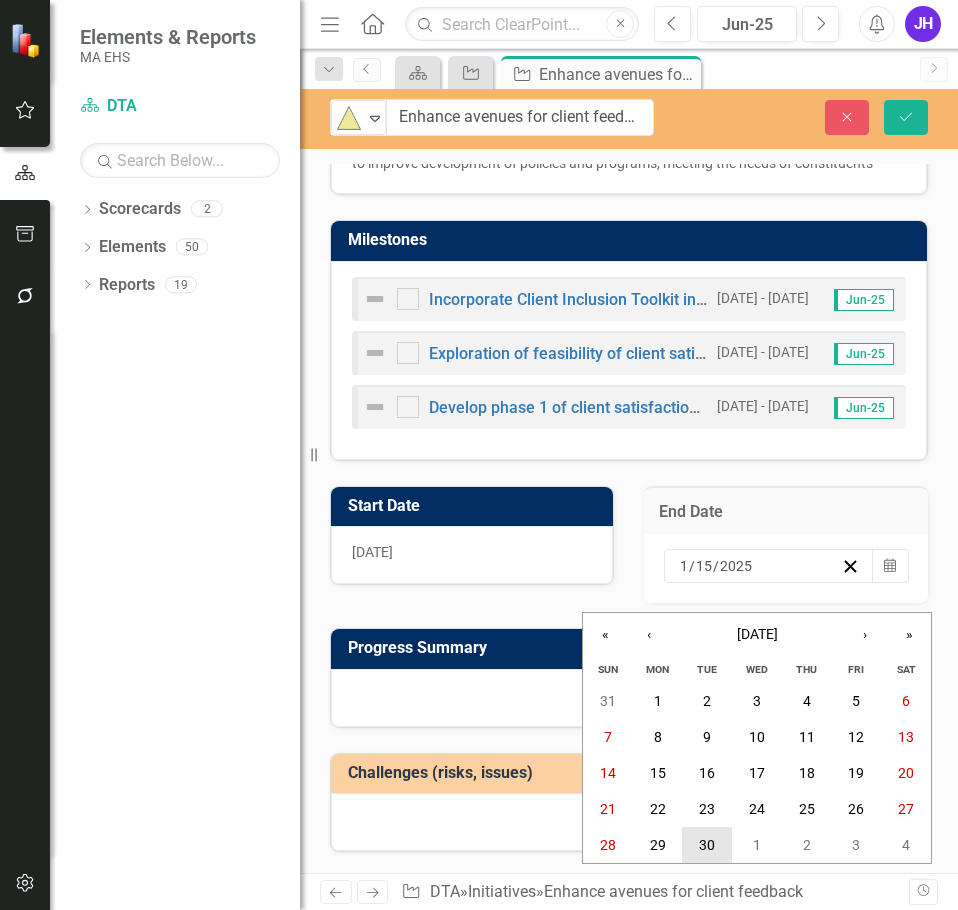 click on "30" at bounding box center [707, 845] 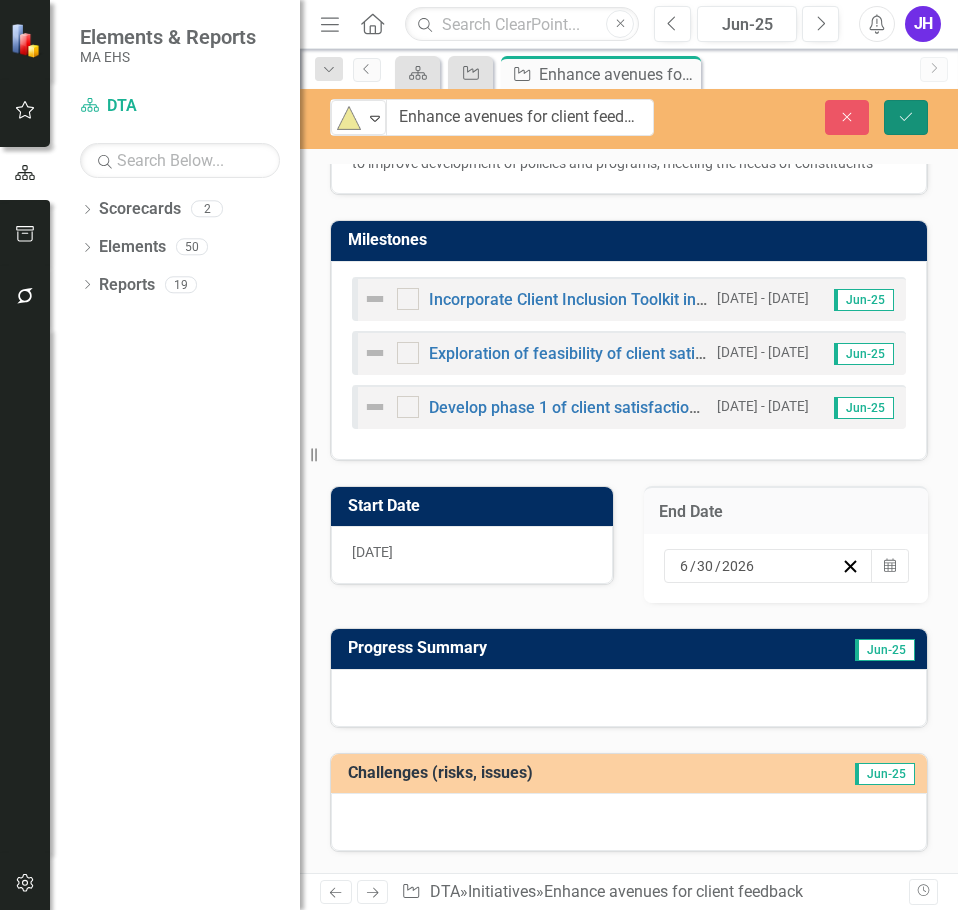 click on "Save" at bounding box center (906, 117) 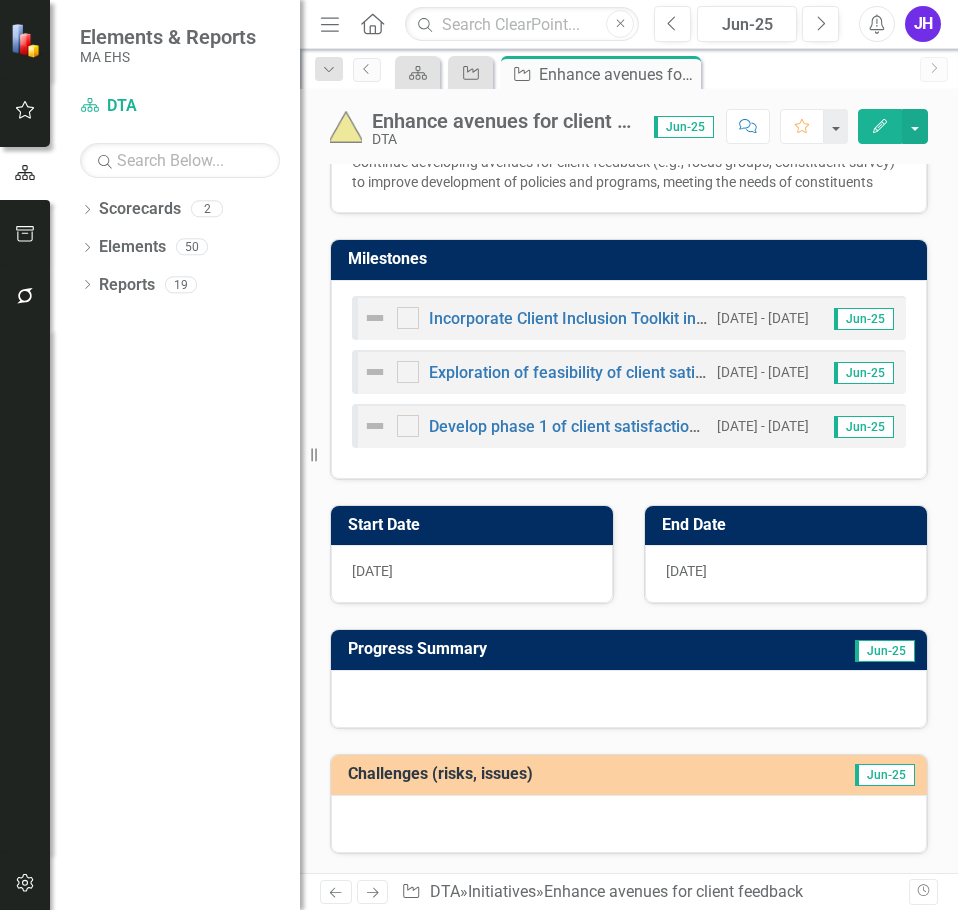 scroll, scrollTop: 300, scrollLeft: 0, axis: vertical 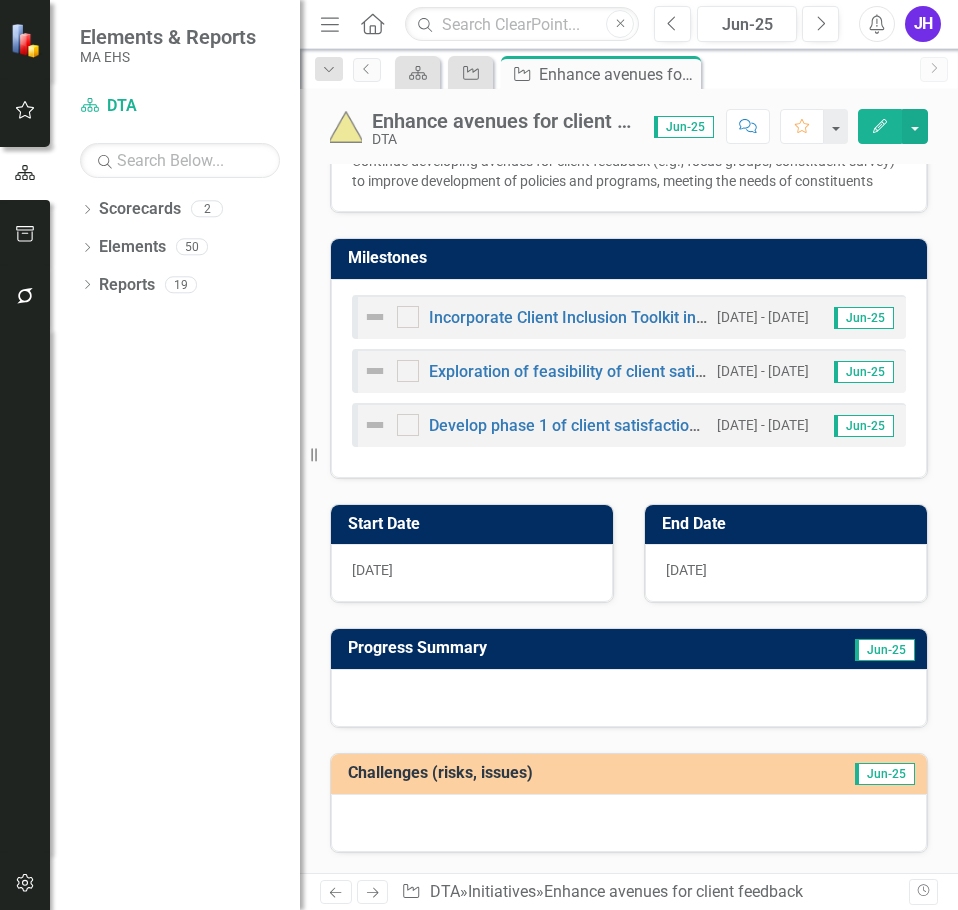 click at bounding box center [629, 698] 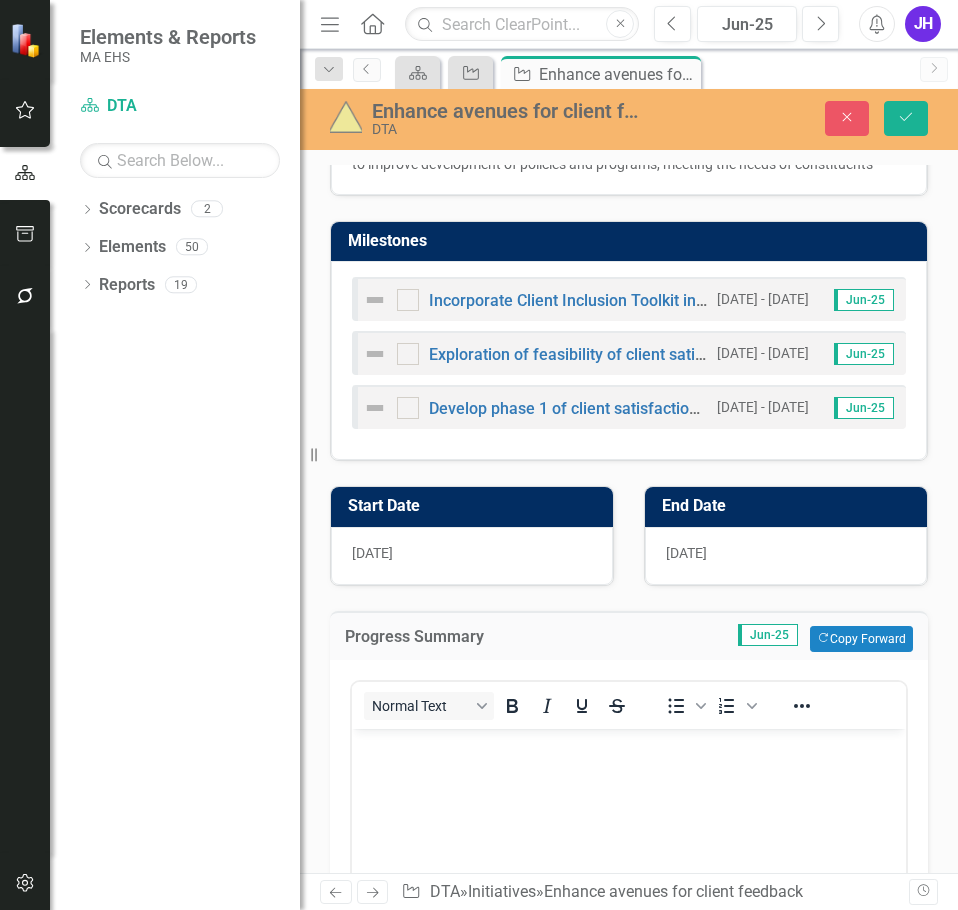 scroll, scrollTop: 0, scrollLeft: 0, axis: both 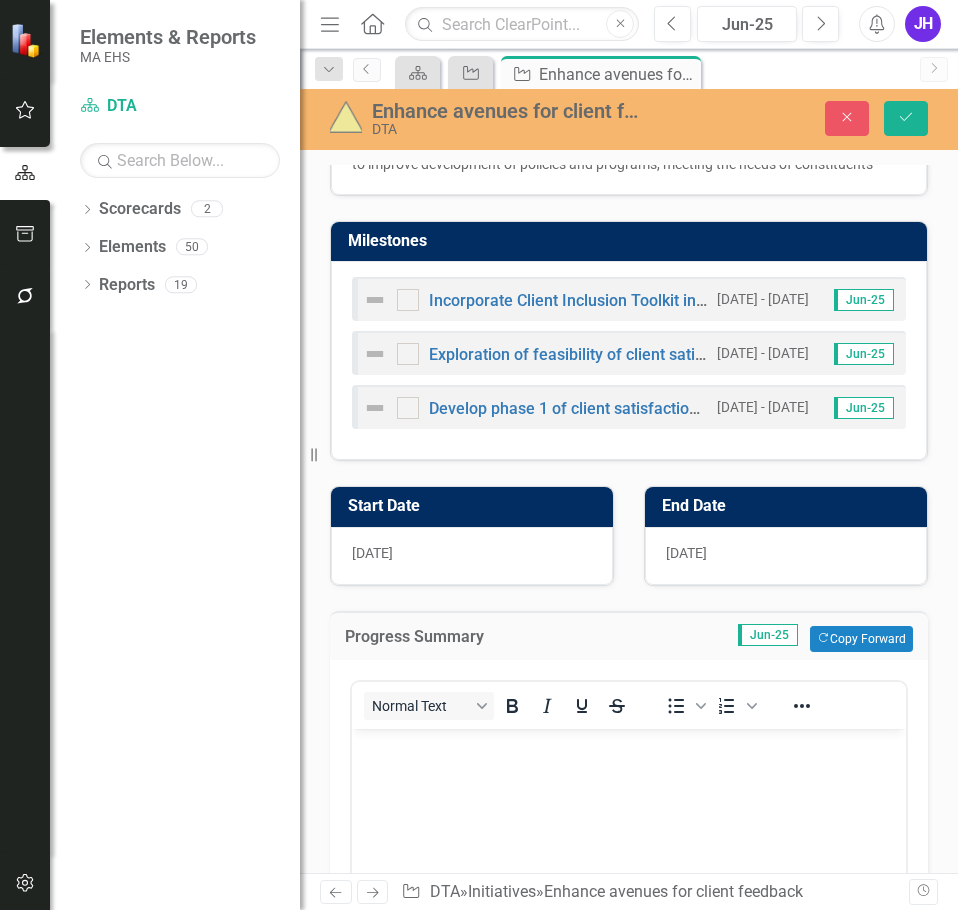 click at bounding box center (629, 878) 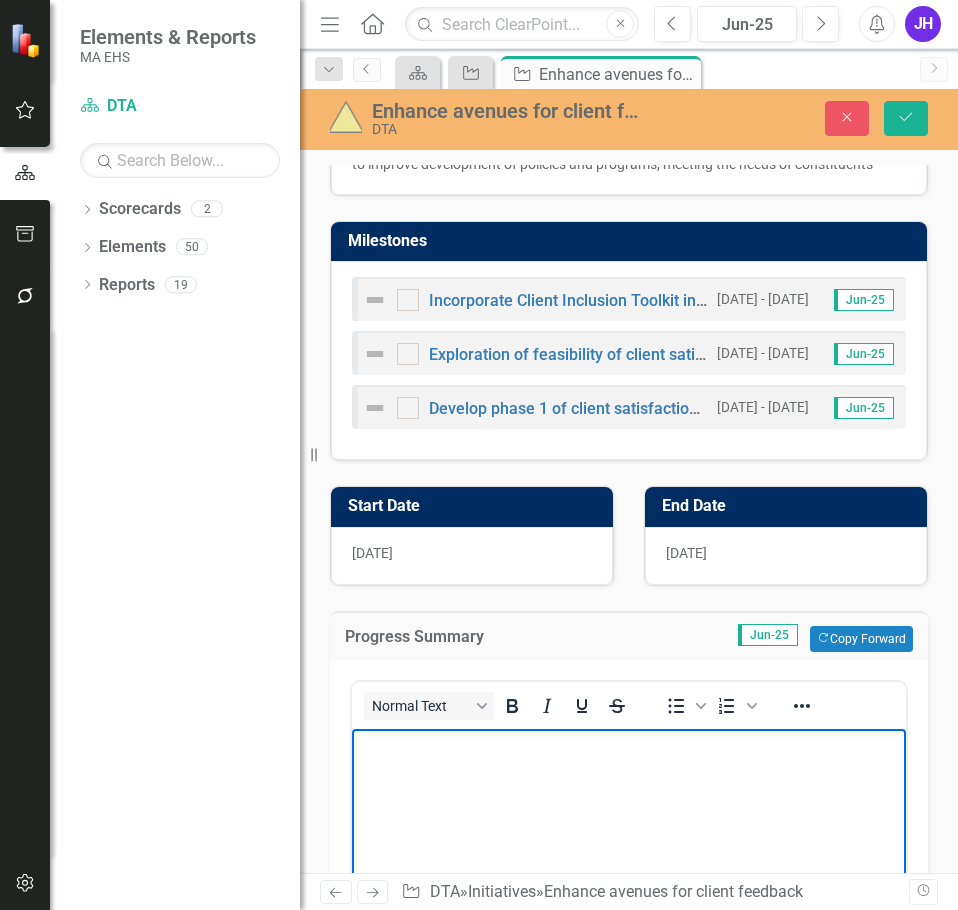 paste 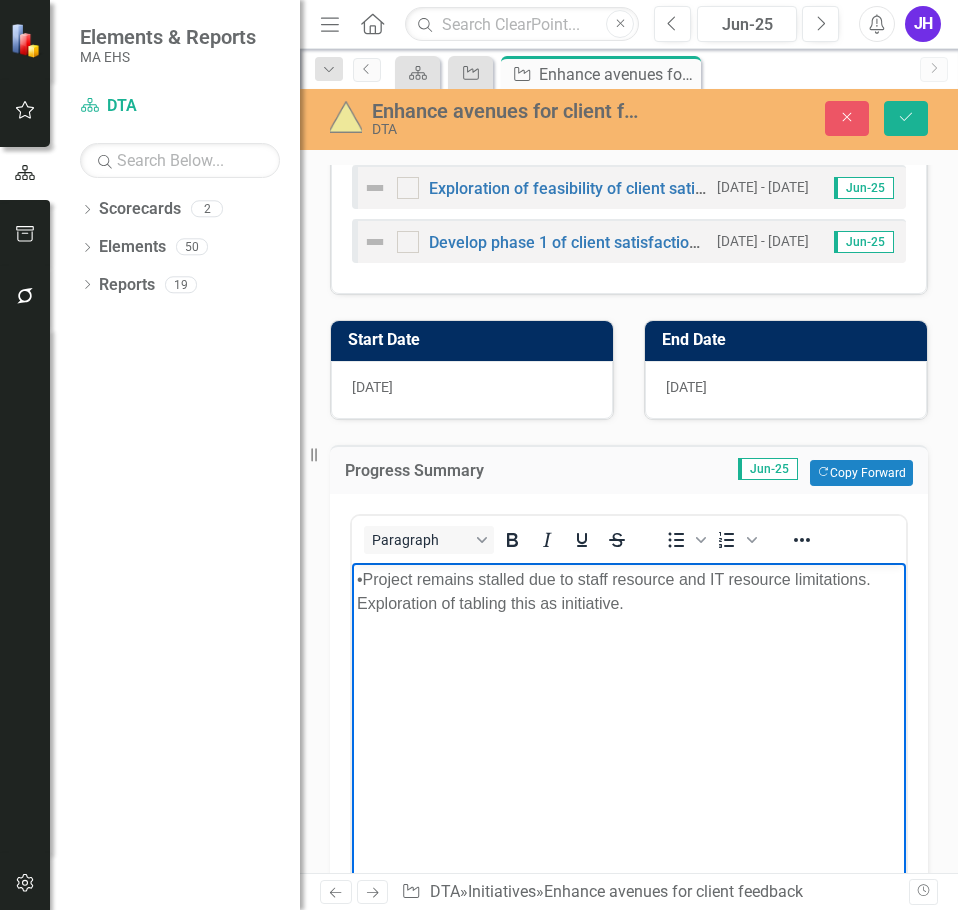 scroll, scrollTop: 600, scrollLeft: 0, axis: vertical 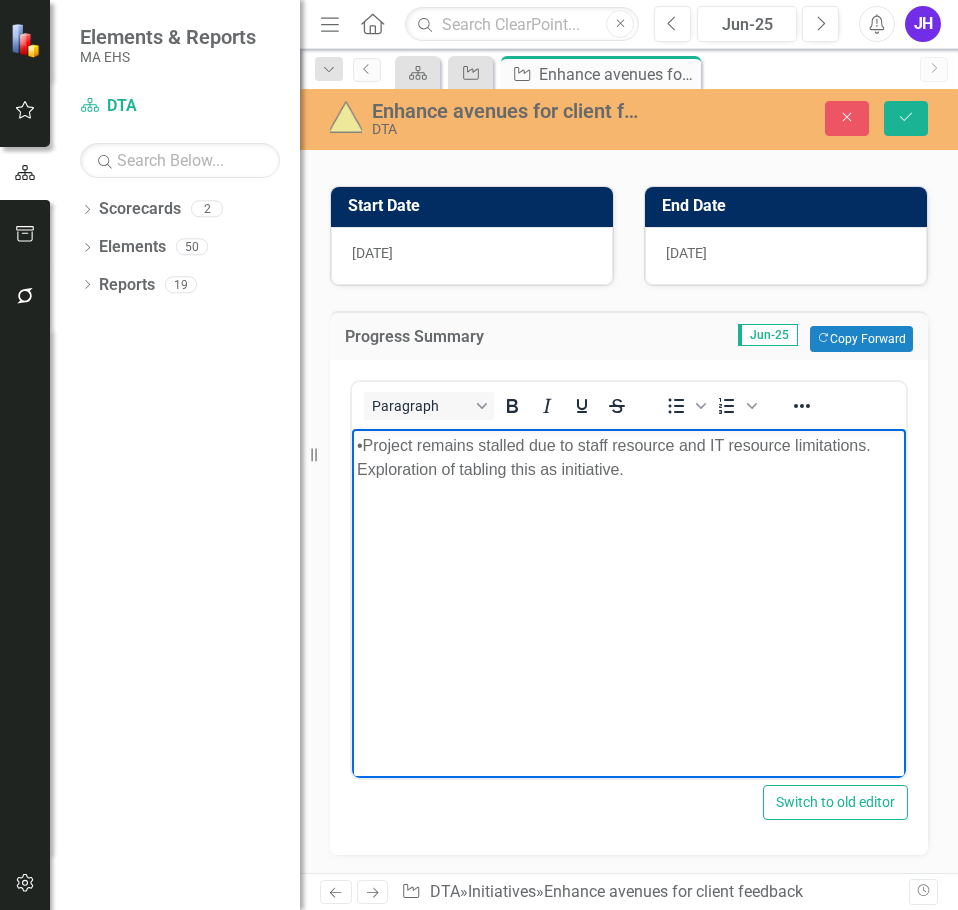 click on "•Project remains stalled due to staff resource and IT resource limitations. Exploration of tabling this as initiative." at bounding box center [629, 457] 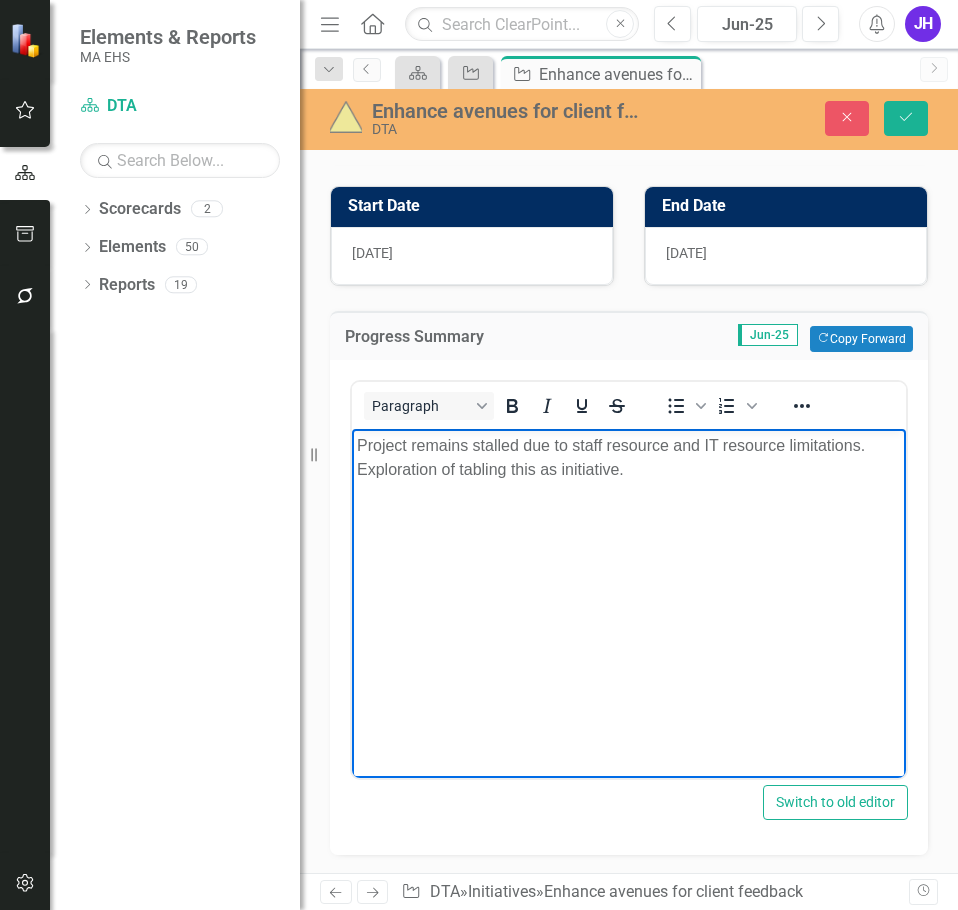 click on "Project remains stalled due to staff resource and IT resource limitations. Exploration of tabling this as initiative." at bounding box center [629, 457] 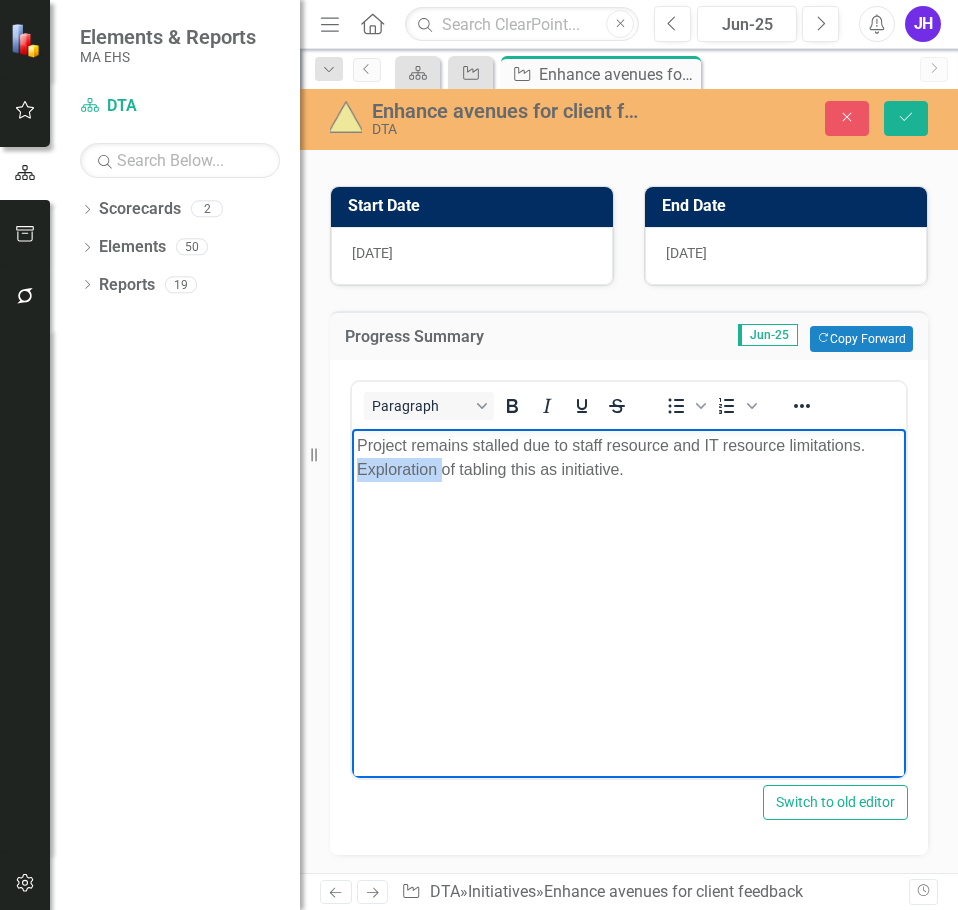 click on "Project remains stalled due to staff resource and IT resource limitations. Exploration of tabling this as initiative." at bounding box center (629, 457) 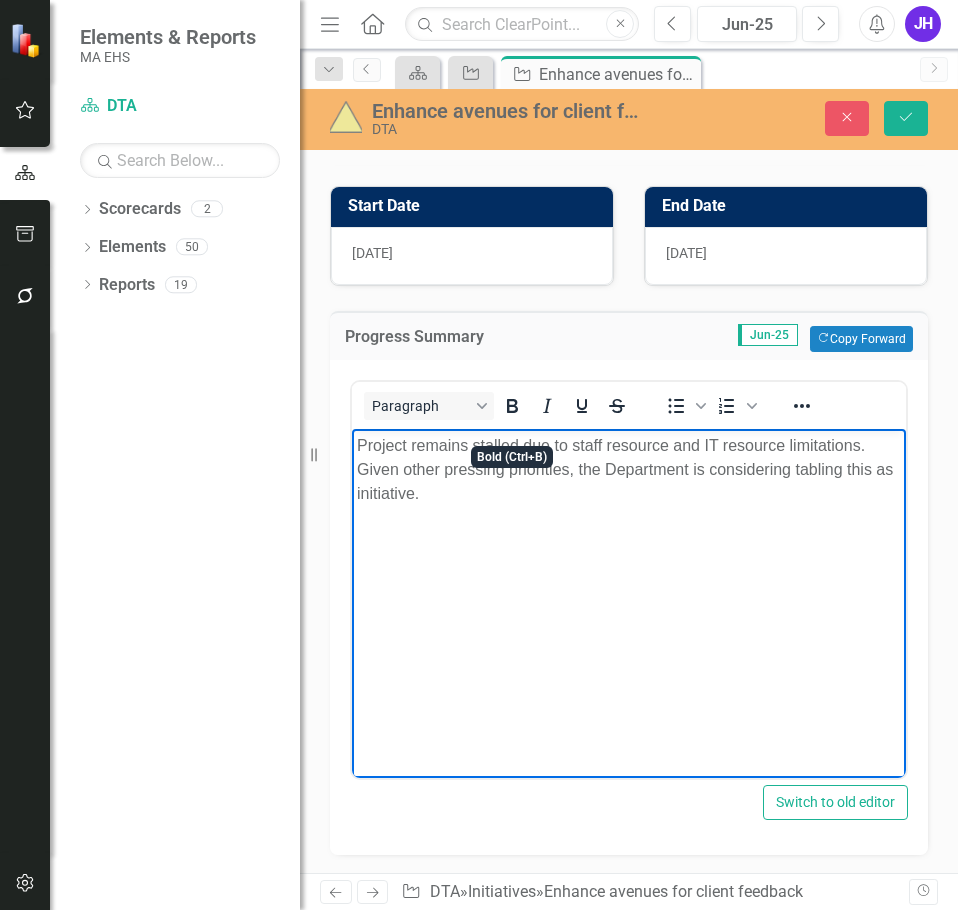 click on "Project remains stalled due to staff resource and IT resource limitations. Given other pressing priorities, the Department is considering tabling this as initiative." at bounding box center (629, 469) 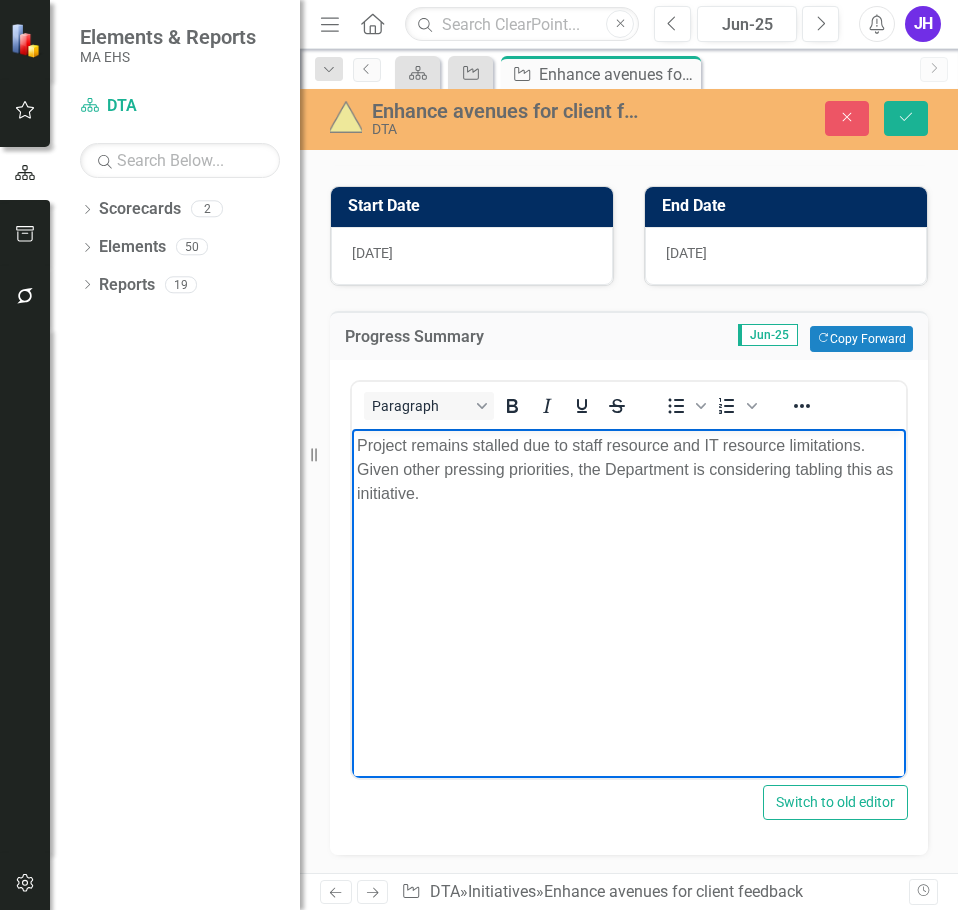 click on "Project remains stalled due to staff resource and IT resource limitations. Given other pressing priorities, the Department is considering tabling this as initiative." at bounding box center (629, 469) 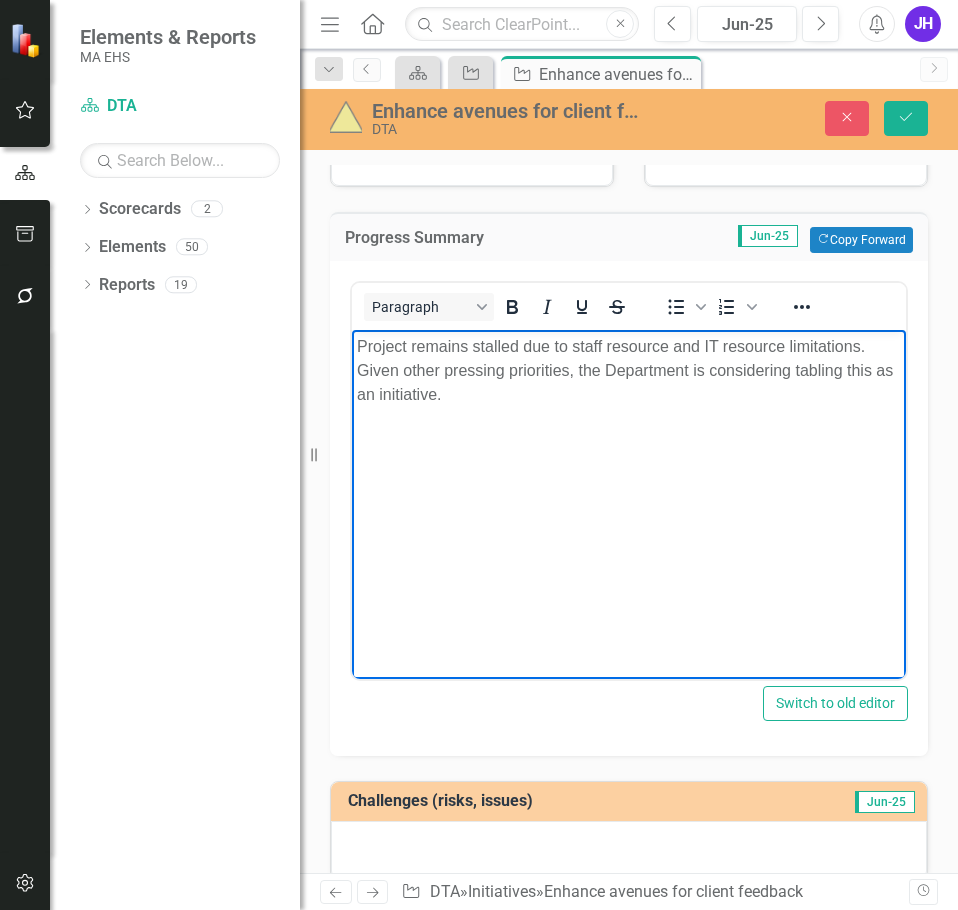 scroll, scrollTop: 746, scrollLeft: 0, axis: vertical 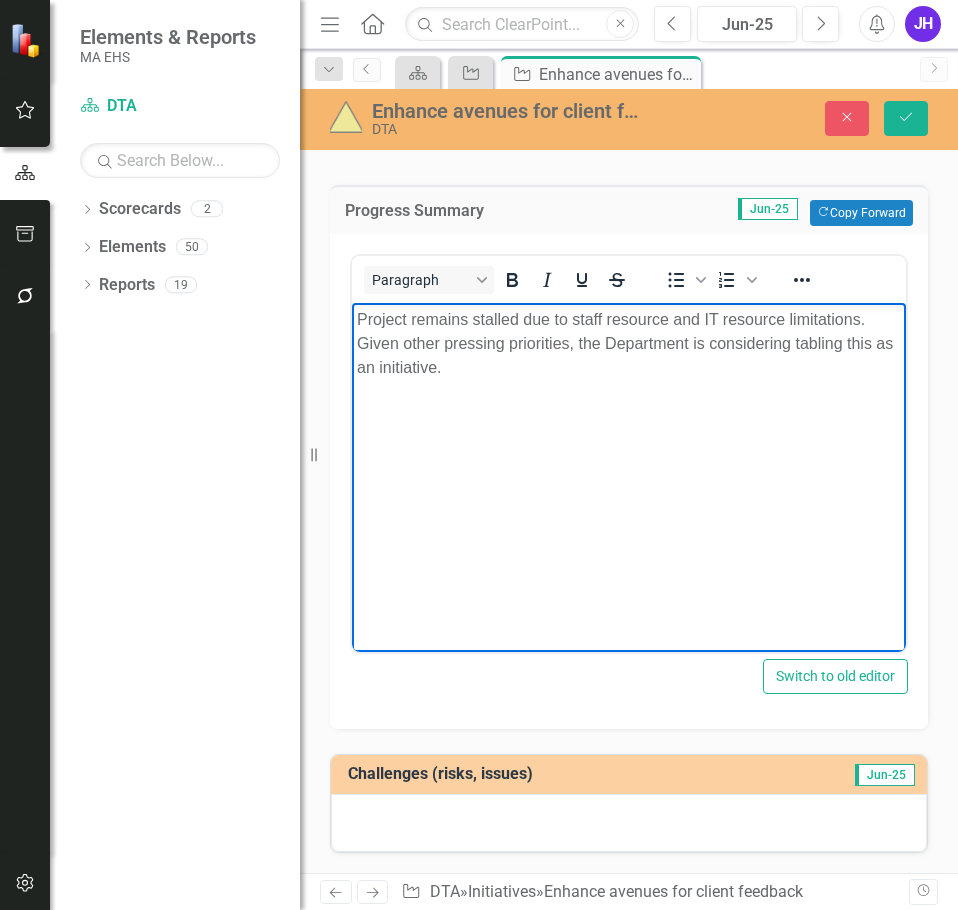 click at bounding box center [629, 823] 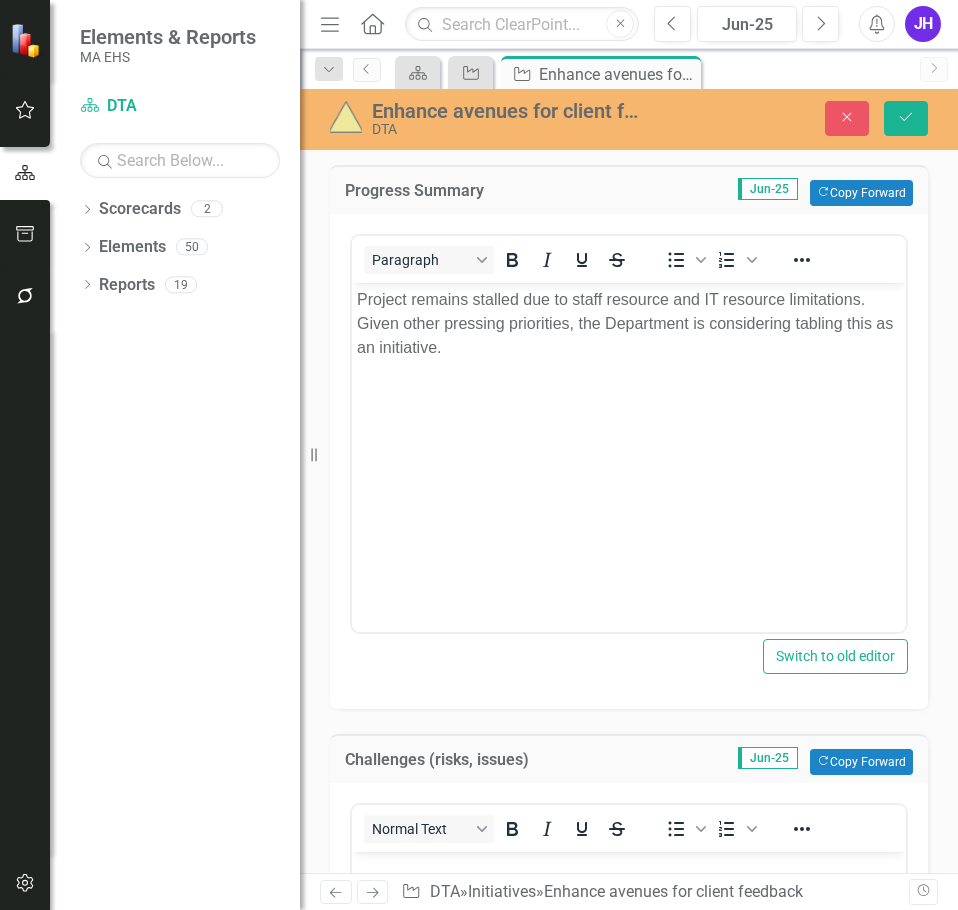 scroll, scrollTop: 0, scrollLeft: 0, axis: both 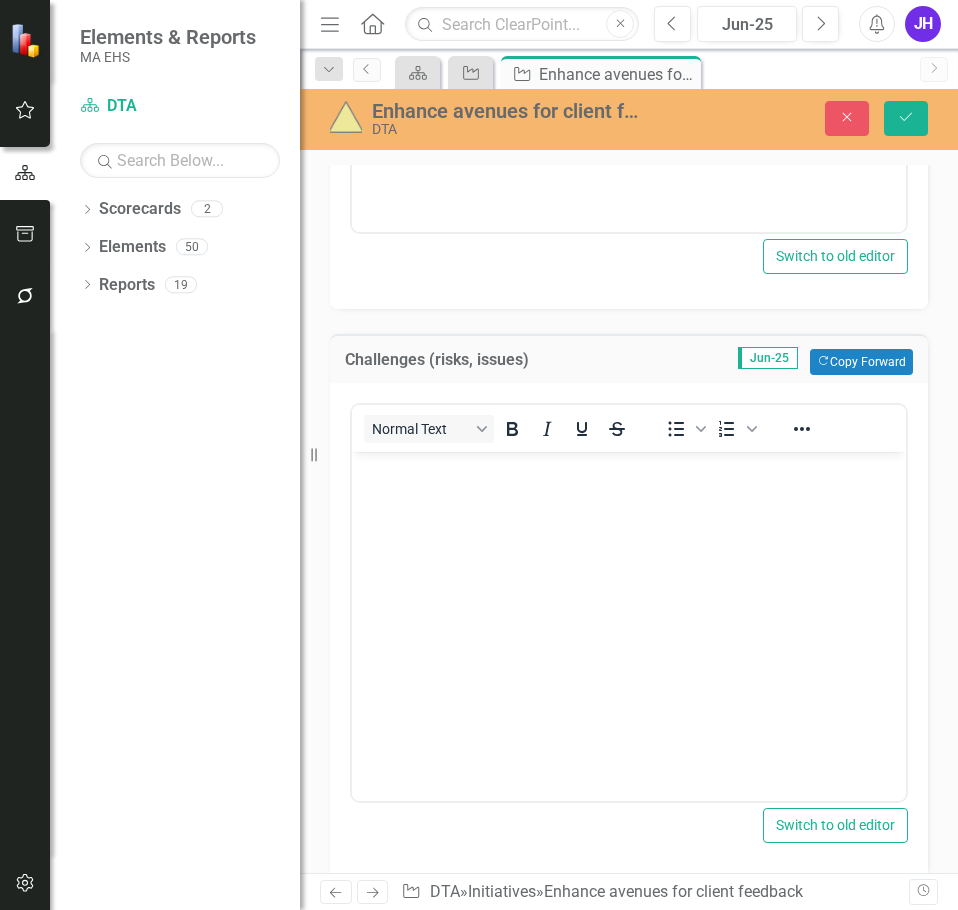 click at bounding box center [629, 601] 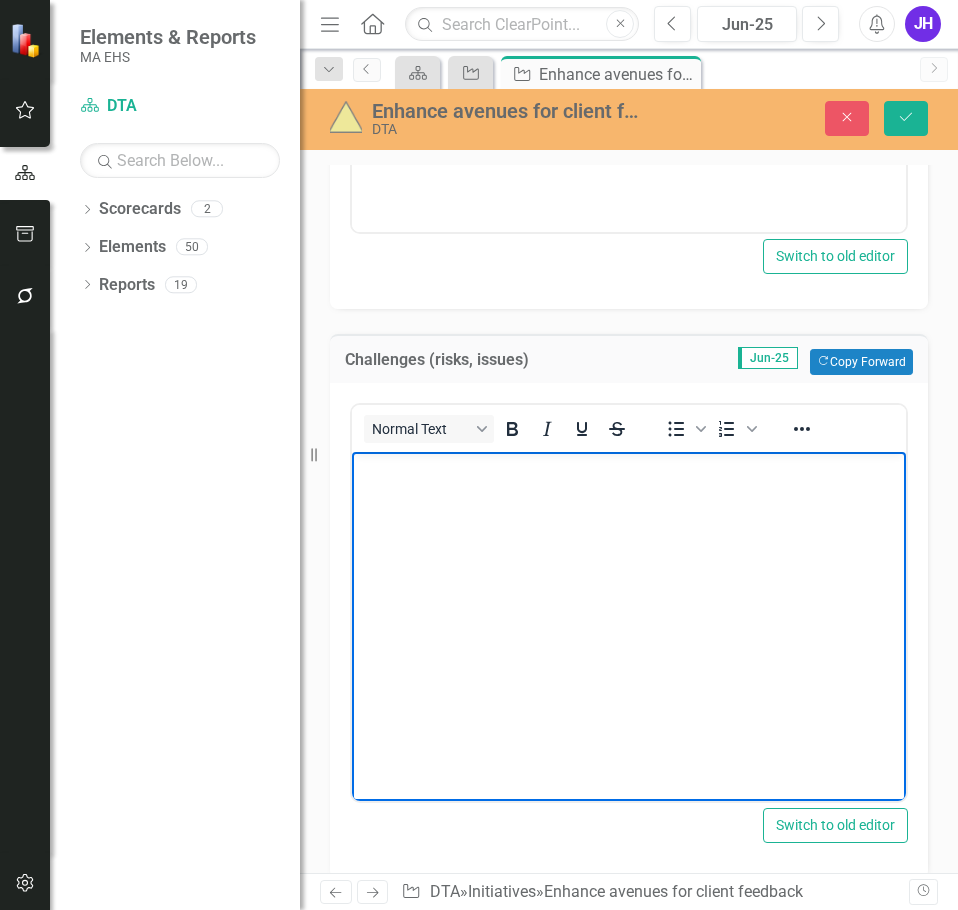 click at bounding box center [629, 601] 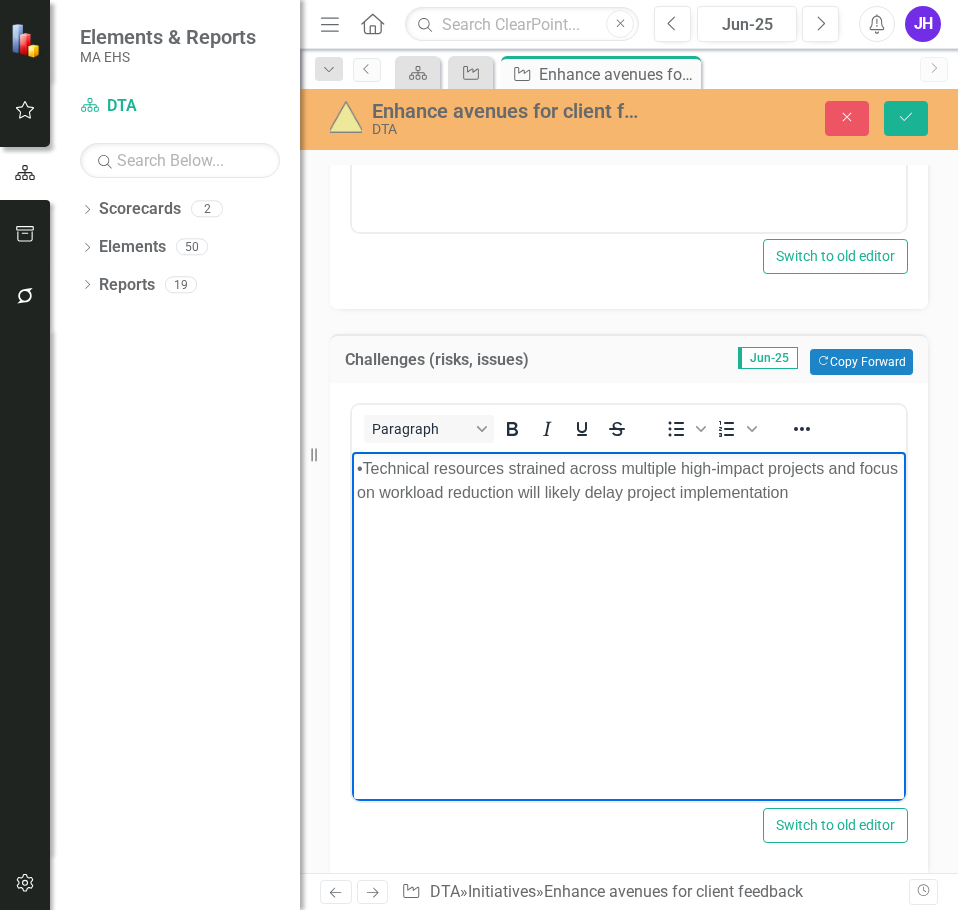 click on "•Technical resources strained across multiple high-impact projects and focus on workload reduction will likely delay project implementation" at bounding box center [629, 480] 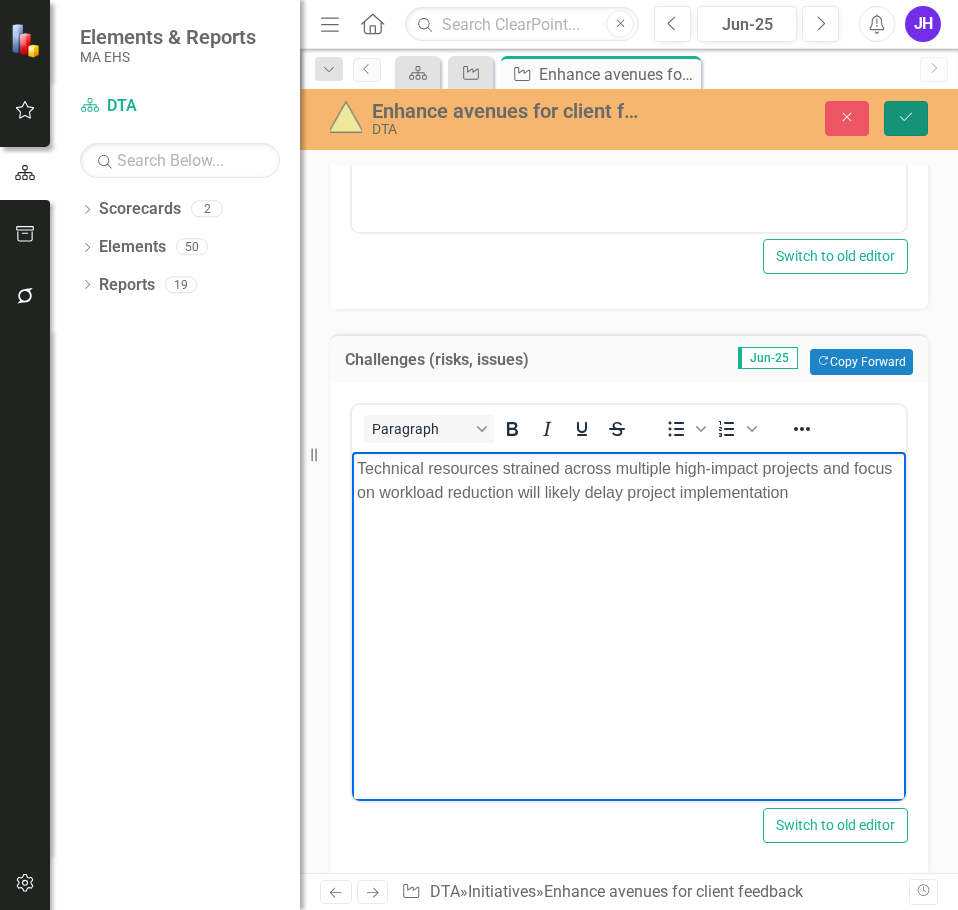 click on "Save" 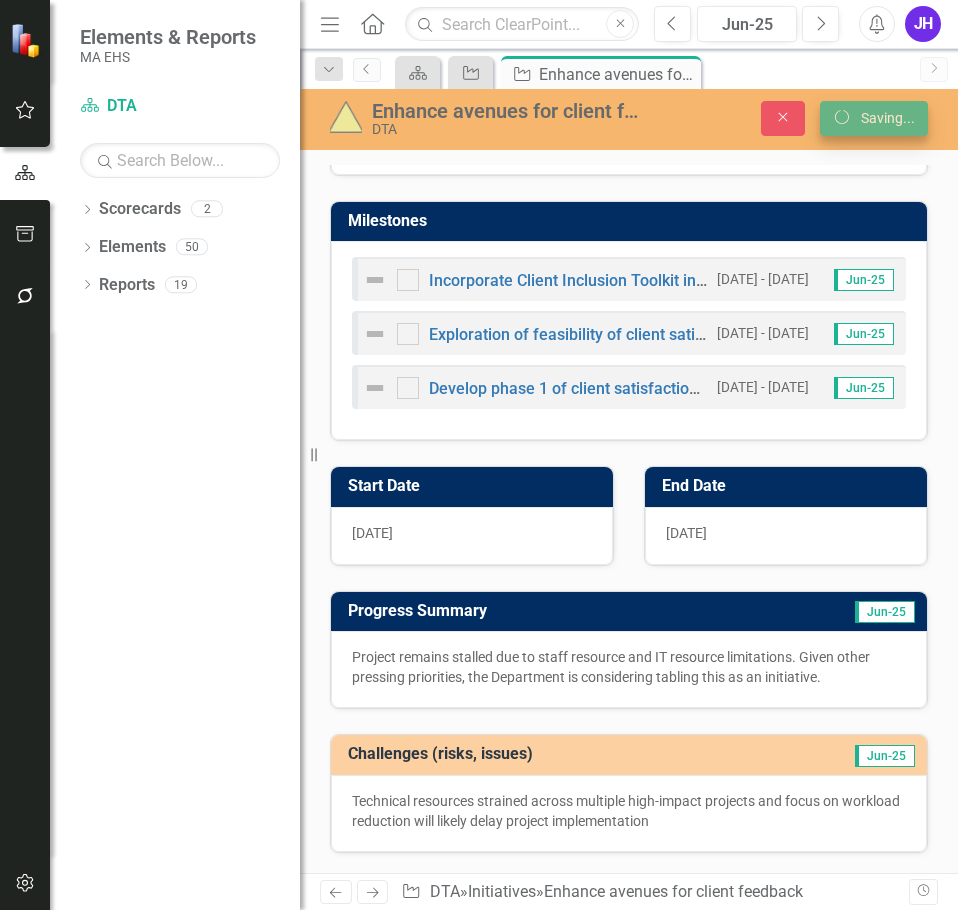 scroll, scrollTop: 340, scrollLeft: 0, axis: vertical 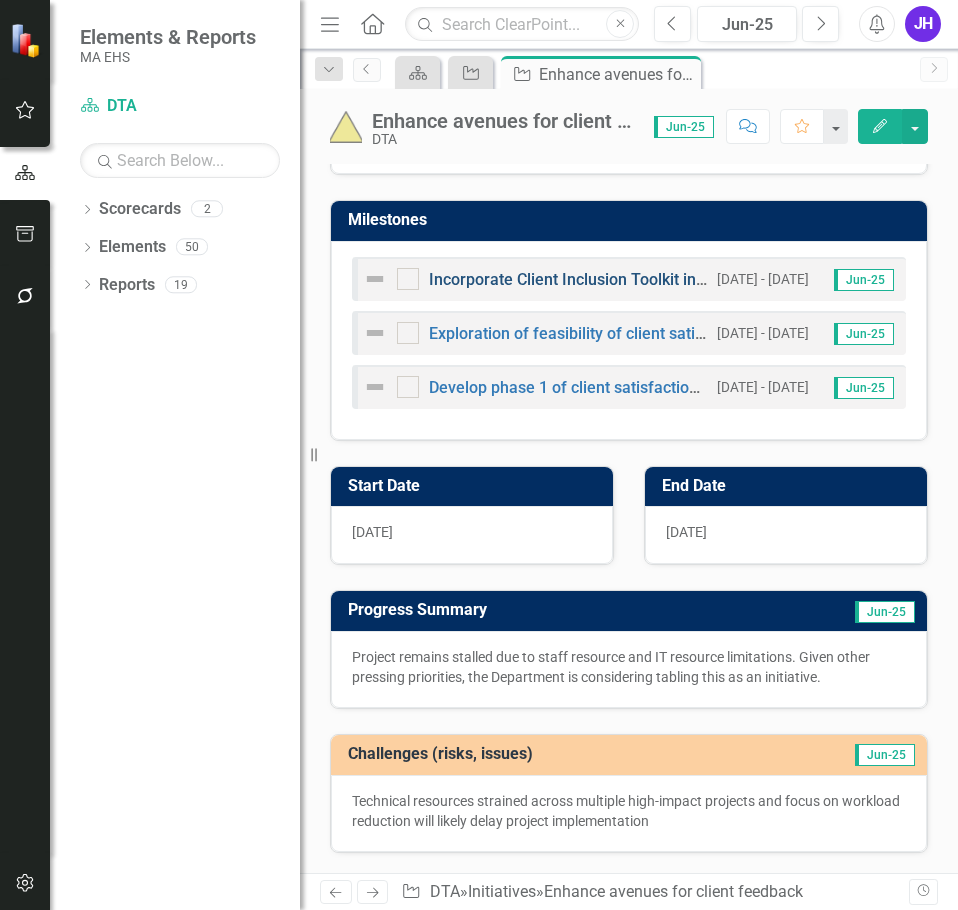 click on "Incorporate Client Inclusion Toolkit in the Project Management process" at bounding box center (684, 279) 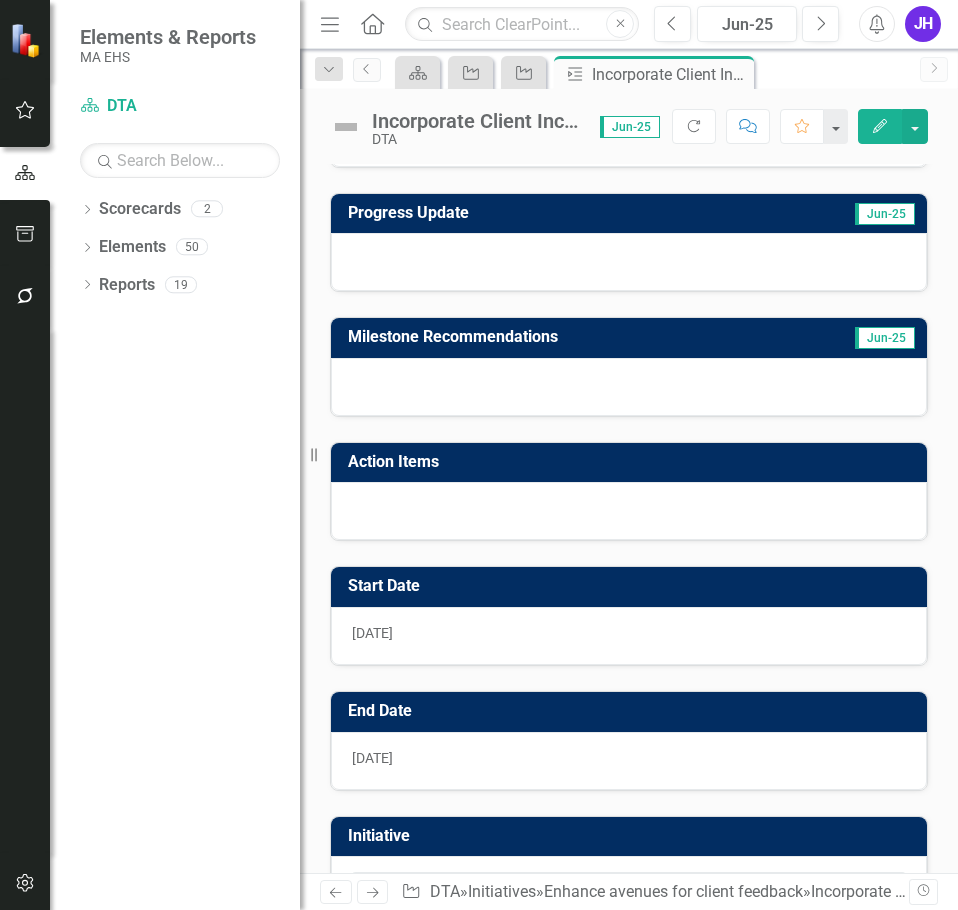 scroll, scrollTop: 194, scrollLeft: 0, axis: vertical 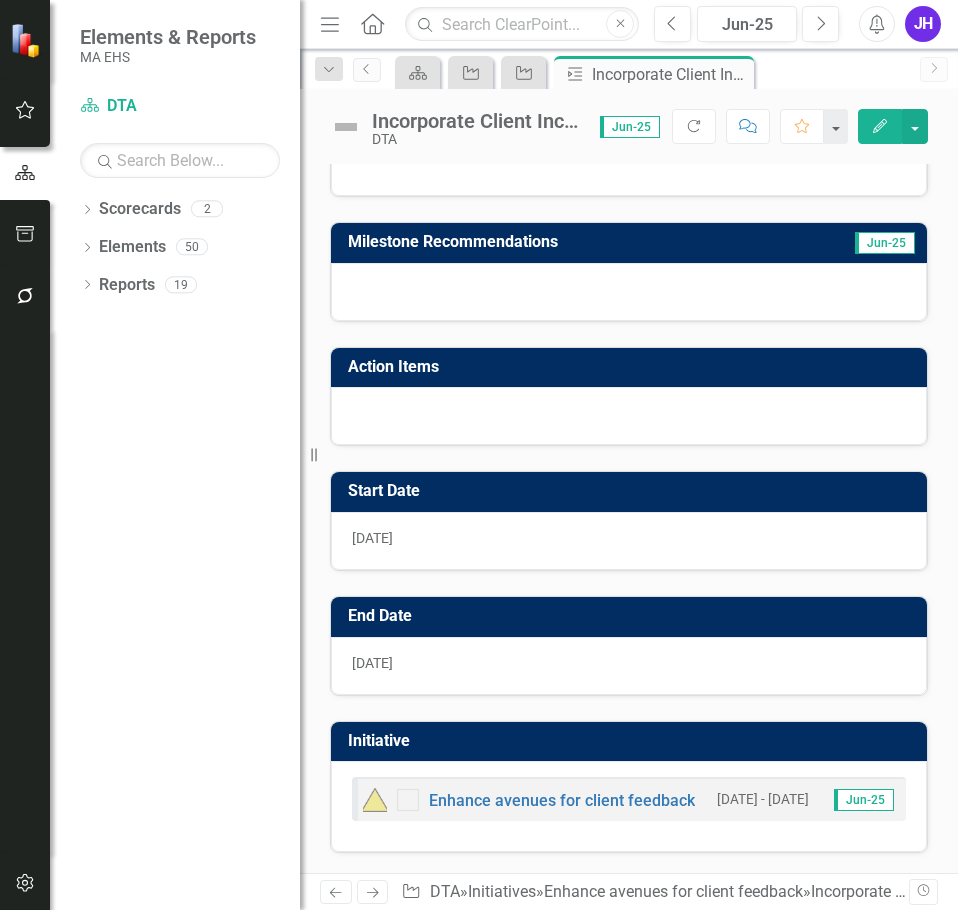 click at bounding box center [346, 127] 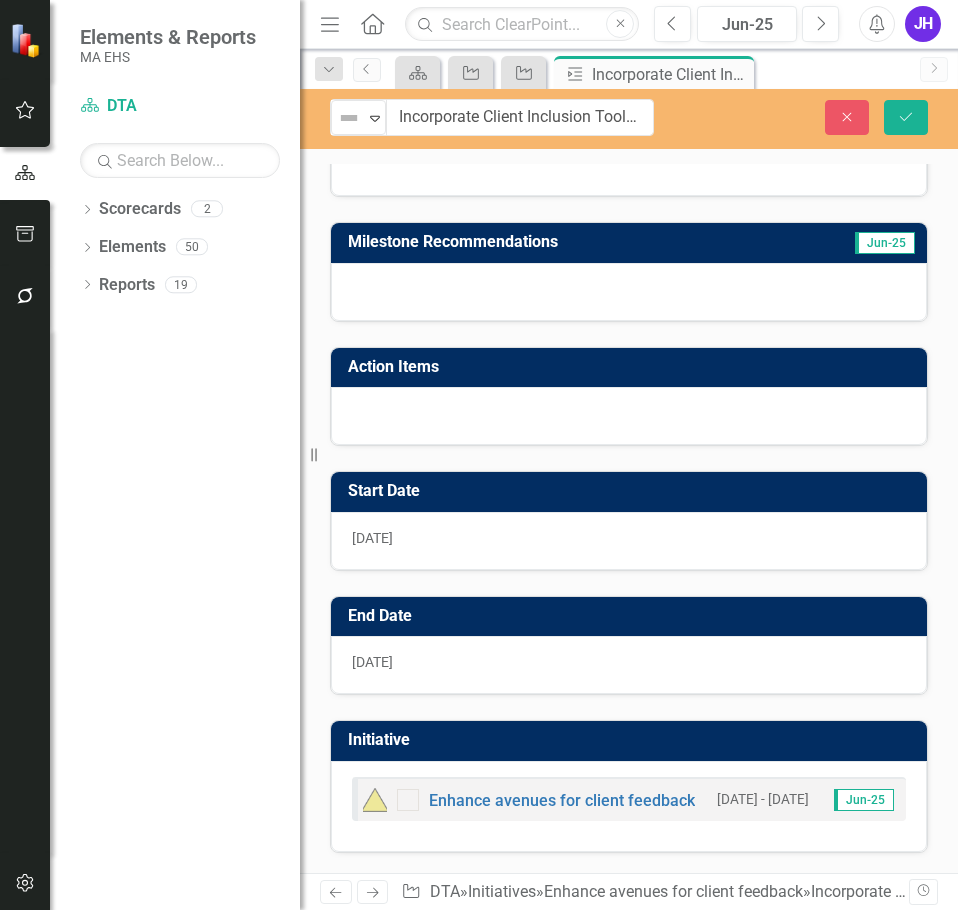 click on "Not Defined Expand" at bounding box center [358, 117] 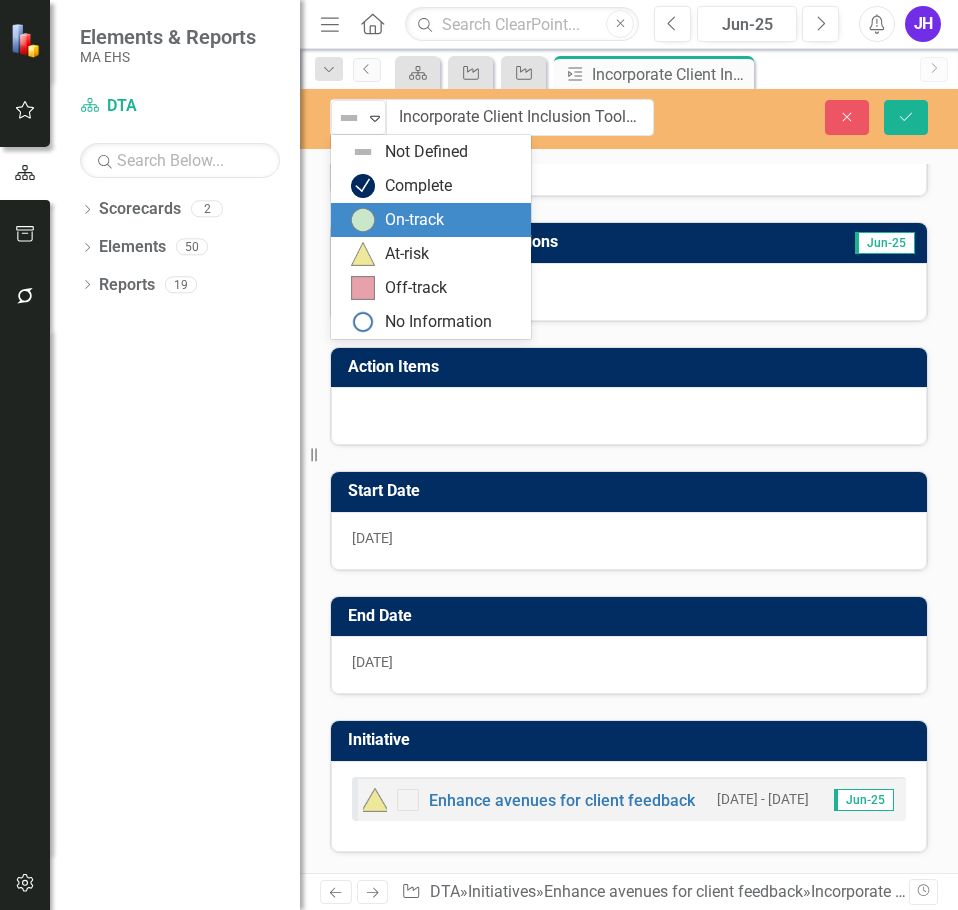 click on "Complete" at bounding box center (418, 186) 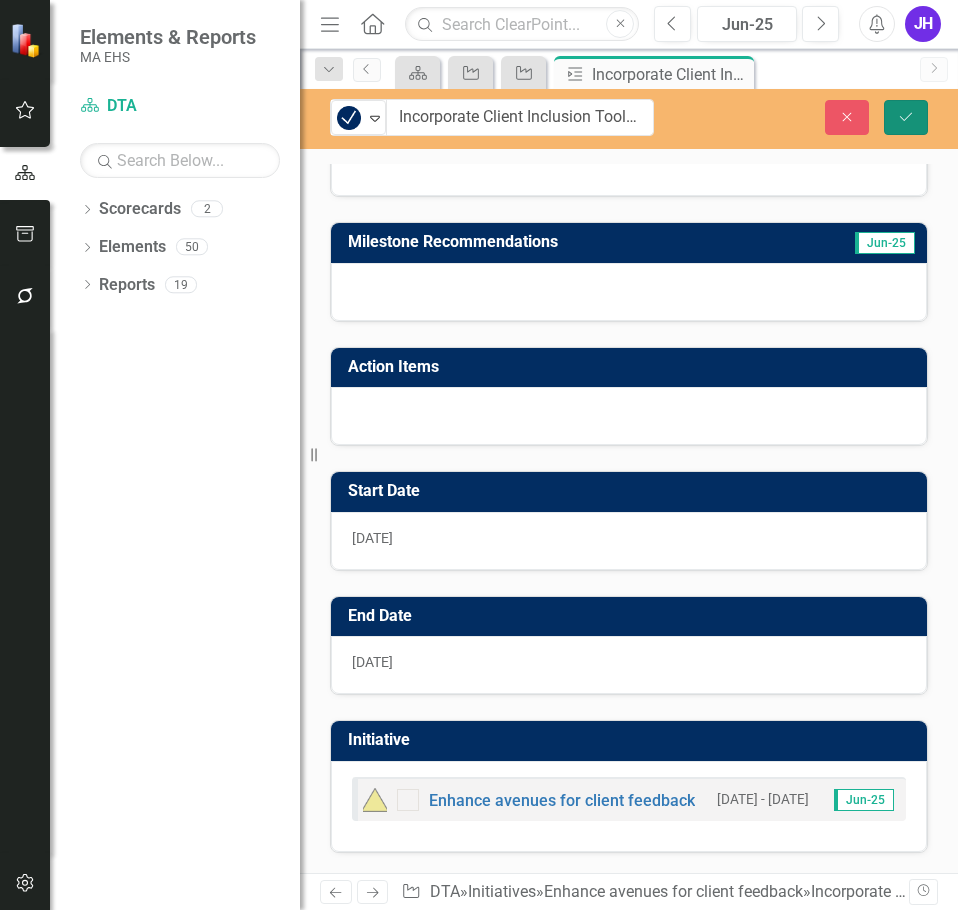 click on "Save" at bounding box center (906, 117) 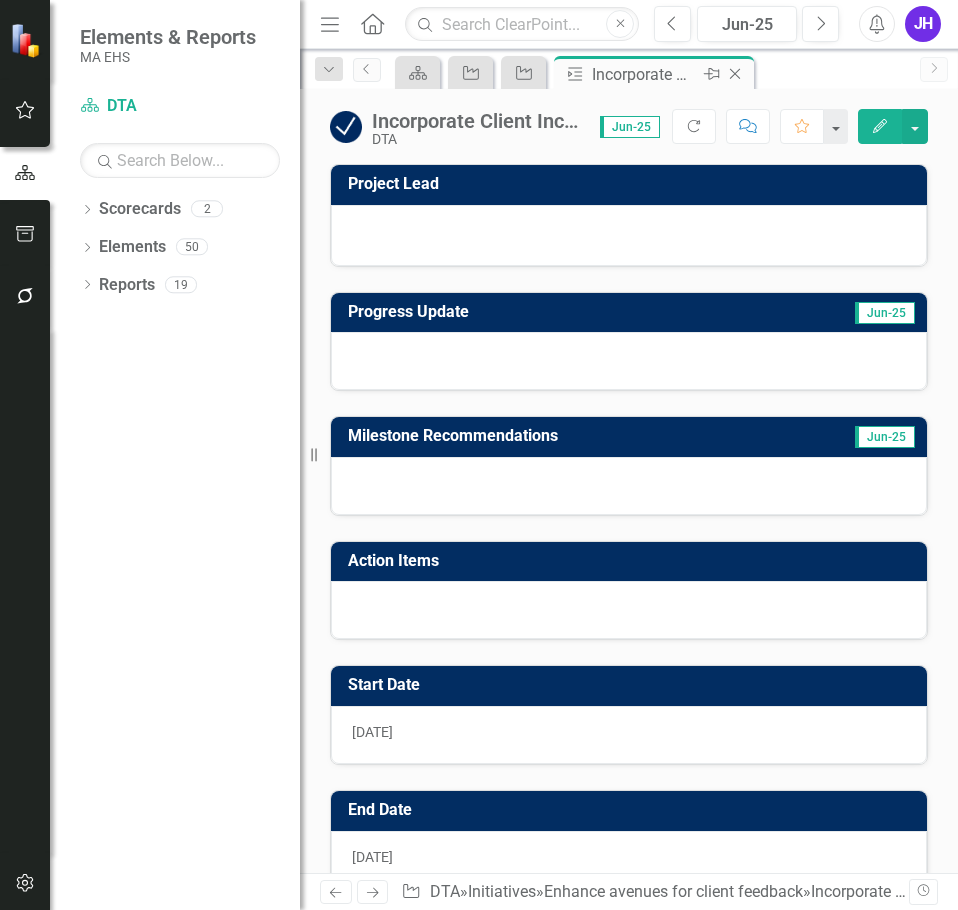 click on "Close" 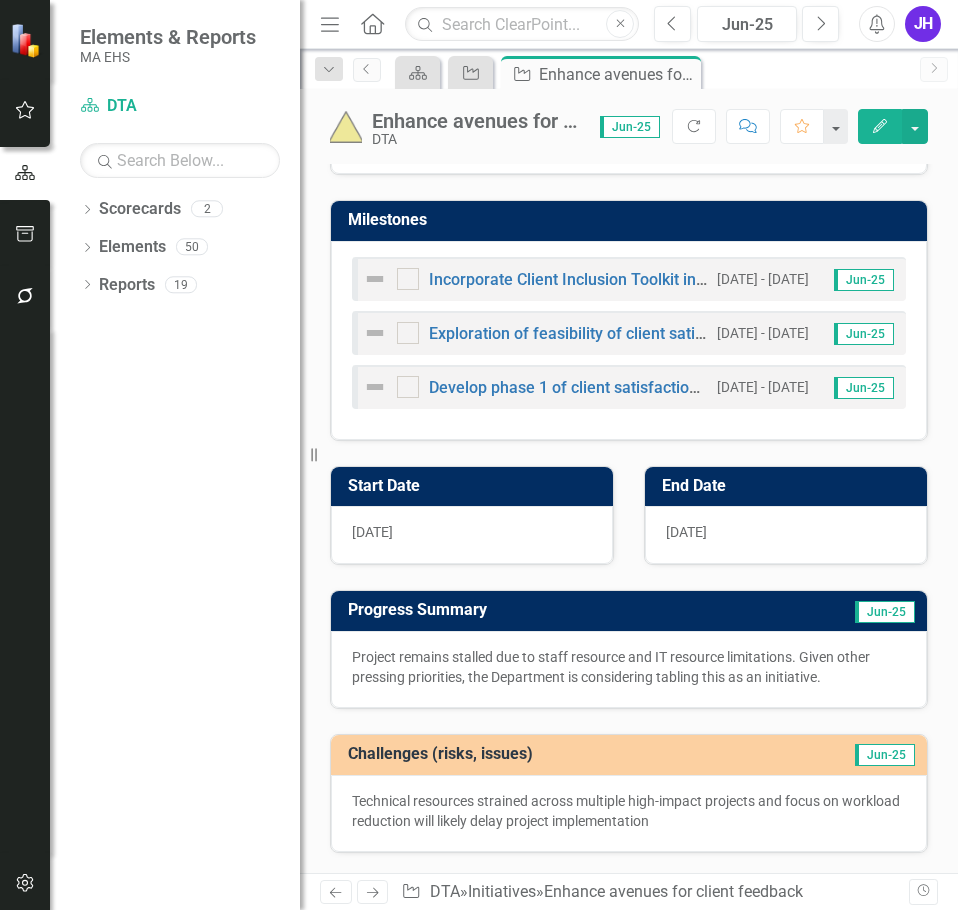 scroll, scrollTop: 339, scrollLeft: 0, axis: vertical 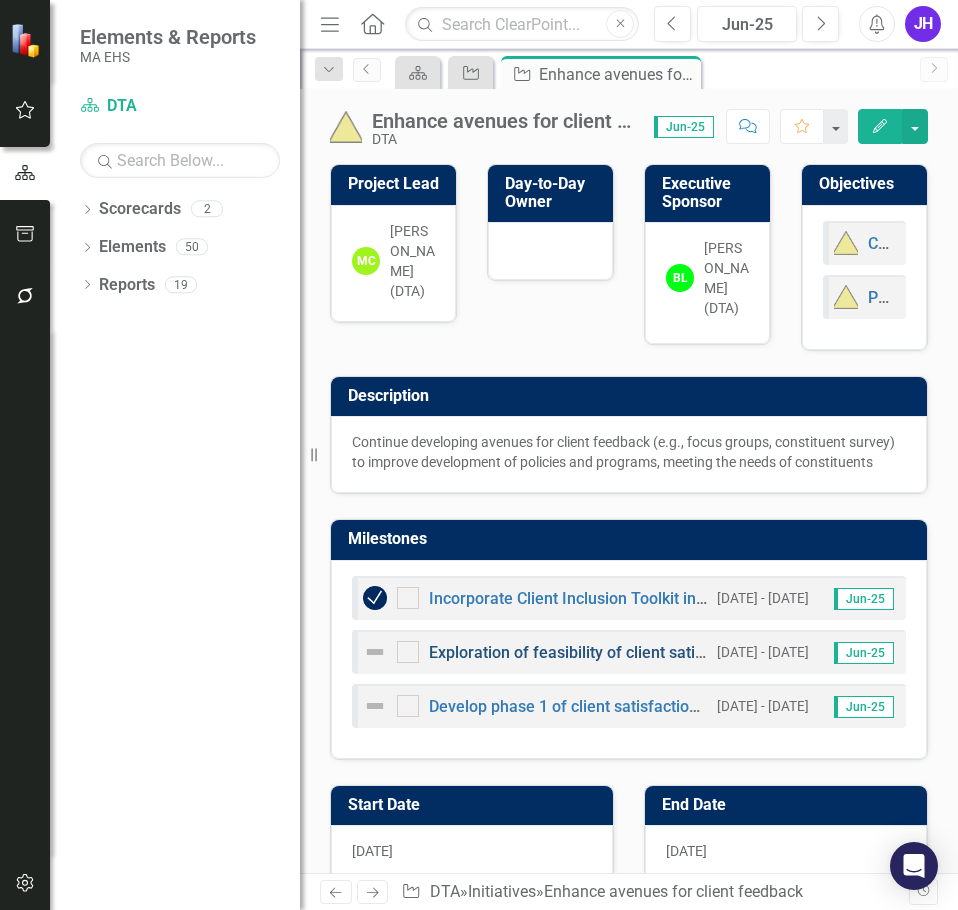 click on "Exploration of feasibility of client satisfaction measures across operations at in-person and virtual levels" at bounding box center [803, 652] 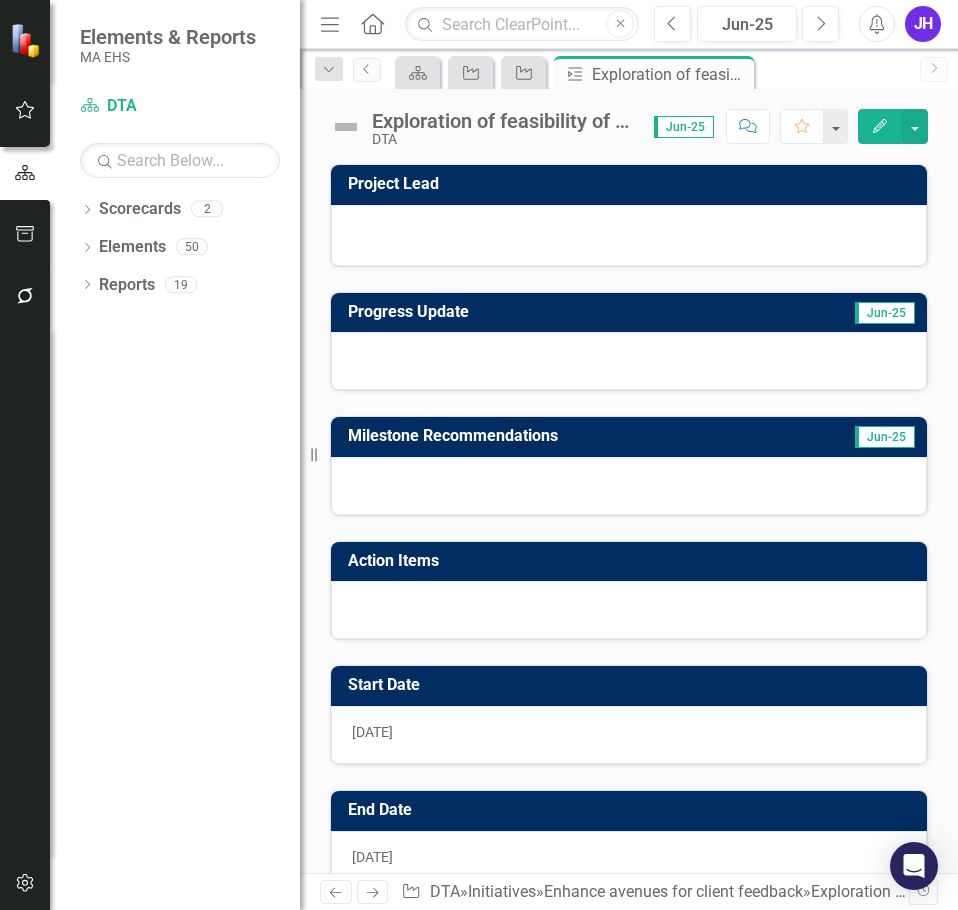 click at bounding box center [346, 127] 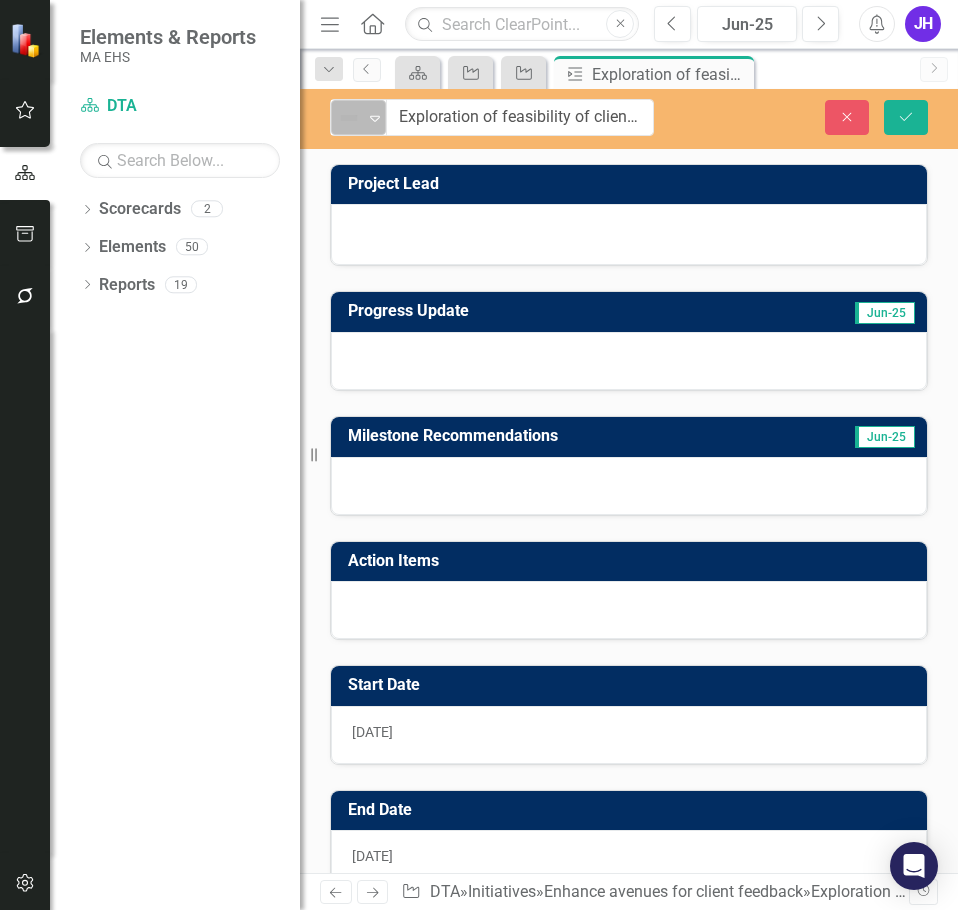 click at bounding box center [349, 118] 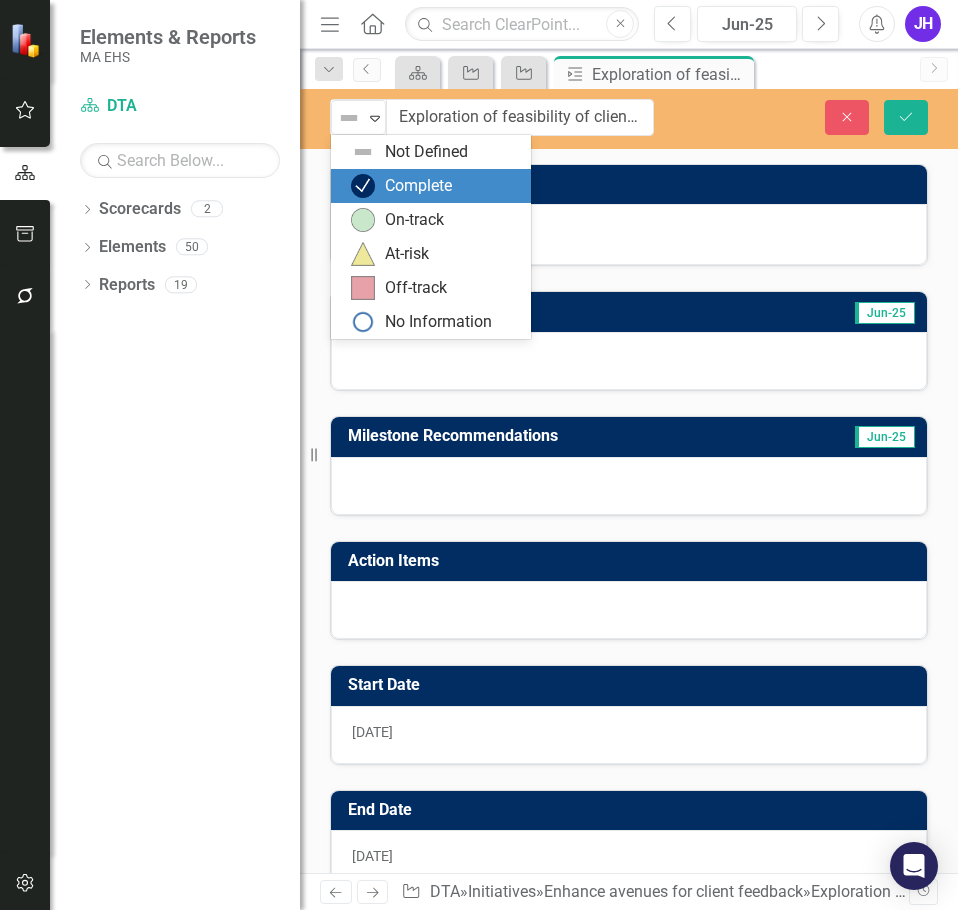 click at bounding box center (363, 186) 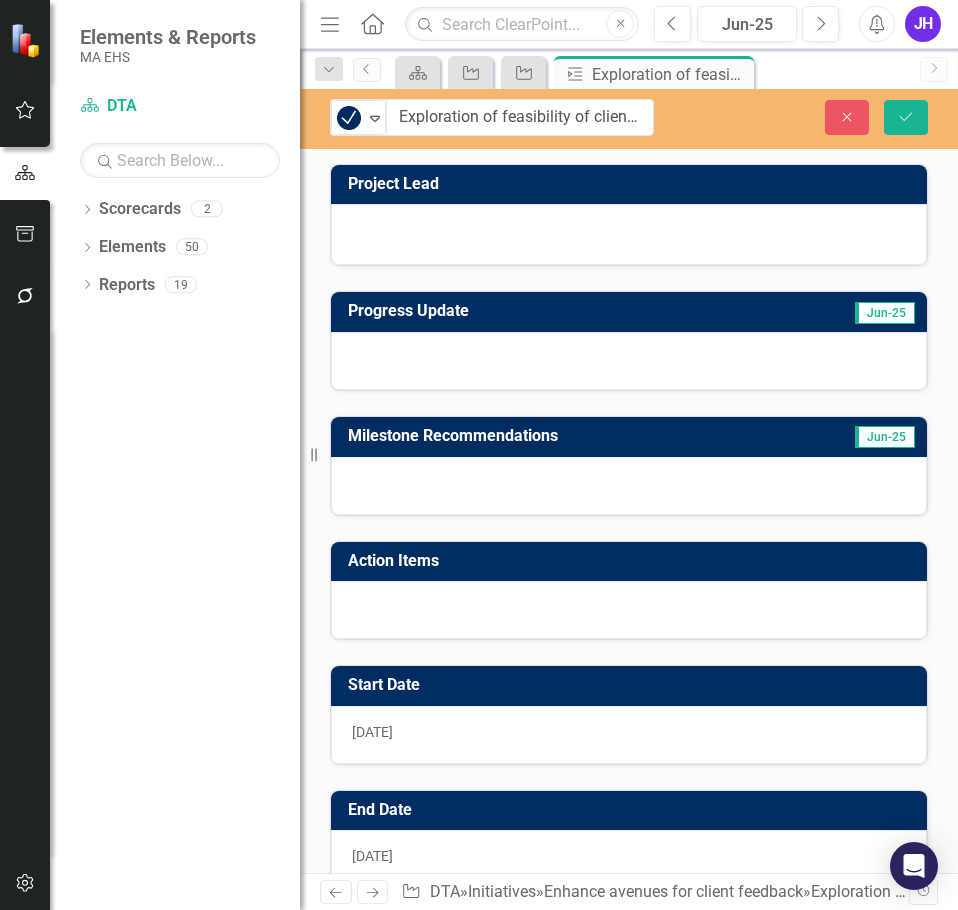 click at bounding box center [629, 361] 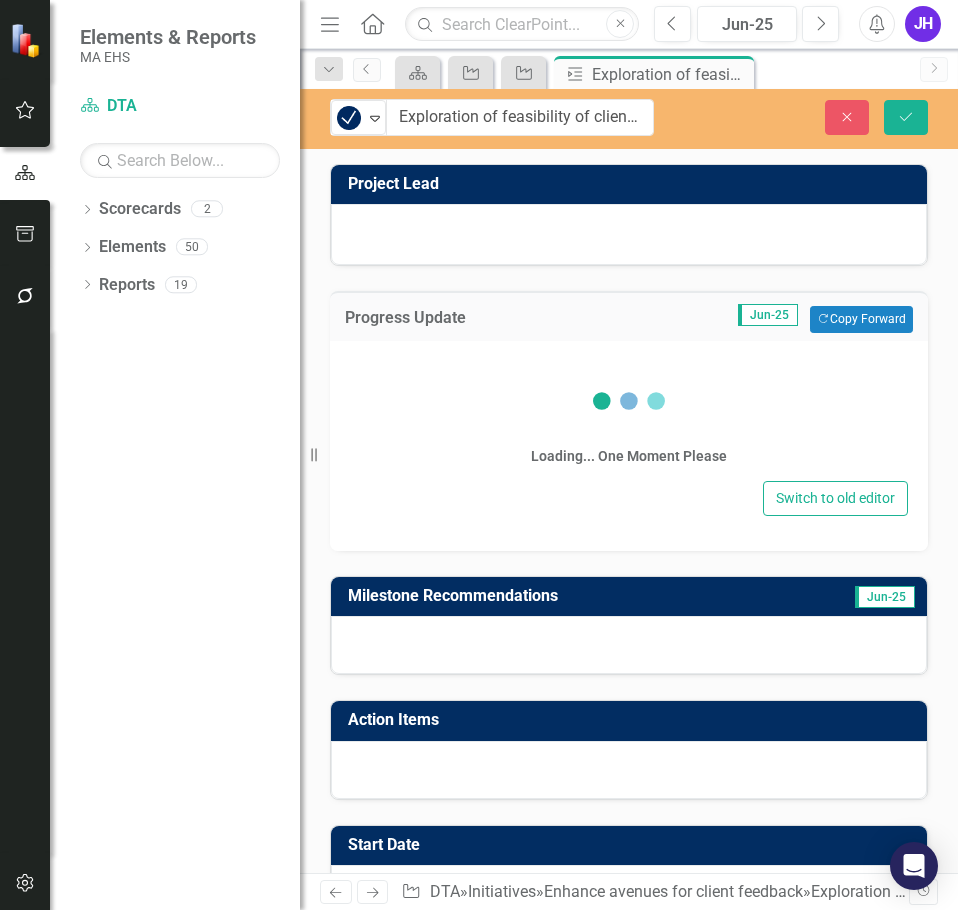 click on "Loading... One Moment Please" at bounding box center [629, 416] 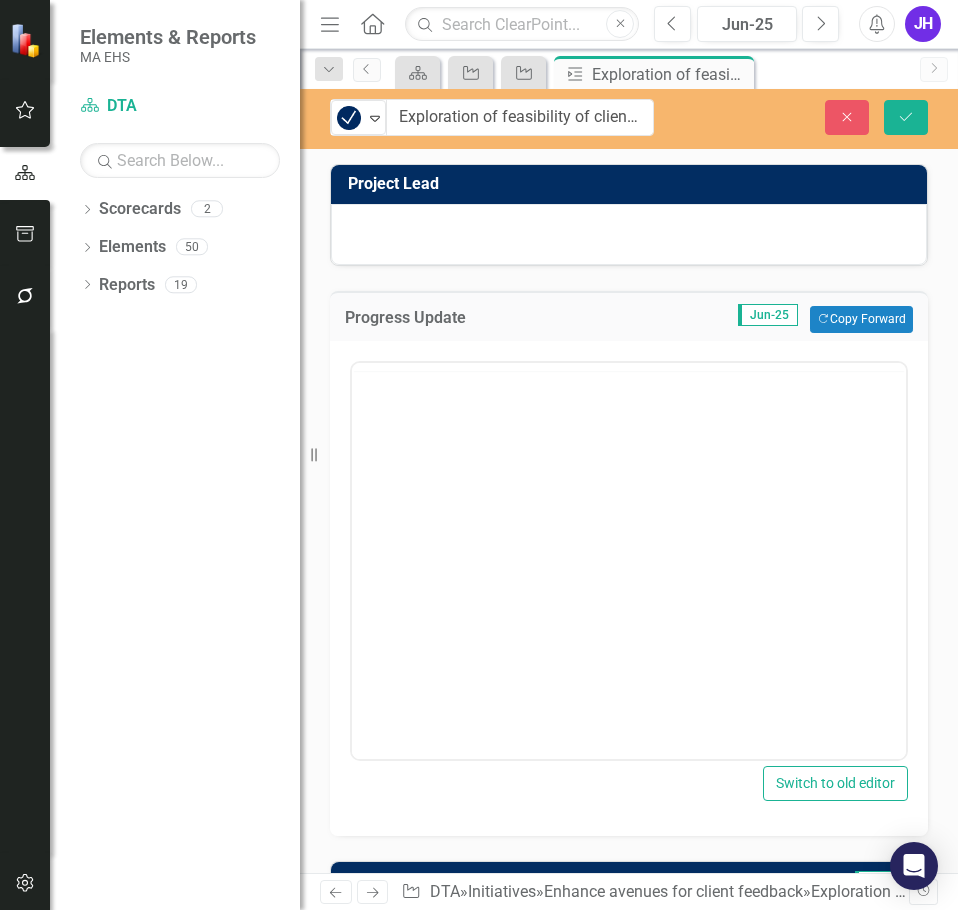 scroll, scrollTop: 0, scrollLeft: 0, axis: both 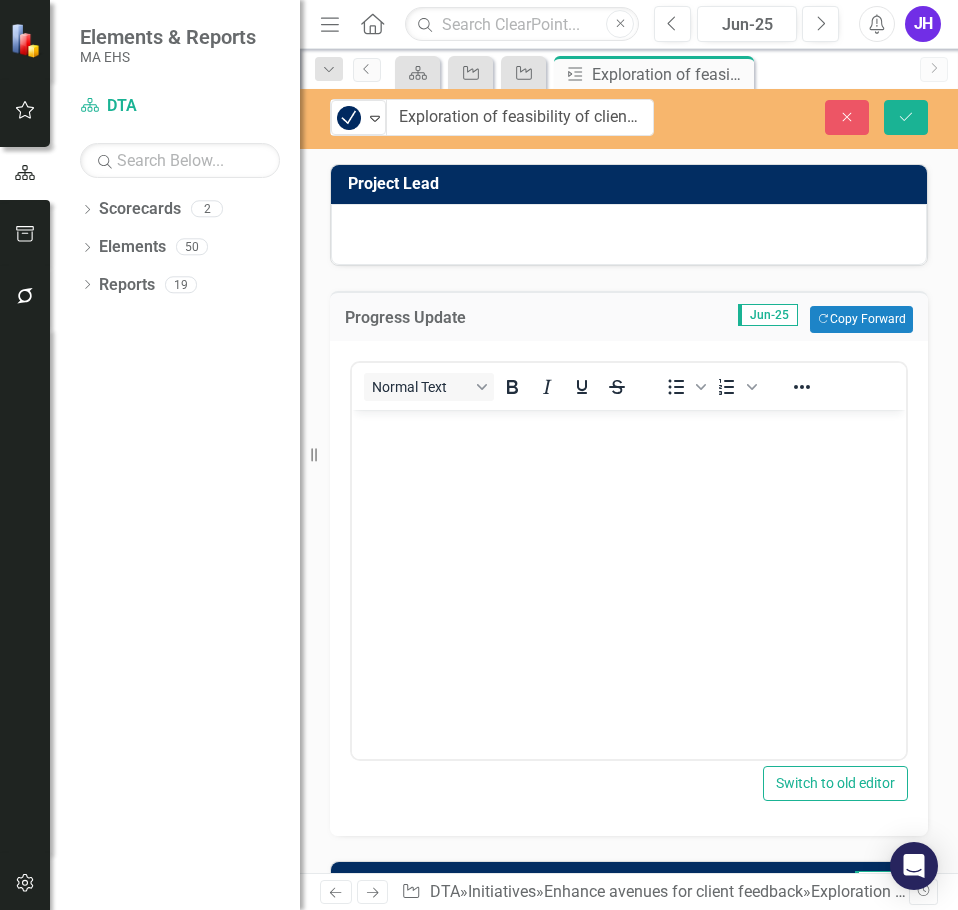 click at bounding box center (629, 559) 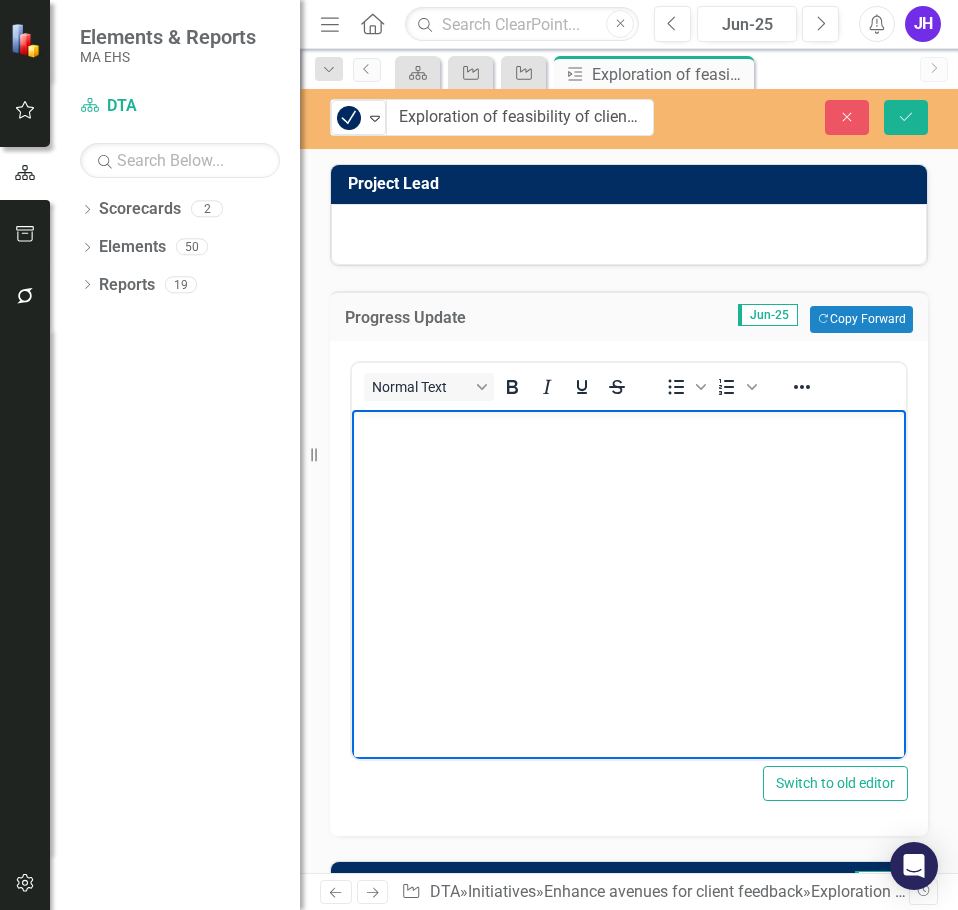 paste 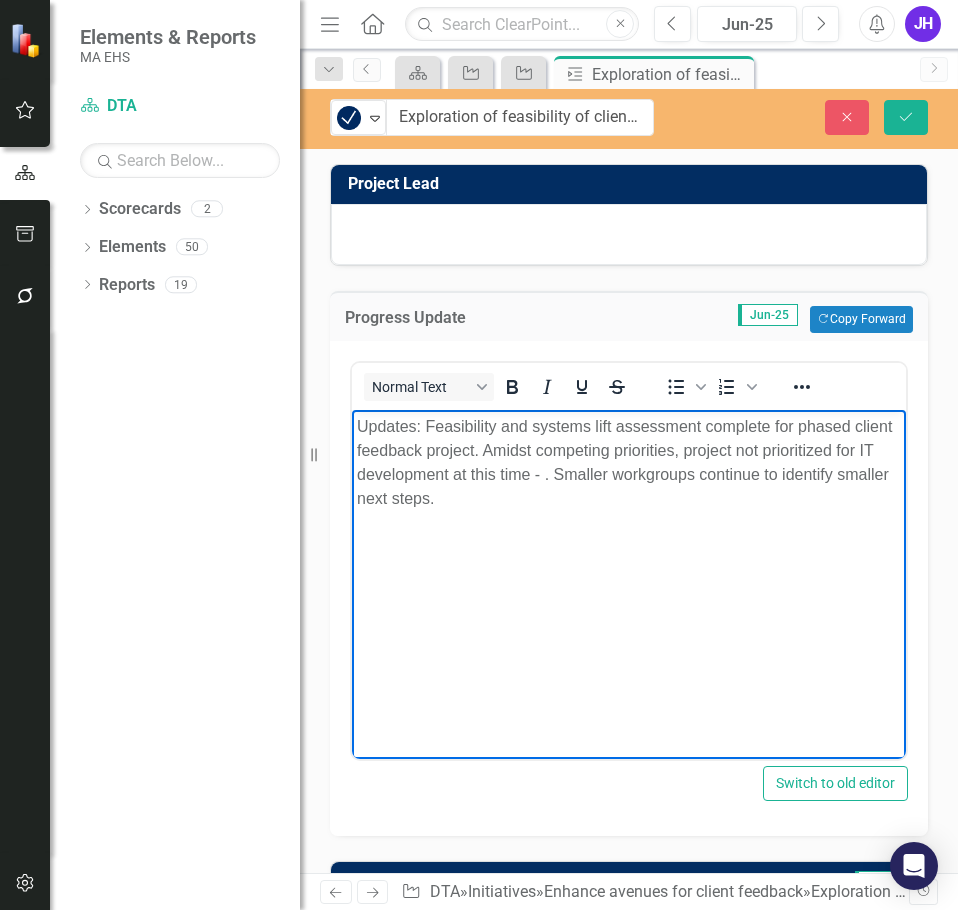 click on "Updates: Feasibility and systems lift assessment complete for phased client feedback project. Amidst competing priorities, project not prioritized for IT development at this time - . Smaller workgroups continue to identify smaller next steps." at bounding box center [629, 462] 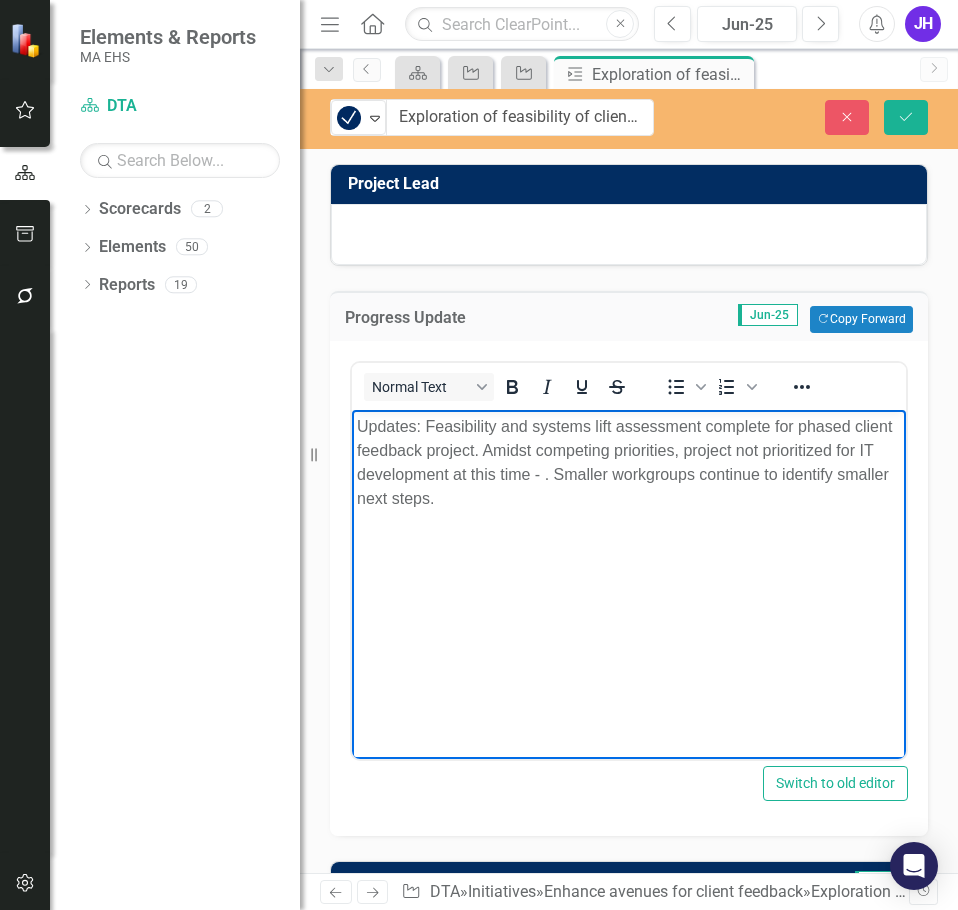 type 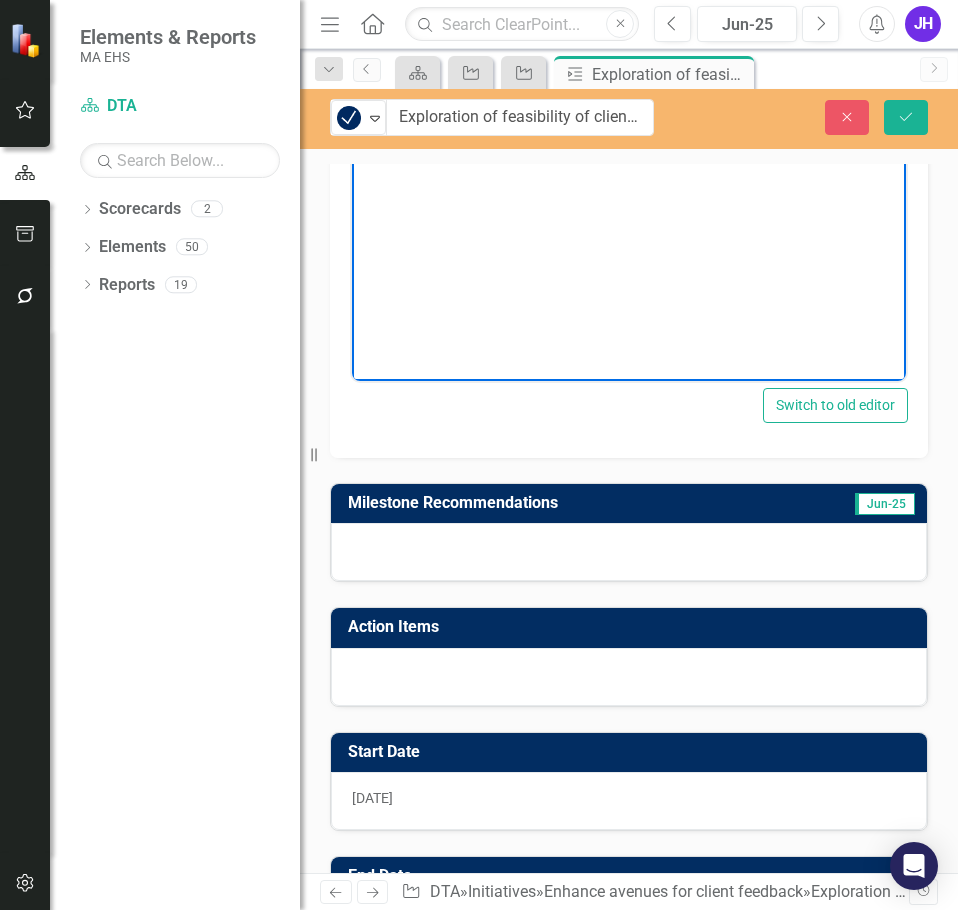 scroll, scrollTop: 500, scrollLeft: 0, axis: vertical 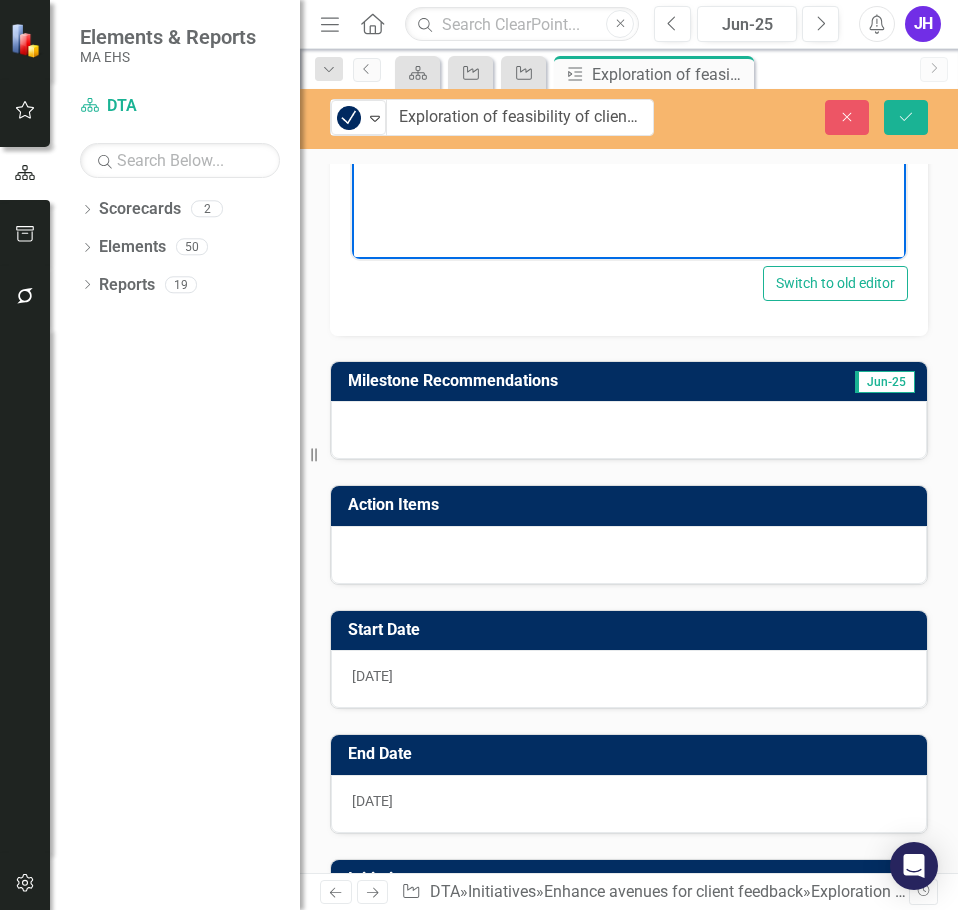 click on "[DATE]" at bounding box center [372, 801] 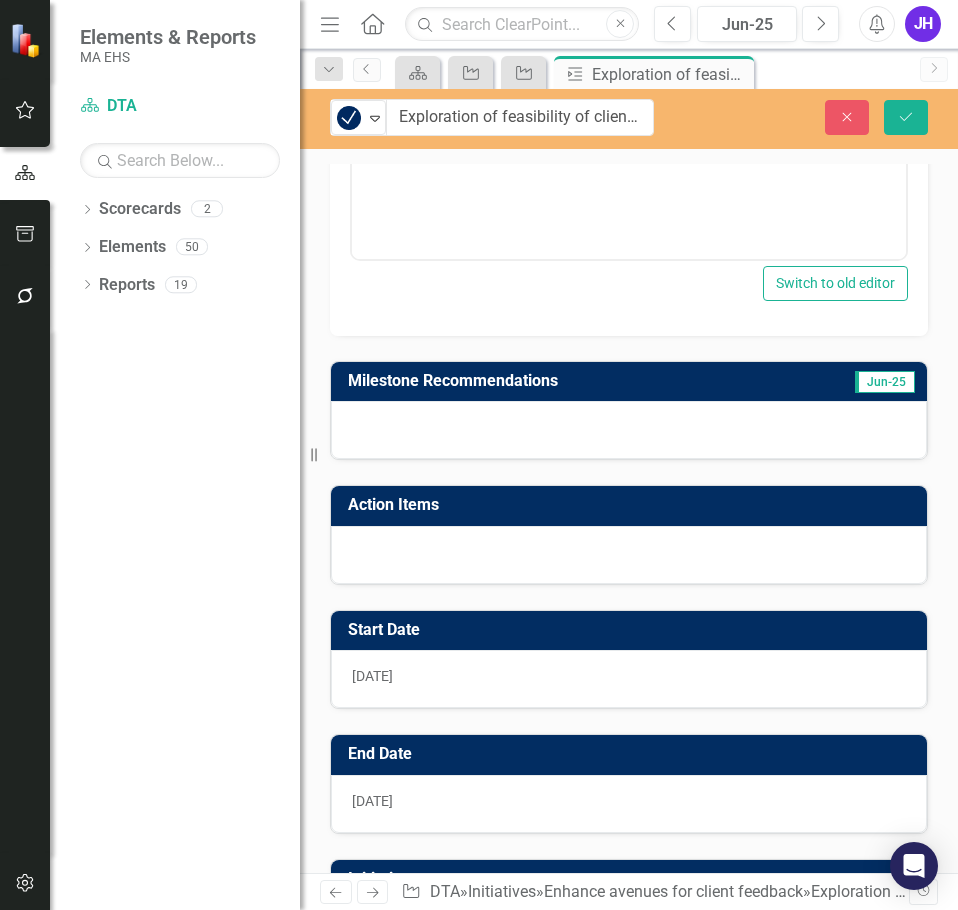 click on "[DATE]" at bounding box center (372, 801) 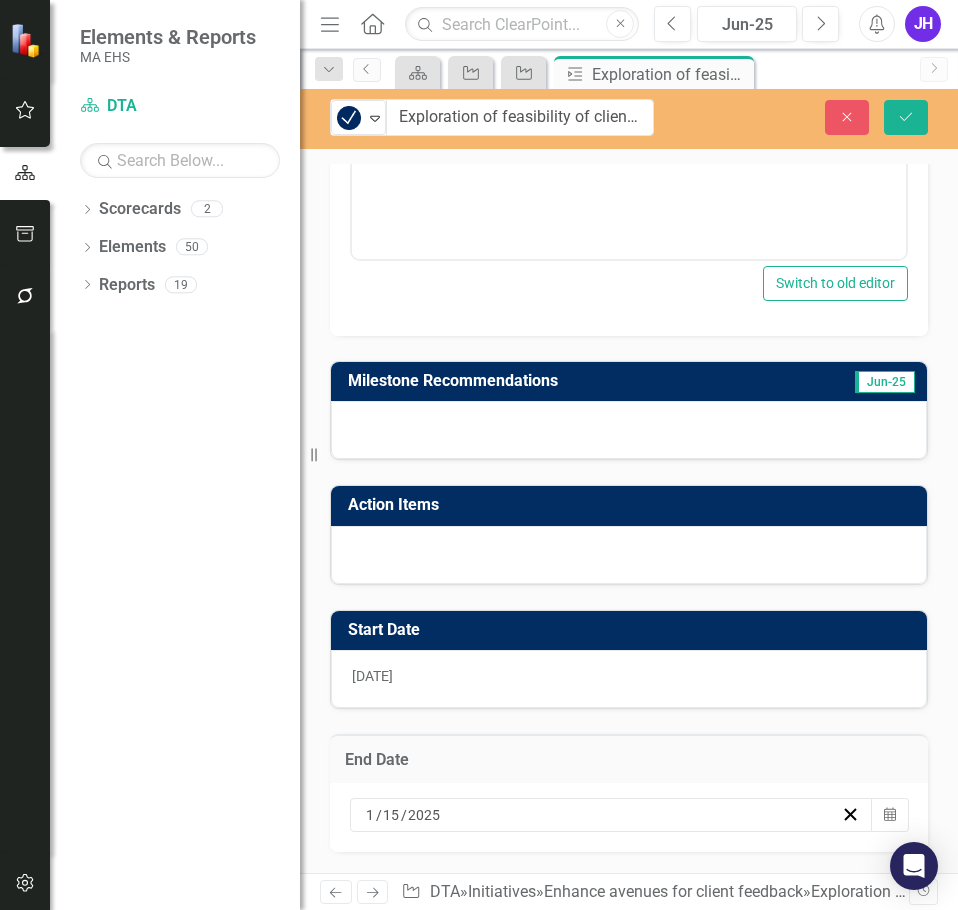 scroll, scrollTop: 656, scrollLeft: 0, axis: vertical 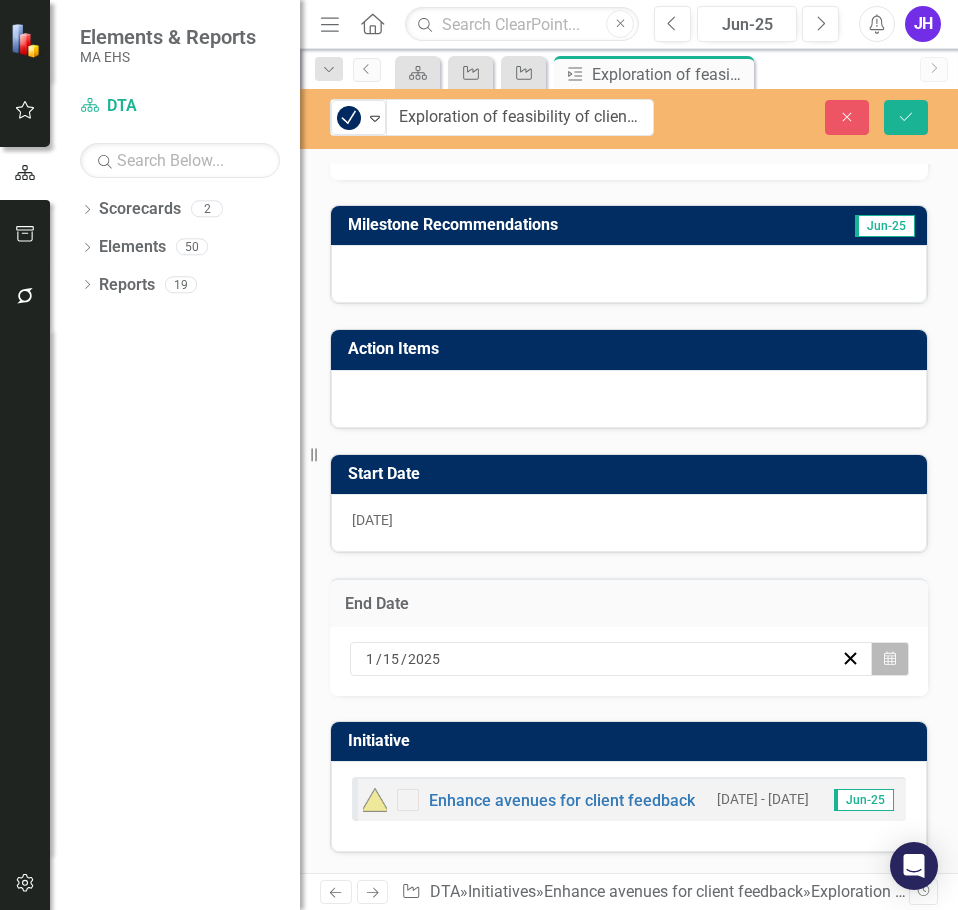 click on "Calendar" at bounding box center (890, 659) 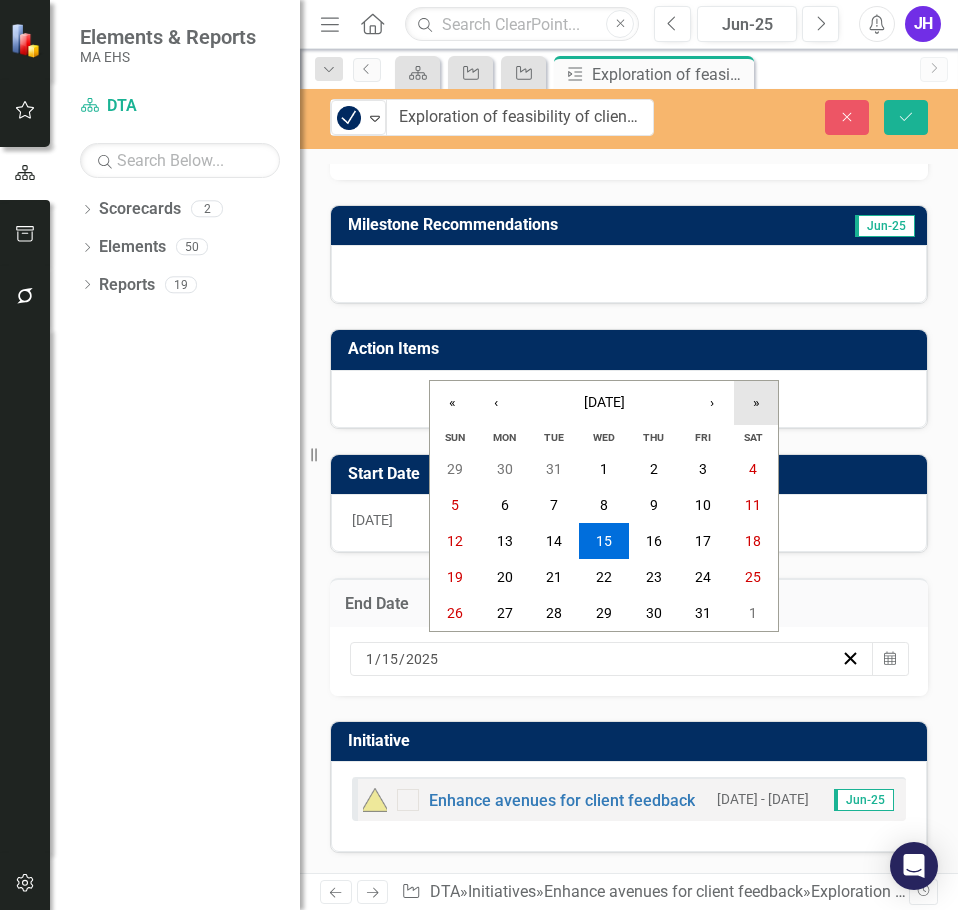 click on "»" at bounding box center (756, 403) 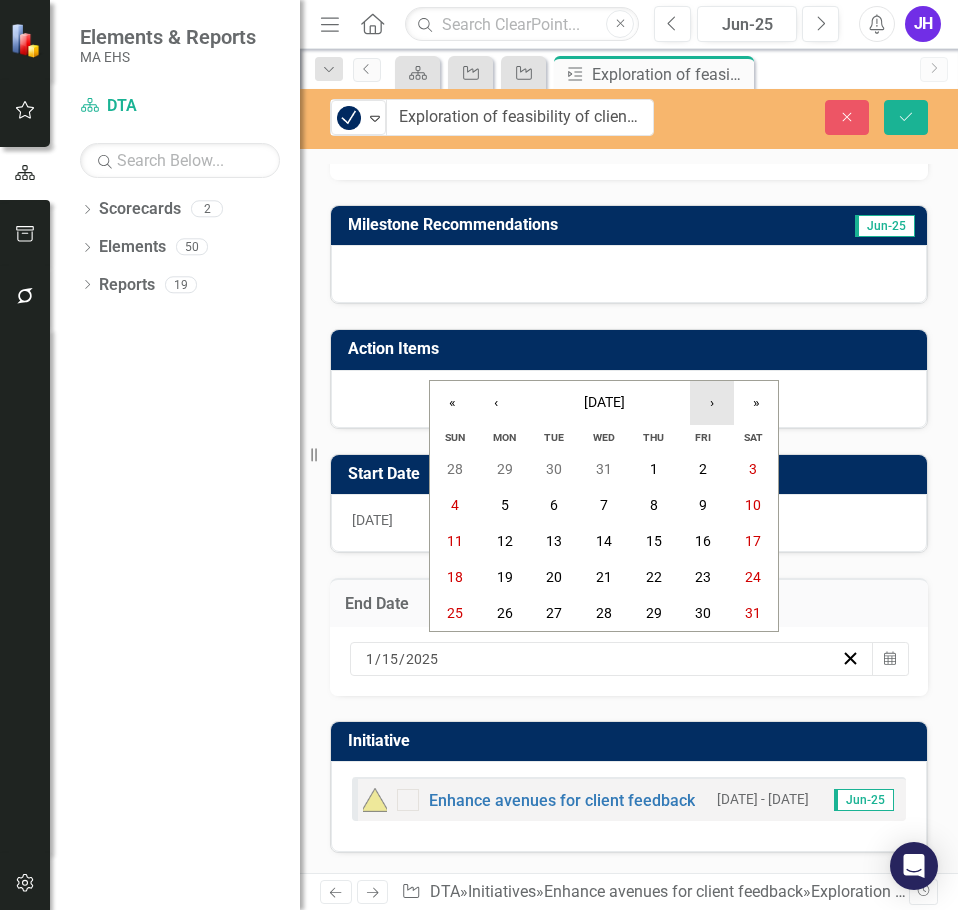 click on "›" at bounding box center (712, 403) 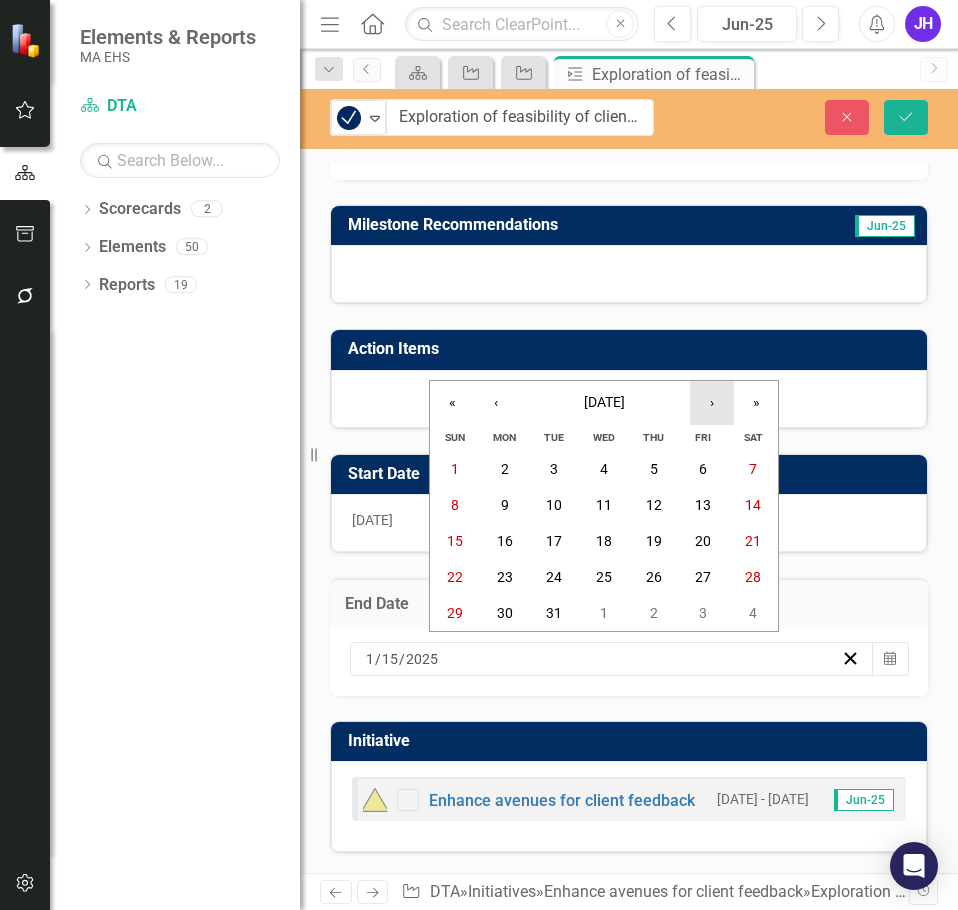click on "›" at bounding box center [712, 403] 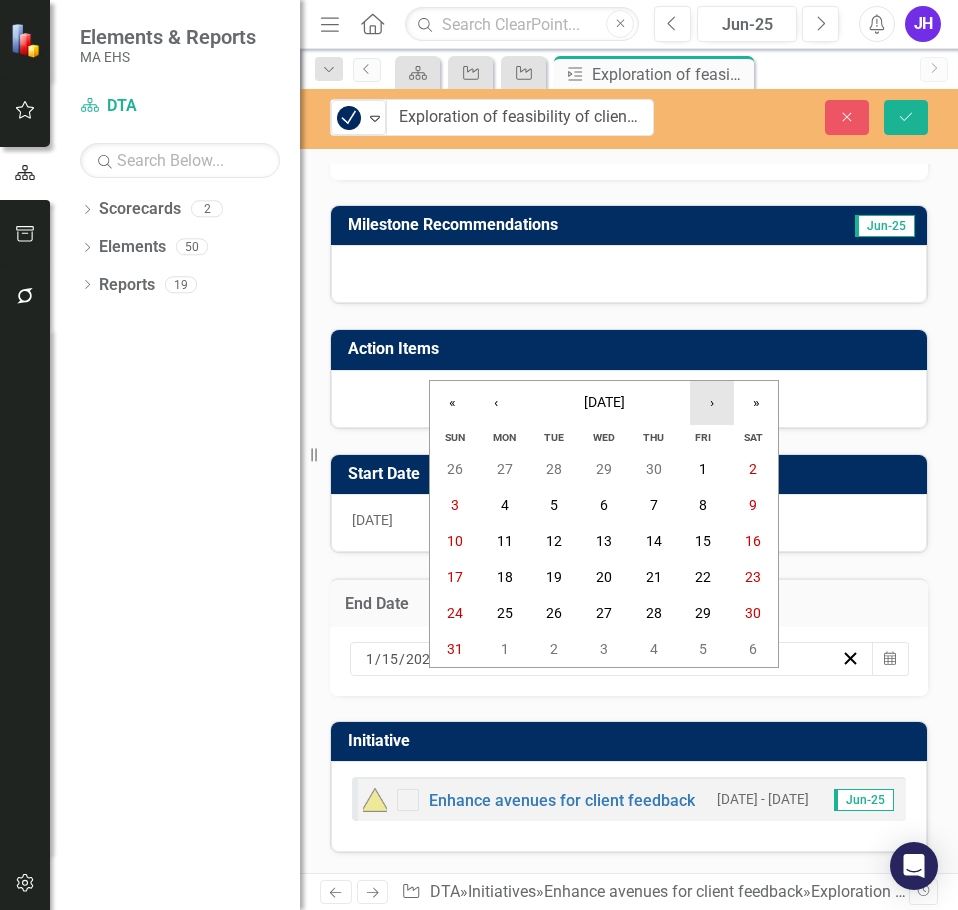click on "›" at bounding box center [712, 403] 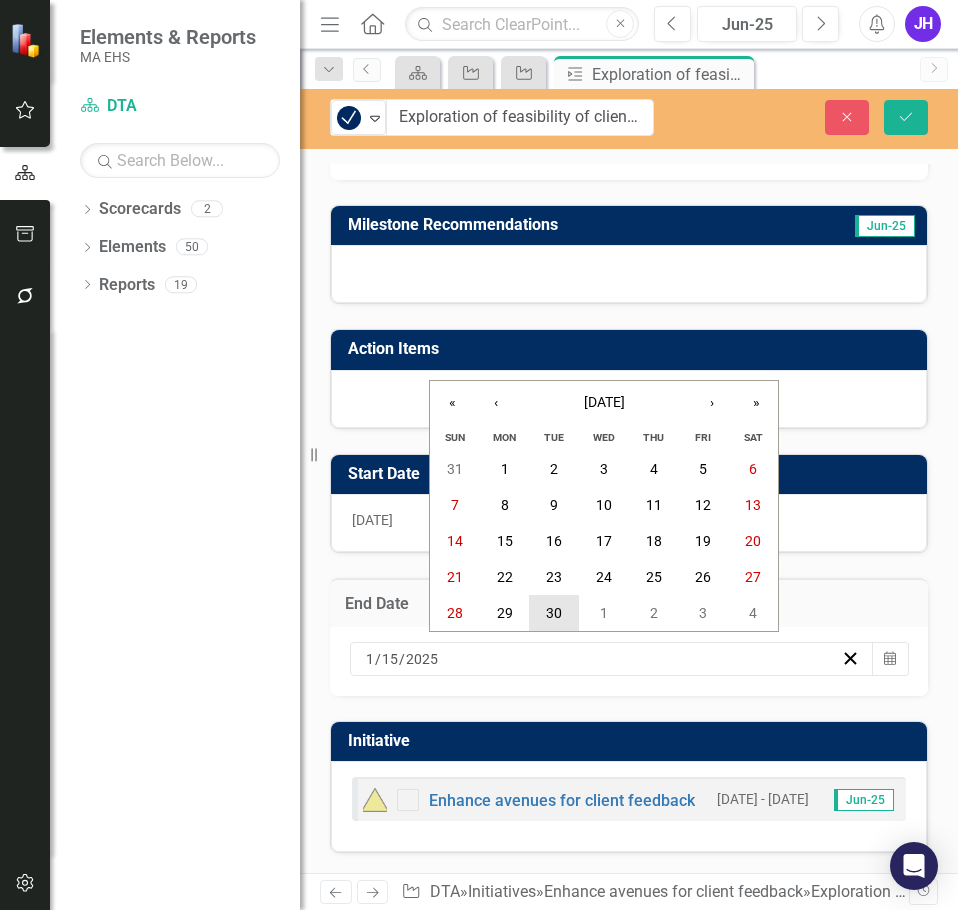 click on "30" at bounding box center (554, 613) 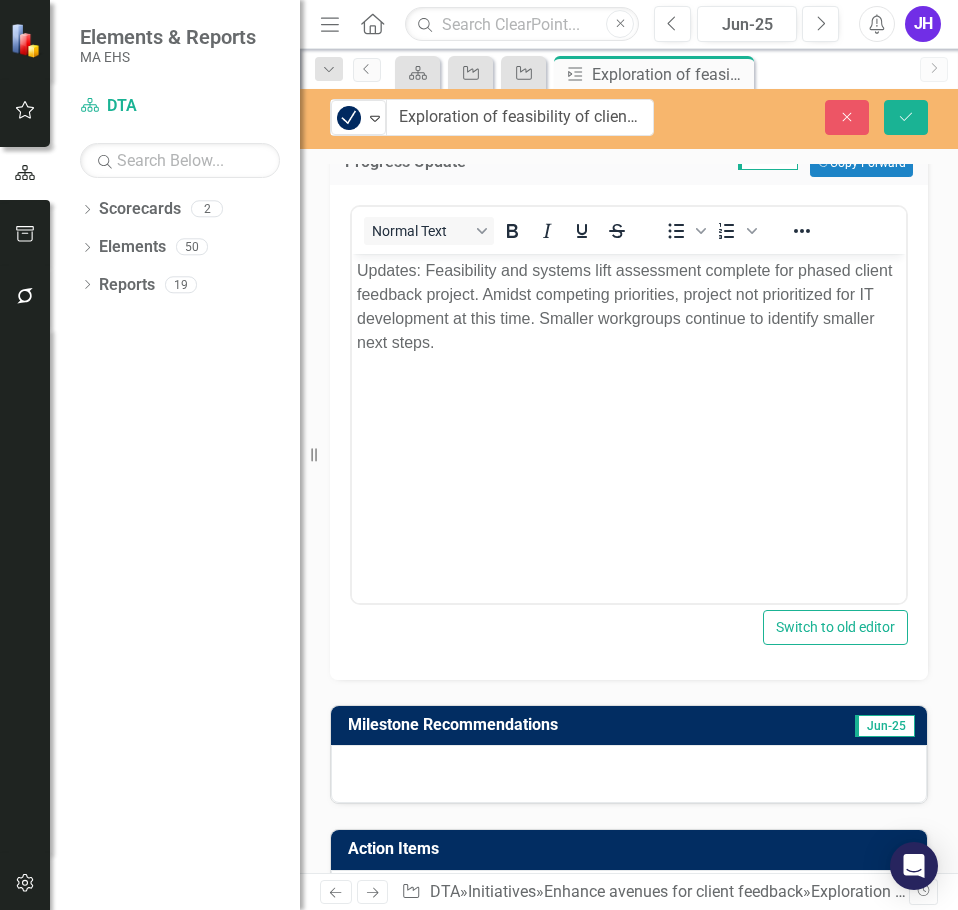 scroll, scrollTop: 0, scrollLeft: 0, axis: both 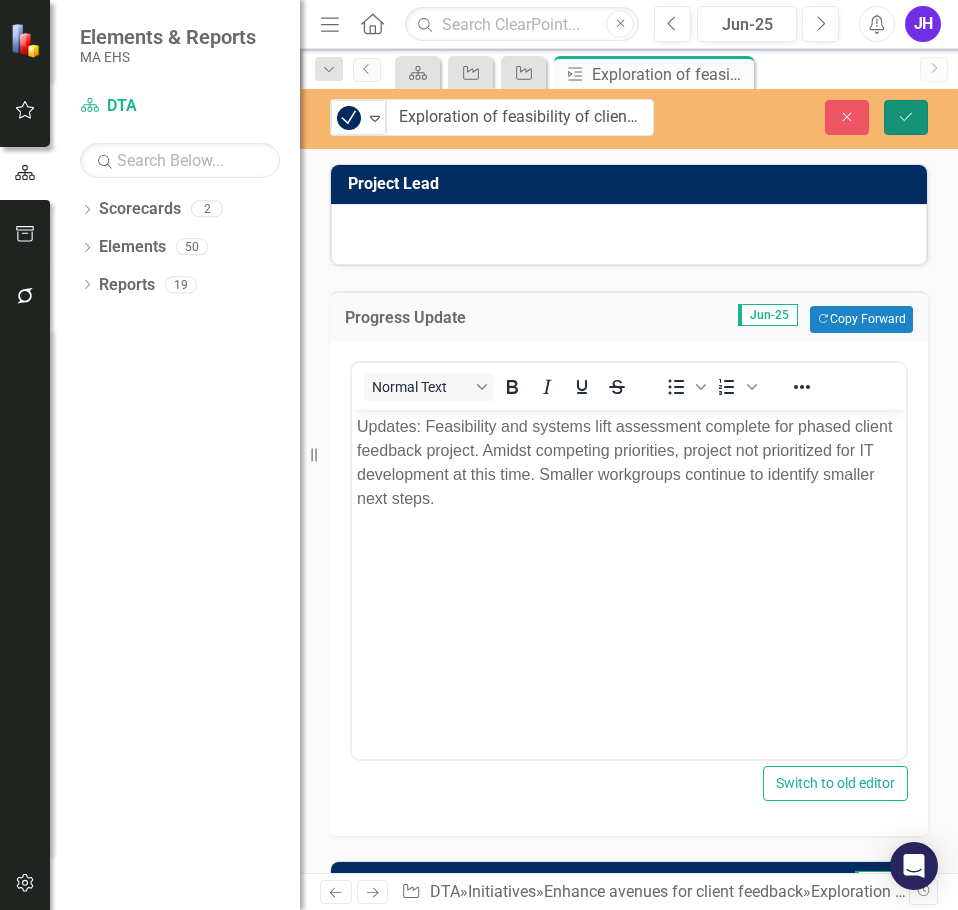 click on "Save" 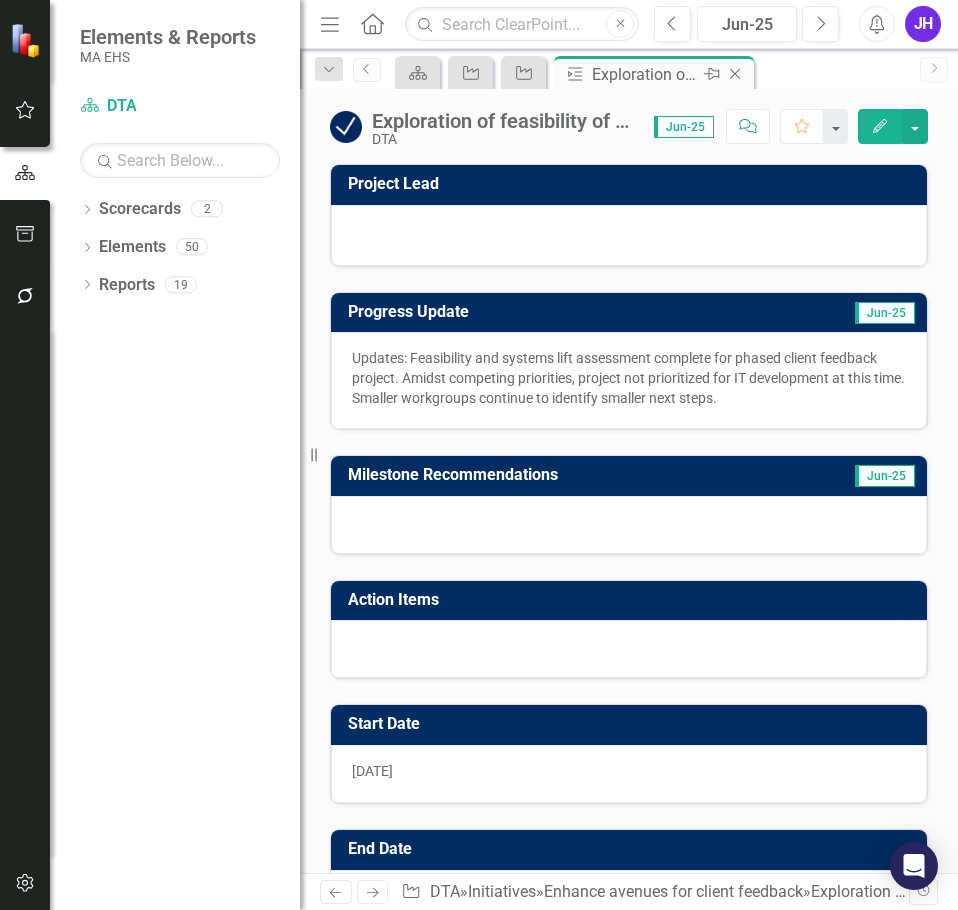 click on "Close" 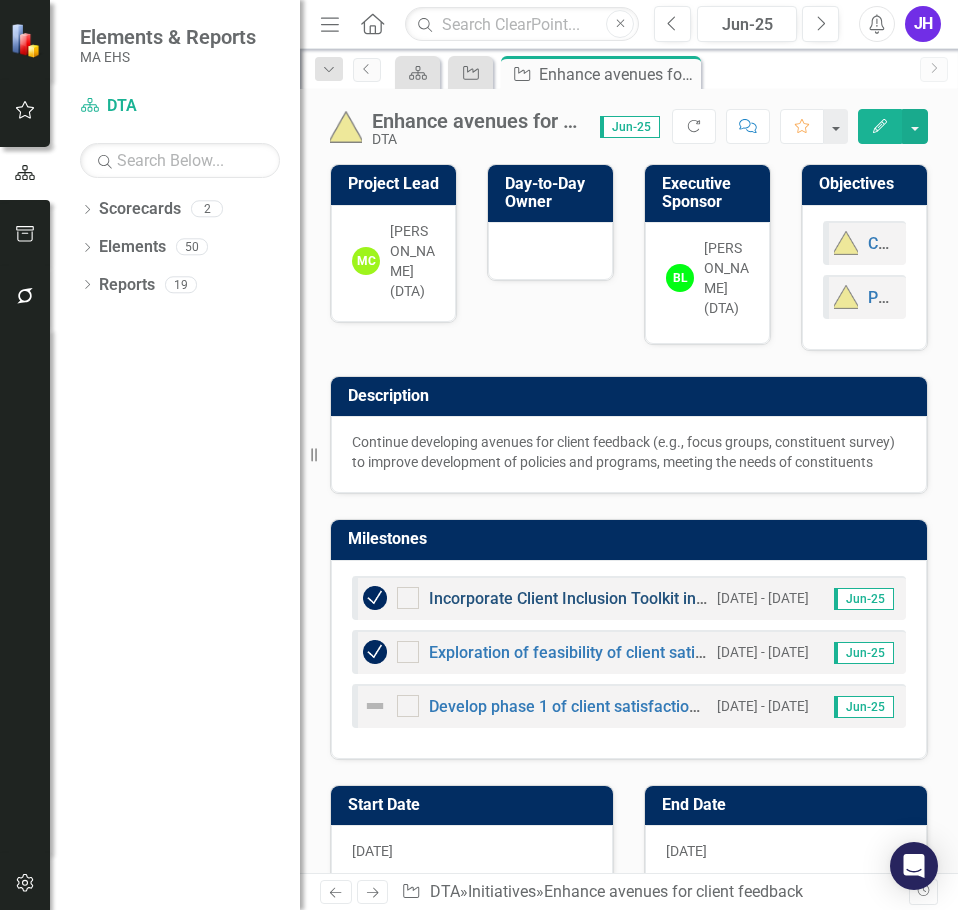 click on "Incorporate Client Inclusion Toolkit in the Project Management process" at bounding box center (684, 598) 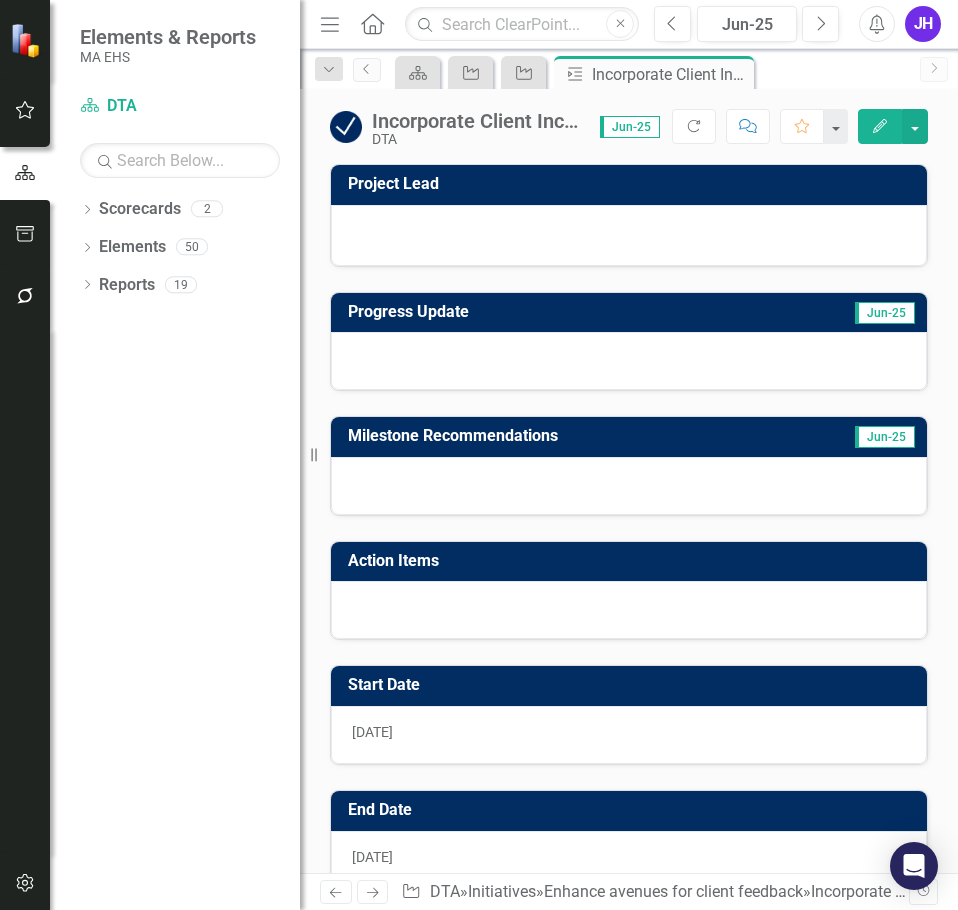 scroll, scrollTop: 100, scrollLeft: 0, axis: vertical 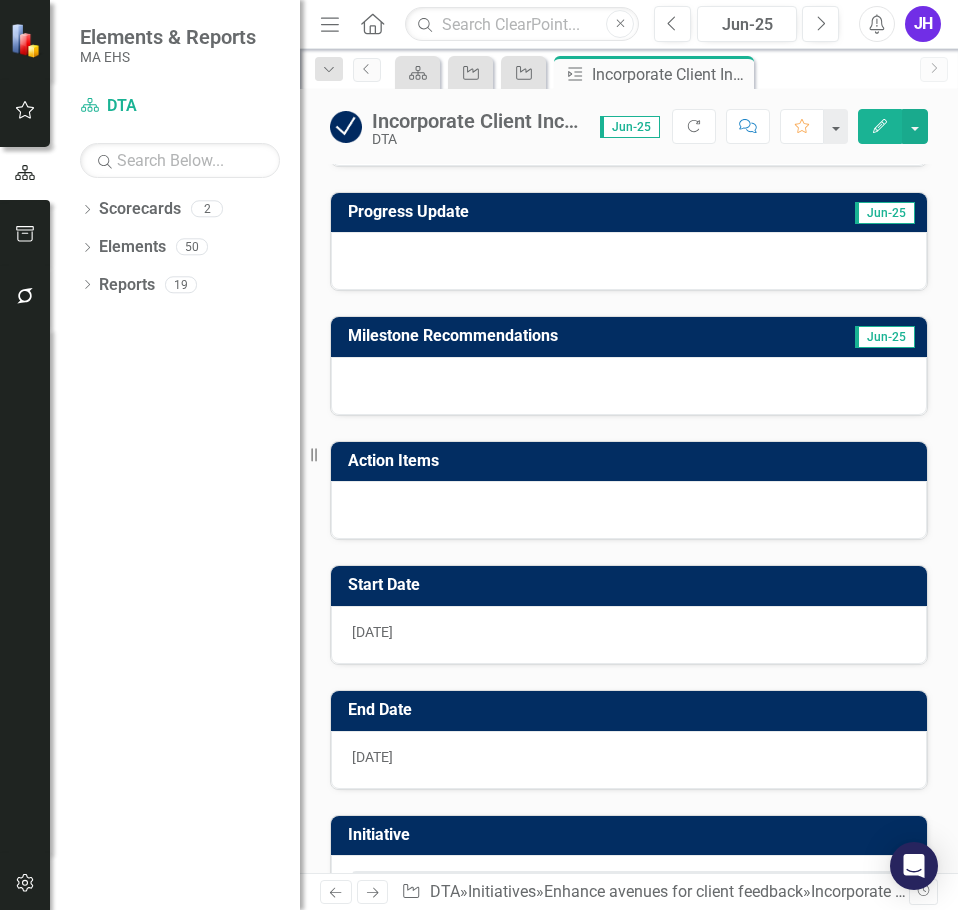 click on "[DATE]" at bounding box center [372, 632] 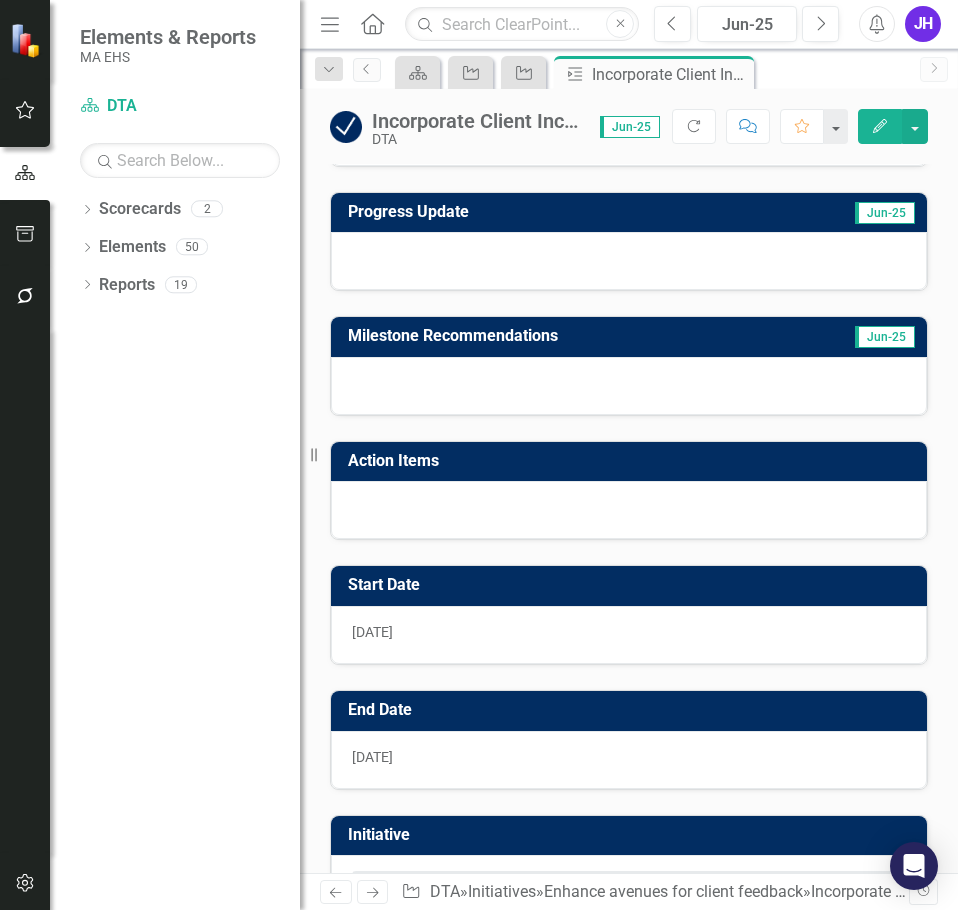 click on "[DATE]" at bounding box center [372, 632] 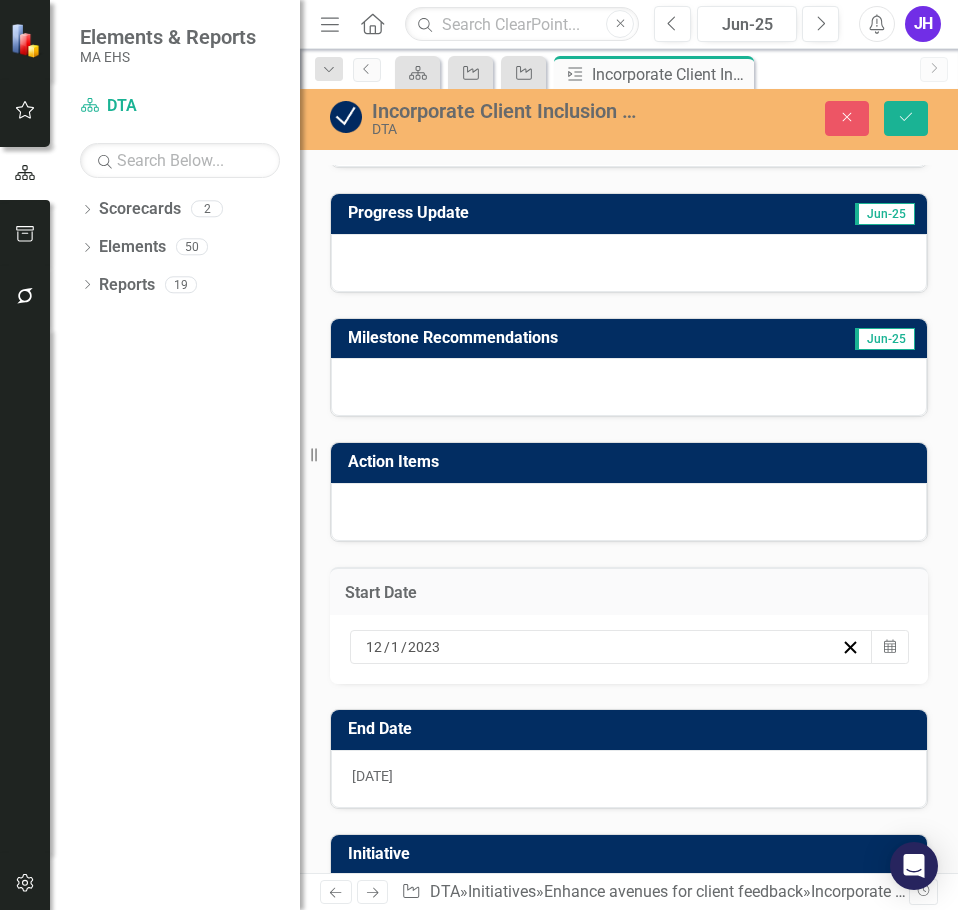 click on "1" at bounding box center (395, 647) 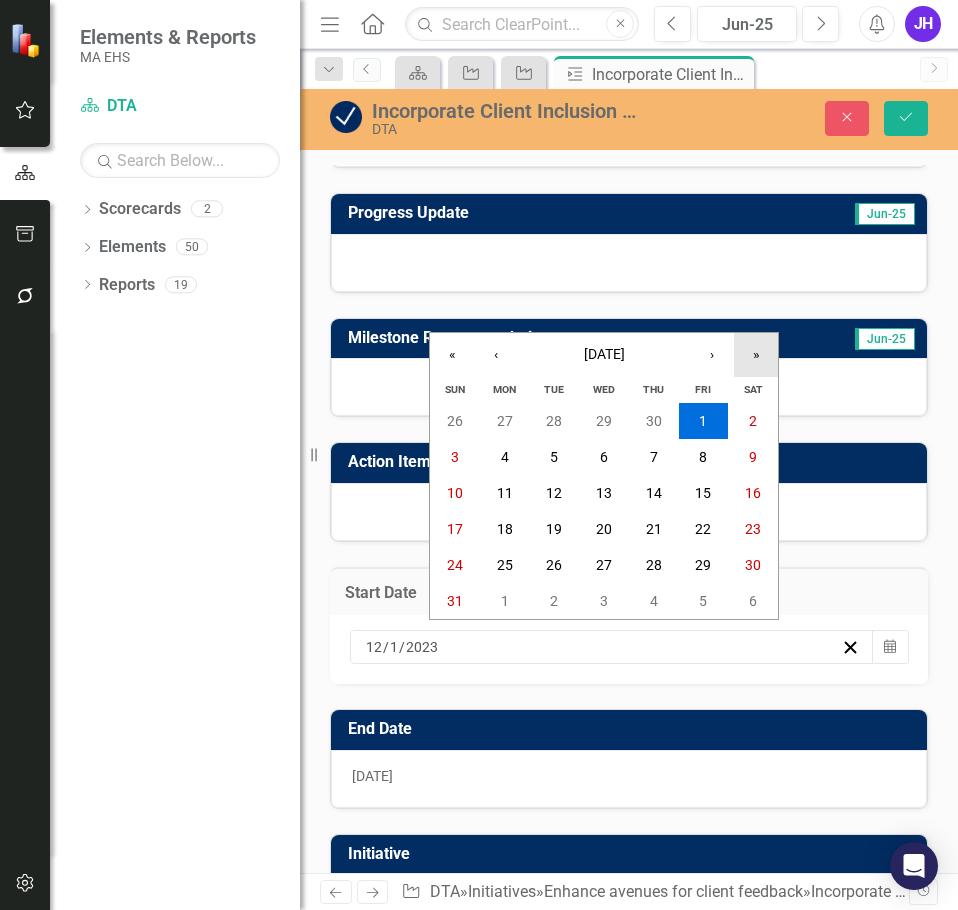 click on "»" at bounding box center [756, 355] 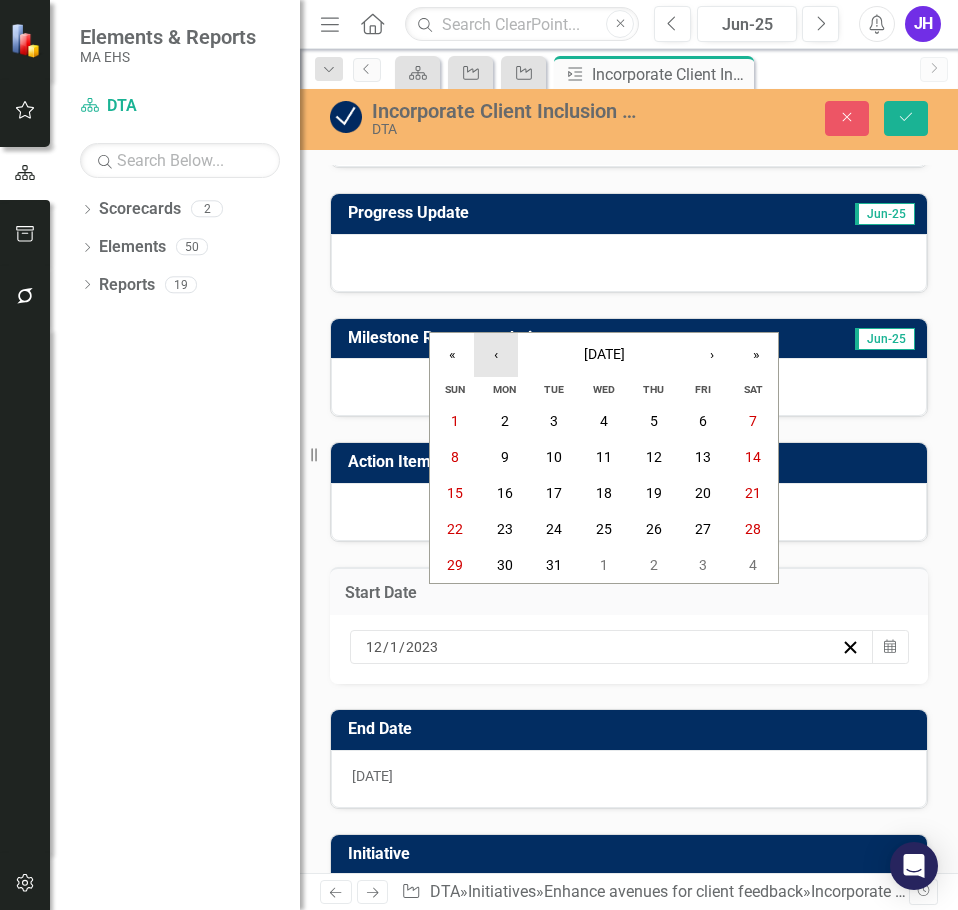 click on "‹" at bounding box center [496, 355] 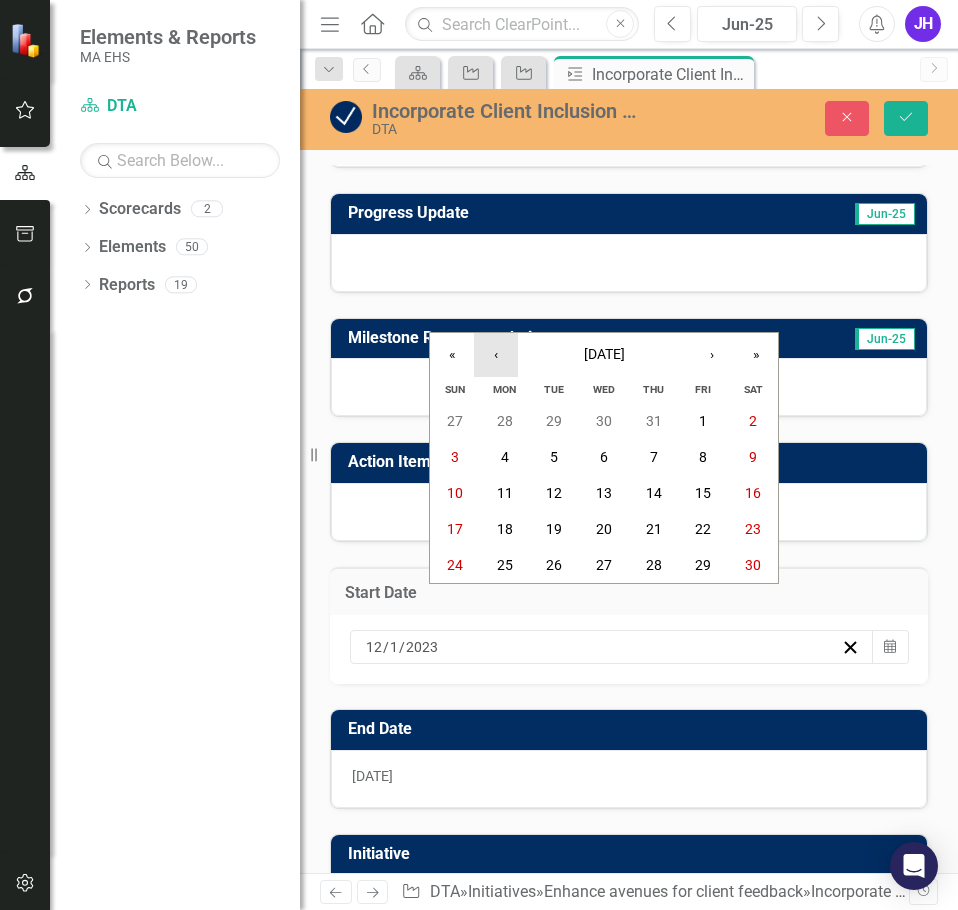 click on "‹" at bounding box center (496, 355) 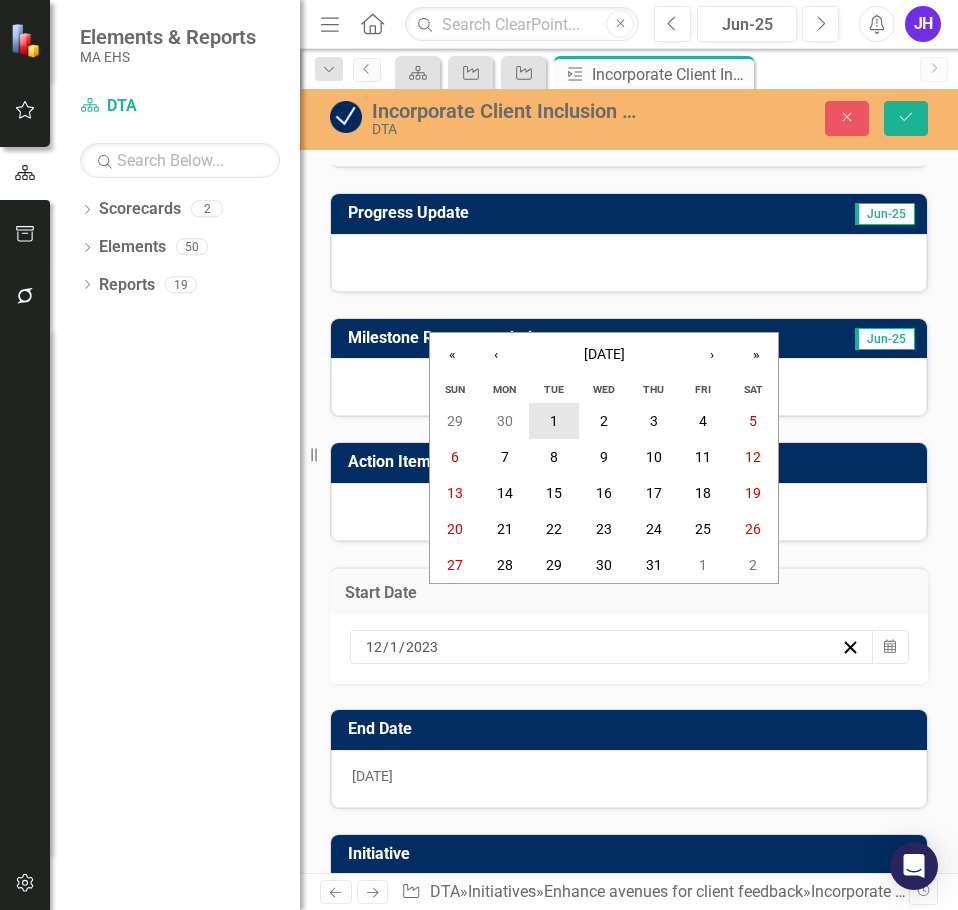 click on "1" at bounding box center (554, 421) 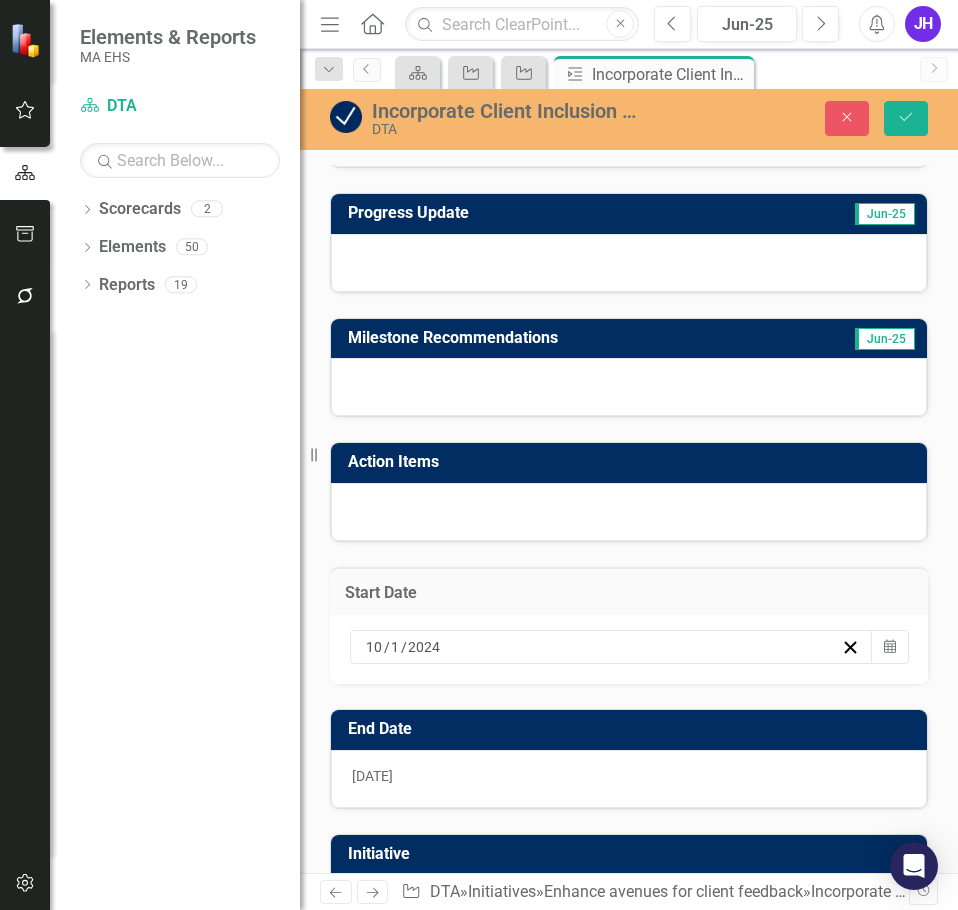 click on "[DATE]" at bounding box center [629, 779] 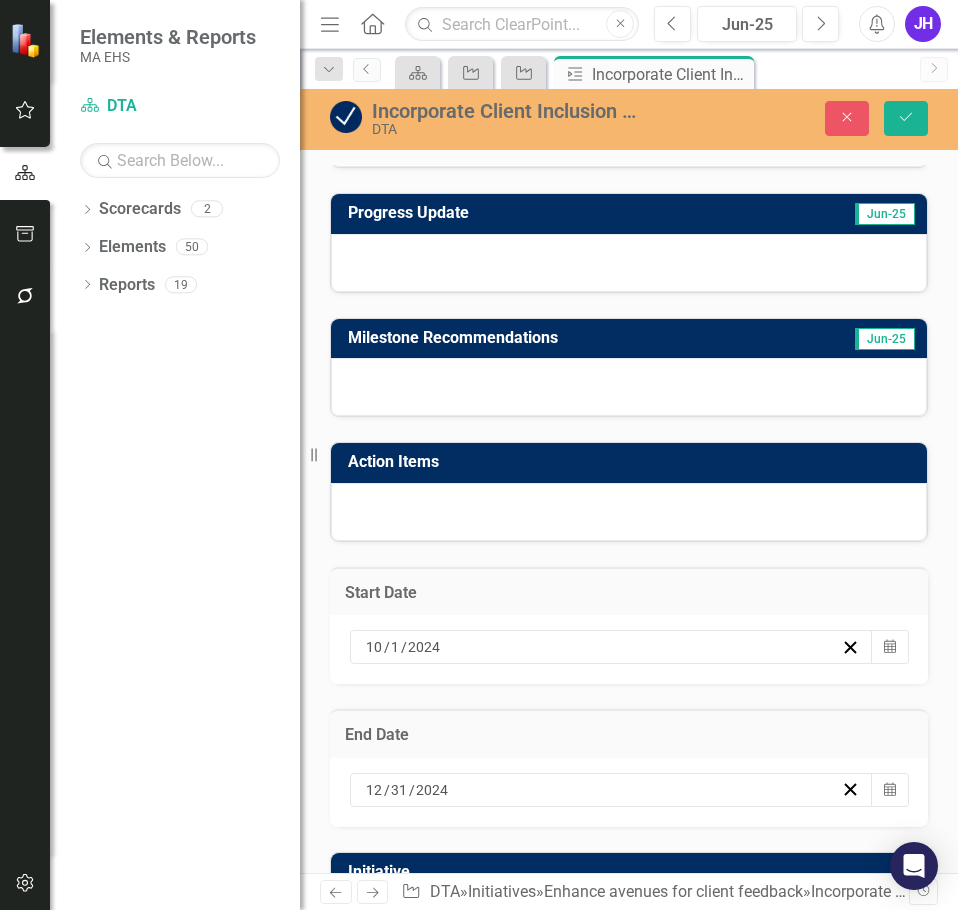 click on "[DATE]" at bounding box center (602, 790) 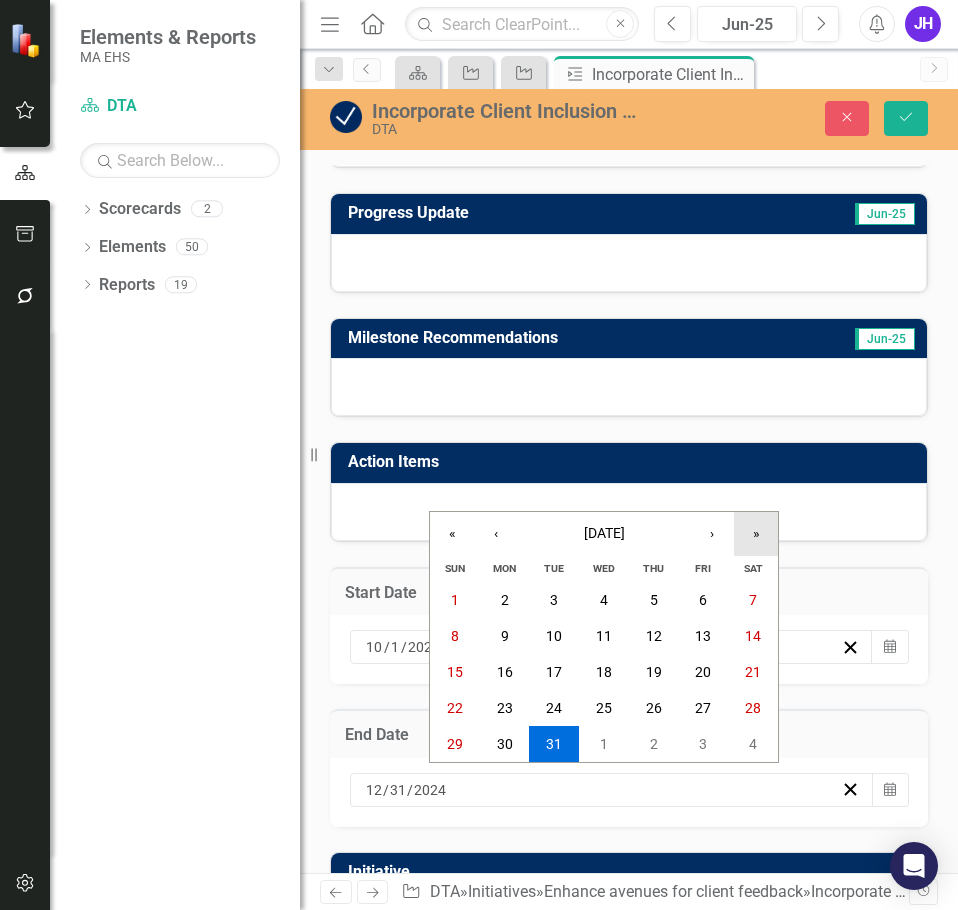 click on "»" at bounding box center (756, 534) 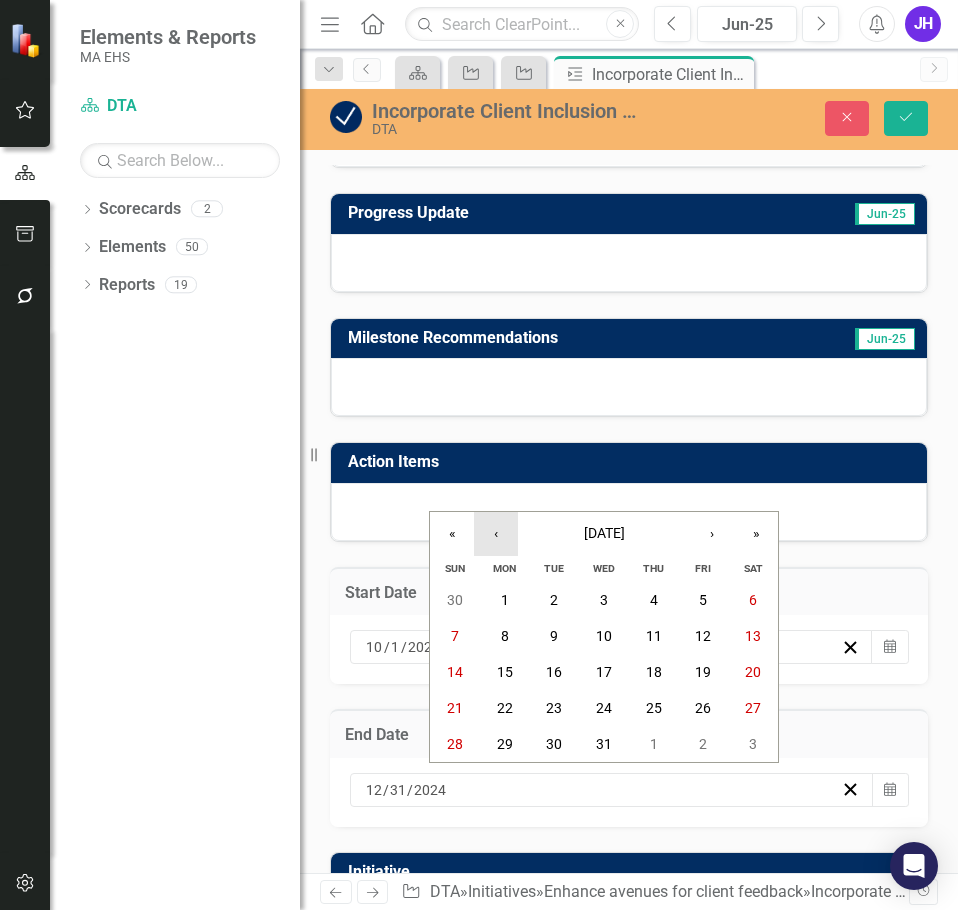 click on "‹" at bounding box center [496, 534] 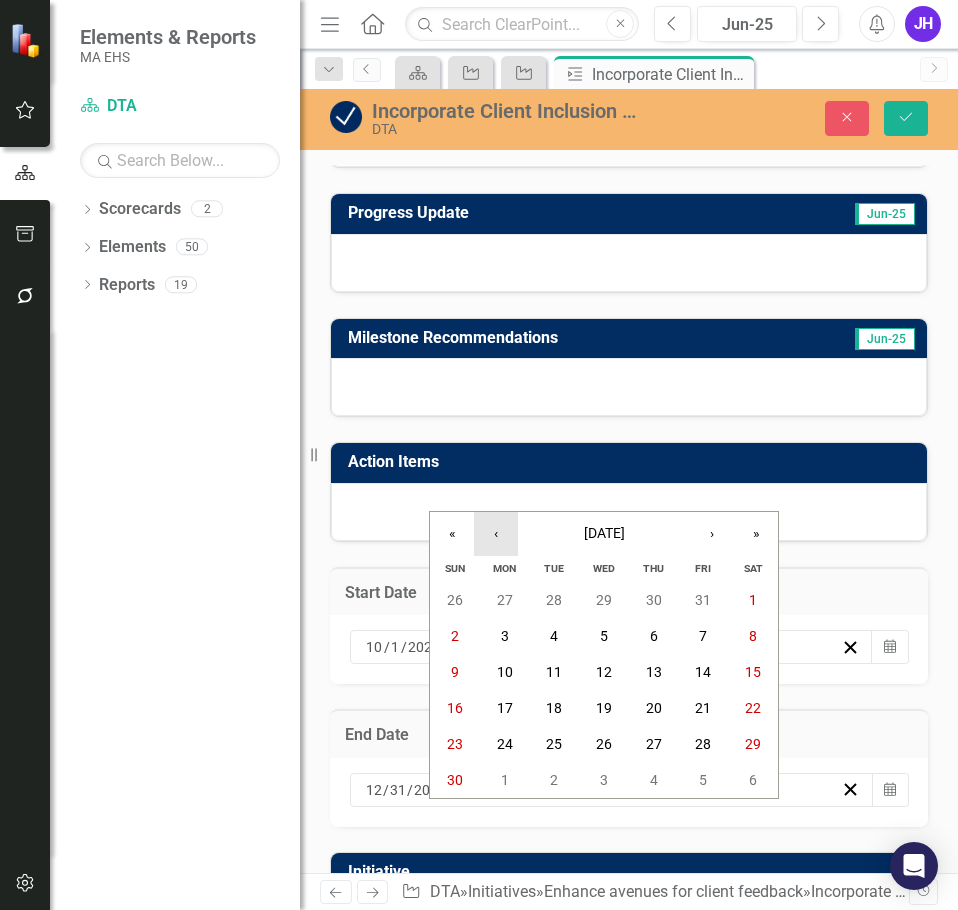 click on "‹" at bounding box center (496, 534) 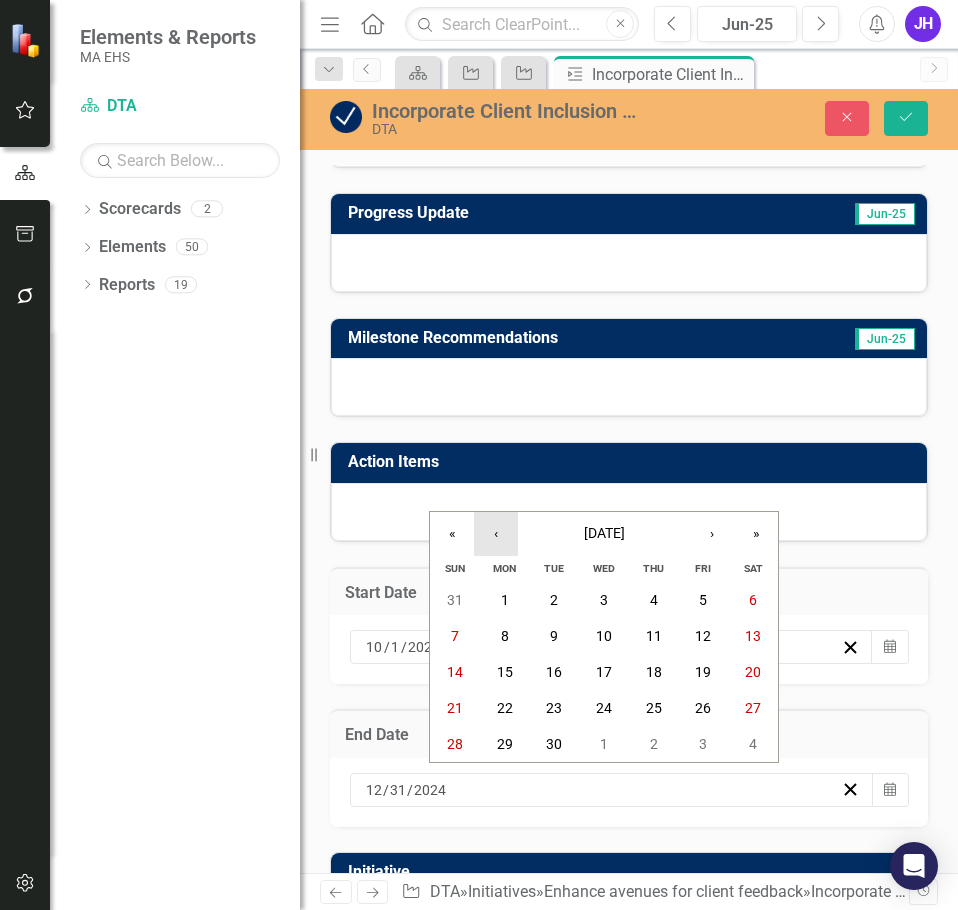 click on "‹" at bounding box center [496, 534] 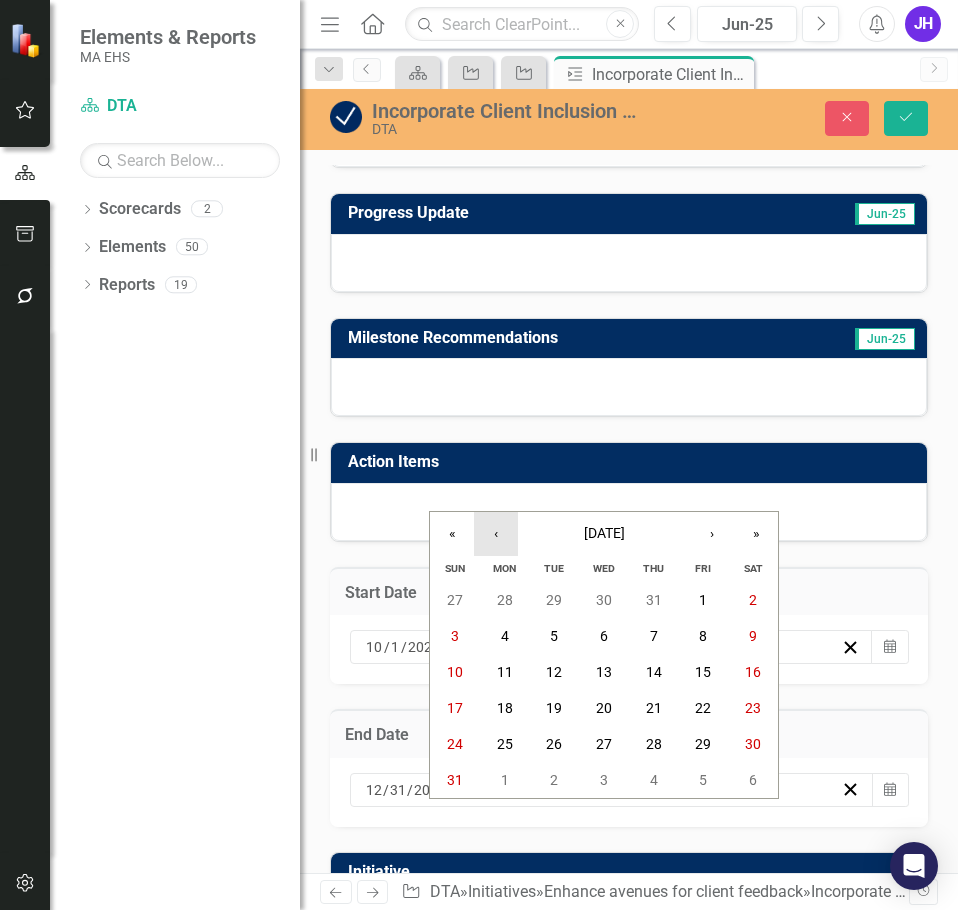 click on "‹" at bounding box center [496, 534] 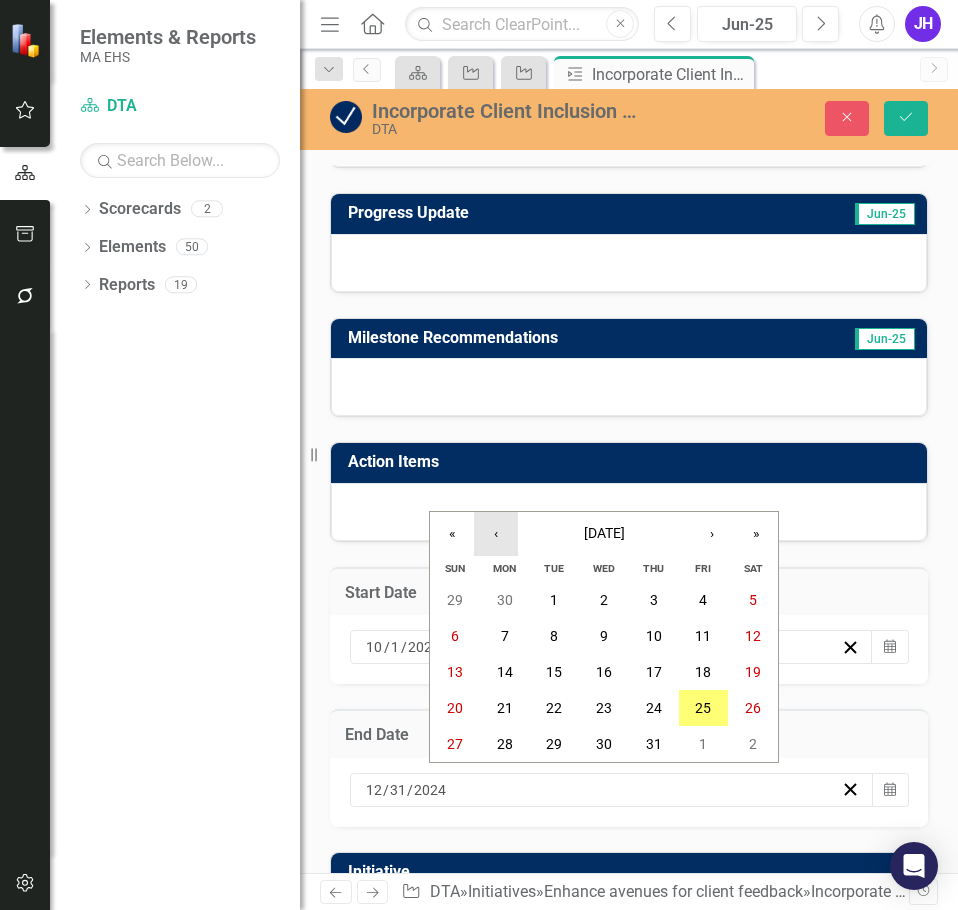 click on "‹" at bounding box center [496, 534] 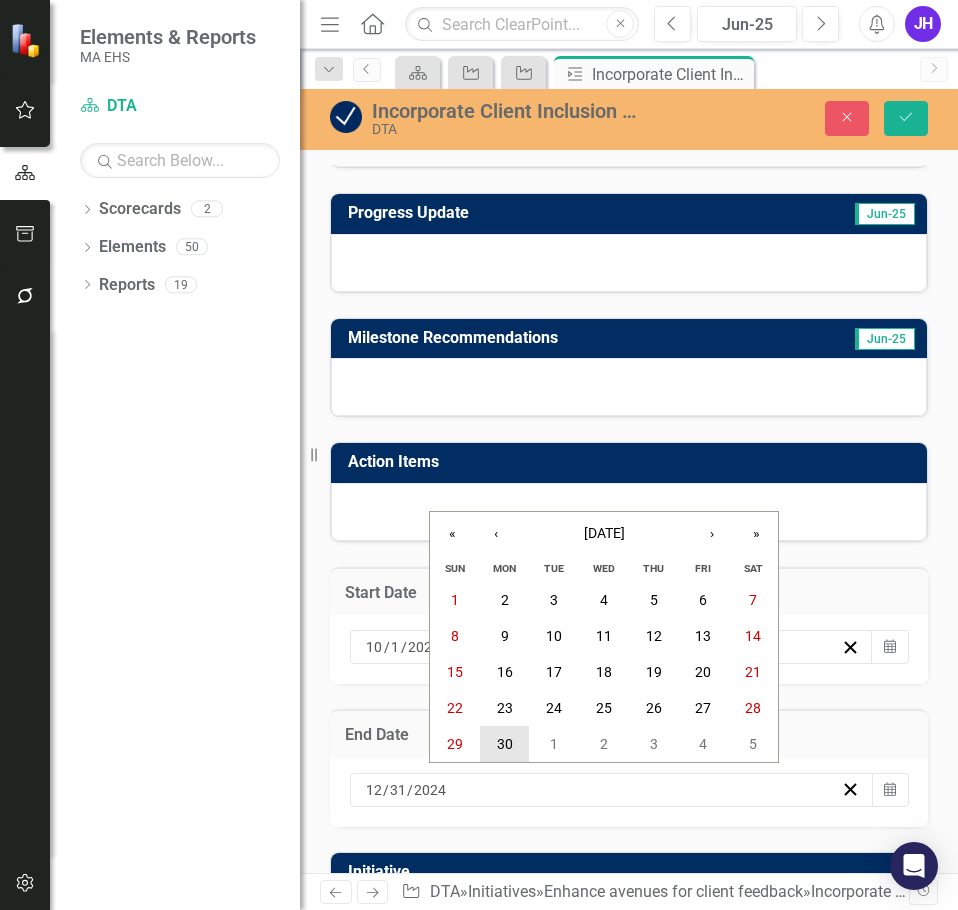 click on "30" at bounding box center [505, 744] 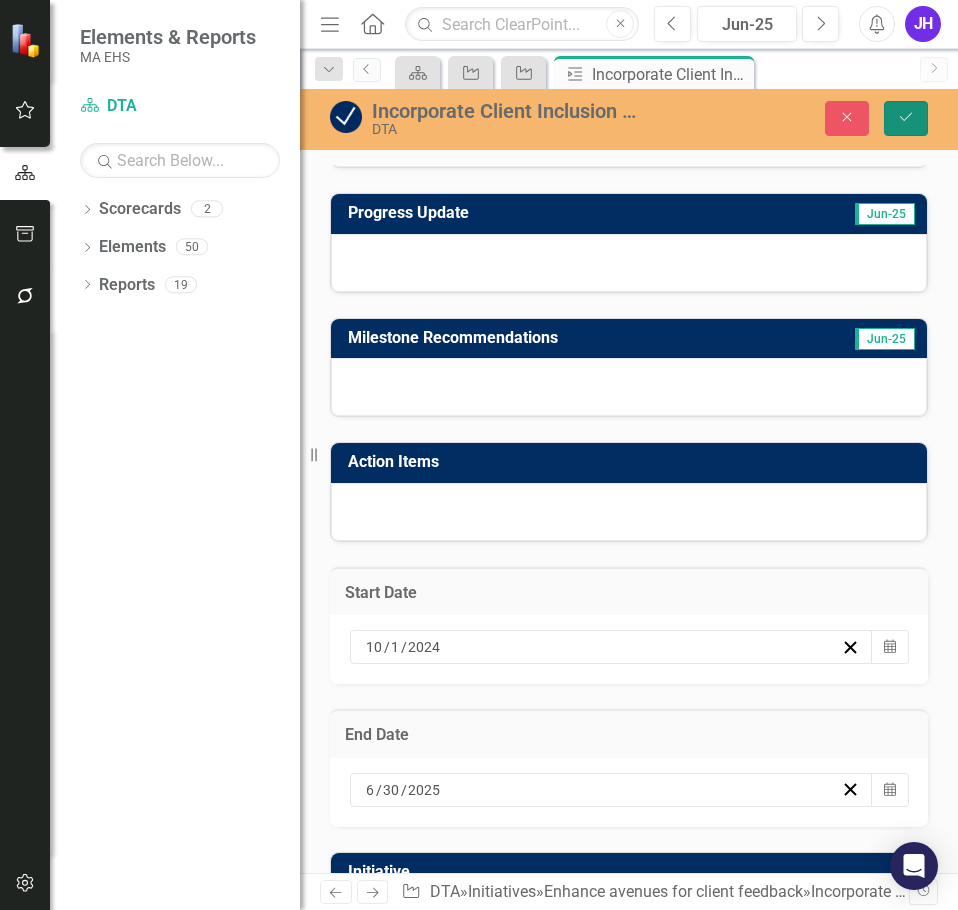 drag, startPoint x: 896, startPoint y: 108, endPoint x: 891, endPoint y: 136, distance: 28.442924 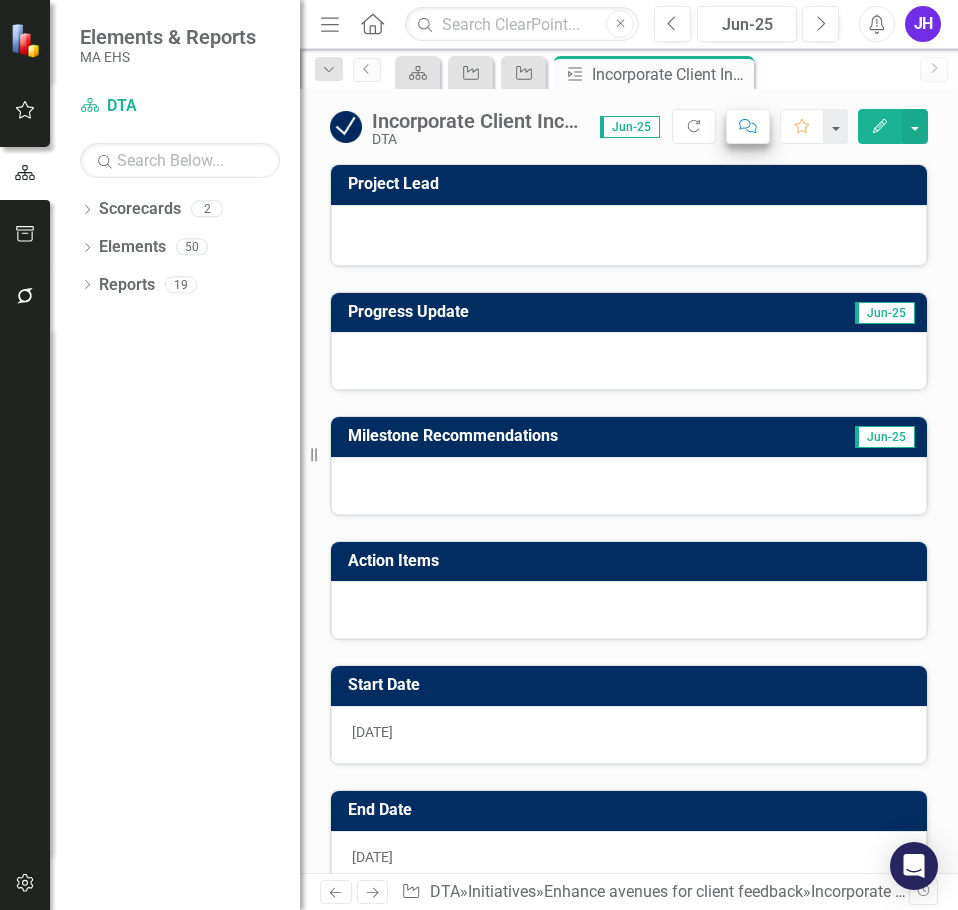 click on "Close" 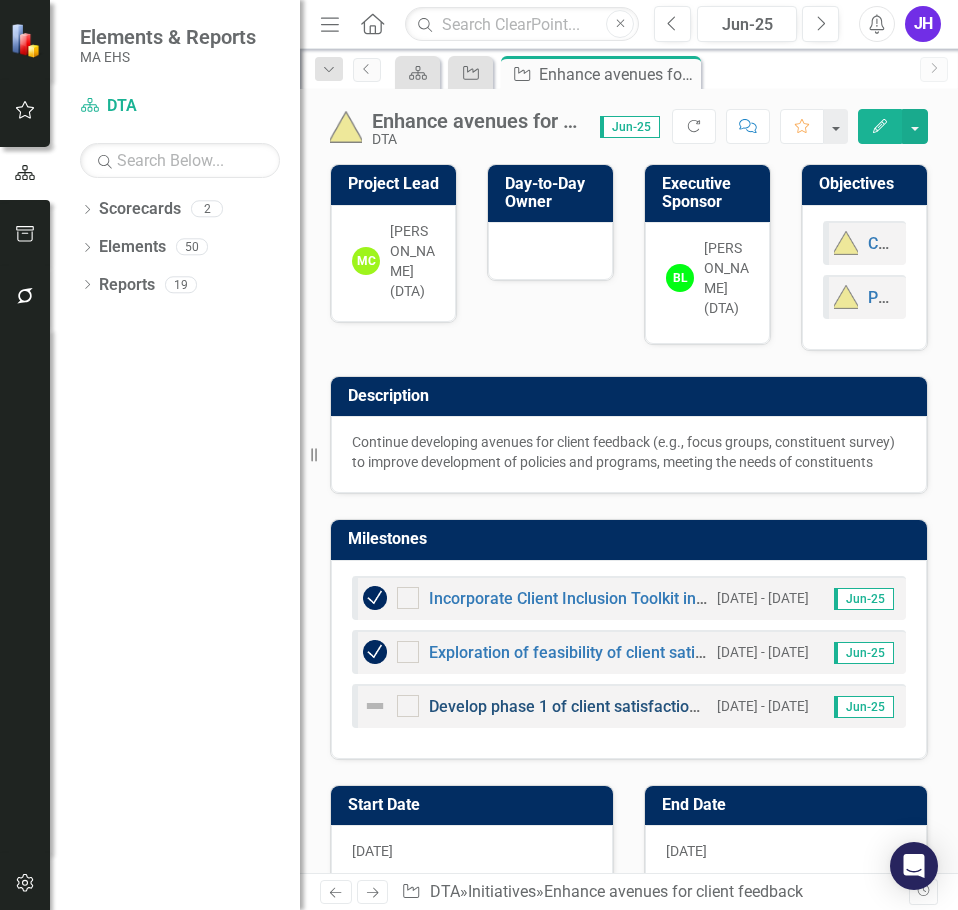 click on "Develop phase 1 of client satisfaction – in office kiosk based questionnaire" at bounding box center [697, 706] 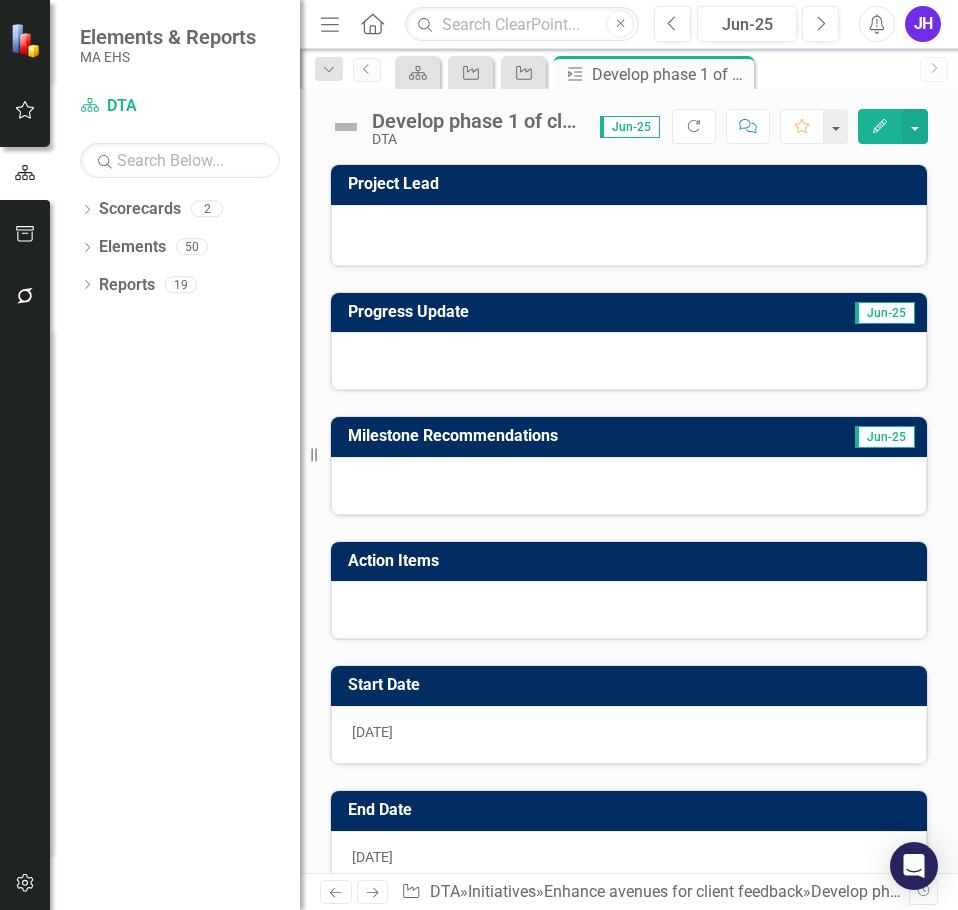 click at bounding box center (629, 361) 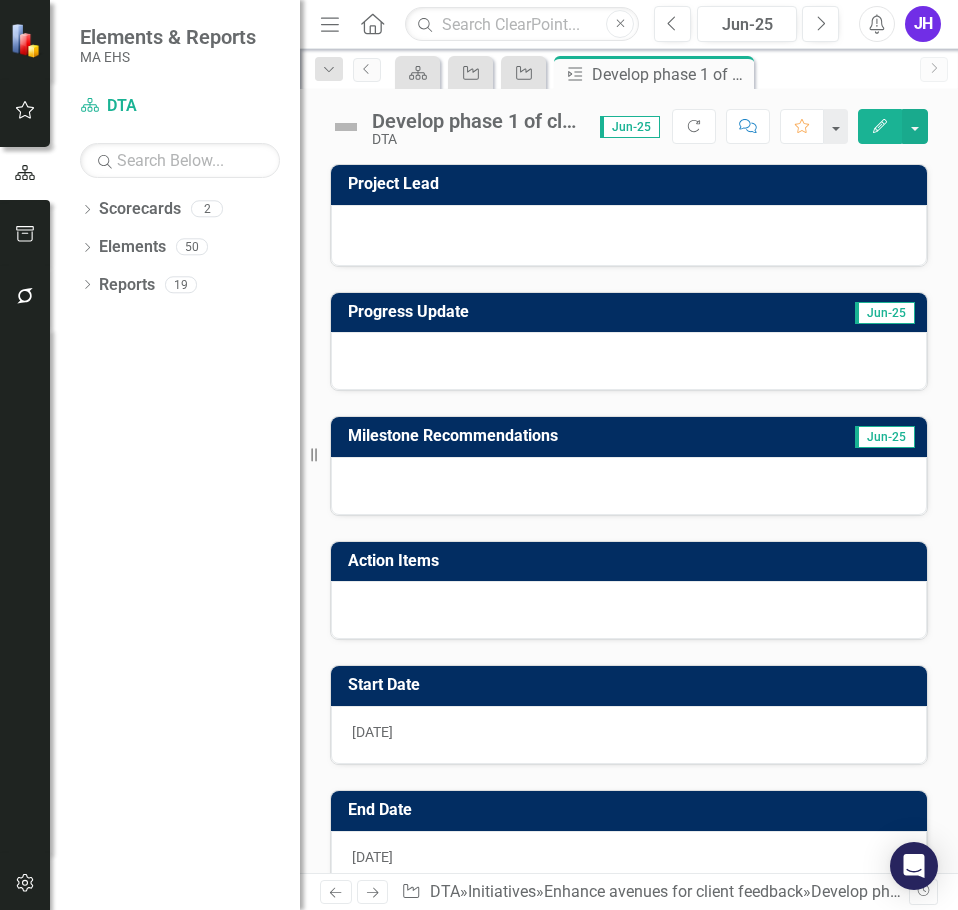 click at bounding box center (629, 361) 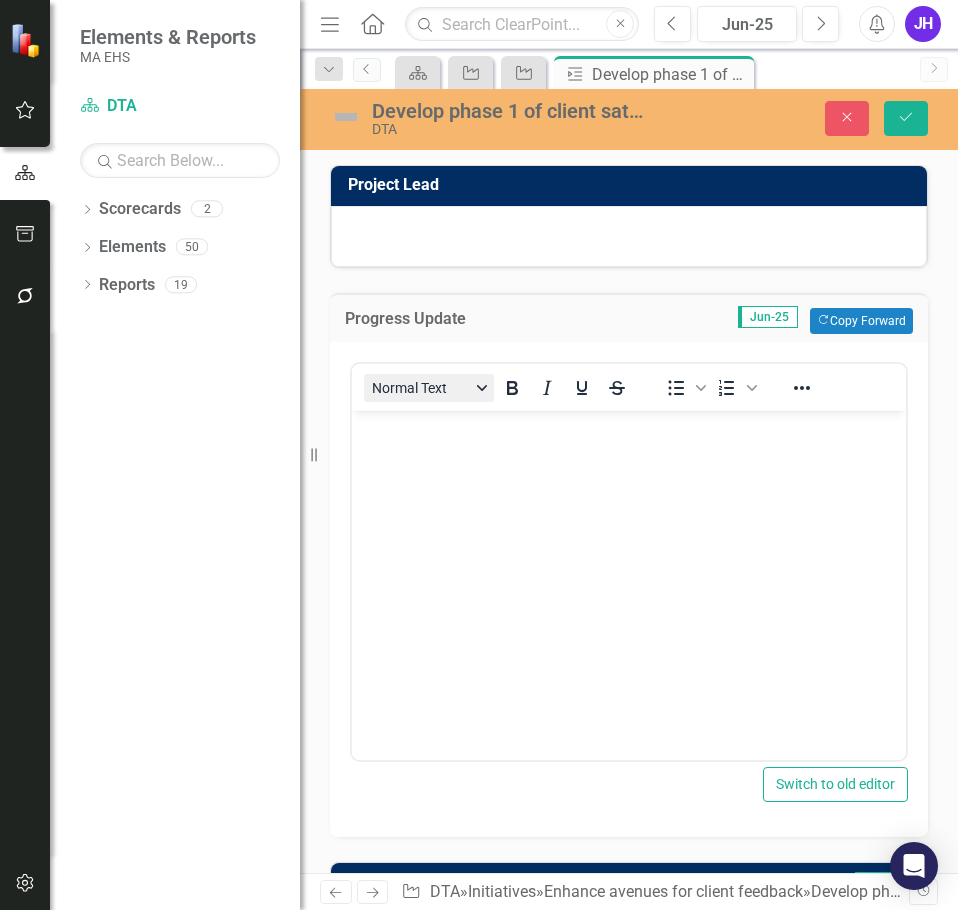 scroll, scrollTop: 0, scrollLeft: 0, axis: both 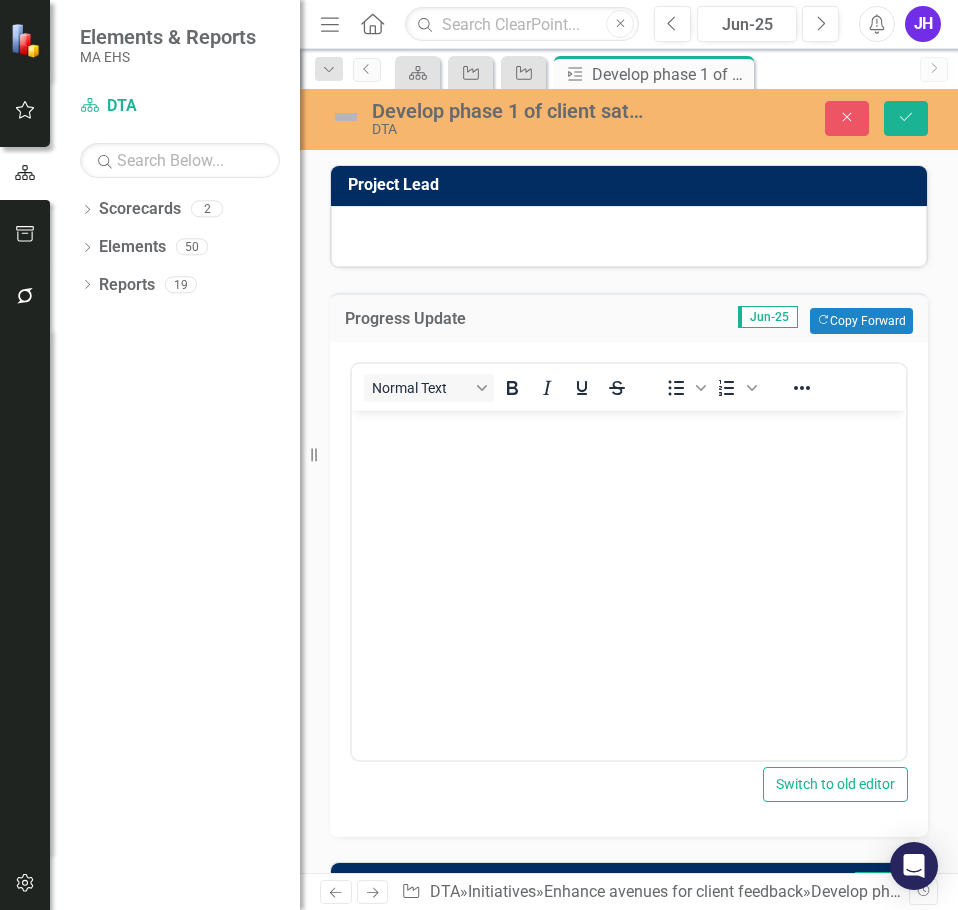 click at bounding box center (629, 561) 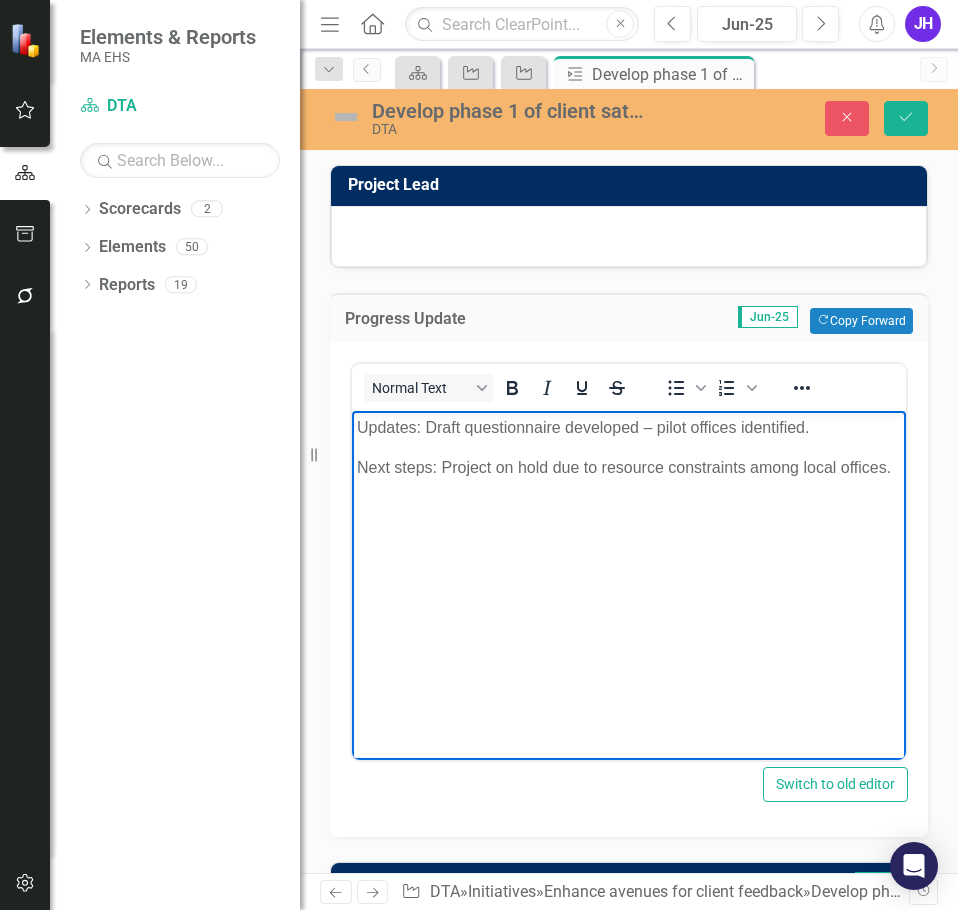 click at bounding box center (346, 117) 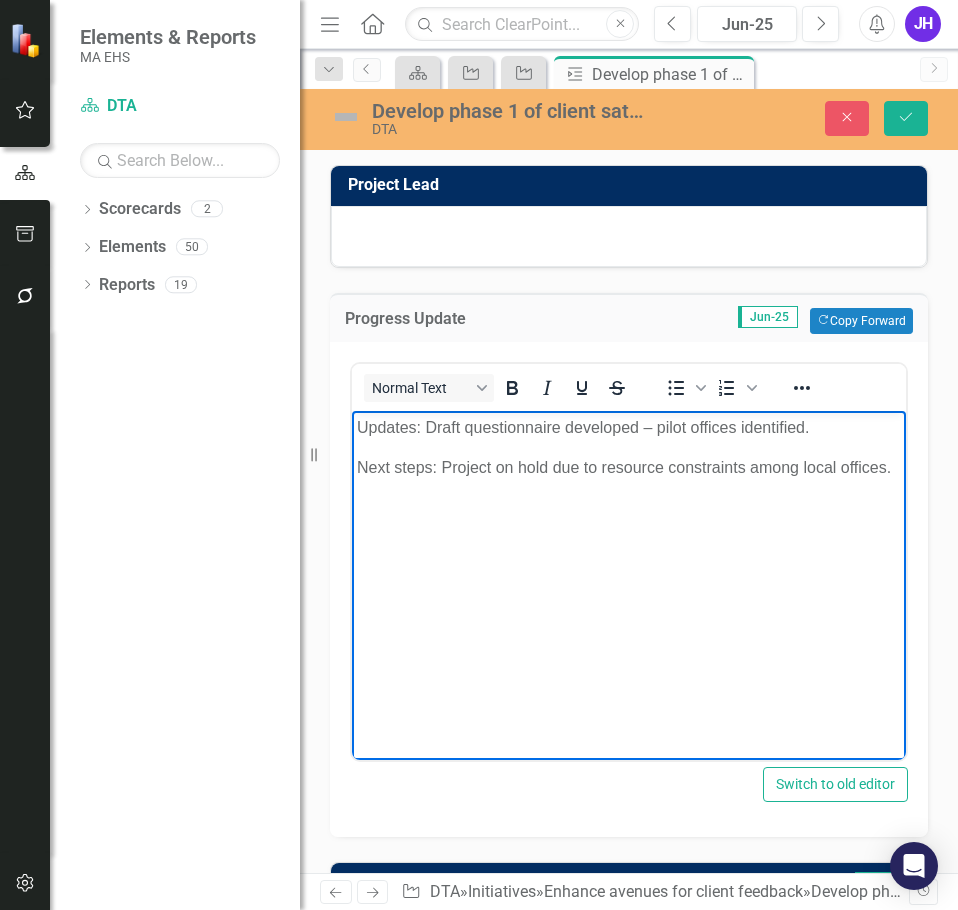 click at bounding box center [346, 117] 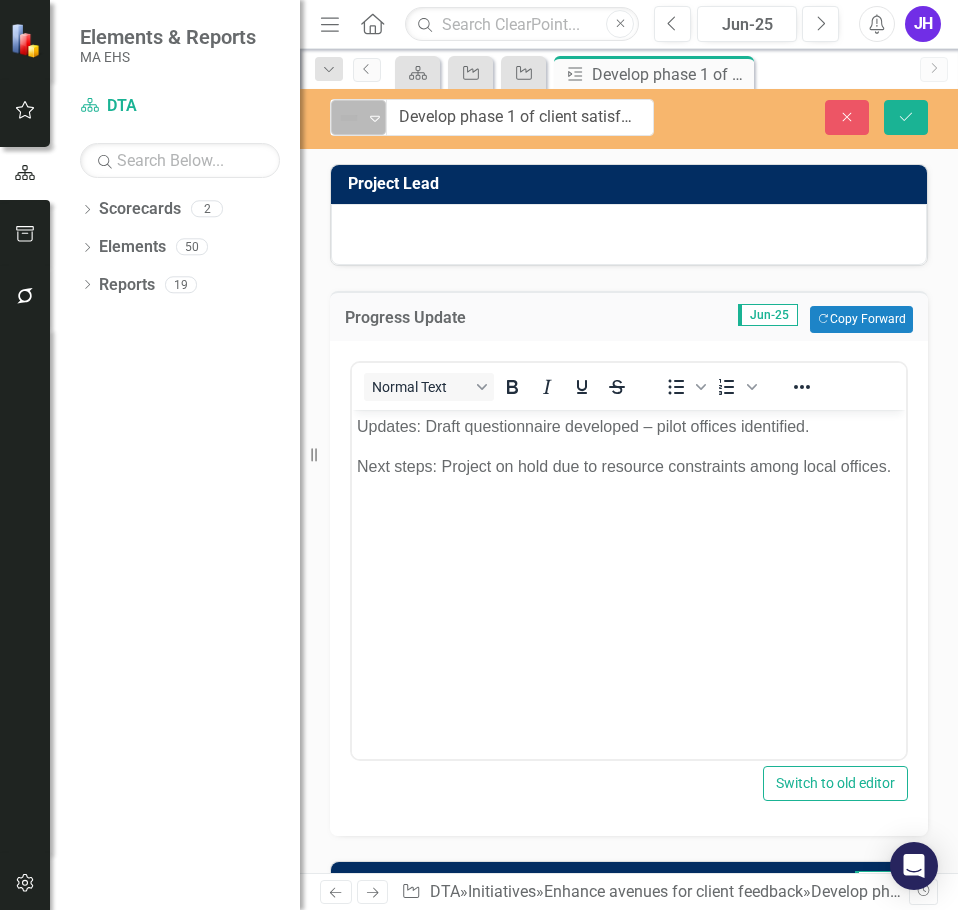 click on "Not Defined" at bounding box center [350, 118] 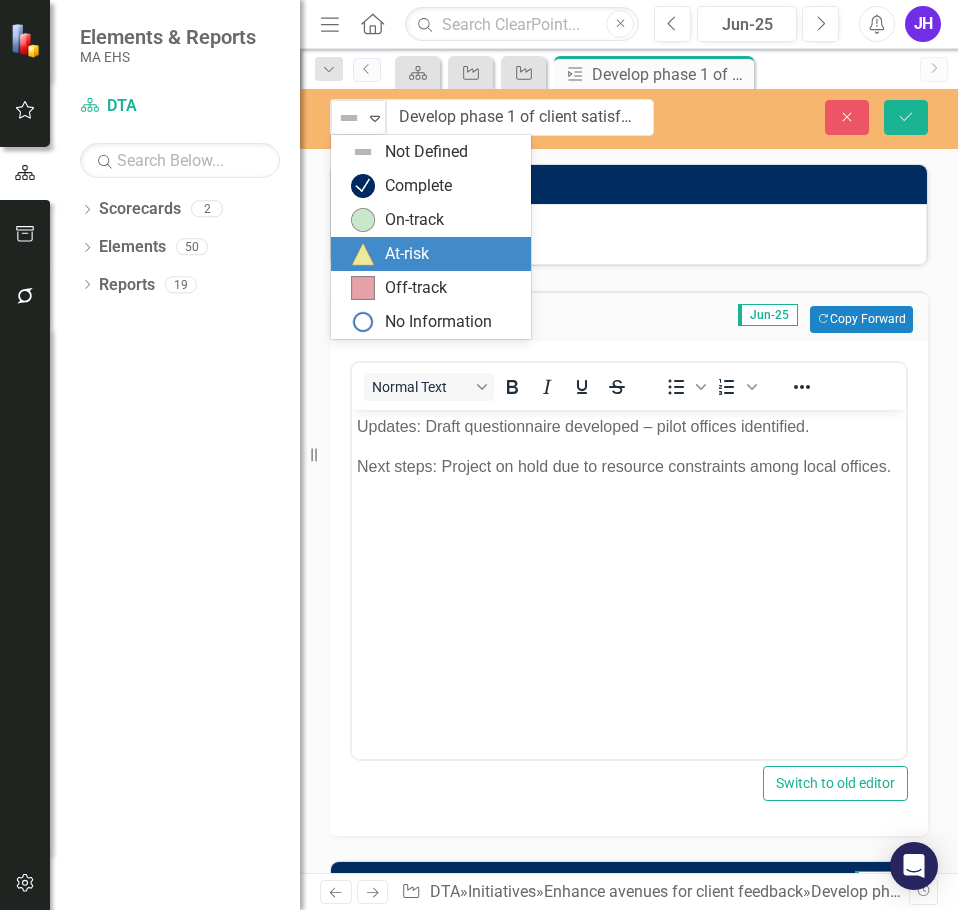 click at bounding box center [363, 254] 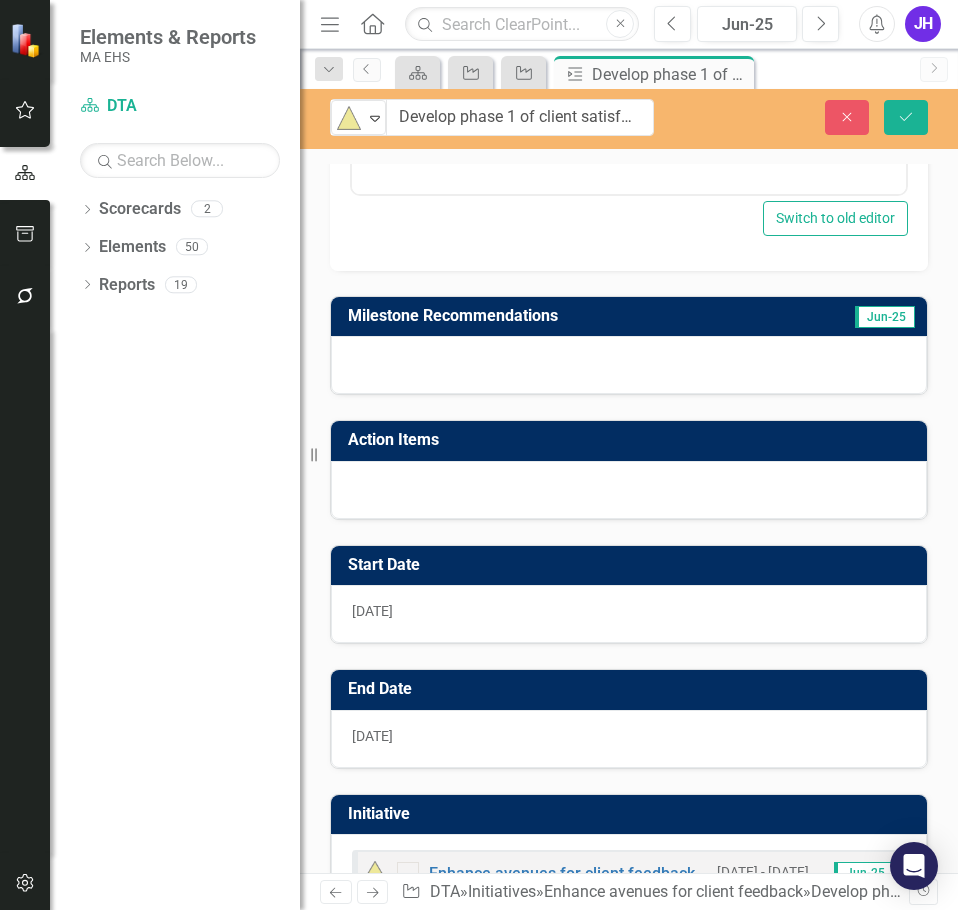 scroll, scrollTop: 600, scrollLeft: 0, axis: vertical 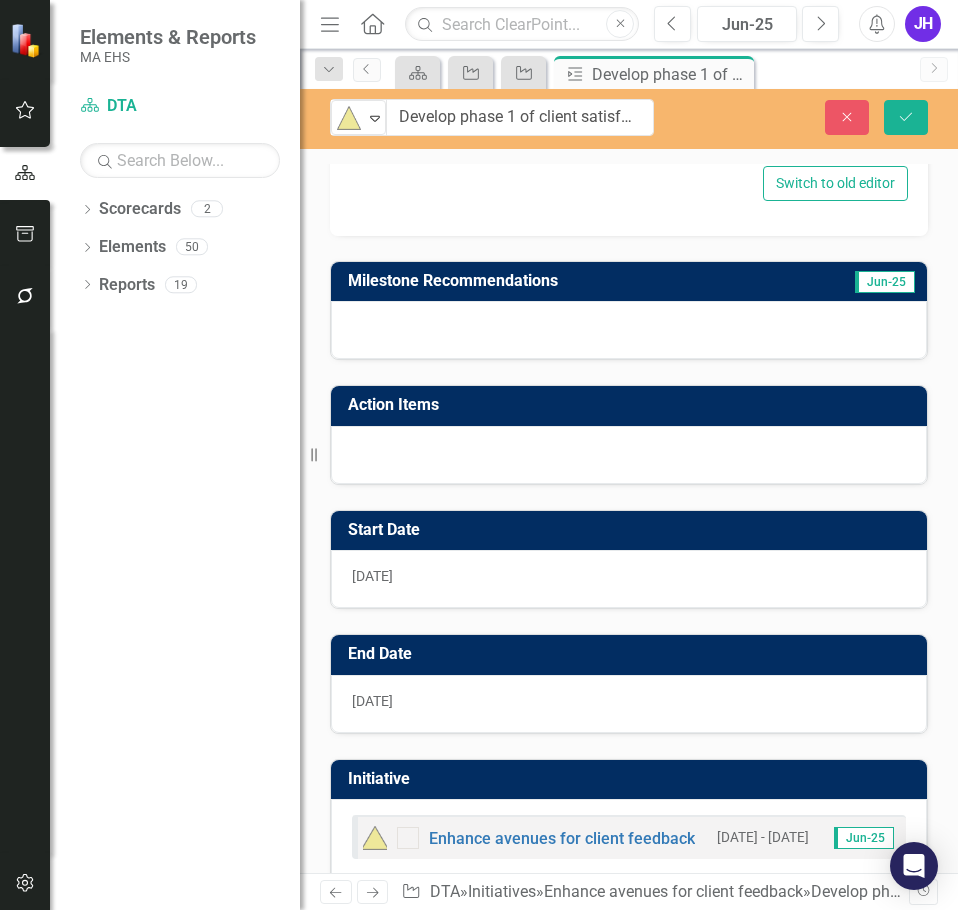 click on "[DATE]" at bounding box center [372, 701] 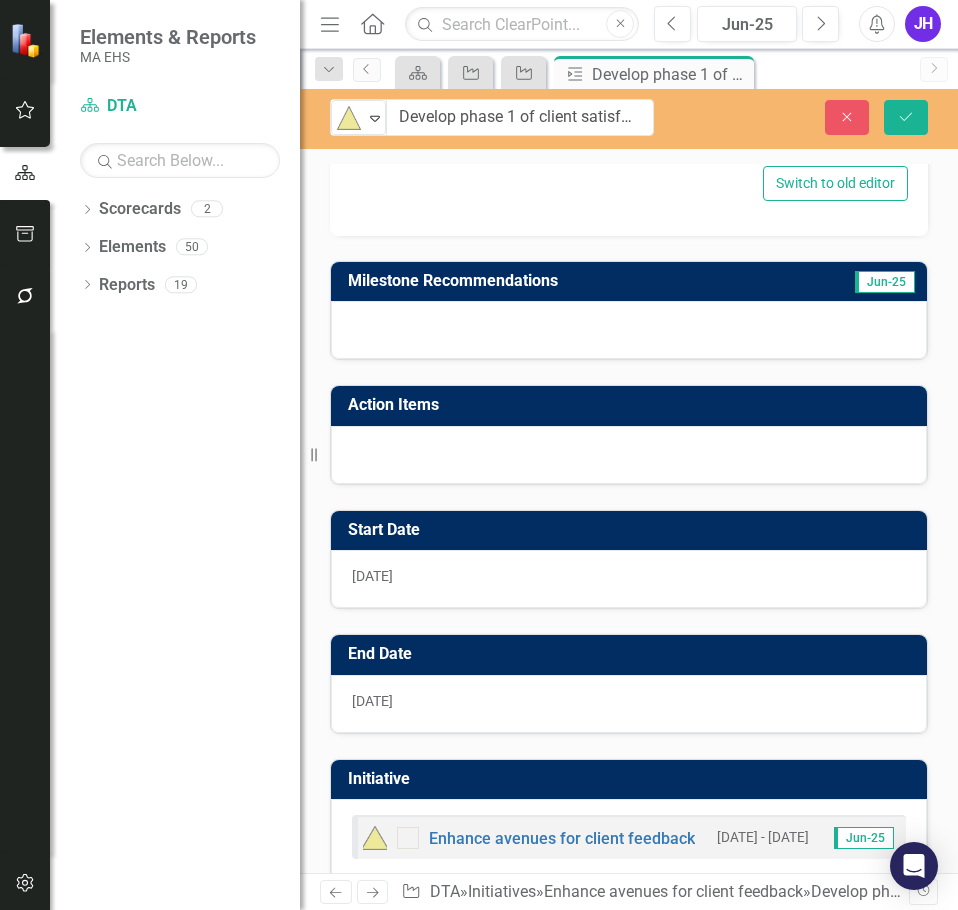 click on "[DATE]" at bounding box center [372, 701] 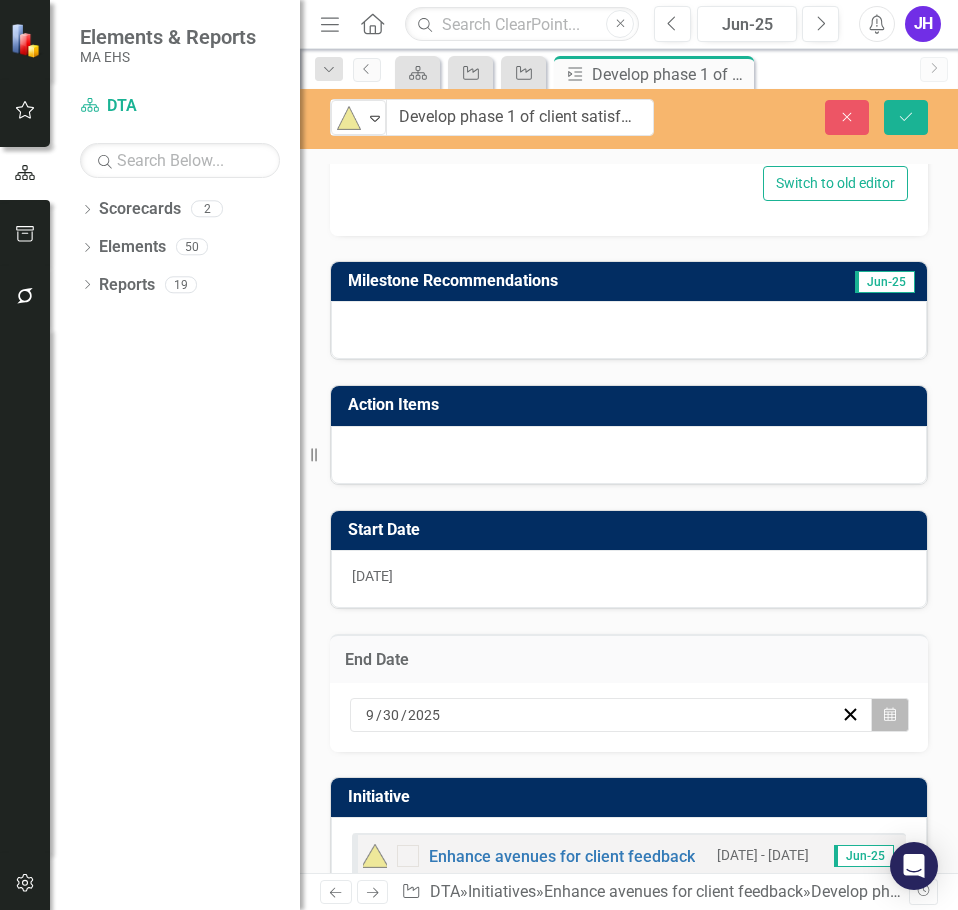click on "Calendar" at bounding box center [890, 715] 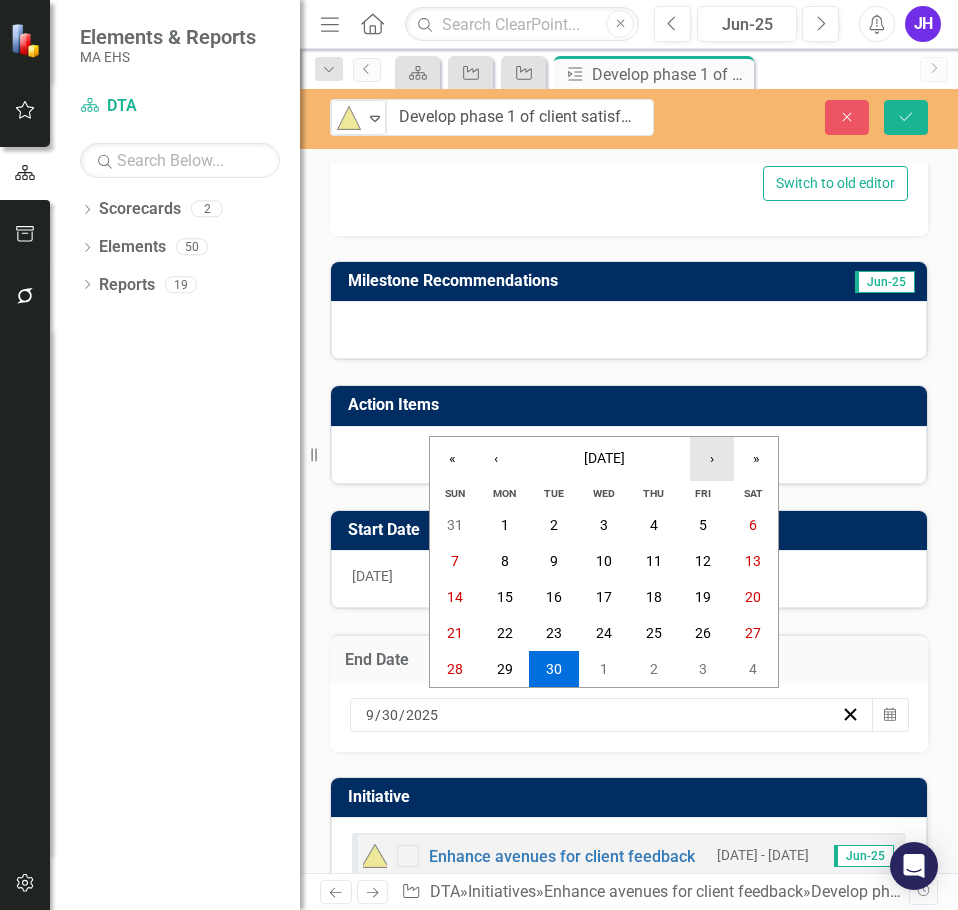 click on "›" at bounding box center (712, 459) 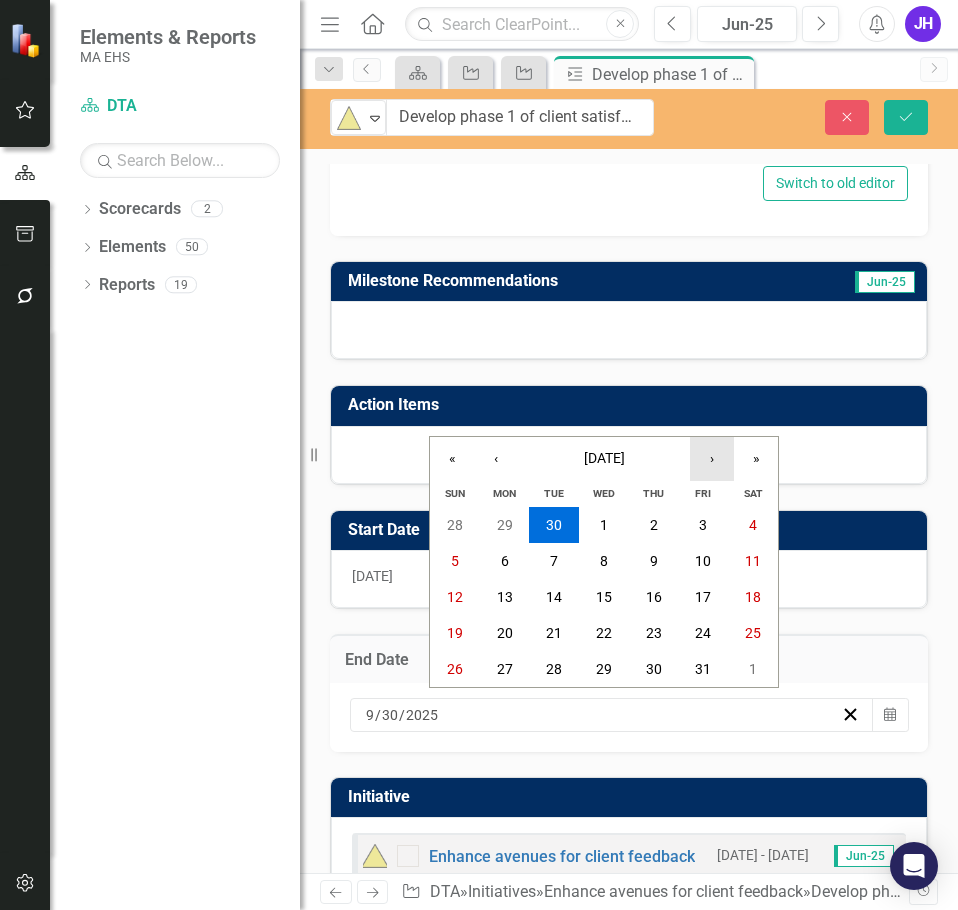 click on "›" at bounding box center (712, 459) 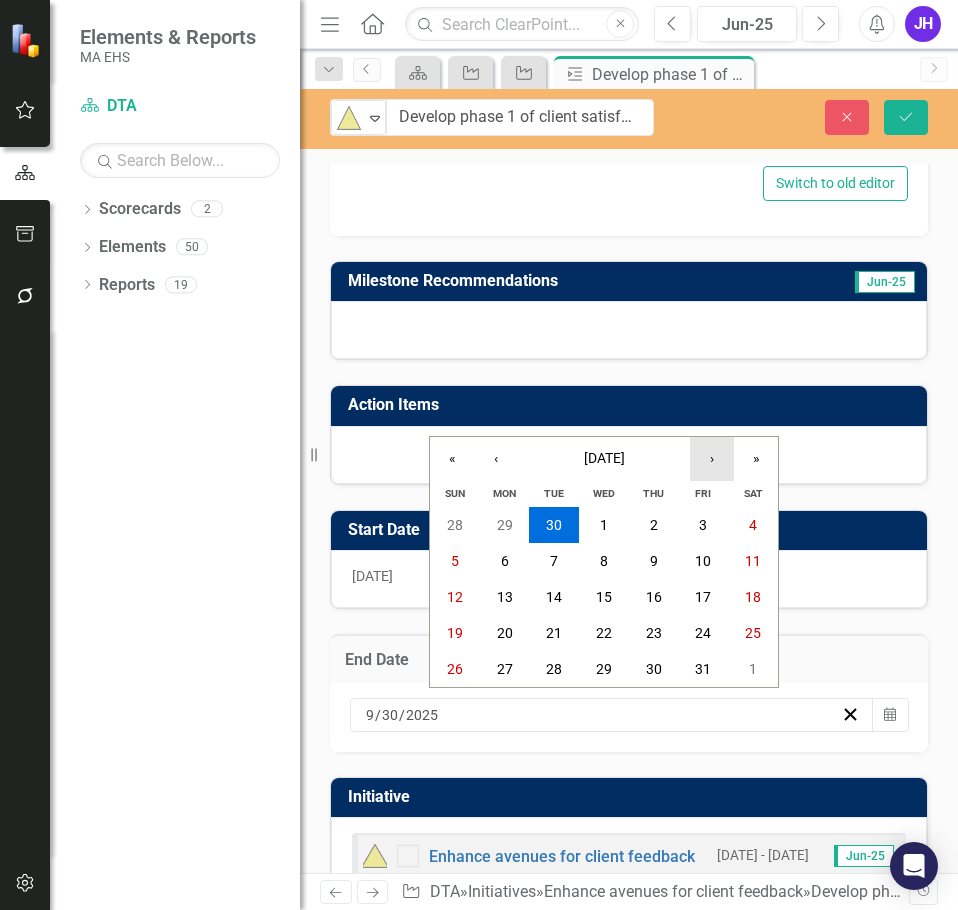 click on "›" at bounding box center (712, 459) 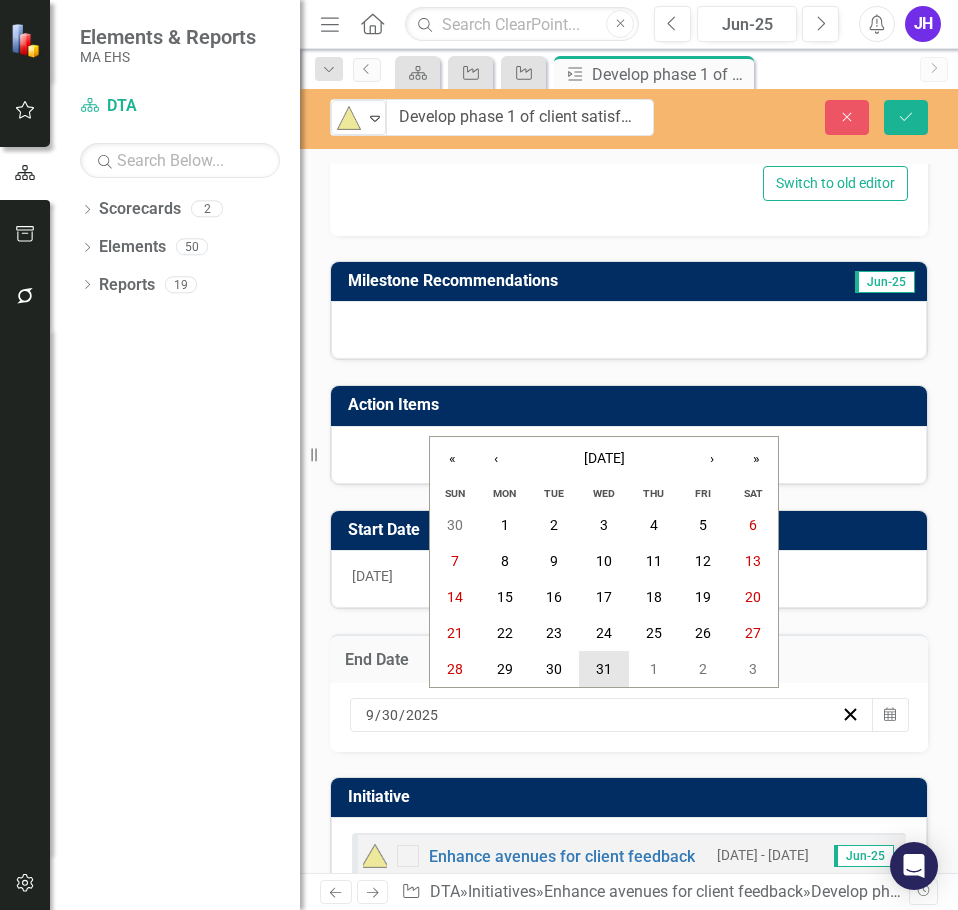 click on "31" at bounding box center [604, 669] 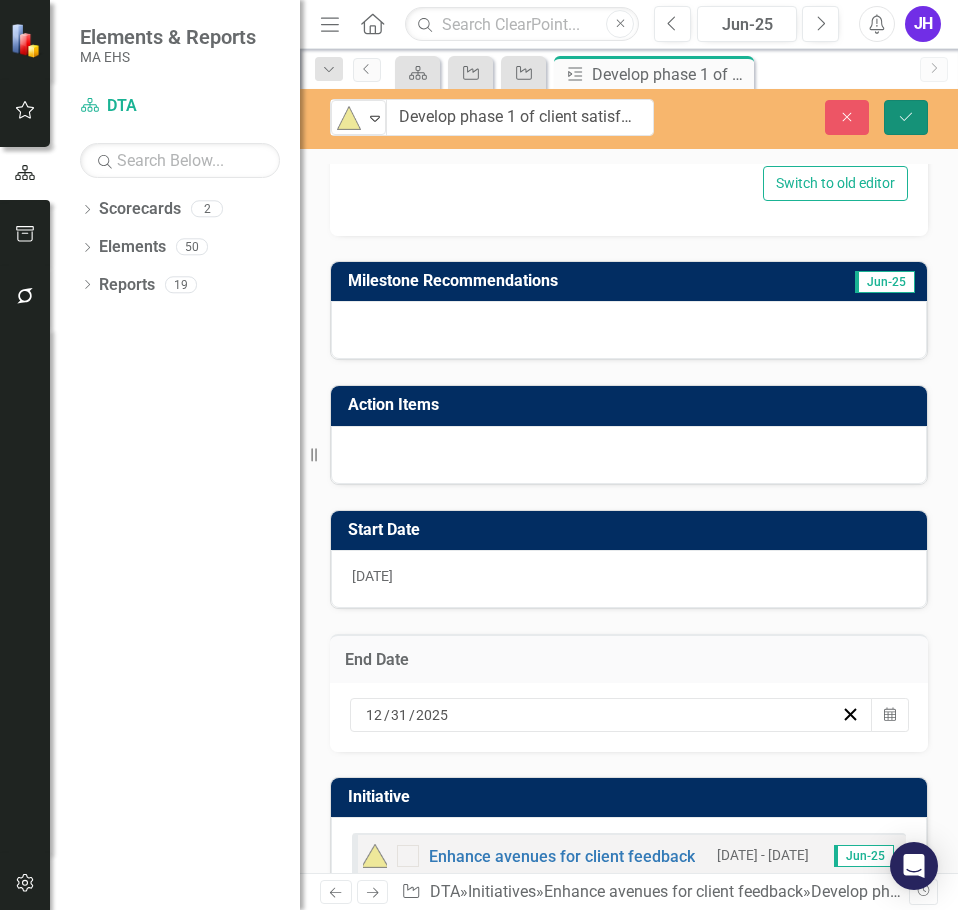 click on "Save" 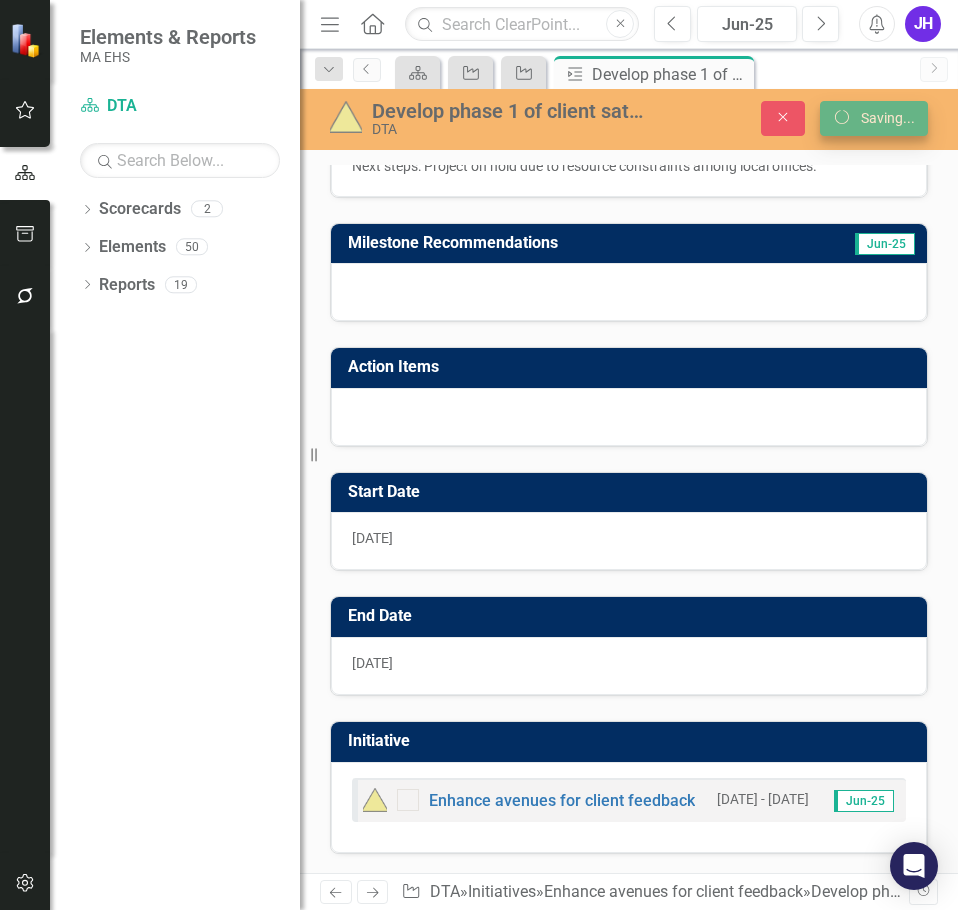 scroll, scrollTop: 222, scrollLeft: 0, axis: vertical 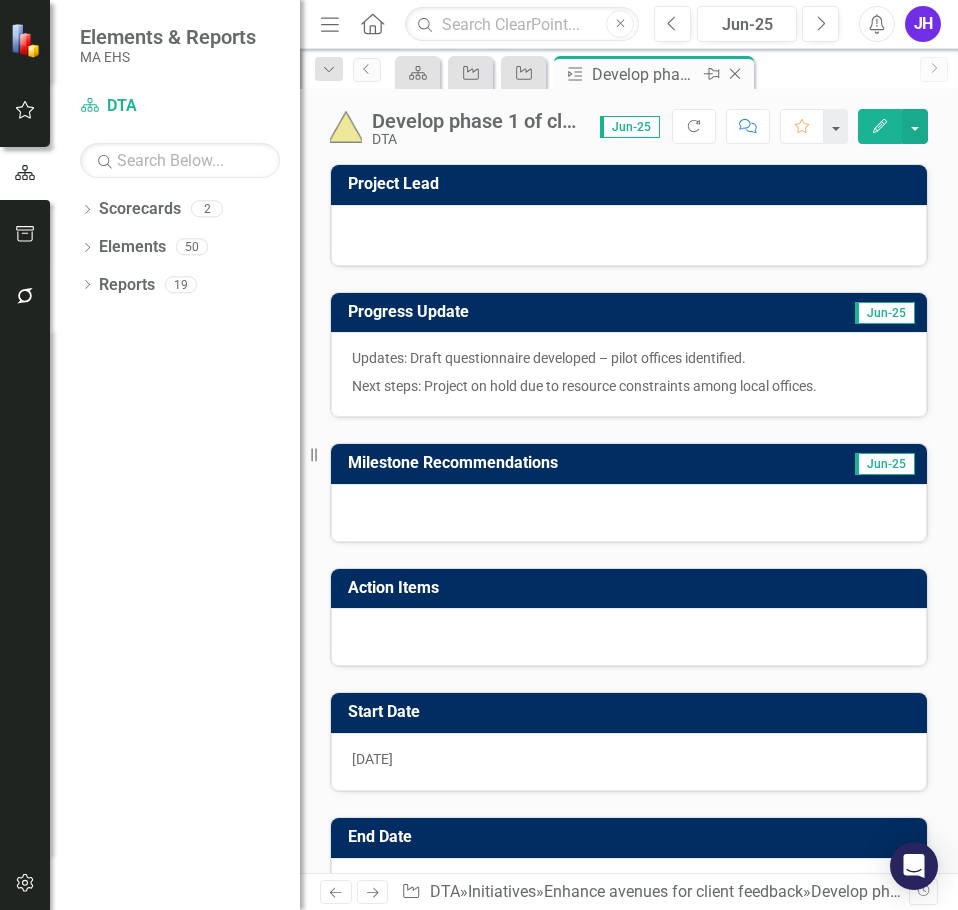 click on "Close" 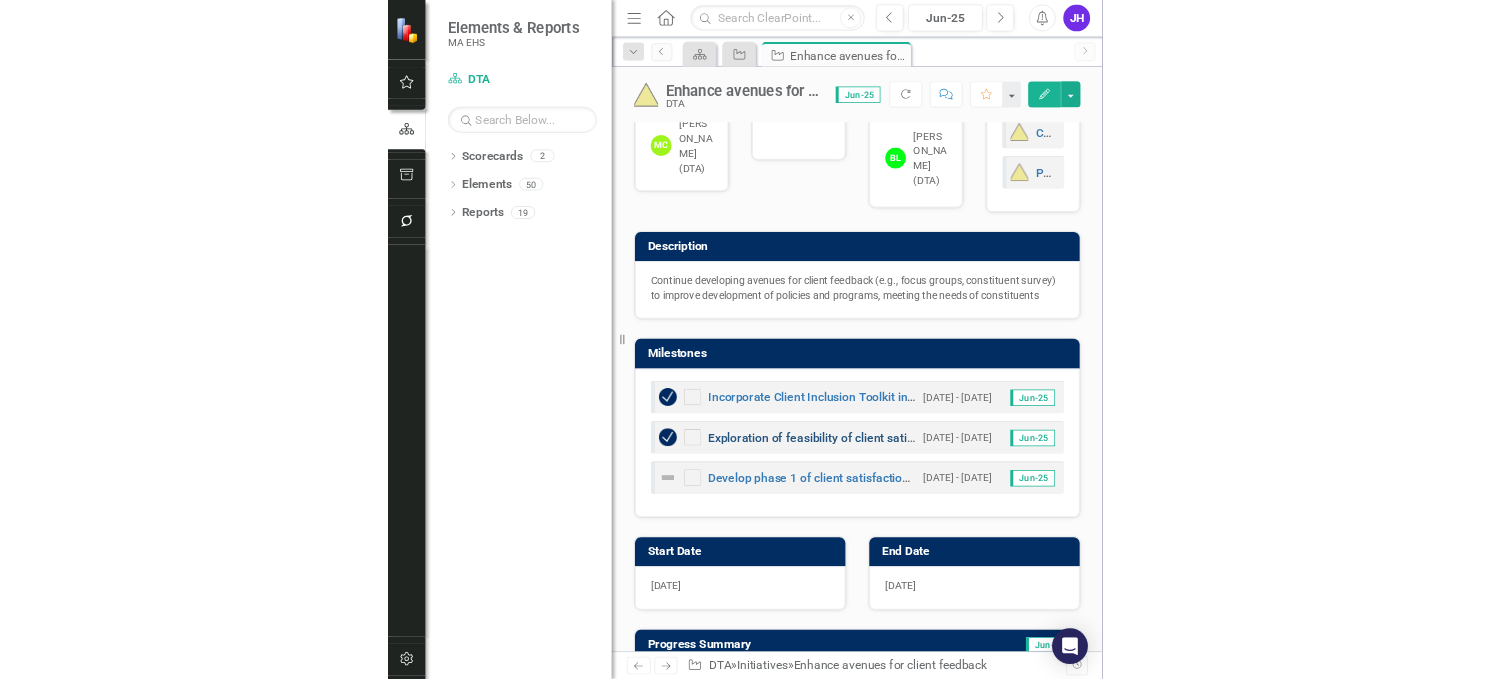 scroll, scrollTop: 100, scrollLeft: 0, axis: vertical 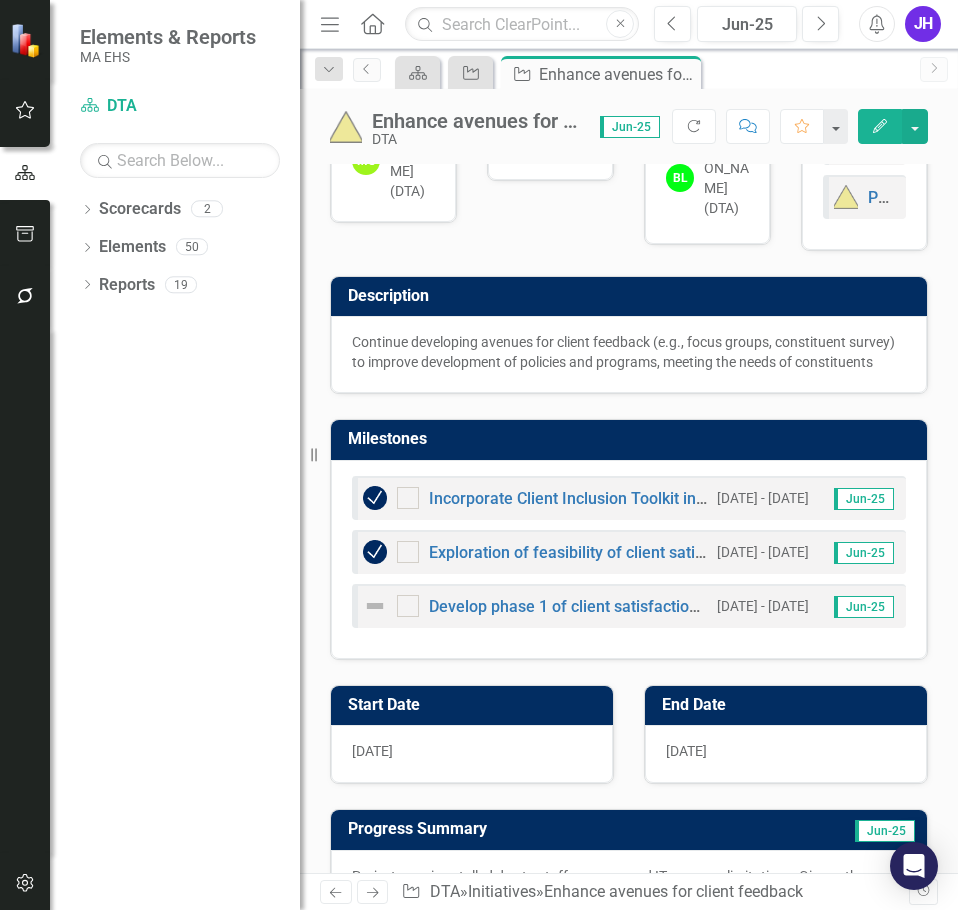 click on "Dropdown Scorecards 2 Dropdown EOHHS DTA Dropdown Elements 50 Dropdown Objective Objectives 14 C1. Economic well-being and mobility C2. Accessible, trusted client experience C3. Equitable access to benefits C4. Personalized, high-quality, innovative services driven by client choice P1. Improve constituent comms channels and processes to increase responsiveness P2. Utilize and grow cross-agency collaboration for data and innovation P3. Invest in best-in-class tech and IT capabilities for staff and constituents P4. Continue to develop streamlined eligibility and service access P5. Improve policy development and implementation process P6. Improve accountability systems and analytics practices for client experience G1. Revise working models (e.g., hybrid, “first available worker”) G2. Pursue strengths-based HR, incl. further defining and rewarding roles/ responsibilities G3. Support staff retention and training (e.g., new hire, supervisor) G4. Develop a culture of client service, inclusion, and innovation KPI" at bounding box center [175, 551] 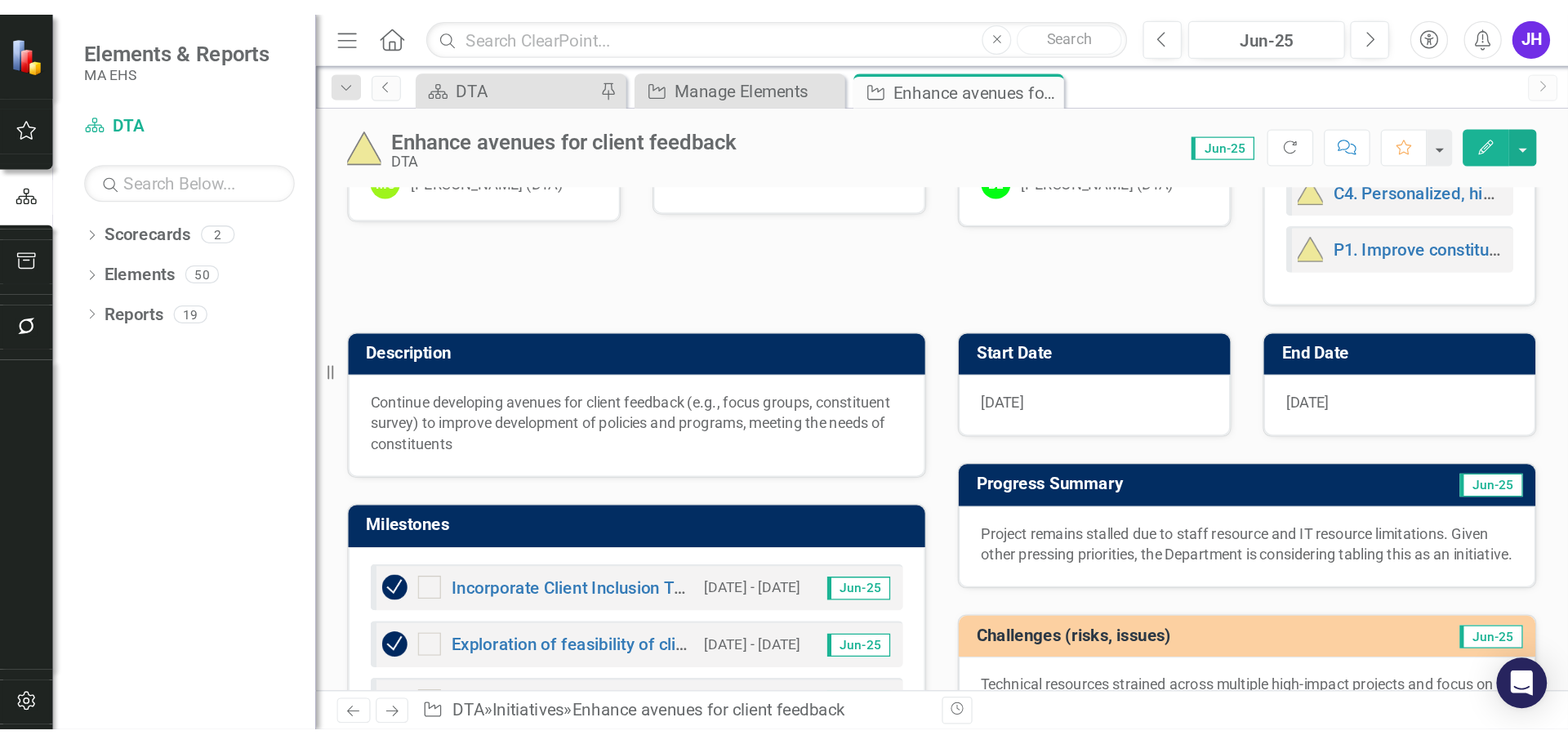 scroll, scrollTop: 0, scrollLeft: 0, axis: both 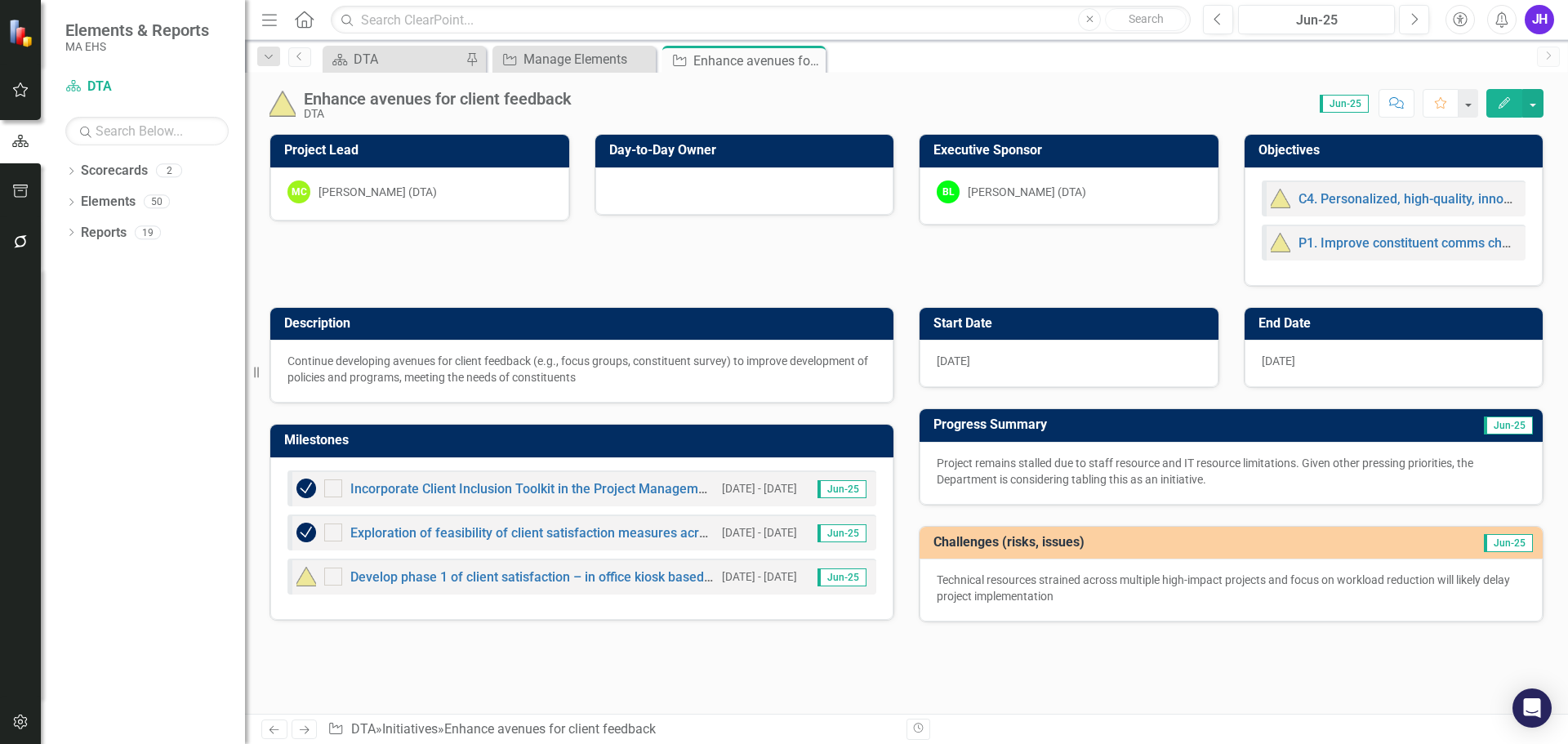 drag, startPoint x: 812, startPoint y: 60, endPoint x: 812, endPoint y: 69, distance: 9 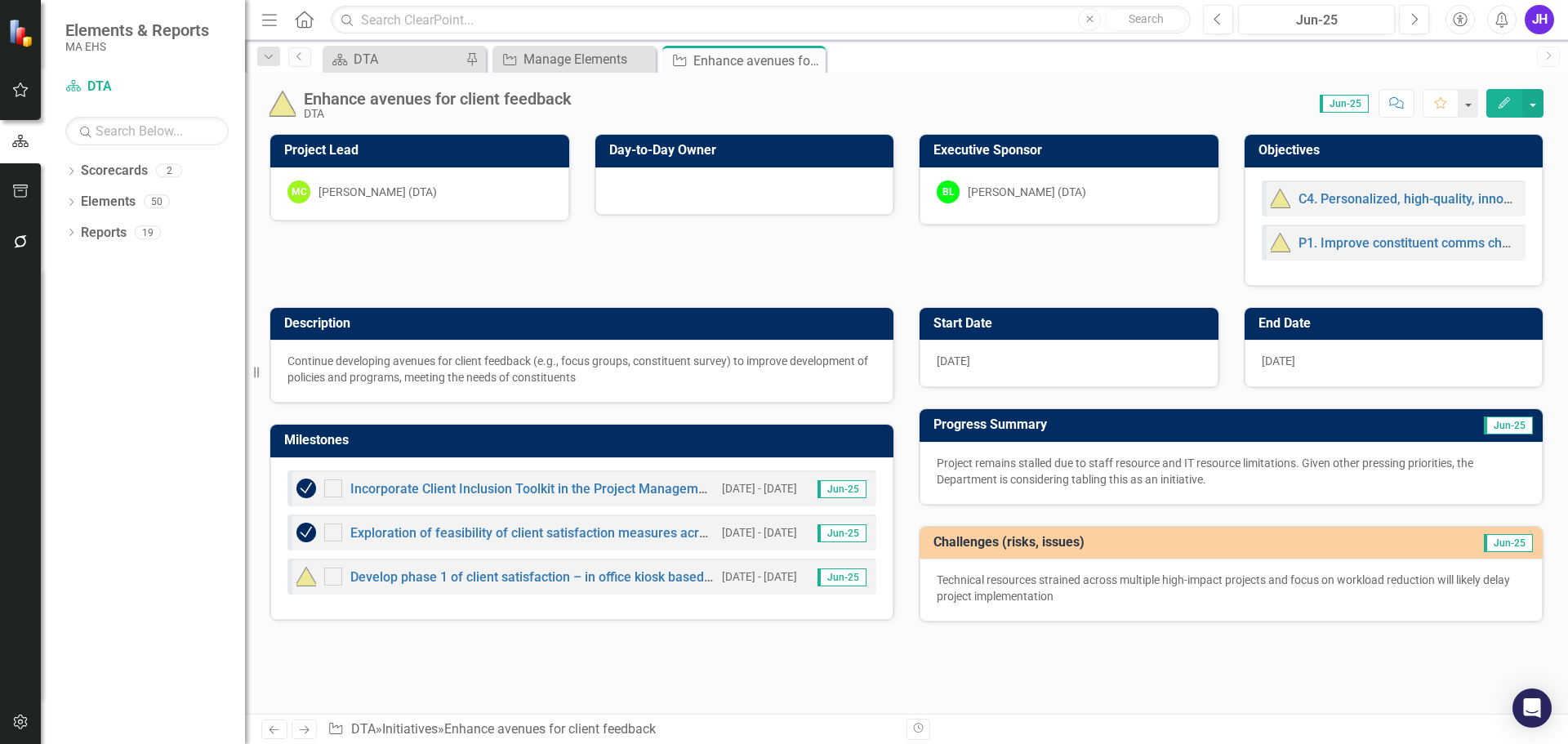 click on "Close" 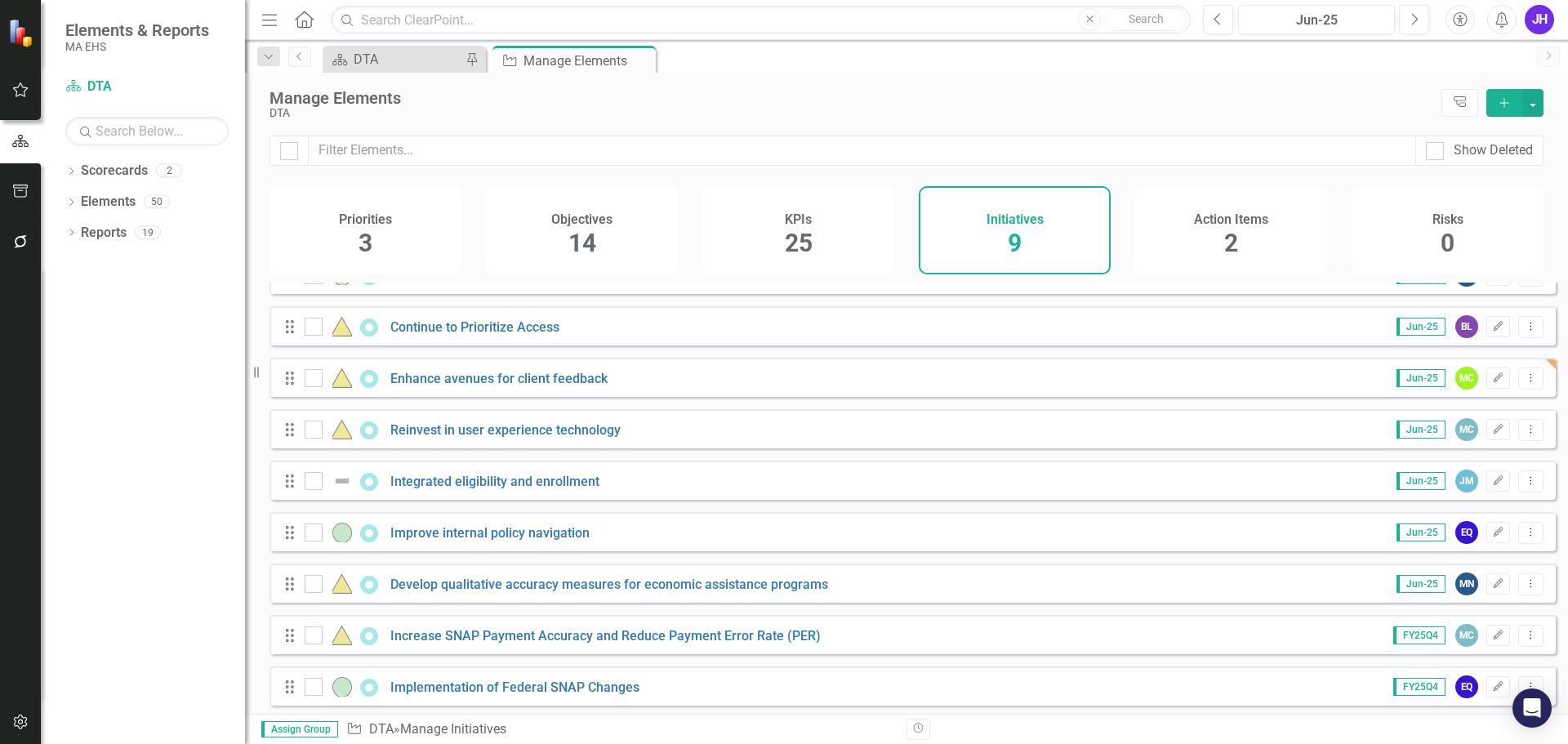 scroll, scrollTop: 0, scrollLeft: 0, axis: both 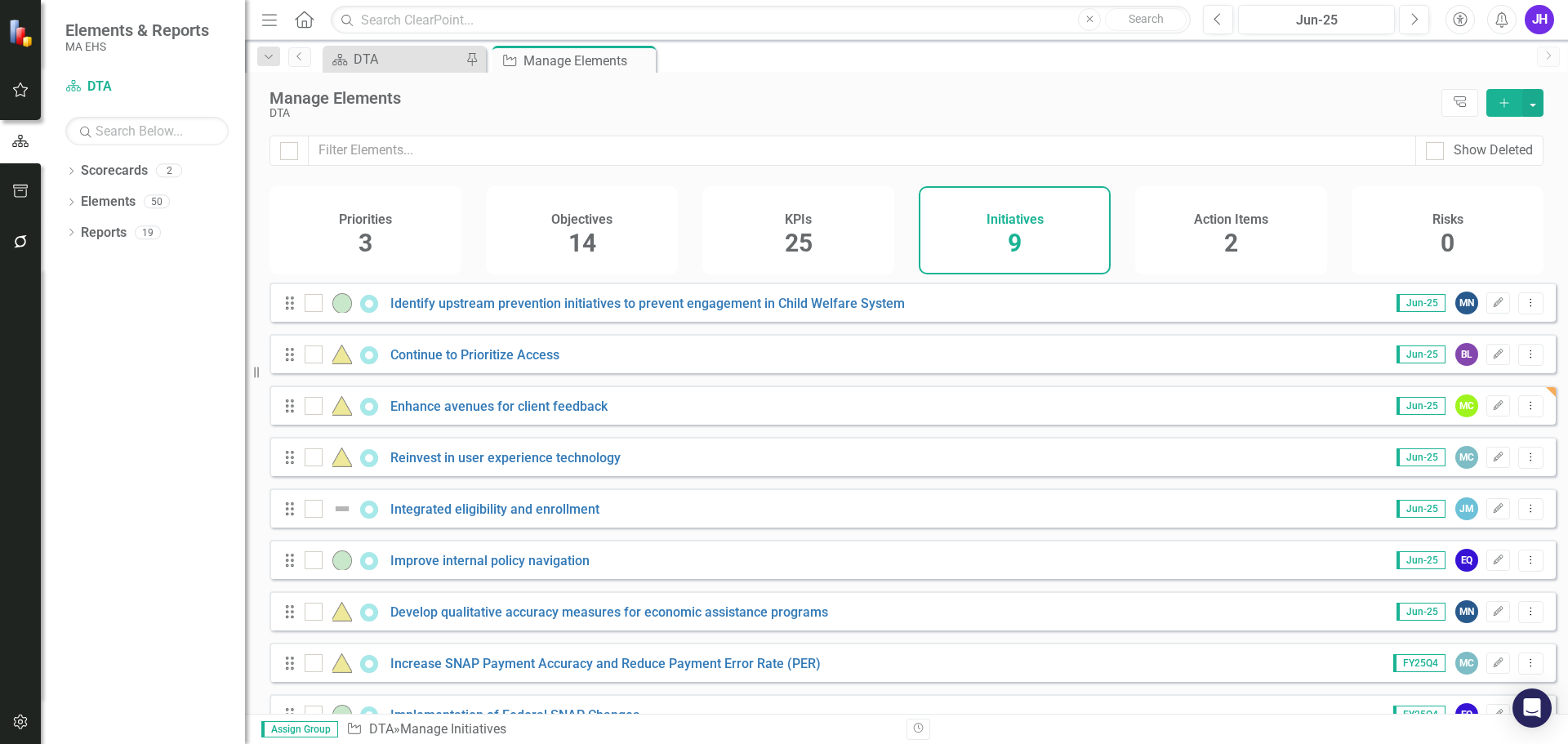drag, startPoint x: 217, startPoint y: 434, endPoint x: 294, endPoint y: 439, distance: 77.16217 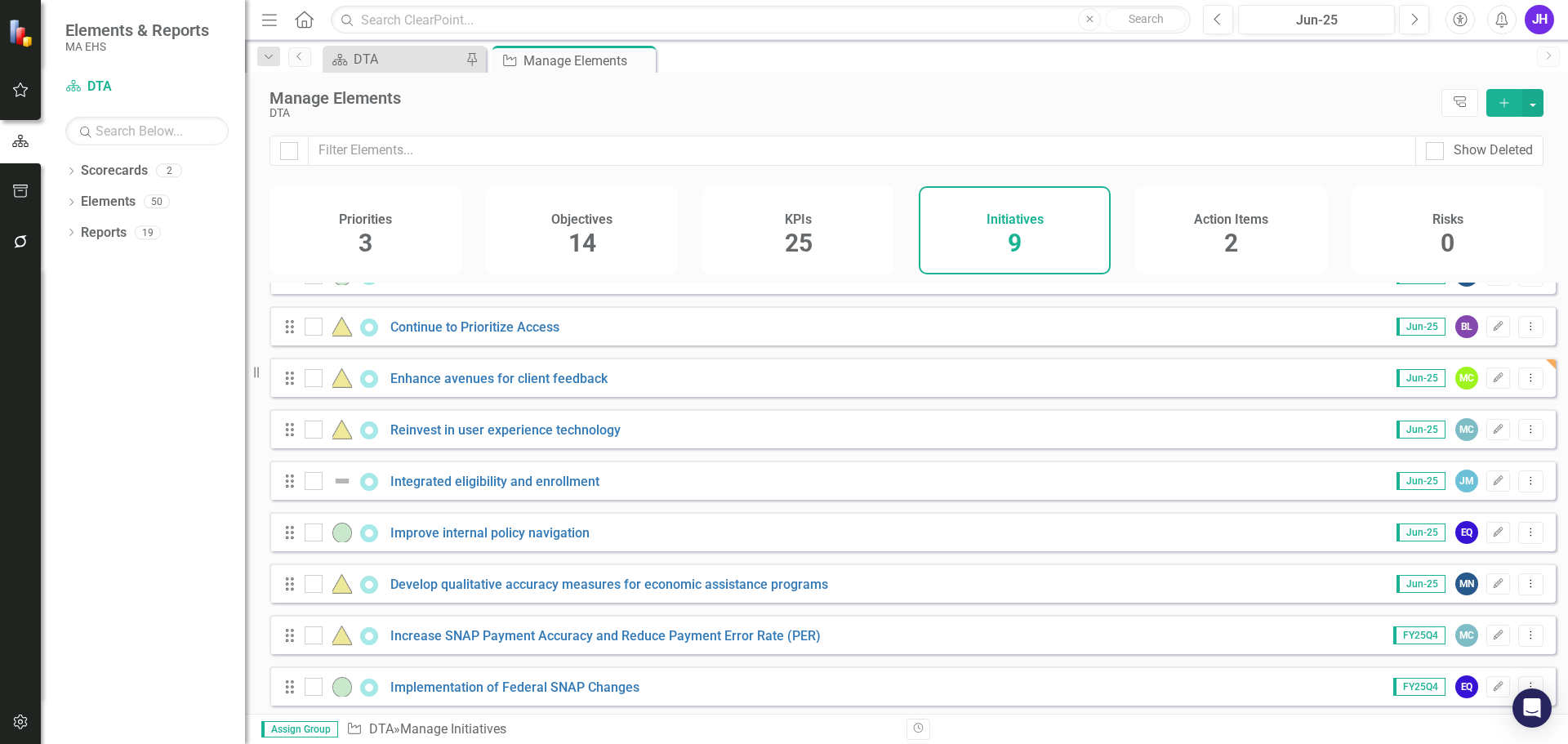 scroll, scrollTop: 0, scrollLeft: 0, axis: both 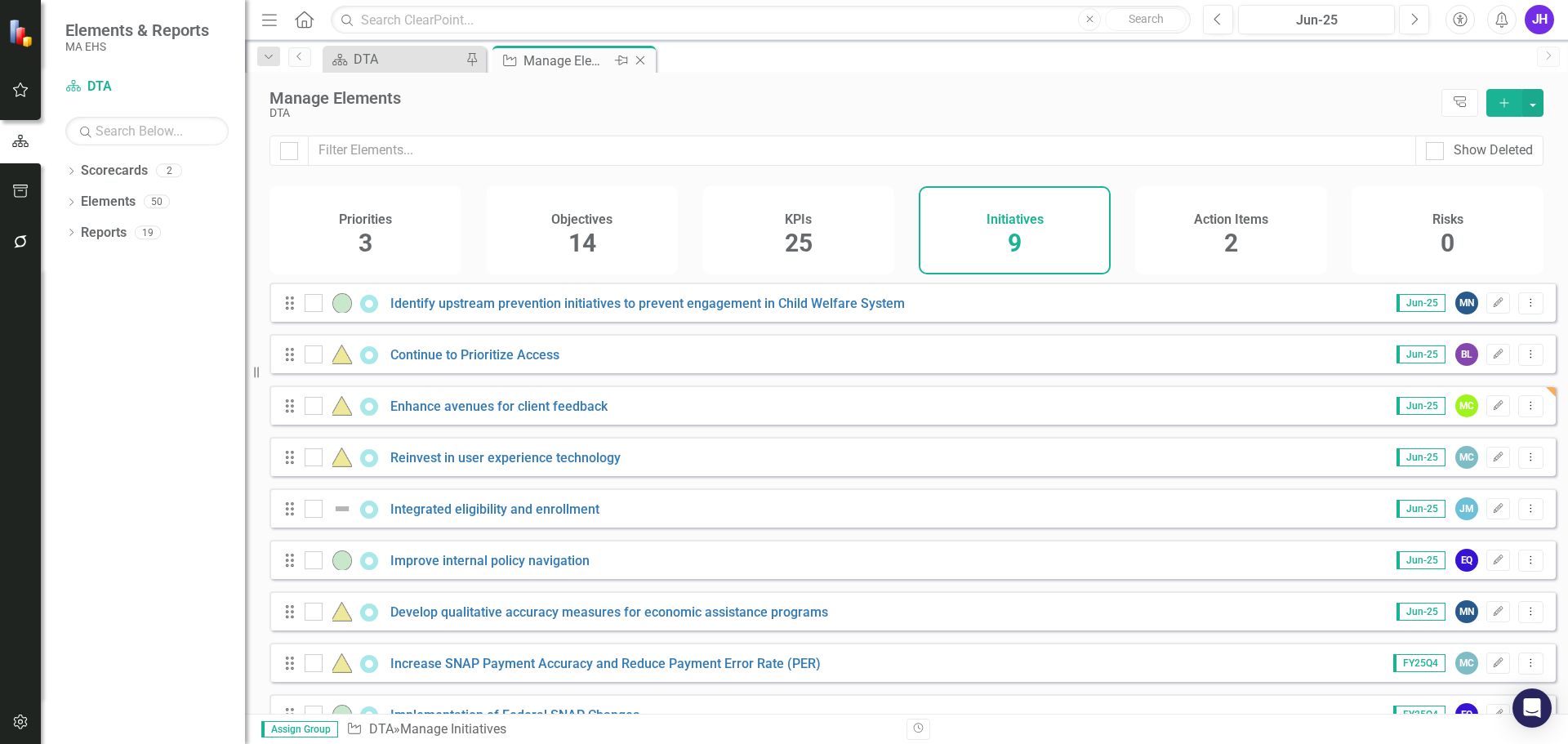 click on "Close" 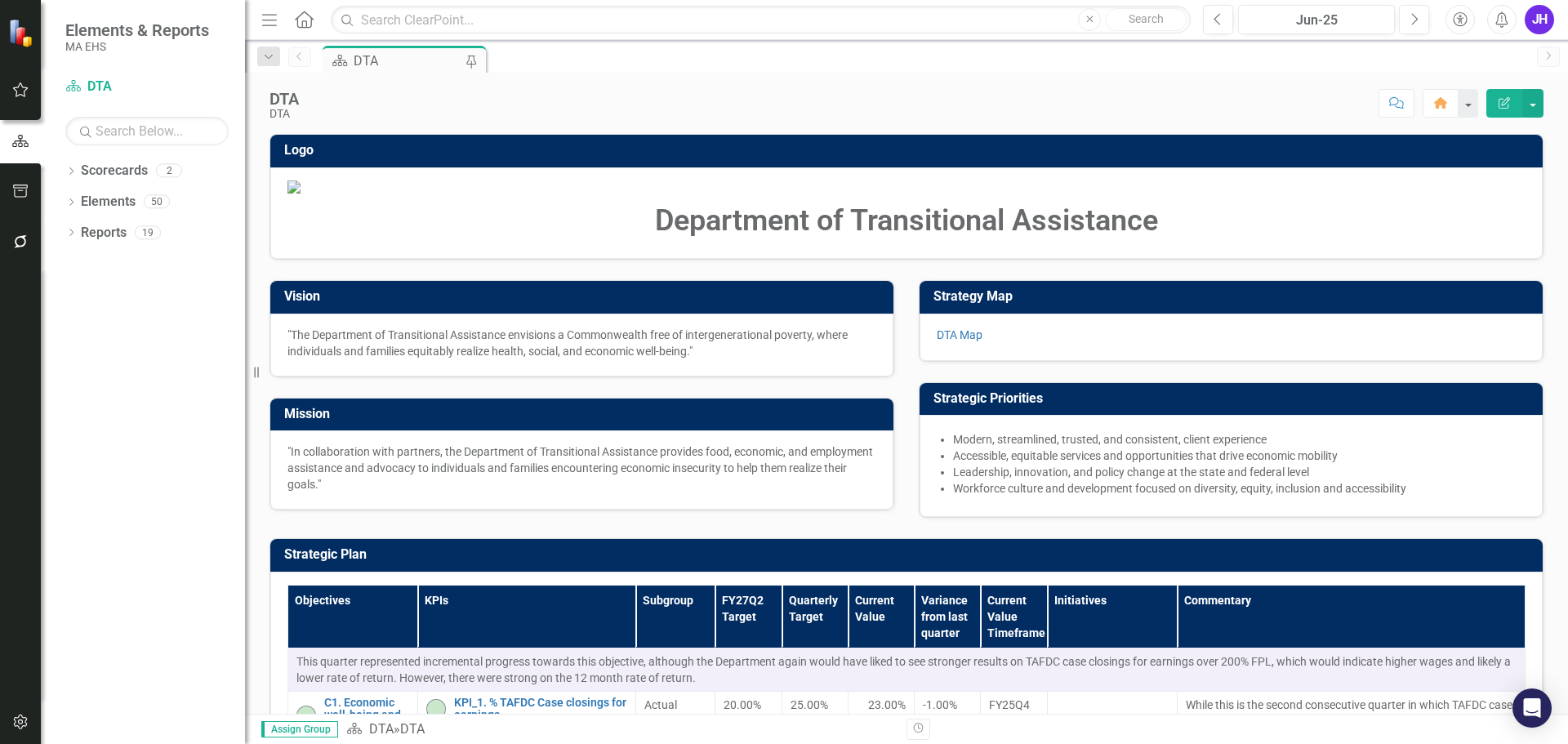 click at bounding box center [906, 189] 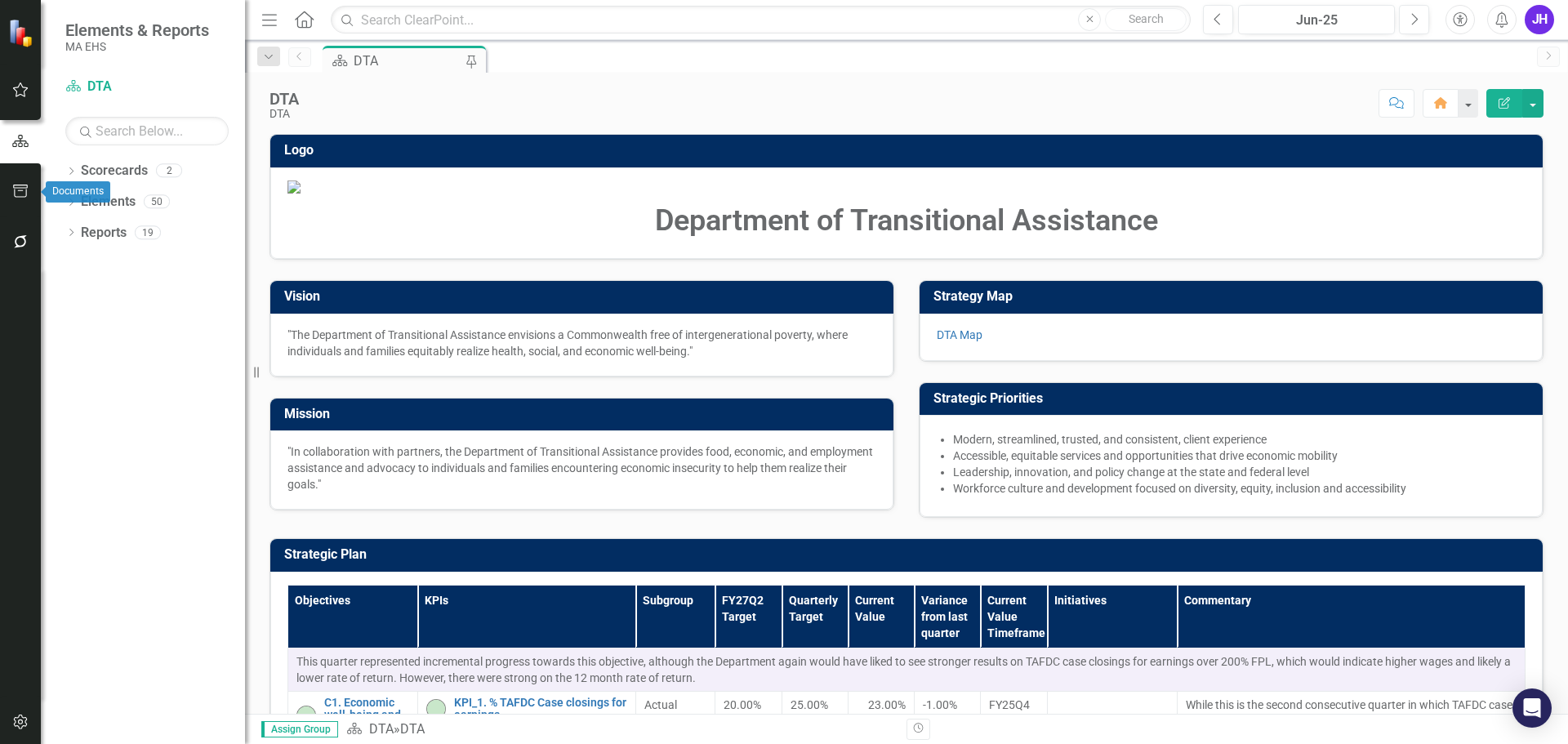 click 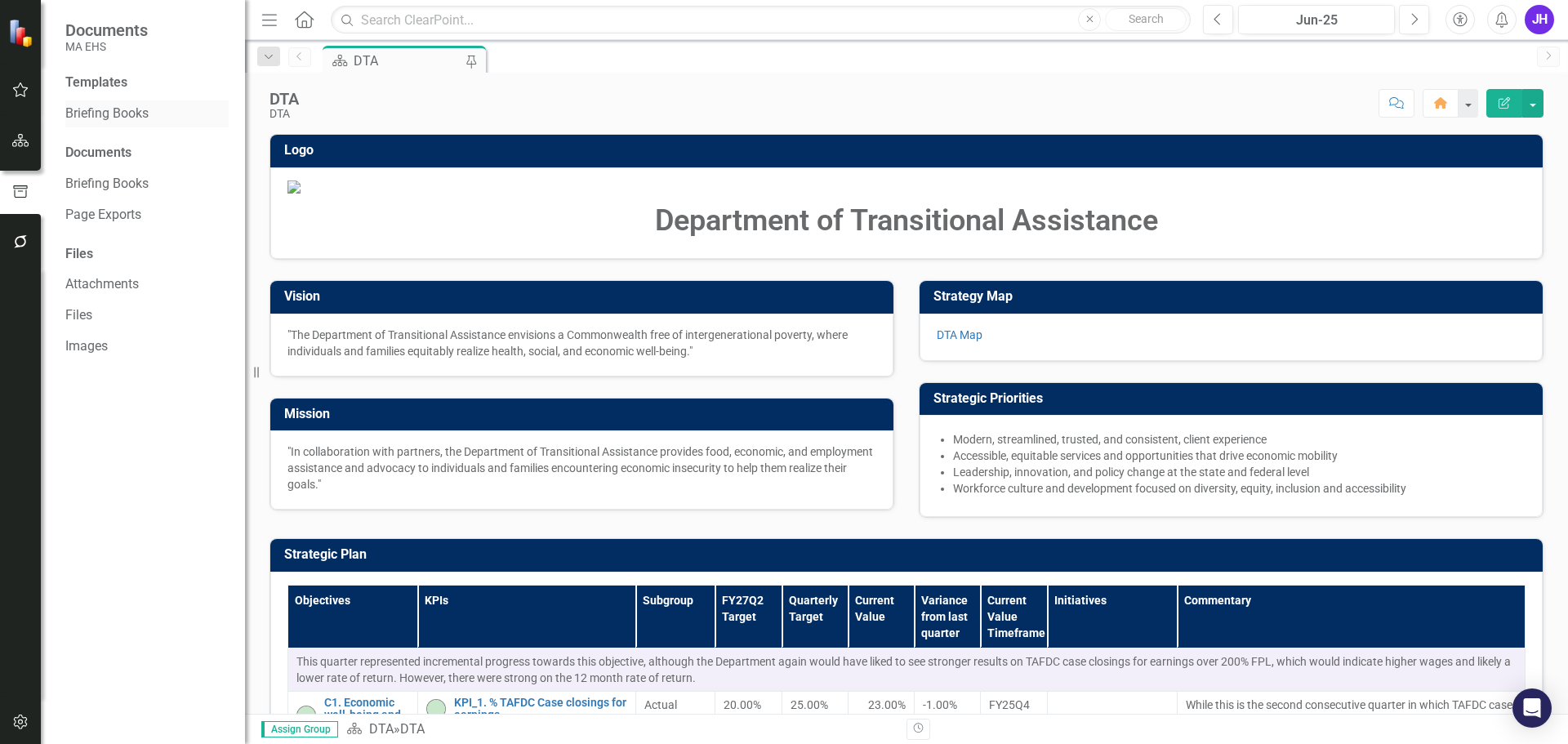 click on "Briefing Books" at bounding box center [147, 114] 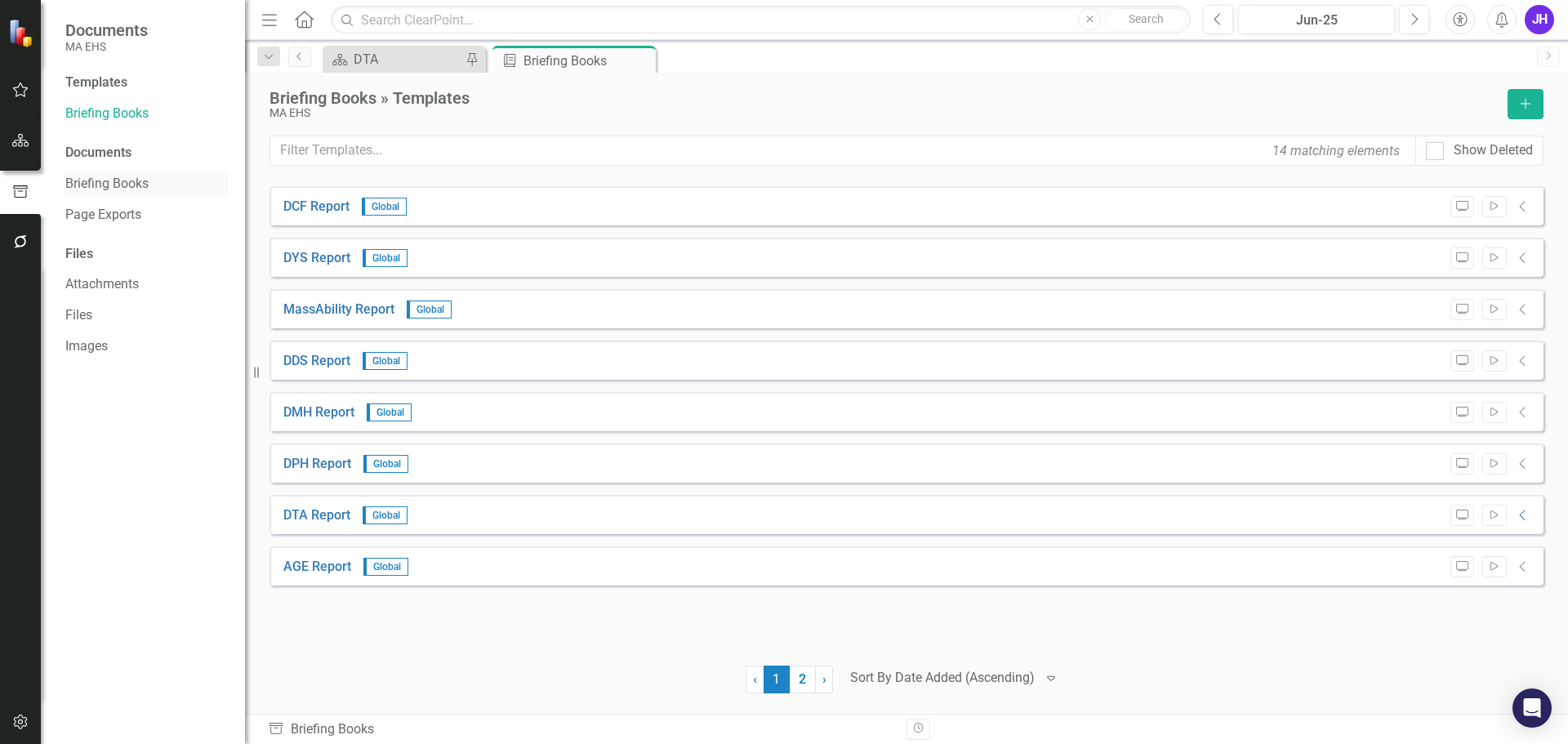 click on "Briefing Books" at bounding box center [147, 184] 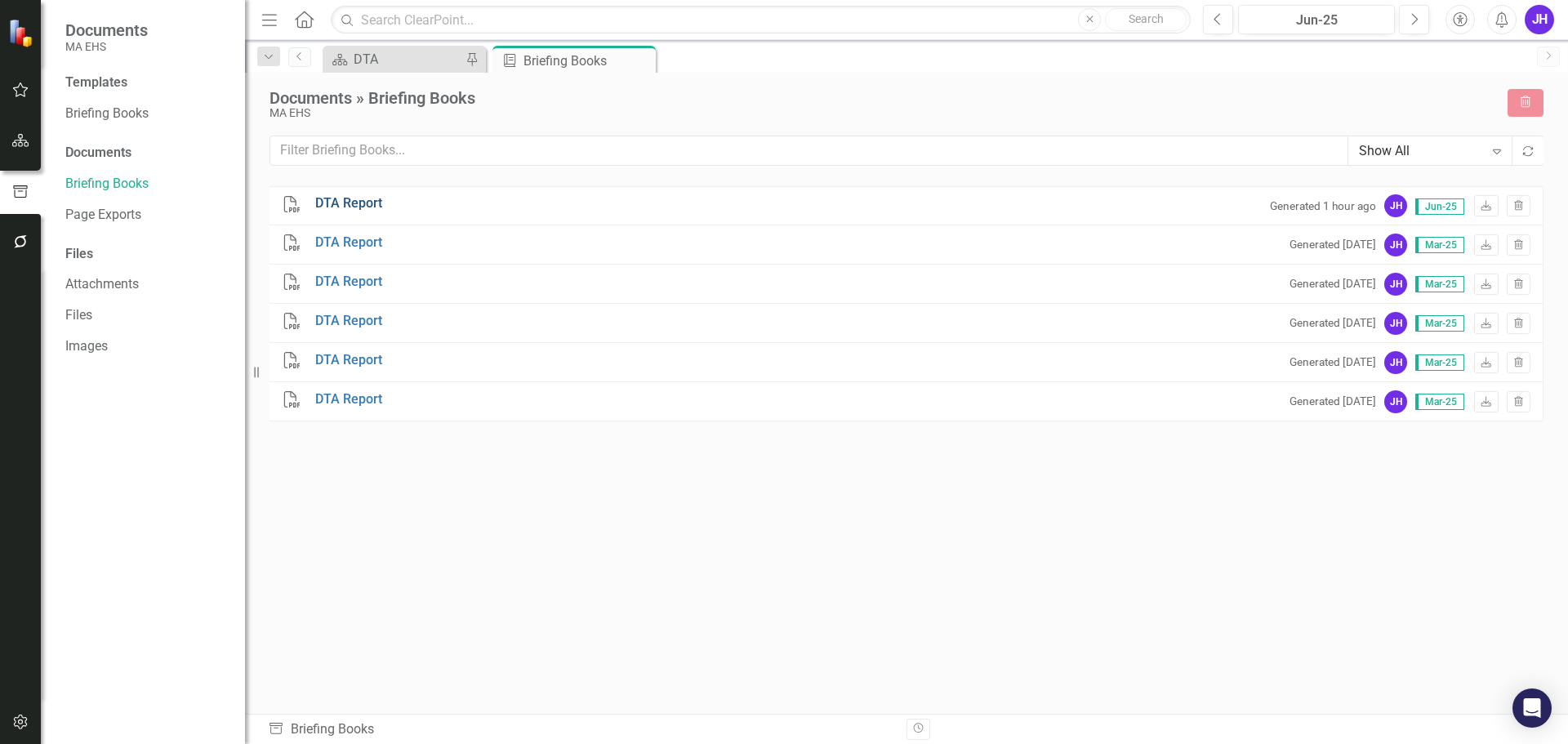 click on "DTA Report" at bounding box center (349, 203) 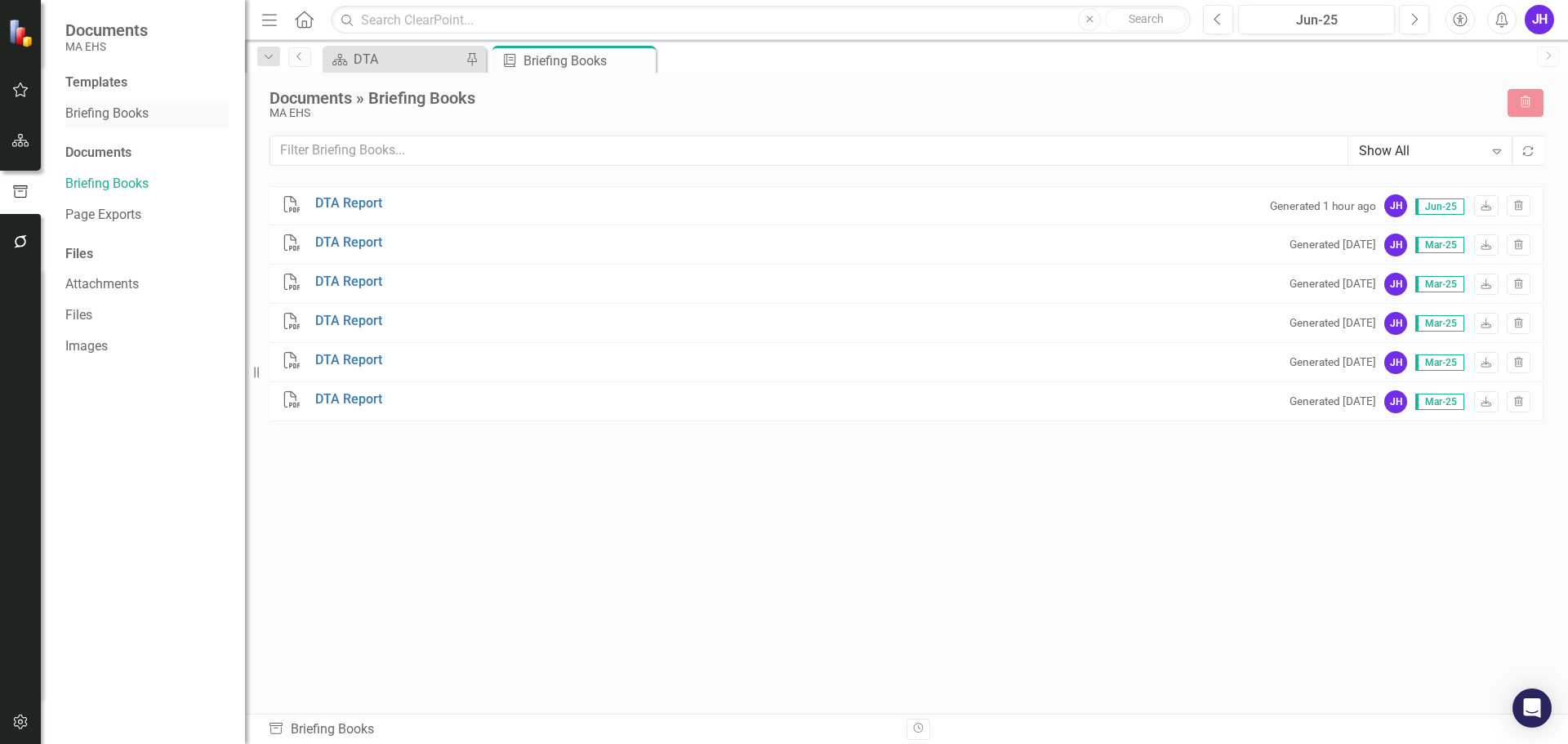 click on "Briefing Books" at bounding box center [147, 114] 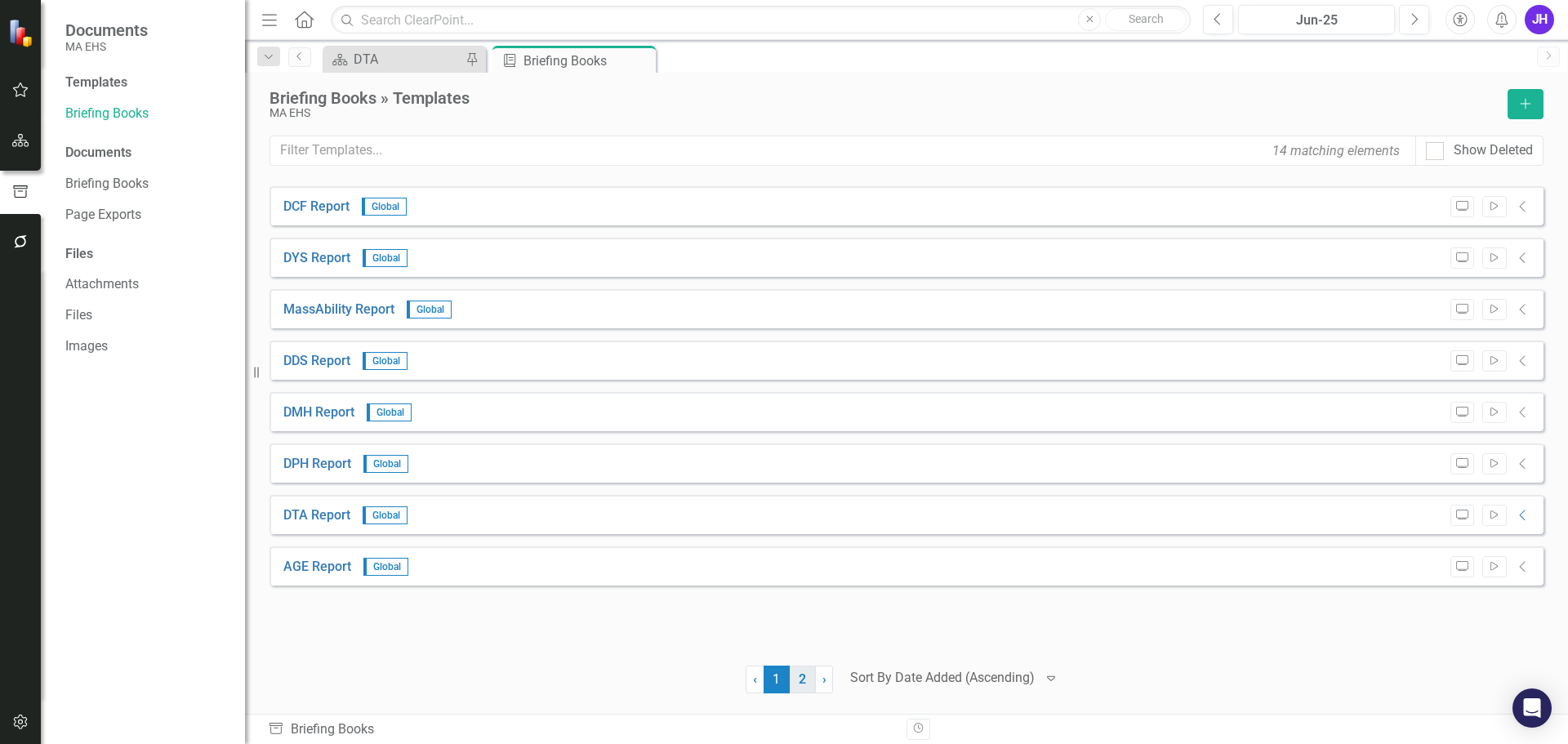 click on "2" at bounding box center (803, 679) 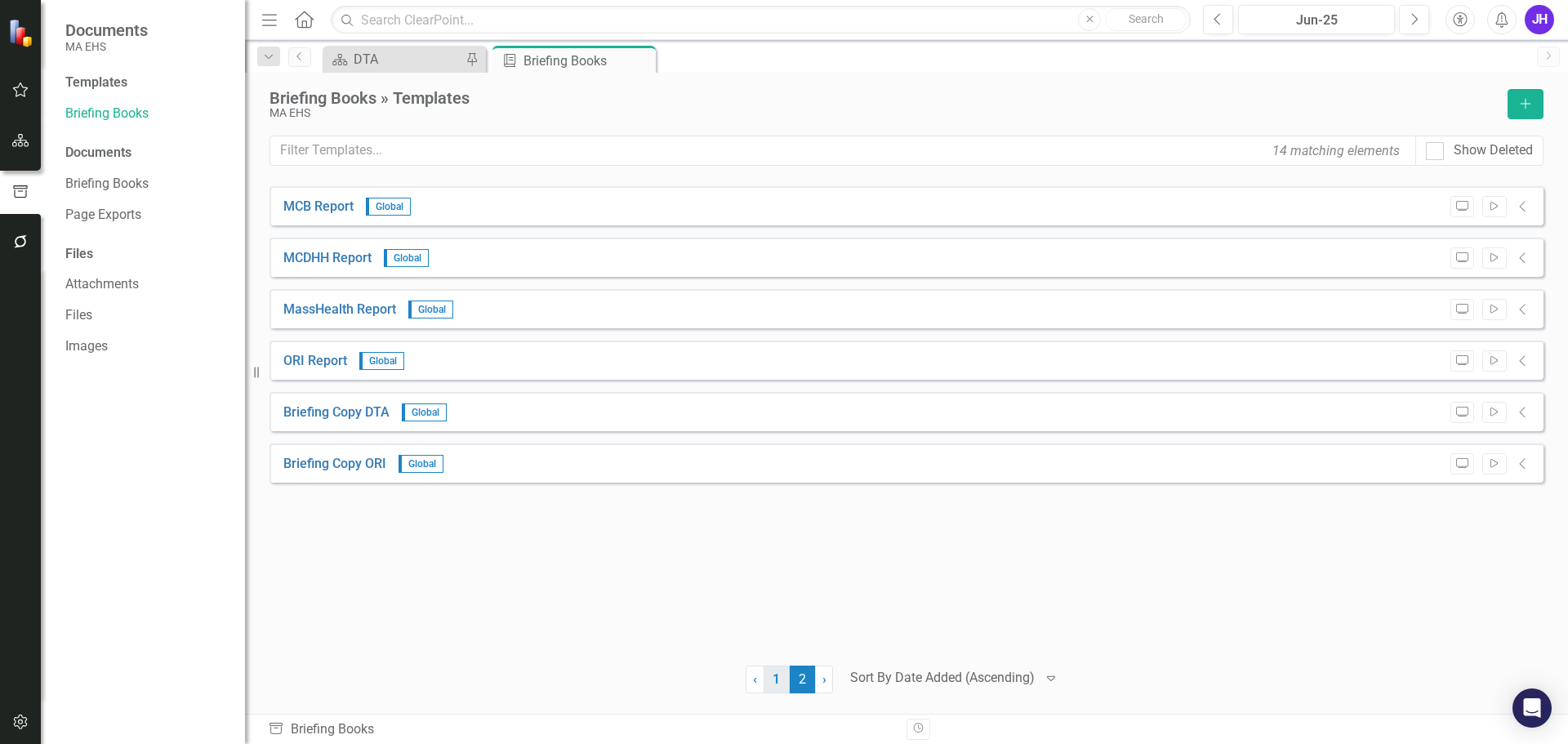 click on "1" at bounding box center [777, 679] 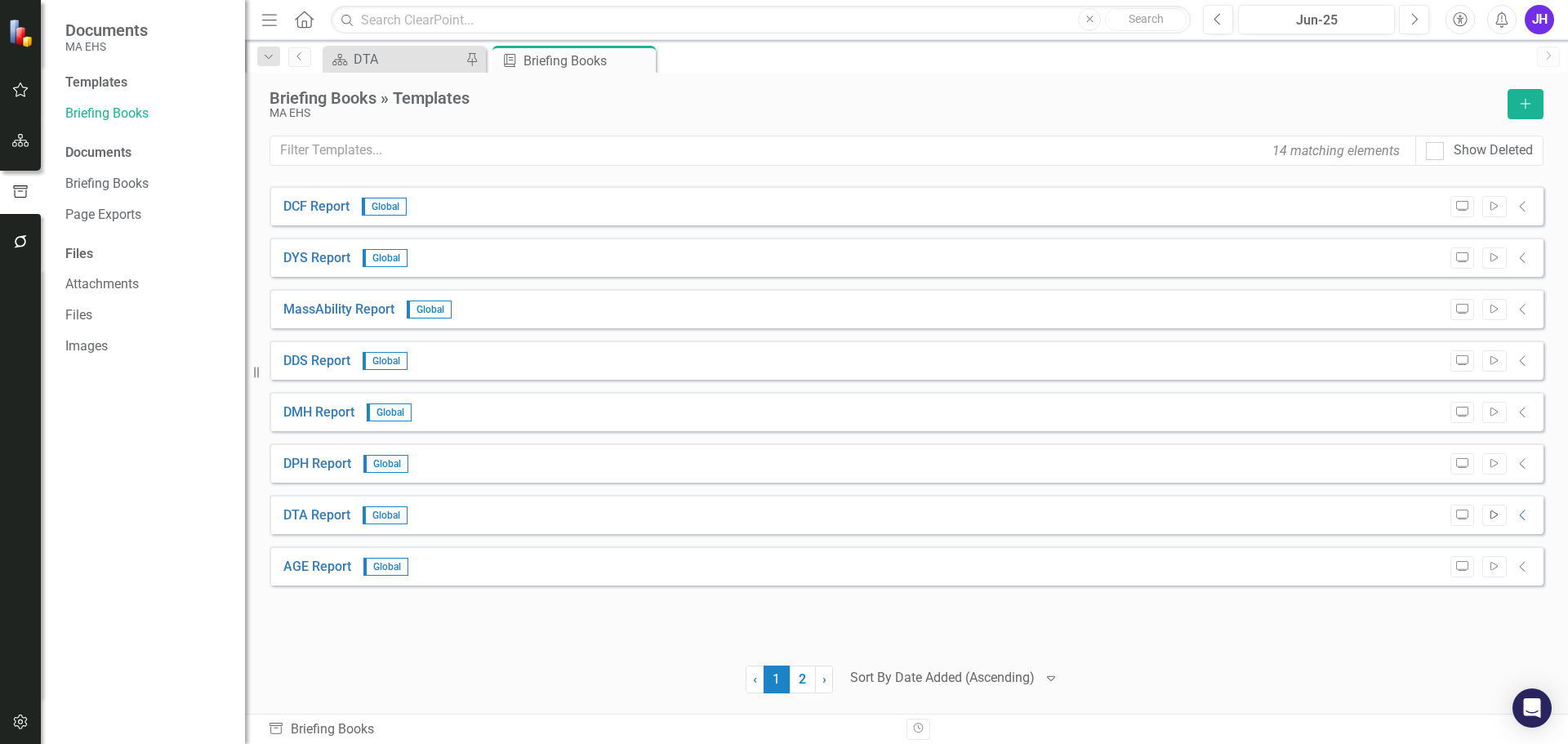 click on "Start" at bounding box center (1494, 515) 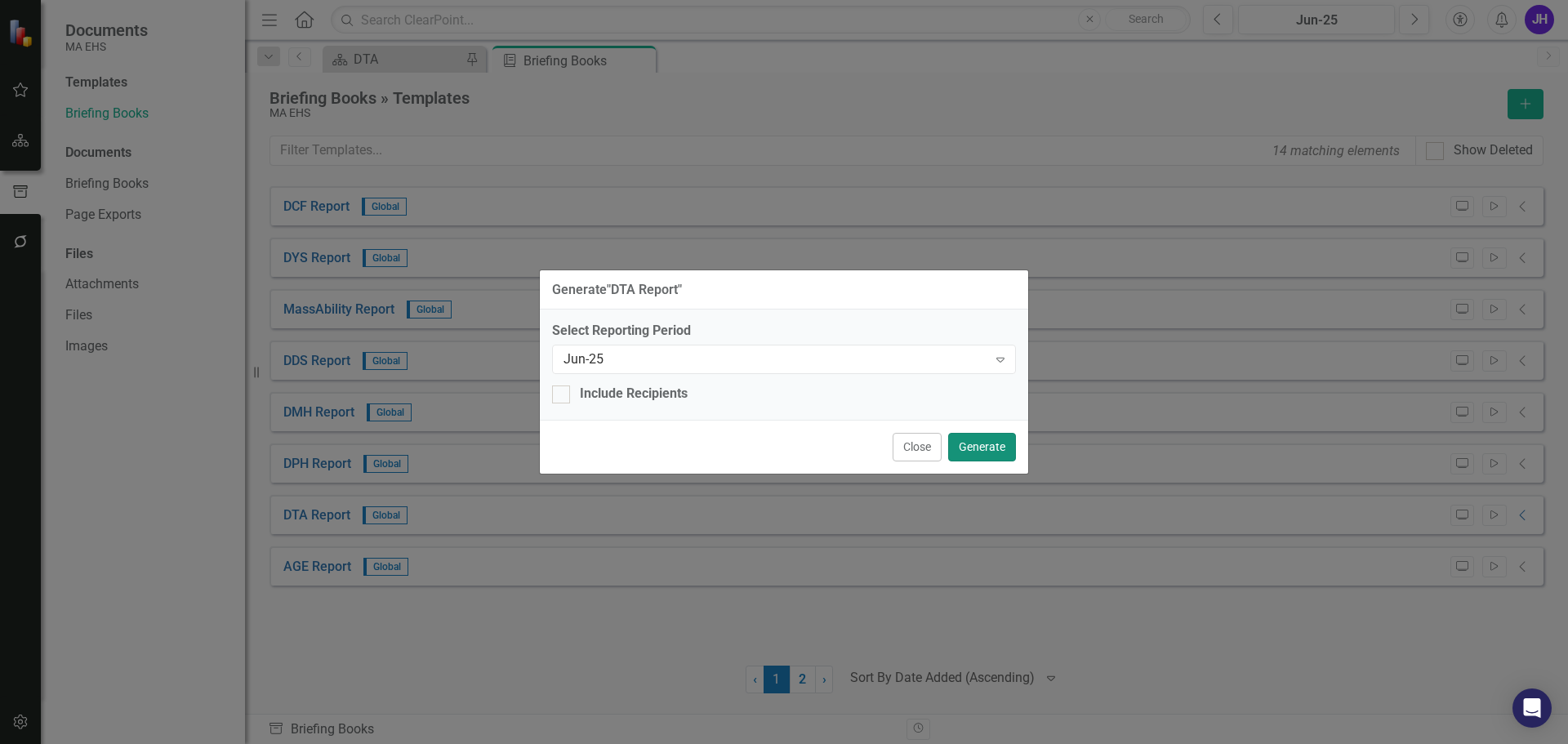 click on "Generate" at bounding box center [982, 447] 